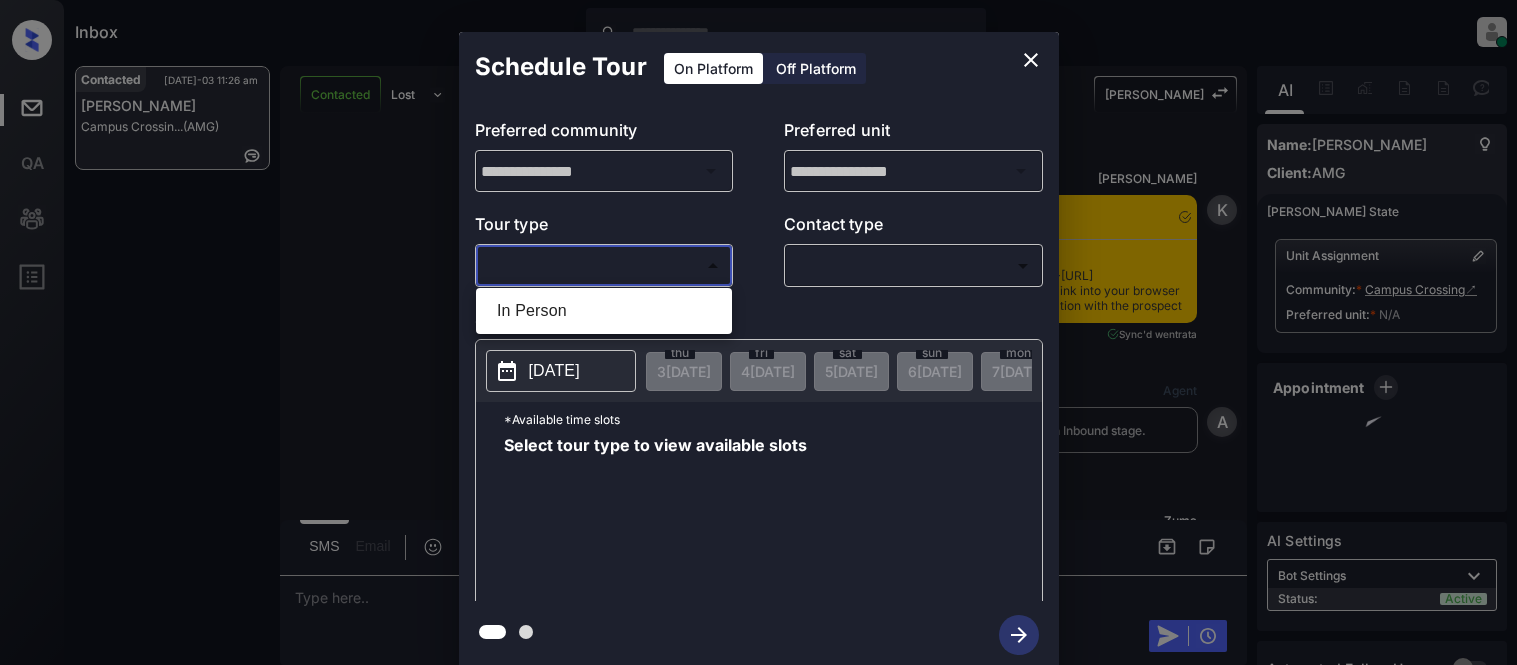 click on "In Person" at bounding box center [604, 311] 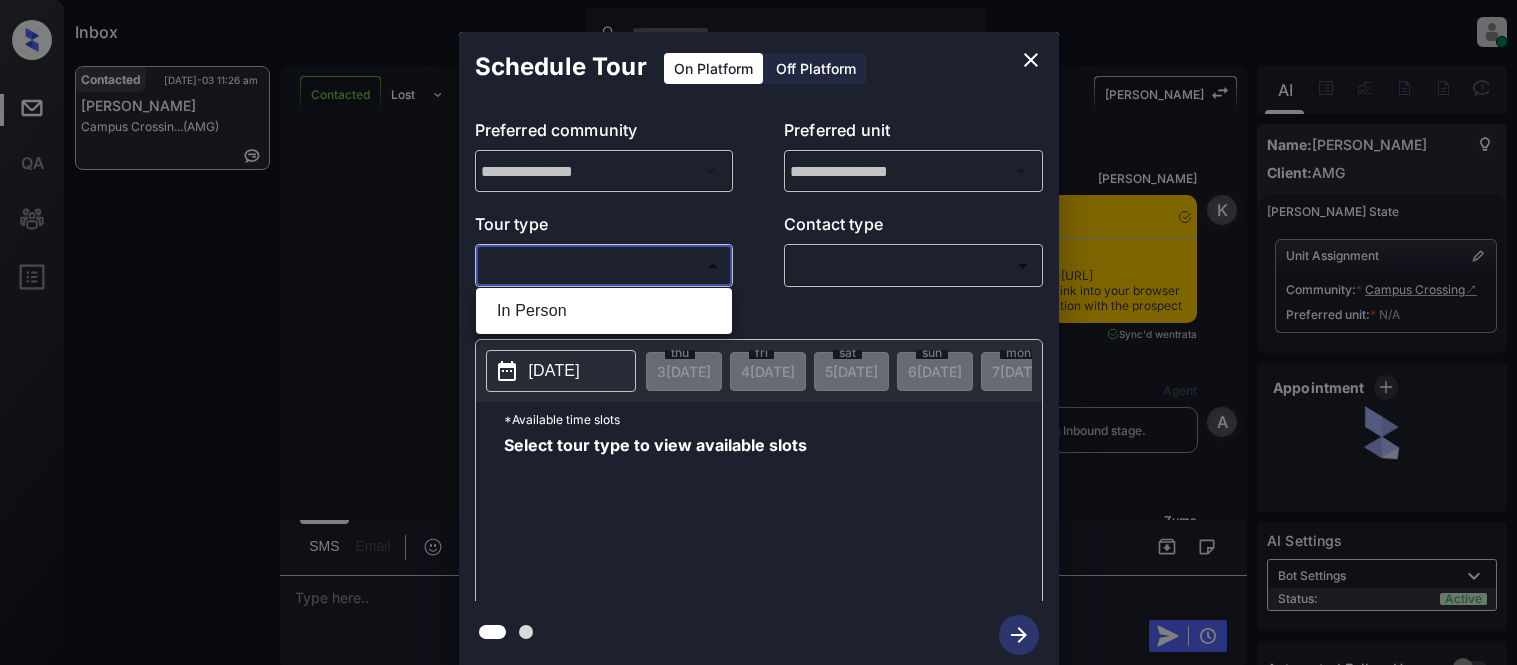 type on "********" 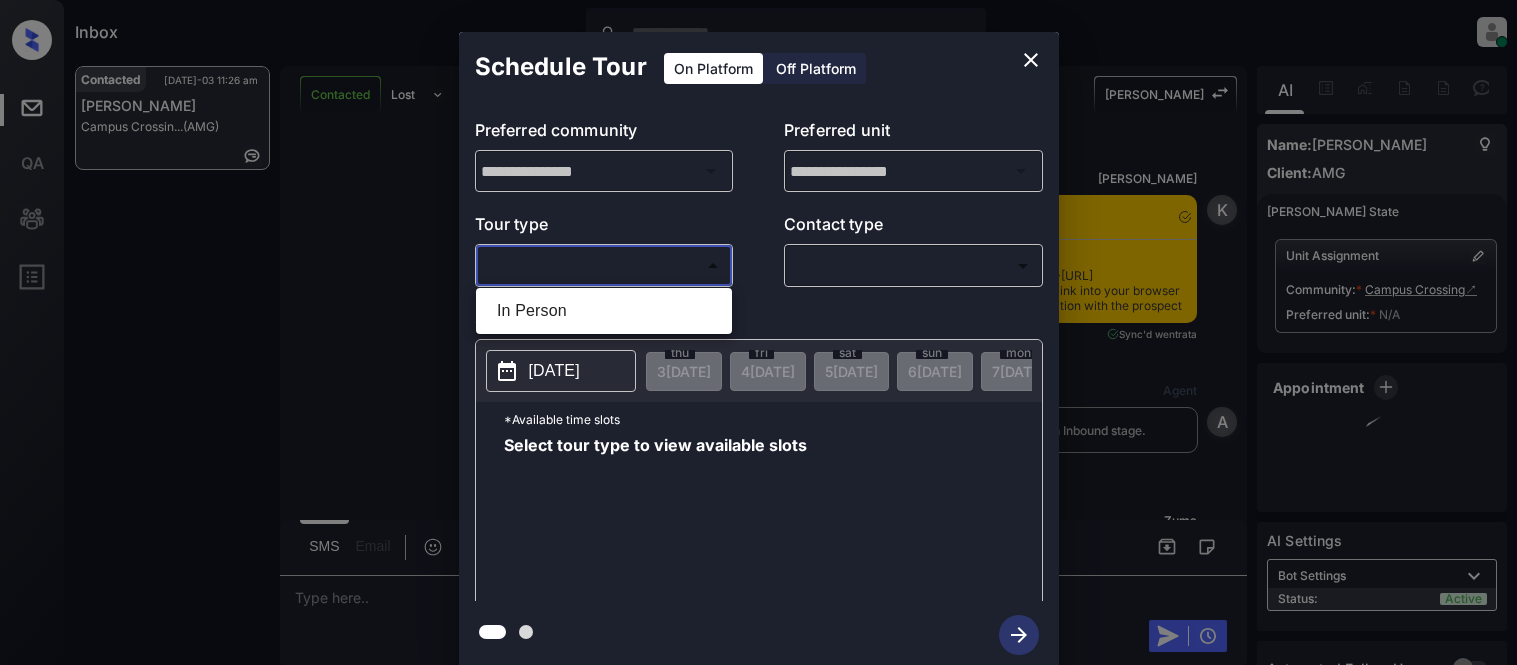 scroll, scrollTop: 0, scrollLeft: 0, axis: both 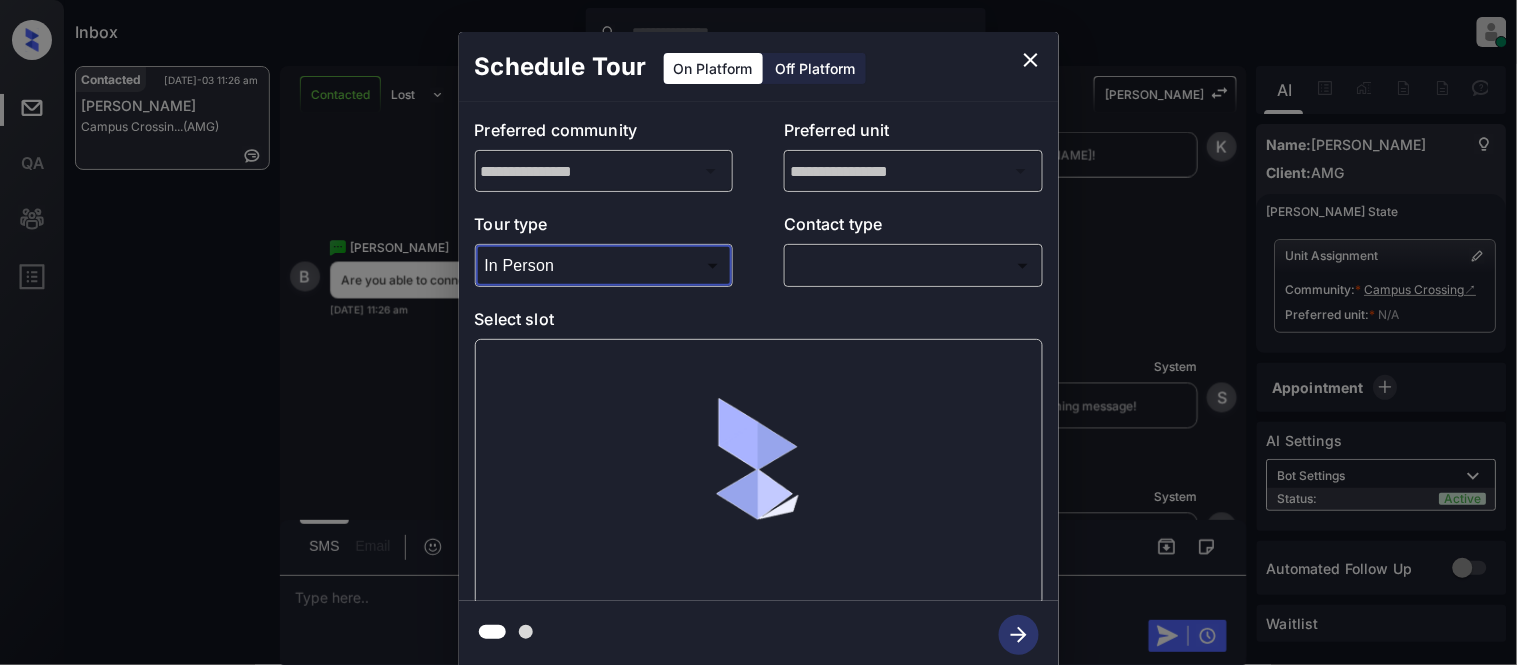 click 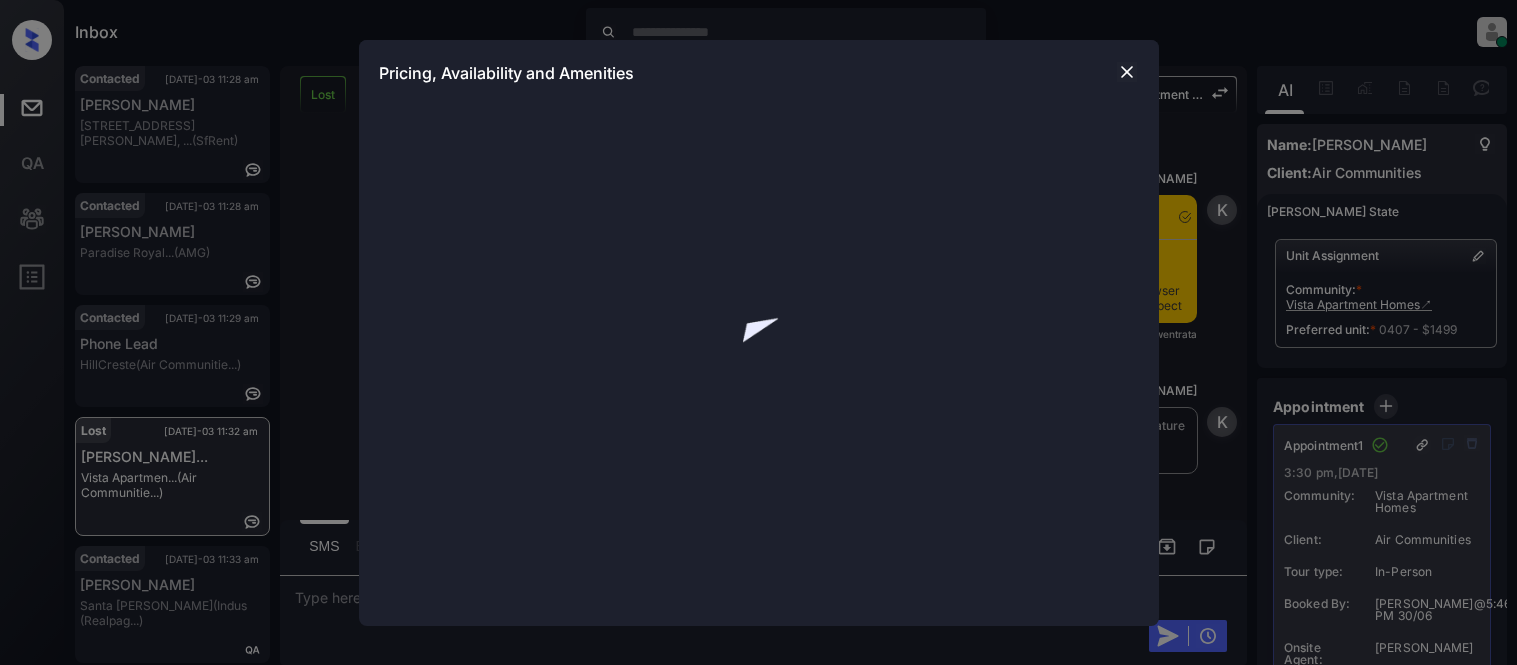 scroll, scrollTop: 0, scrollLeft: 0, axis: both 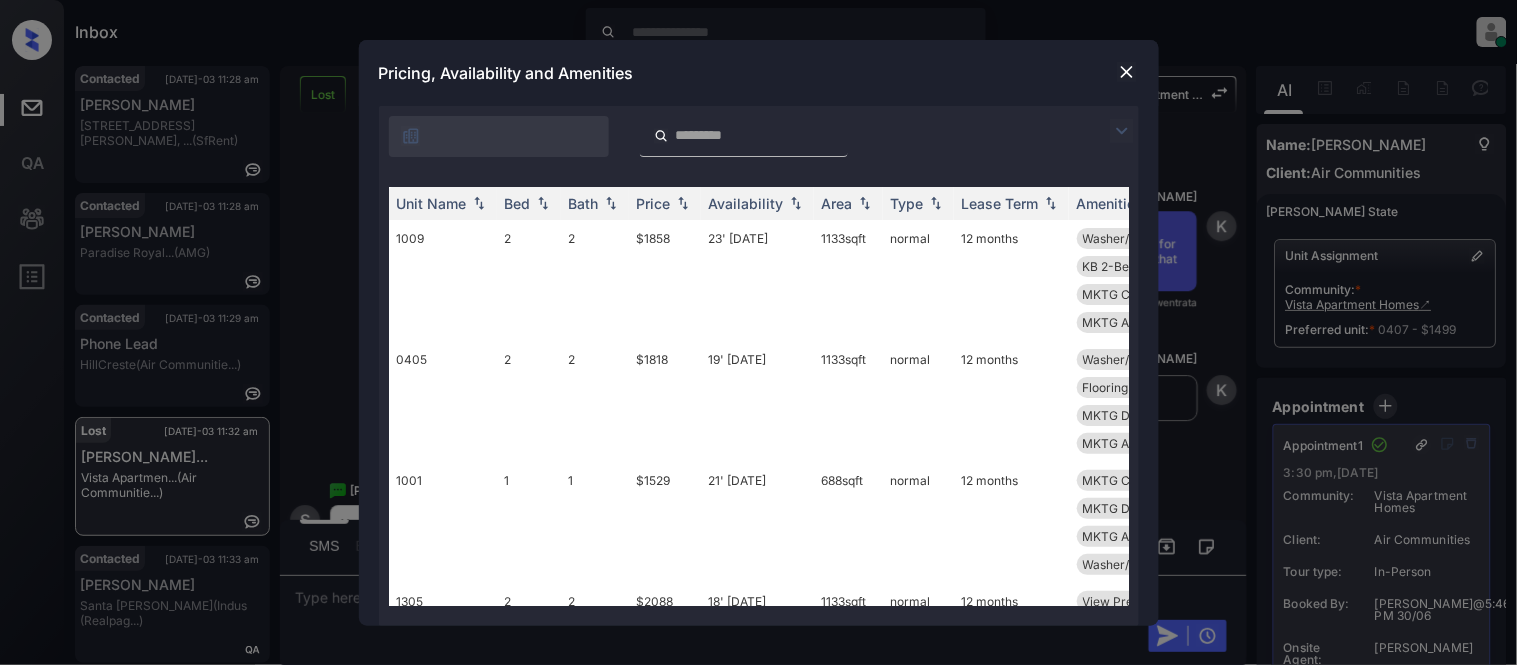 click at bounding box center [1122, 131] 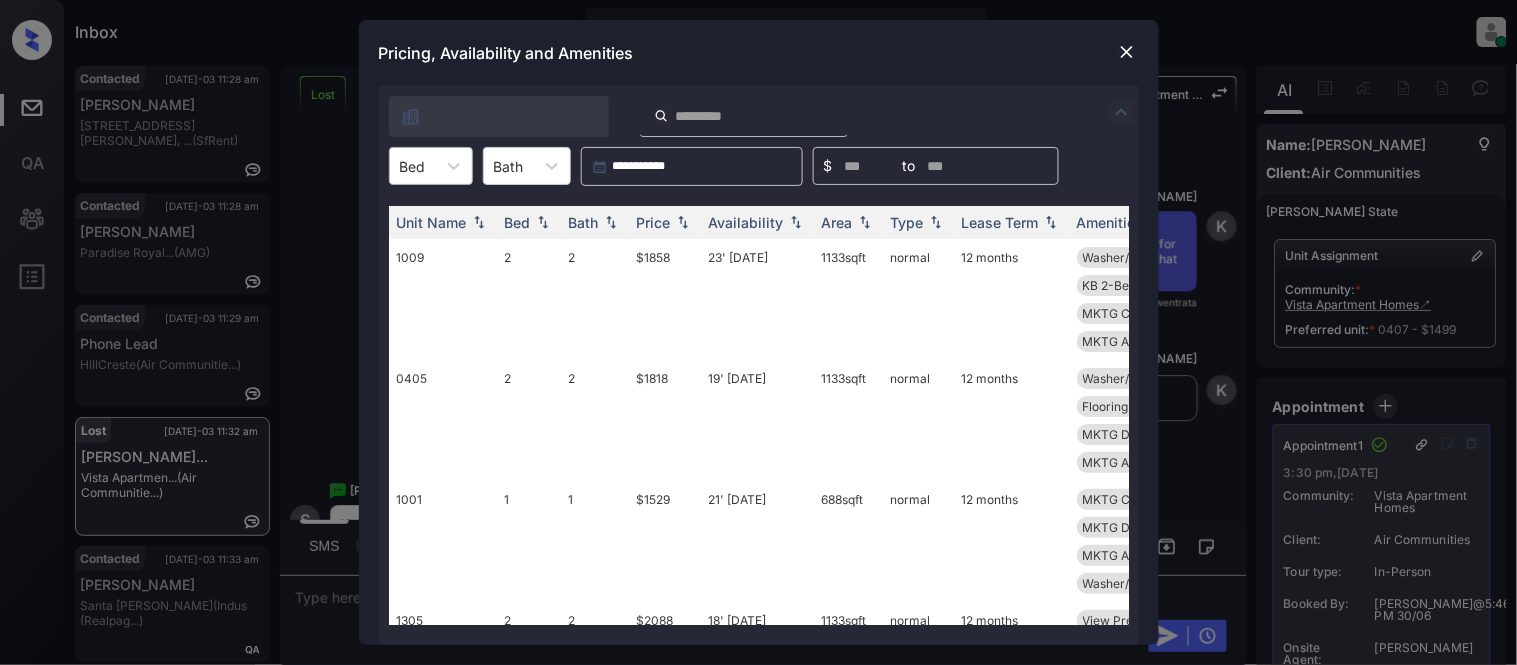 click at bounding box center [413, 166] 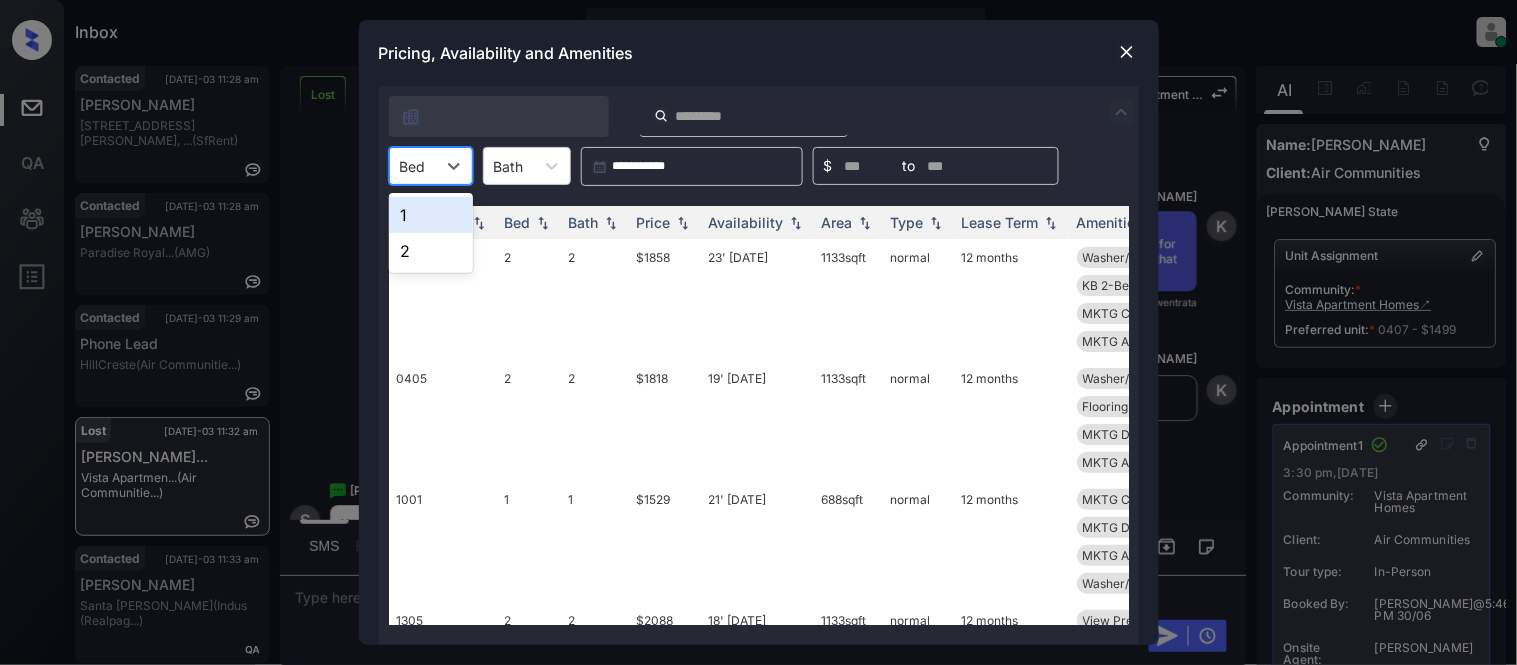 click on "1" at bounding box center [431, 215] 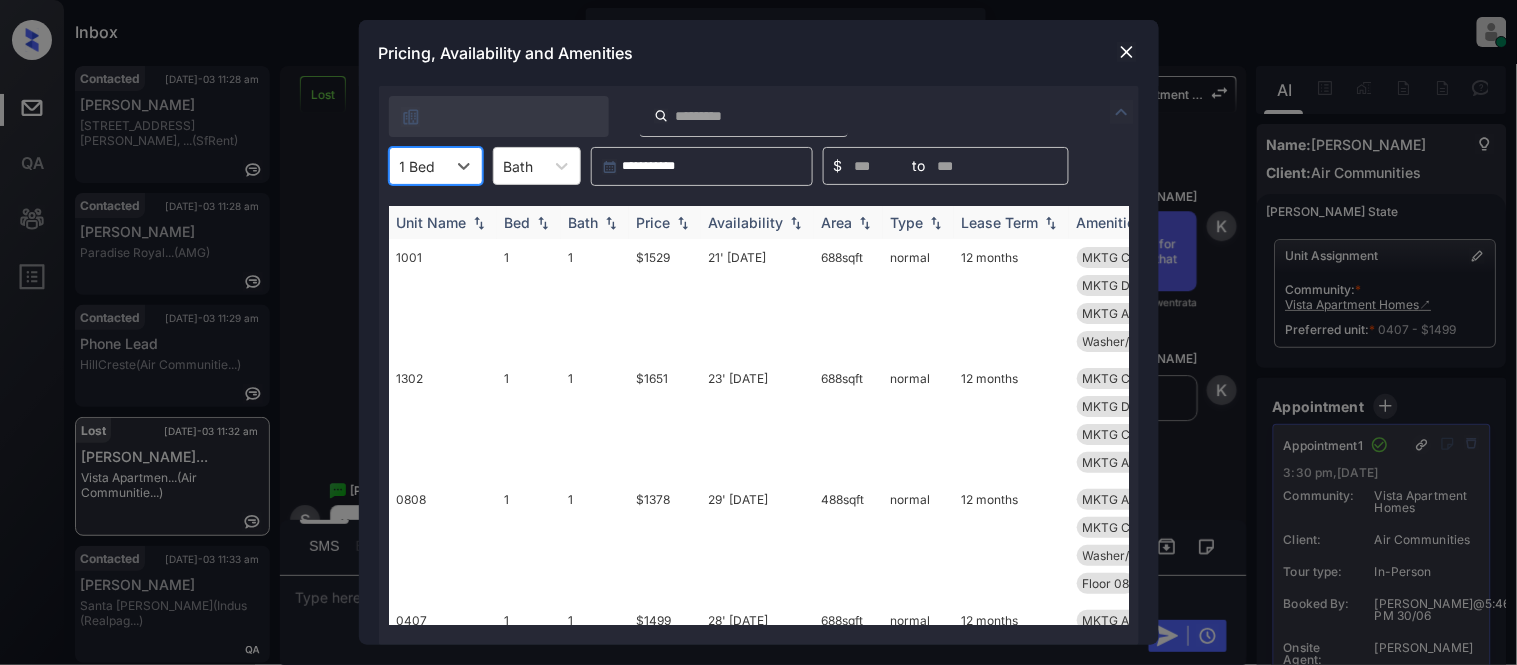 click on "Price" at bounding box center [654, 222] 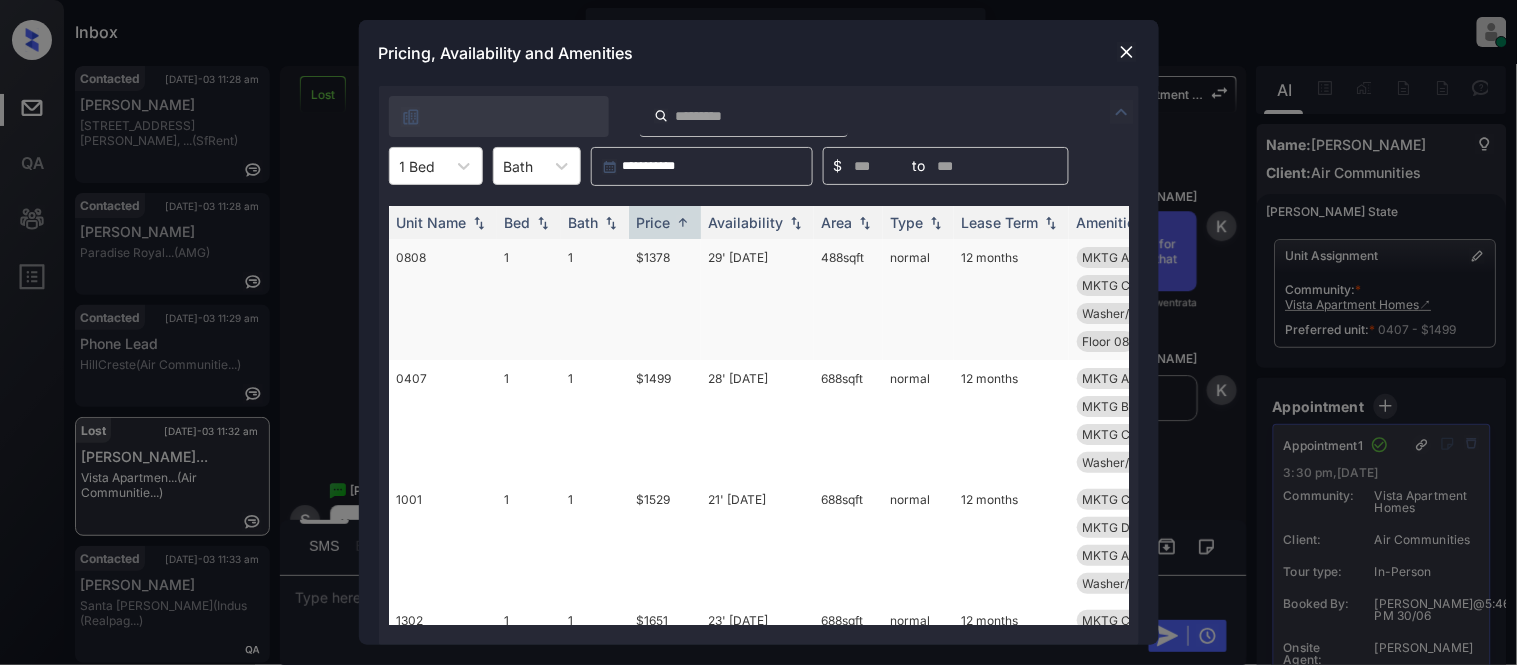 click on "$1378" at bounding box center (665, 299) 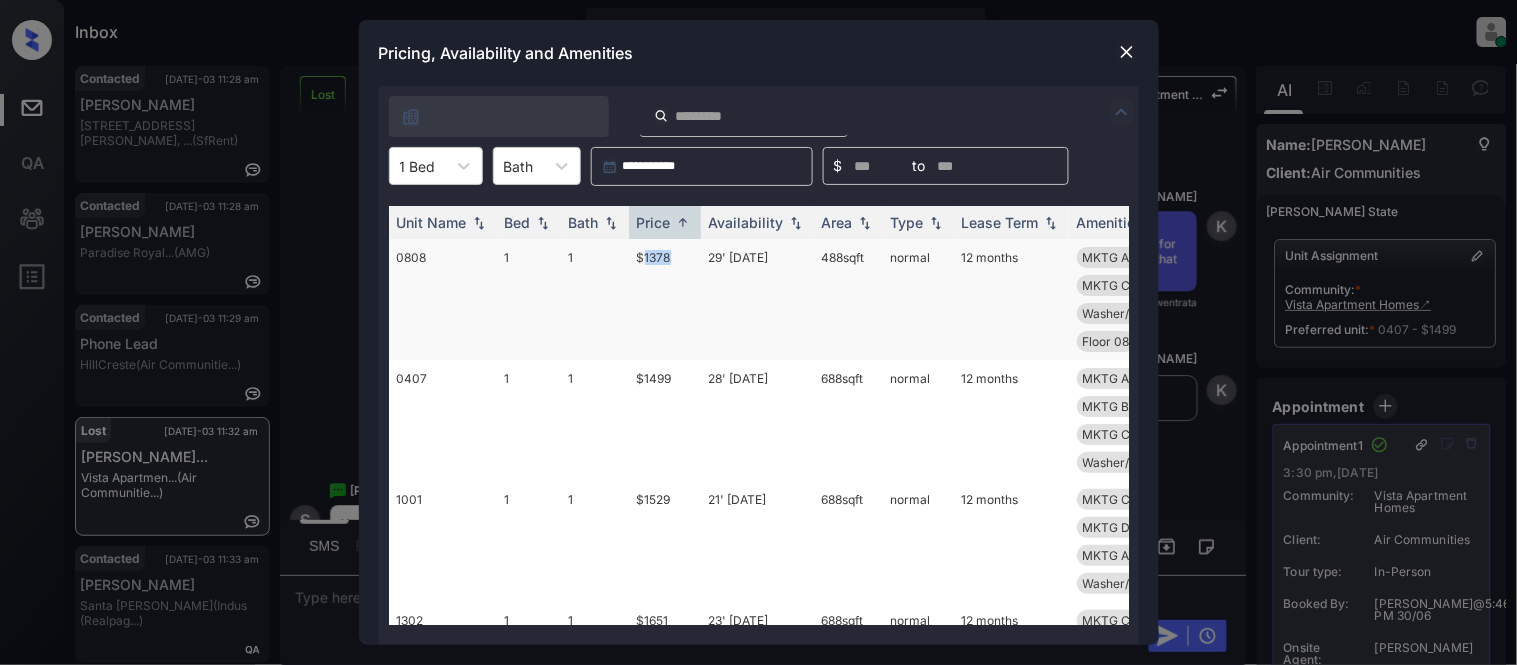 click on "$1378" at bounding box center [665, 299] 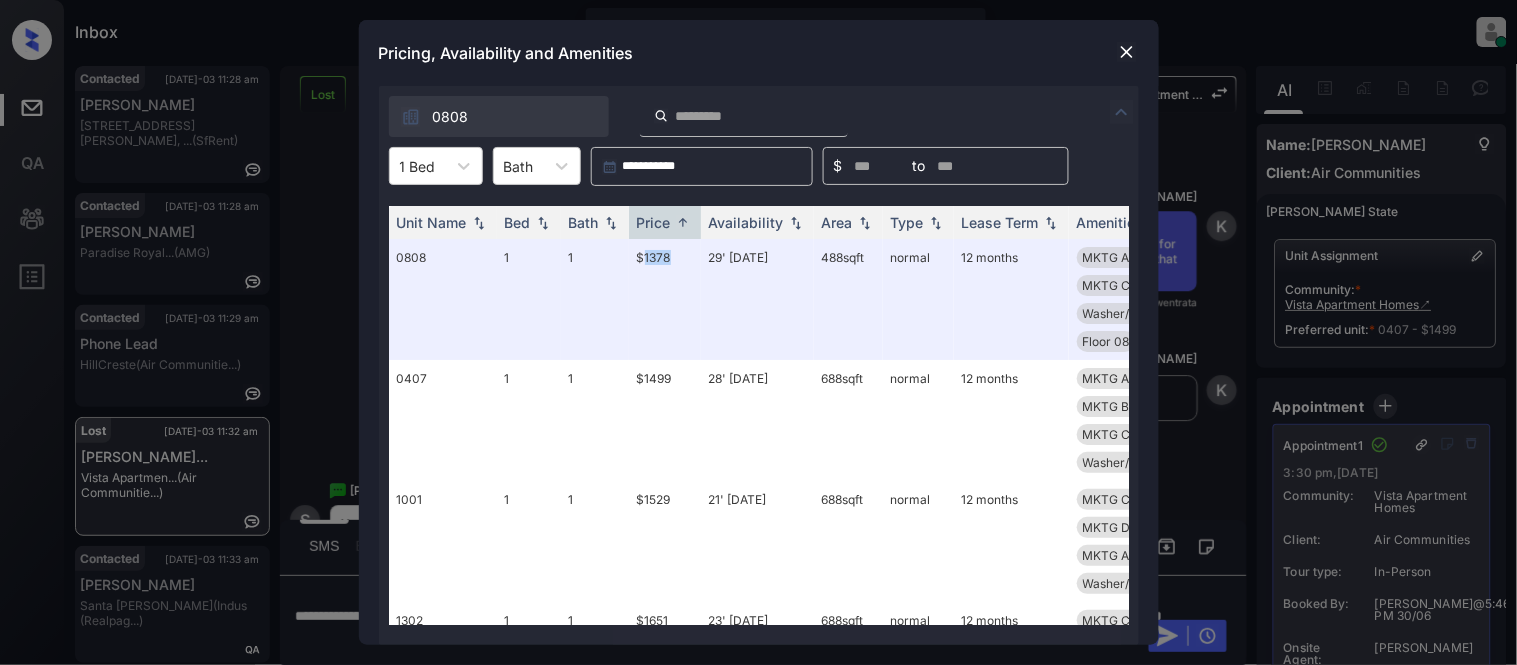 click at bounding box center [1127, 52] 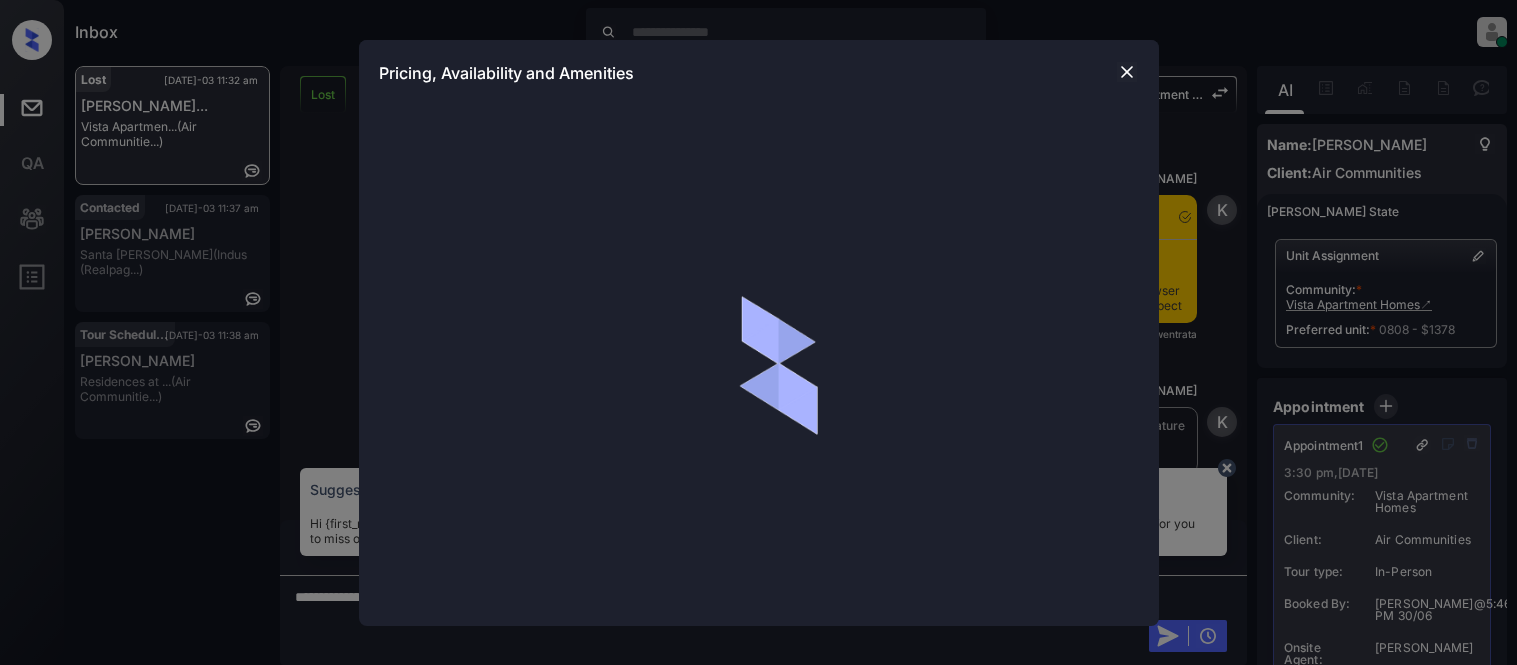 scroll, scrollTop: 0, scrollLeft: 0, axis: both 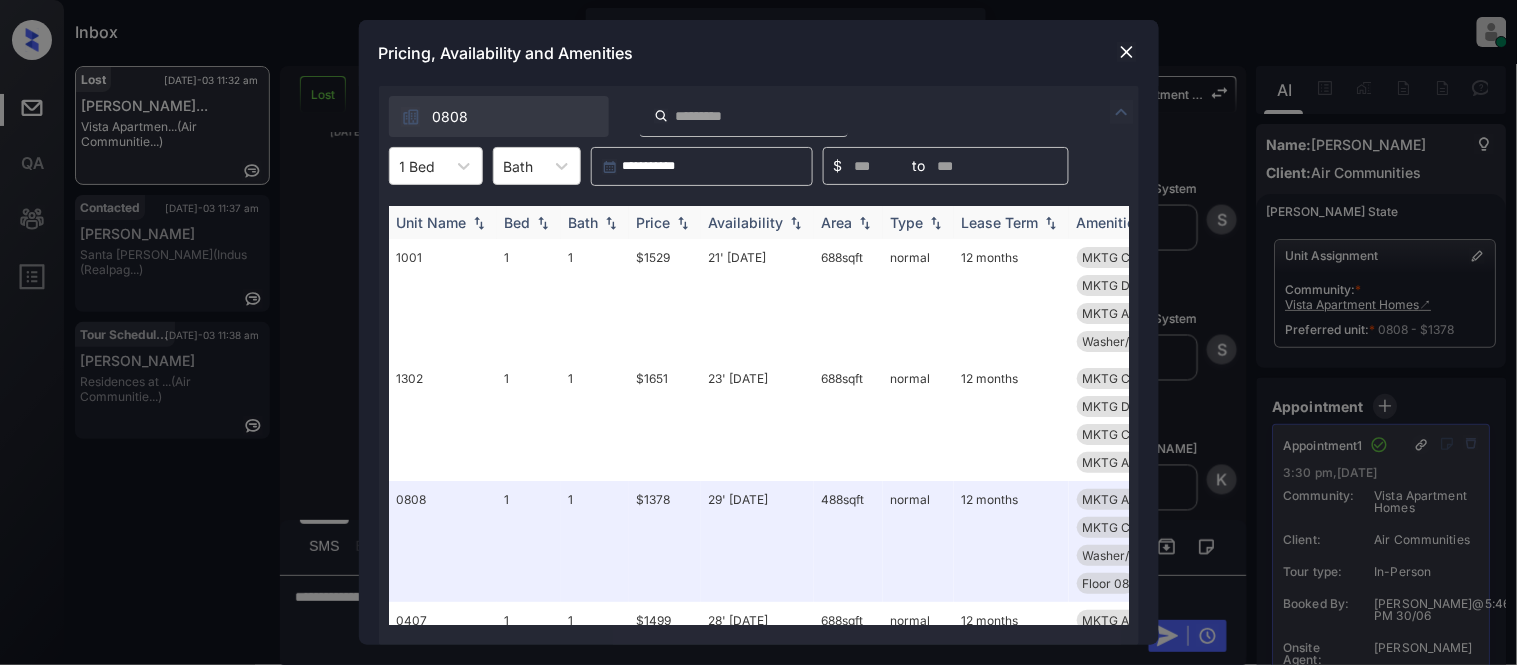 click at bounding box center [683, 223] 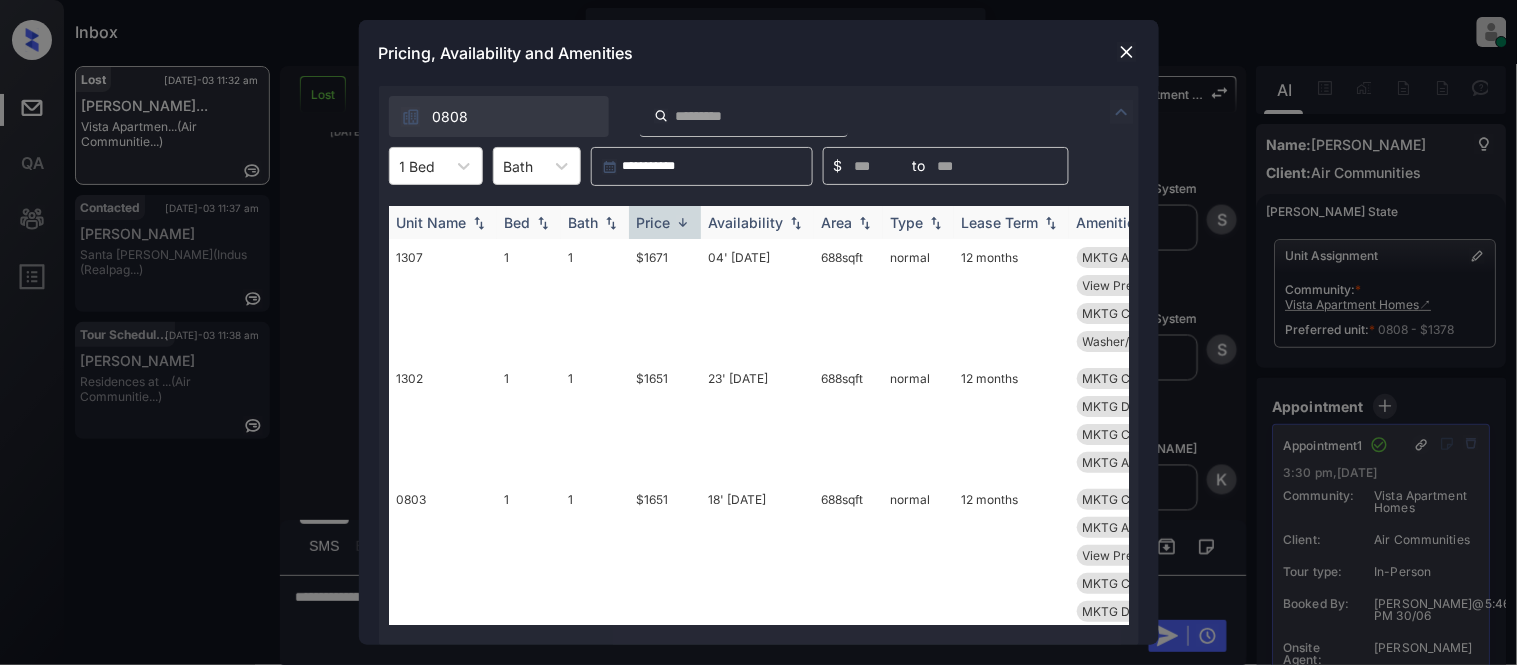 click at bounding box center (683, 222) 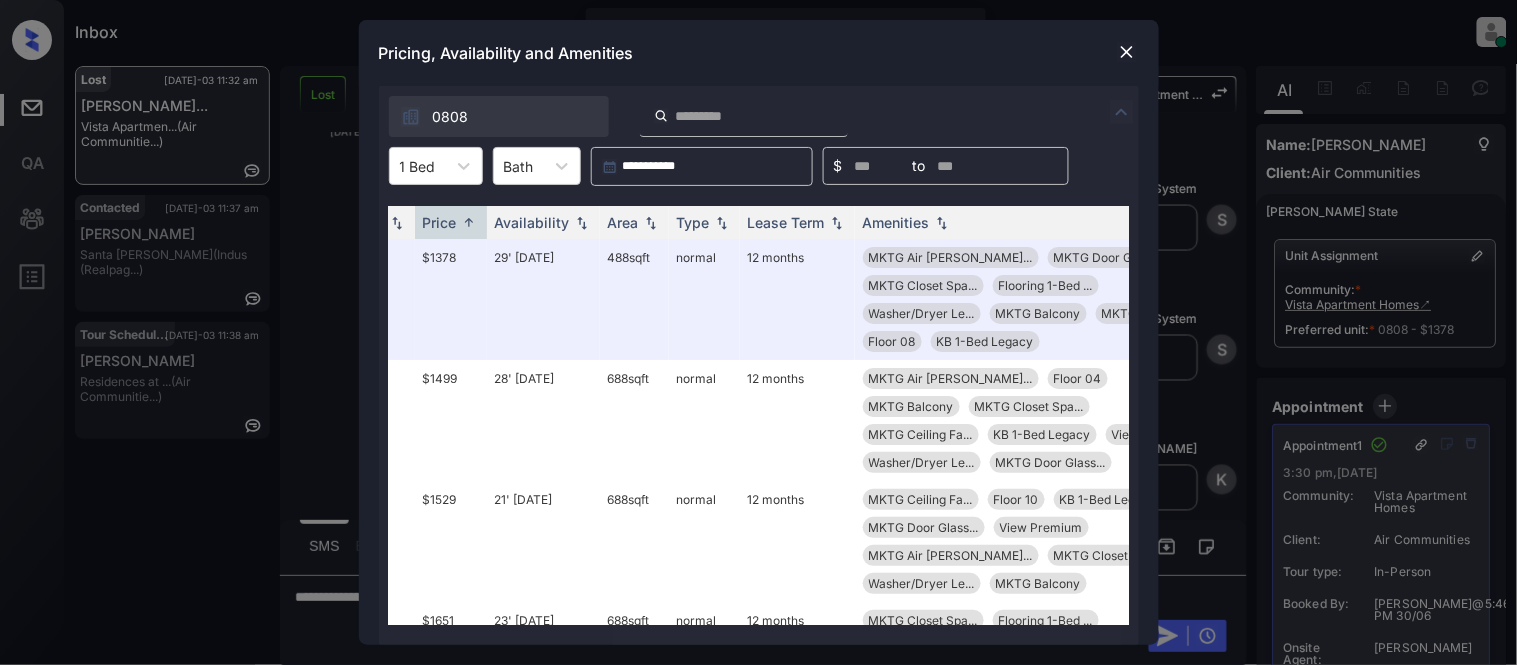 scroll, scrollTop: 0, scrollLeft: 321, axis: horizontal 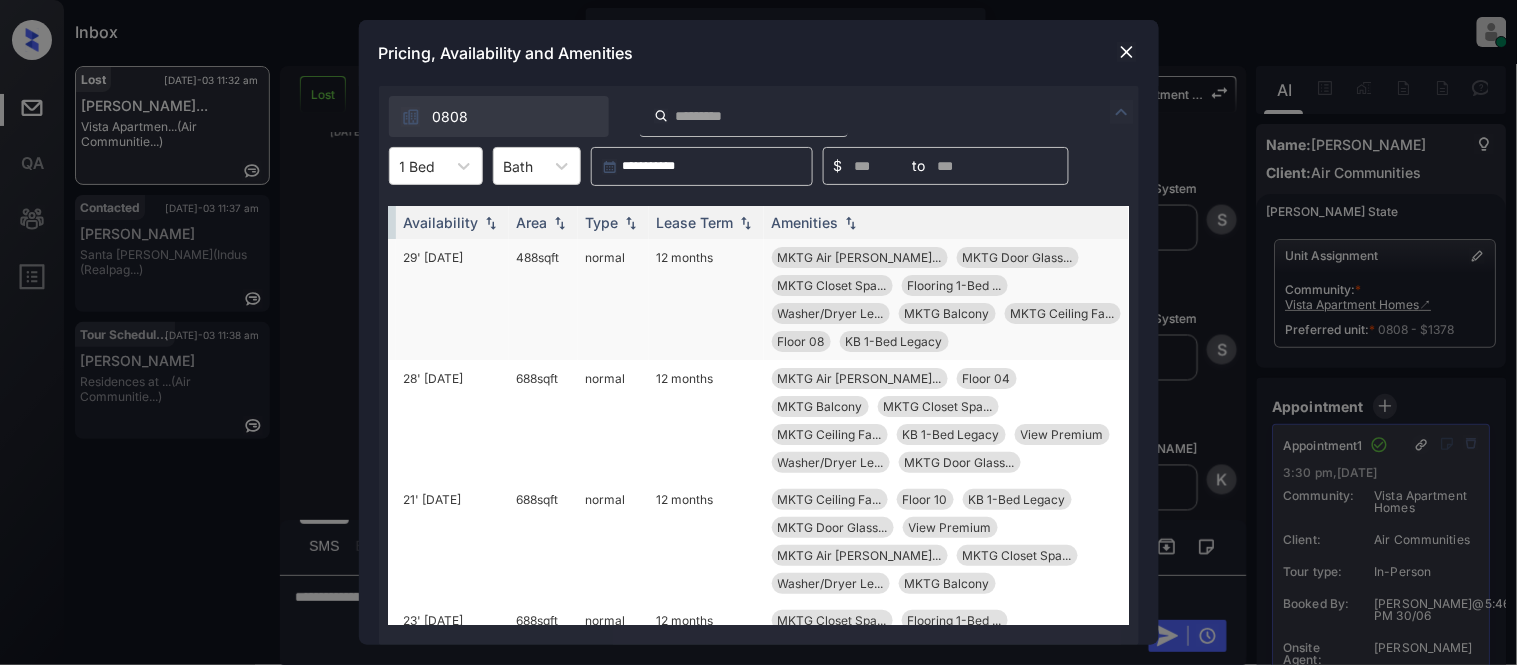 drag, startPoint x: 490, startPoint y: 253, endPoint x: 553, endPoint y: 258, distance: 63.1981 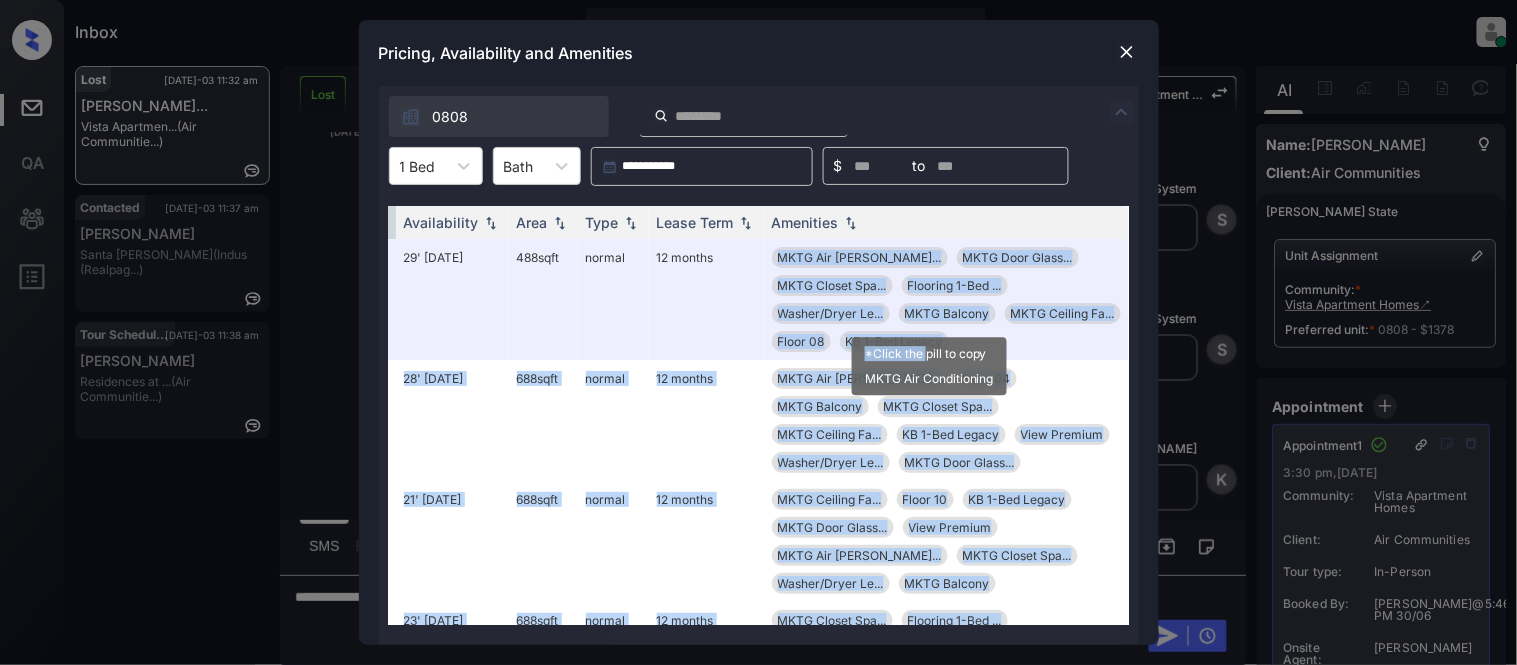 drag, startPoint x: 748, startPoint y: 256, endPoint x: 927, endPoint y: 332, distance: 194.46594 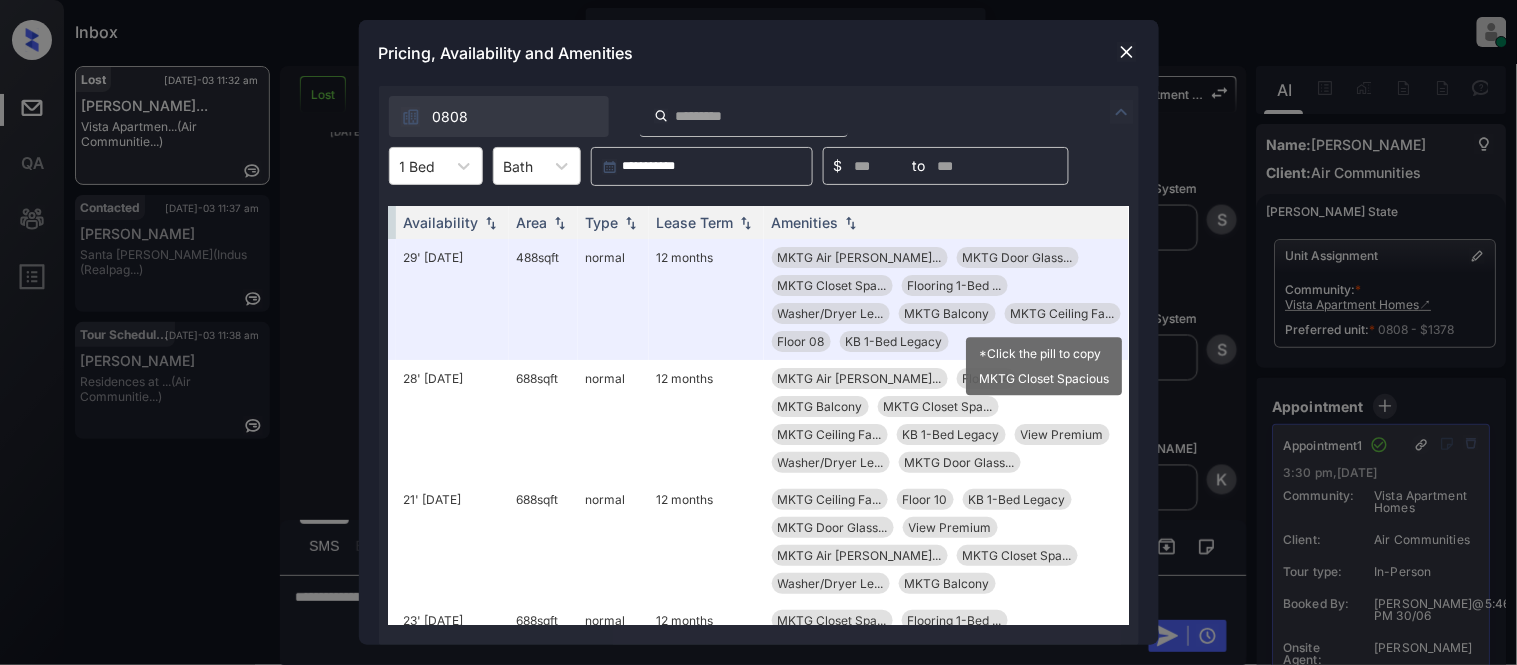 click on "*Click the pill to copy MKTG Closet Spacious" at bounding box center [1044, 360] 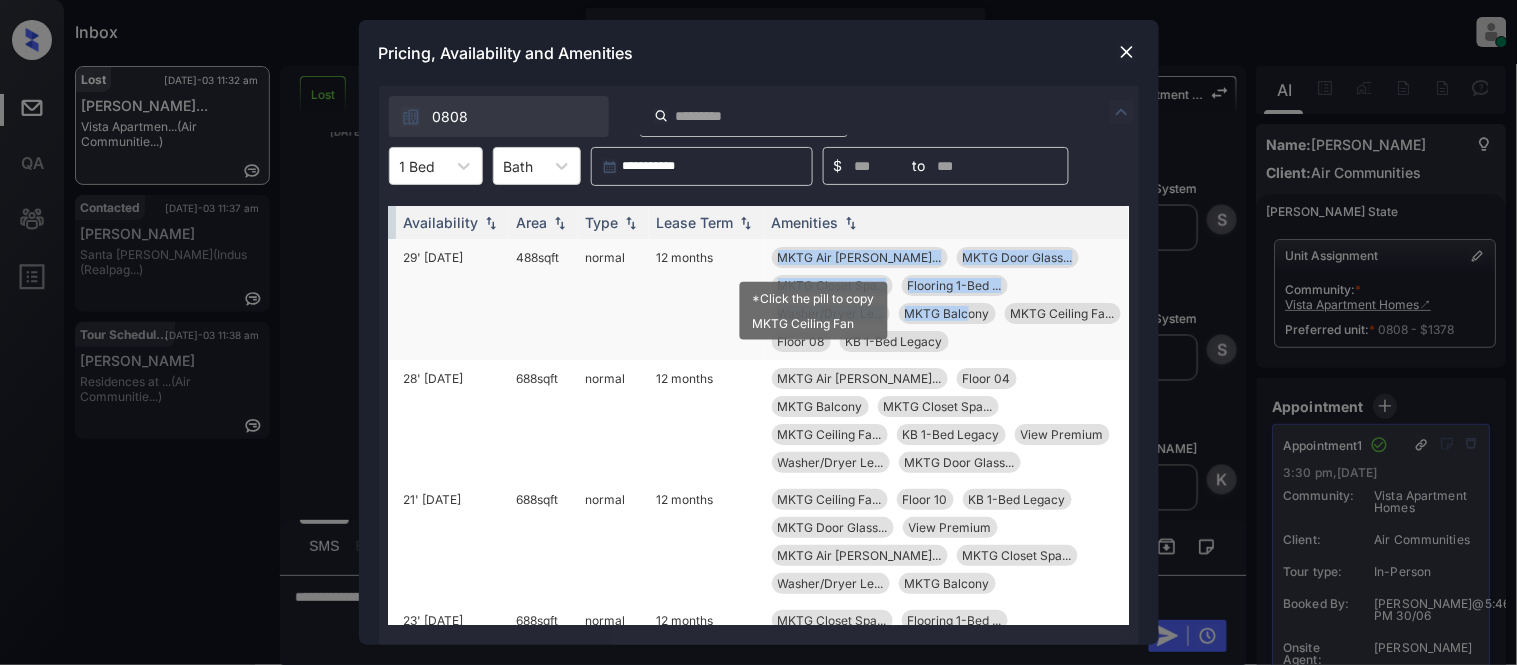 drag, startPoint x: 948, startPoint y: 338, endPoint x: 760, endPoint y: 255, distance: 205.50668 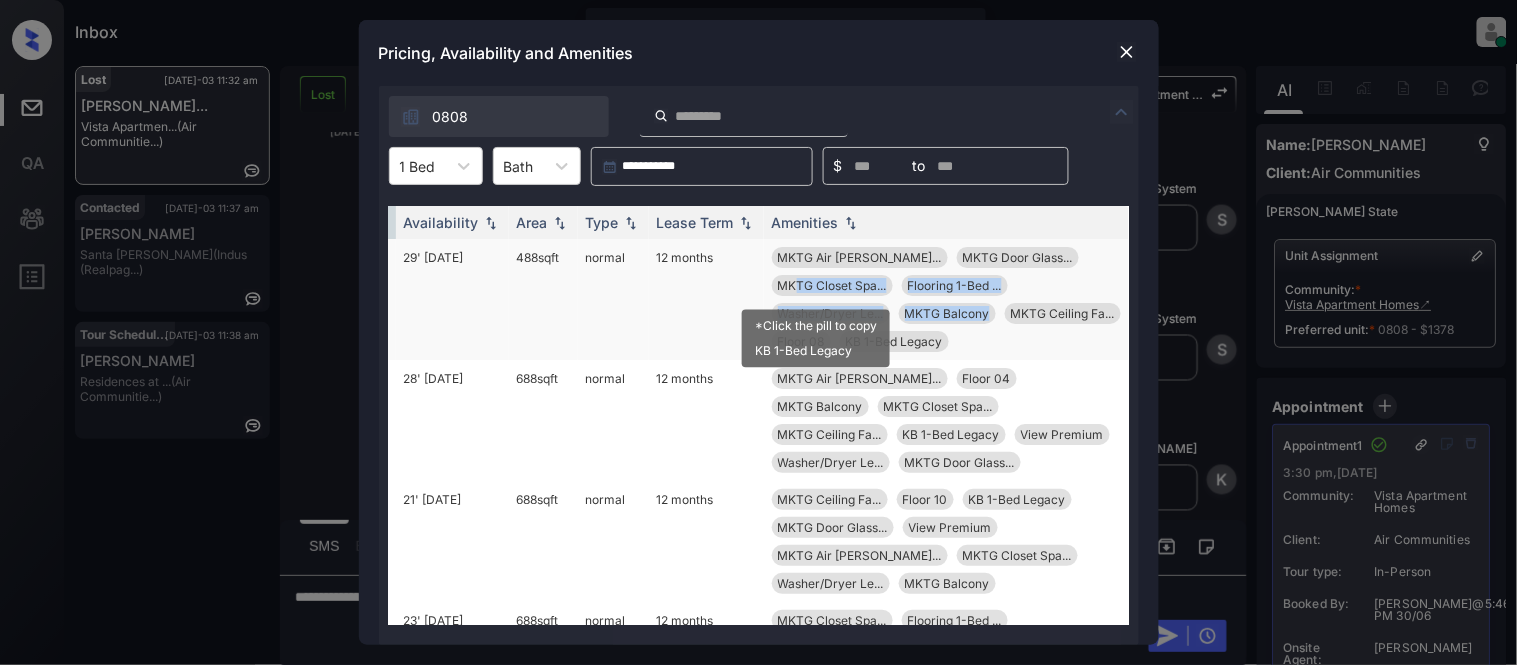 drag, startPoint x: 988, startPoint y: 348, endPoint x: 778, endPoint y: 281, distance: 220.42912 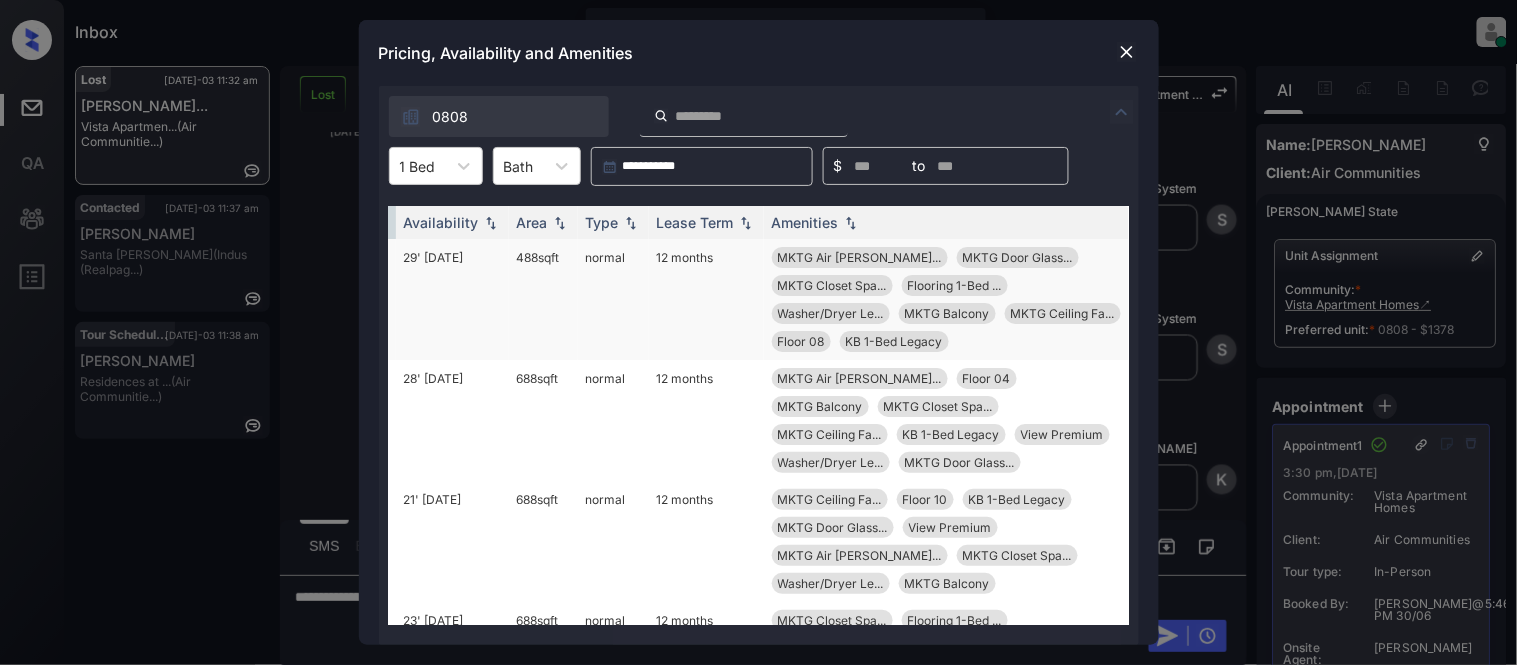 click on "MKTG Air Condit... MKTG Door Glass... MKTG Closet Spa... Flooring 1-Bed ... Washer/Dryer Le... MKTG Balcony MKTG Ceiling Fa... Floor 08 KB 1-Bed Legacy" at bounding box center (946, 299) 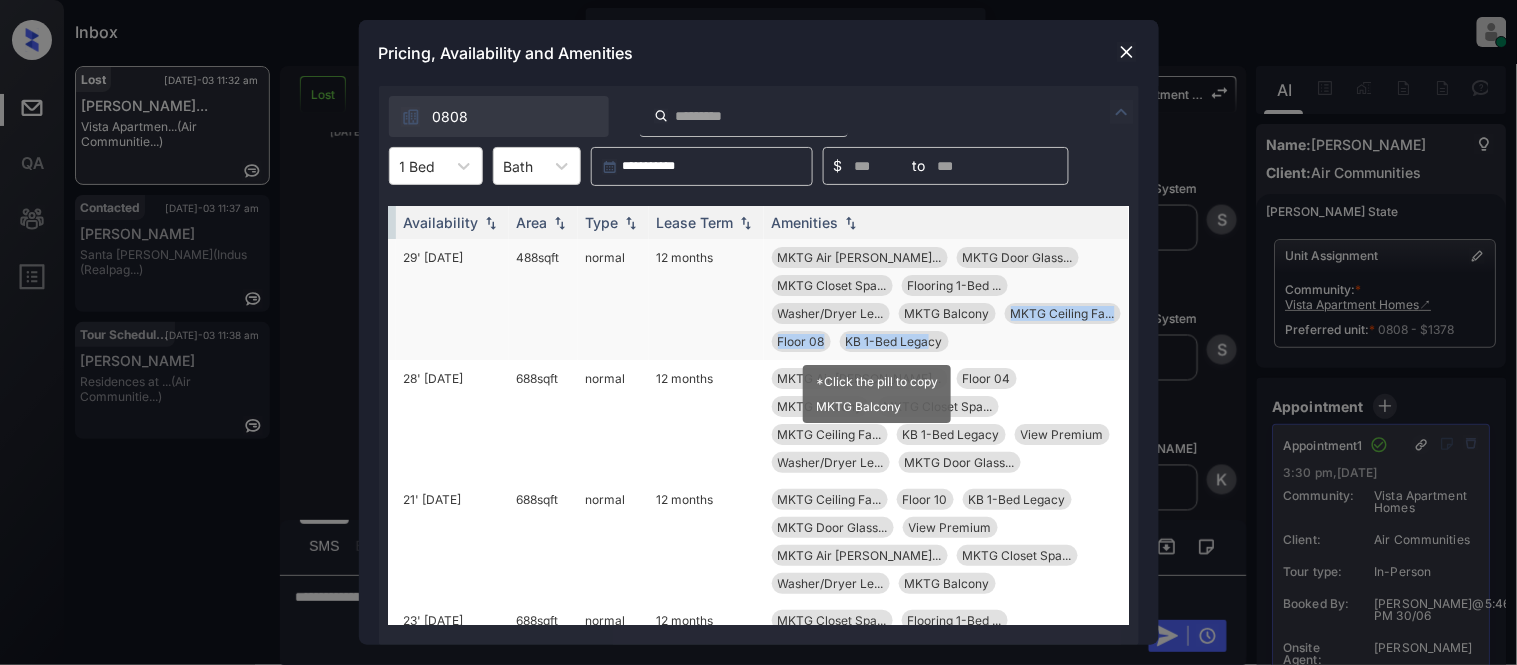 drag, startPoint x: 968, startPoint y: 352, endPoint x: 911, endPoint y: 332, distance: 60.40695 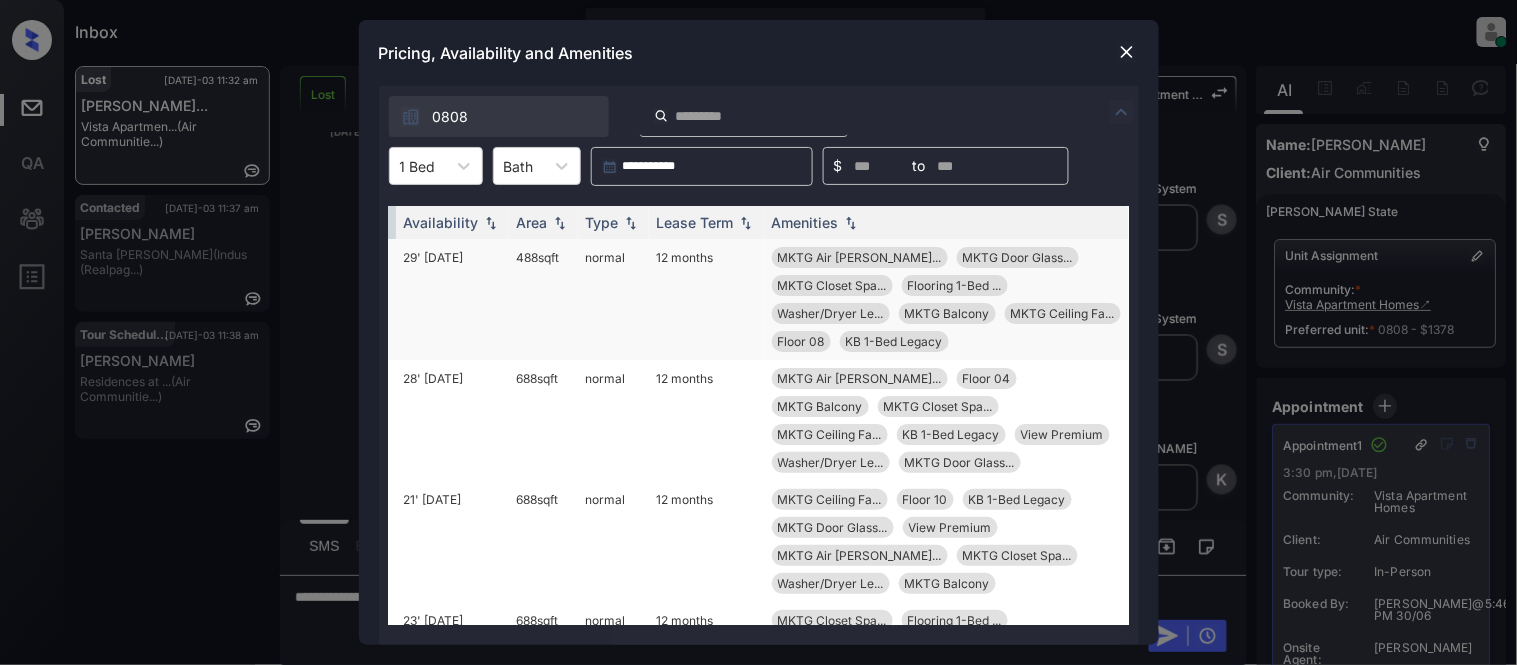 click on "MKTG Air Condit... MKTG Door Glass... MKTG Closet Spa... Flooring 1-Bed ... Washer/Dryer Le... MKTG Balcony MKTG Ceiling Fa... Floor 08 KB 1-Bed Legacy" at bounding box center (946, 299) 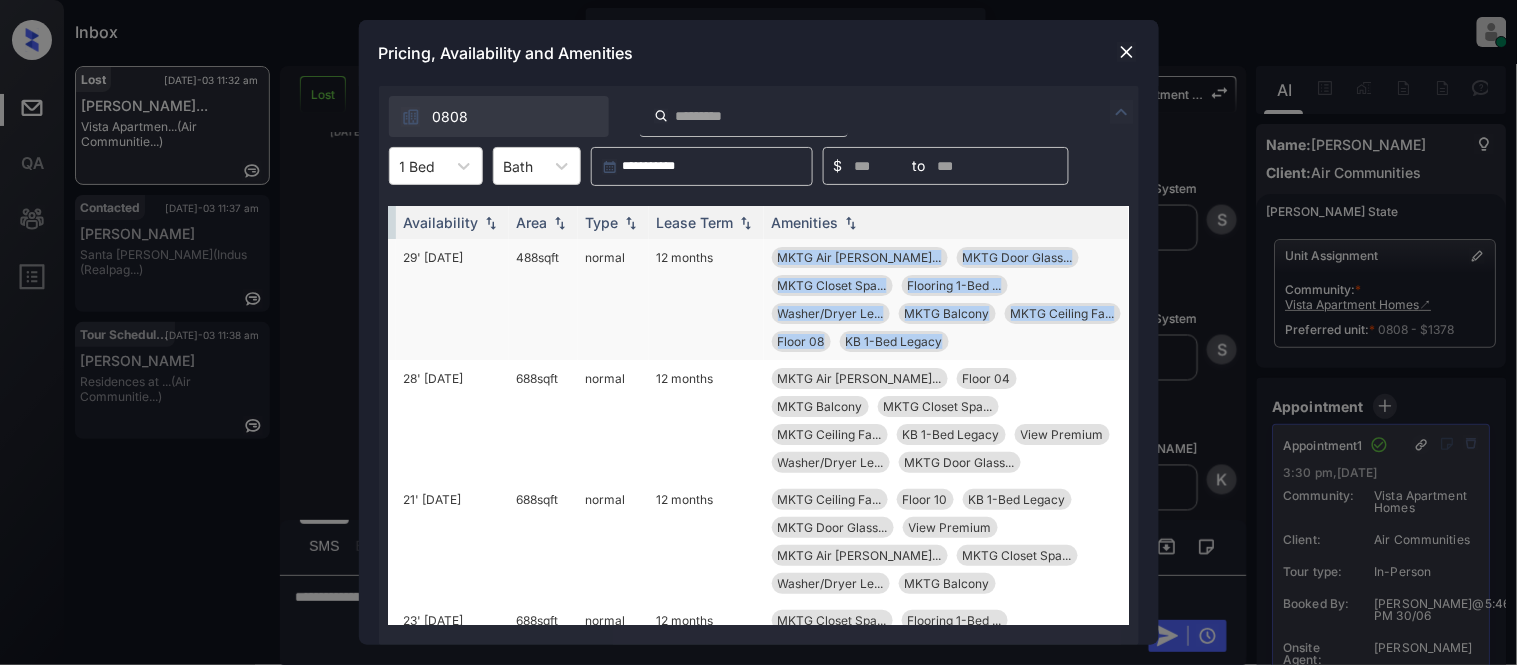 drag, startPoint x: 750, startPoint y: 248, endPoint x: 942, endPoint y: 344, distance: 214.66252 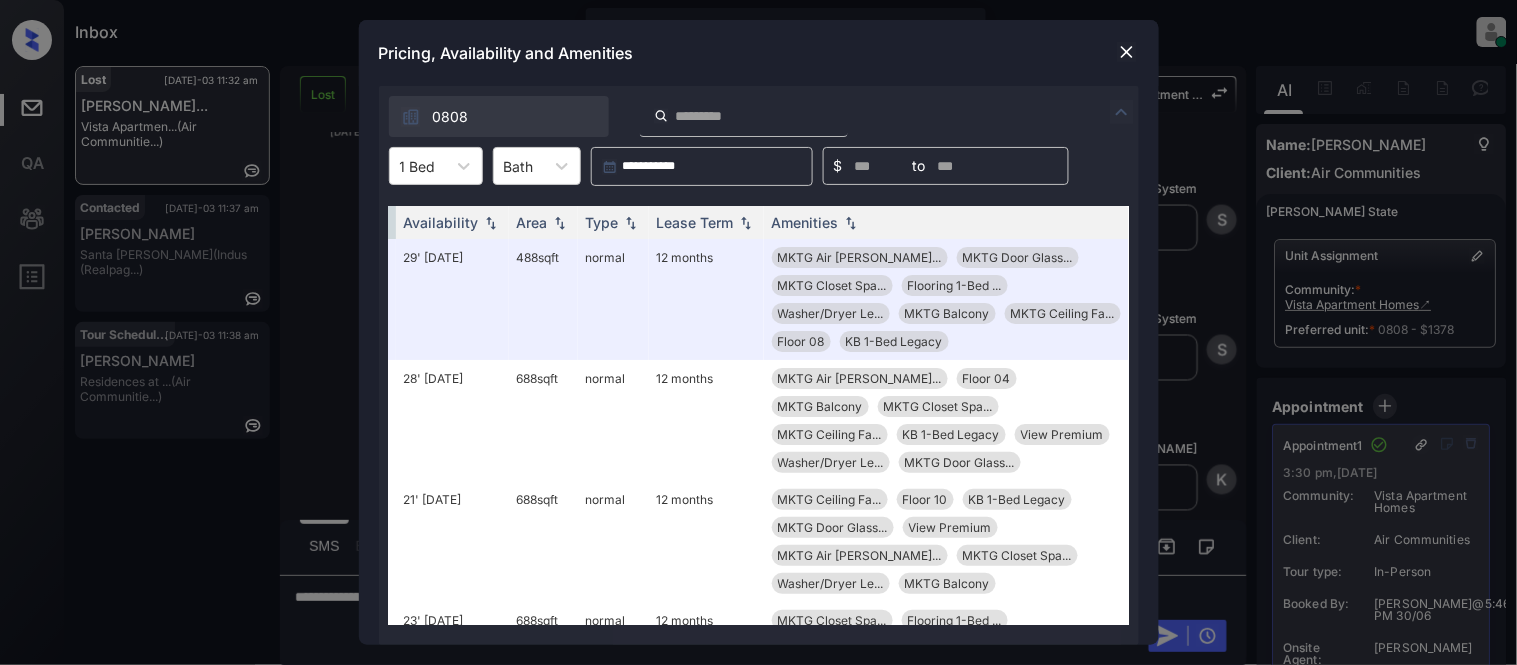 click on "**********" at bounding box center [758, 332] 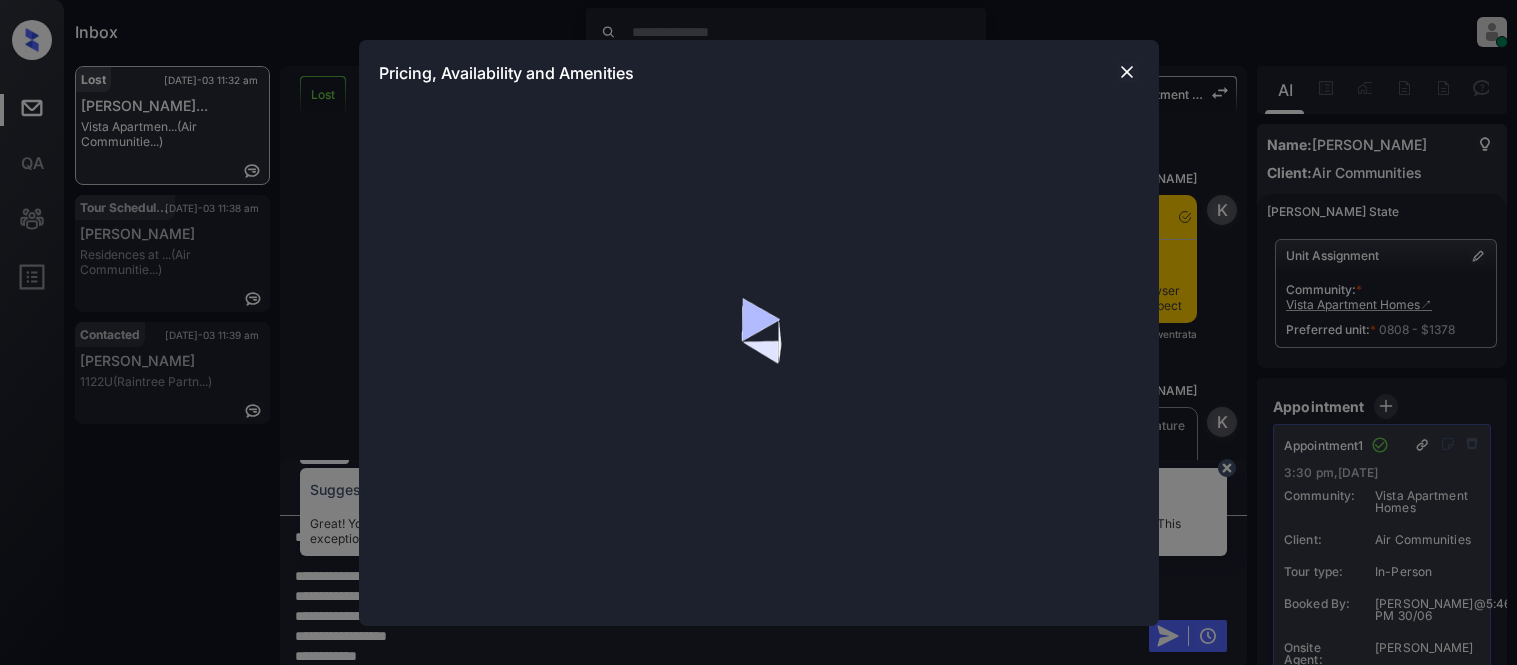 scroll, scrollTop: 0, scrollLeft: 0, axis: both 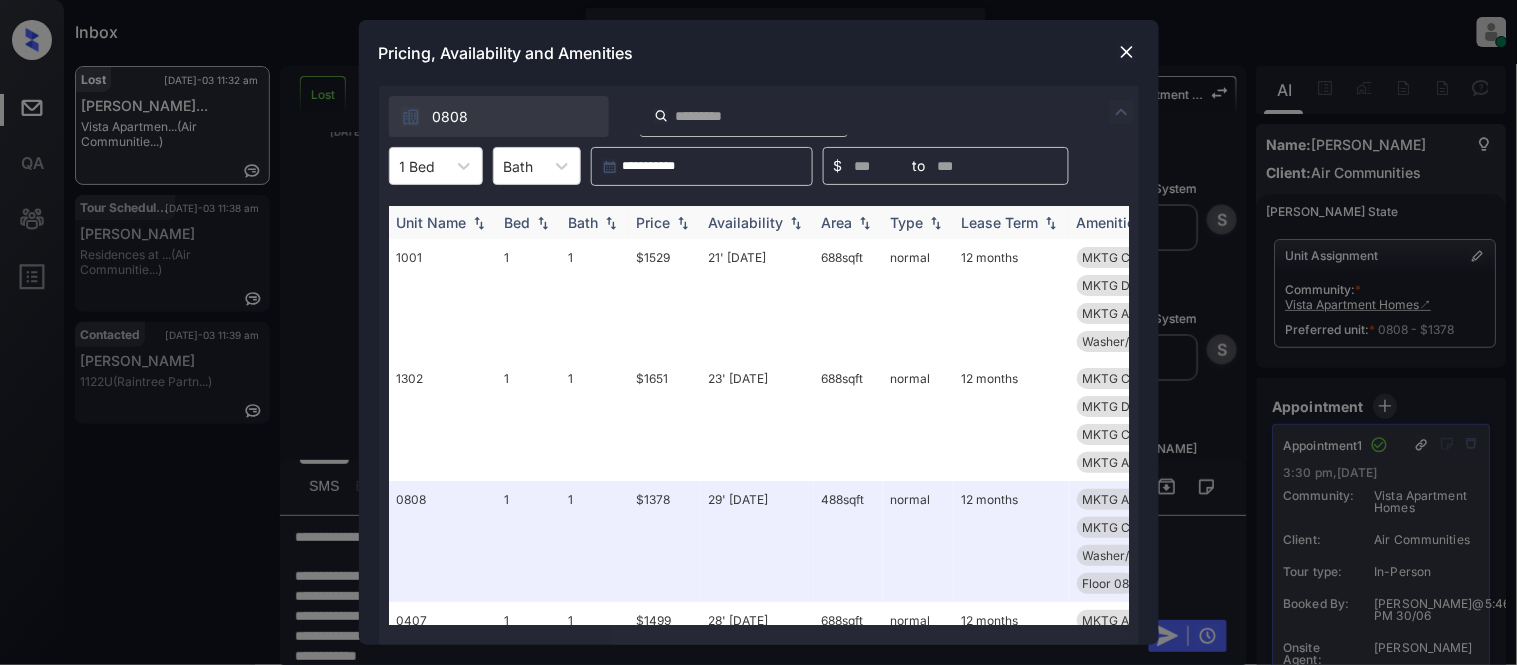 click on "Price" at bounding box center (654, 222) 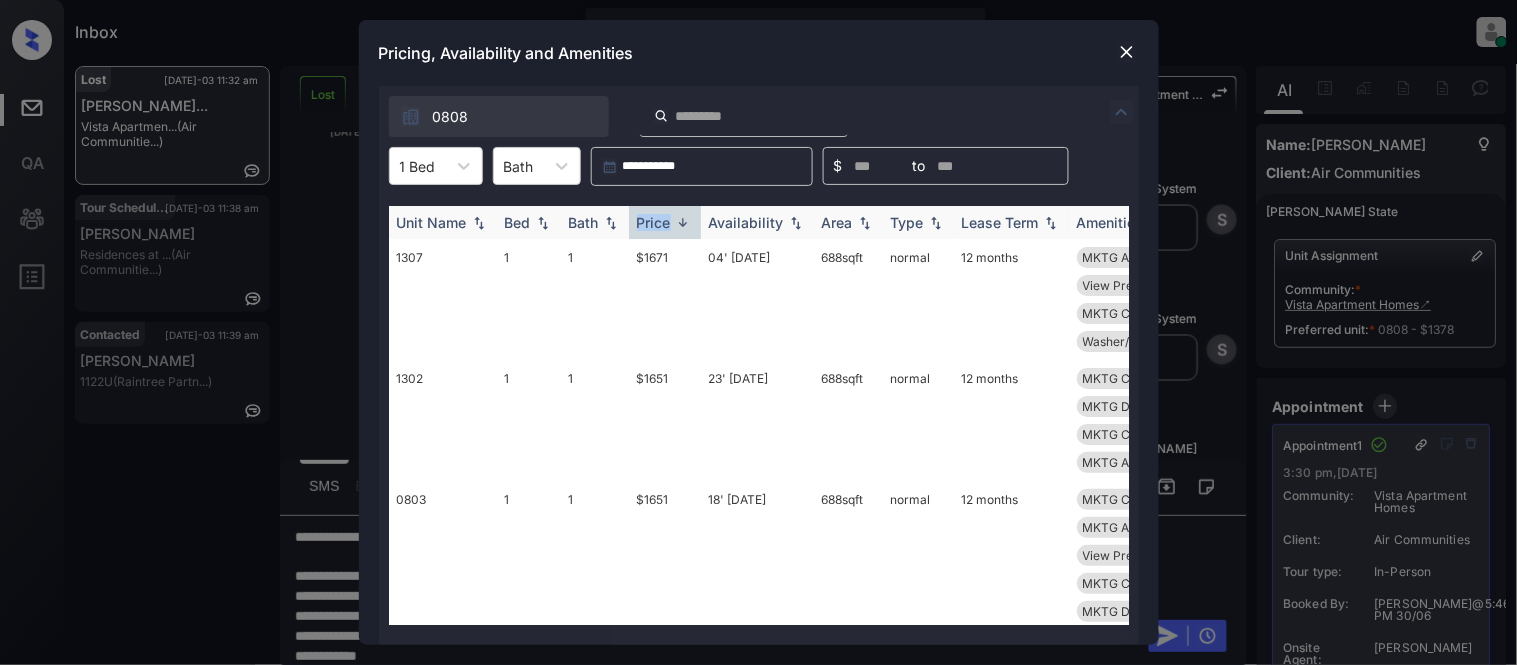 click on "Price" at bounding box center [654, 222] 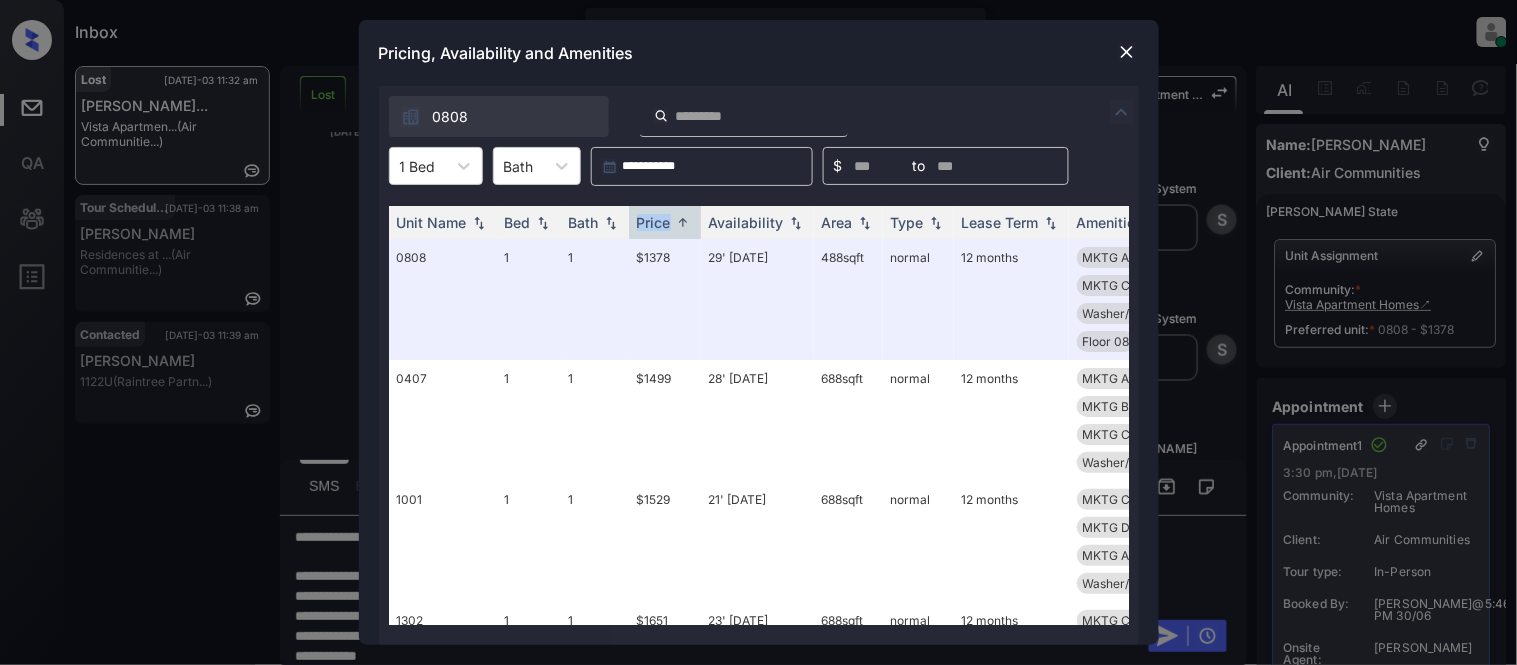 scroll, scrollTop: 0, scrollLeft: 321, axis: horizontal 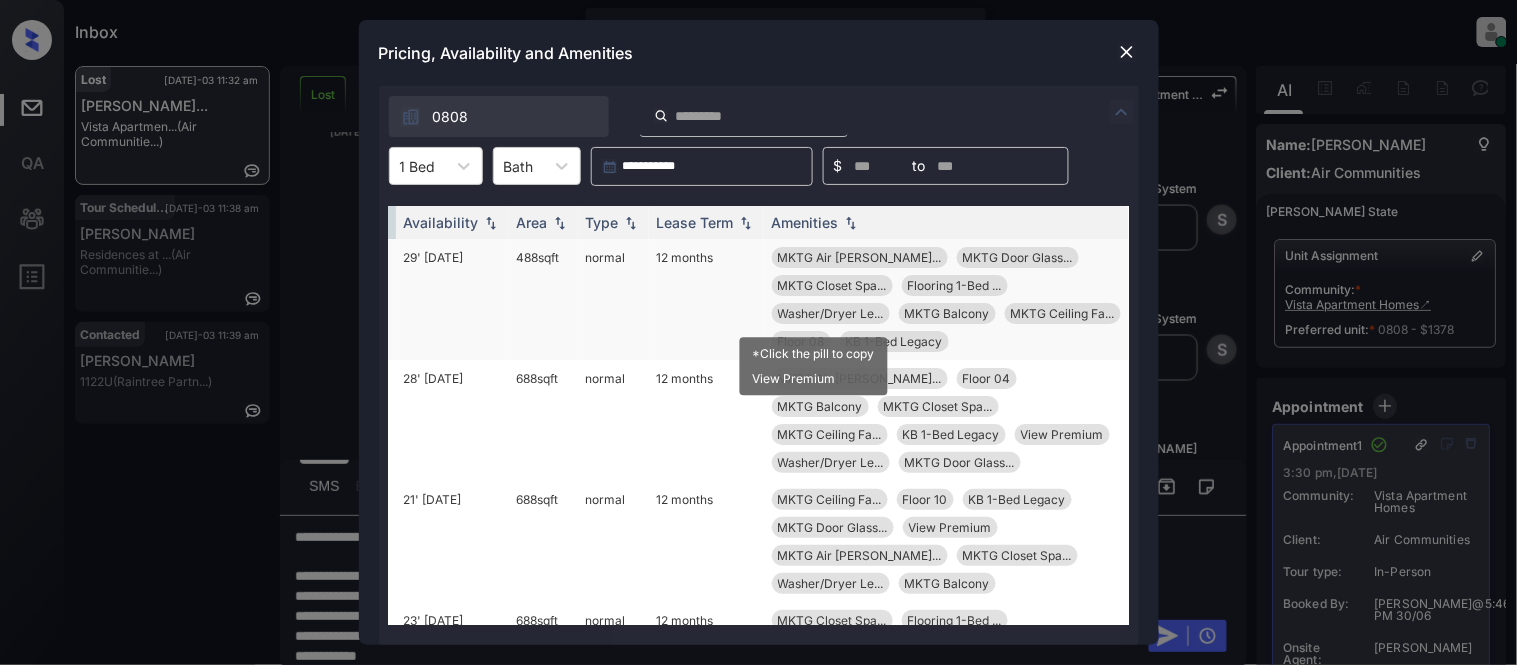 click on "Washer/Dryer Le..." at bounding box center [831, 313] 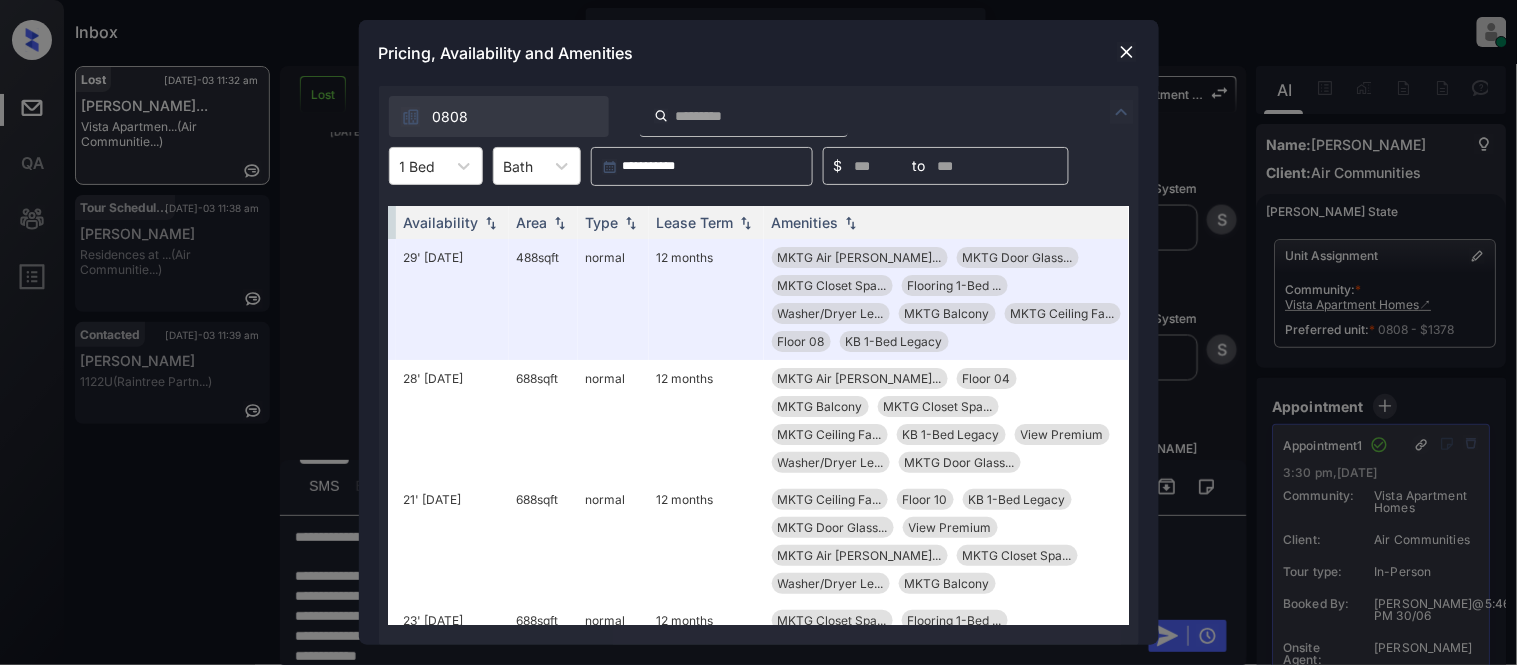 click at bounding box center (1127, 52) 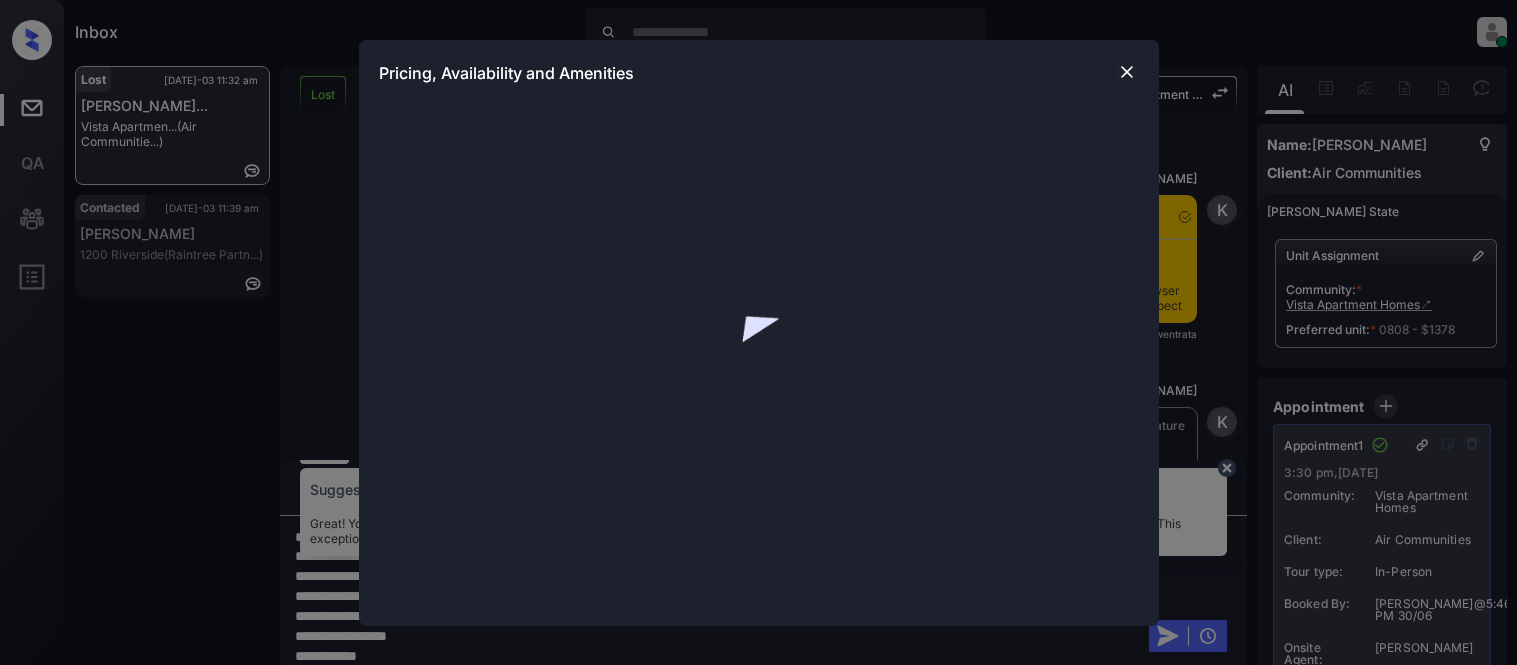 scroll, scrollTop: 0, scrollLeft: 0, axis: both 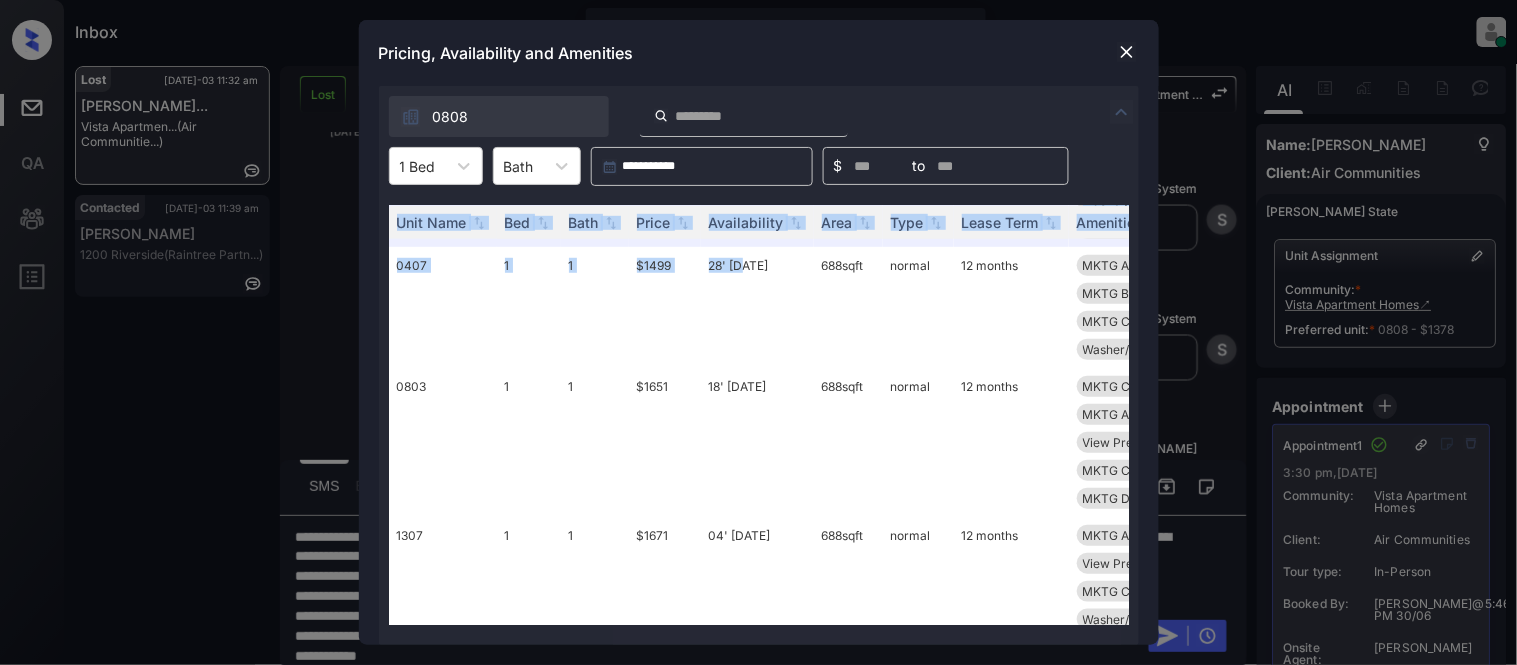 drag, startPoint x: 750, startPoint y: 606, endPoint x: 807, endPoint y: 610, distance: 57.14018 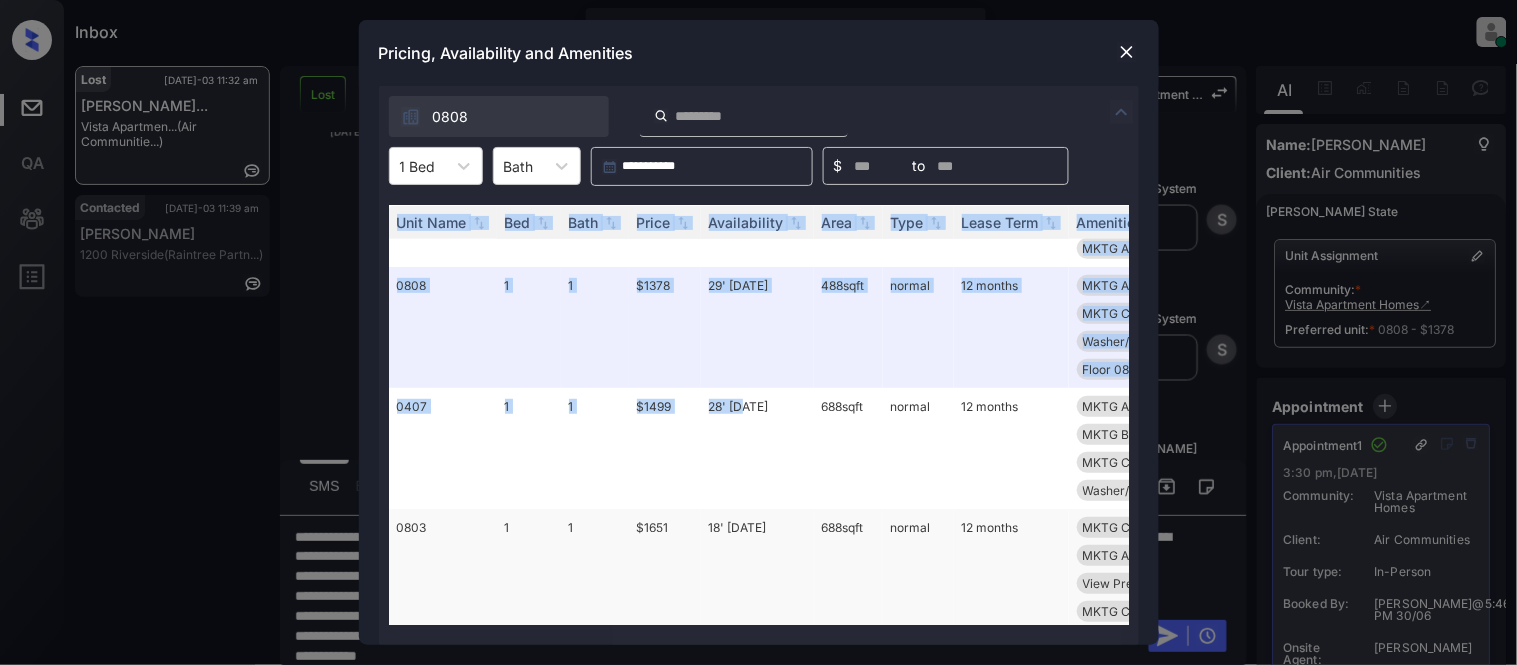 scroll, scrollTop: 22, scrollLeft: 0, axis: vertical 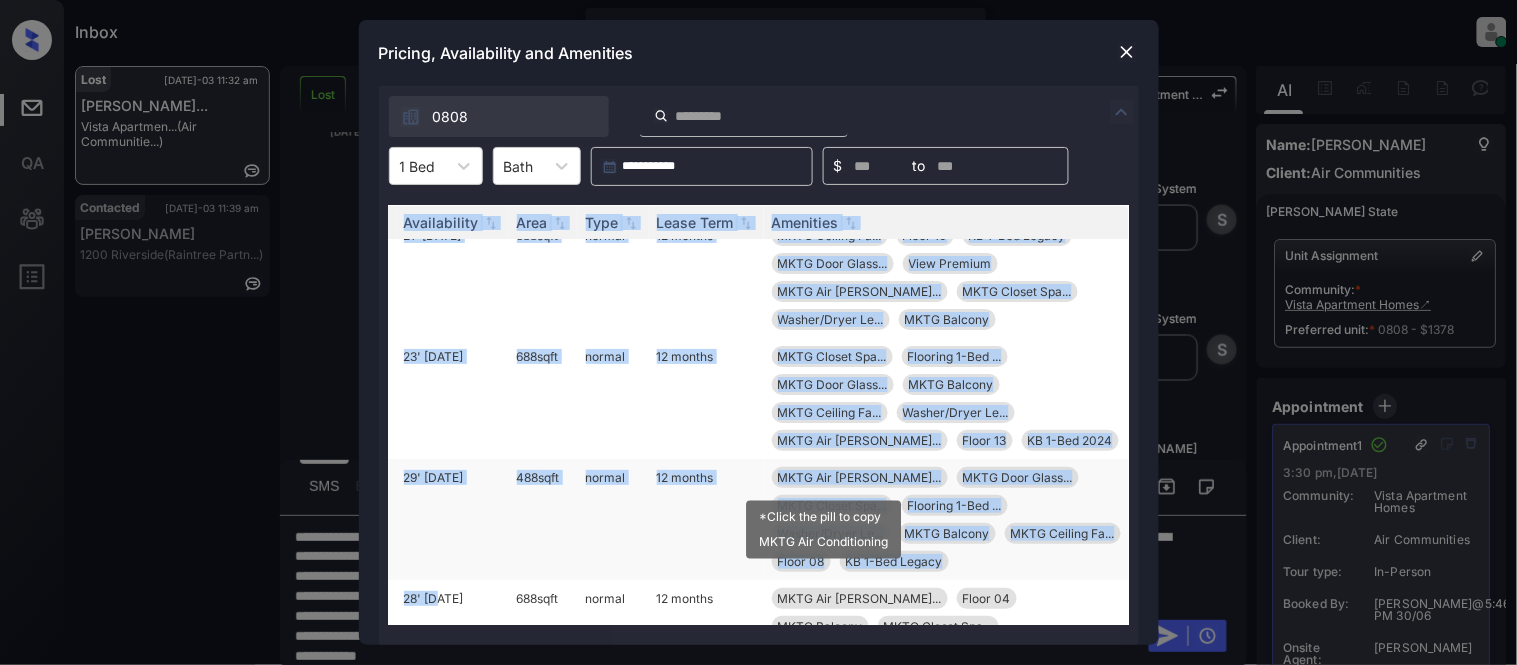 click on "MKTG Air [PERSON_NAME]..." at bounding box center [860, 477] 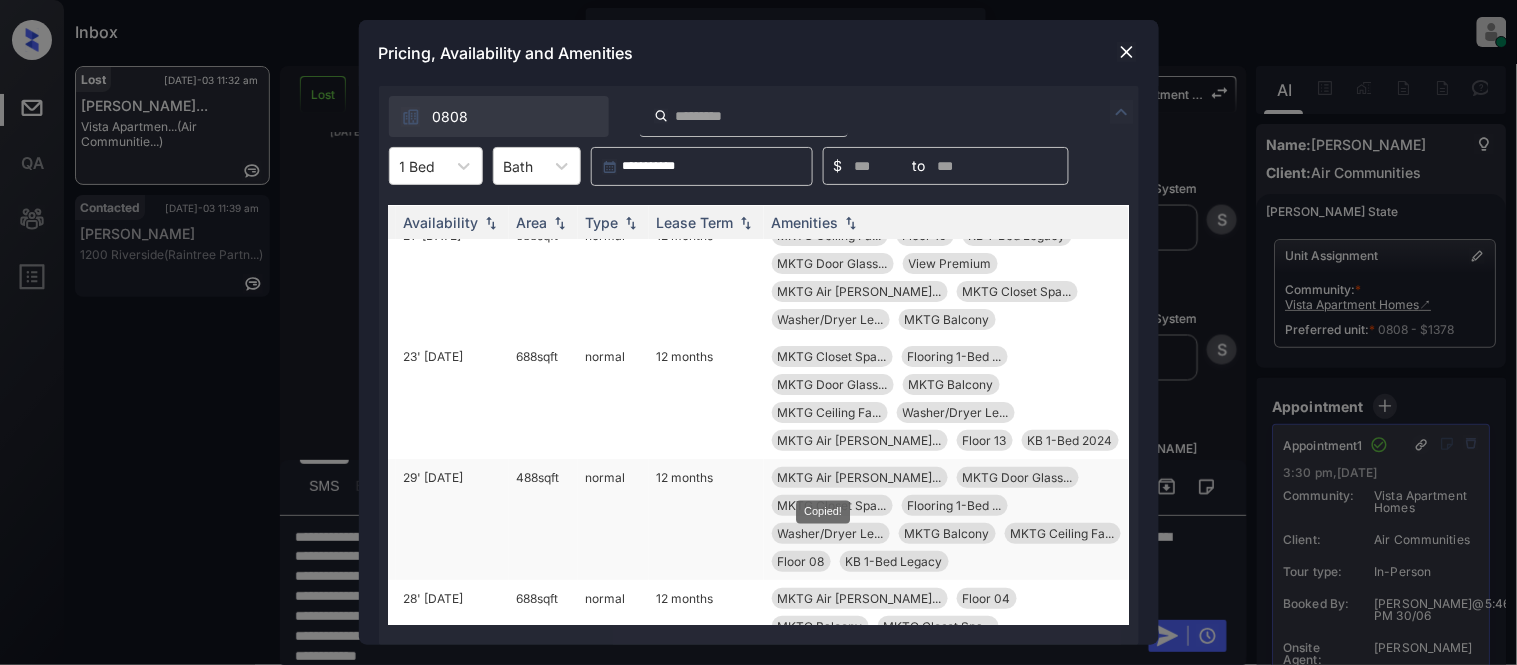 click on "MKTG Air [PERSON_NAME]..." at bounding box center [860, 477] 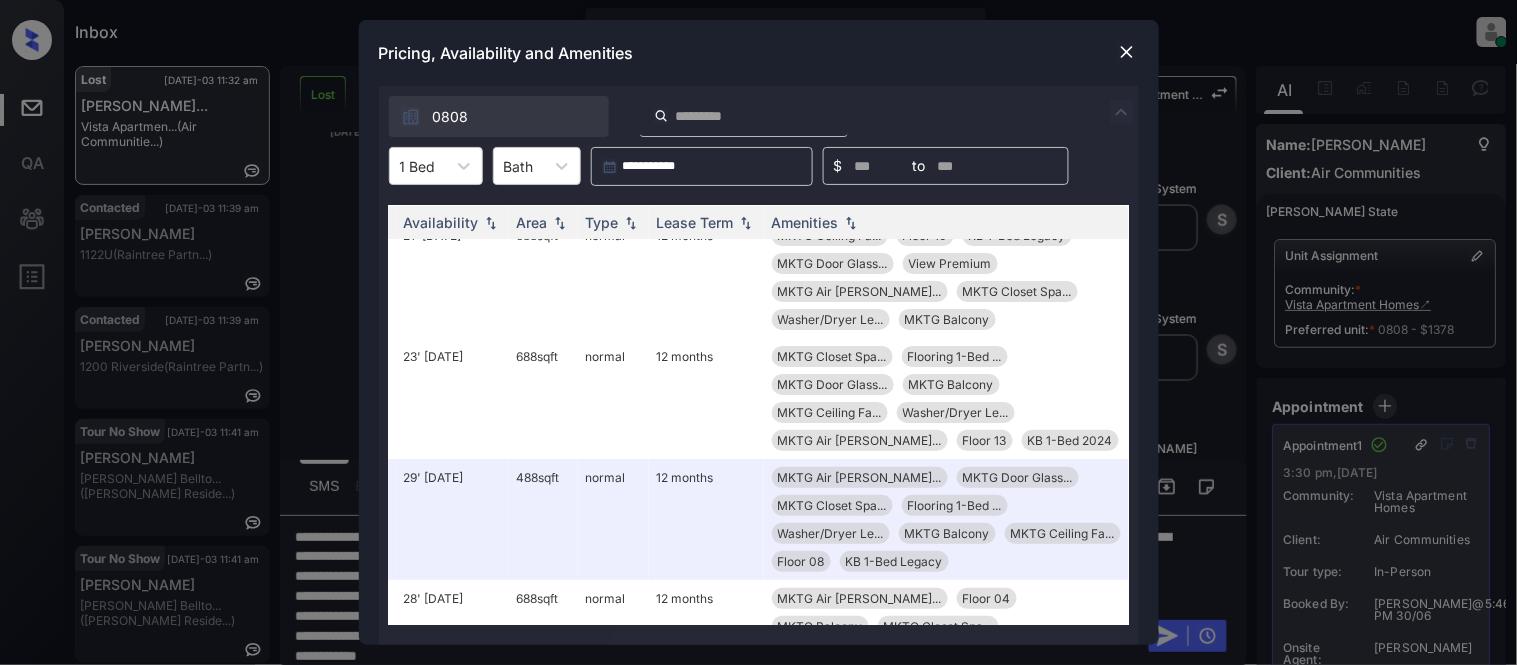 click at bounding box center (1127, 52) 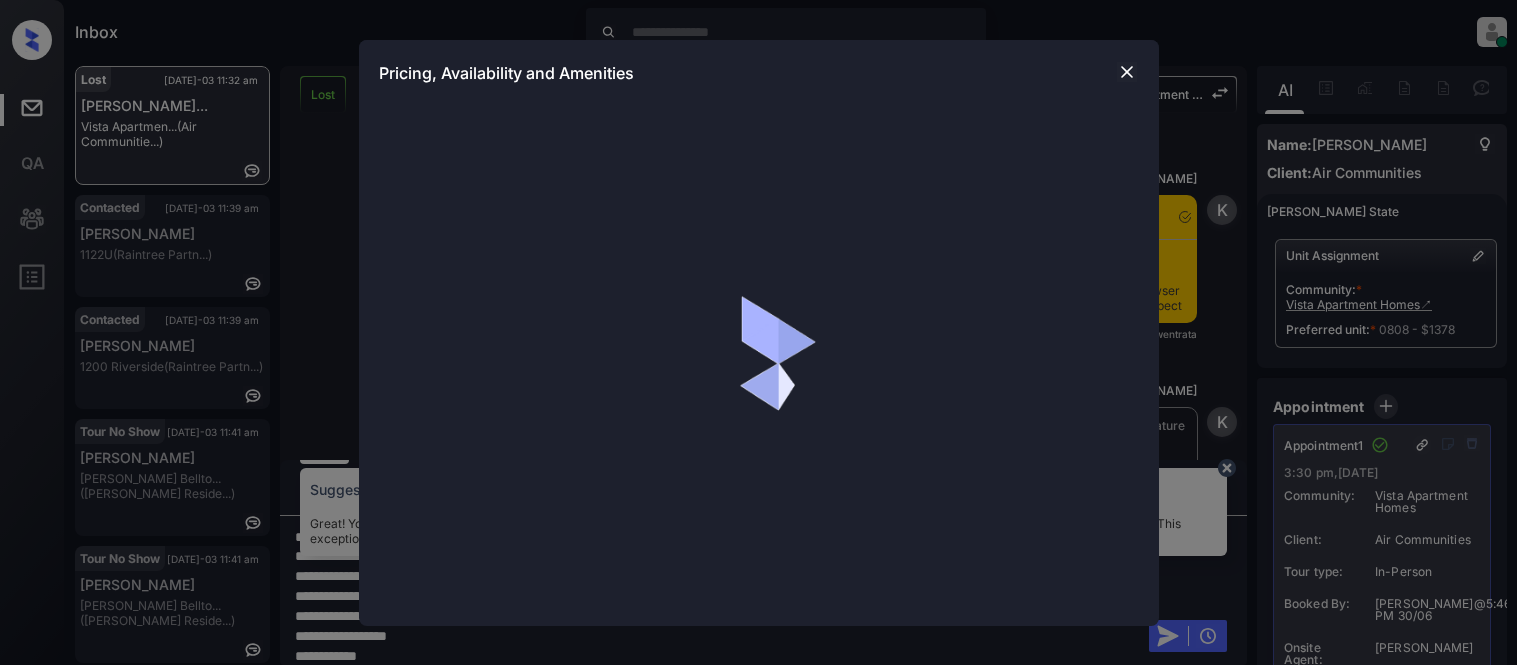 scroll, scrollTop: 0, scrollLeft: 0, axis: both 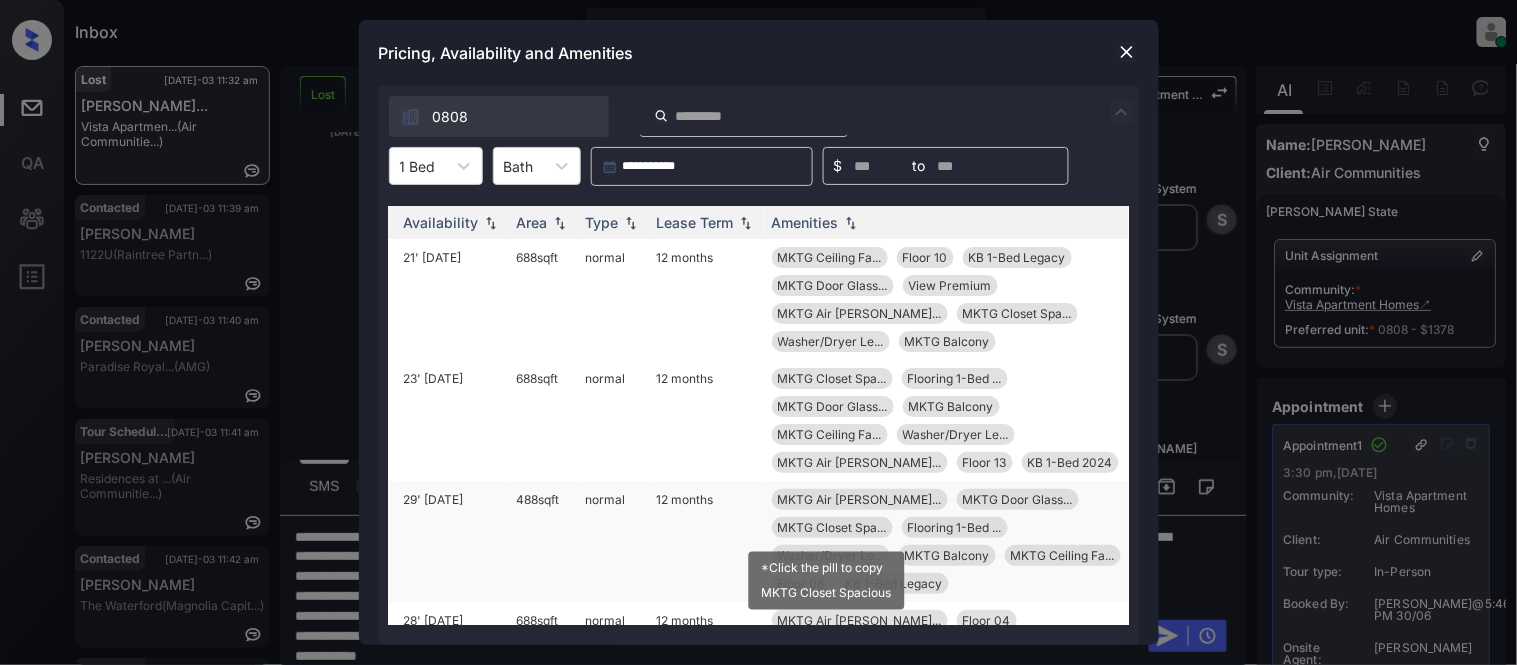 click on "MKTG Closet Spa..." at bounding box center [832, 527] 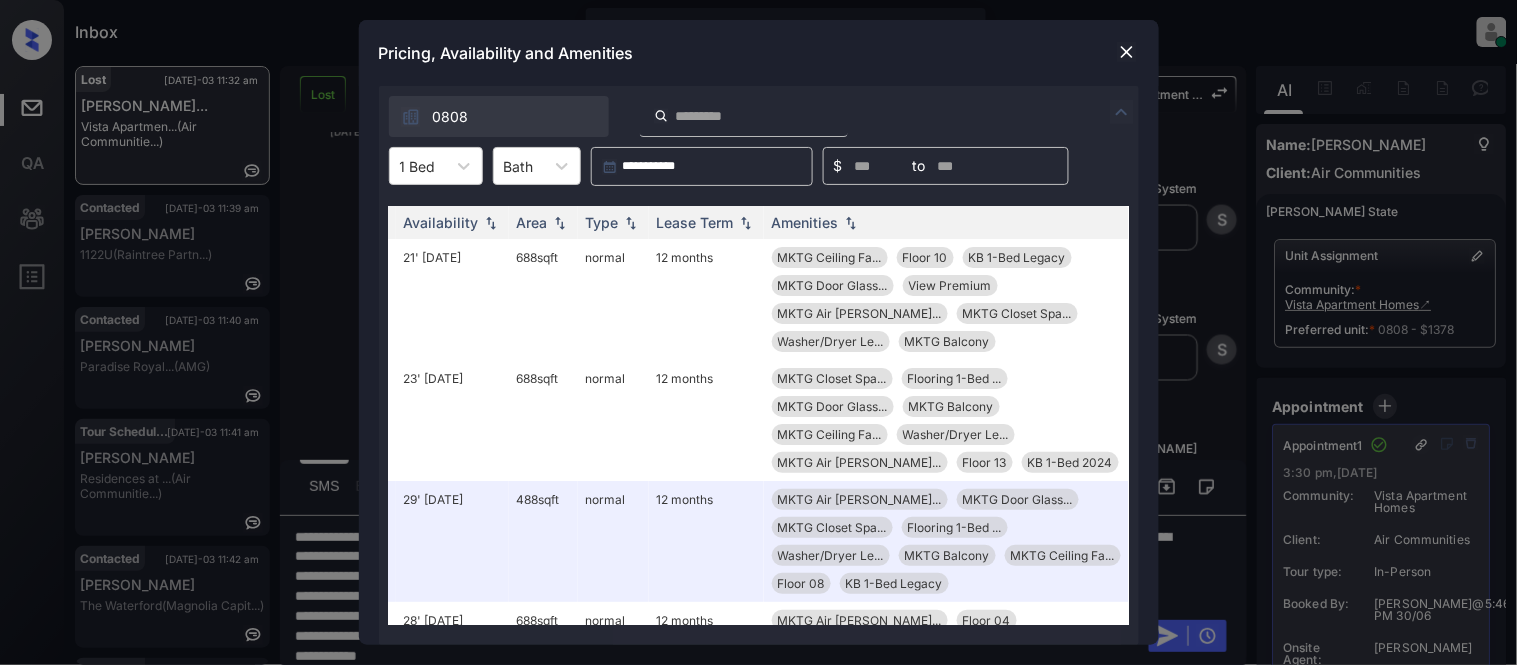 click at bounding box center (1127, 52) 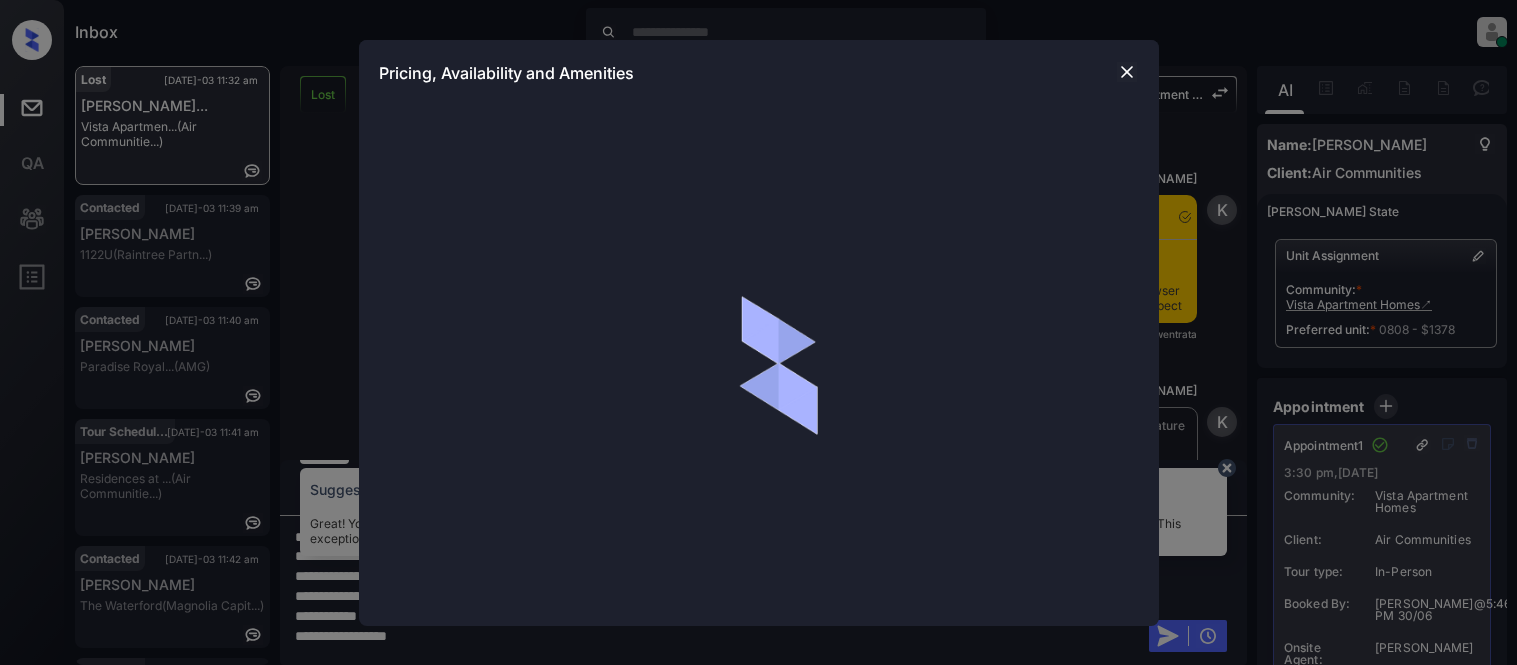 scroll, scrollTop: 0, scrollLeft: 0, axis: both 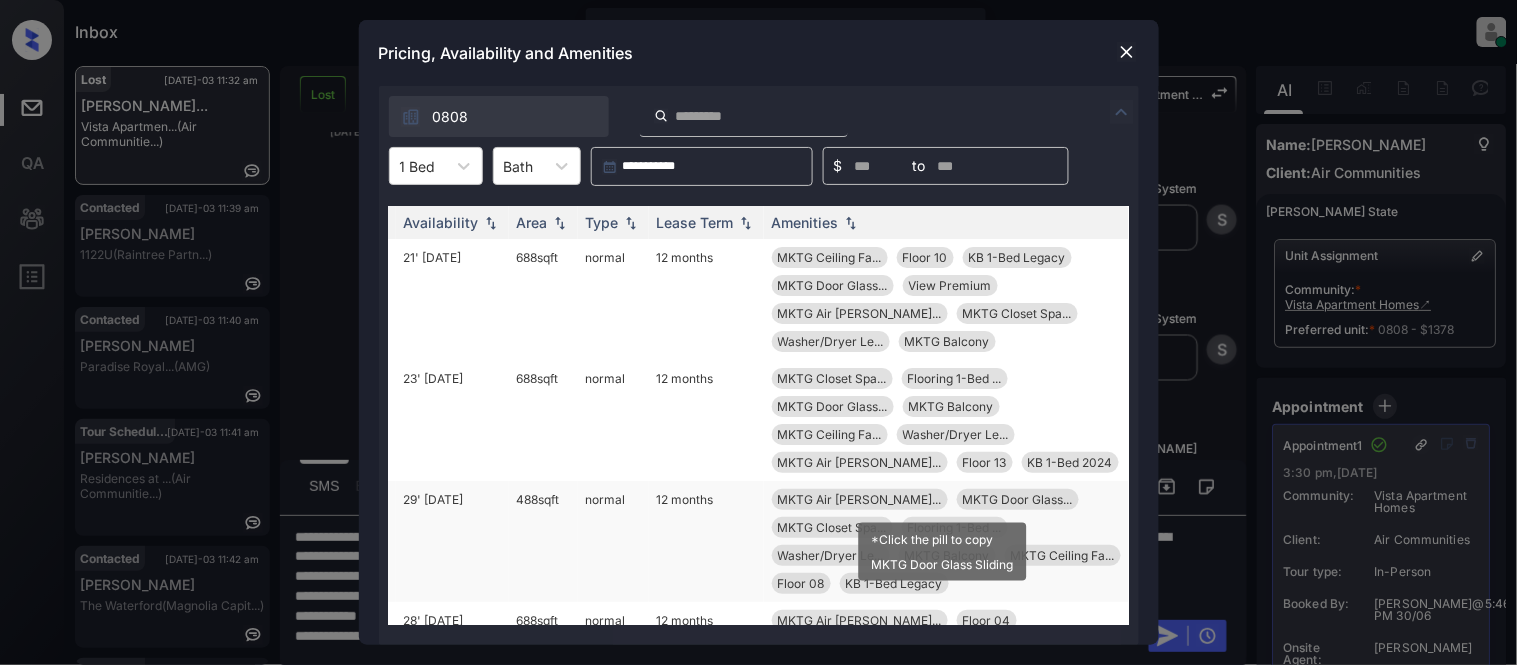 click on "MKTG Door Glass..." at bounding box center [1018, 499] 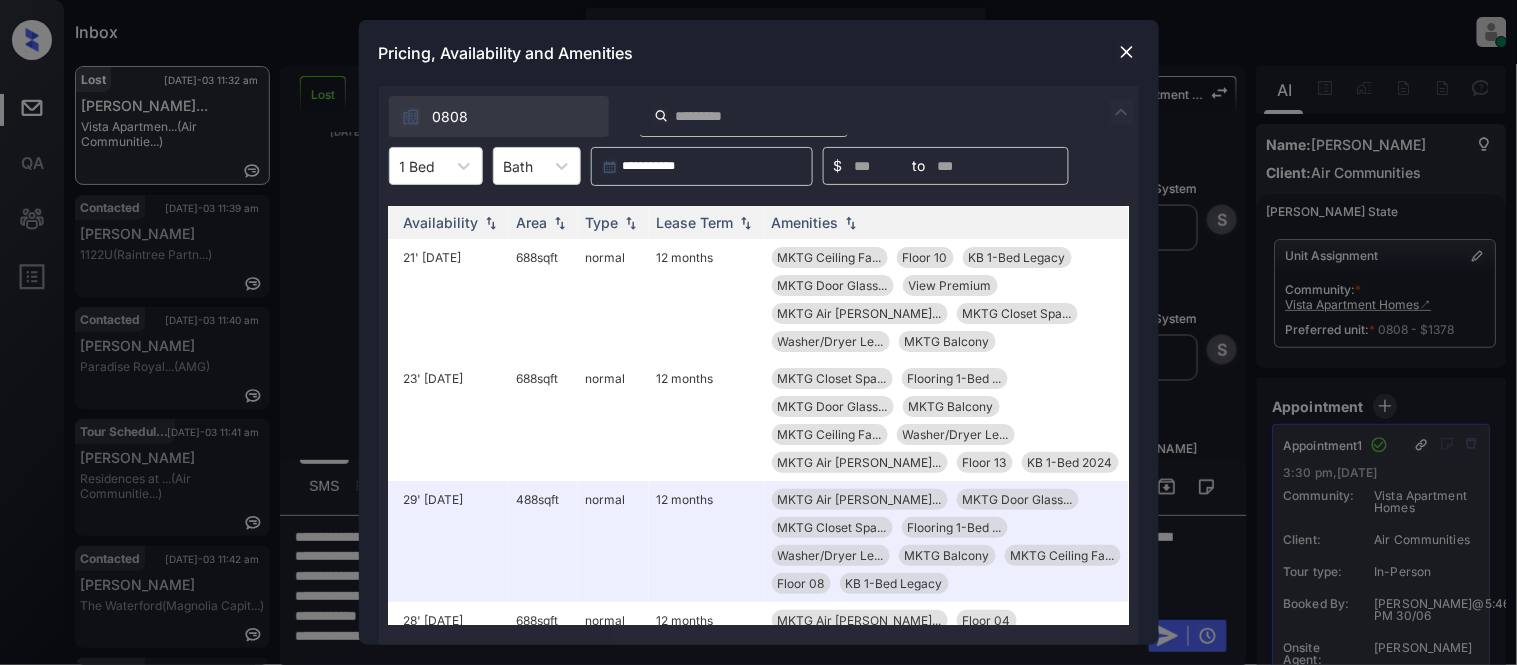 click at bounding box center [1127, 52] 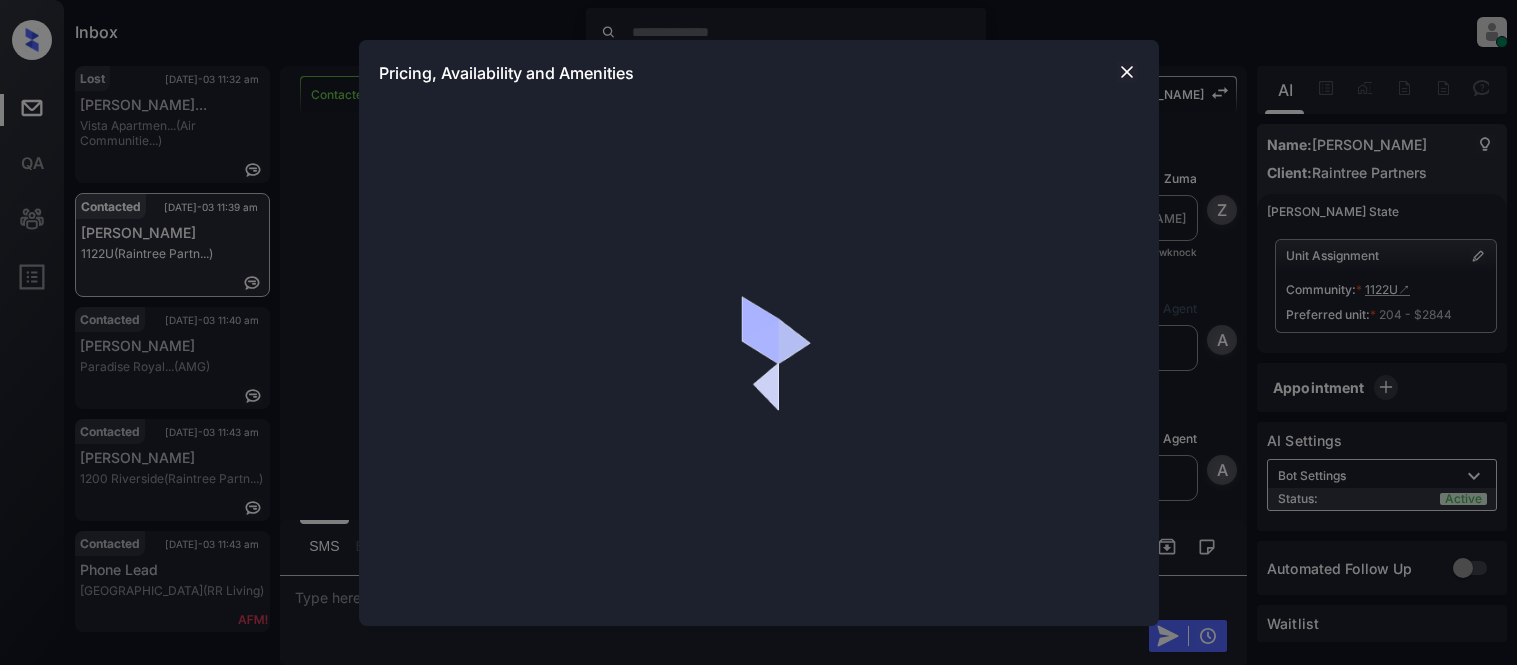 scroll, scrollTop: 0, scrollLeft: 0, axis: both 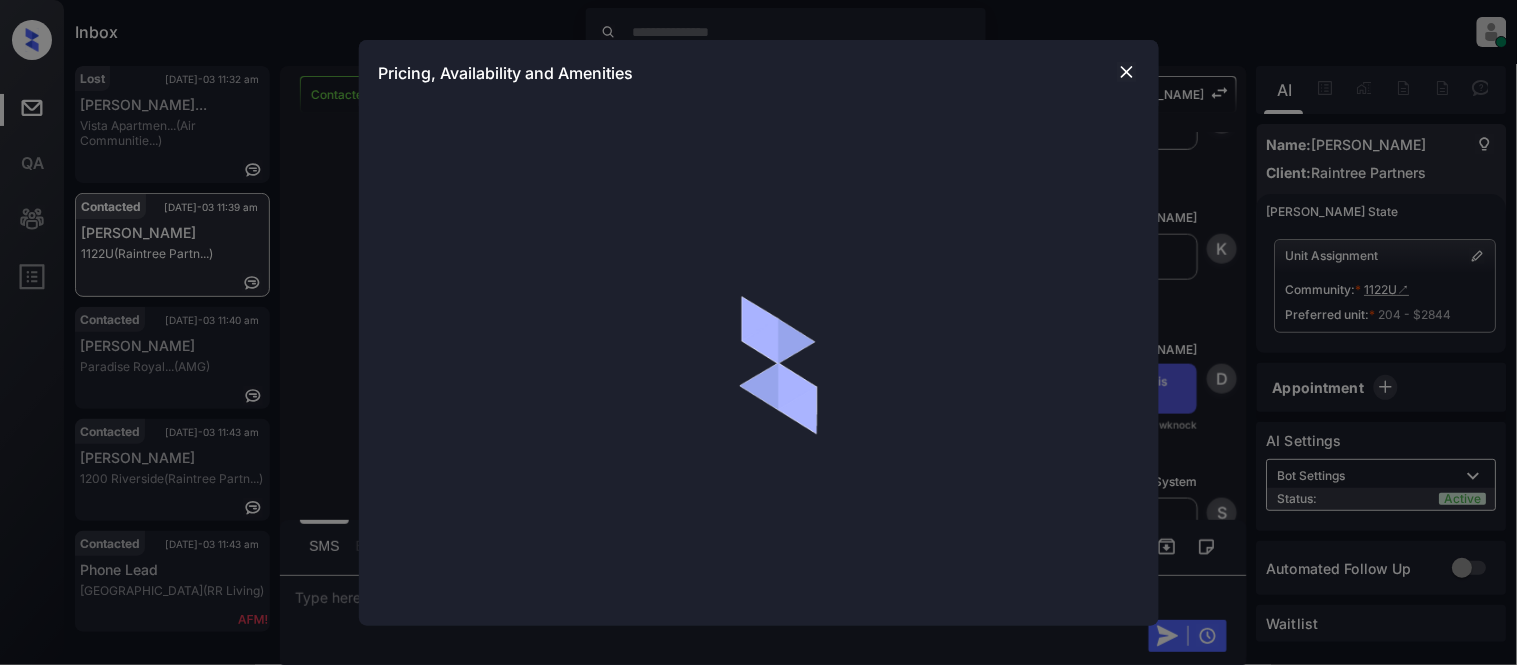 click at bounding box center [1127, 72] 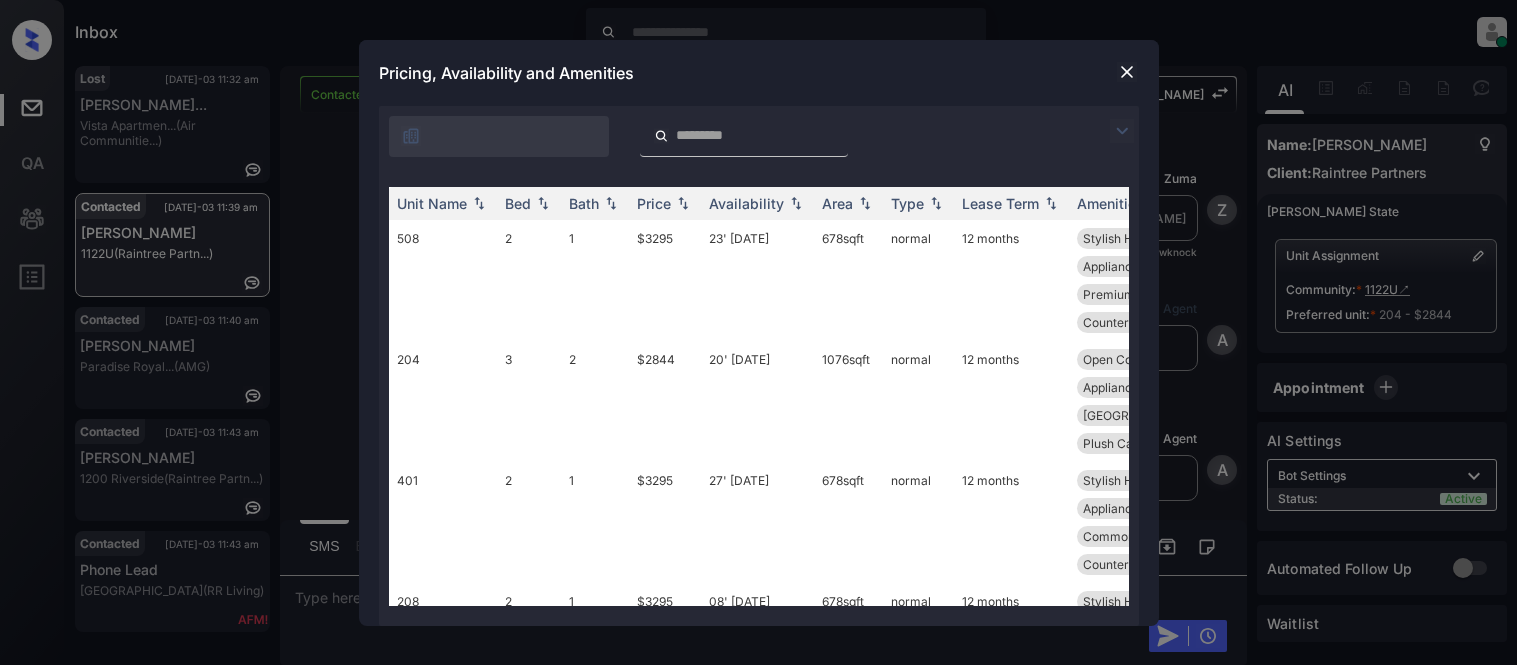 scroll, scrollTop: 0, scrollLeft: 0, axis: both 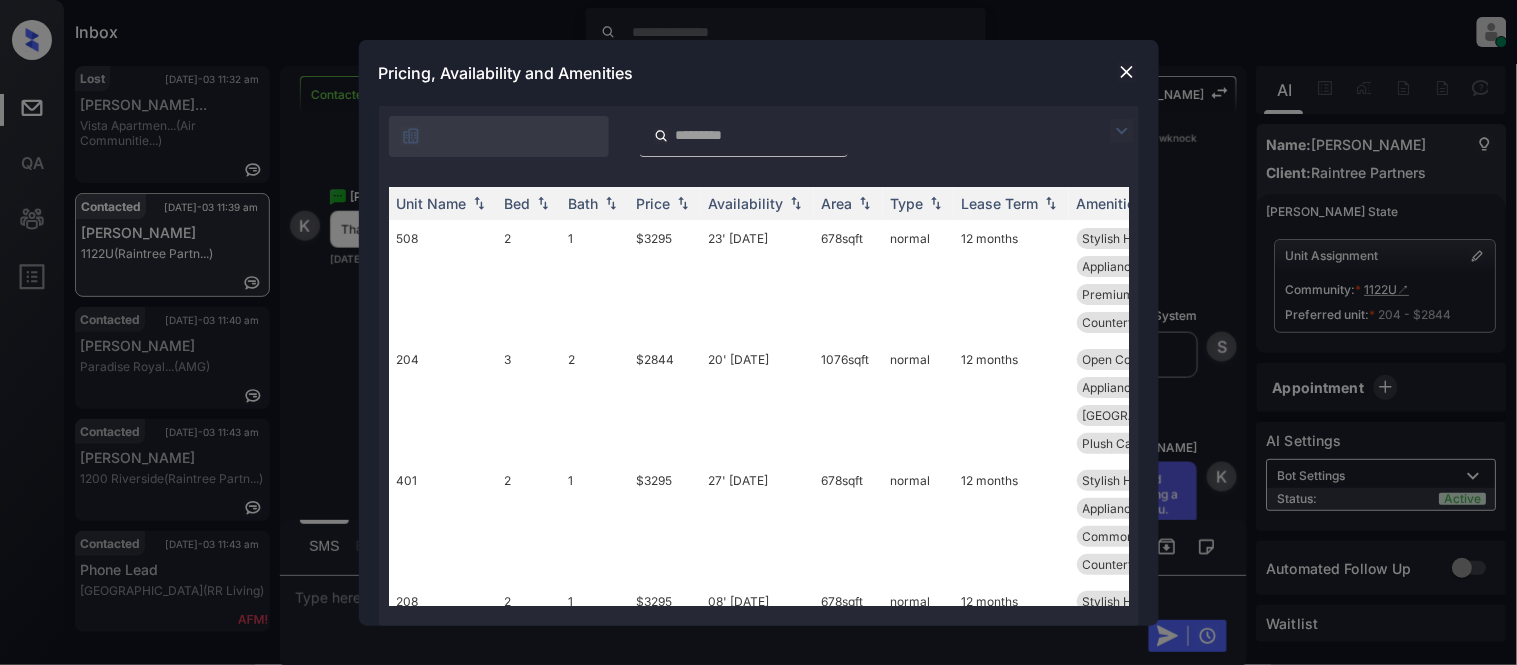 click at bounding box center (1122, 131) 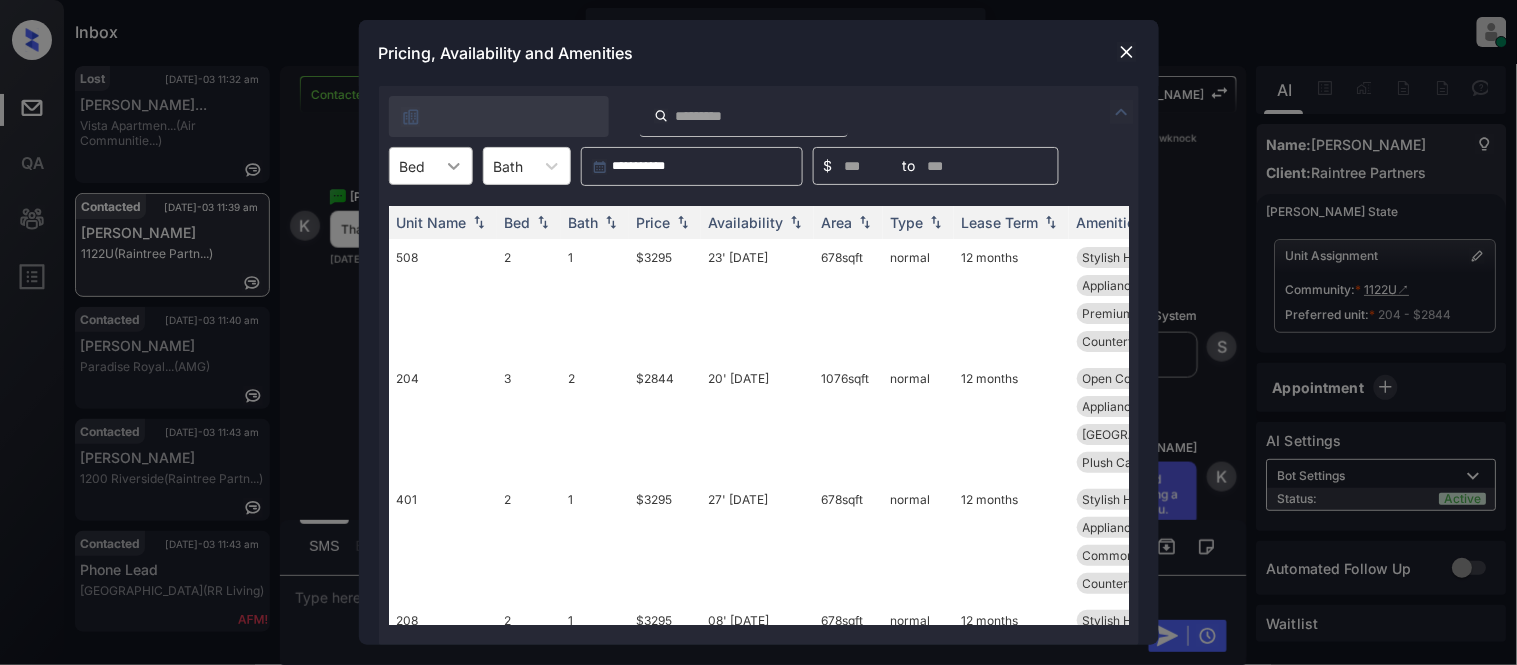 click 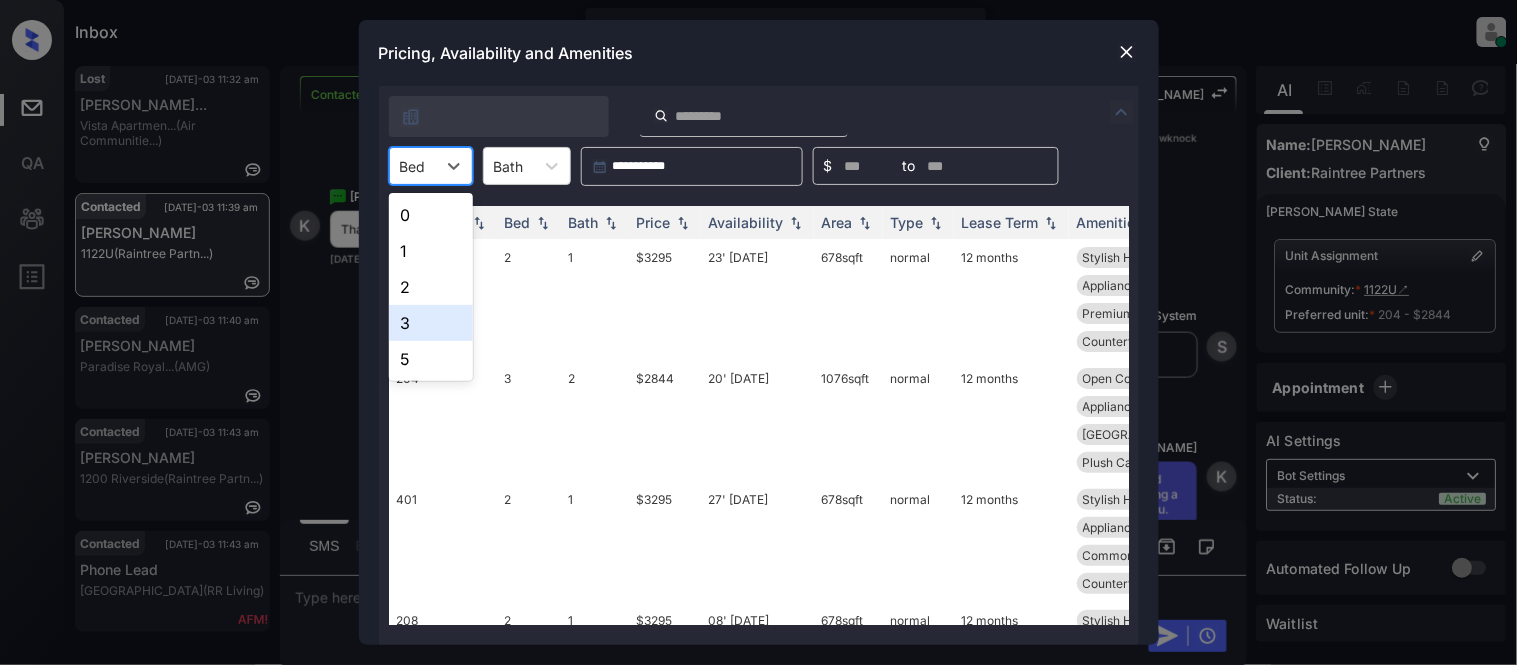 click on "3" at bounding box center (431, 323) 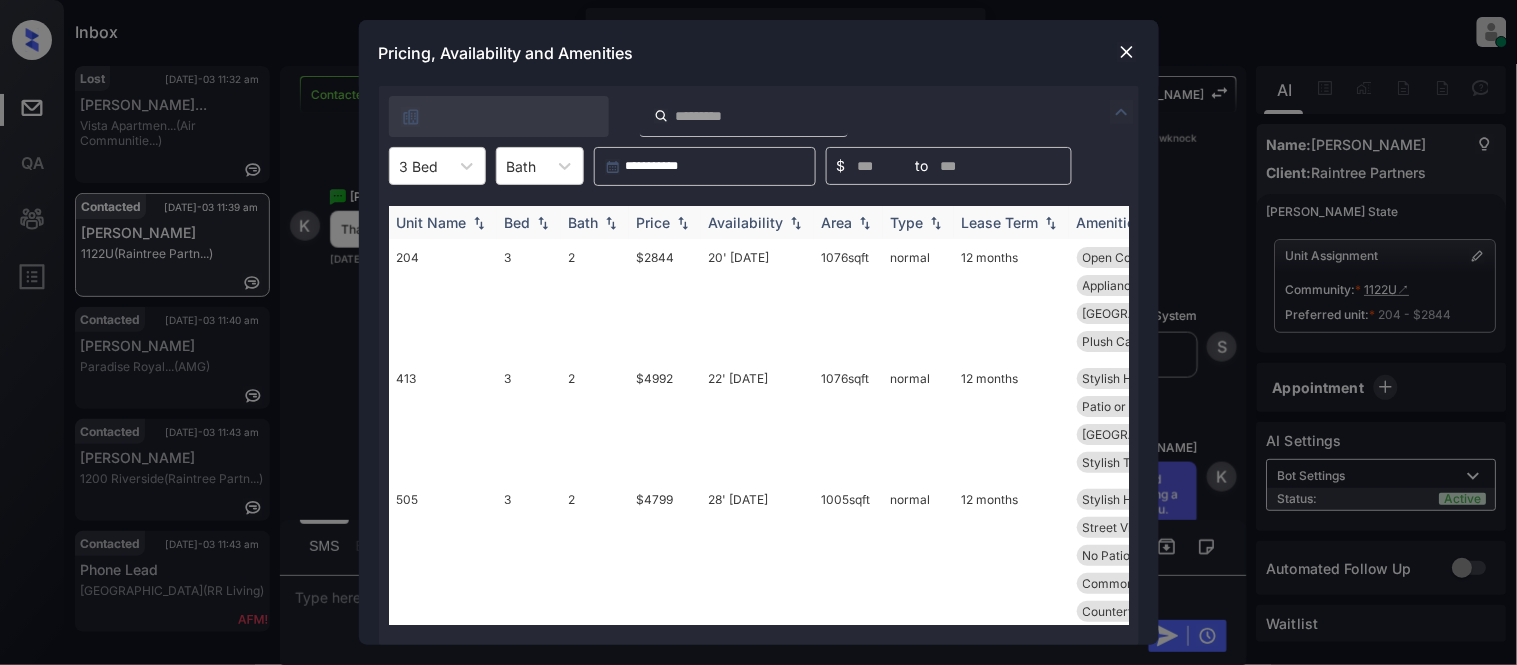 click on "Price" at bounding box center (654, 222) 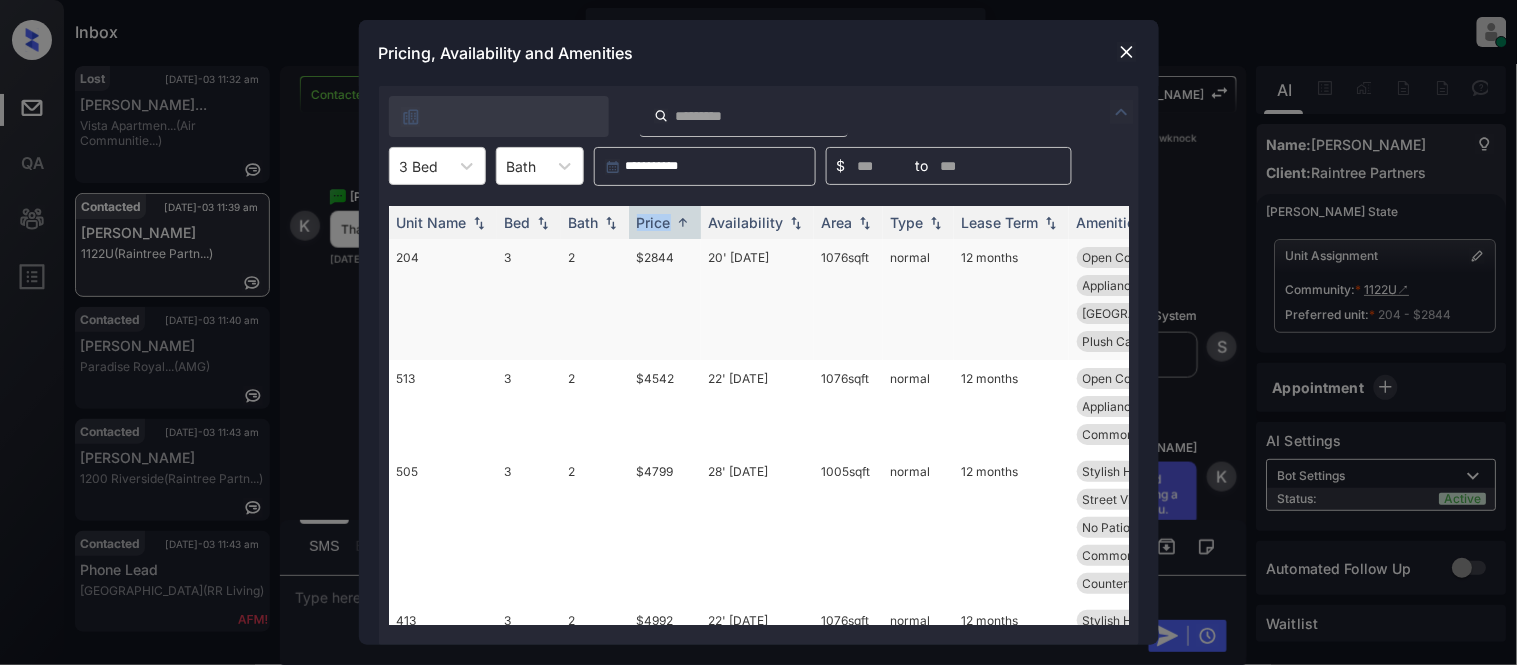 click on "$2844" at bounding box center [665, 299] 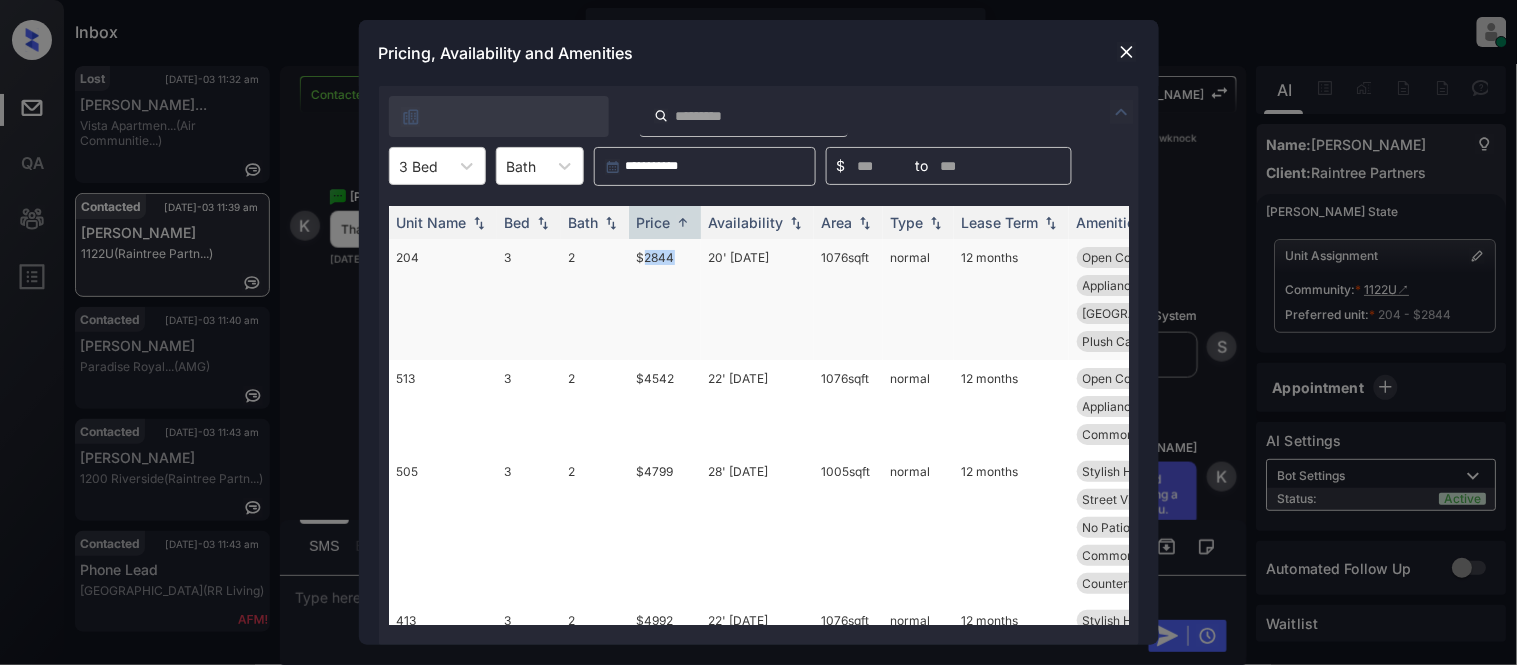 click on "$2844" at bounding box center [665, 299] 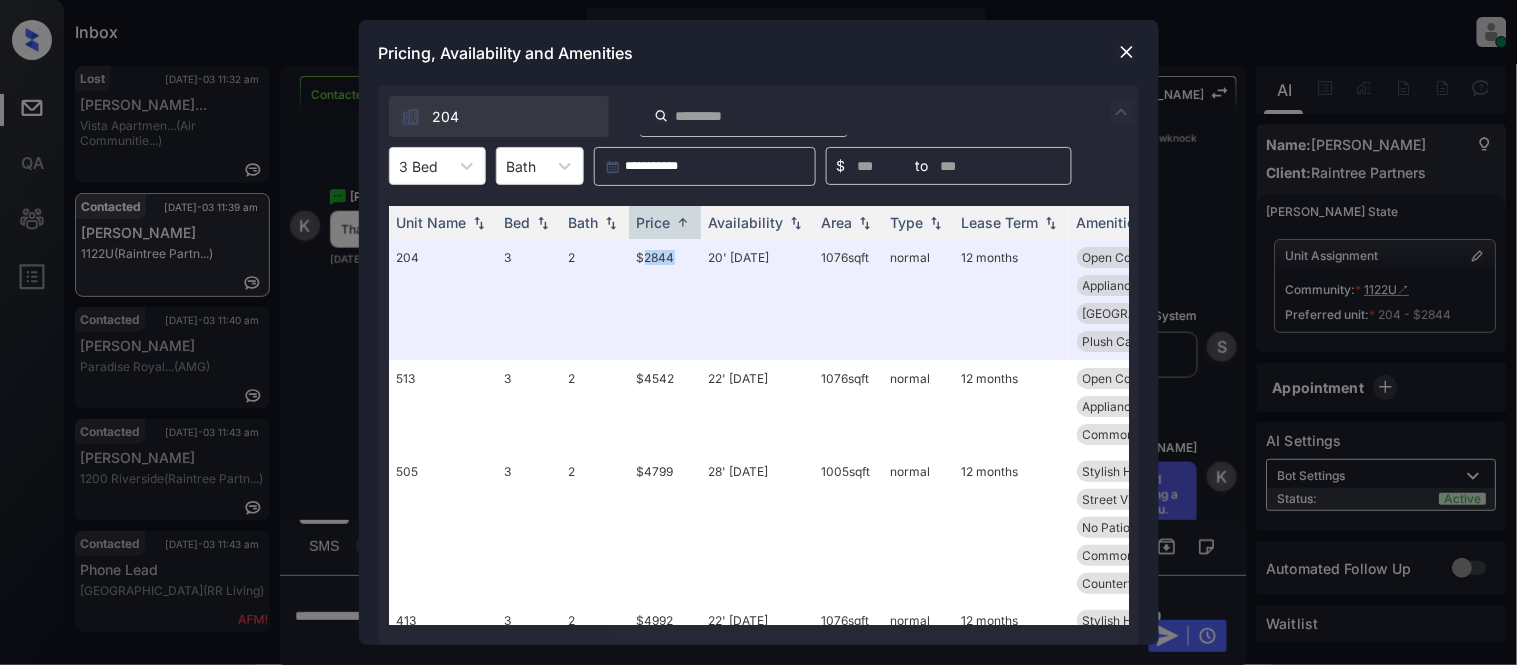 click at bounding box center [1127, 52] 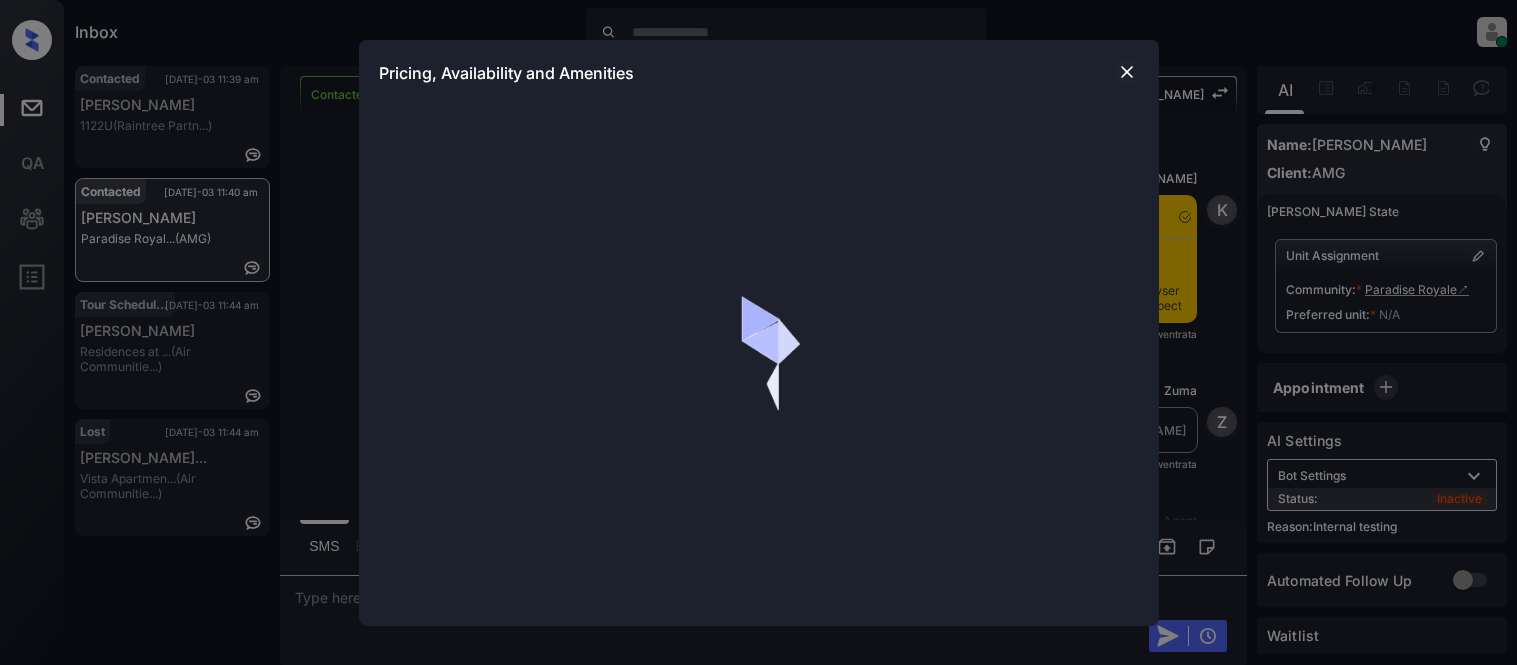 scroll, scrollTop: 0, scrollLeft: 0, axis: both 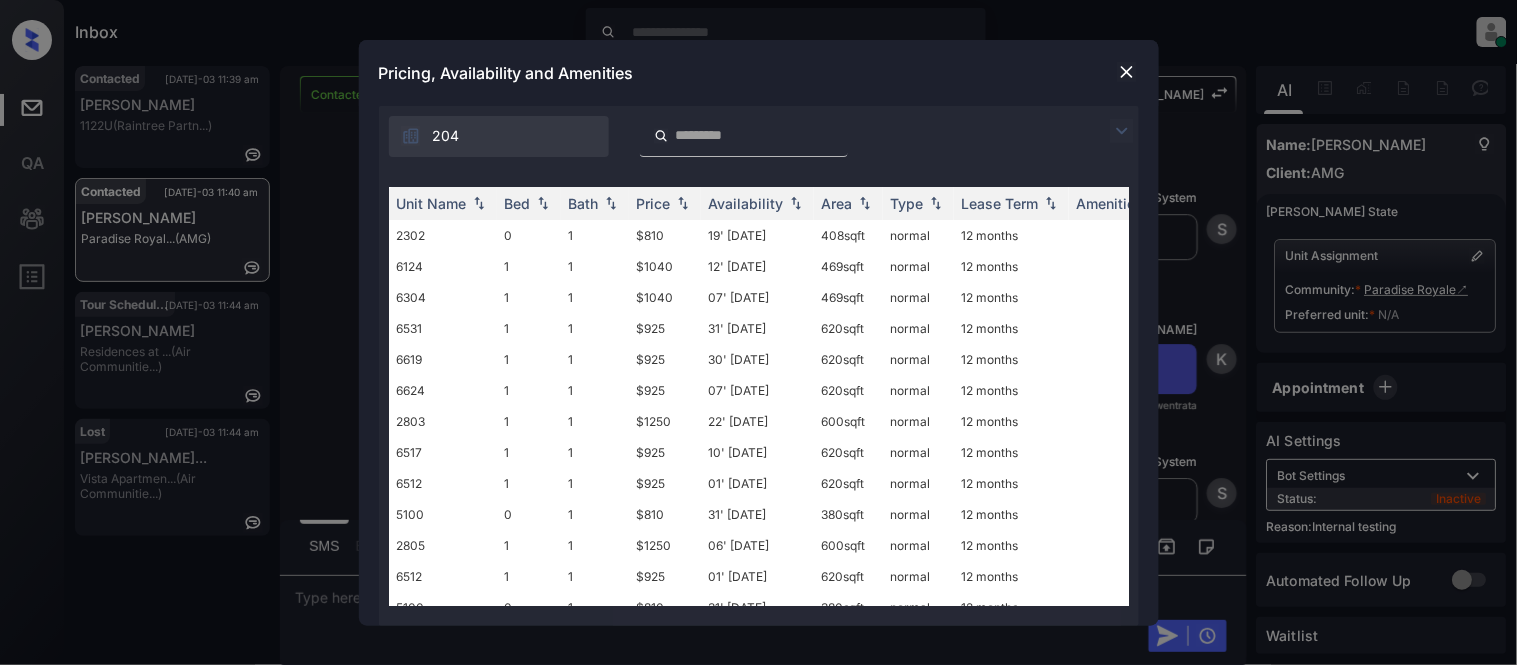 click at bounding box center [1122, 131] 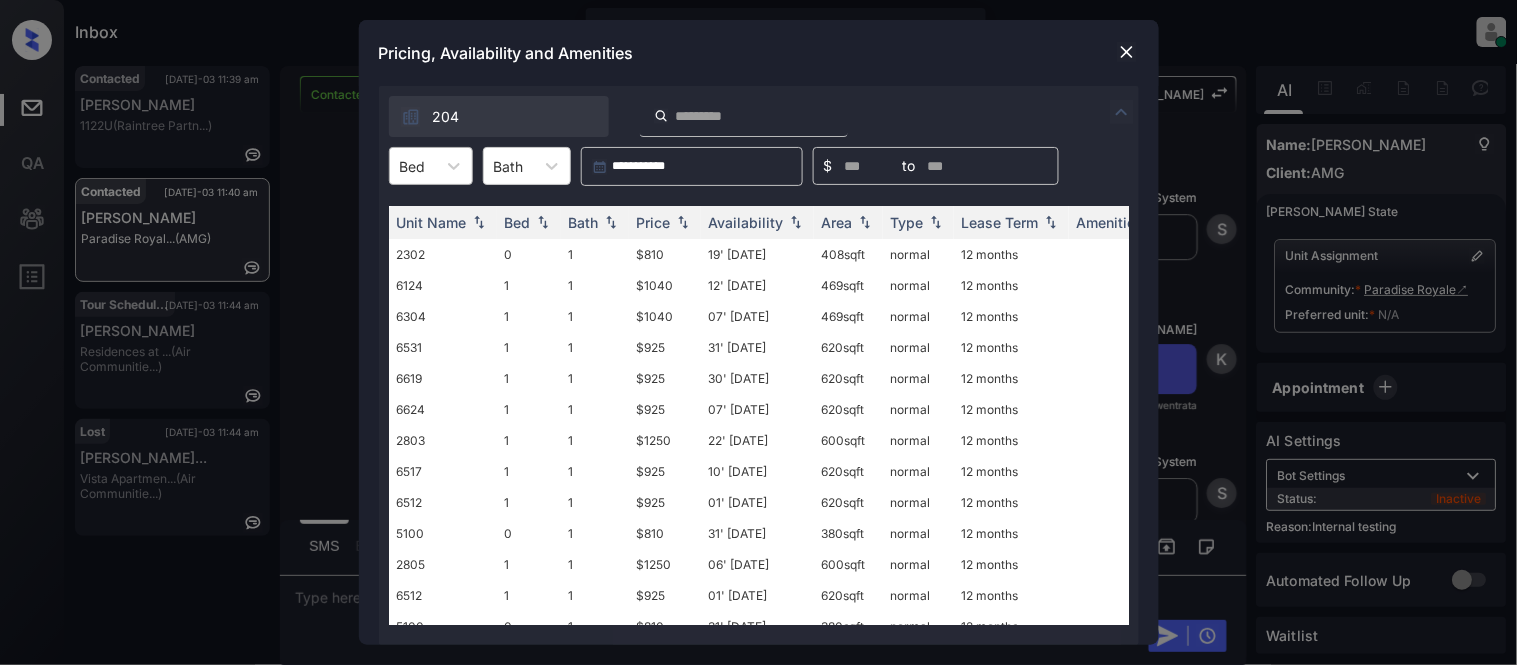 click at bounding box center [402, 166] 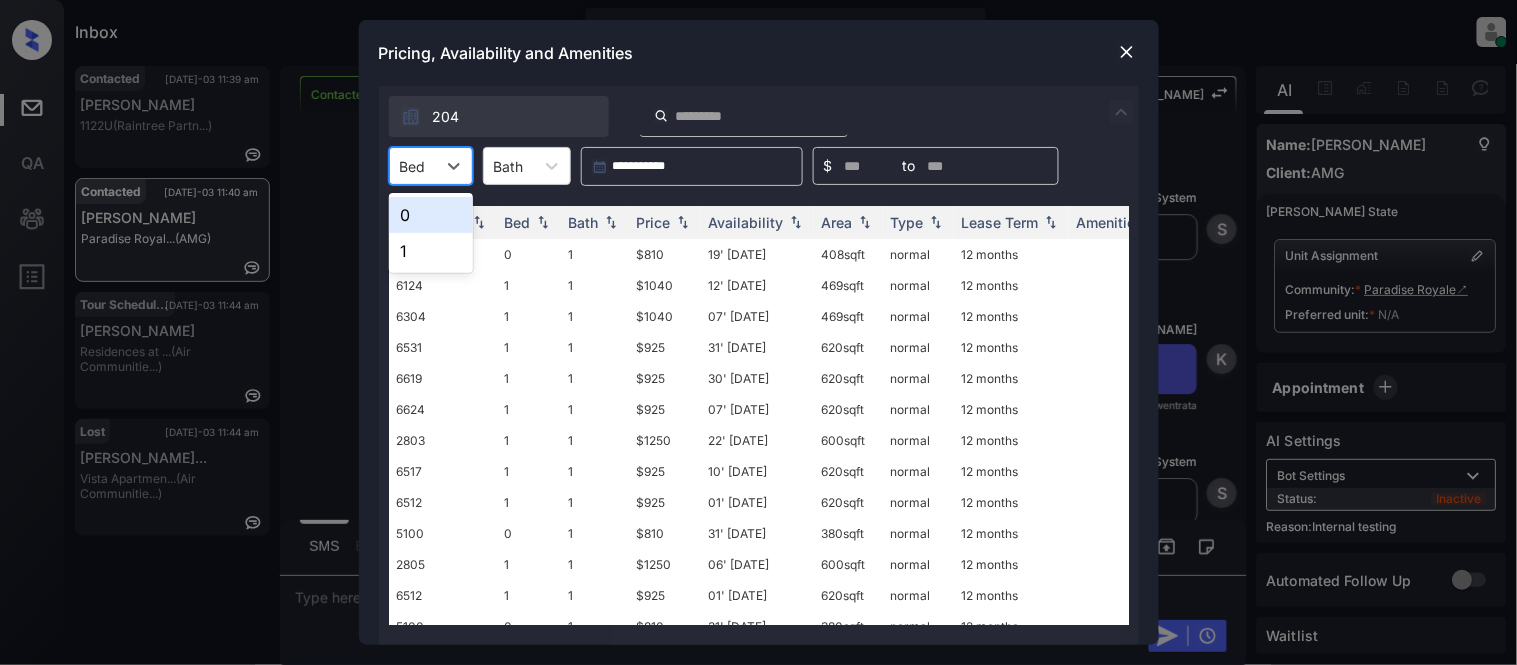 click on "0" at bounding box center (431, 215) 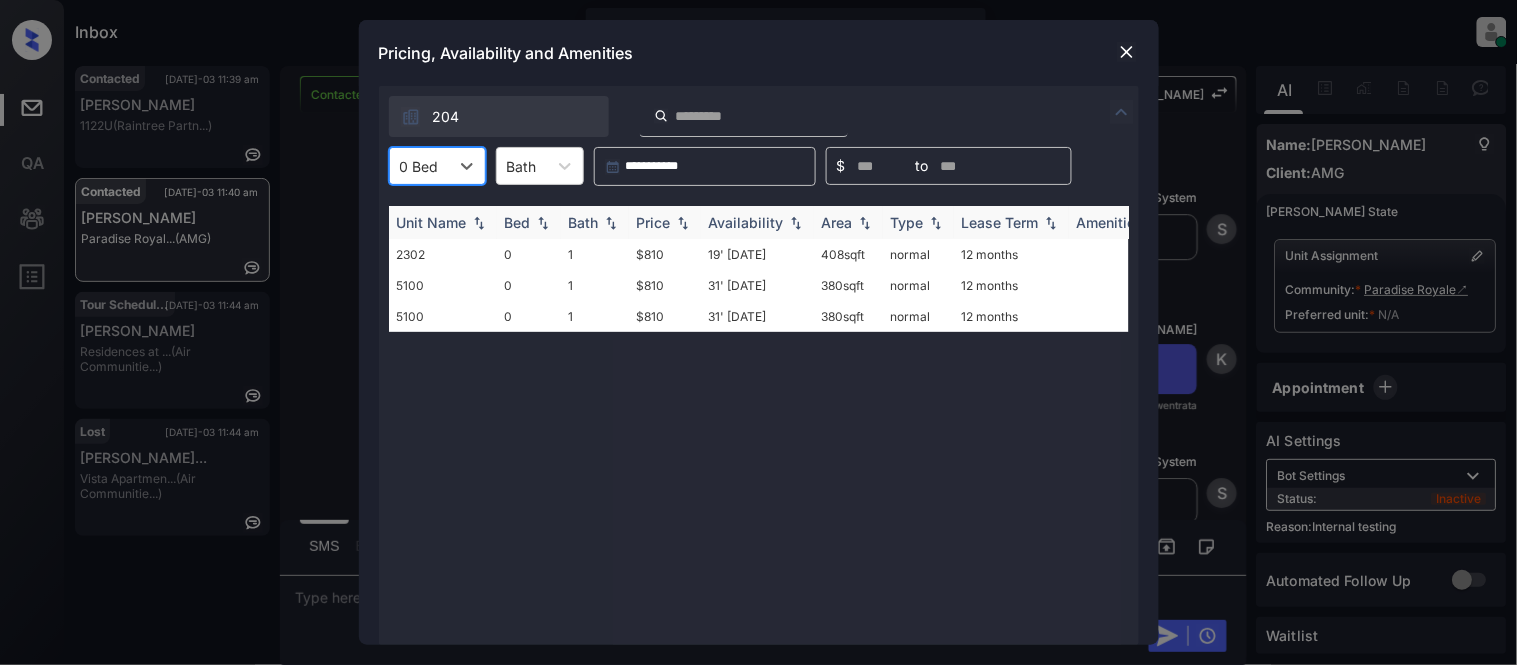 click on "Price" at bounding box center (654, 222) 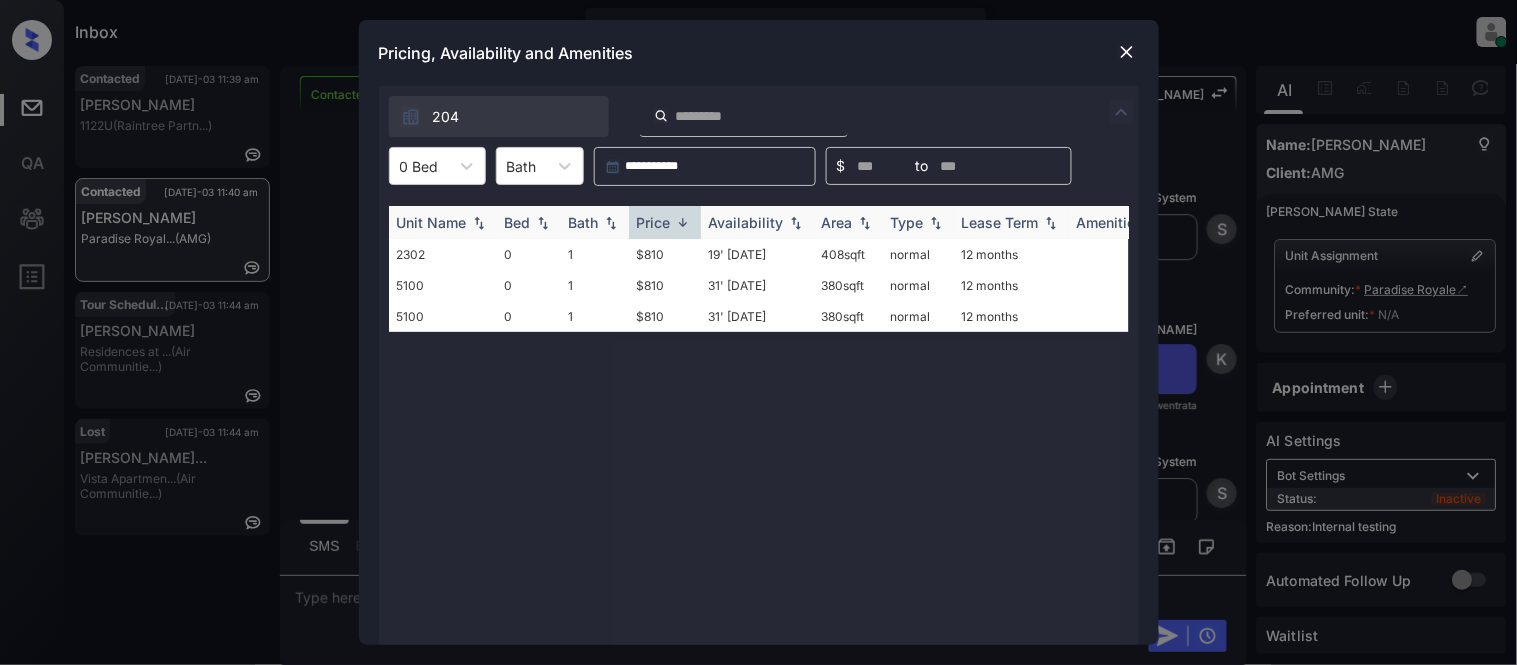 click on "Price" at bounding box center (654, 222) 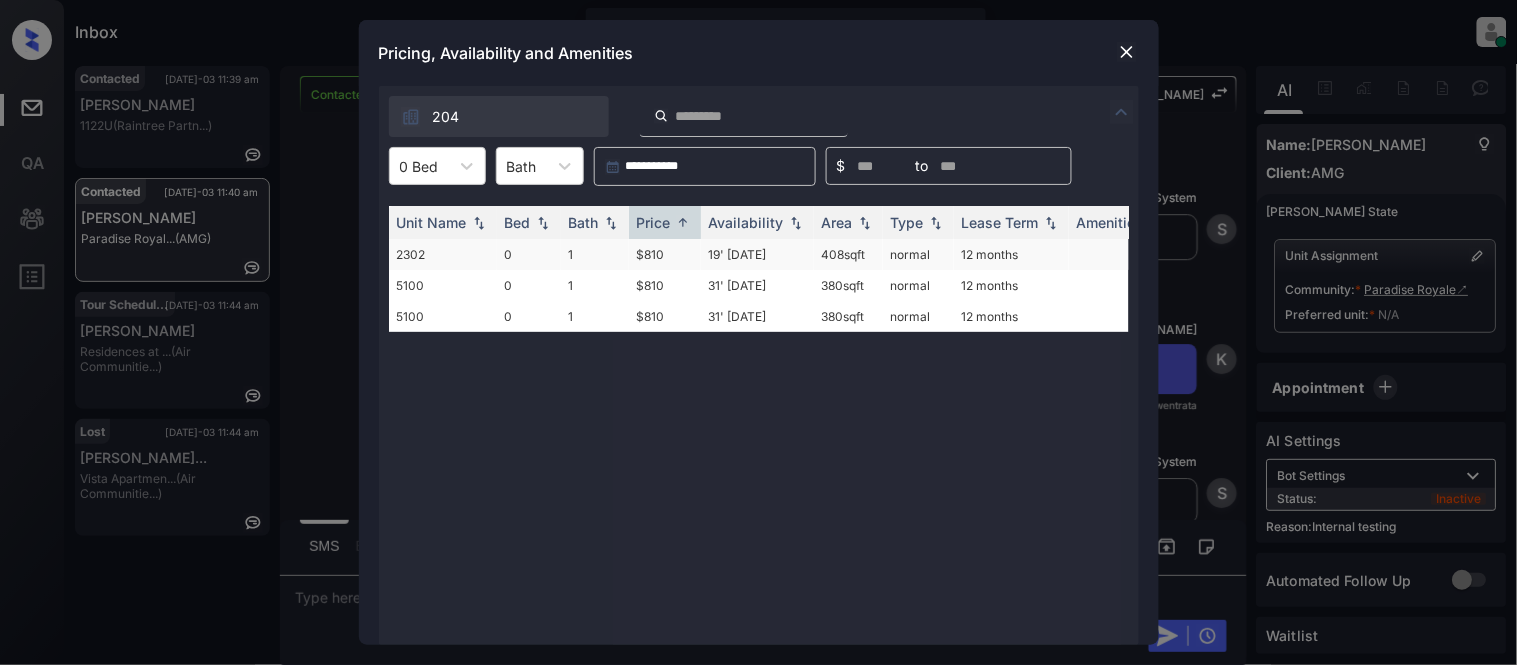 click on "19' Jun 25" at bounding box center [757, 254] 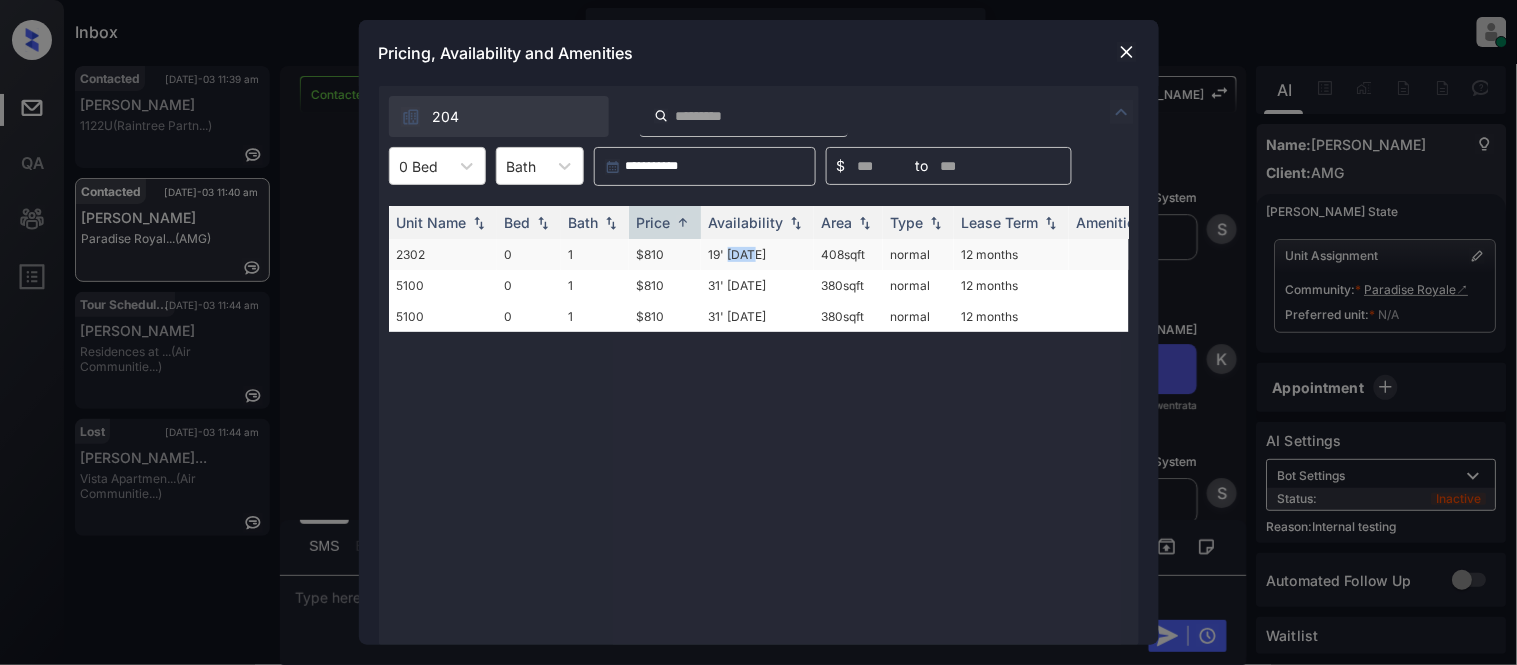 click on "19' Jun 25" at bounding box center (757, 254) 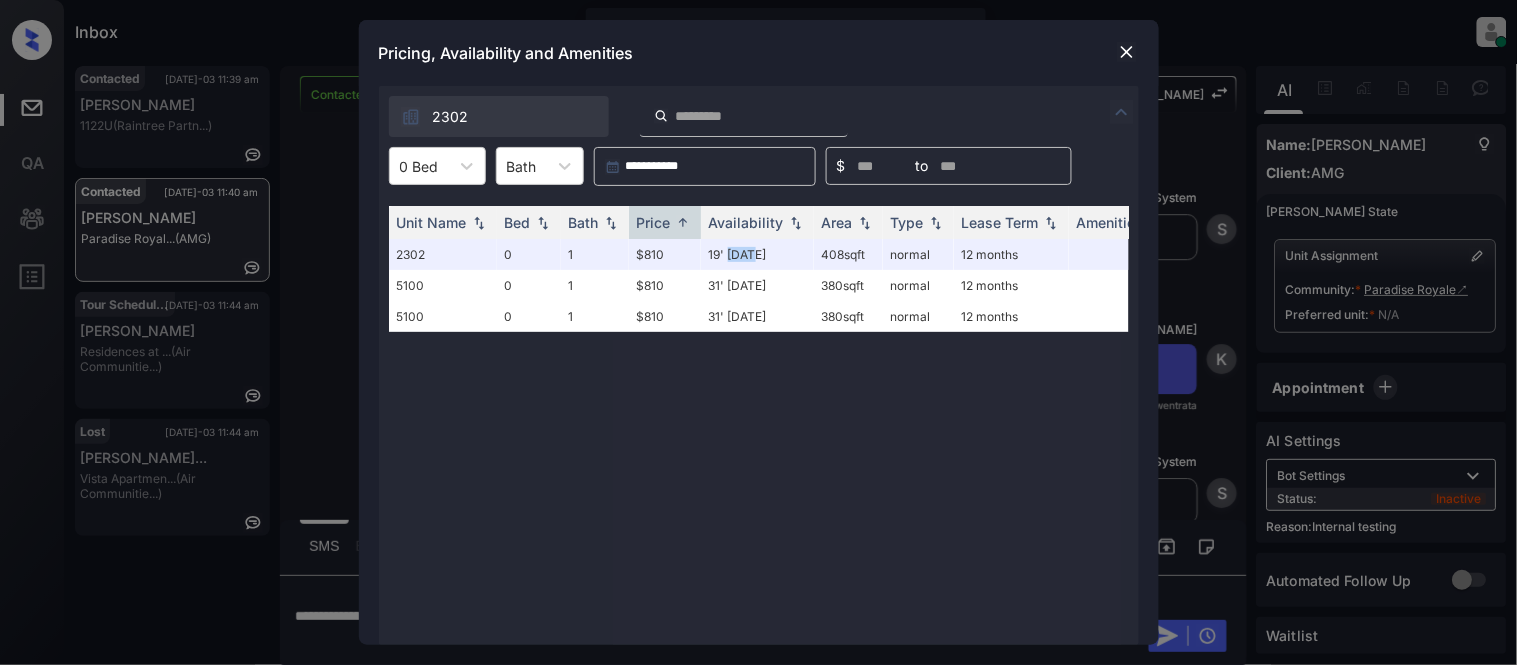 click at bounding box center [1127, 52] 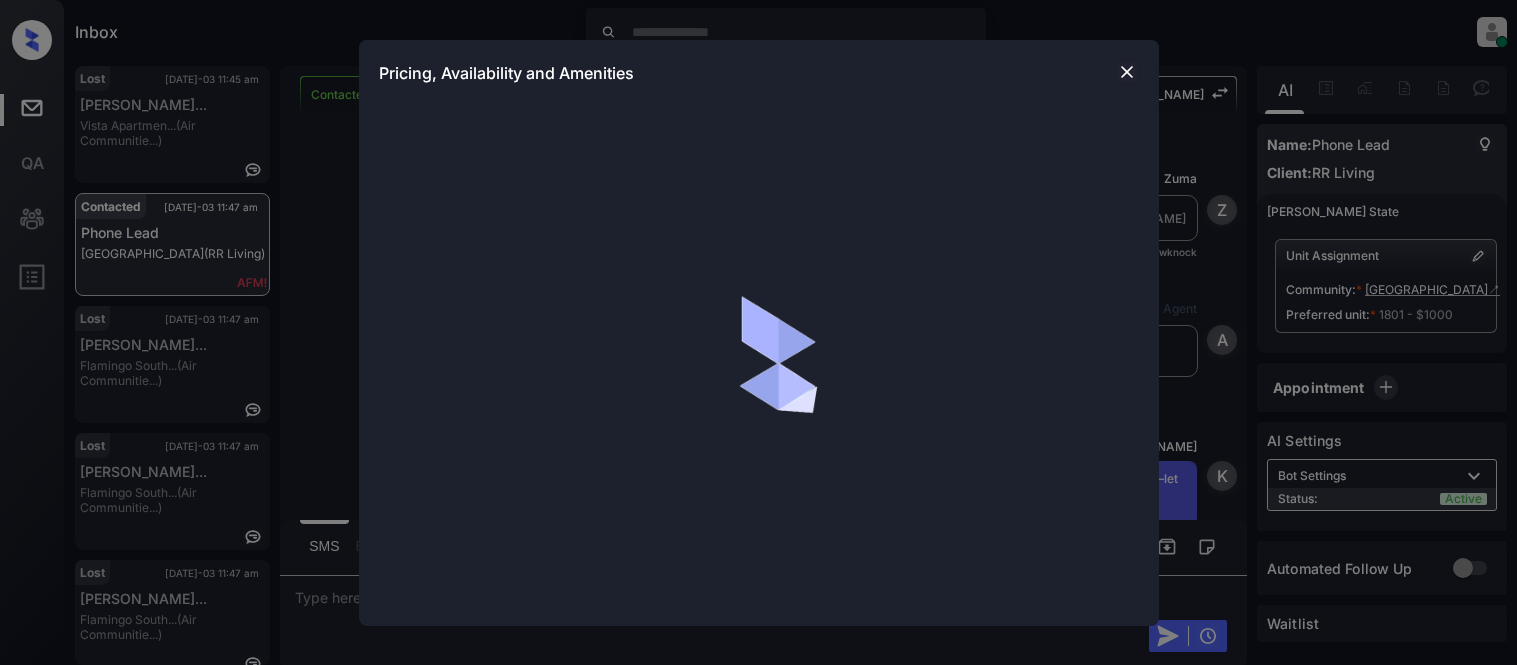 scroll, scrollTop: 0, scrollLeft: 0, axis: both 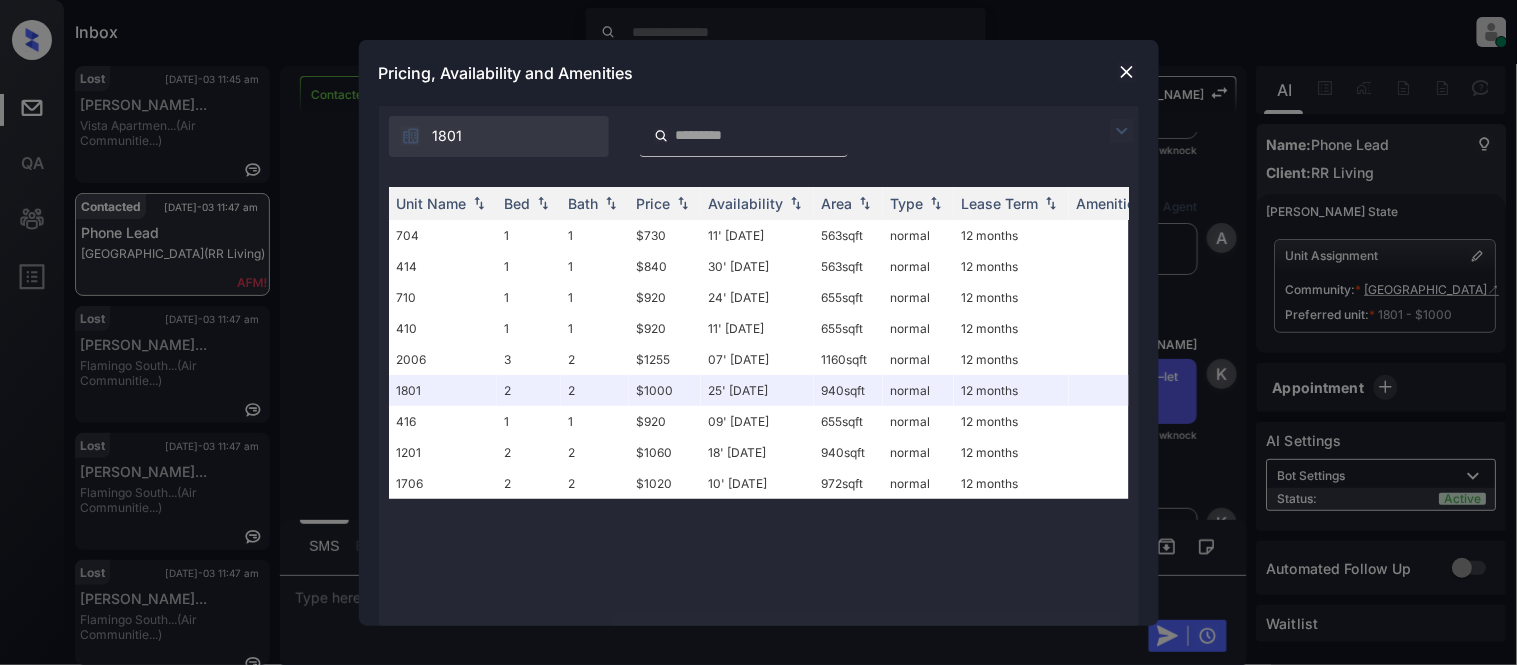 click at bounding box center (1122, 131) 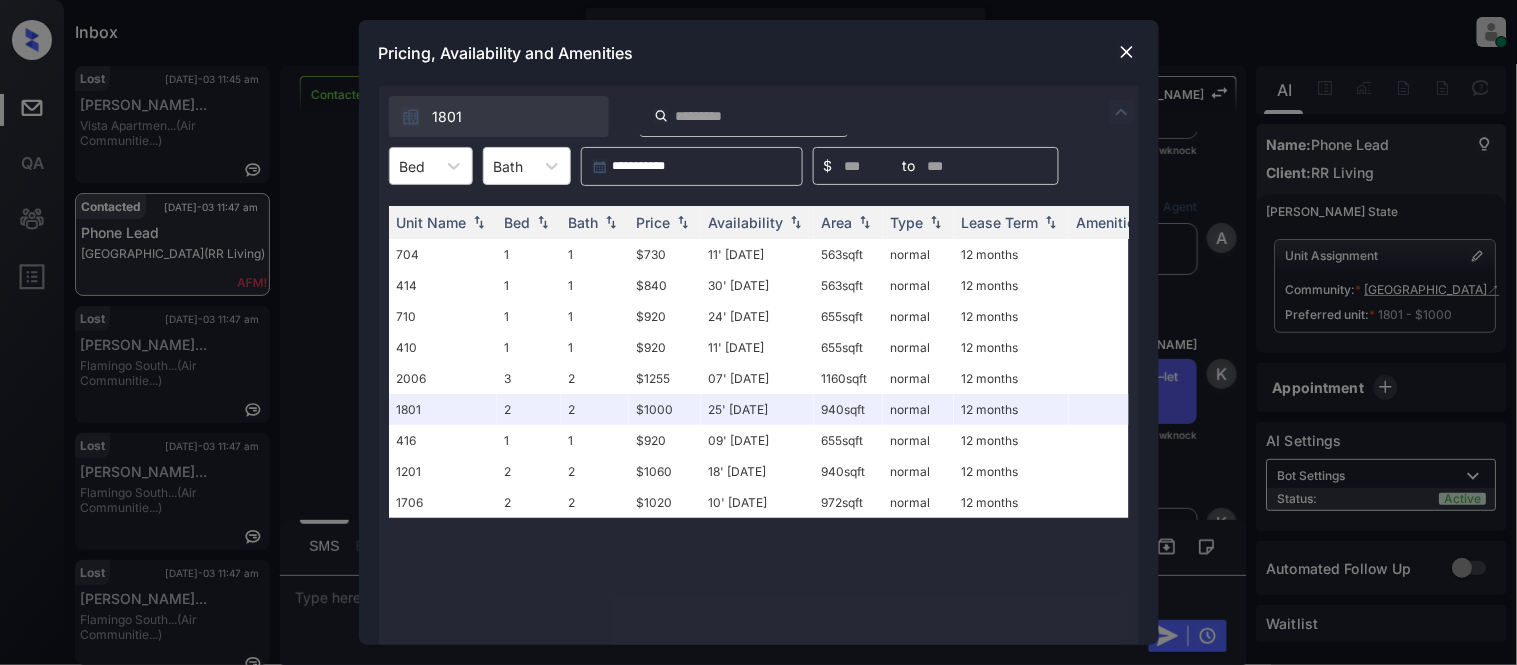 click on "Bed" at bounding box center [413, 166] 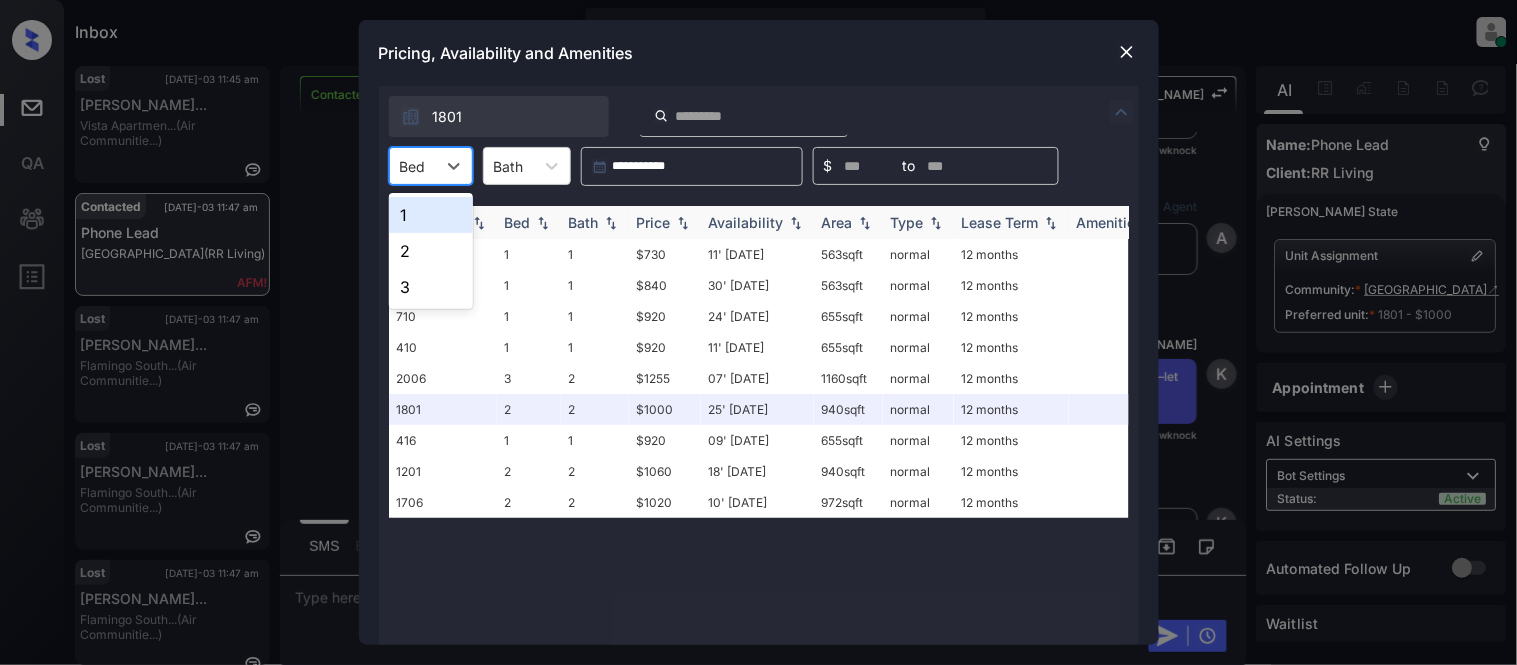 click on "1" at bounding box center [431, 215] 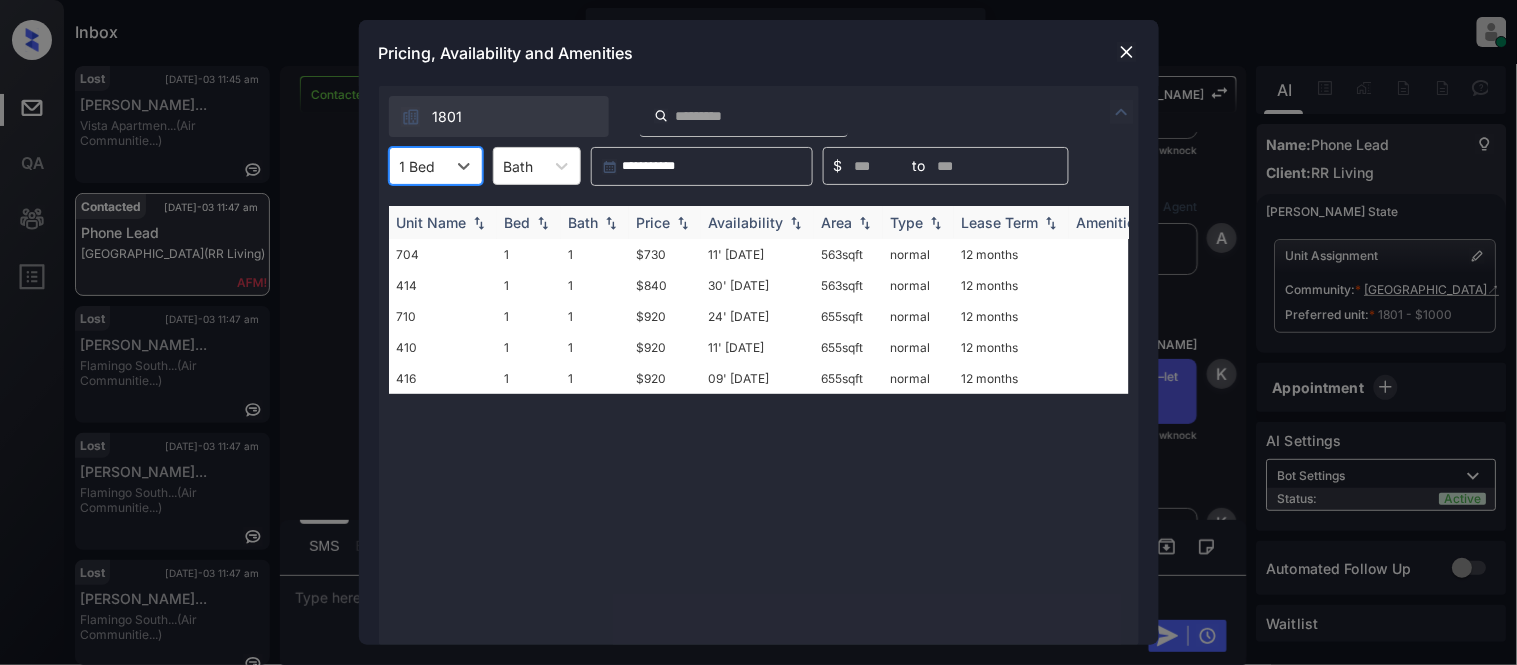 click on "Bath" at bounding box center (595, 222) 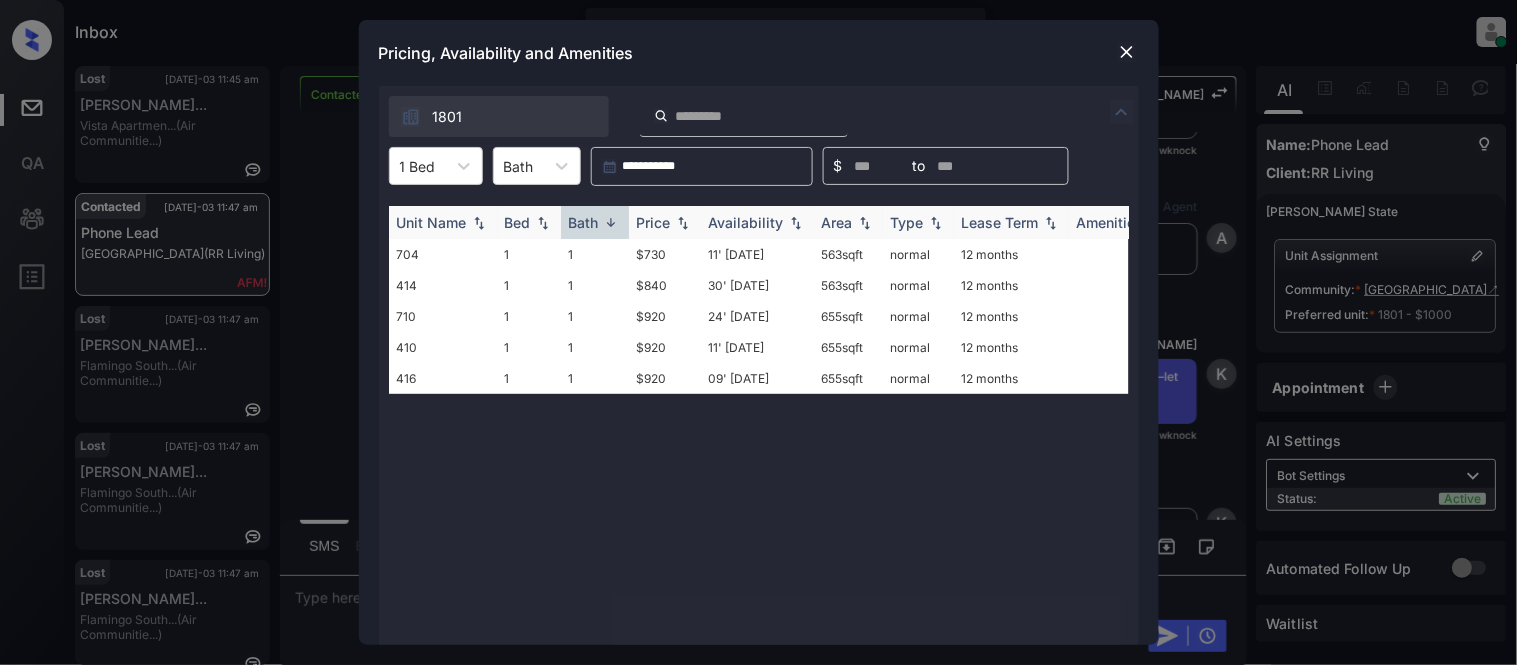 click on "Bath" at bounding box center [595, 222] 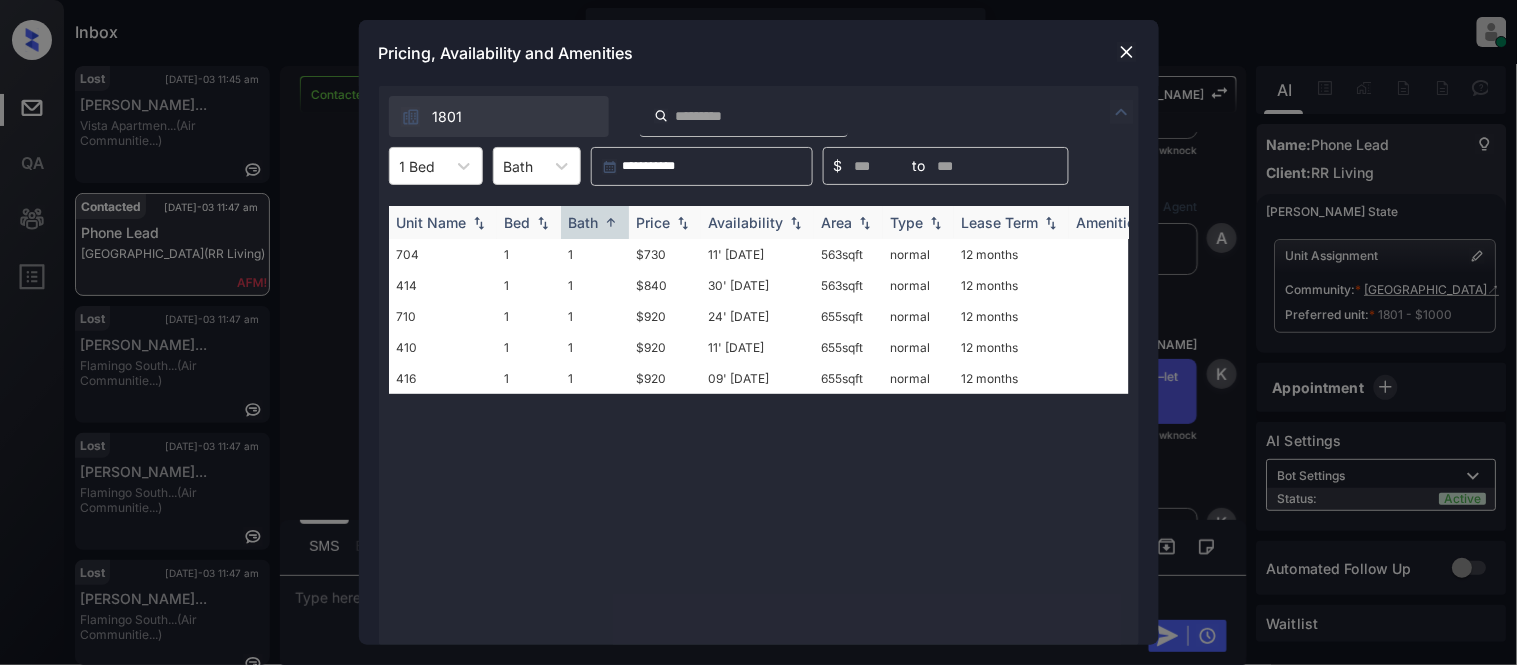 click on "Price" at bounding box center (654, 222) 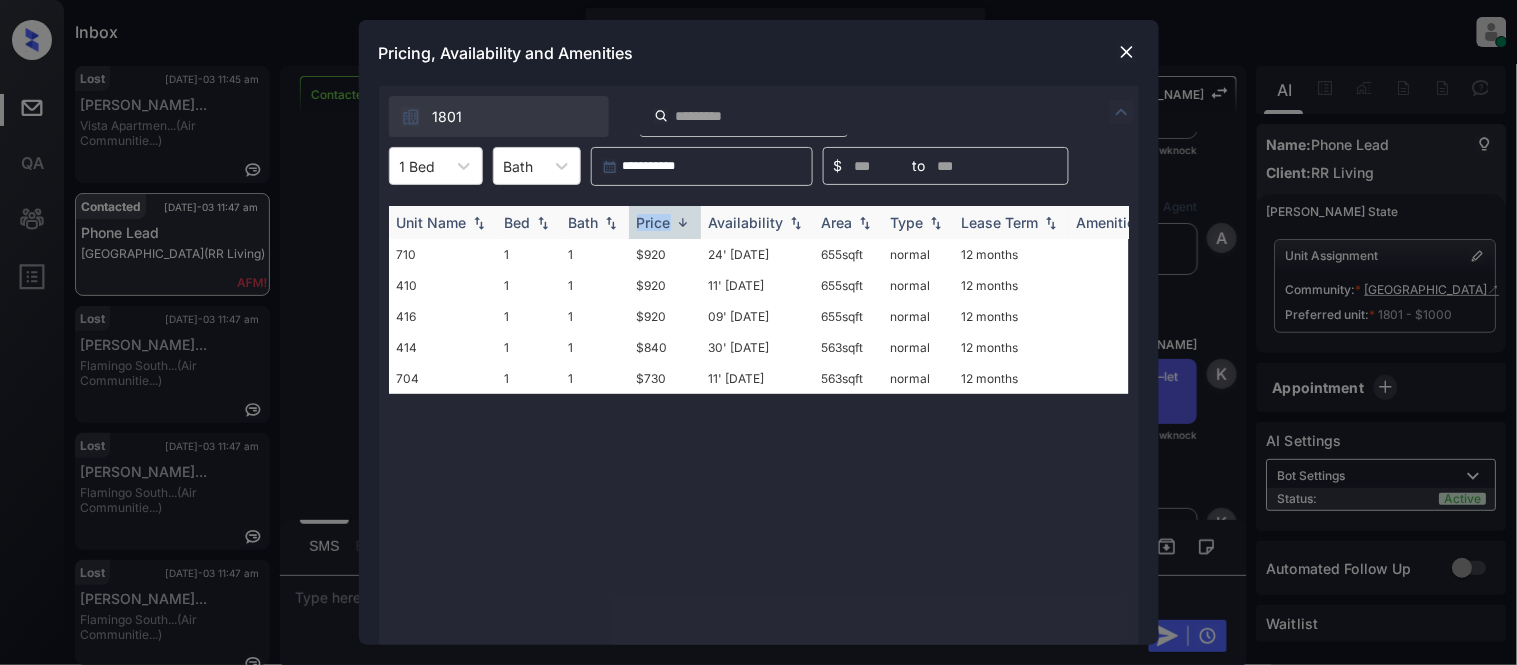 click on "Price" at bounding box center [654, 222] 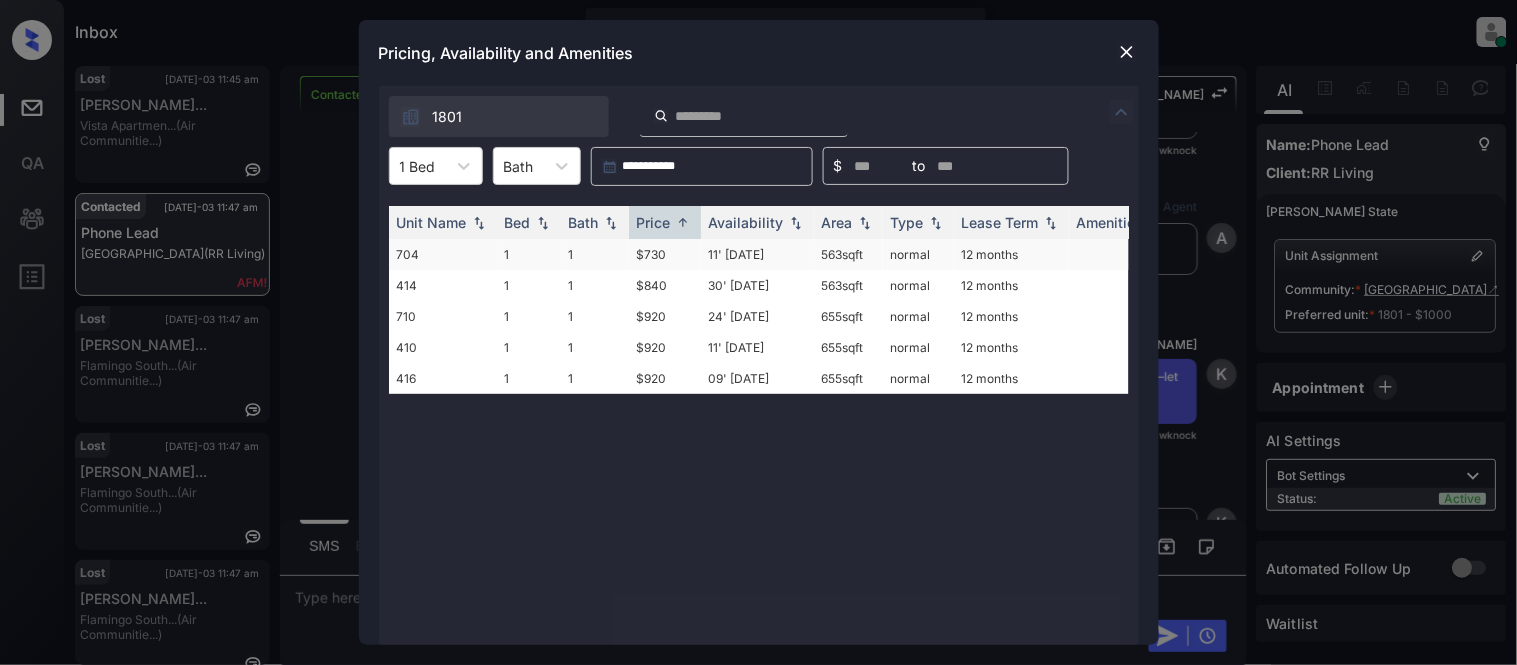 click on "$730" at bounding box center [665, 254] 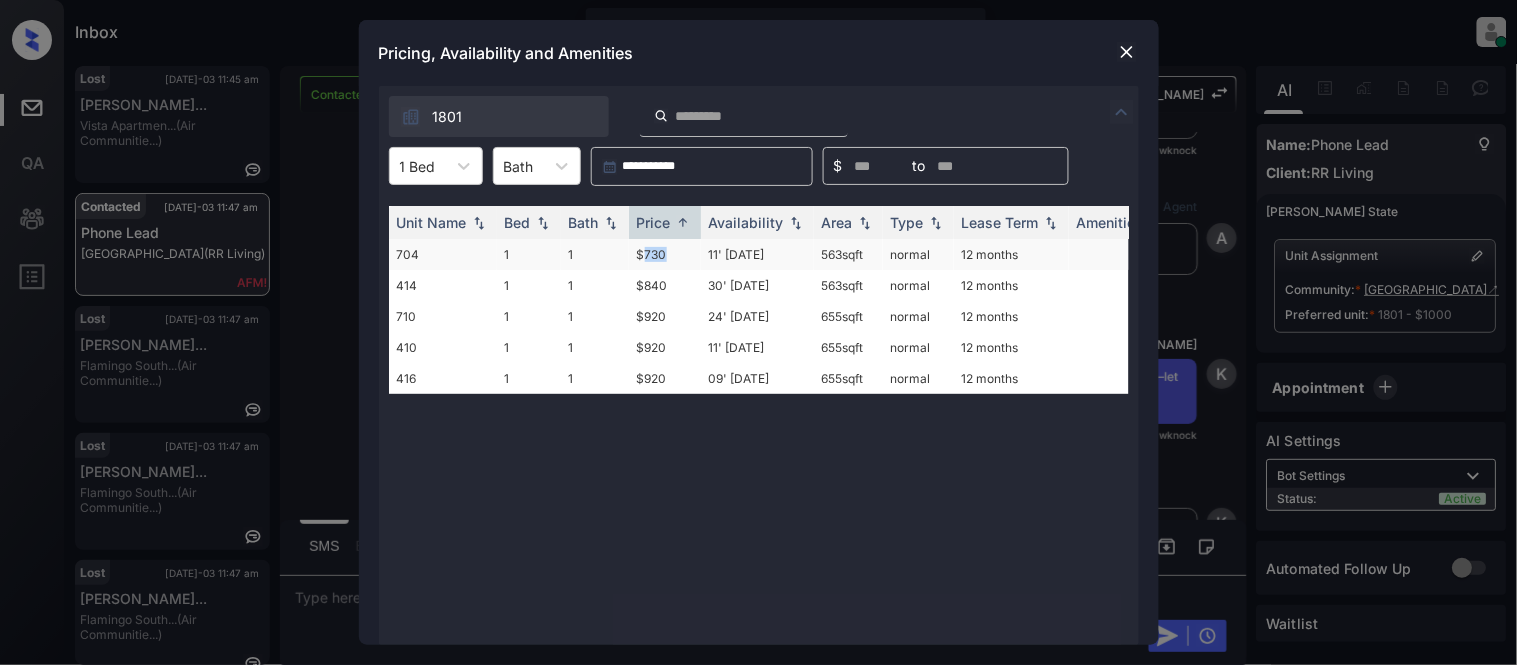 click on "$730" at bounding box center [665, 254] 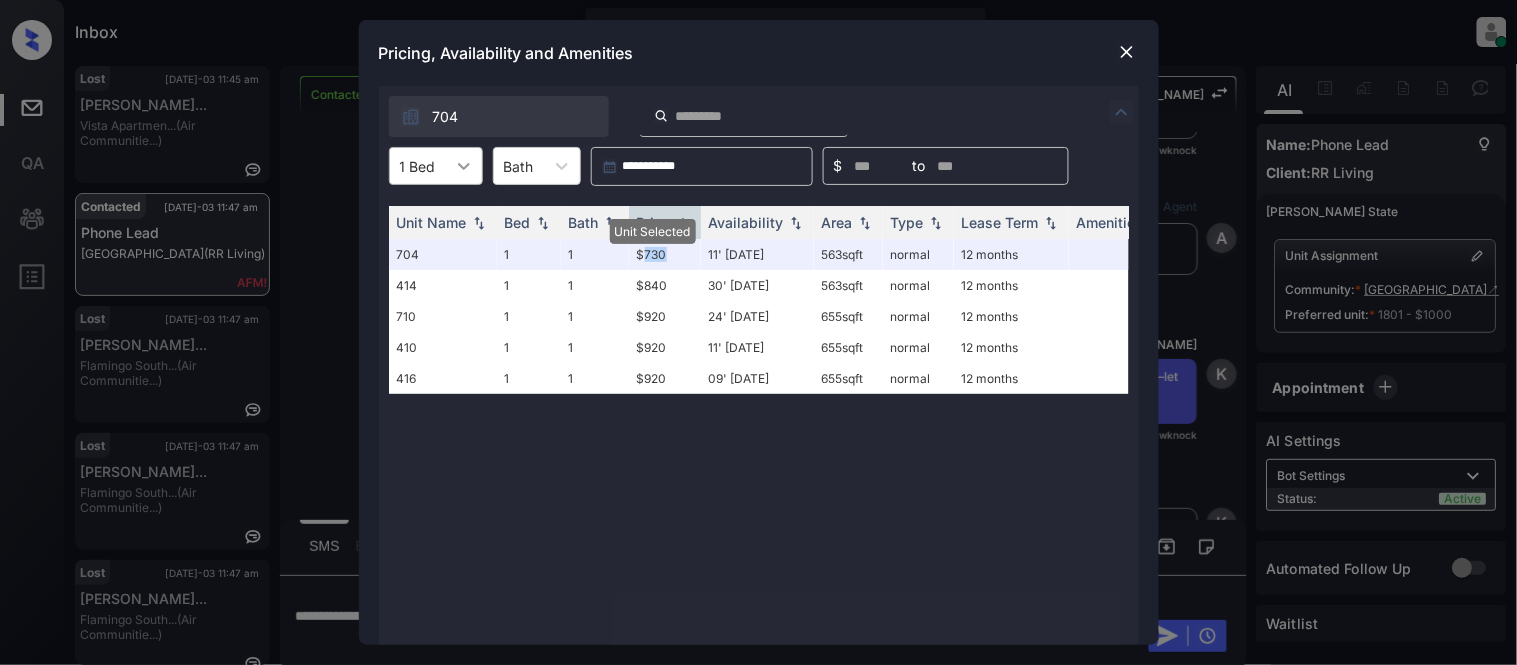 click 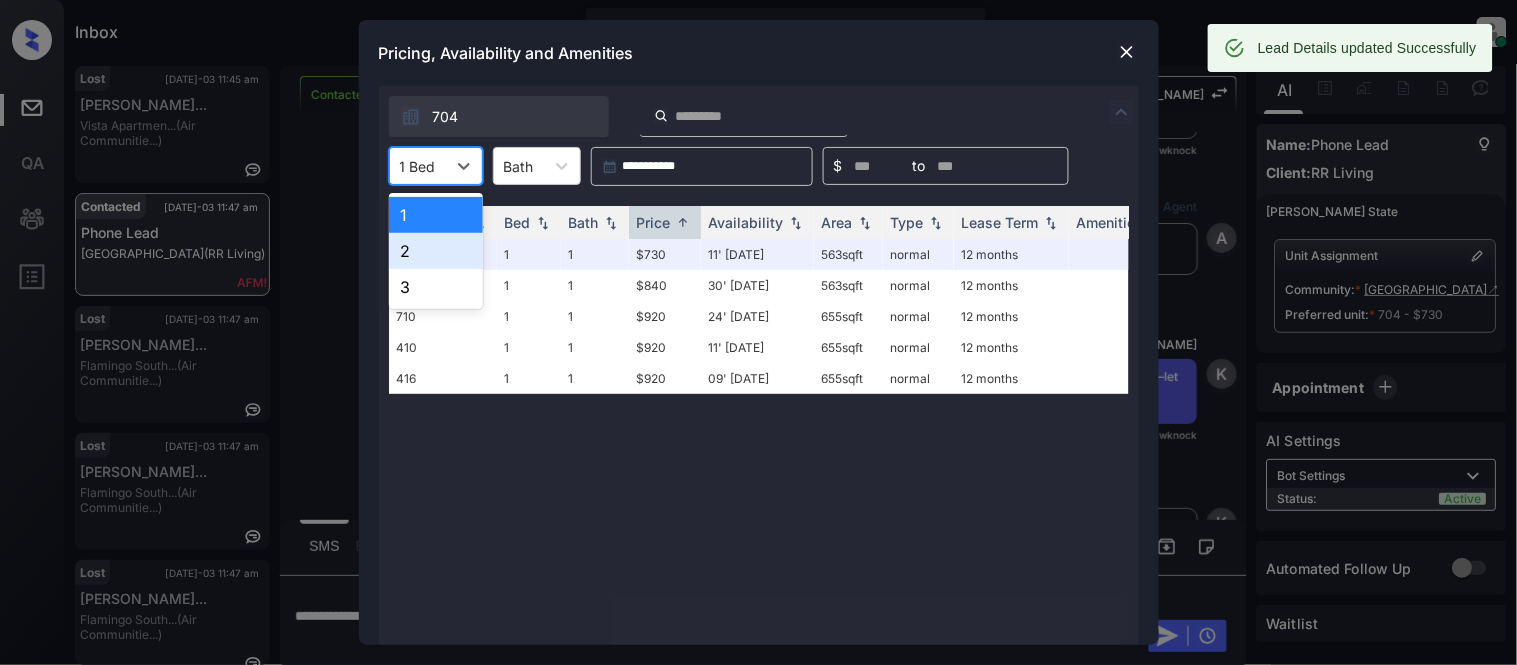 click on "2" at bounding box center (436, 251) 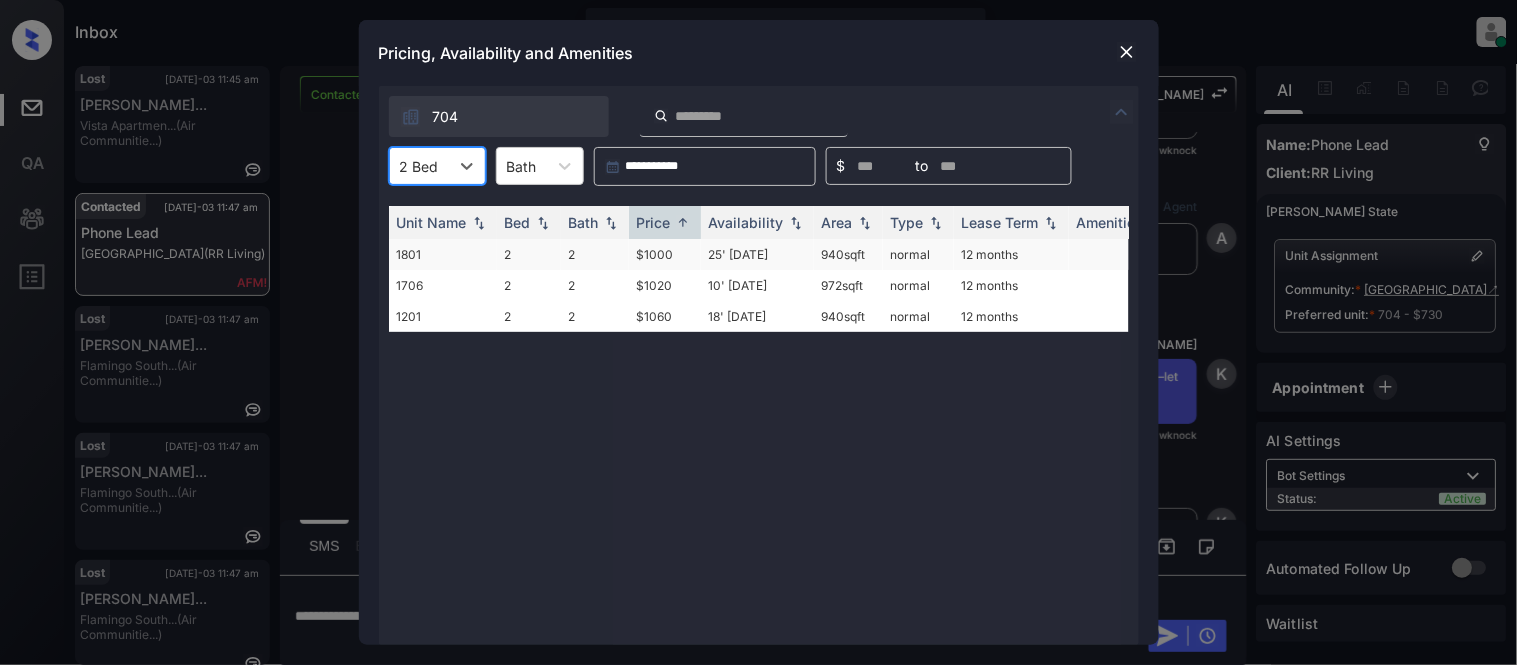 click on "$1000" at bounding box center (665, 254) 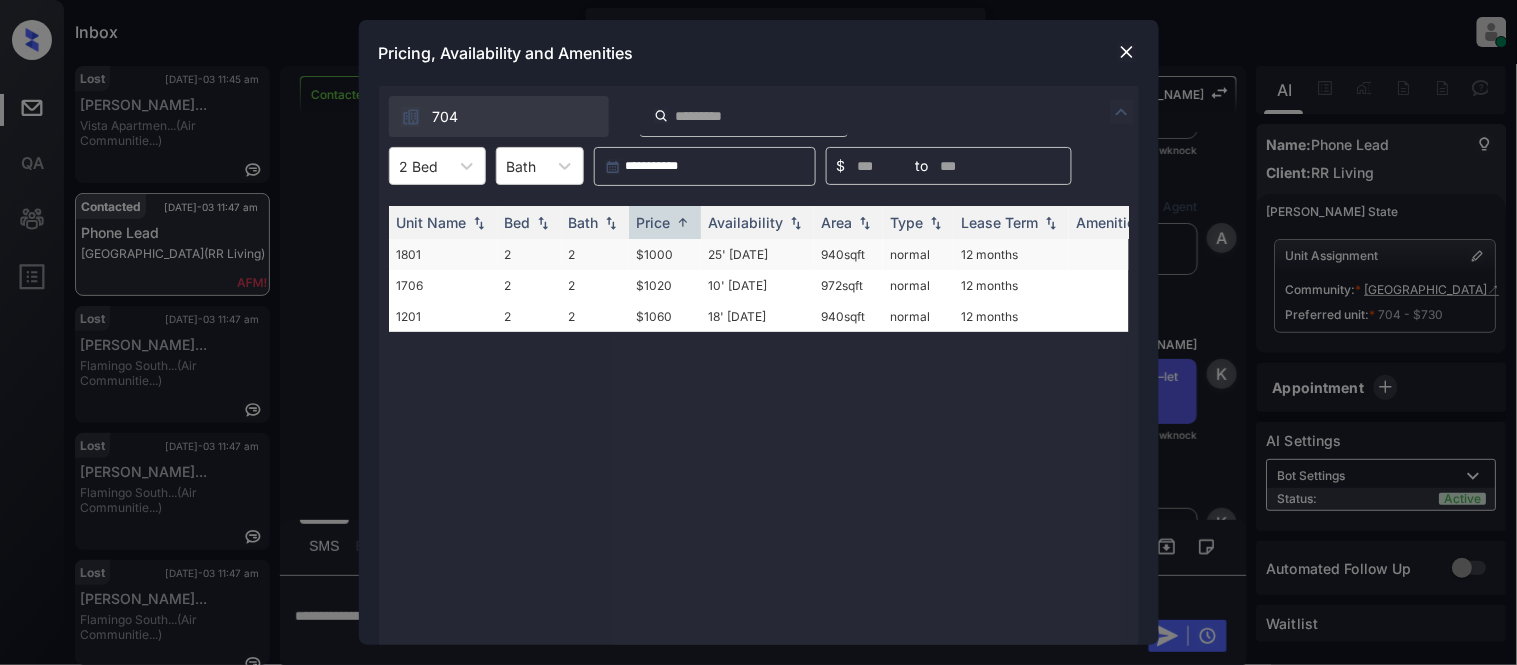 click on "$1000" at bounding box center [665, 254] 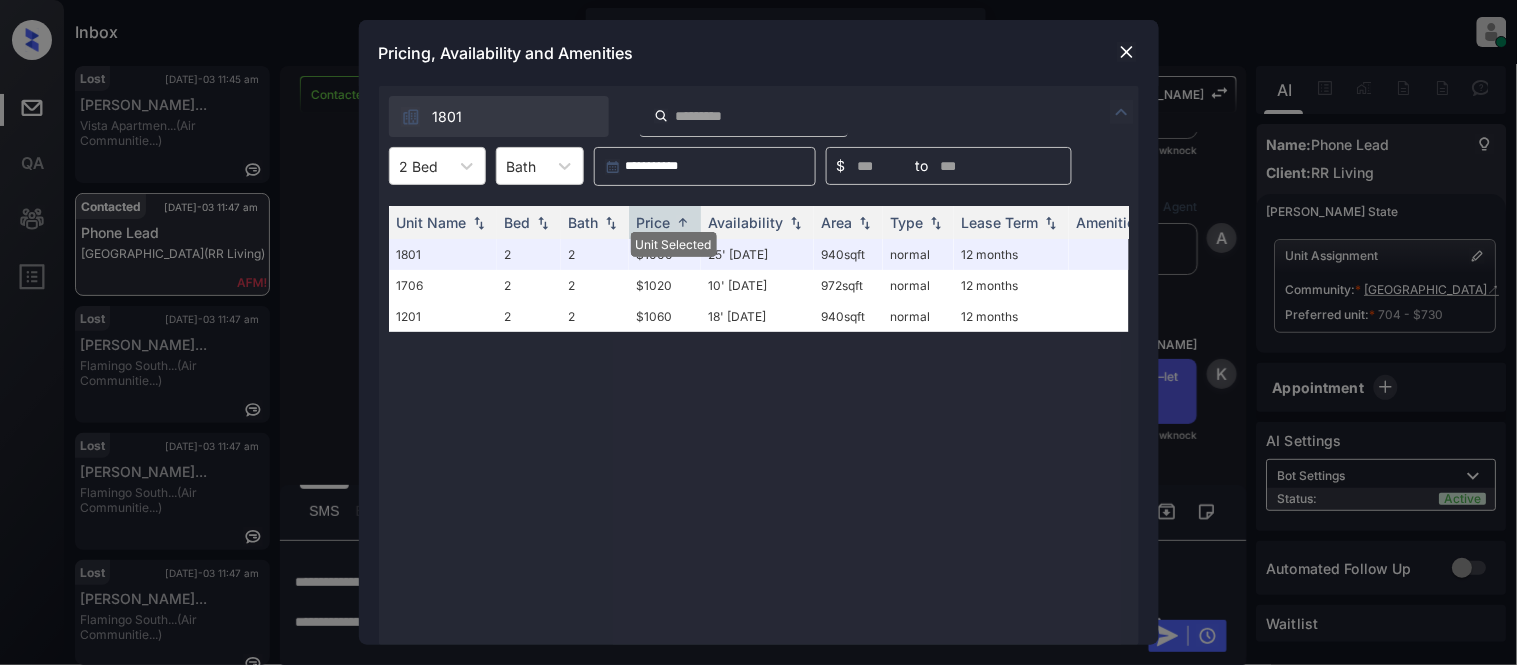 click at bounding box center [1127, 52] 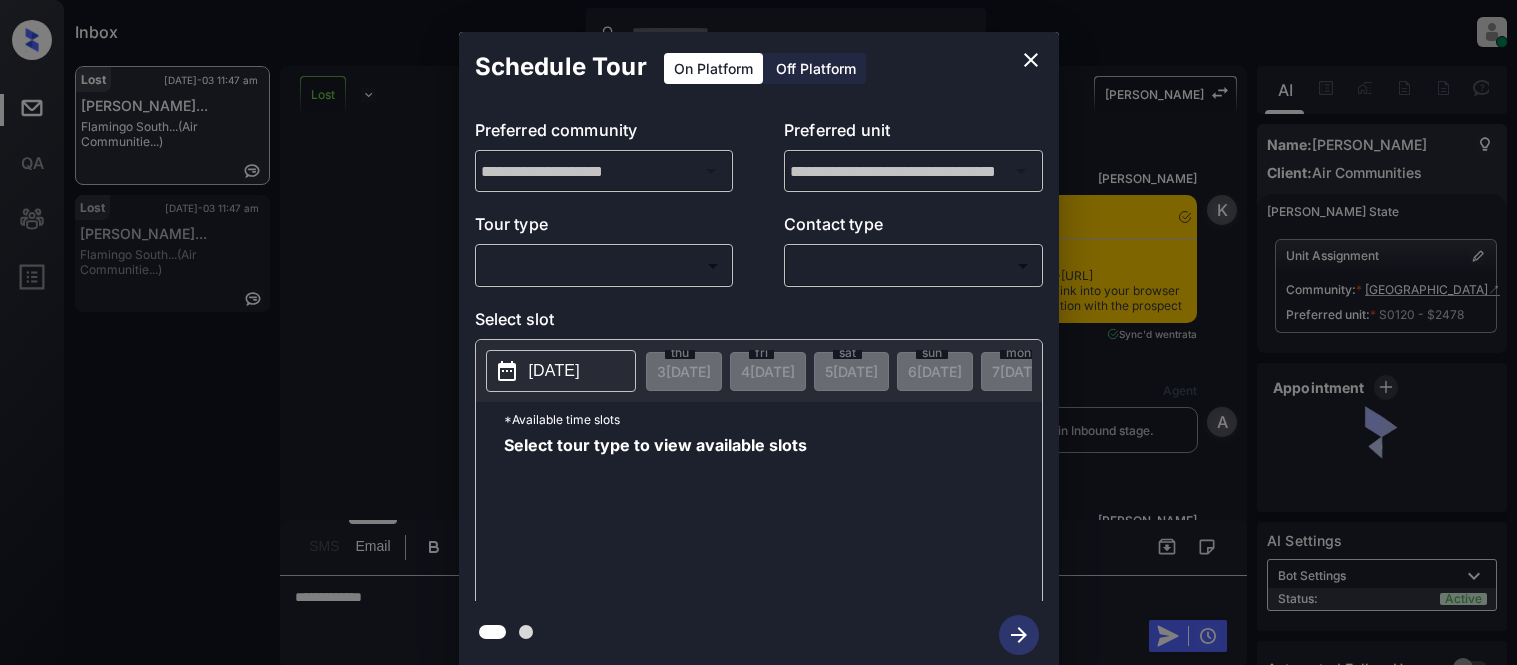 scroll, scrollTop: 0, scrollLeft: 0, axis: both 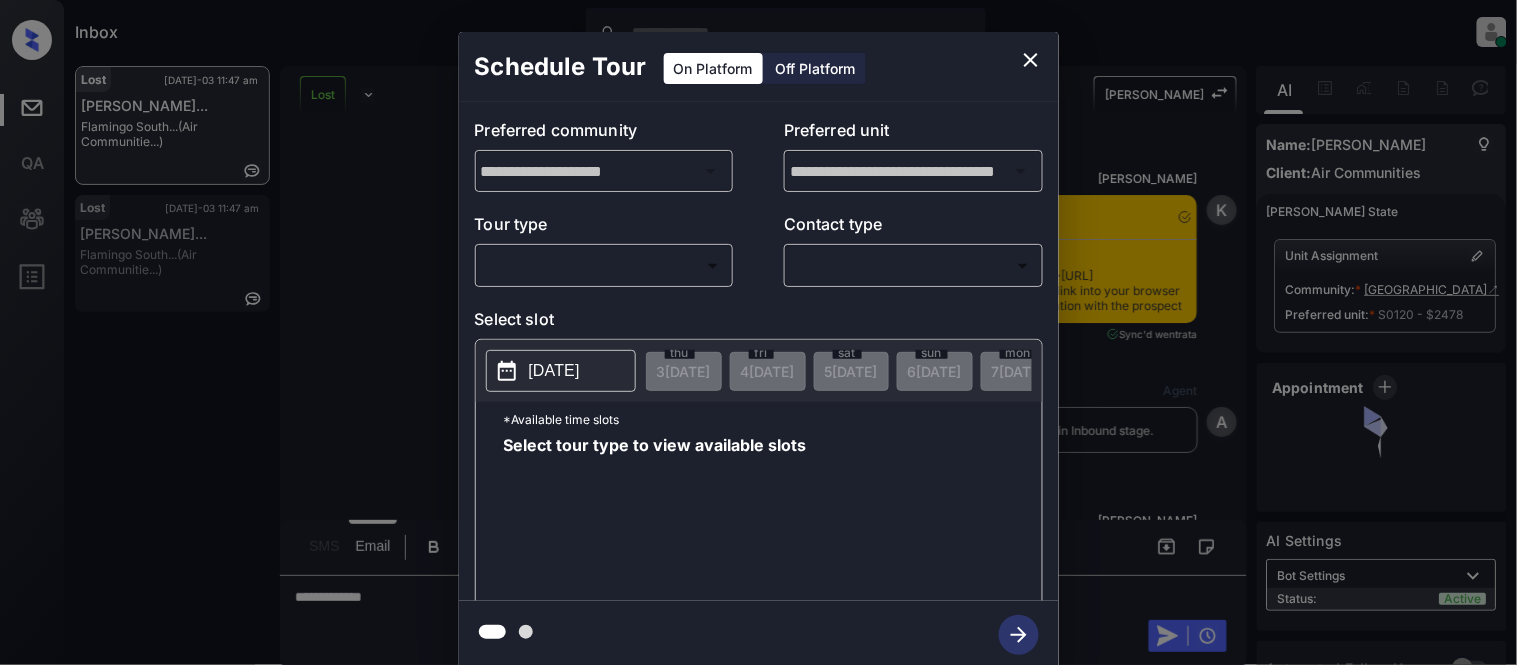 click on "Inbox Kristina Cataag Online Set yourself   offline Set yourself   on break Profile Switch to  light  mode Sign out Lost Jul-03 11:47 am   Gabriela Galla... Flamingo South...  (Air Communitie...) Lost Jul-03 11:47 am   Nicklaus Baxte... Flamingo South...  (Air Communitie...) Lost Lead Sentiment: Angry Upon sliding the acknowledgement:  Lead will move to lost stage. * ​ SMS and call option will be set to opt out. AFM will be turned off for the lead. Kelsey New Message Kelsey Notes Note: <a href="https://conversation.getzuma.com/6862188c114077eb81740de3">https://conversation.getzuma.com/6862188c114077eb81740de3</a> - Paste this link into your browser to view Kelsey’s conversation with the prospect Jun 29, 2025 09:54 pm  Sync'd w  entrata K New Message Agent Lead created via ilsWebhook in Inbound stage. Jun 29, 2025 09:54 pm A New Message Kelsey Due to the activation of disableLeadTransfer feature flag, Kelsey will no longer transfer ownership of this CRM guest card Jun 29, 2025 09:54 pm K New Message Zuma Z" at bounding box center (758, 332) 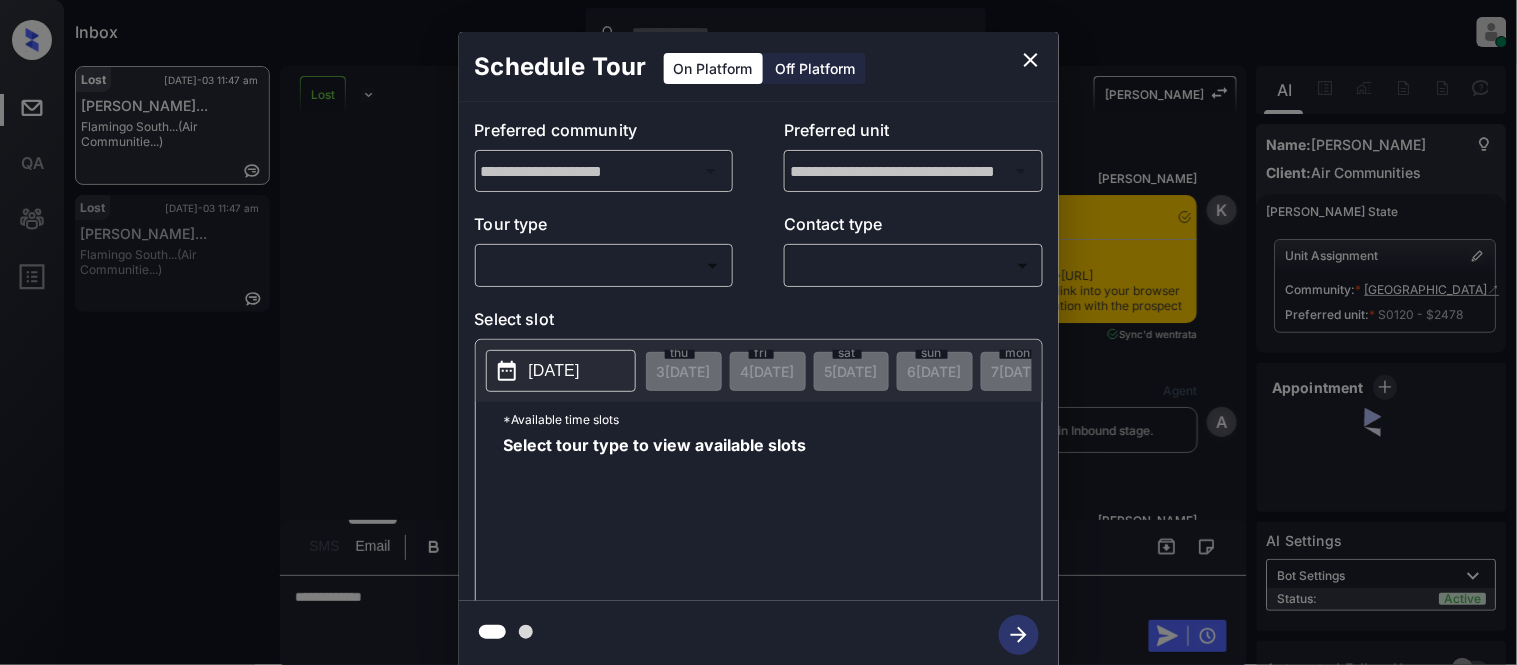 scroll, scrollTop: 9361, scrollLeft: 0, axis: vertical 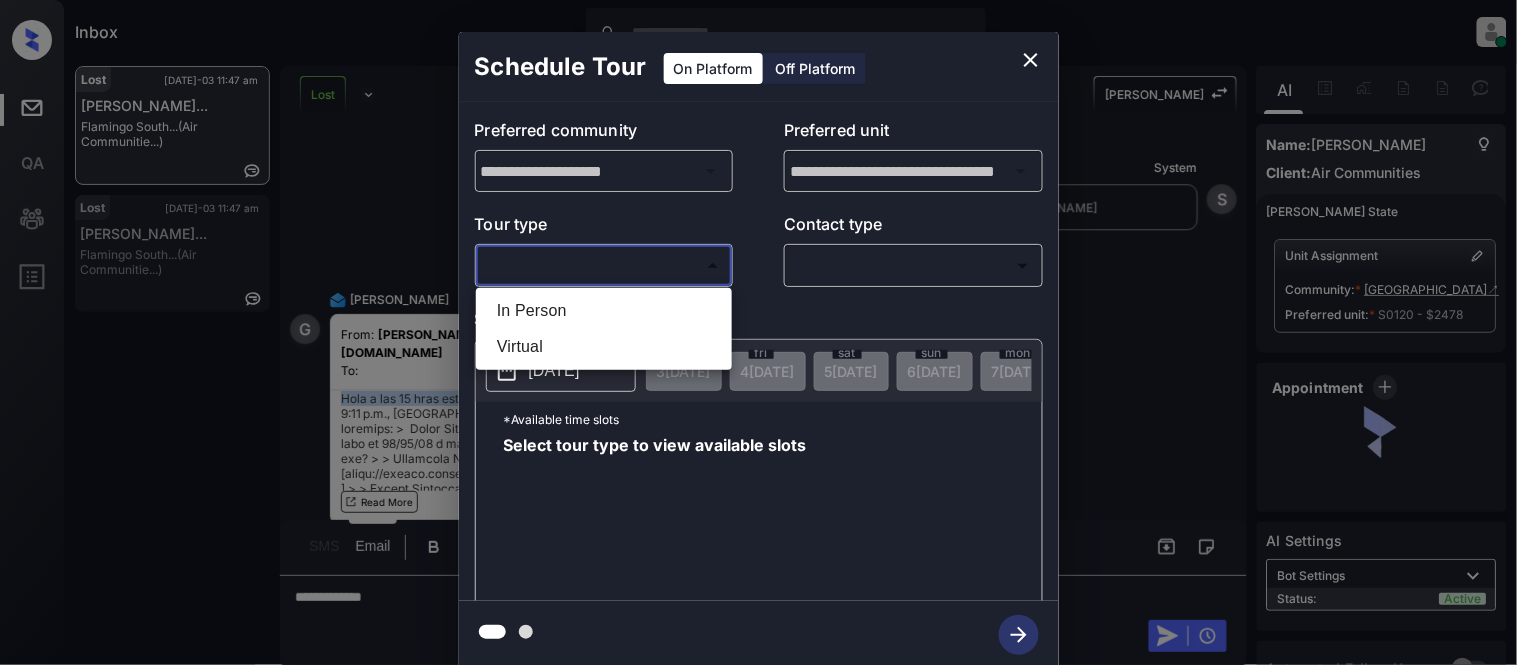 click on "In Person" at bounding box center [604, 311] 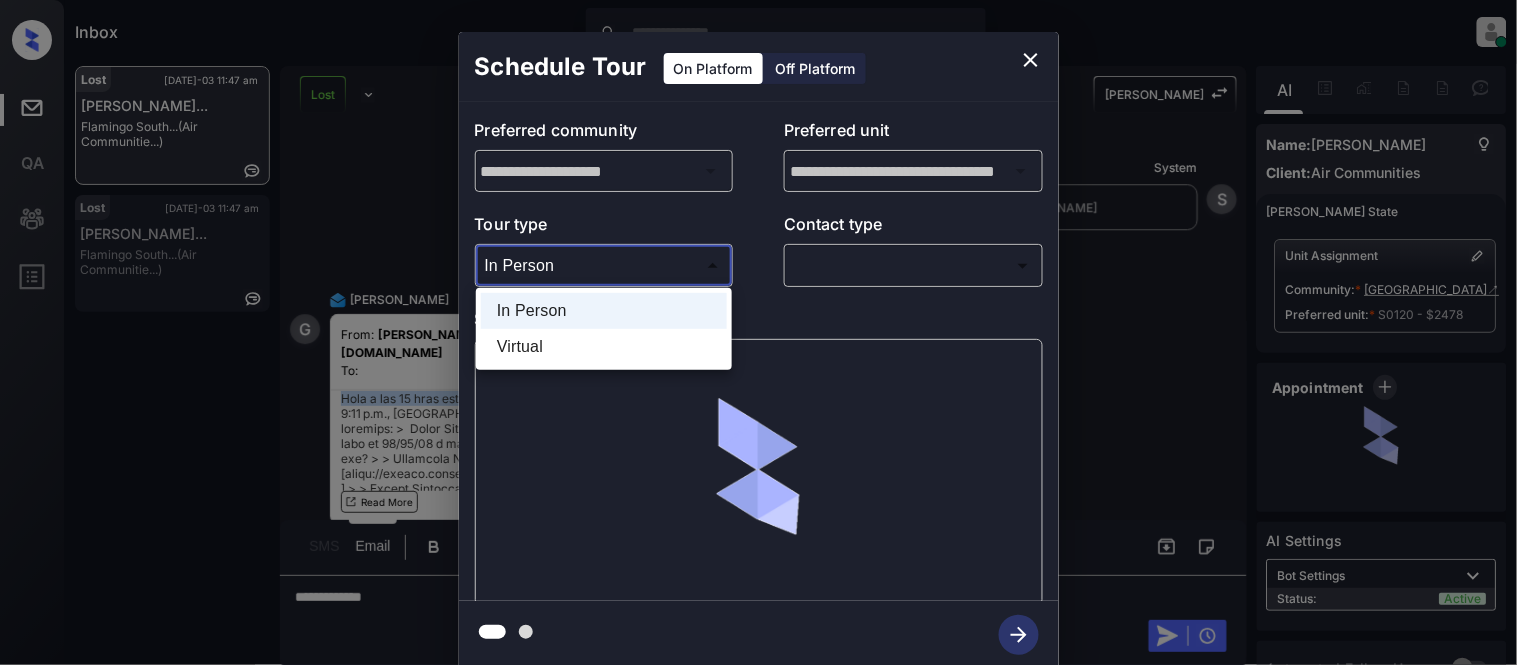 click on "Inbox Kristina Cataag Online Set yourself   offline Set yourself   on break Profile Switch to  light  mode Sign out Lost Jul-03 11:47 am   Gabriela Galla... Flamingo South...  (Air Communitie...) Lost Jul-03 11:47 am   Nicklaus Baxte... Flamingo South...  (Air Communitie...) Lost Lead Sentiment: Angry Upon sliding the acknowledgement:  Lead will move to lost stage. * ​ SMS and call option will be set to opt out. AFM will be turned off for the lead. Kelsey New Message Kelsey Notes Note: <a href="https://conversation.getzuma.com/6862188c114077eb81740de3">https://conversation.getzuma.com/6862188c114077eb81740de3</a> - Paste this link into your browser to view Kelsey’s conversation with the prospect Jun 29, 2025 09:54 pm  Sync'd w  entrata K New Message Agent Lead created via ilsWebhook in Inbound stage. Jun 29, 2025 09:54 pm A New Message Kelsey Due to the activation of disableLeadTransfer feature flag, Kelsey will no longer transfer ownership of this CRM guest card Jun 29, 2025 09:54 pm K New Message Zuma Z" at bounding box center (758, 332) 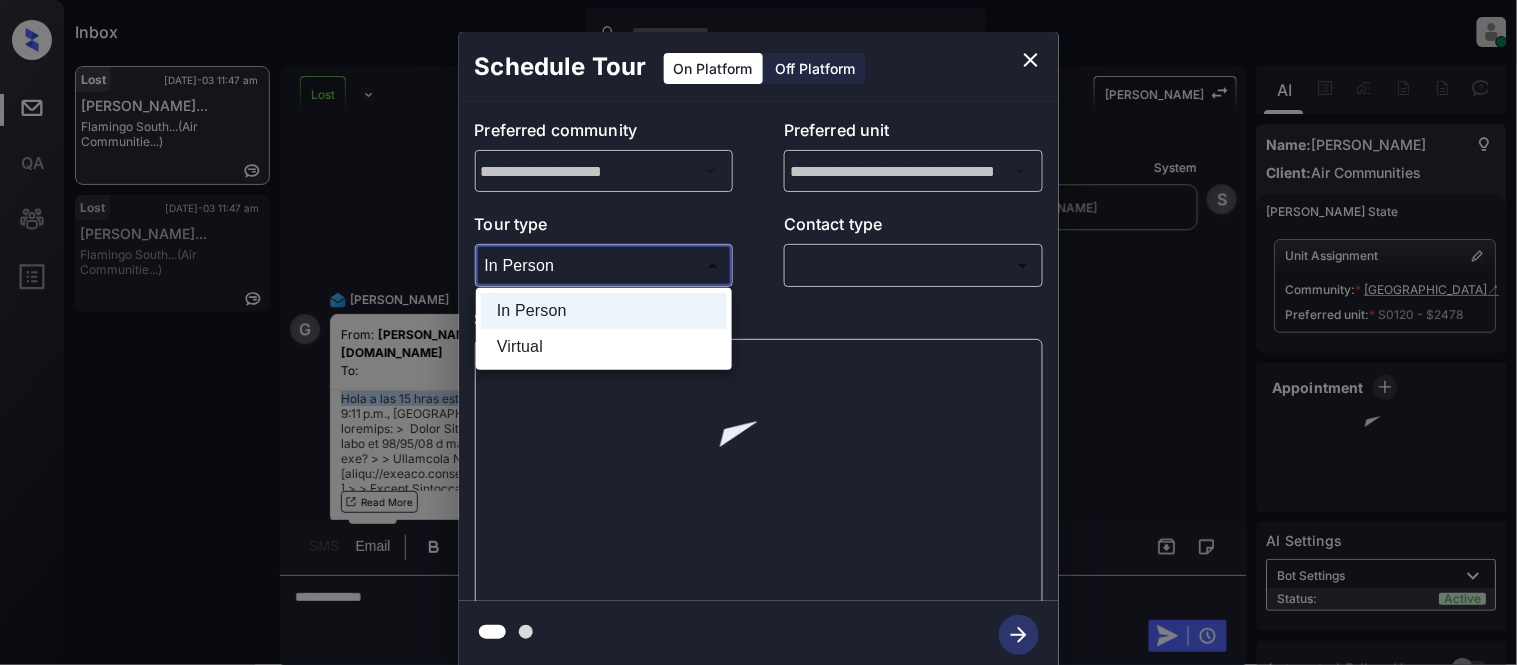 click on "Virtual" at bounding box center (604, 347) 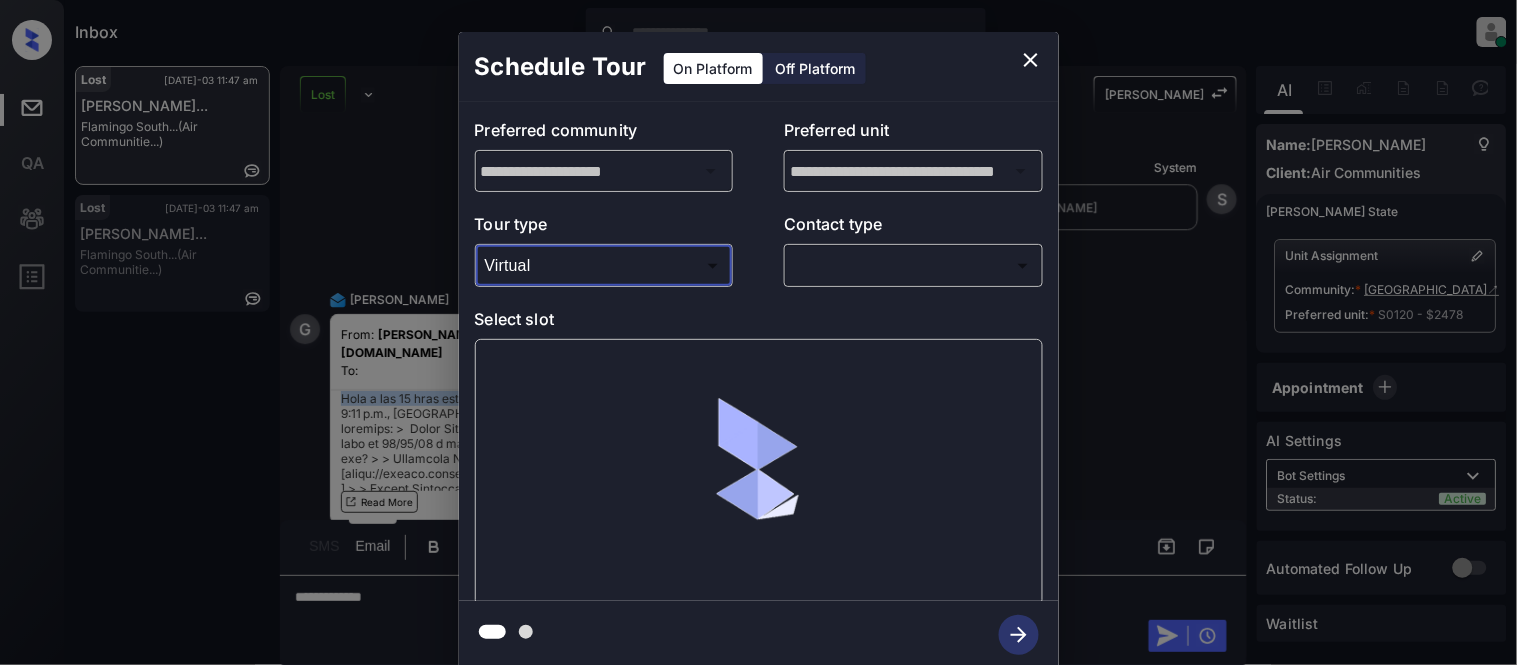 type on "*******" 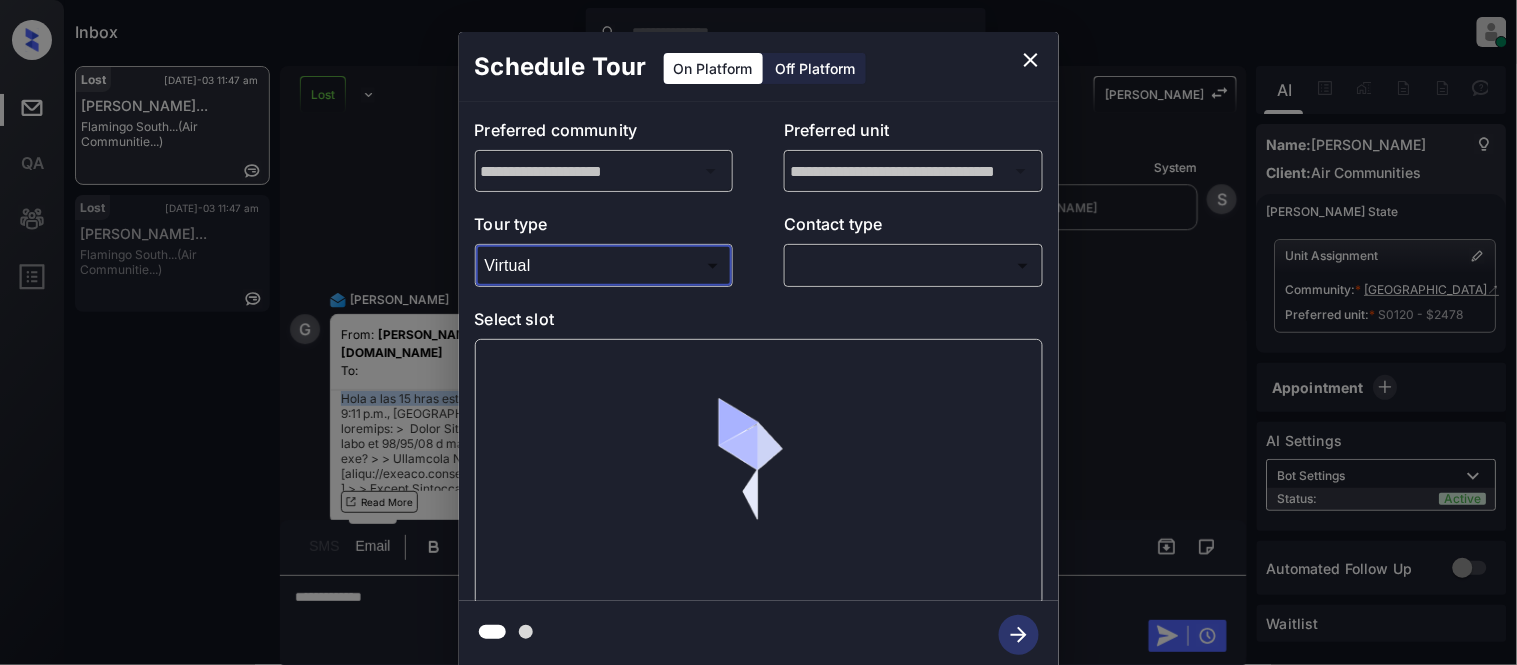 click on "Inbox Kristina Cataag Online Set yourself   offline Set yourself   on break Profile Switch to  light  mode Sign out Lost Jul-03 11:47 am   Gabriela Galla... Flamingo South...  (Air Communitie...) Lost Jul-03 11:47 am   Nicklaus Baxte... Flamingo South...  (Air Communitie...) Lost Lead Sentiment: Angry Upon sliding the acknowledgement:  Lead will move to lost stage. * ​ SMS and call option will be set to opt out. AFM will be turned off for the lead. Kelsey New Message Kelsey Notes Note: <a href="https://conversation.getzuma.com/6862188c114077eb81740de3">https://conversation.getzuma.com/6862188c114077eb81740de3</a> - Paste this link into your browser to view Kelsey’s conversation with the prospect Jun 29, 2025 09:54 pm  Sync'd w  entrata K New Message Agent Lead created via ilsWebhook in Inbound stage. Jun 29, 2025 09:54 pm A New Message Kelsey Due to the activation of disableLeadTransfer feature flag, Kelsey will no longer transfer ownership of this CRM guest card Jun 29, 2025 09:54 pm K New Message Zuma Z" at bounding box center [758, 332] 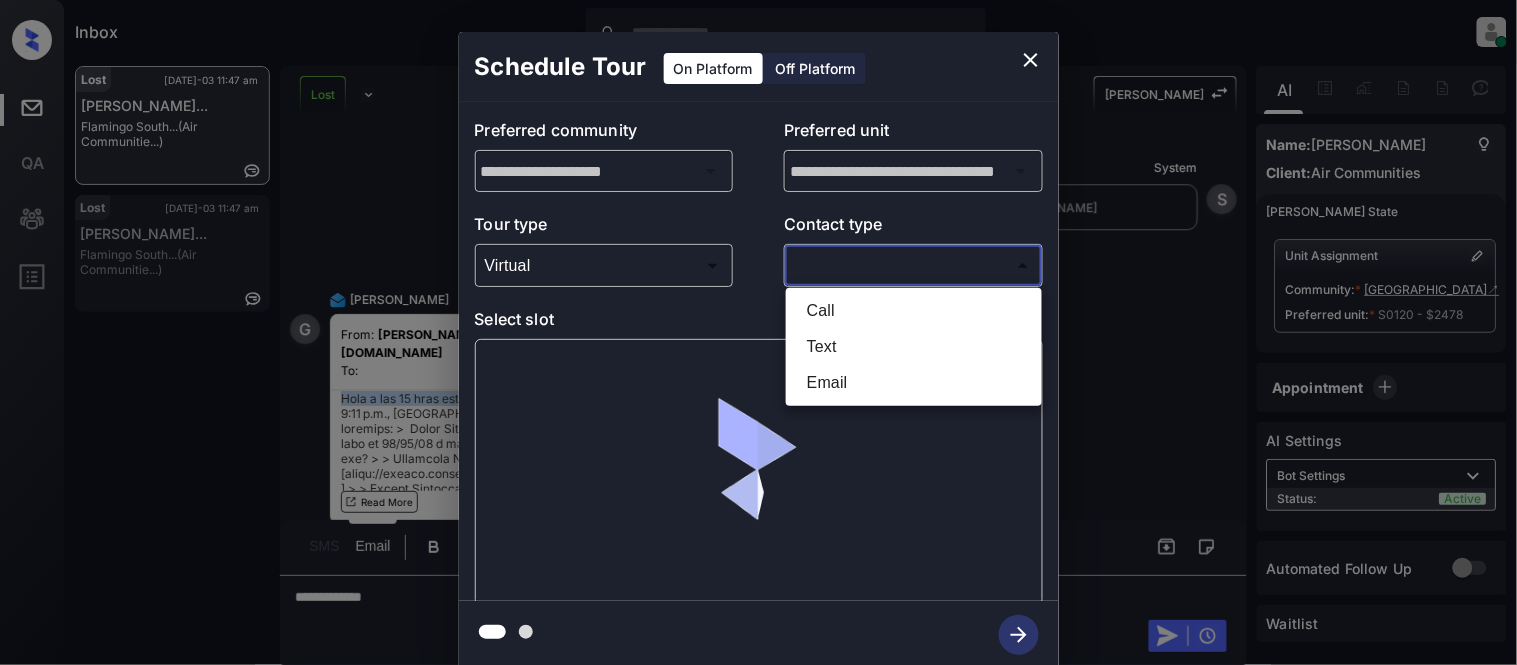 click on "Text" at bounding box center [914, 347] 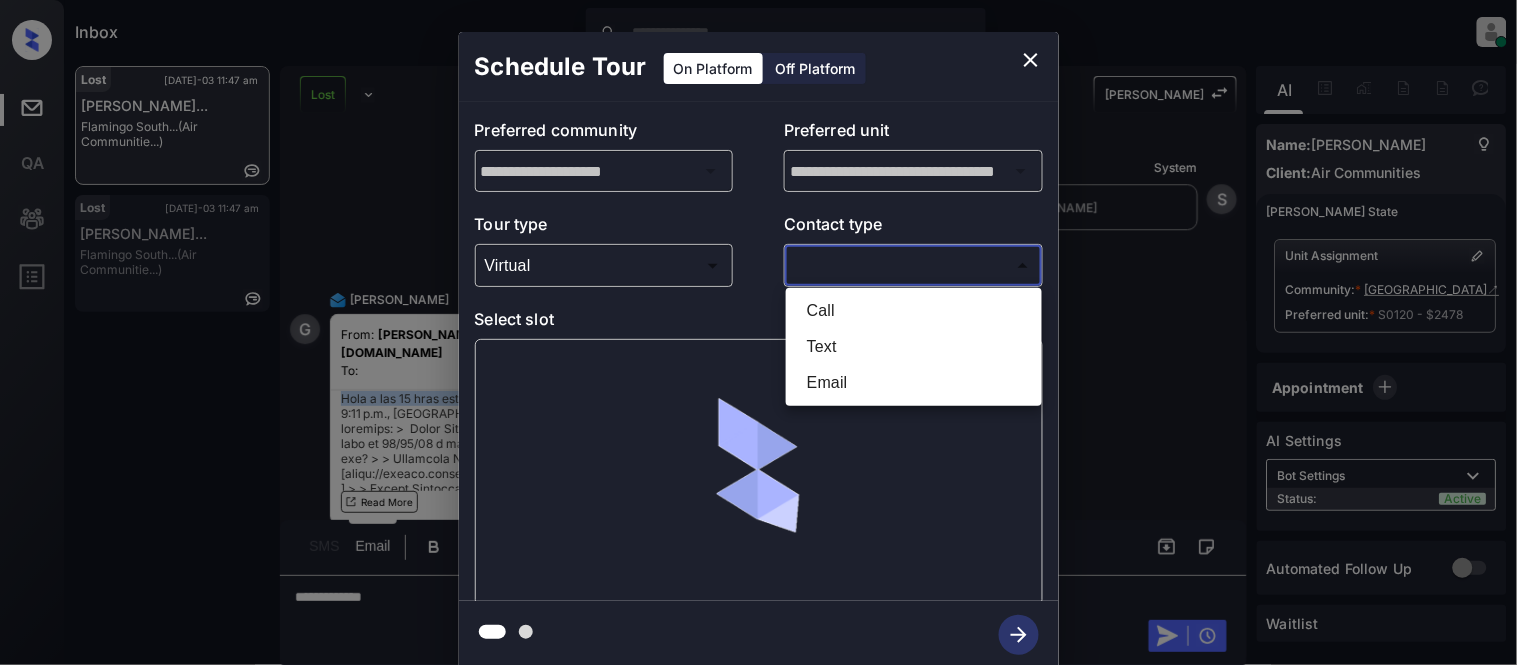 type on "****" 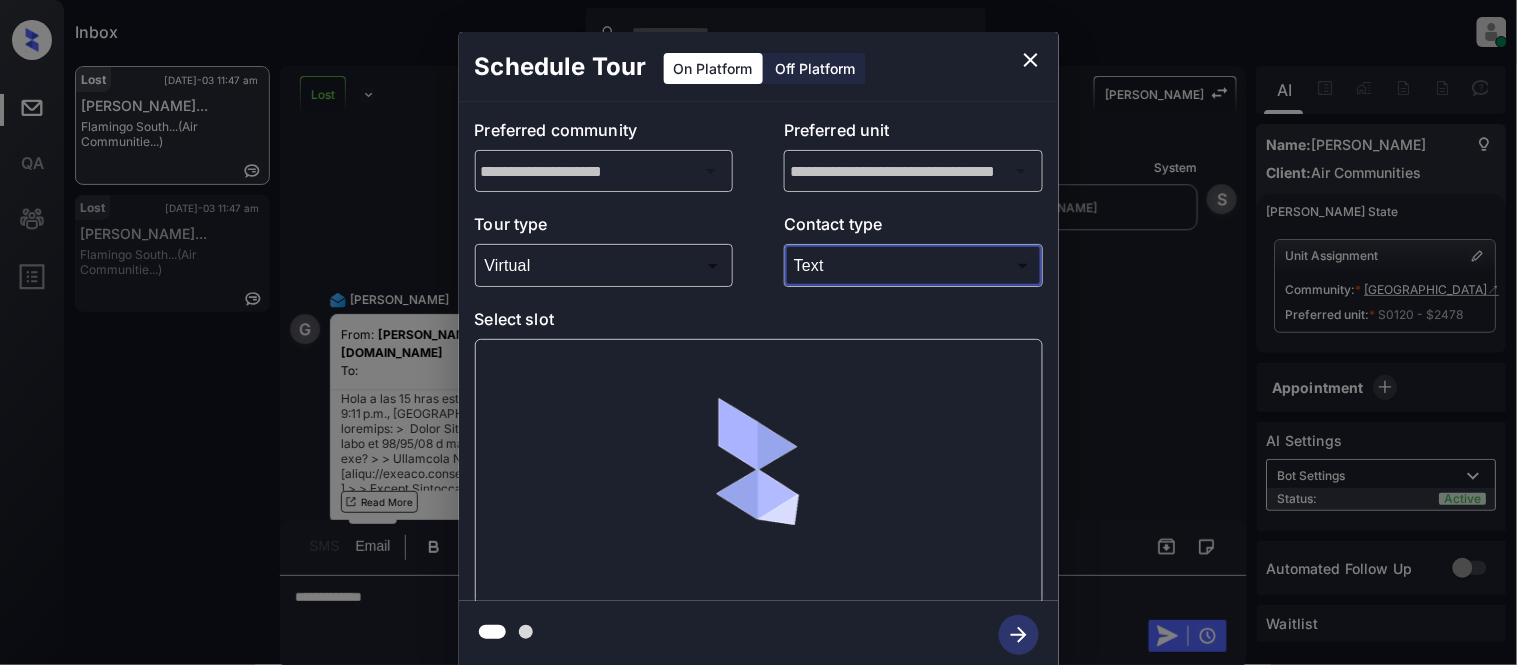 click at bounding box center (759, 472) 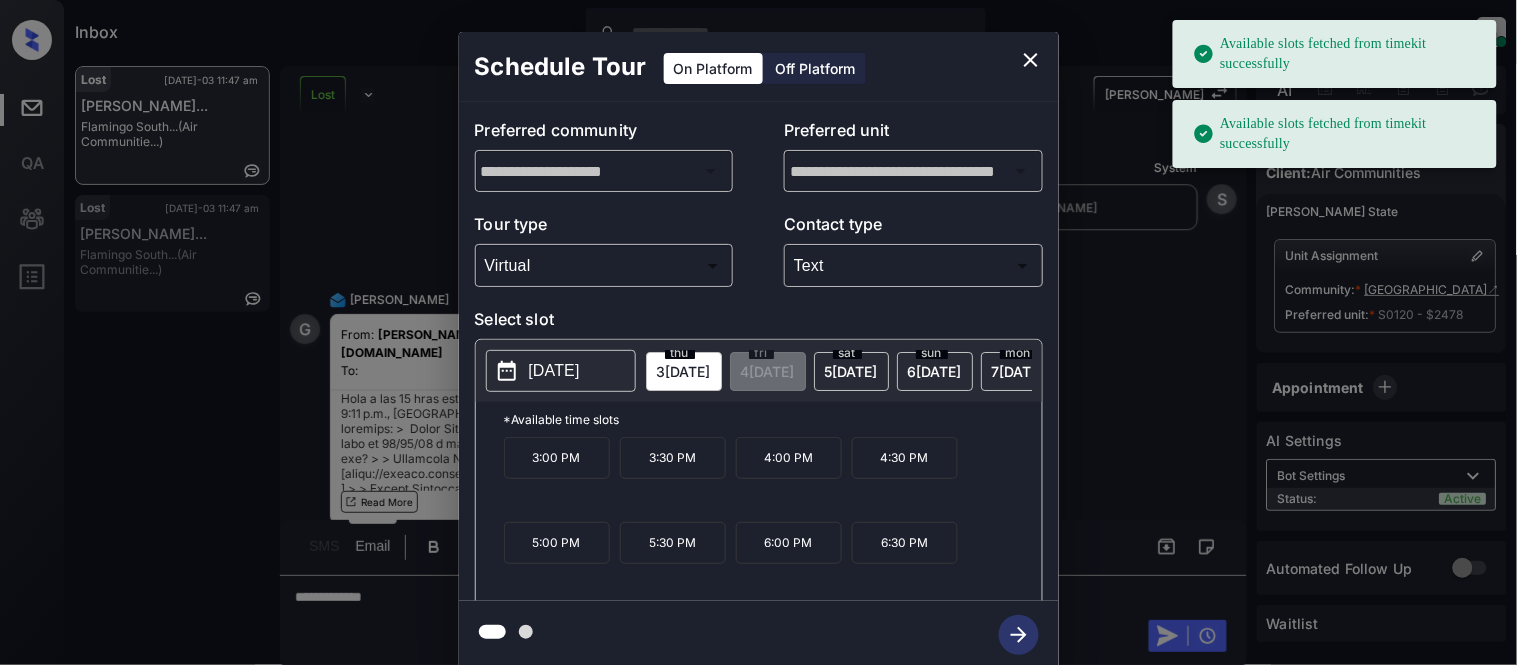 click on "2025-07-03" at bounding box center [554, 371] 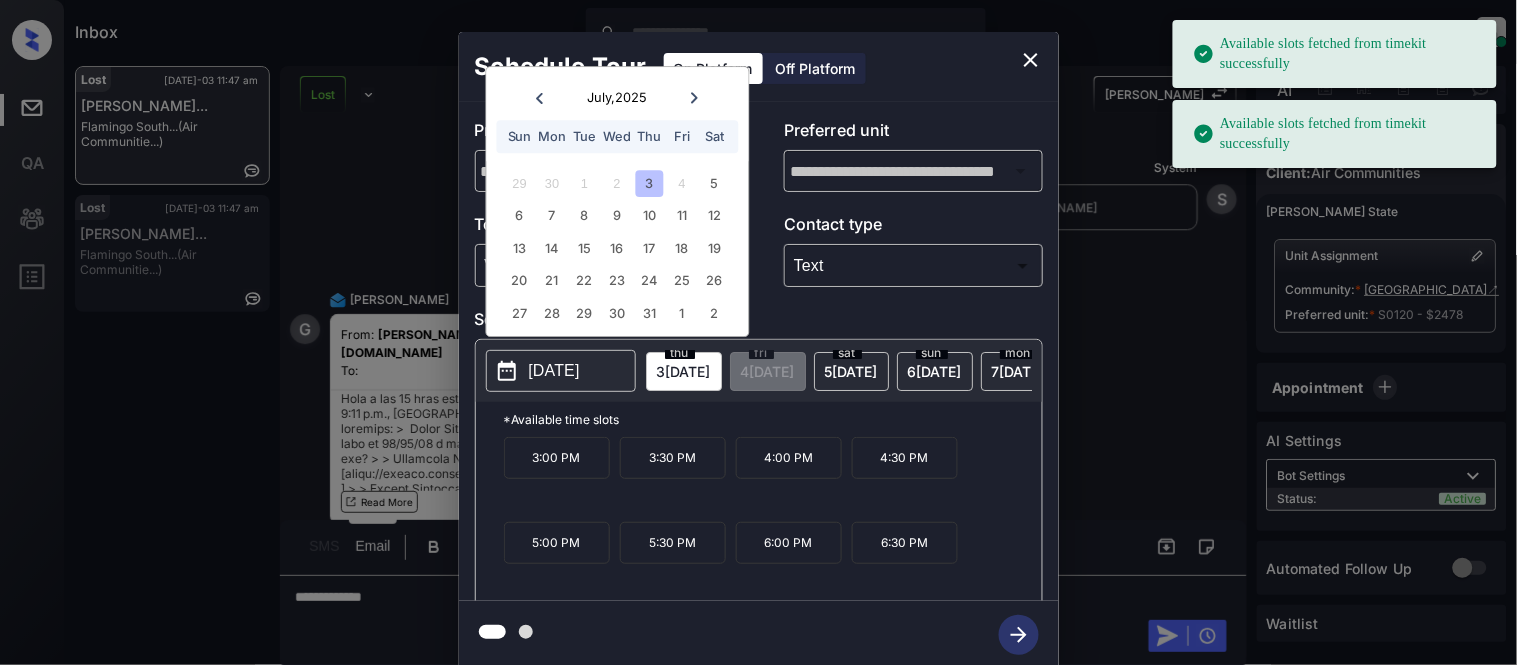 click on "3" at bounding box center (649, 183) 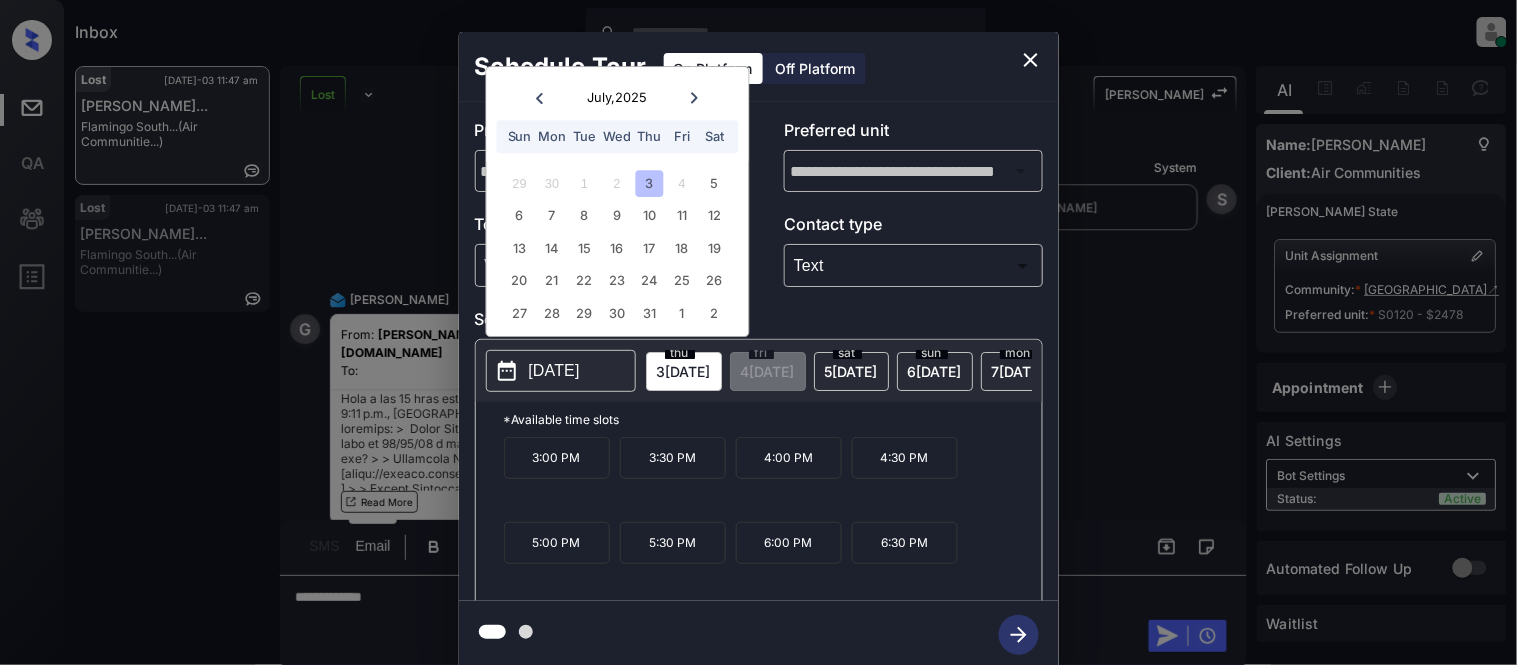 click on "3:00 PM" at bounding box center (557, 458) 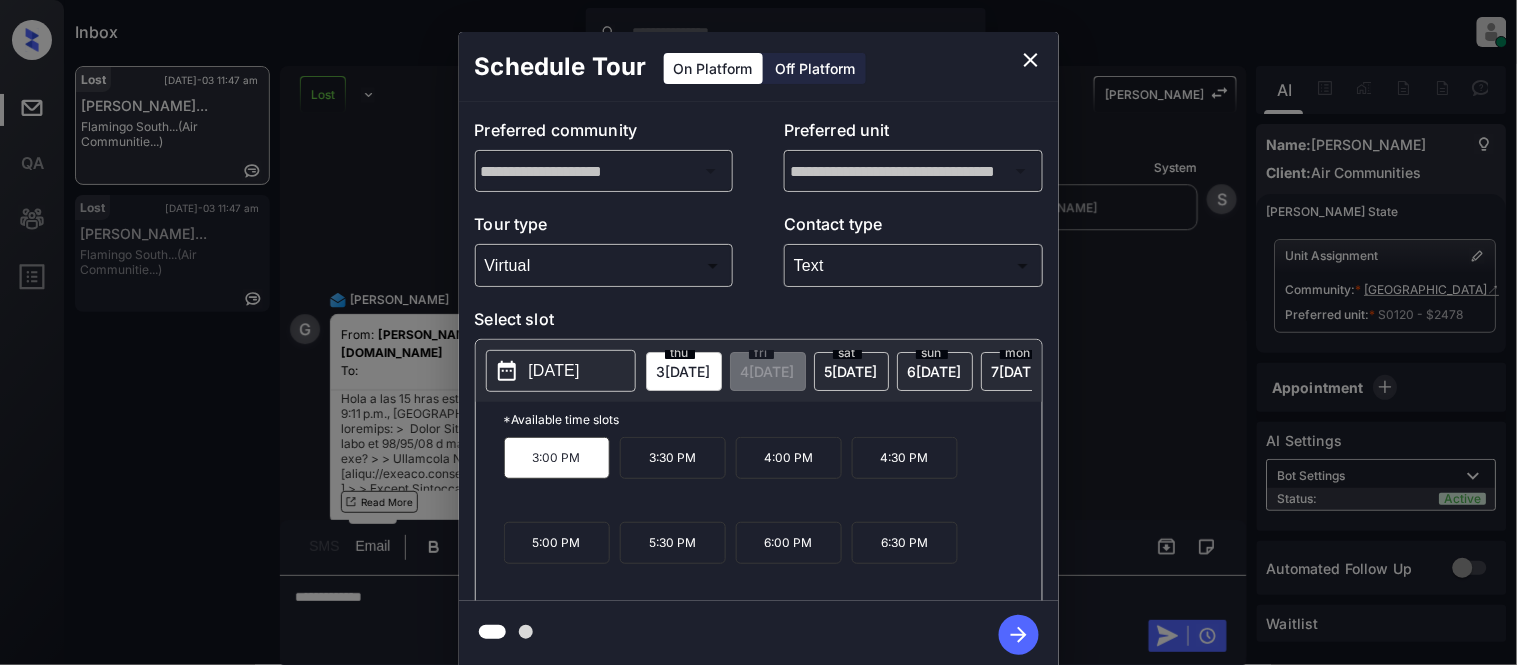 click 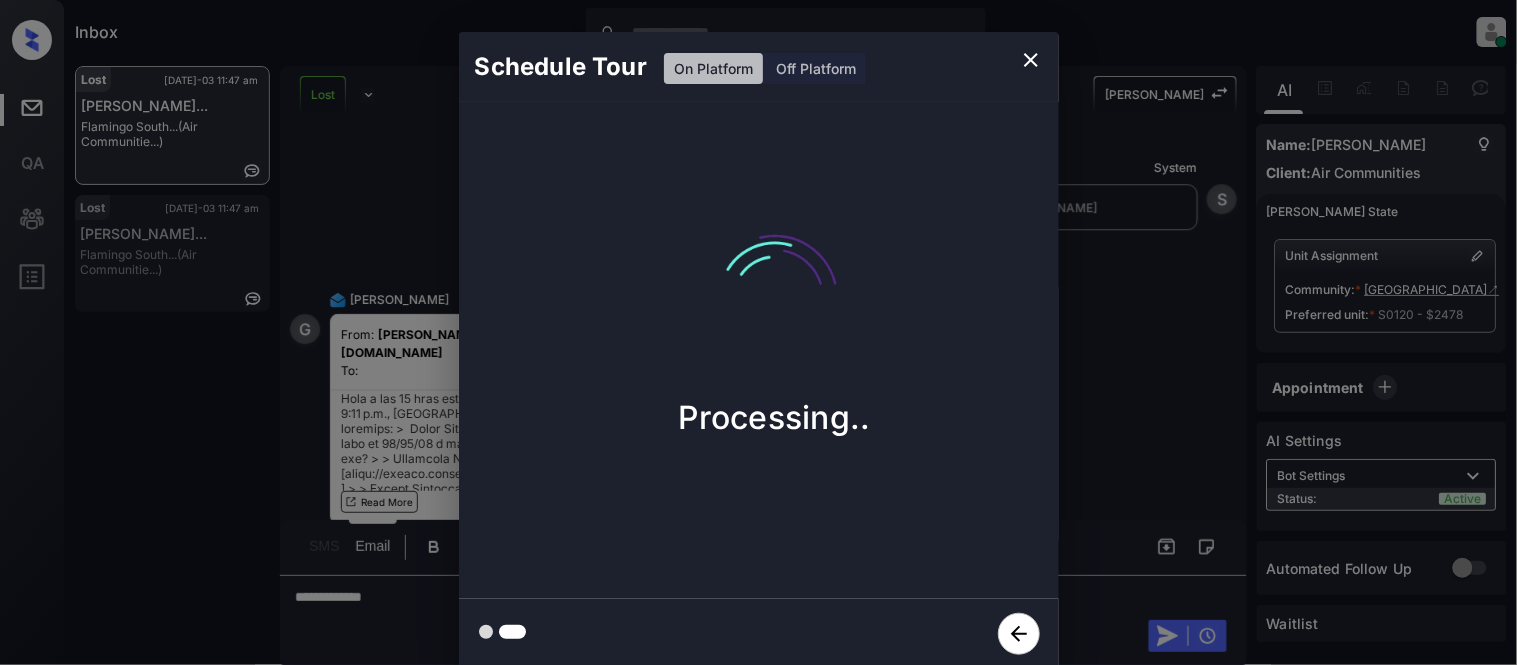 click on "Schedule Tour On Platform Off Platform Processing.." at bounding box center [758, 350] 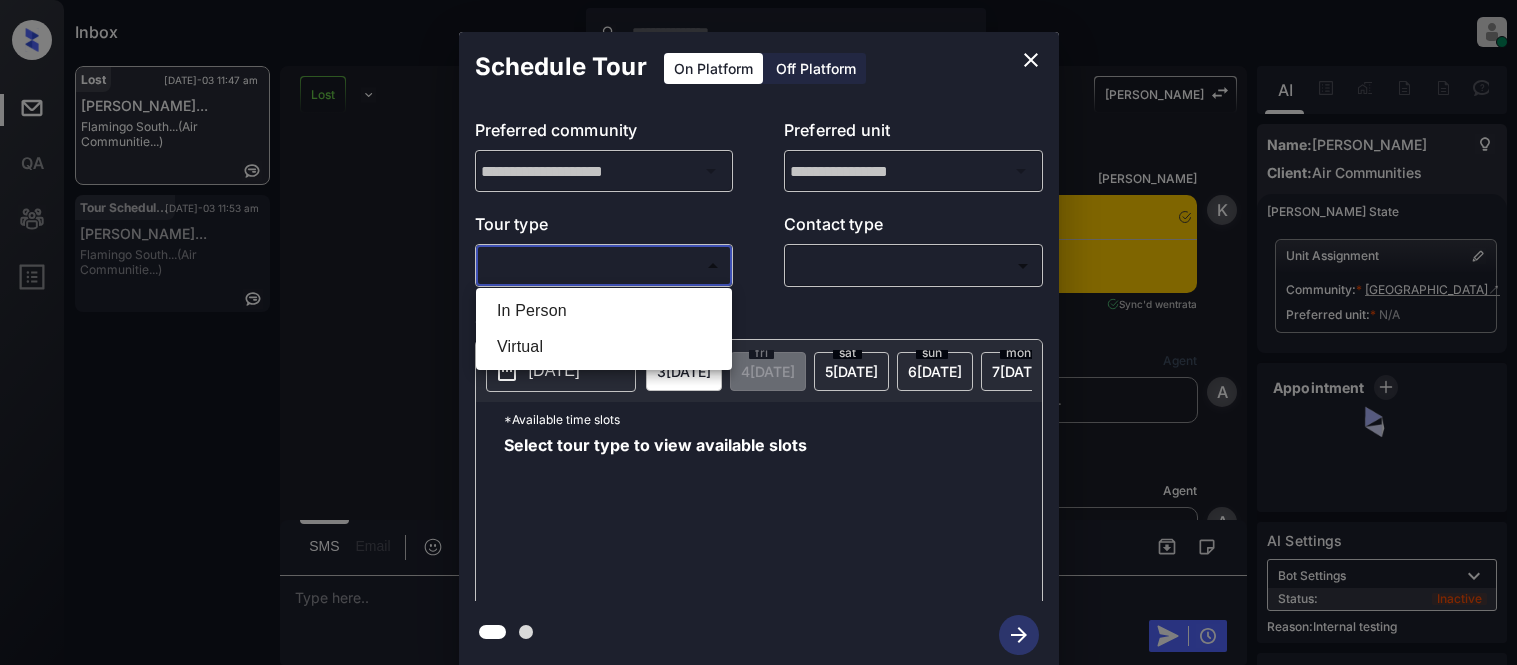 scroll, scrollTop: 0, scrollLeft: 0, axis: both 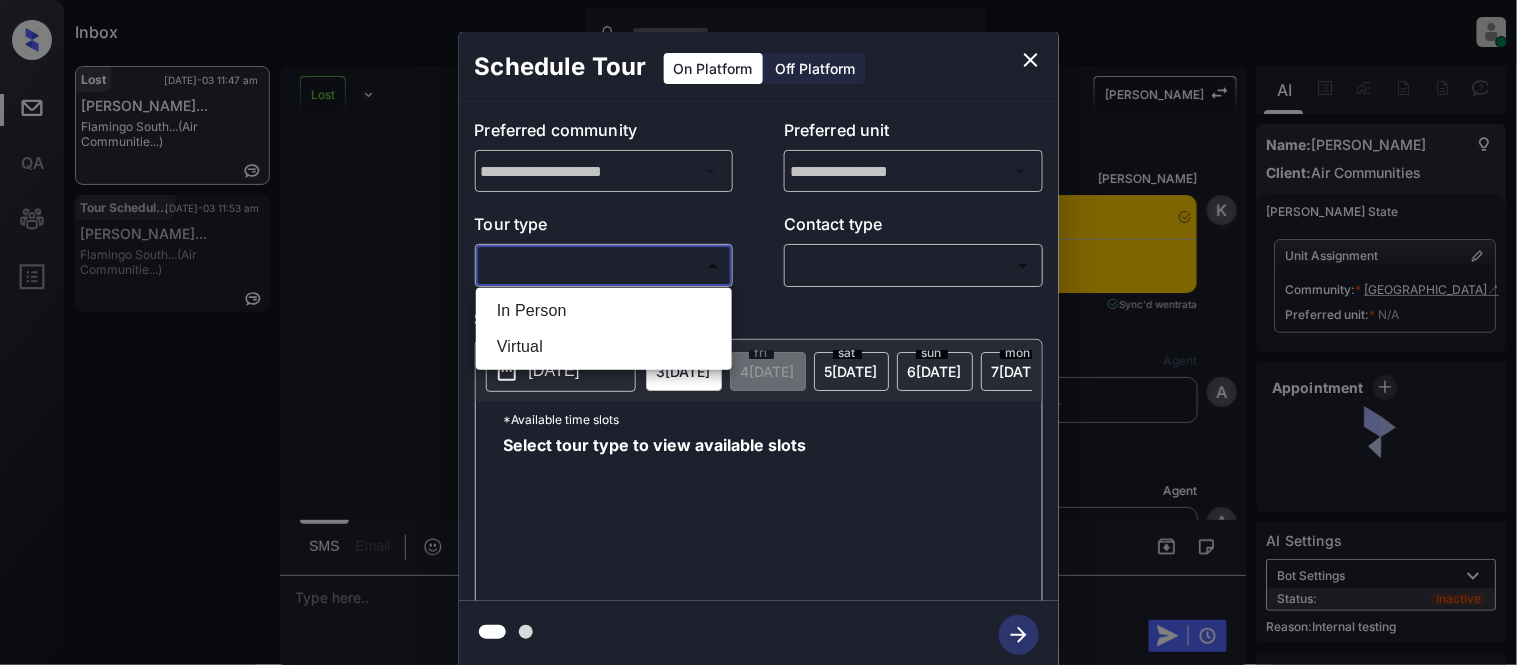 click on "In Person" at bounding box center (604, 311) 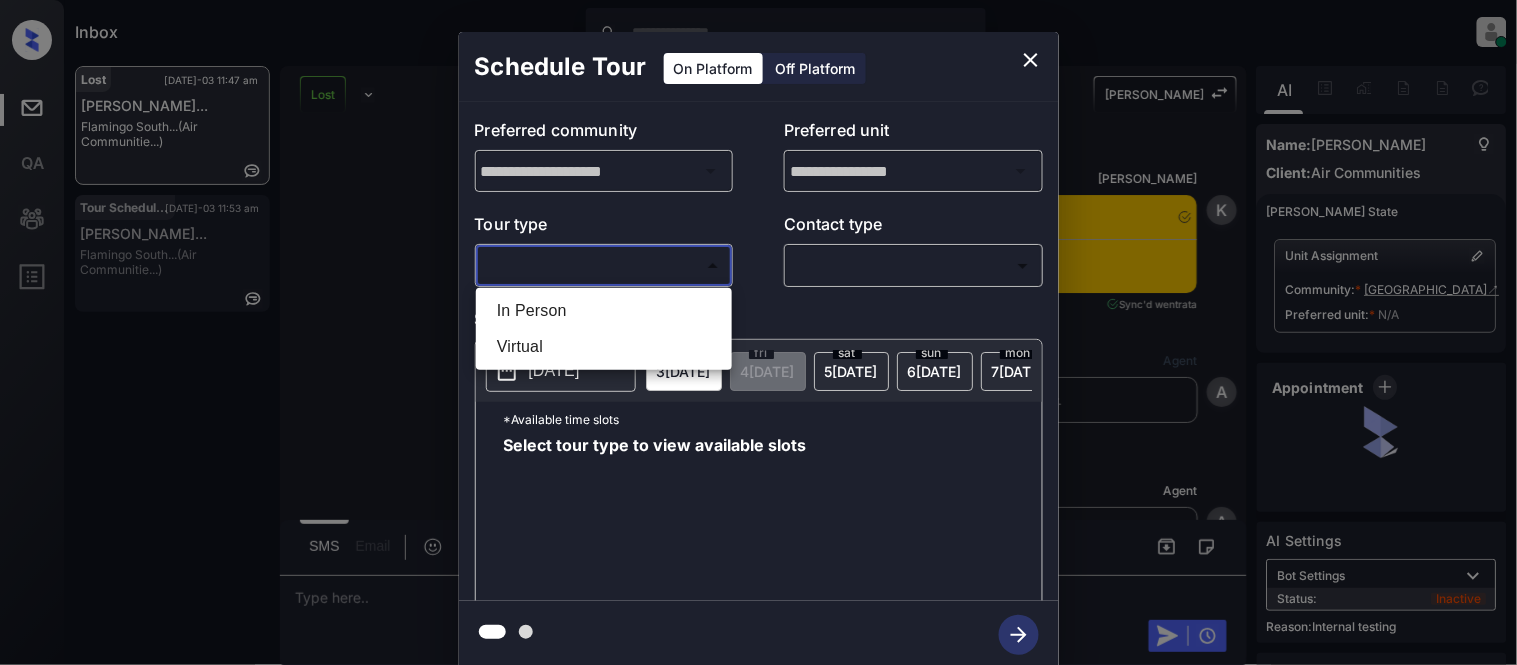 scroll, scrollTop: 4617, scrollLeft: 0, axis: vertical 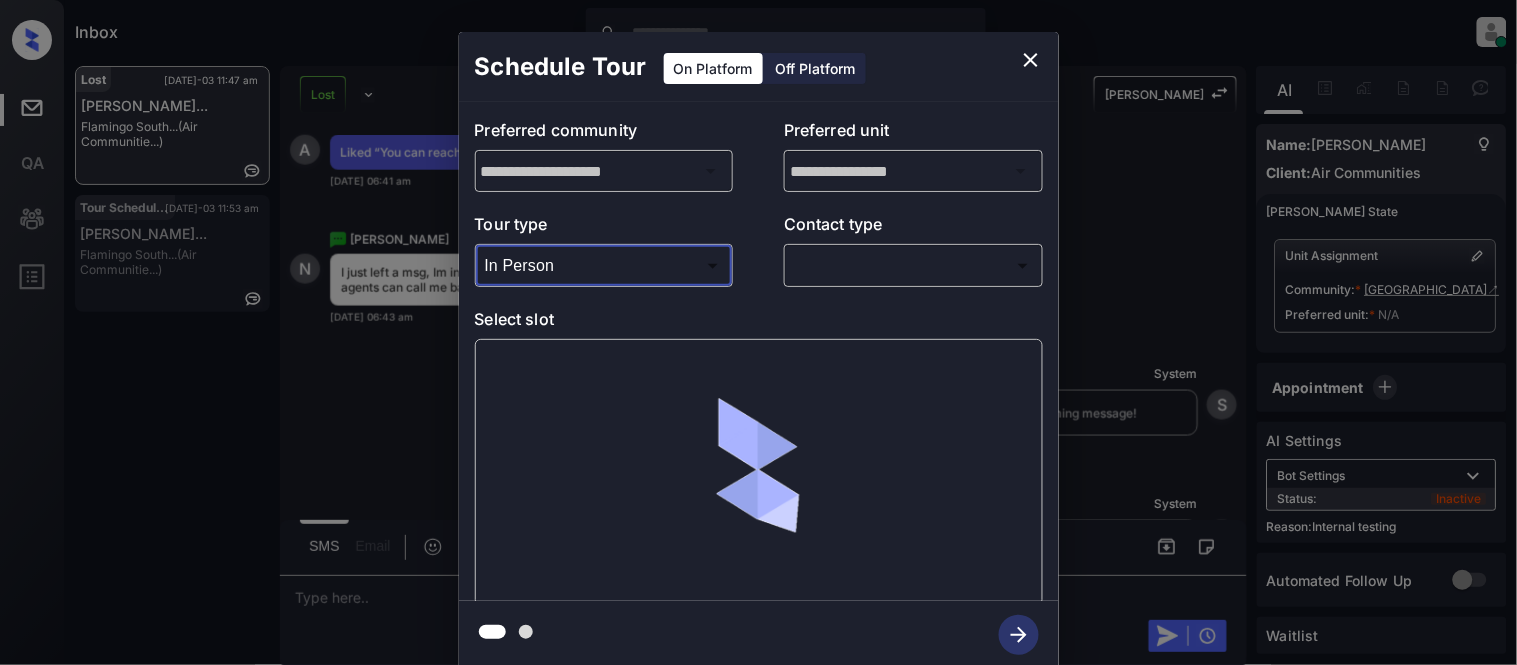type on "********" 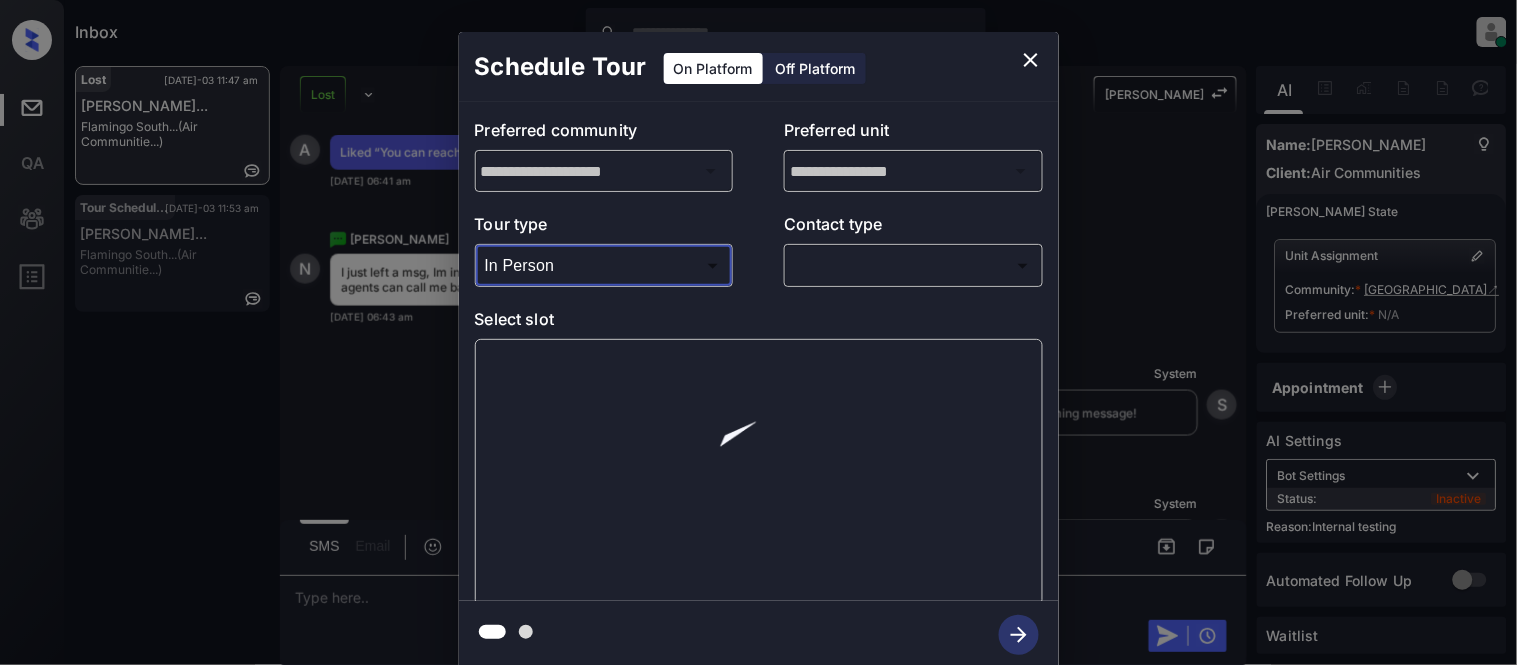 click on "Inbox Kristina Cataag Online Set yourself   offline Set yourself   on break Profile Switch to  light  mode Sign out Lost Jul-03 11:47 am   Nicklaus Baxte... Flamingo South...  (Air Communitie...) Tour Scheduled Jul-03 11:53 am   Gabriela Galla... Flamingo South...  (Air Communitie...) Lost Lead Sentiment: Angry Upon sliding the acknowledgement:  Lead will move to lost stage. * ​ SMS and call option will be set to opt out. AFM will be turned off for the lead. Kelsey New Message Kelsey Notes Note: https://conversation.getzuma.com/65e0a808f09495f4c189008b Feb 29, 2024 07:51 am  Sync'd w  entrata K New Message Agent Lead created via emailParser. Feb 29, 2024 07:51 am A New Message Agent AFM Request sent to Kelsey. Feb 29, 2024 07:51 am A New Message Agent Notes Note: ILS Note: Interested in a lease Feb 29, 2024 07:51 am A New Message Kelsey Hey Nicklaus! Kelsey here. I noticed you inquired about our community, Flamingo South Beach. If you'd like to check it out in person or need more info, just let me know!   K" at bounding box center (758, 332) 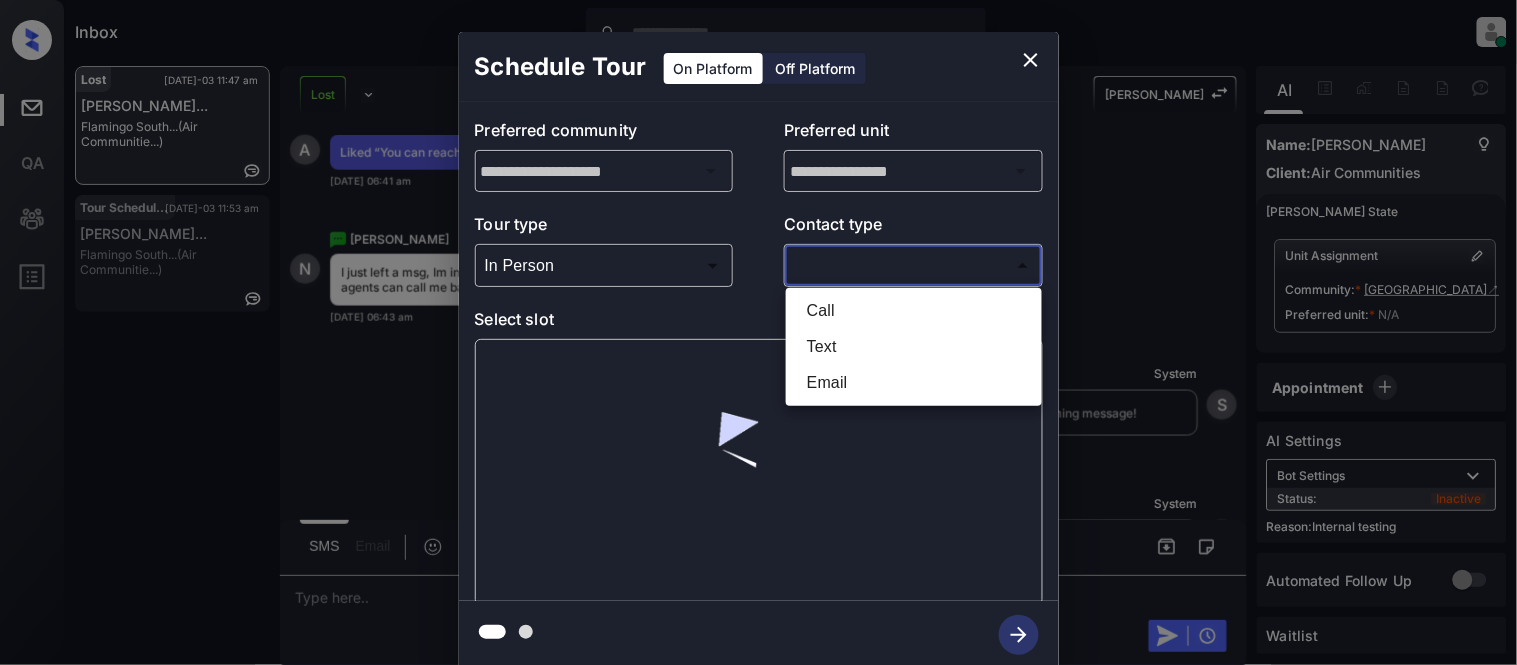 click on "Text" at bounding box center (914, 347) 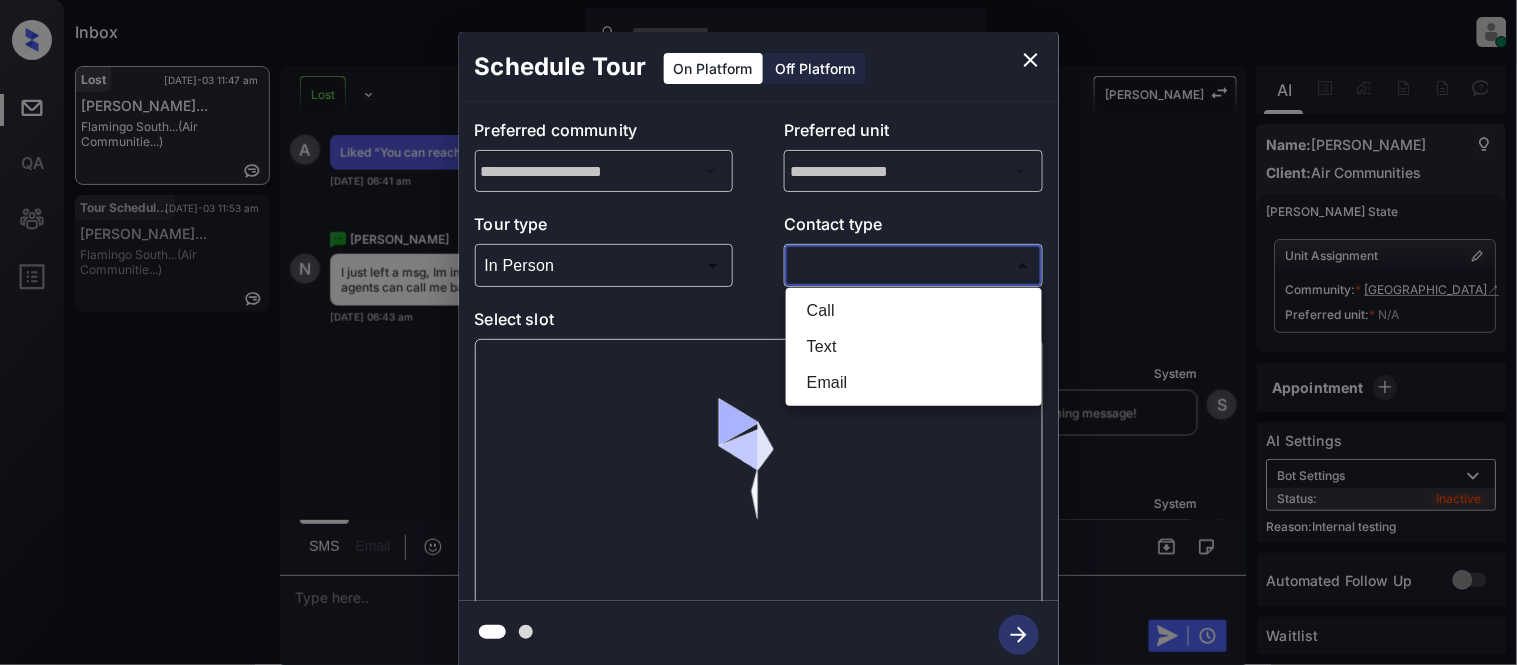 type on "****" 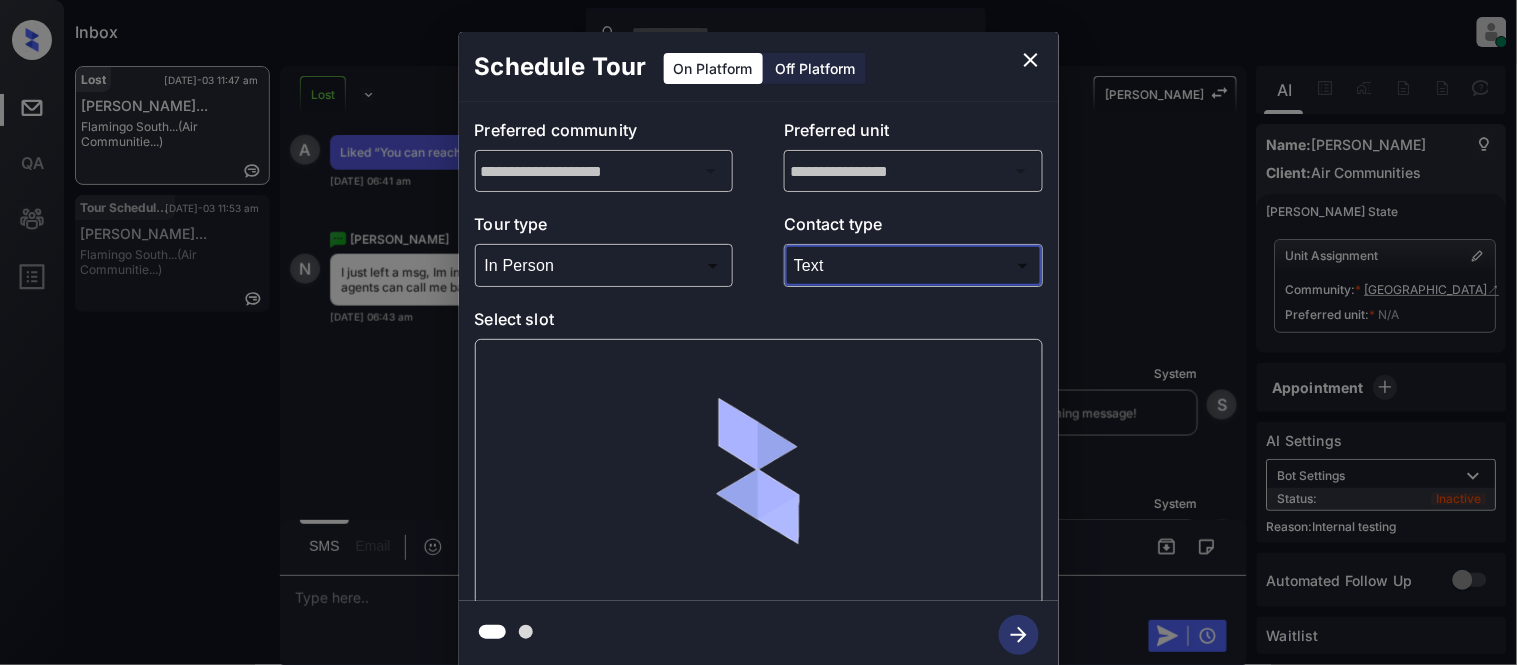 click at bounding box center (759, 472) 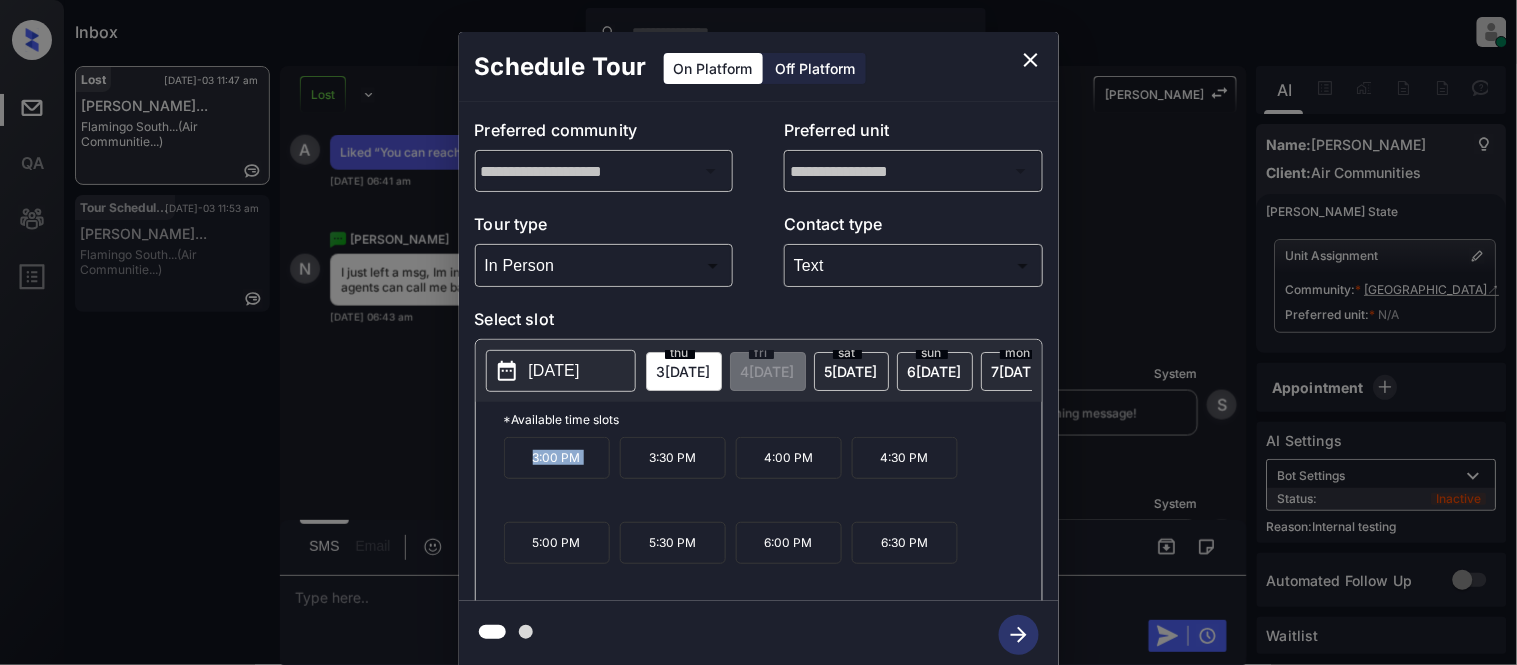 drag, startPoint x: 524, startPoint y: 467, endPoint x: 622, endPoint y: 471, distance: 98.0816 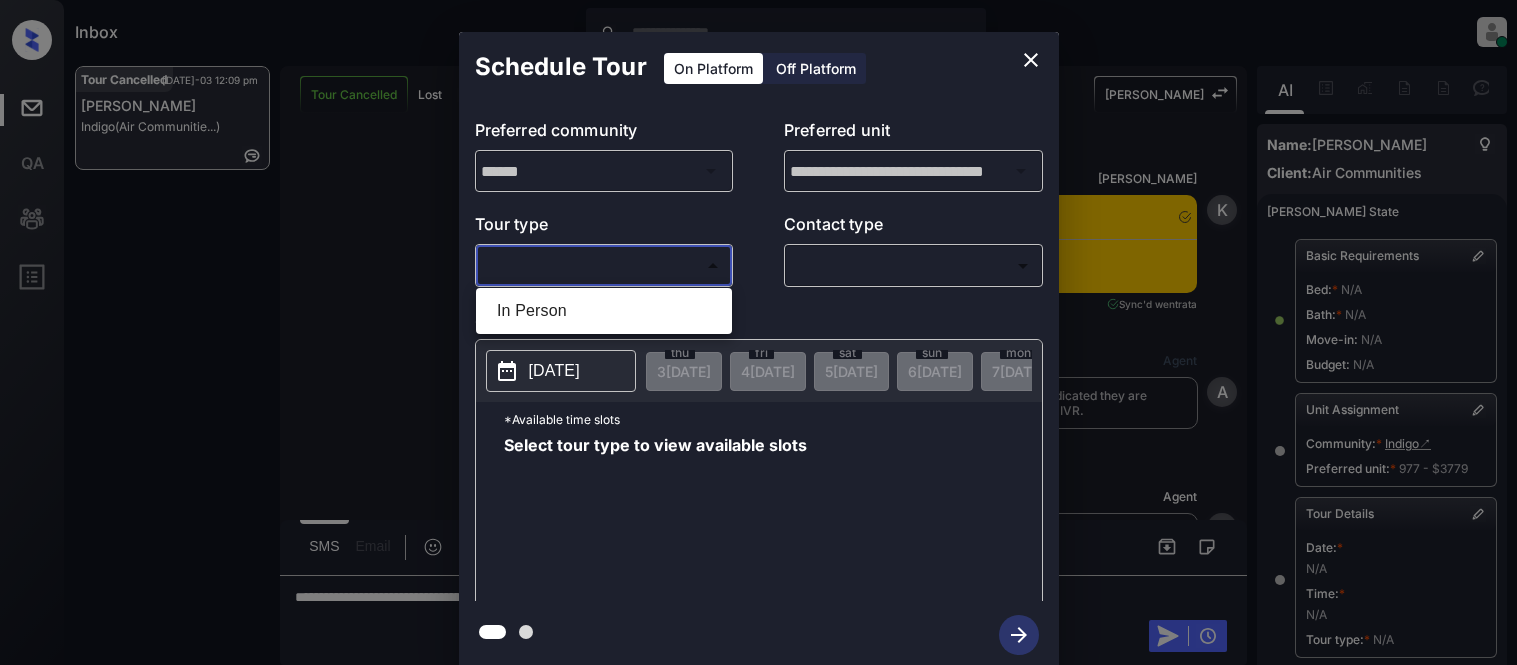 click on "In Person" at bounding box center (604, 311) 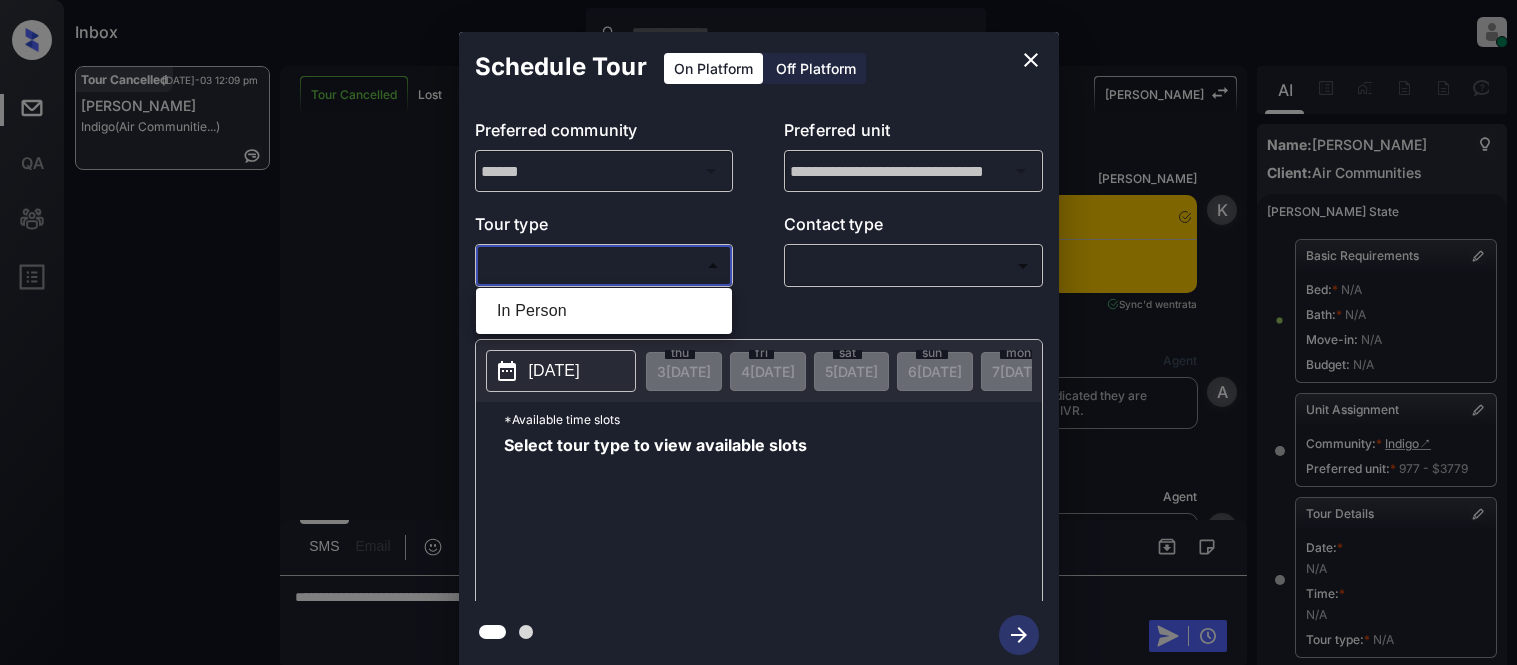 click at bounding box center [758, 332] 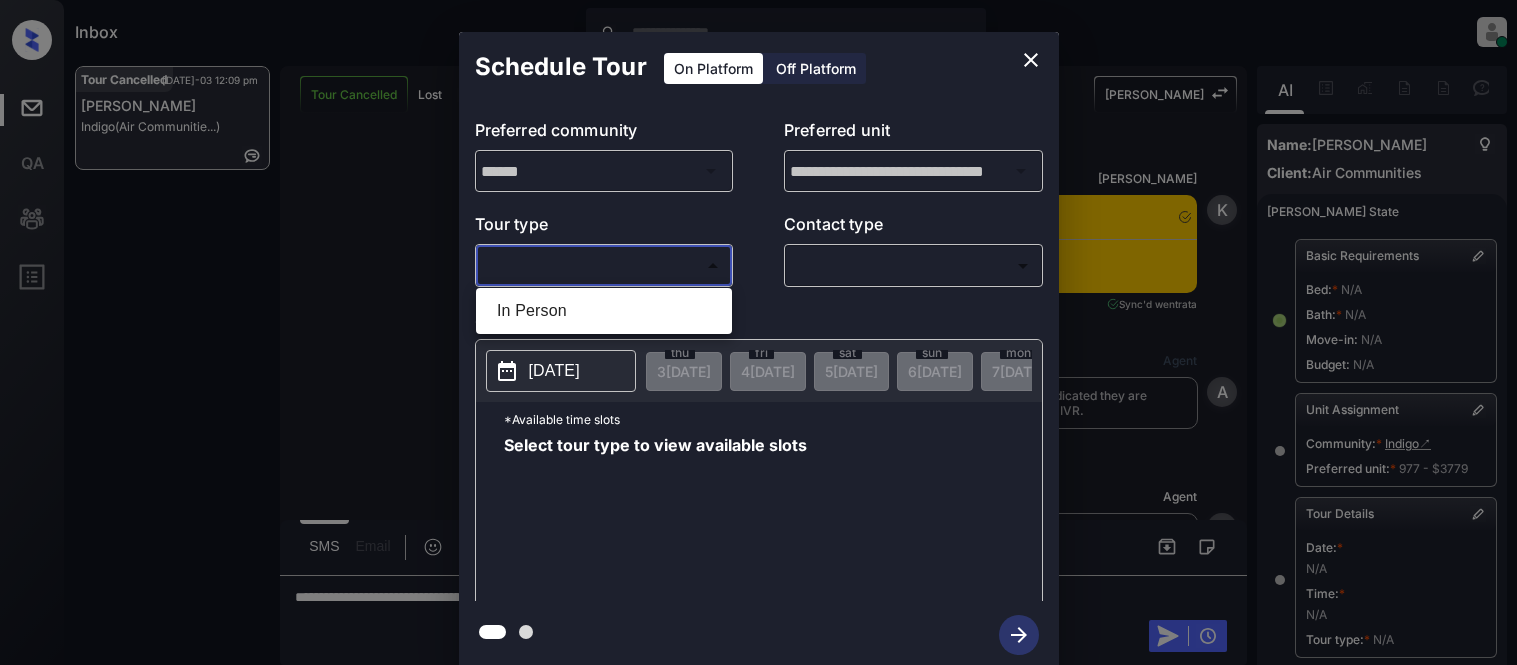 type on "********" 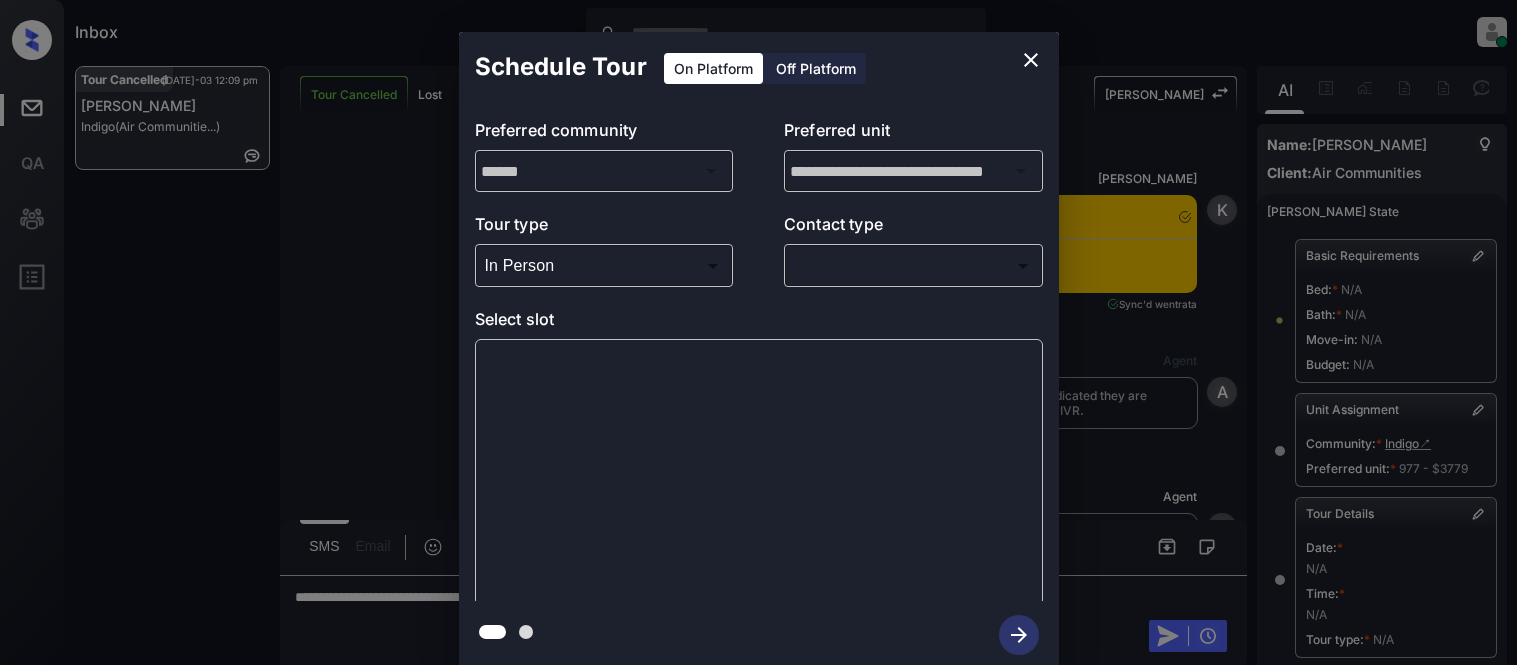 scroll, scrollTop: 0, scrollLeft: 0, axis: both 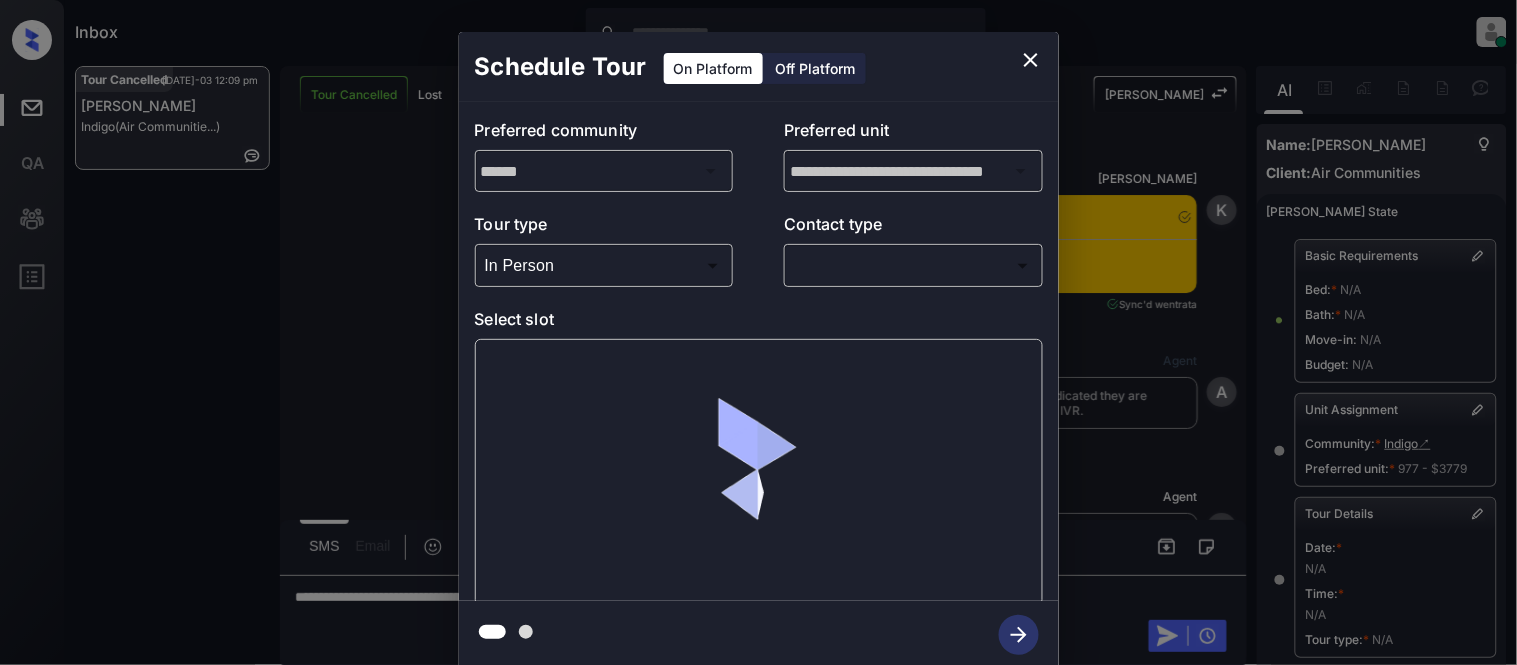 click on "**********" at bounding box center (759, 351) 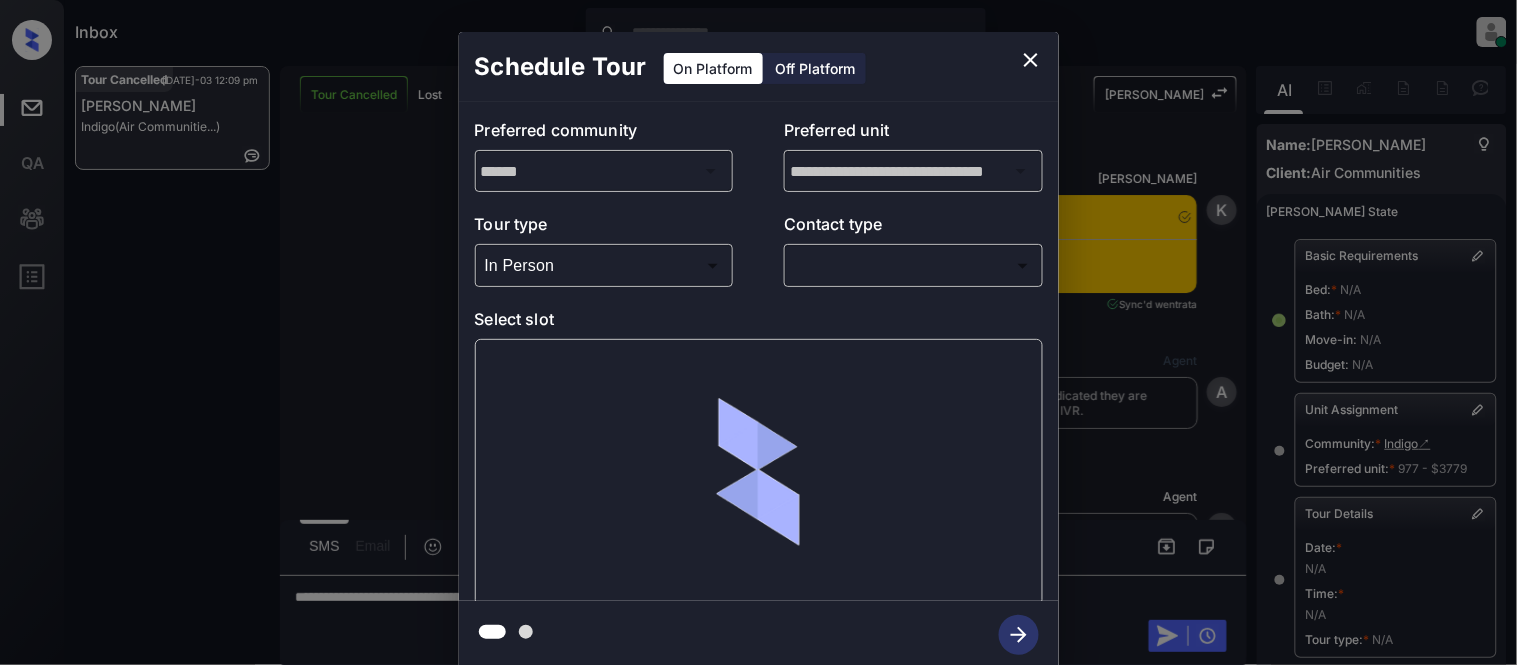 scroll, scrollTop: 21504, scrollLeft: 0, axis: vertical 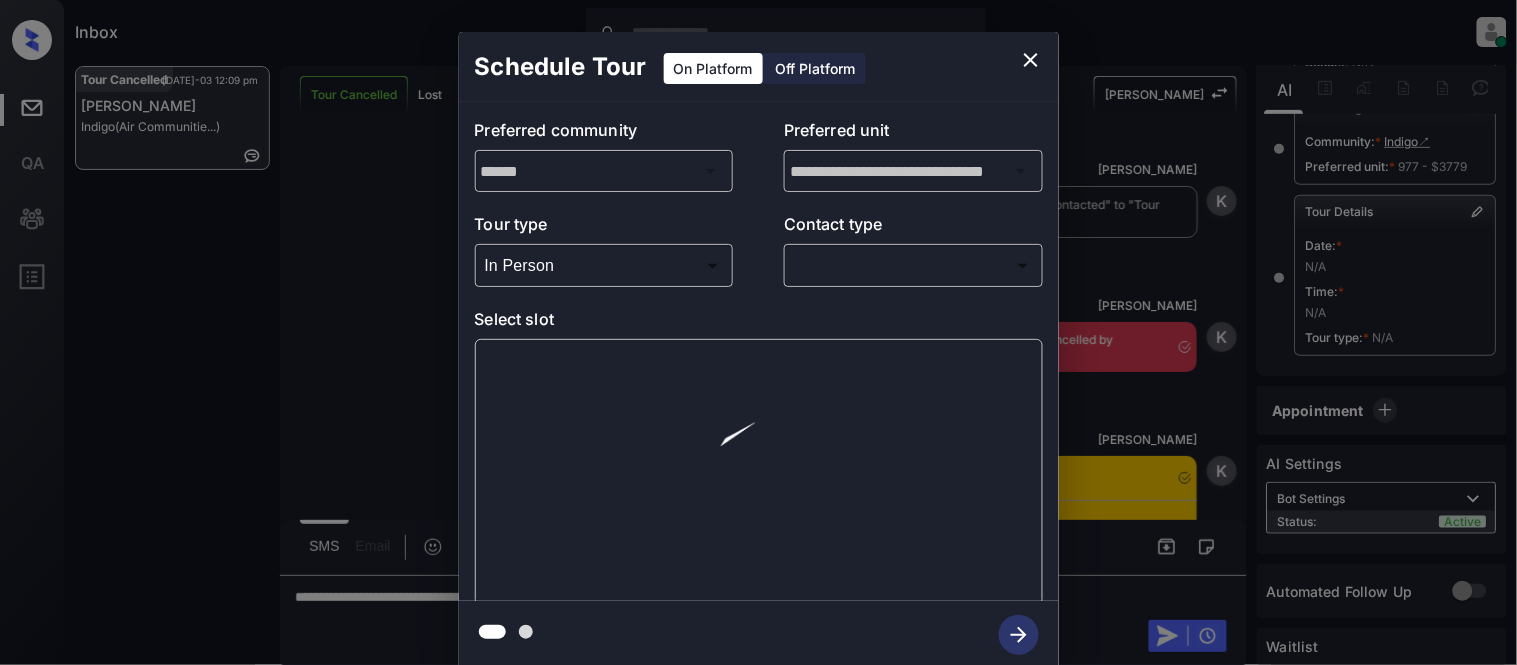 click on "Inbox Kristina Cataag Online Set yourself   offline Set yourself   on break Profile Switch to  light  mode Sign out Tour Cancelled Jul-03 12:09 pm   Dena Gaherty Indigo  (Air Communitie...) Tour Cancelled Lost Lead Sentiment: Angry Upon sliding the acknowledgement:  Lead will move to lost stage. * ​ SMS and call option will be set to opt out. AFM will be turned off for the lead. Kelsey New Message Kelsey Notes Note: https://conversation.getzuma.com/65e4c29e303010584581c8a1 Mar 03, 2024 10:34 am  Sync'd w  entrata K New Message Agent Lead created because they indicated they are interested in leasing via Zuma IVR. Mar 03, 2024 10:34 am A New Message Agent AFM Request sent to Kelsey. Mar 03, 2024 10:34 am A New Message Kelsey Hey ! Kelsey here. I noticed you inquired about our community, Indigo. If you'd like to check it out in person or need more info, just let me know! Mar 03, 2024 10:34 am   | TemplateAFMSms  Sync'd w  entrata K New Message Dena Gaherty Hi Kelsey
What is the charge for parking one car    D" at bounding box center (758, 332) 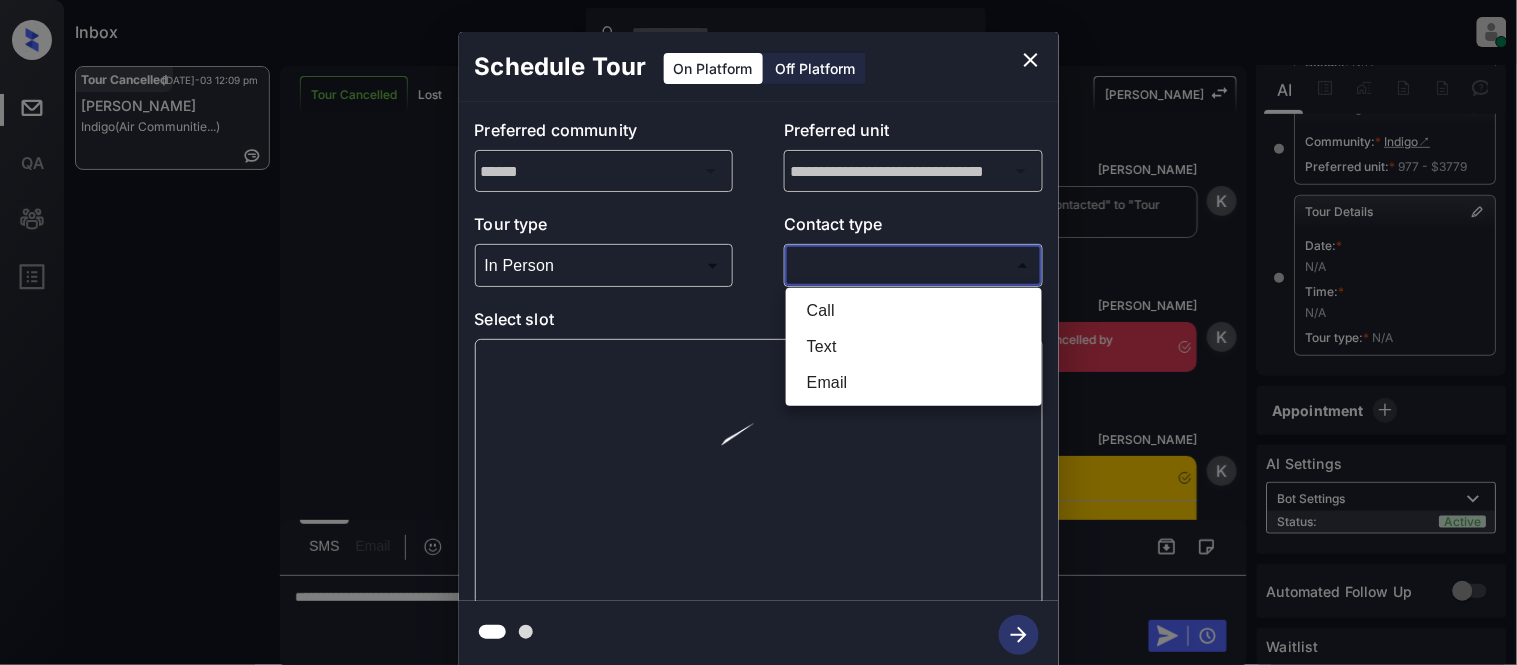 click on "Text" at bounding box center [914, 347] 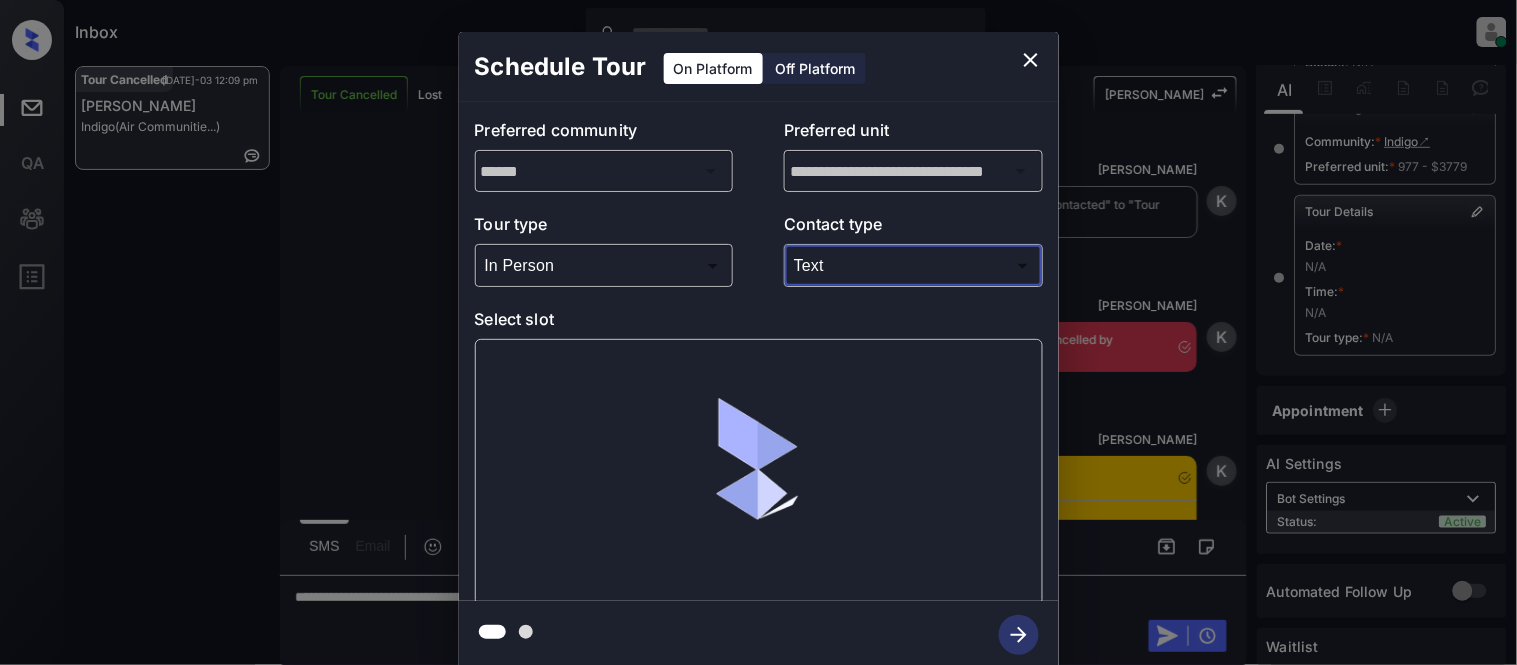 click at bounding box center (758, 332) 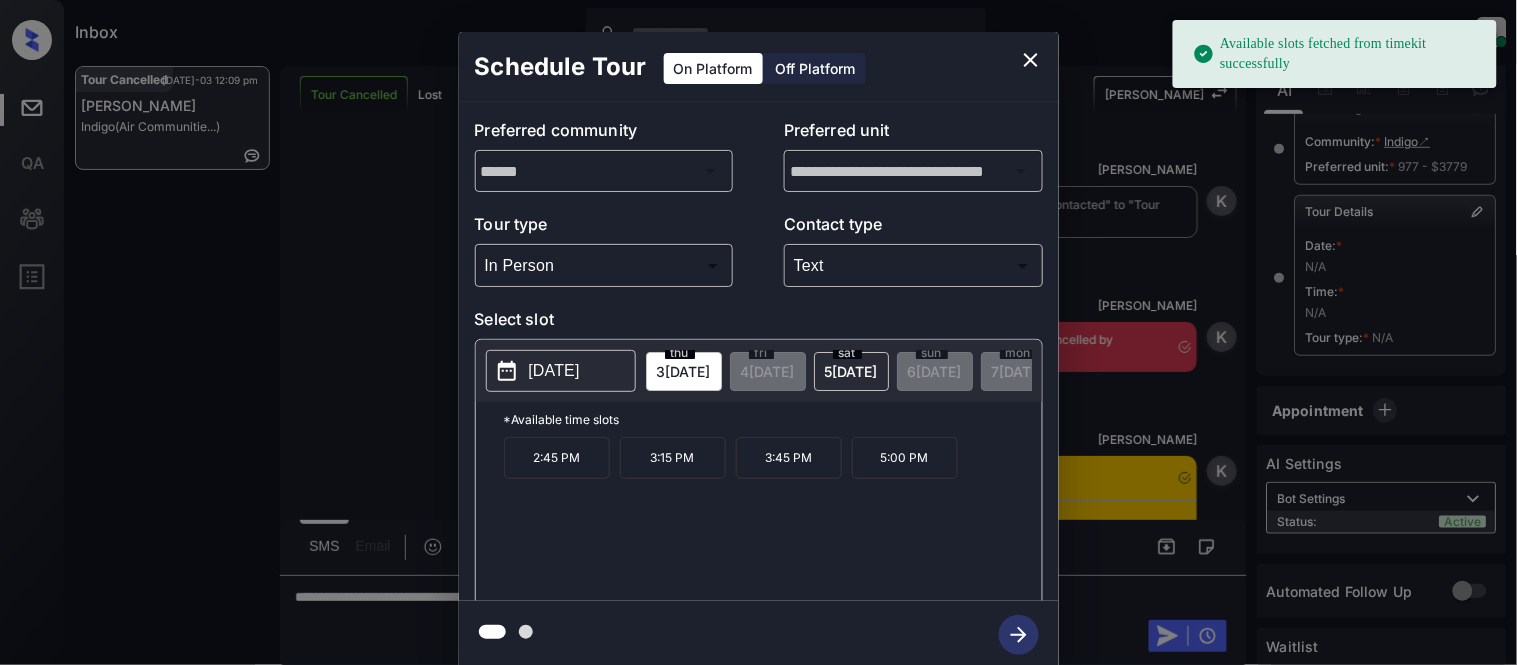 click on "2025-07-03" at bounding box center (554, 371) 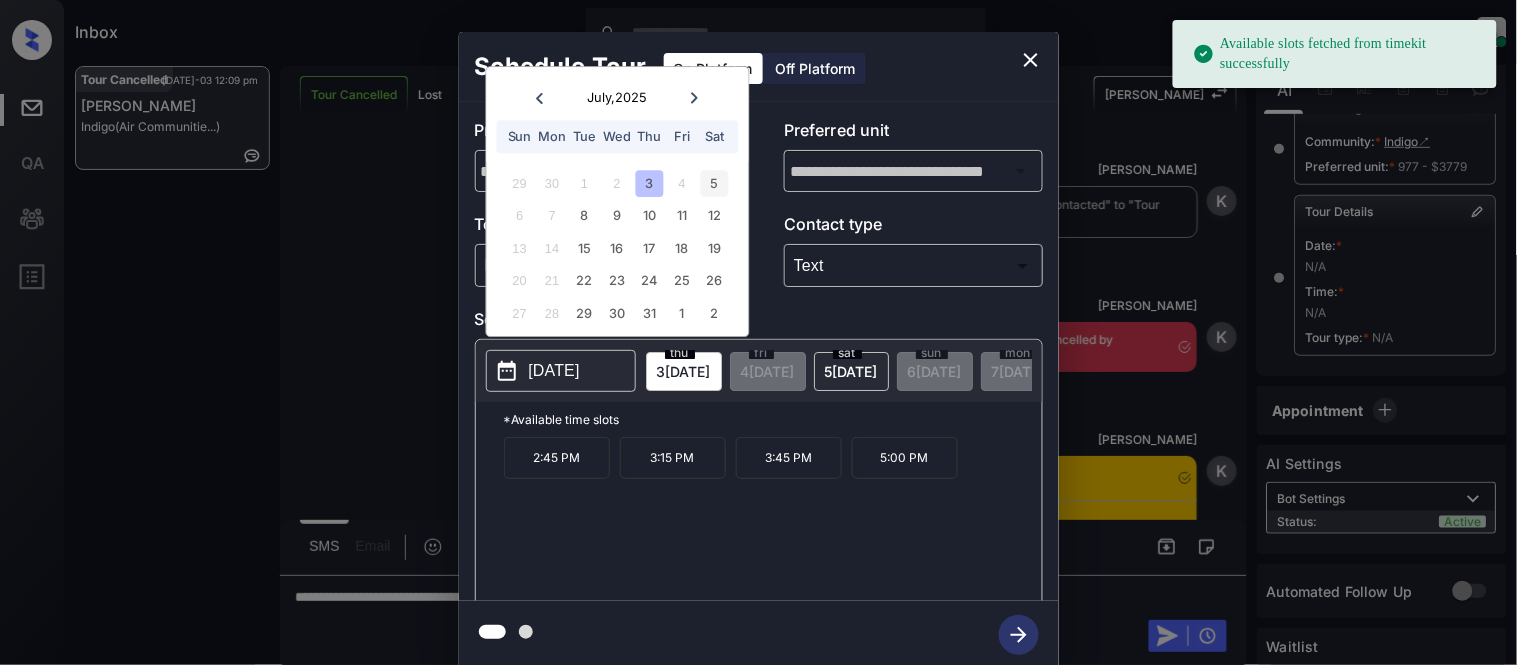 click on "5" at bounding box center (714, 183) 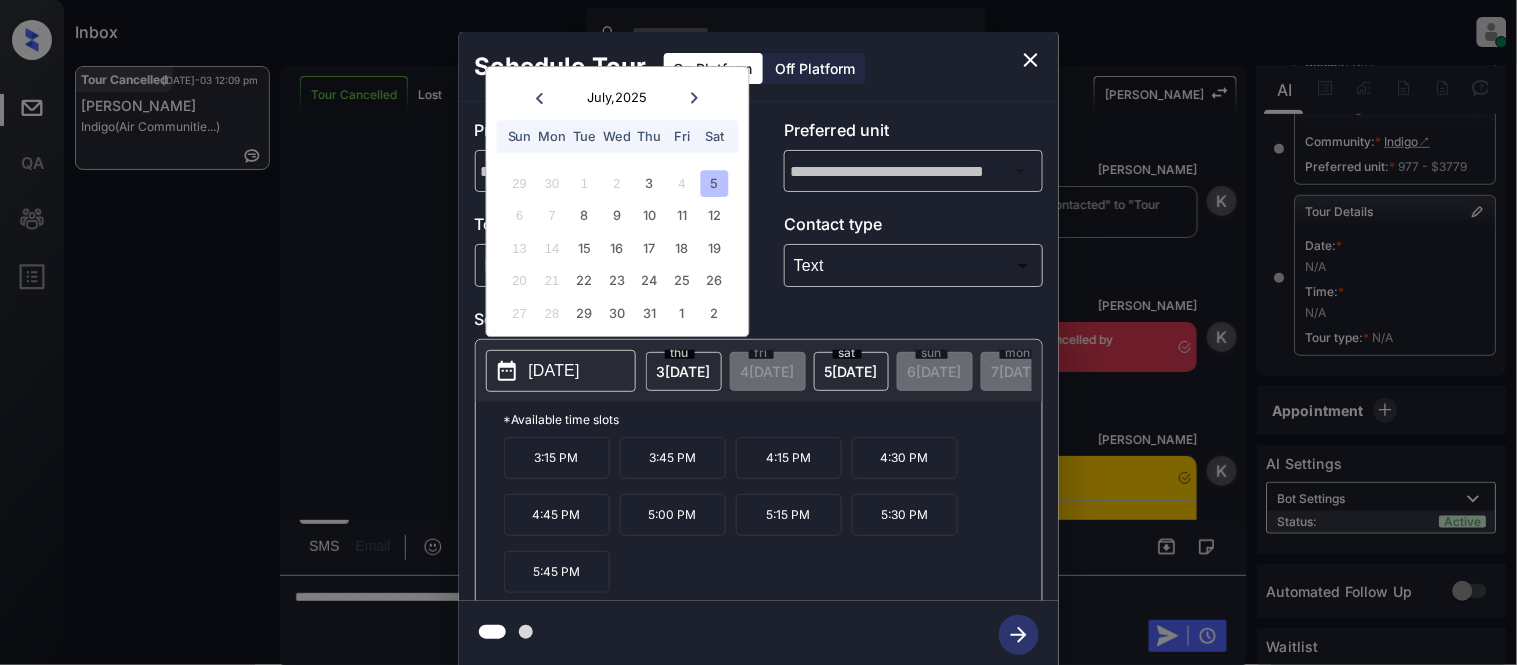 click on "3:15 PM" at bounding box center [557, 458] 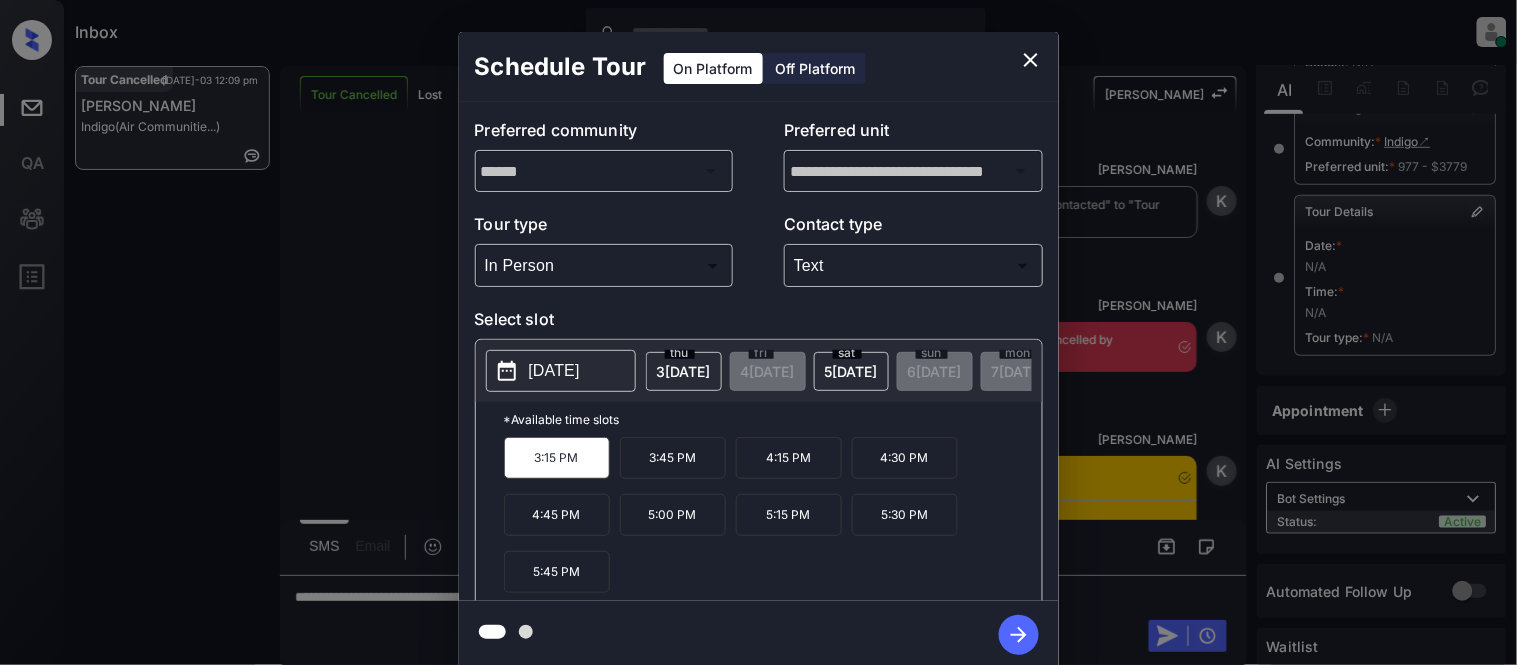 click 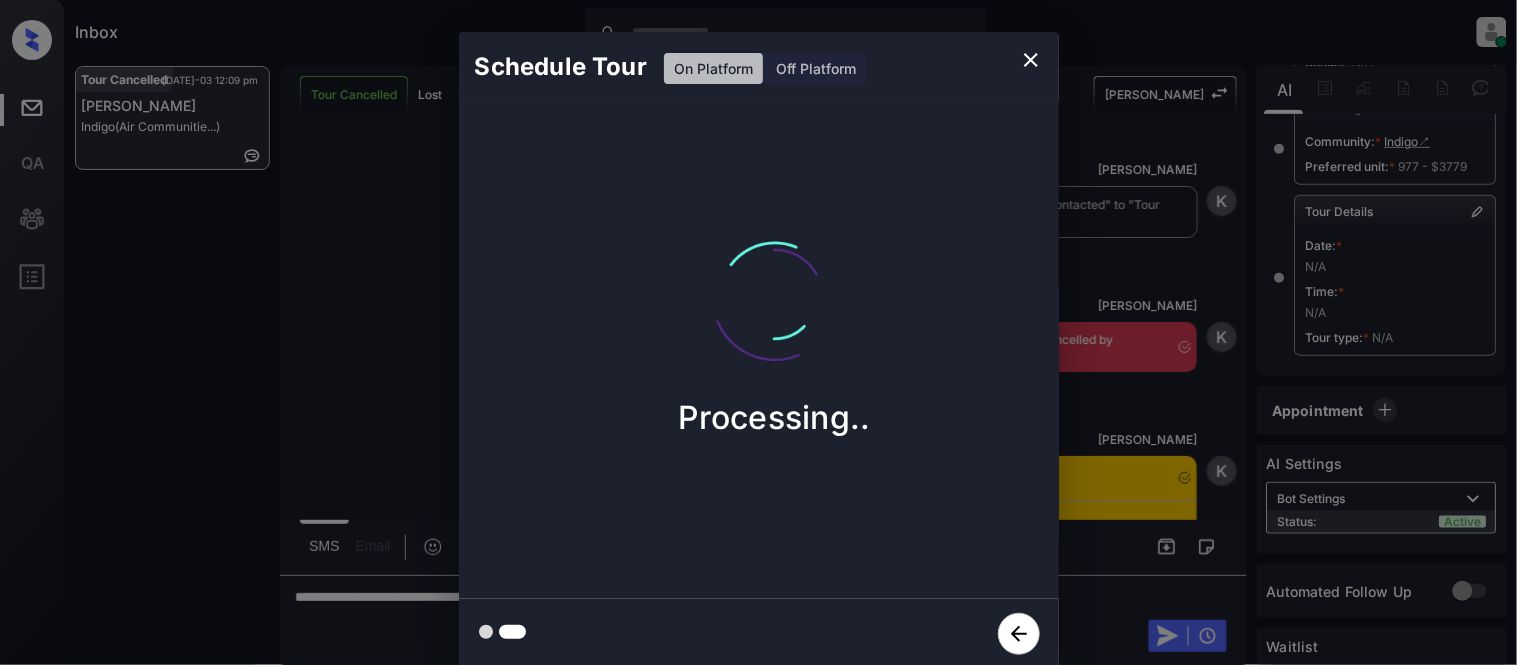 click on "Schedule Tour On Platform Off Platform Processing.." at bounding box center (758, 350) 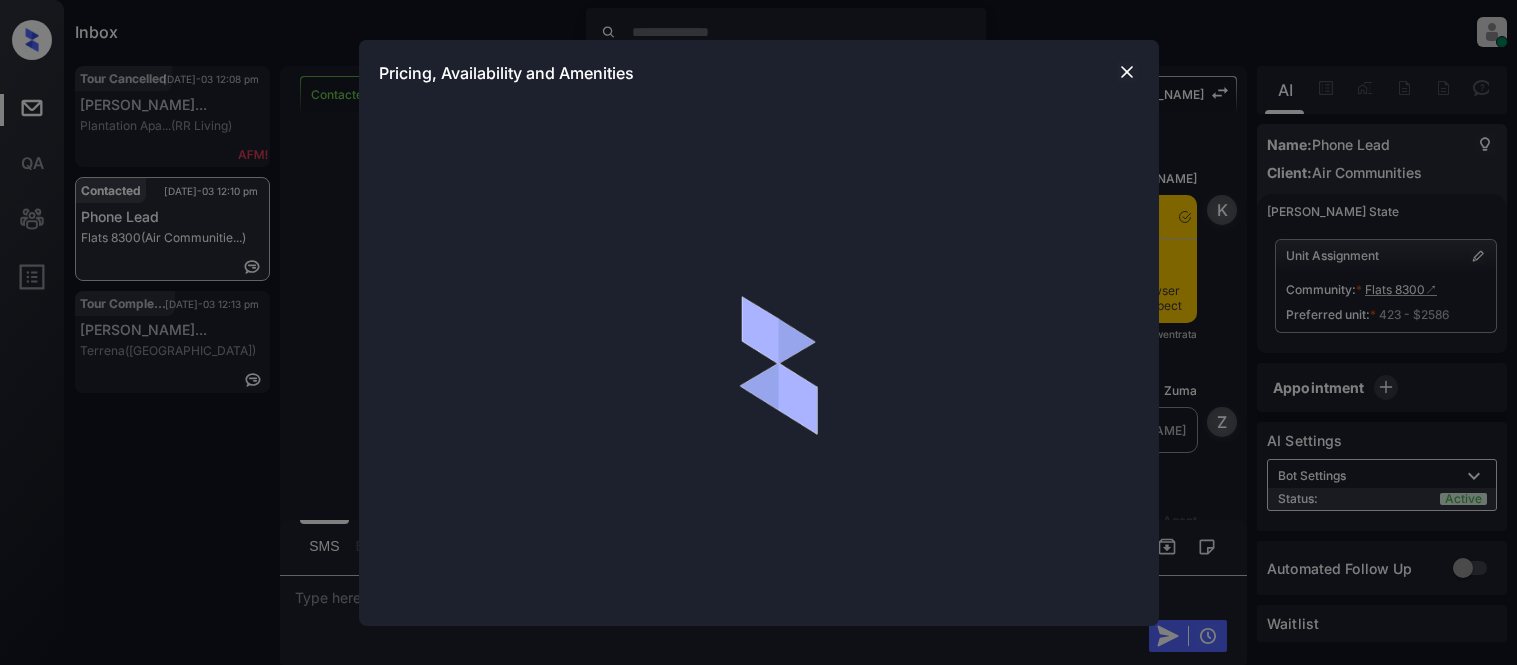 scroll, scrollTop: 0, scrollLeft: 0, axis: both 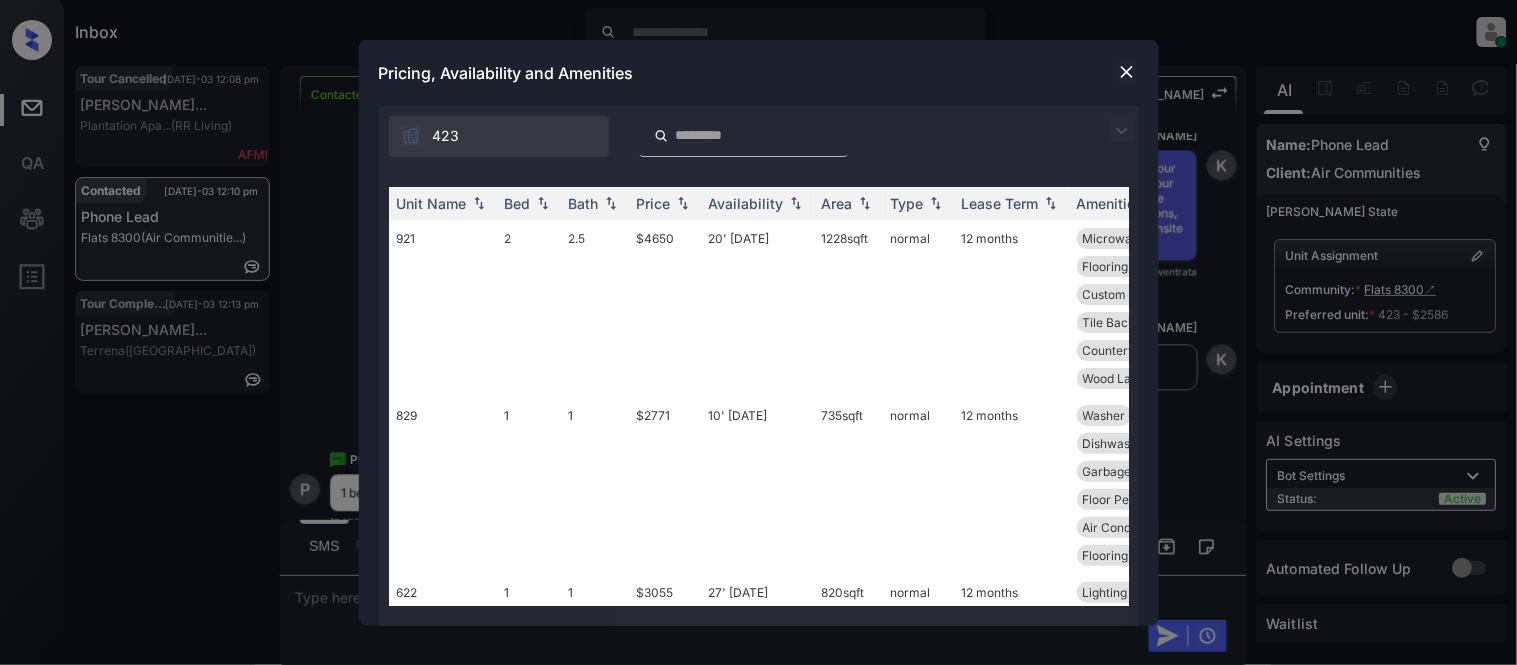 click at bounding box center [1122, 131] 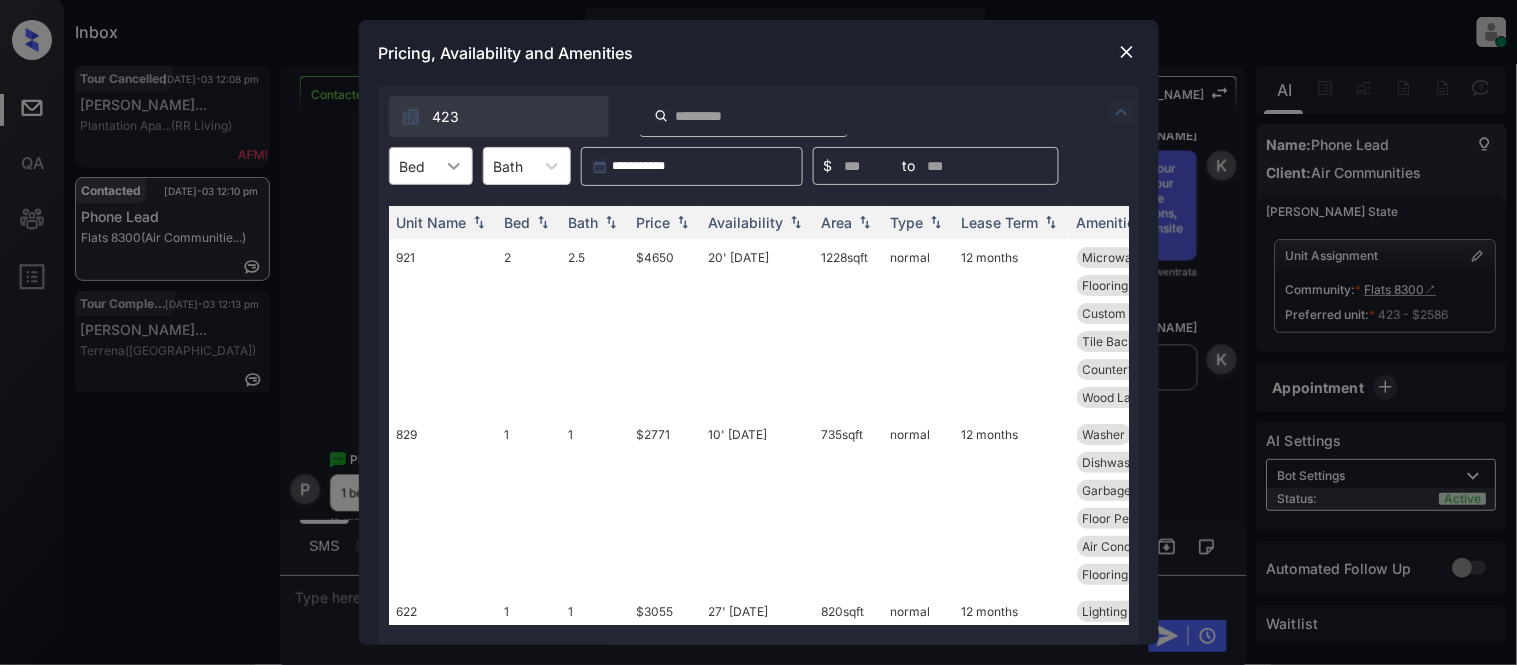 click 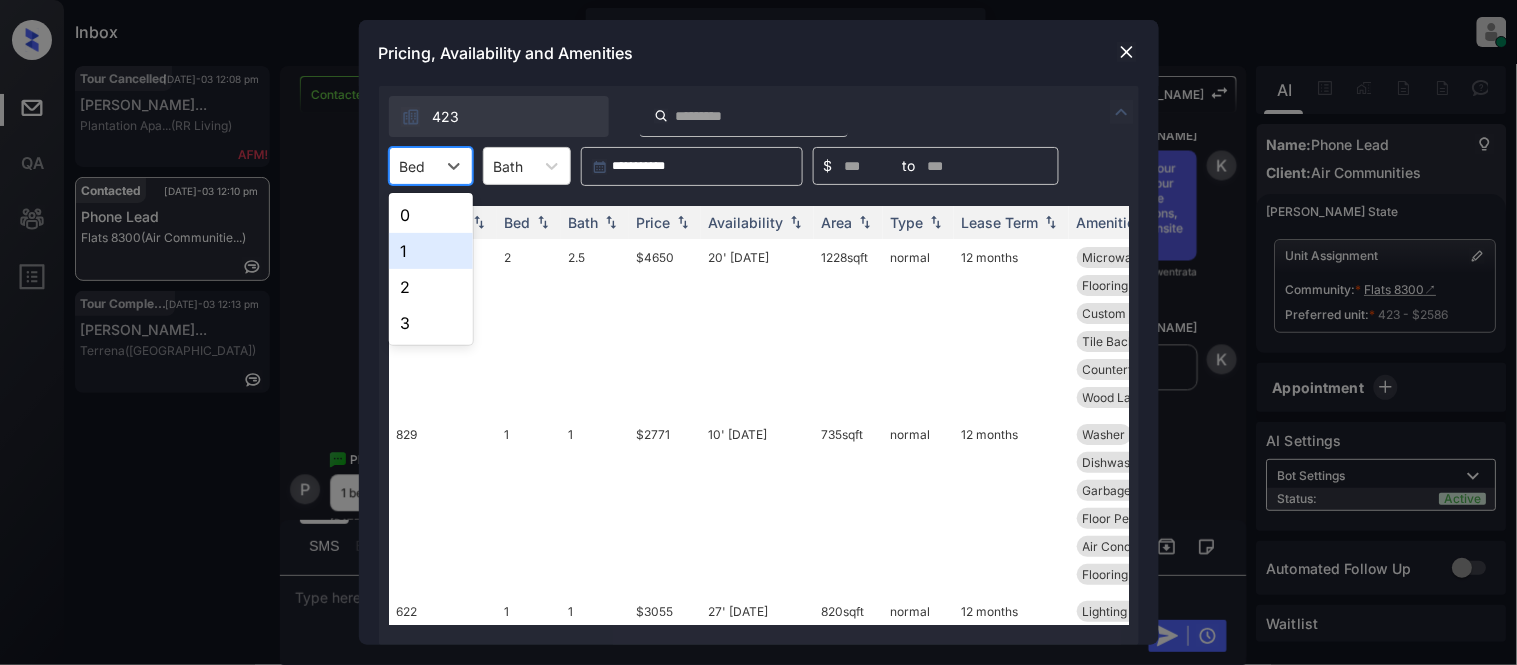 click on "1" at bounding box center [431, 251] 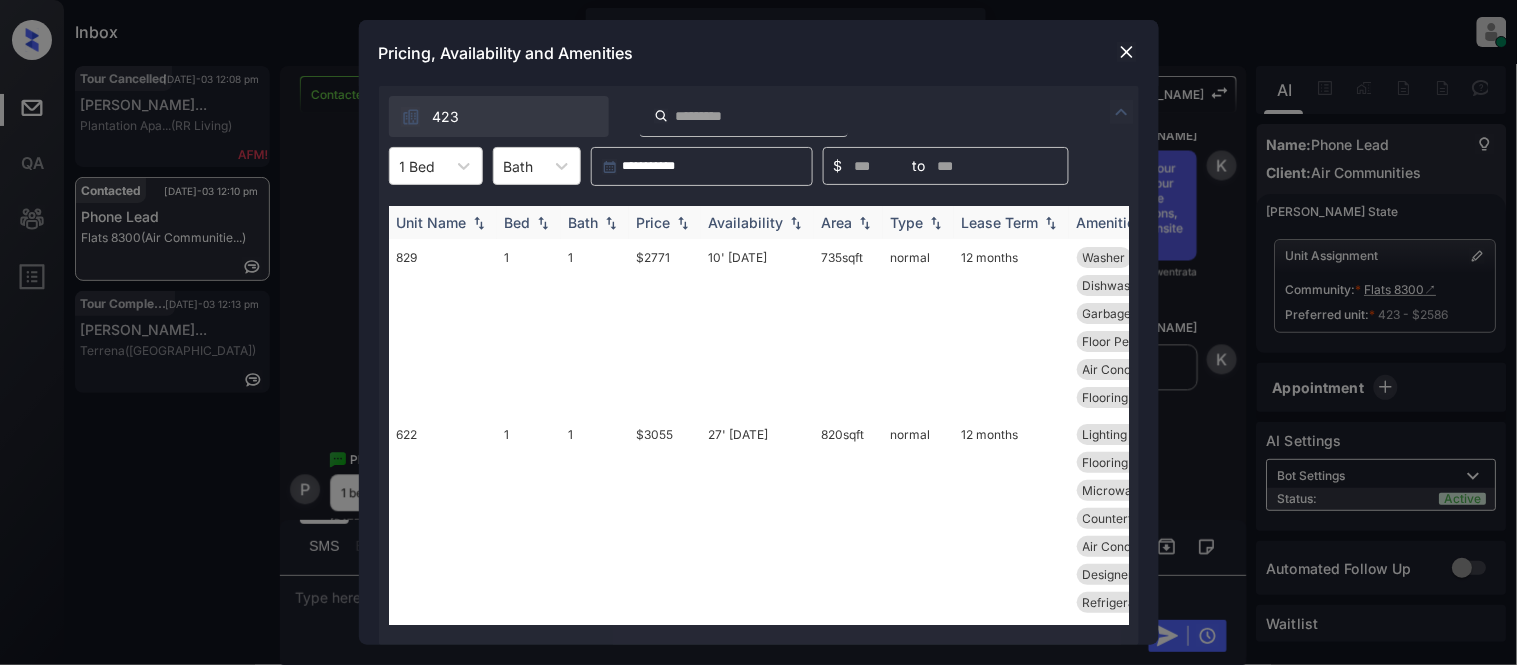 click on "Price" at bounding box center (654, 222) 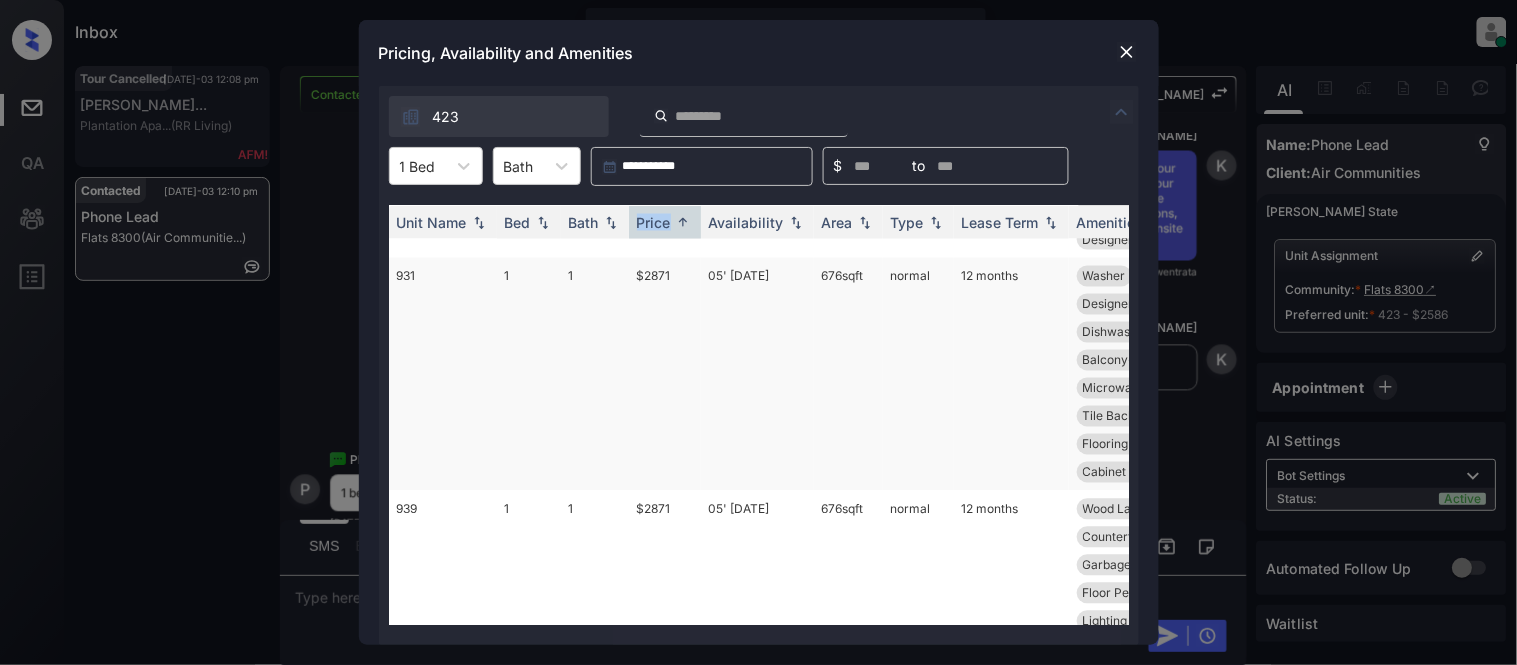 scroll, scrollTop: 3000, scrollLeft: 0, axis: vertical 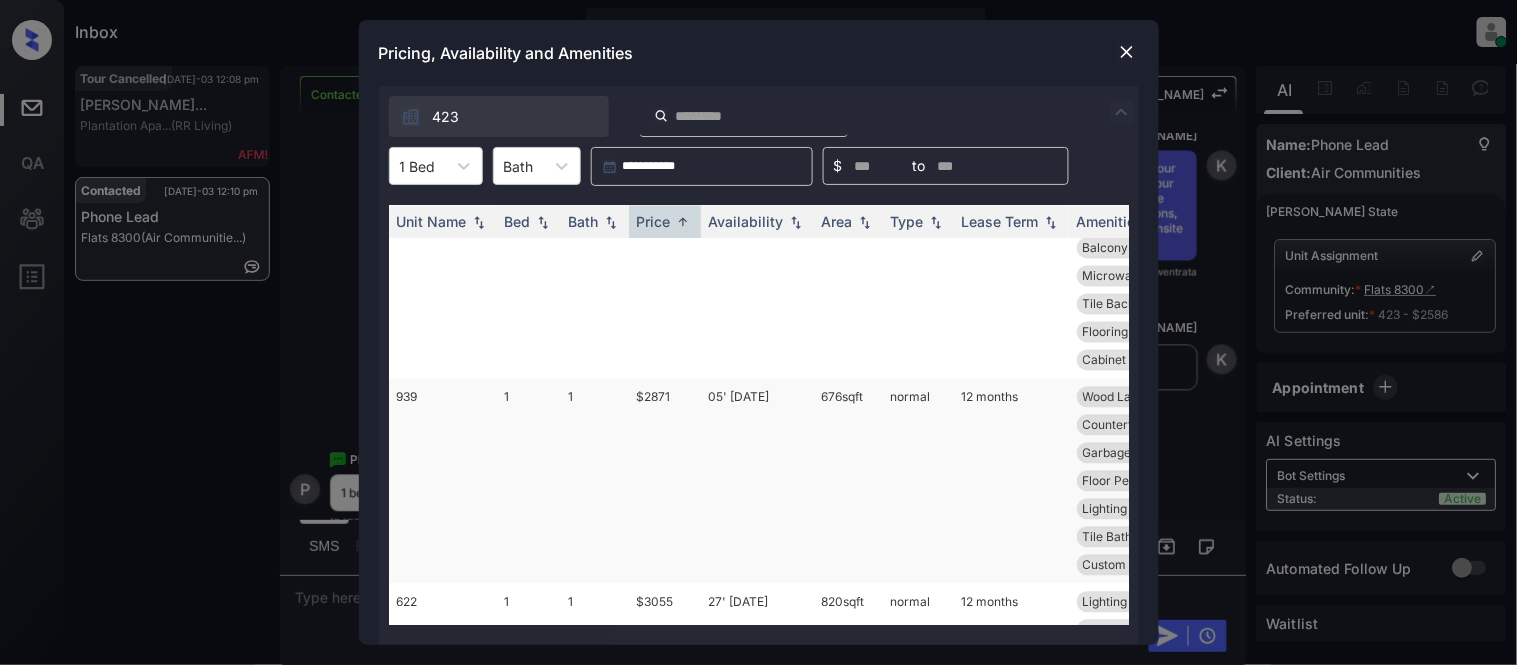 click on "05' Sep 25" at bounding box center [757, 481] 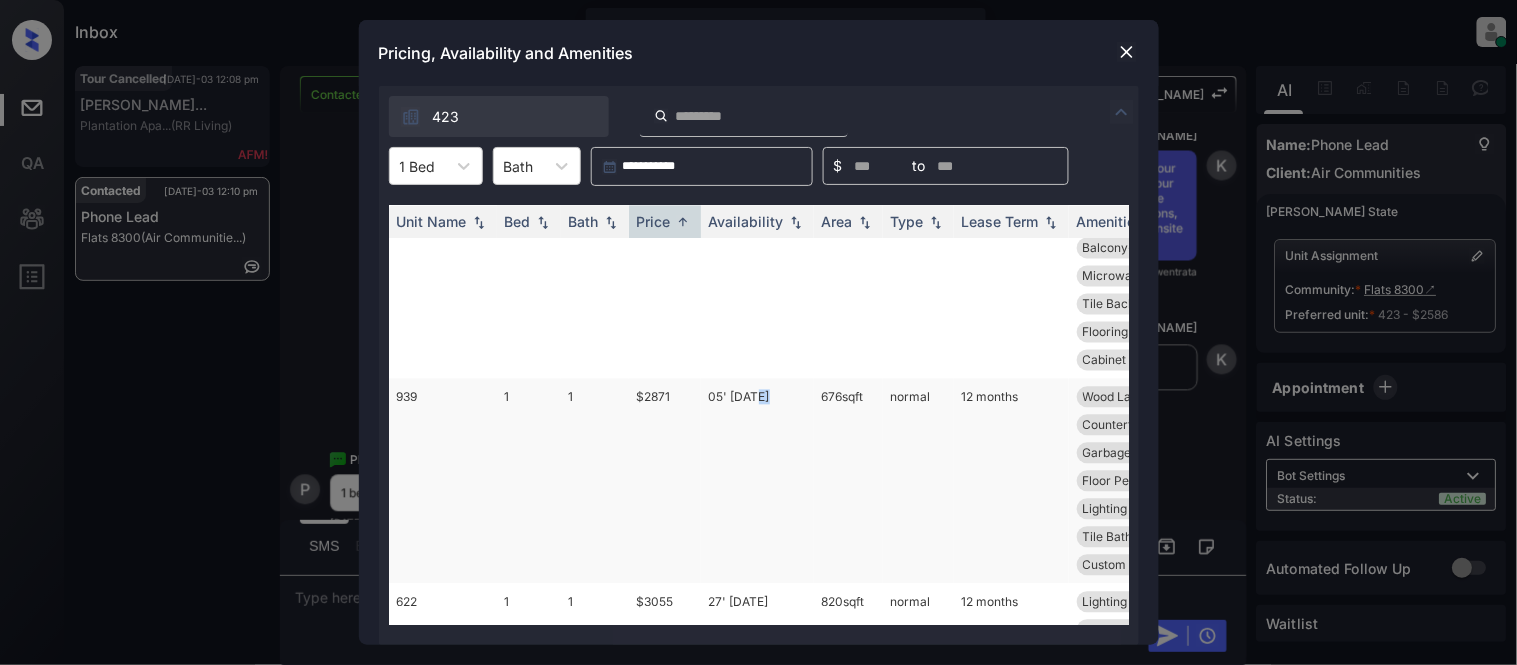 click on "05' Sep 25" at bounding box center (757, 481) 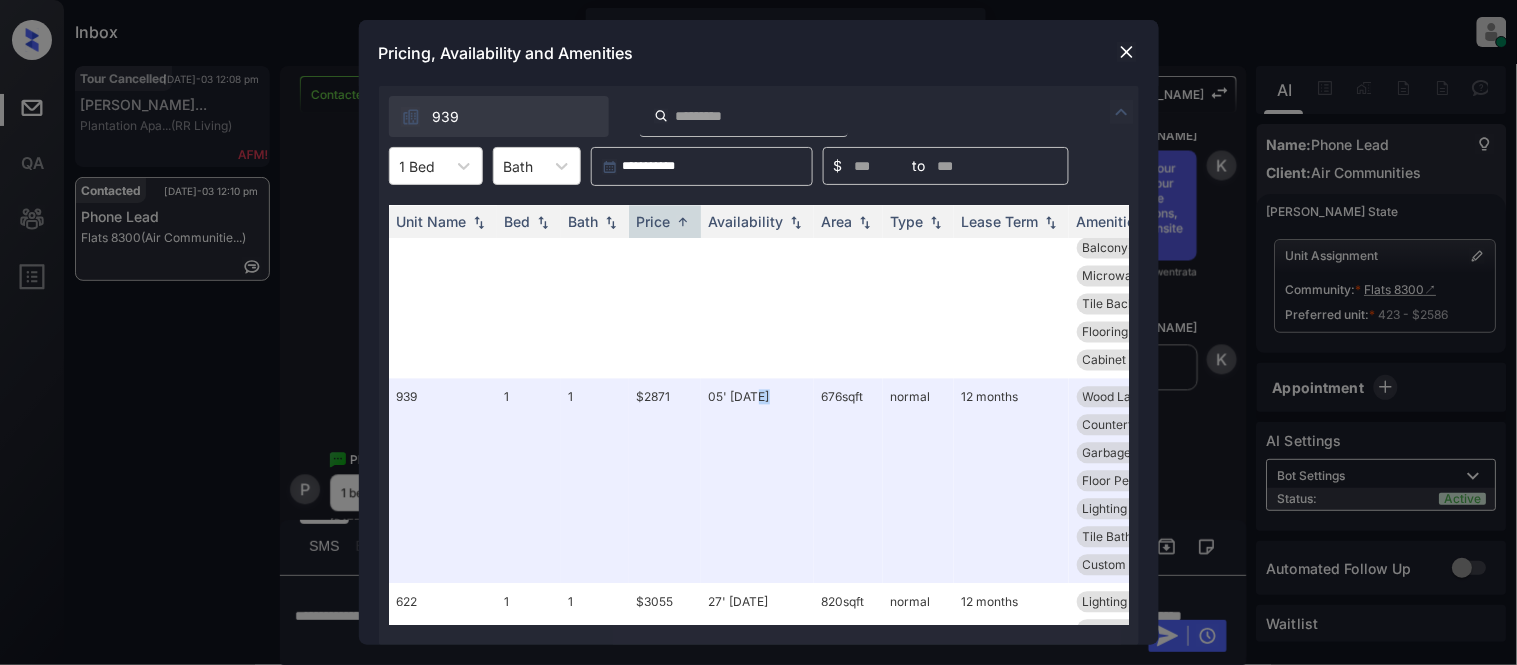 click at bounding box center [1127, 52] 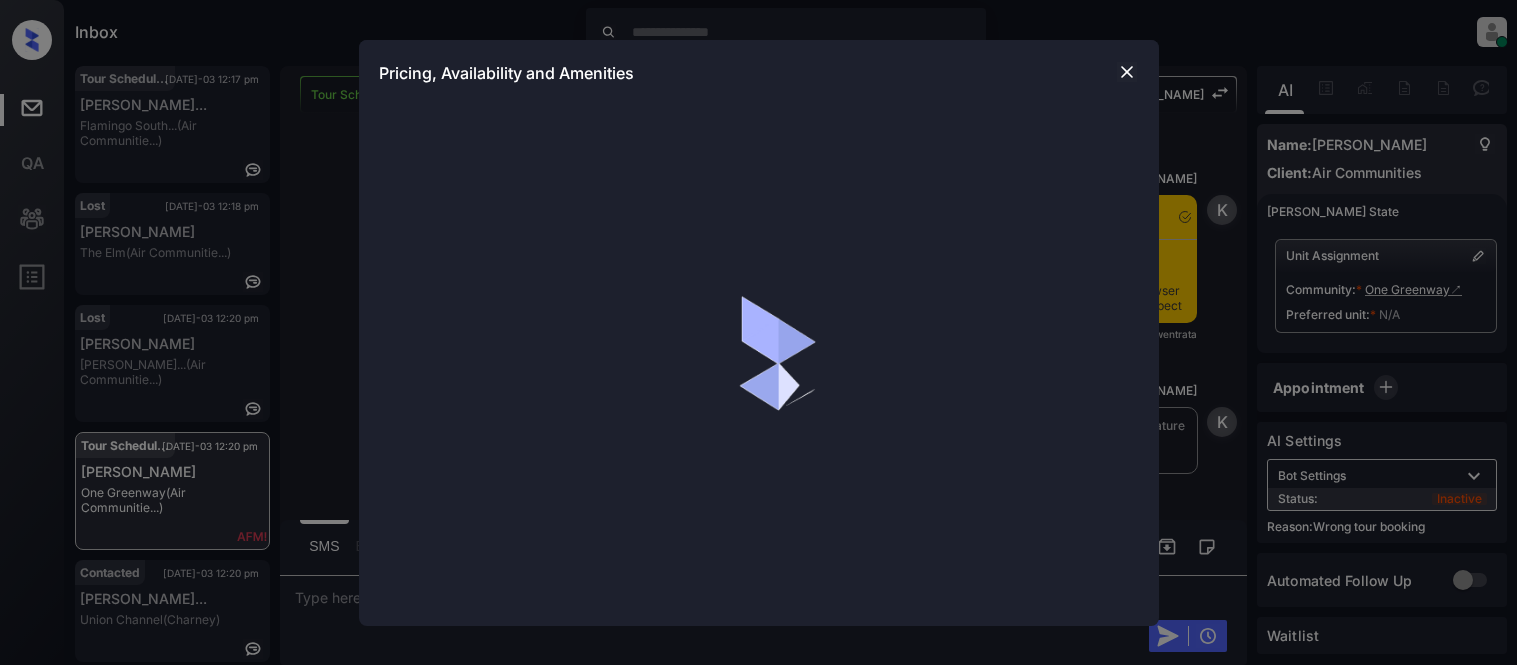 scroll, scrollTop: 0, scrollLeft: 0, axis: both 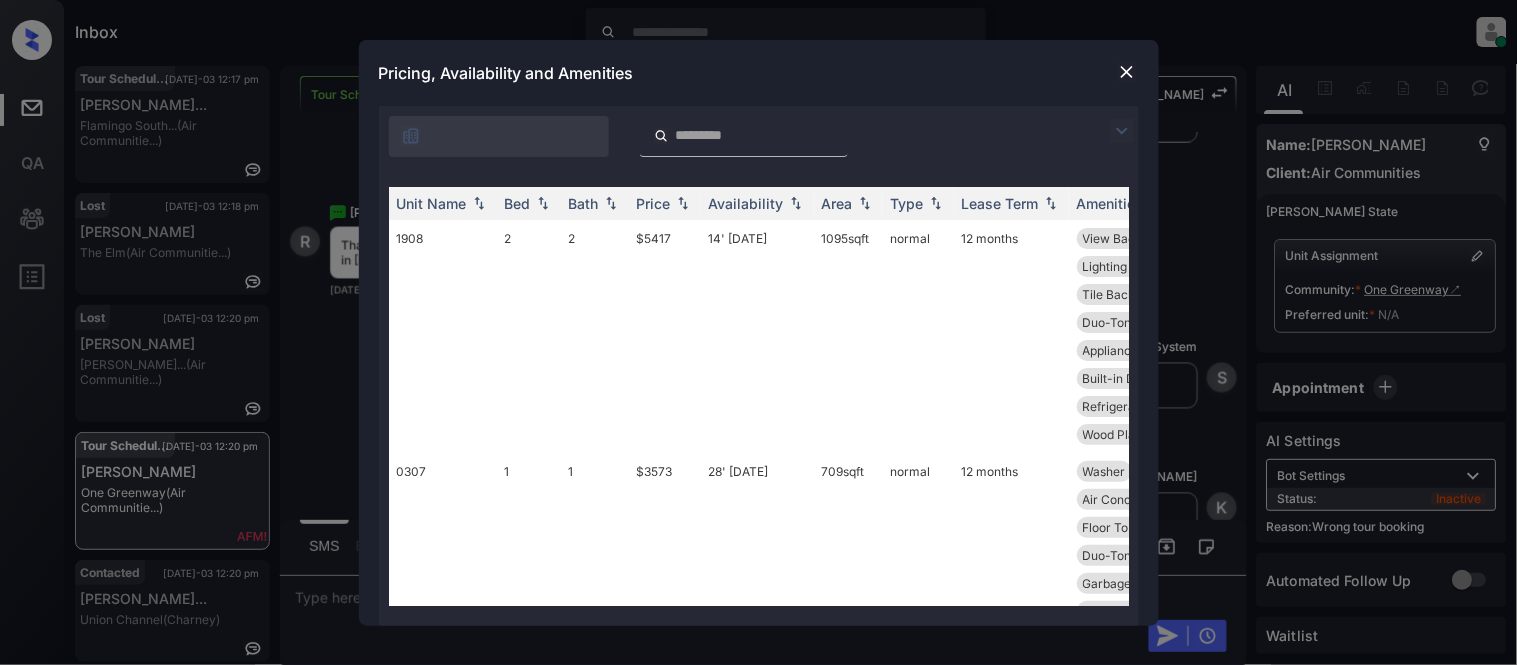 click at bounding box center [1122, 131] 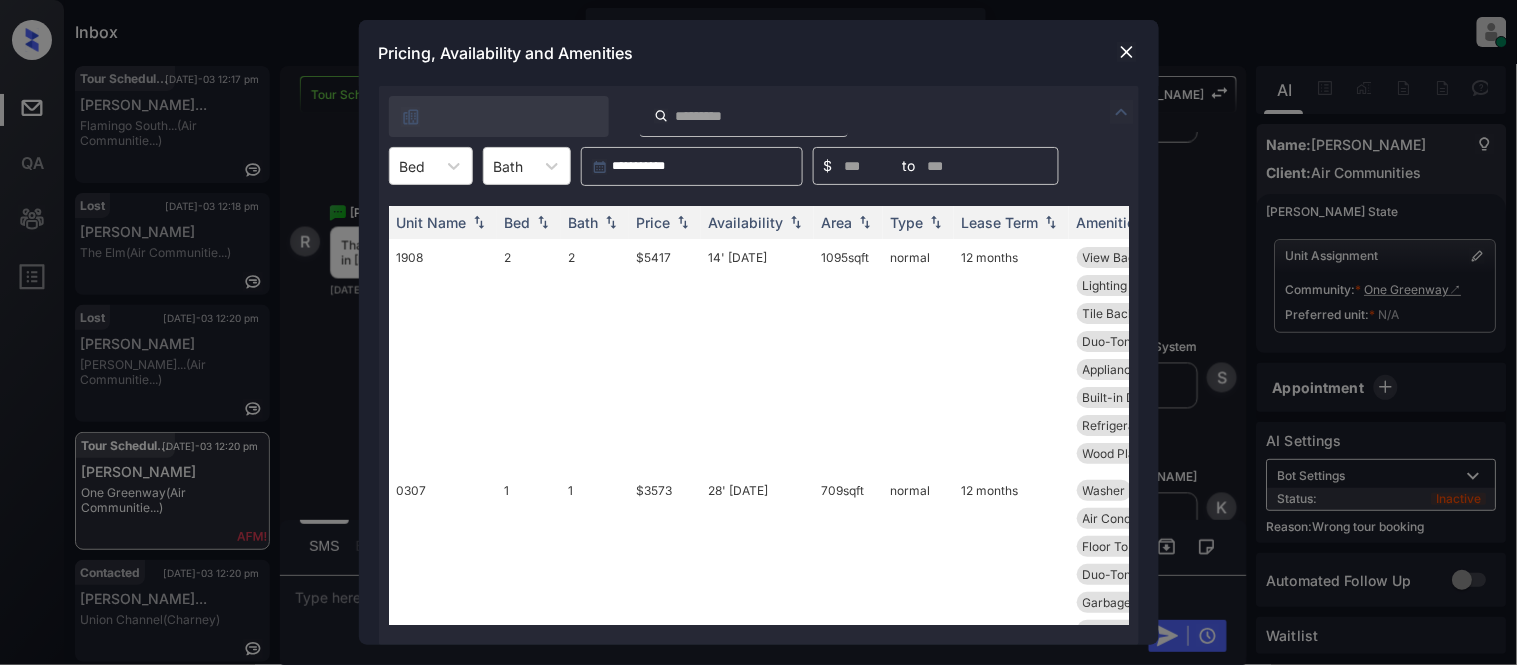 click at bounding box center (454, 166) 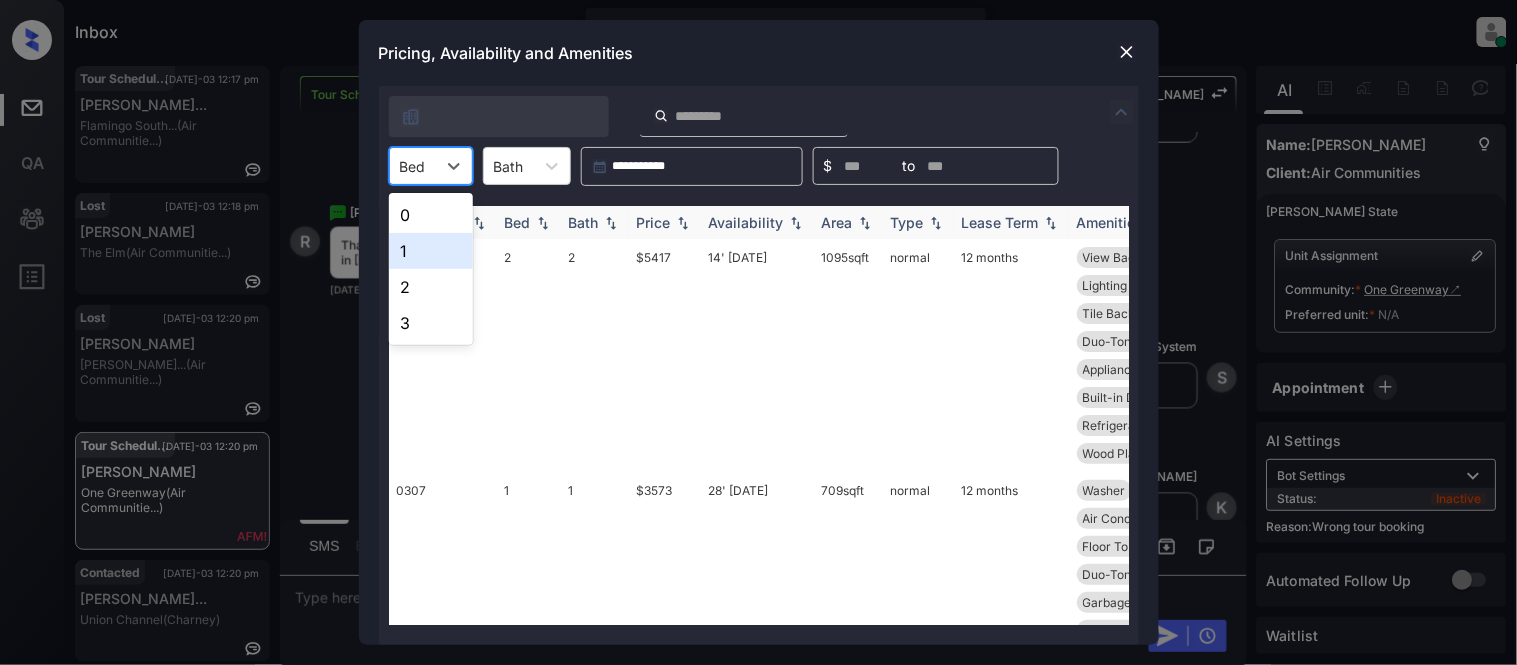 click on "0" at bounding box center [431, 215] 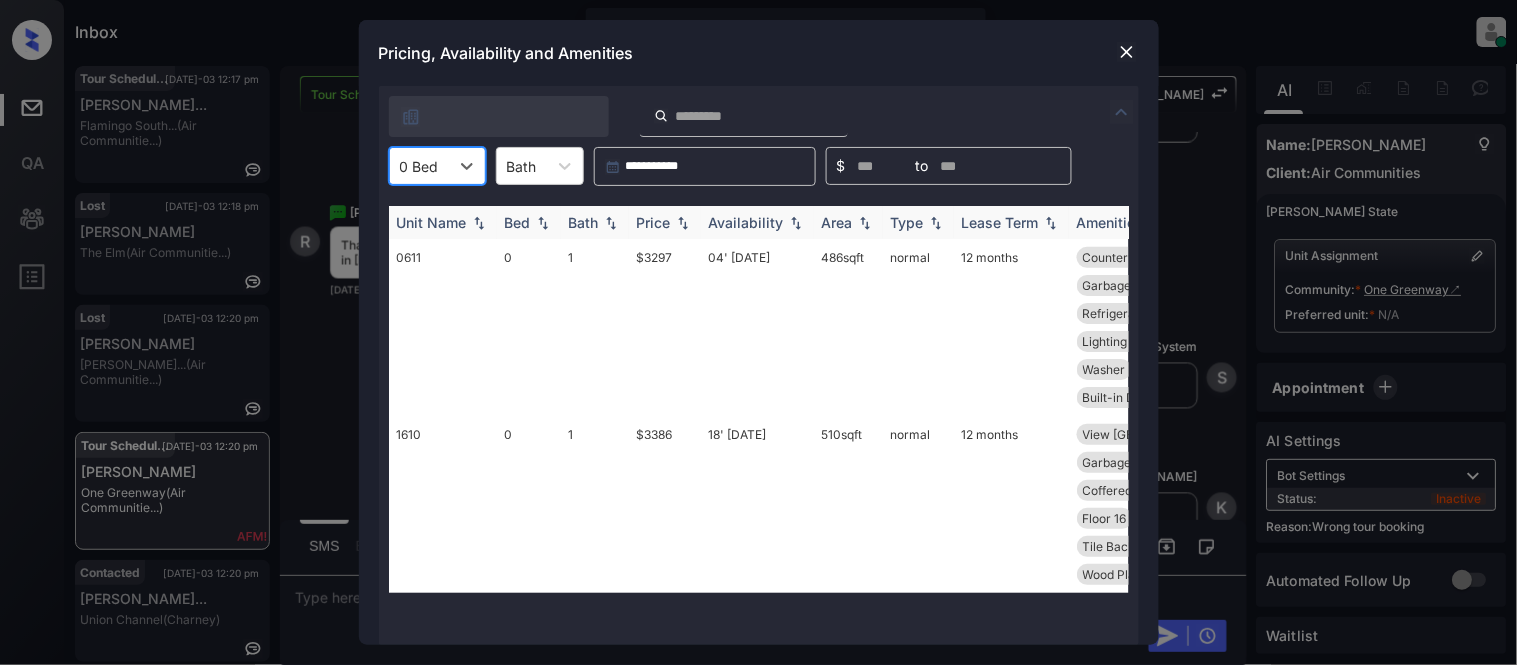 click on "Price" at bounding box center (654, 222) 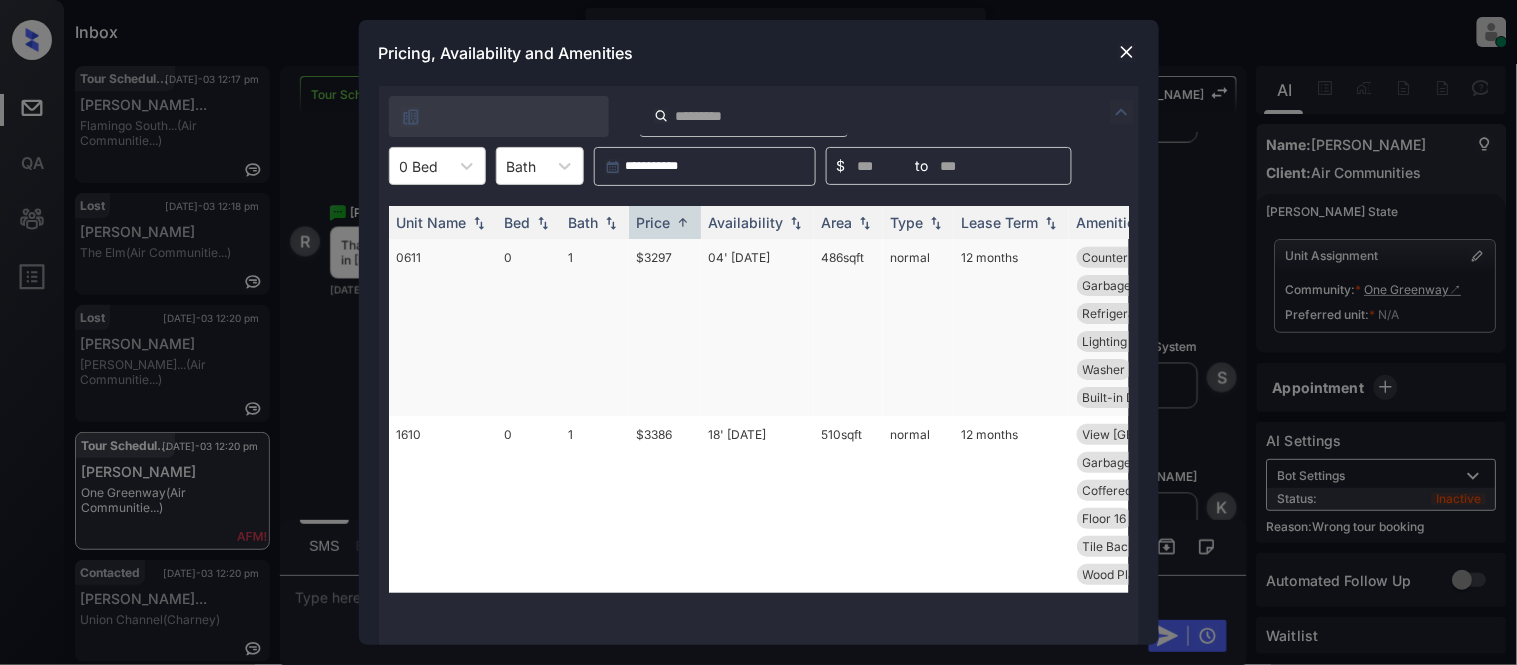 click on "$3297" at bounding box center (665, 327) 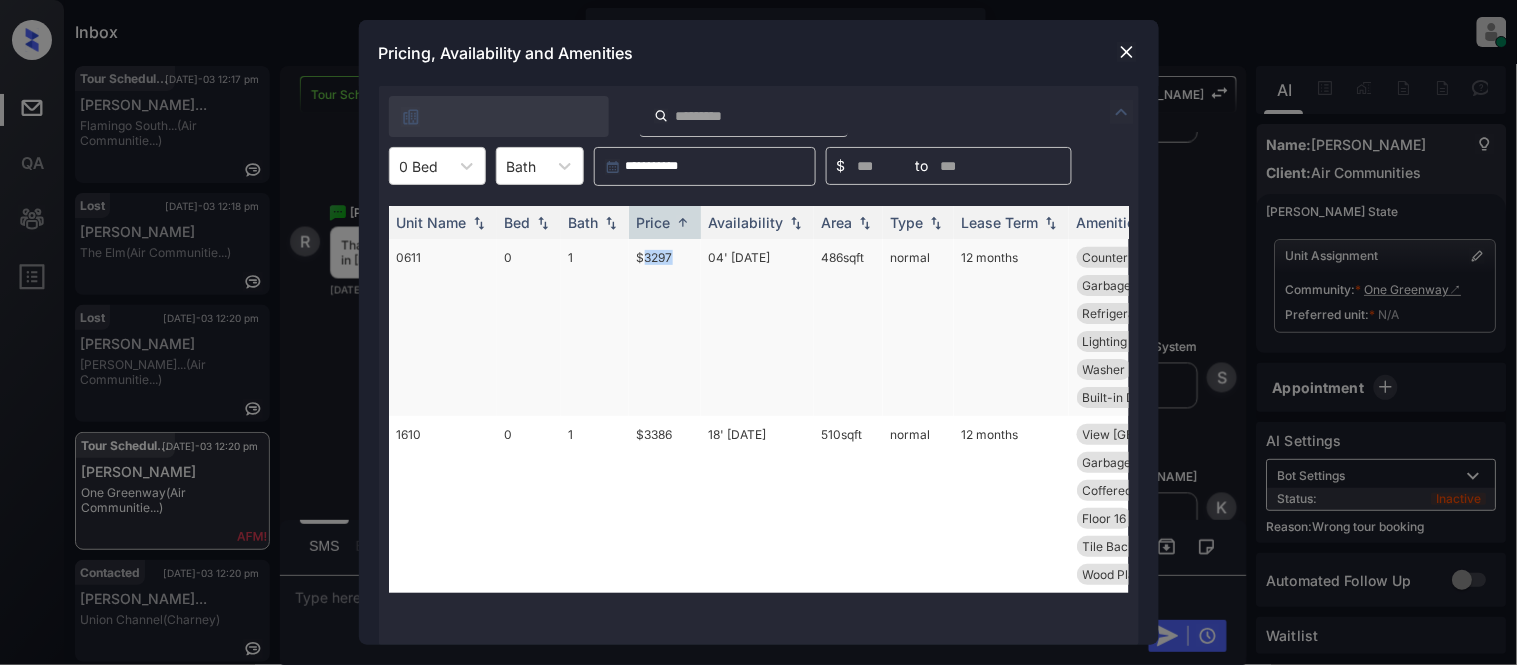 click on "$3297" at bounding box center (665, 327) 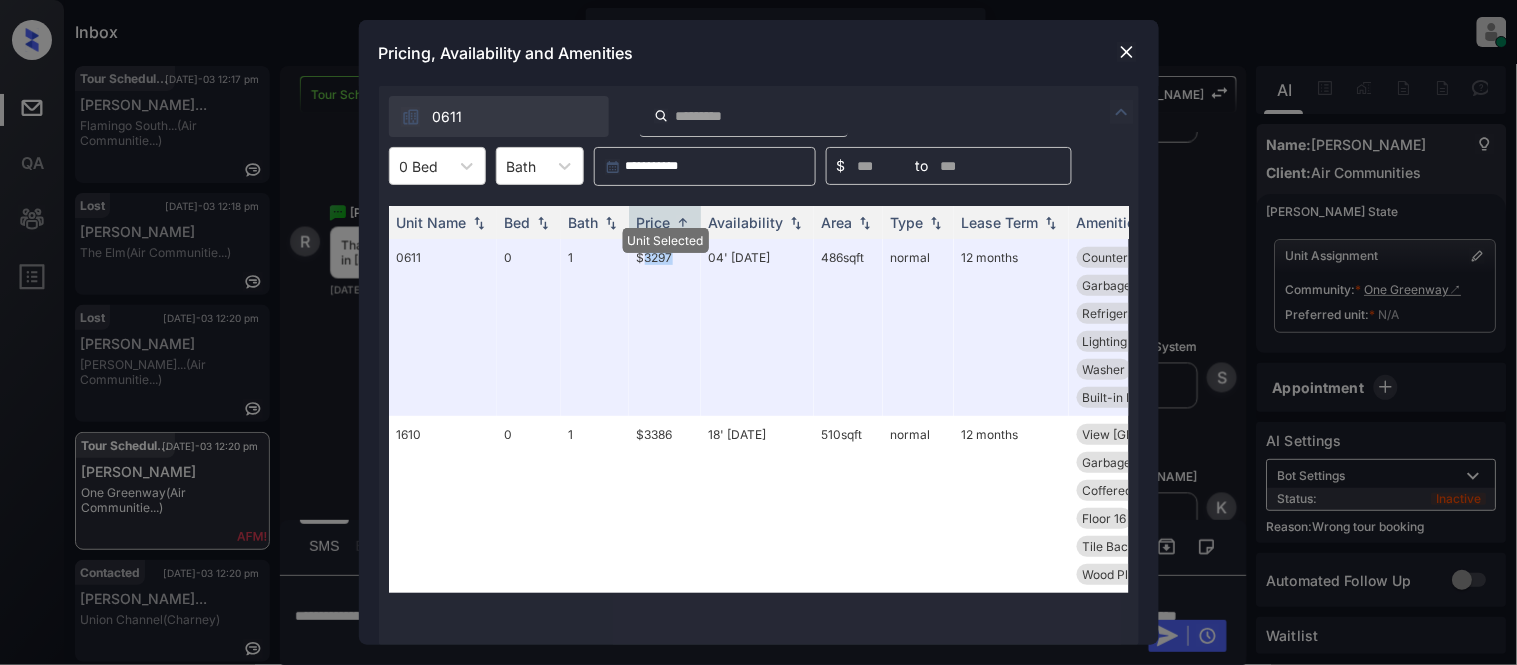 click at bounding box center [1127, 52] 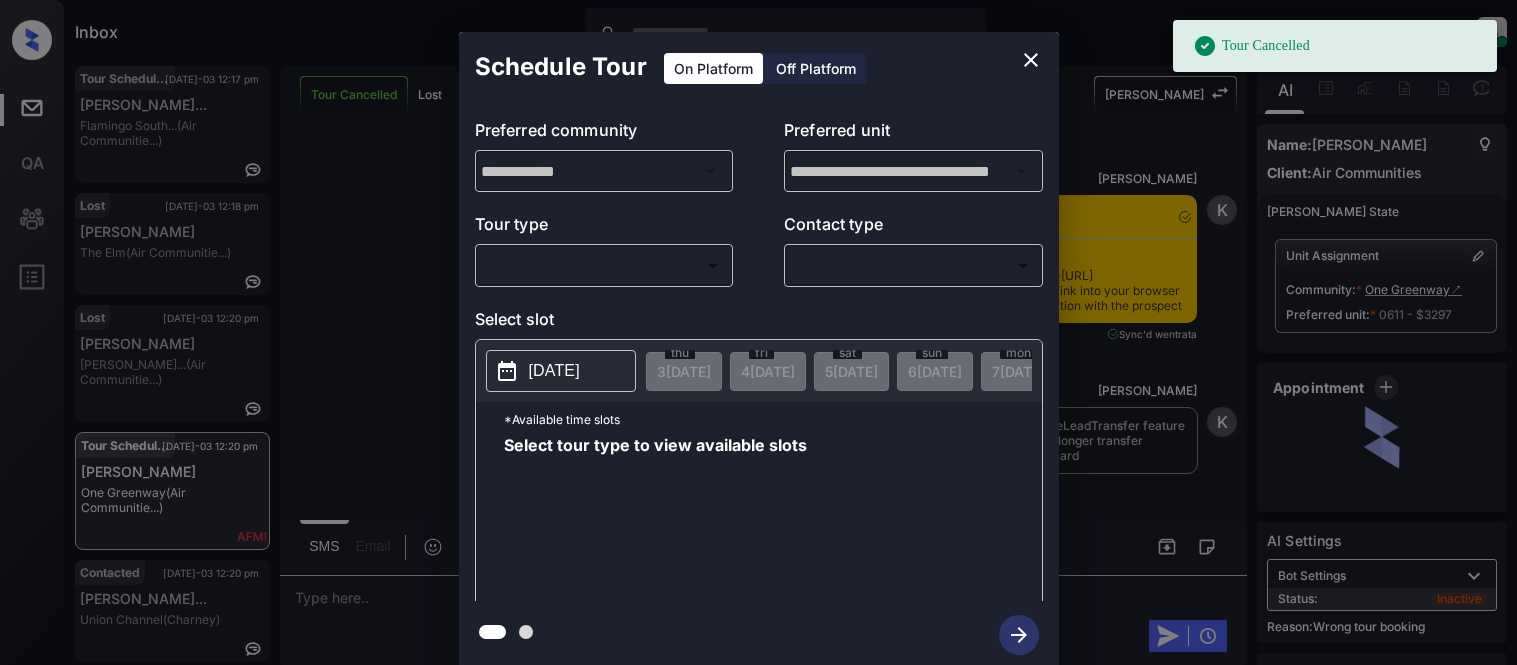scroll, scrollTop: 0, scrollLeft: 0, axis: both 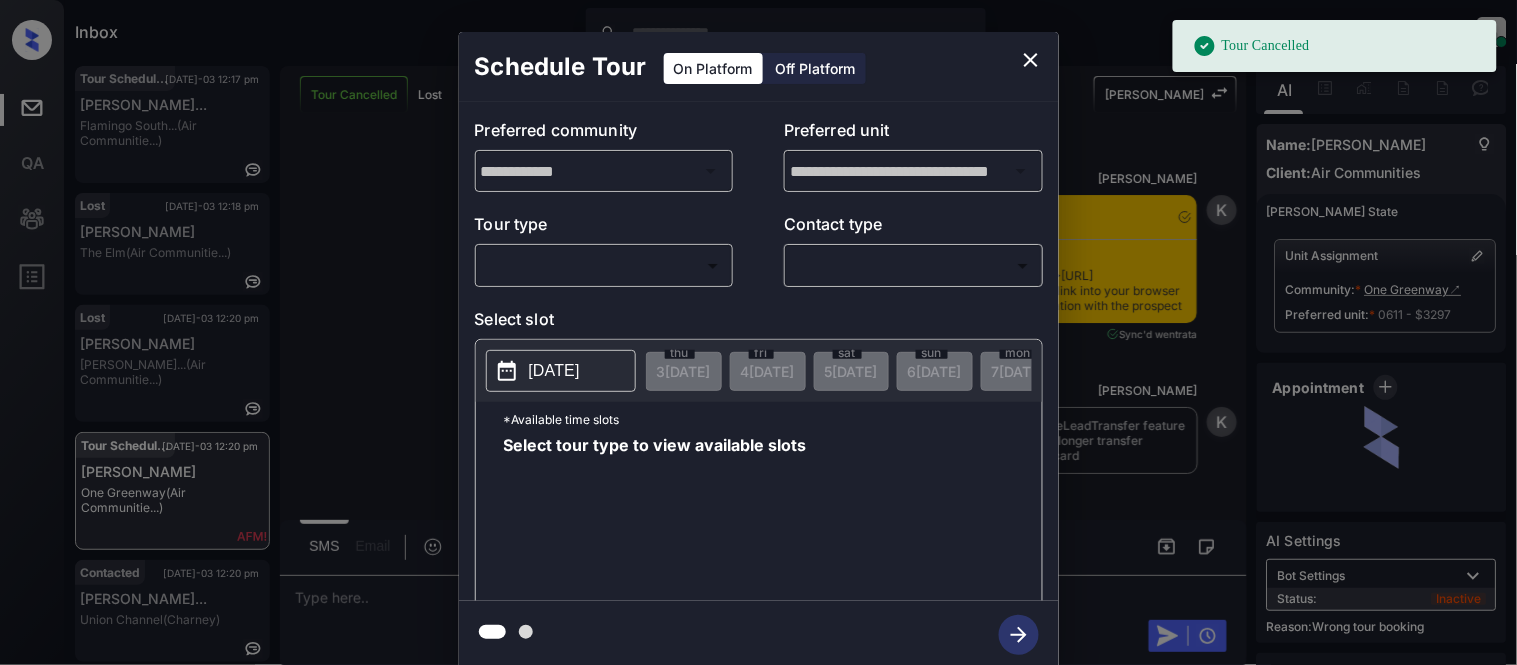 click on "Tour Cancelled Inbox [PERSON_NAME] Cataag Online Set yourself   offline Set yourself   on break Profile Switch to  light  mode Sign out Tour Scheduled [DATE]-03 12:17 pm   [PERSON_NAME]... Flamingo South...  (Air Communitie...) Lost [DATE]-03 12:18 pm   [PERSON_NAME] The Elm  (Air Communitie...) Lost [DATE]-03 12:20 pm   [PERSON_NAME] [PERSON_NAME]...  (Air Communitie...) Tour Scheduled [DATE]-03 12:20 pm   [PERSON_NAME] One [PERSON_NAME]  (Air Communitie...) Contacted [DATE]-03 12:20 pm   [PERSON_NAME]... Union Channel  (Charney) Tour Cancelled Lost Lead Sentiment: Angry Upon sliding the acknowledgement:  Lead will move to lost stage. * ​ SMS and call option will be set to opt out. AFM will be turned off for the lead. Kelsey New Message [PERSON_NAME] Notes Note: <a href="[URL][DOMAIN_NAME]">[URL][DOMAIN_NAME]</a> - Paste this link into your browser to view [PERSON_NAME] conversation with the prospect [DATE] 02:14 pm  Sync'd w  entrata K New Message [PERSON_NAME]" at bounding box center [758, 332] 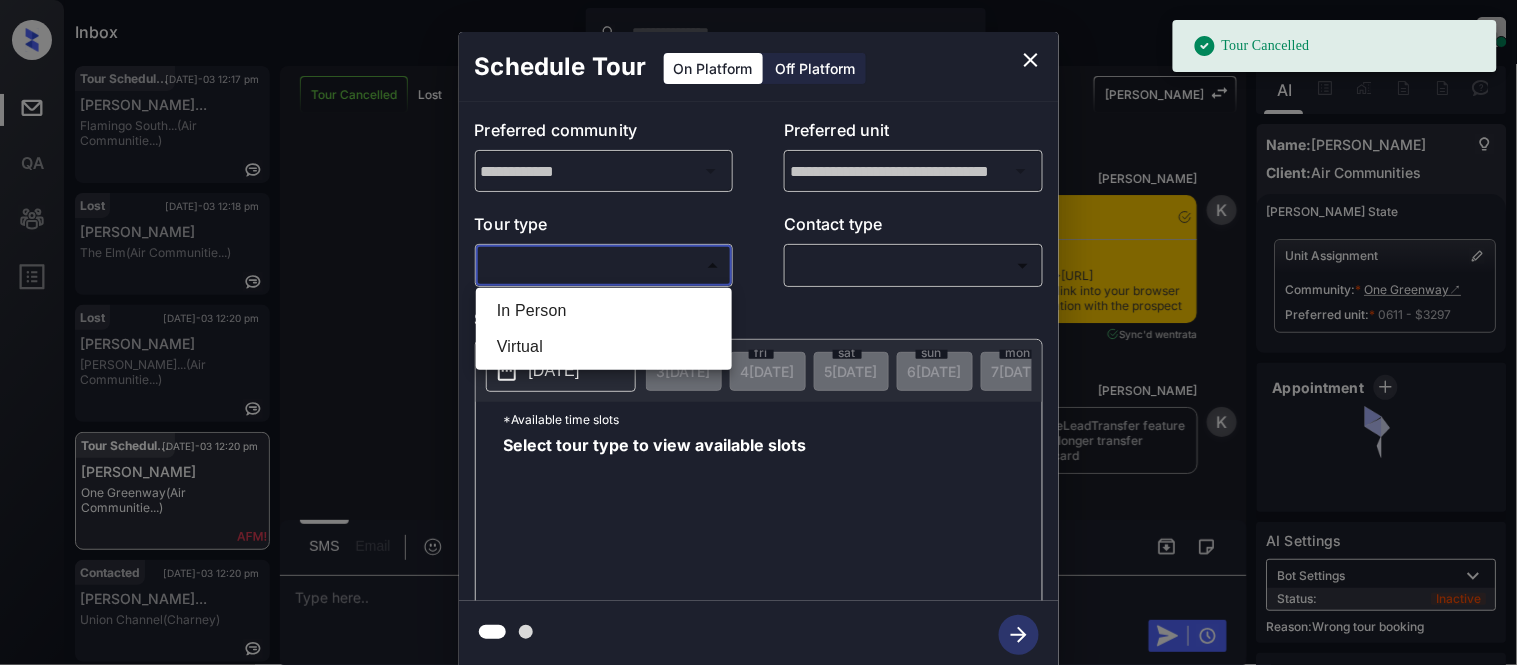 scroll, scrollTop: 2992, scrollLeft: 0, axis: vertical 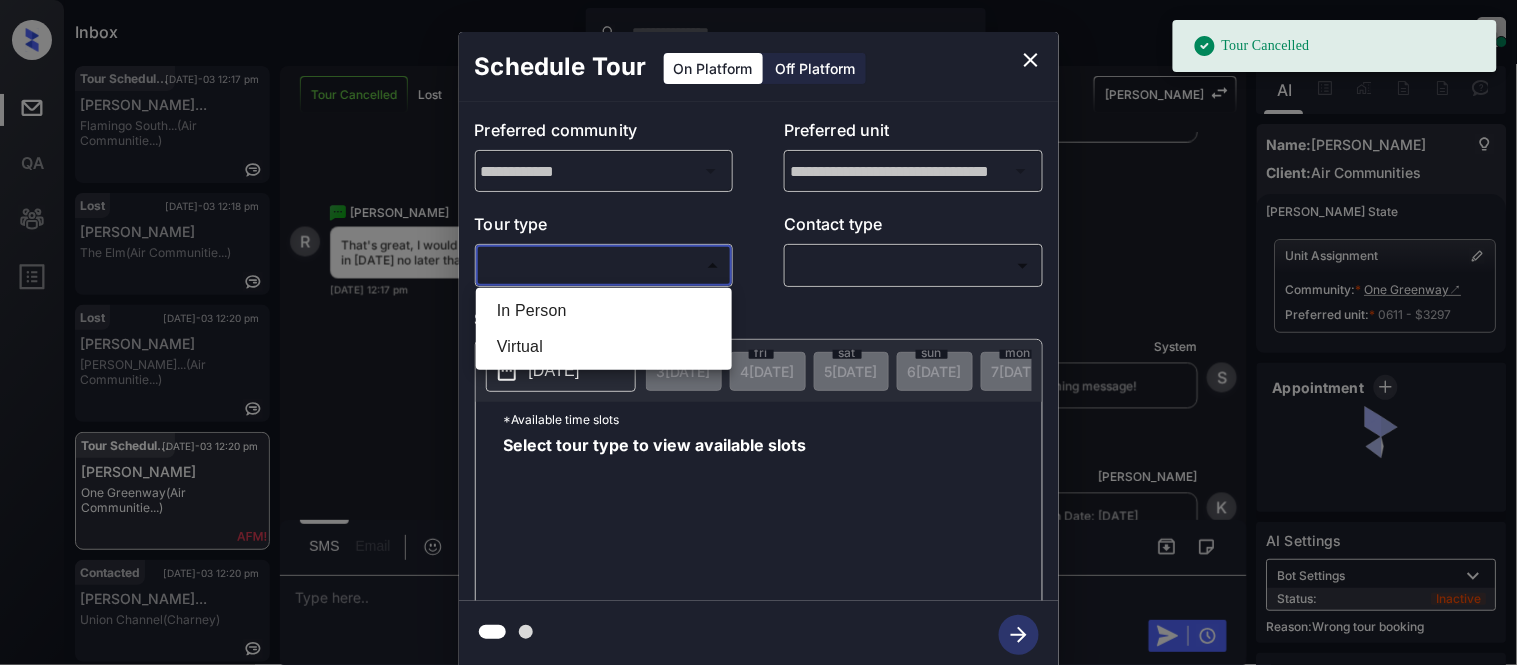 click on "In Person" at bounding box center (604, 311) 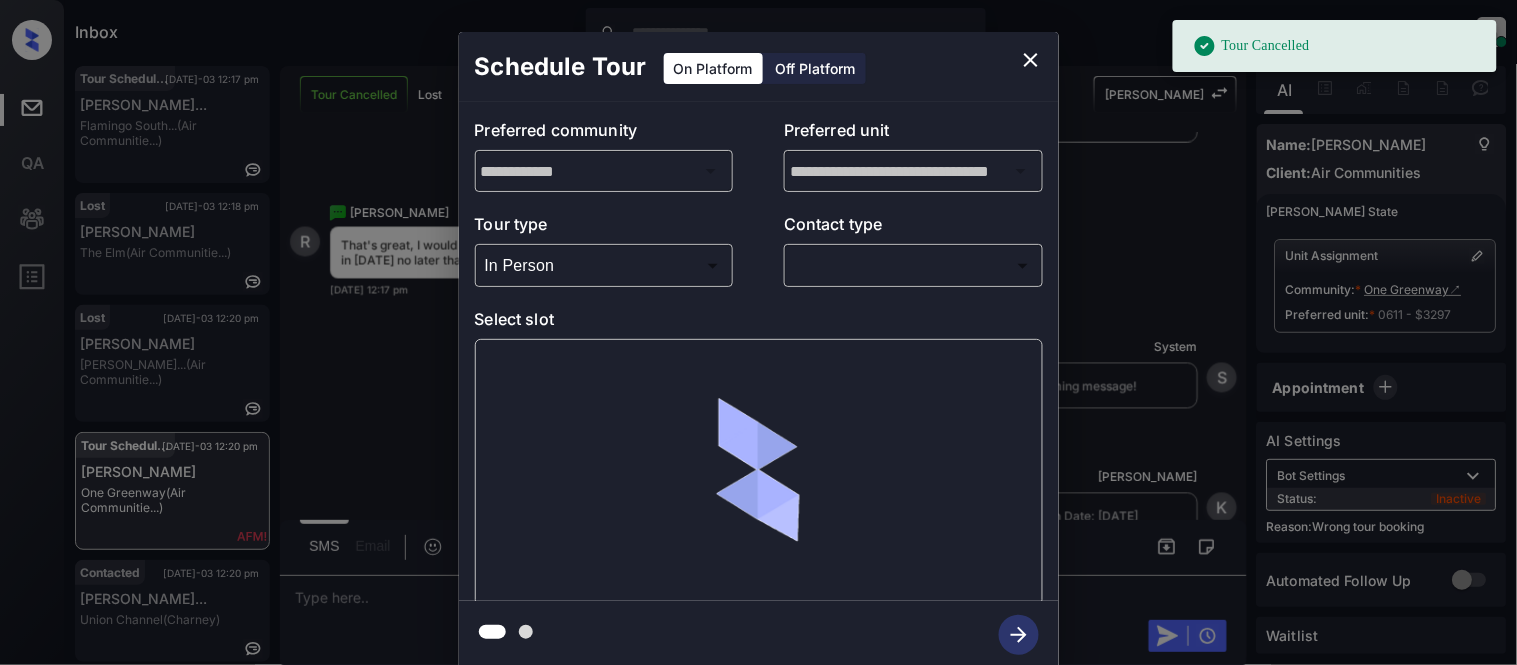 type on "********" 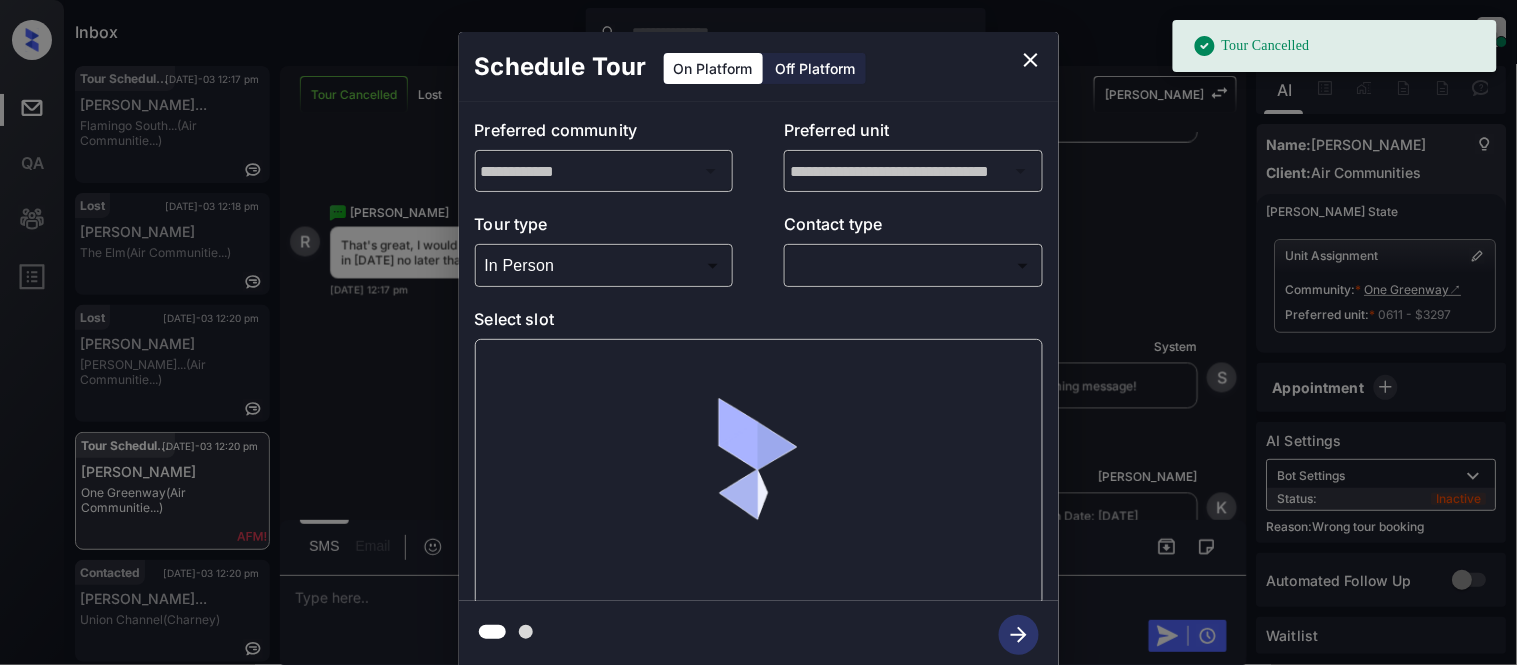 drag, startPoint x: 772, startPoint y: 270, endPoint x: 881, endPoint y: 248, distance: 111.19802 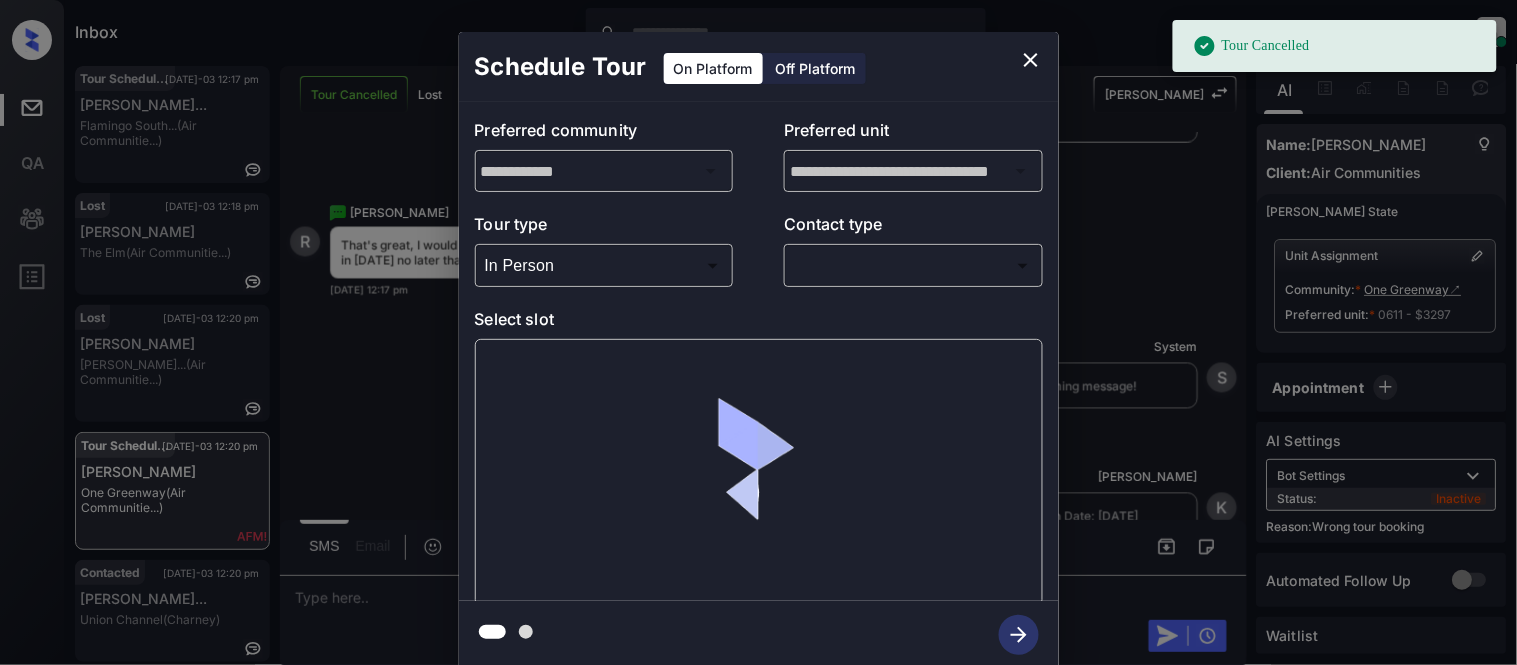 click at bounding box center (758, 332) 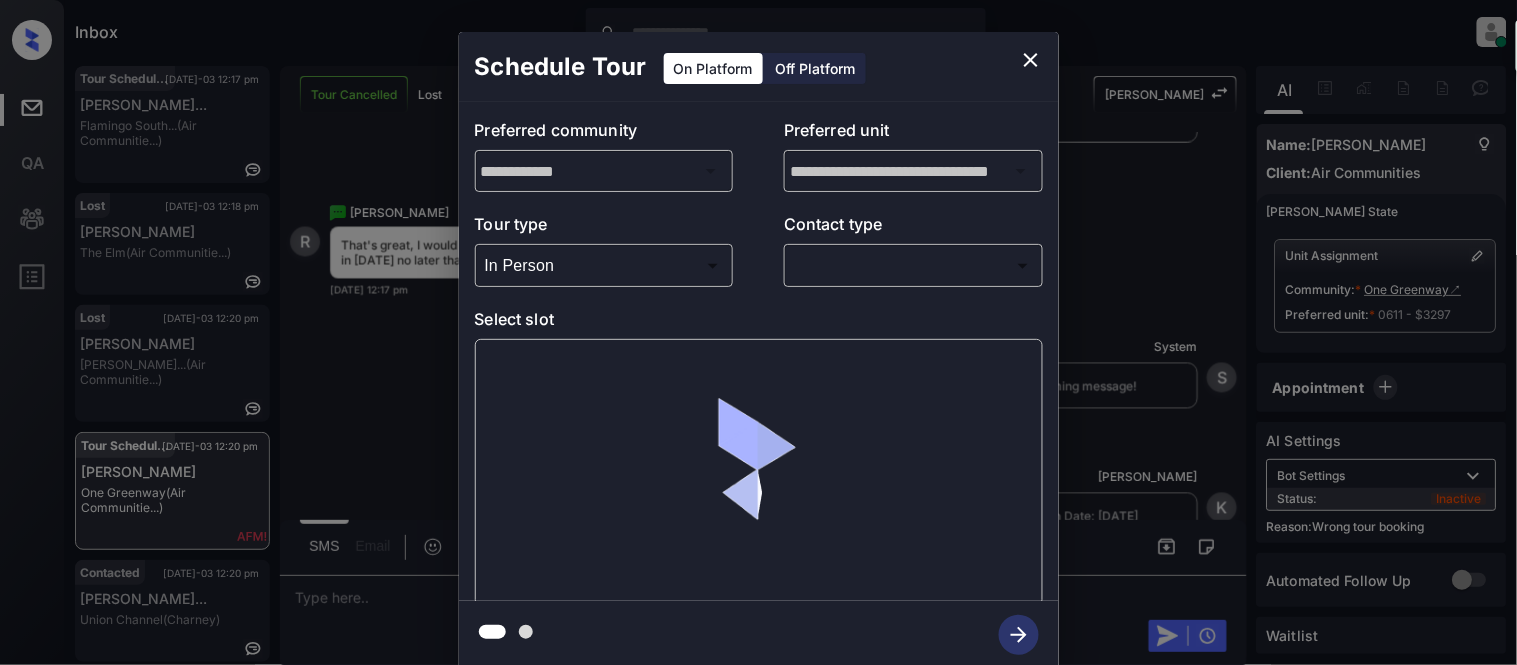 click on "Tour Cancelled Inbox Kristina Cataag Online Set yourself   offline Set yourself   on break Profile Switch to  light  mode Sign out Tour Scheduled Jul-03 12:17 pm   Nicklaus Baxte... Flamingo South...  (Air Communitie...) Lost Jul-03 12:18 pm   Adam Luo The Elm  (Air Communitie...) Lost Jul-03 12:20 pm   Jose Olmos Laurel Crossin...  (Air Communitie...) Tour Scheduled Jul-03 12:20 pm   Riley Bellomo One Greenway  (Air Communitie...) Contacted Jul-03 12:20 pm   Lauren William... Union Channel  (Charney) Tour Cancelled Lost Lead Sentiment: Angry Upon sliding the acknowledgement:  Lead will move to lost stage. * ​ SMS and call option will be set to opt out. AFM will be turned off for the lead. Kelsey New Message Kelsey Notes Note: <a href="https://conversation.getzuma.com/684b433cfcbe7cd5a9cf8c47">https://conversation.getzuma.com/684b433cfcbe7cd5a9cf8c47</a> - Paste this link into your browser to view Kelsey’s conversation with the prospect Jun 12, 2025 02:14 pm  Sync'd w  entrata K New Message Kelsey K Zuma" at bounding box center [758, 332] 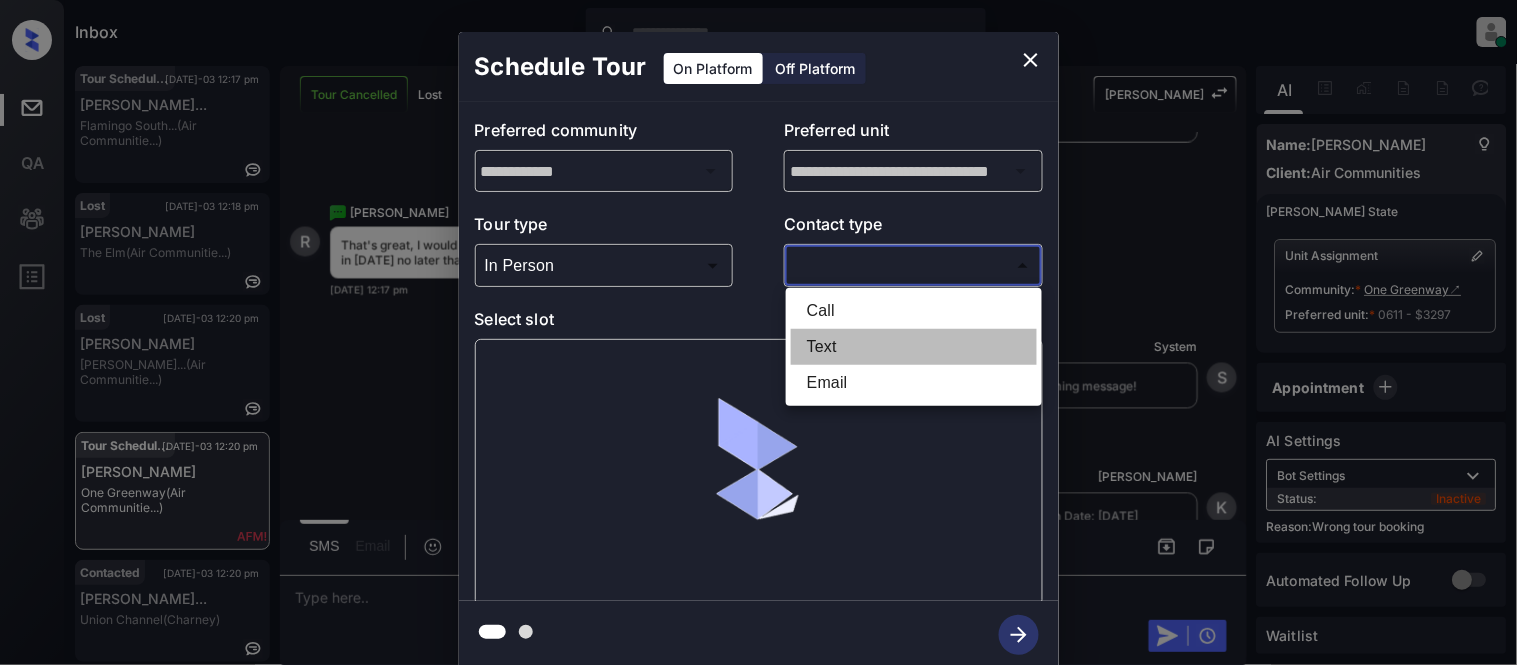 click on "Text" at bounding box center [914, 347] 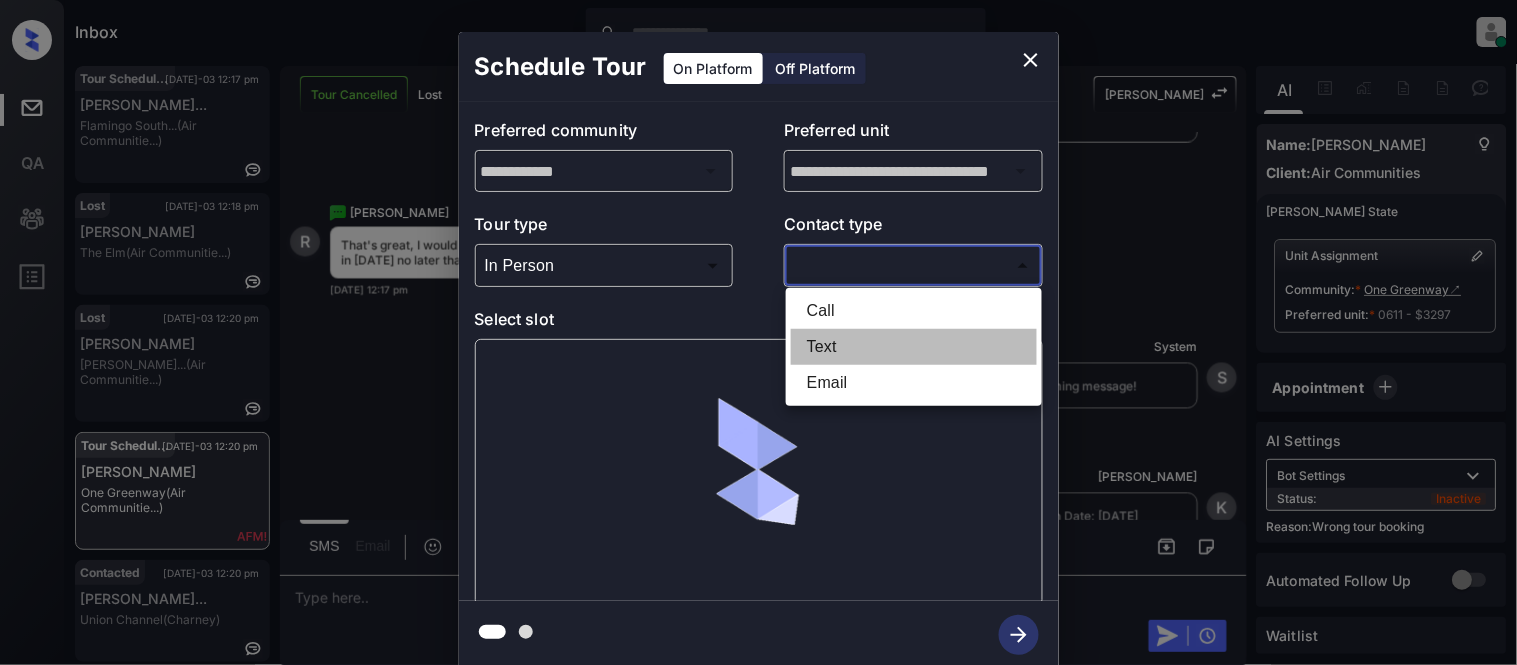 type on "****" 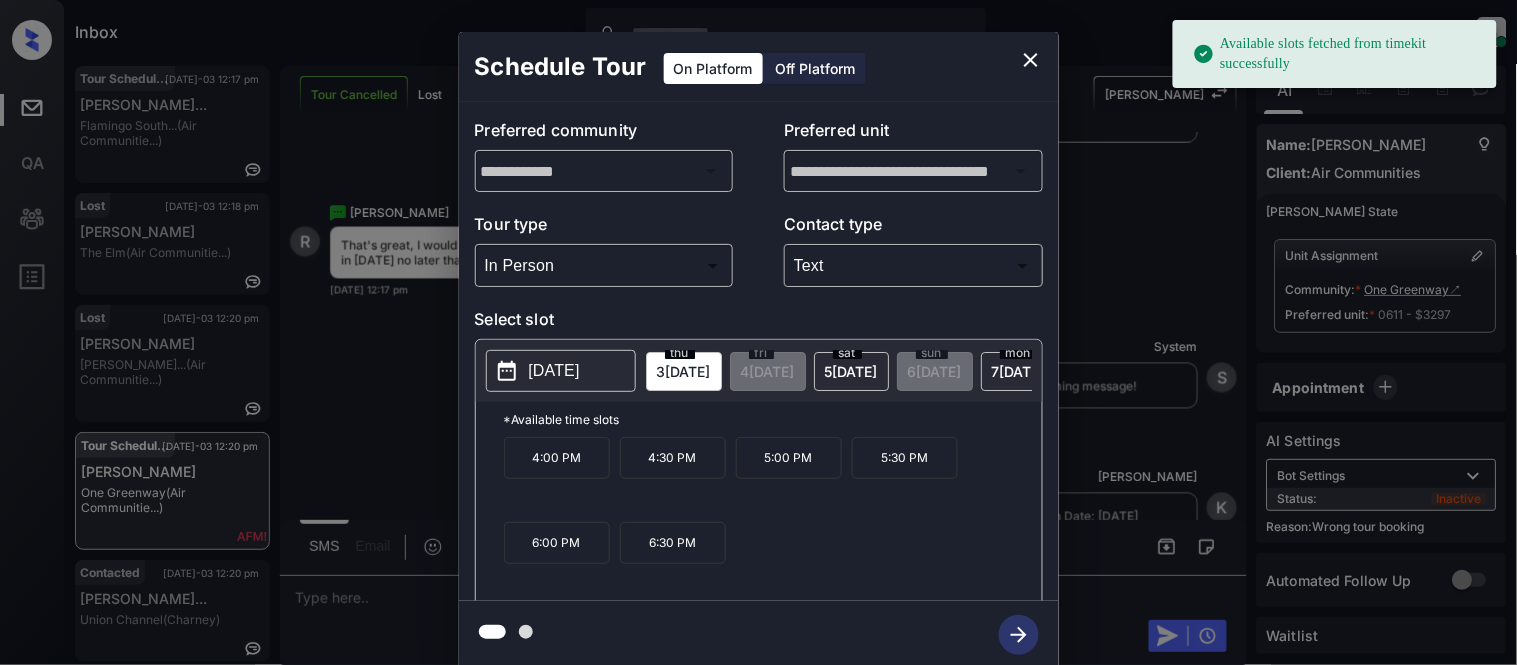 click on "4:00 PM" at bounding box center (557, 458) 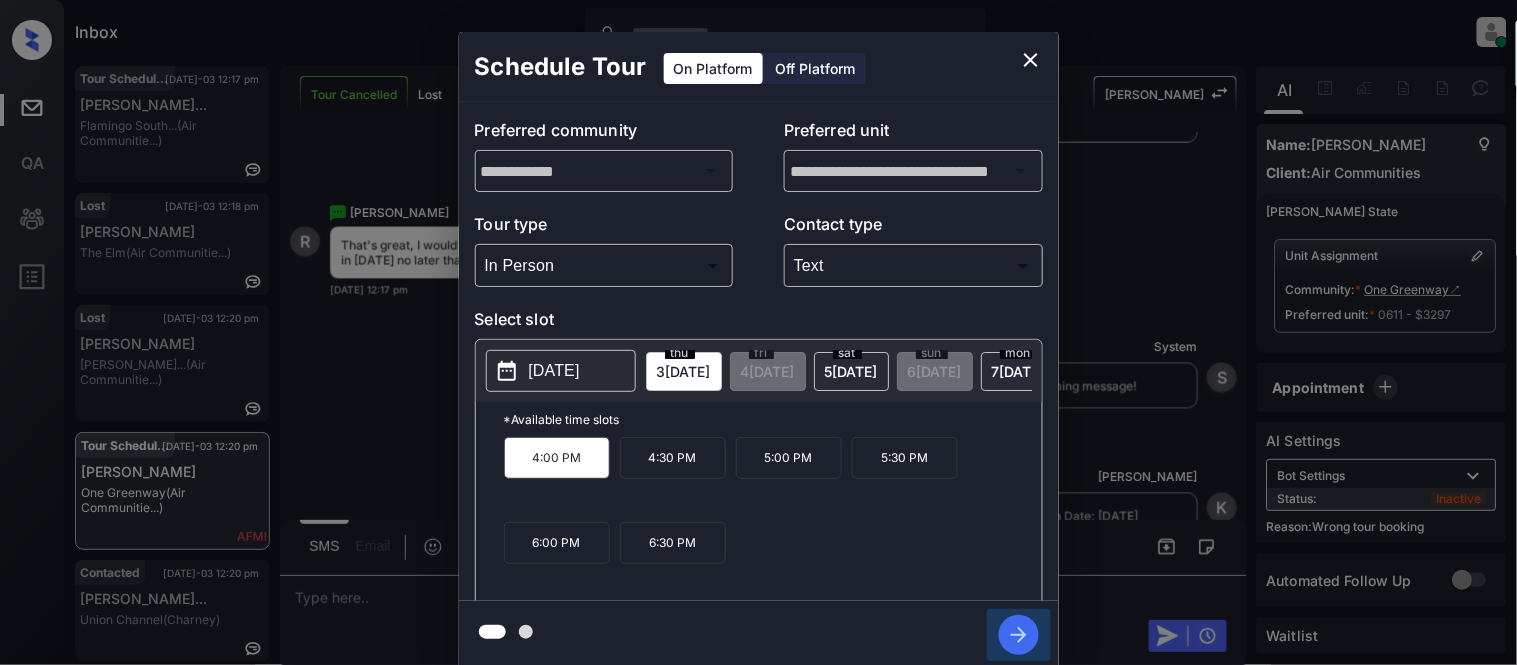 click 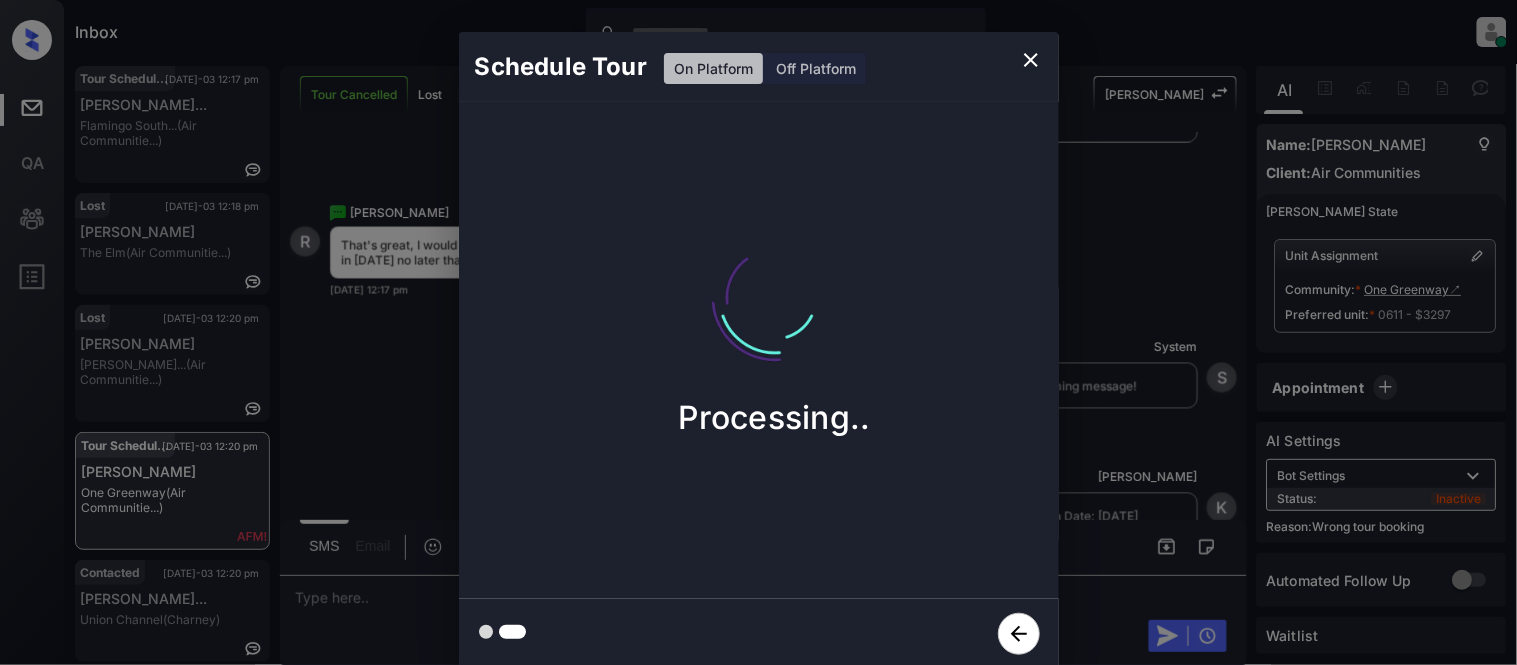 click on "Schedule Tour On Platform Off Platform Processing.." at bounding box center [758, 350] 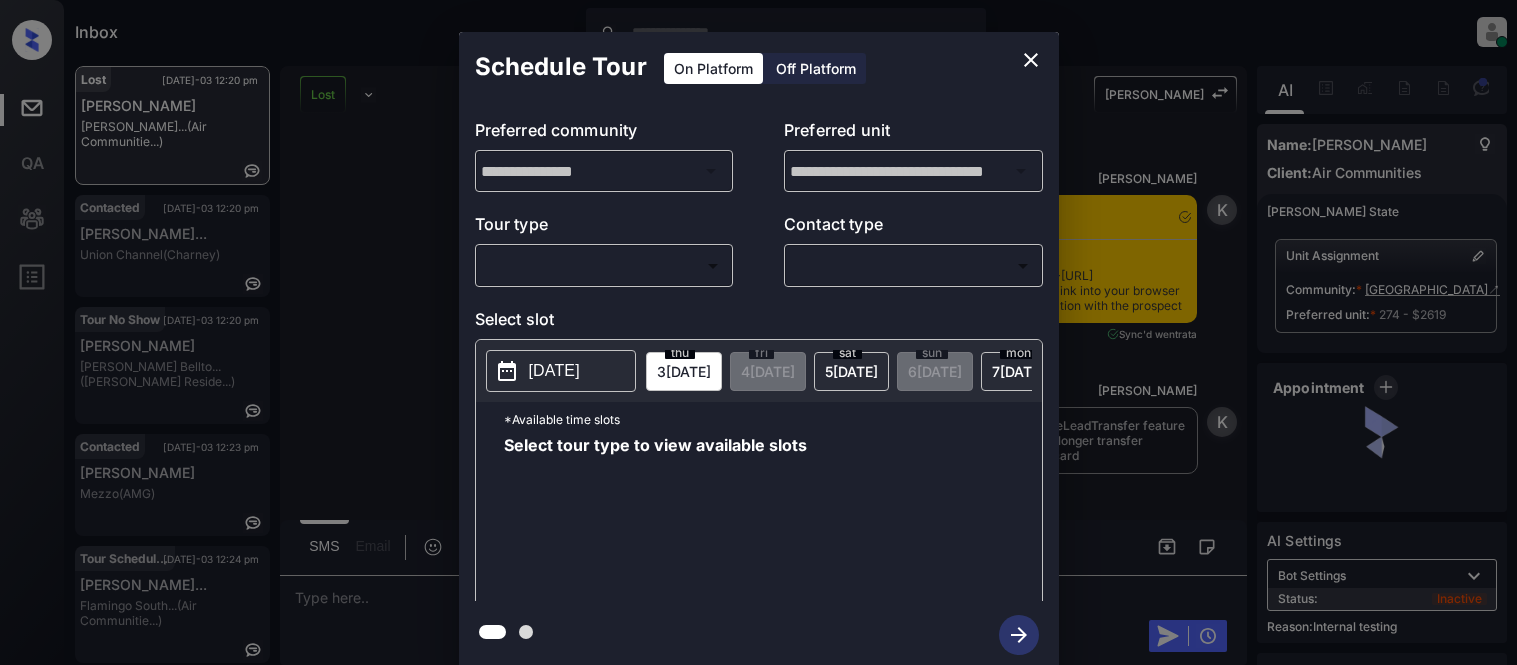 scroll, scrollTop: 0, scrollLeft: 0, axis: both 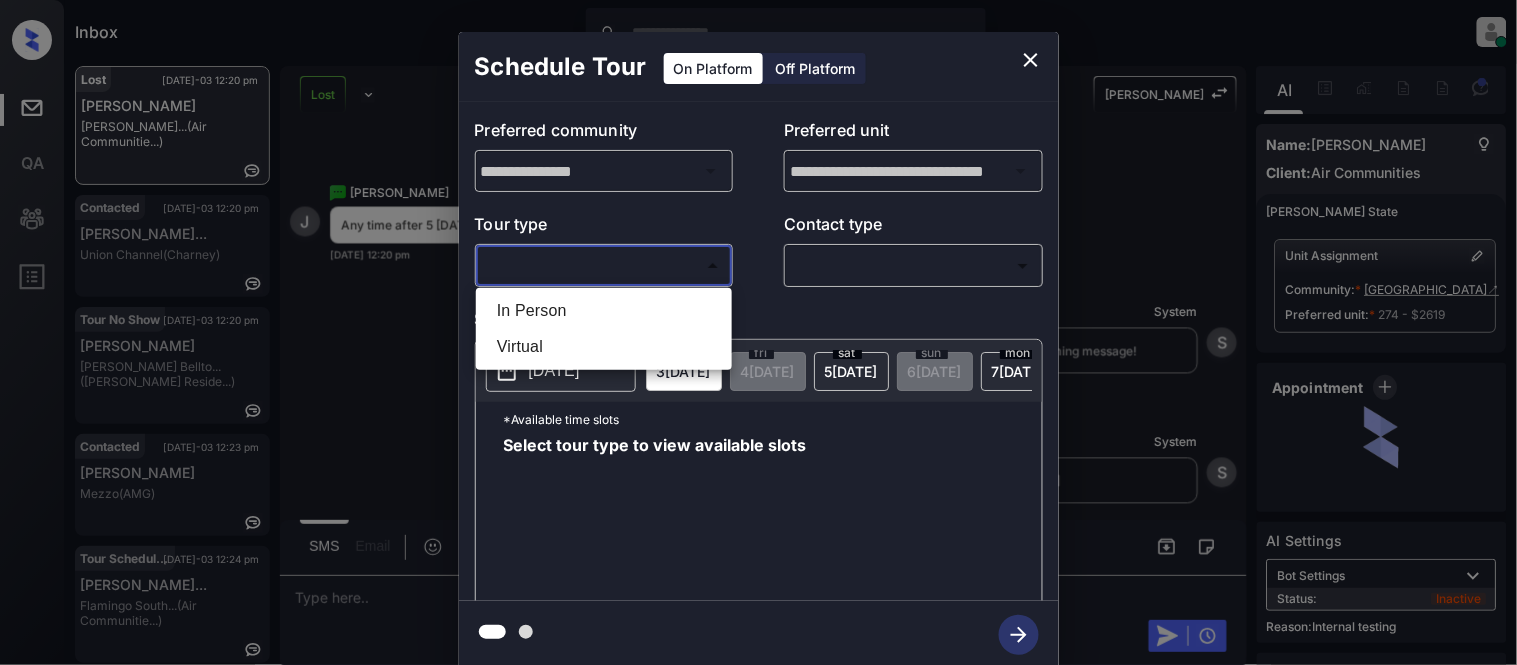 click on "Inbox [PERSON_NAME] Cataag Online Set yourself   offline Set yourself   on break Profile Switch to  light  mode Sign out Lost [DATE]-03 12:20 pm   [PERSON_NAME] [PERSON_NAME]...  (Air Communitie...) Contacted [DATE]-03 12:20 pm   [PERSON_NAME]... Union Channel  (Charney) Tour No Show [DATE]-03 12:20 pm   [PERSON_NAME] [PERSON_NAME] Bellto...  ([PERSON_NAME] Reside...) Contacted [DATE]-03 12:23 pm   [PERSON_NAME]  (AMG) Tour Scheduled [DATE]-03 12:24 pm   [PERSON_NAME]... Flamingo South...  (Air Communitie...) Contacted [DATE]-03 12:29 pm   [PERSON_NAME]... [GEOGRAPHIC_DATA]...  (Case and Assoc...) Lost Lead Sentiment: Angry Upon sliding the acknowledgement:  Lead will move to lost stage. * ​ SMS and call option will be set to opt out. AFM will be turned off for the lead. Kelsey New Message [PERSON_NAME] Notes Note: <a href="[URL][DOMAIN_NAME]">[URL][DOMAIN_NAME]</a> - Paste this link into your browser to view [PERSON_NAME] conversation with the prospect [DATE] 04:23 pm" at bounding box center (758, 332) 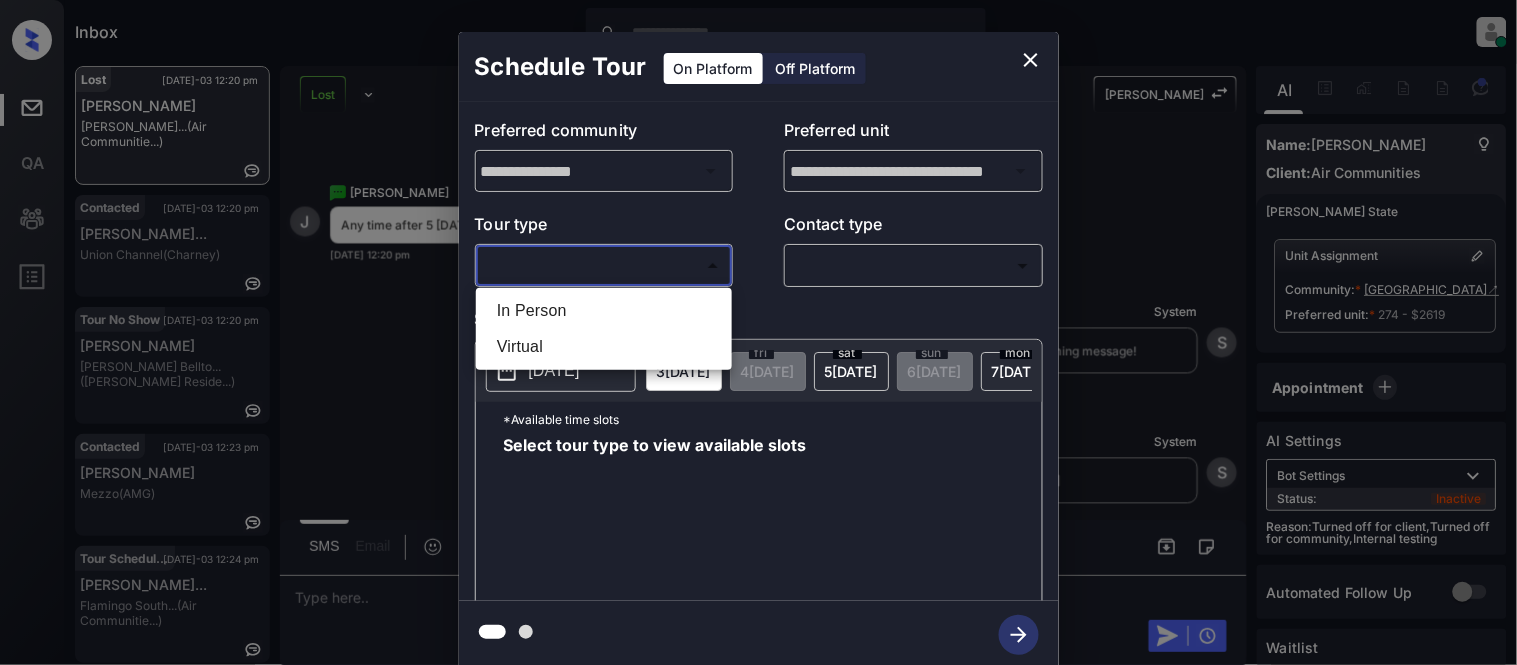 click on "In Person" at bounding box center [604, 311] 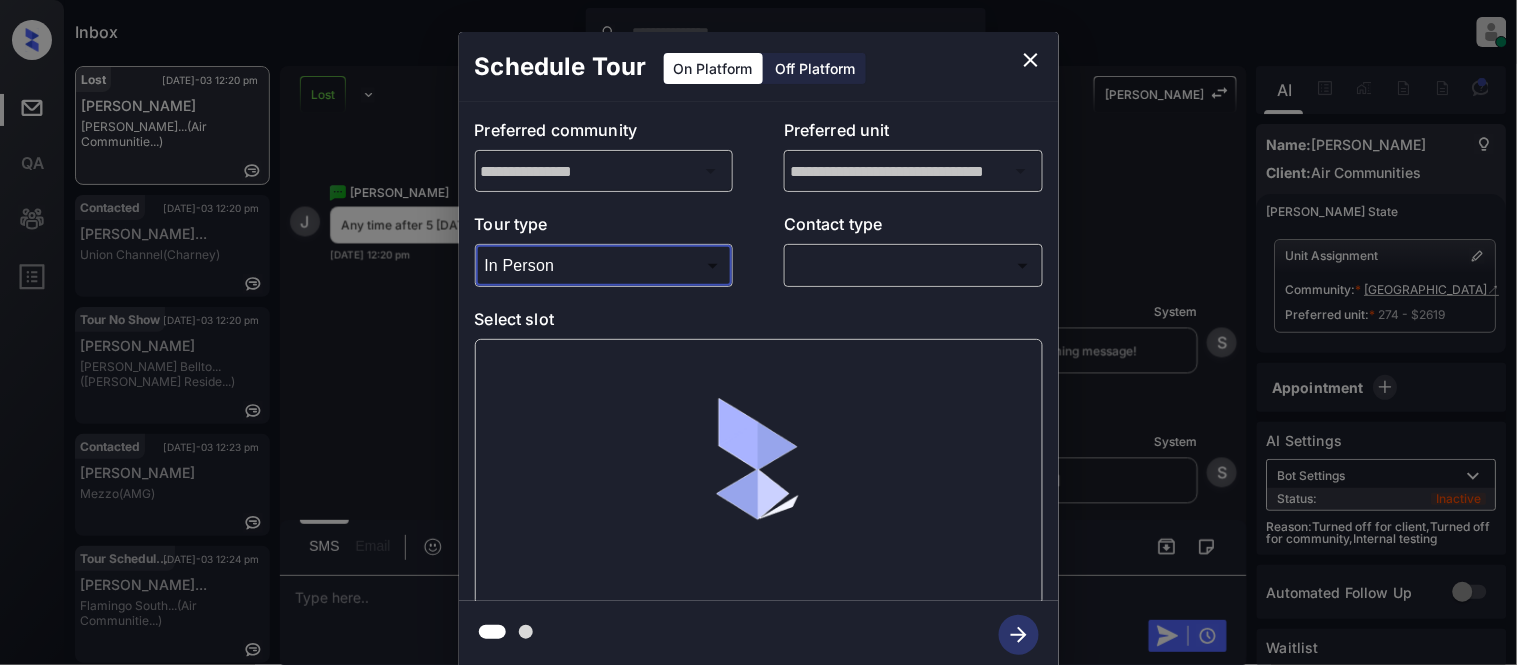 click on "Inbox Kristina Cataag Online Set yourself   offline Set yourself   on break Profile Switch to  light  mode Sign out Lost Jul-03 12:20 pm   Jose Olmos Laurel Crossin...  (Air Communitie...) Contacted Jul-03 12:20 pm   Lauren William... Union Channel  (Charney) Tour No Show Jul-03 12:20 pm   Riya Gori Griffis Bellto...  (Griffis Reside...) Contacted Jul-03 12:23 pm   Alexus Thomas Mezzo  (AMG) Tour Scheduled Jul-03 12:24 pm   Nicklaus Baxte... Flamingo South...  (Air Communitie...) Contacted Jul-03 12:29 pm   Lohitha Pachav... Silver Springs...  (Case and Assoc...) Lost Lead Sentiment: Angry Upon sliding the acknowledgement:  Lead will move to lost stage. * ​ SMS and call option will be set to opt out. AFM will be turned off for the lead. Kelsey New Message Kelsey Notes Note: <a href="https://conversation.getzuma.com/68631c81be21c877856db10f">https://conversation.getzuma.com/68631c81be21c877856db10f</a> - Paste this link into your browser to view Kelsey’s conversation with the prospect Jun 30, 2025 04:23 pm" at bounding box center [758, 332] 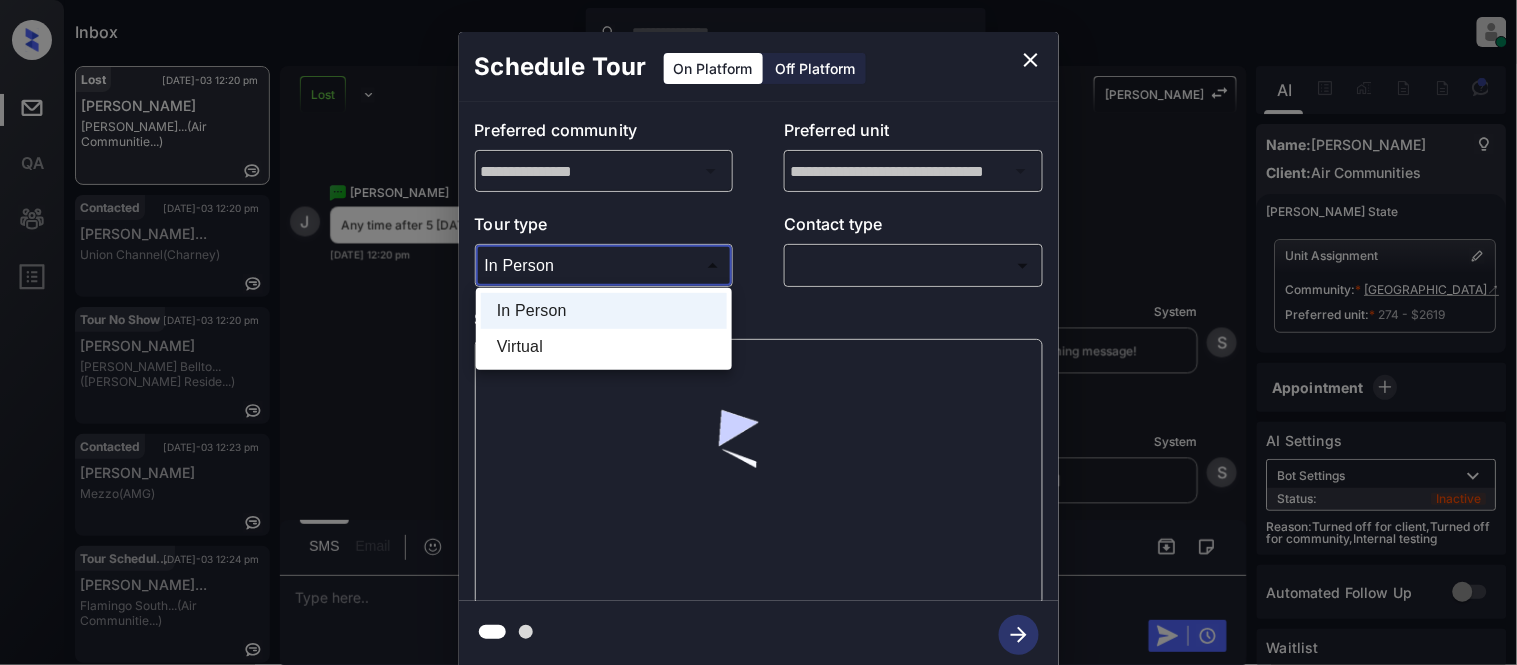 drag, startPoint x: 774, startPoint y: 270, endPoint x: 821, endPoint y: 267, distance: 47.095646 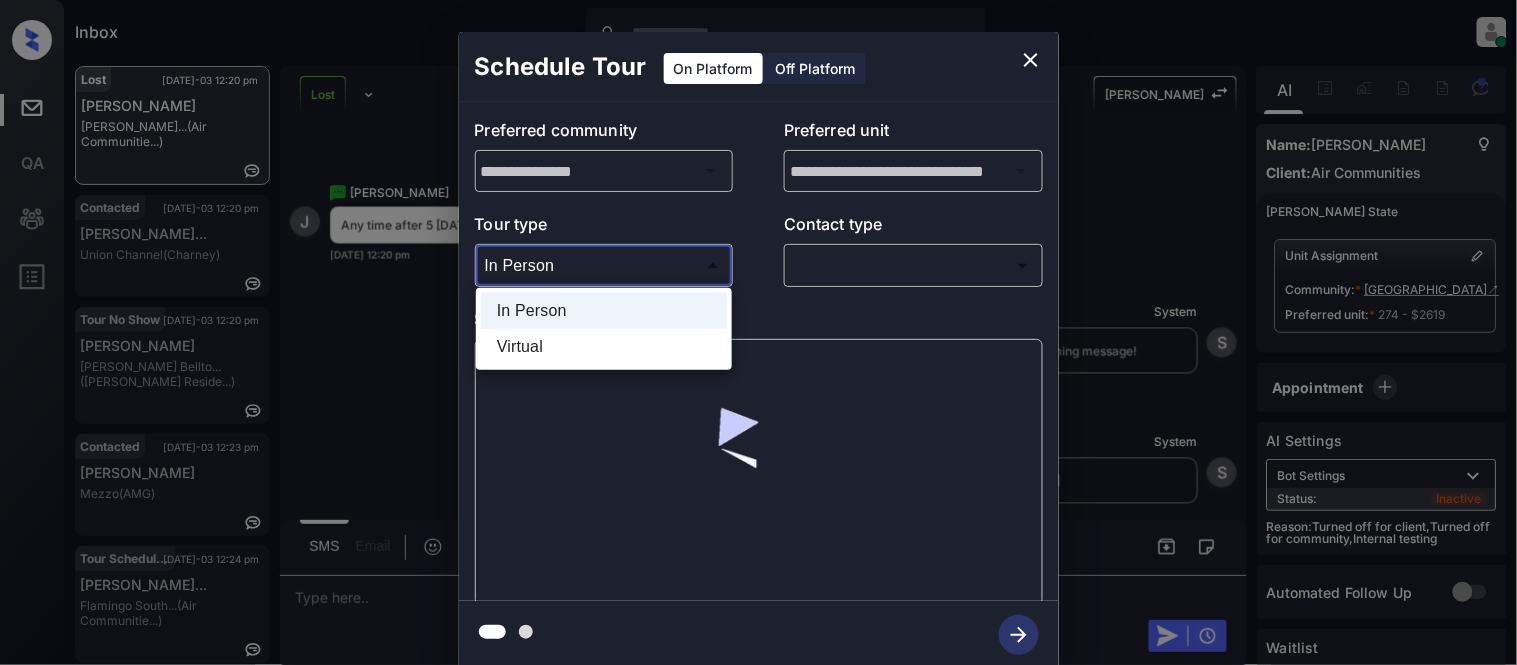 click at bounding box center (758, 332) 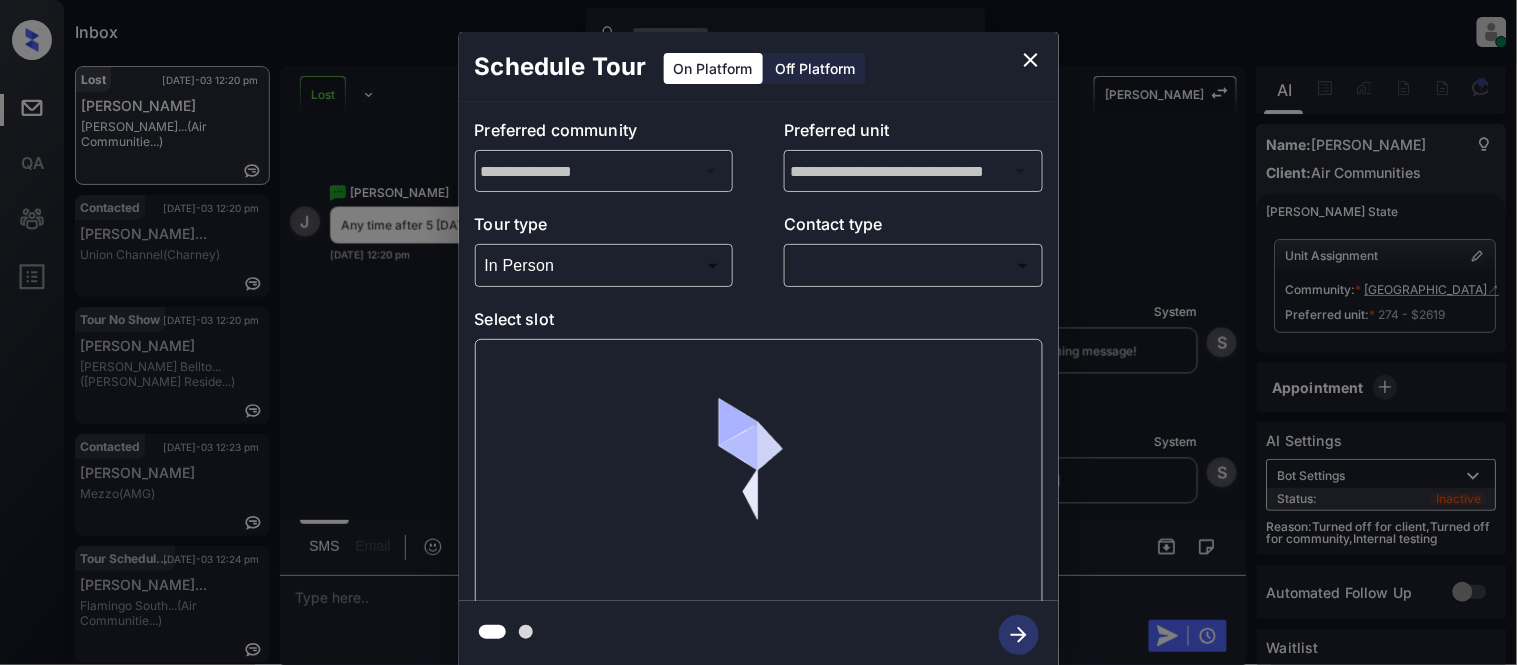 click on "In Person Virtual" at bounding box center [758, 332] 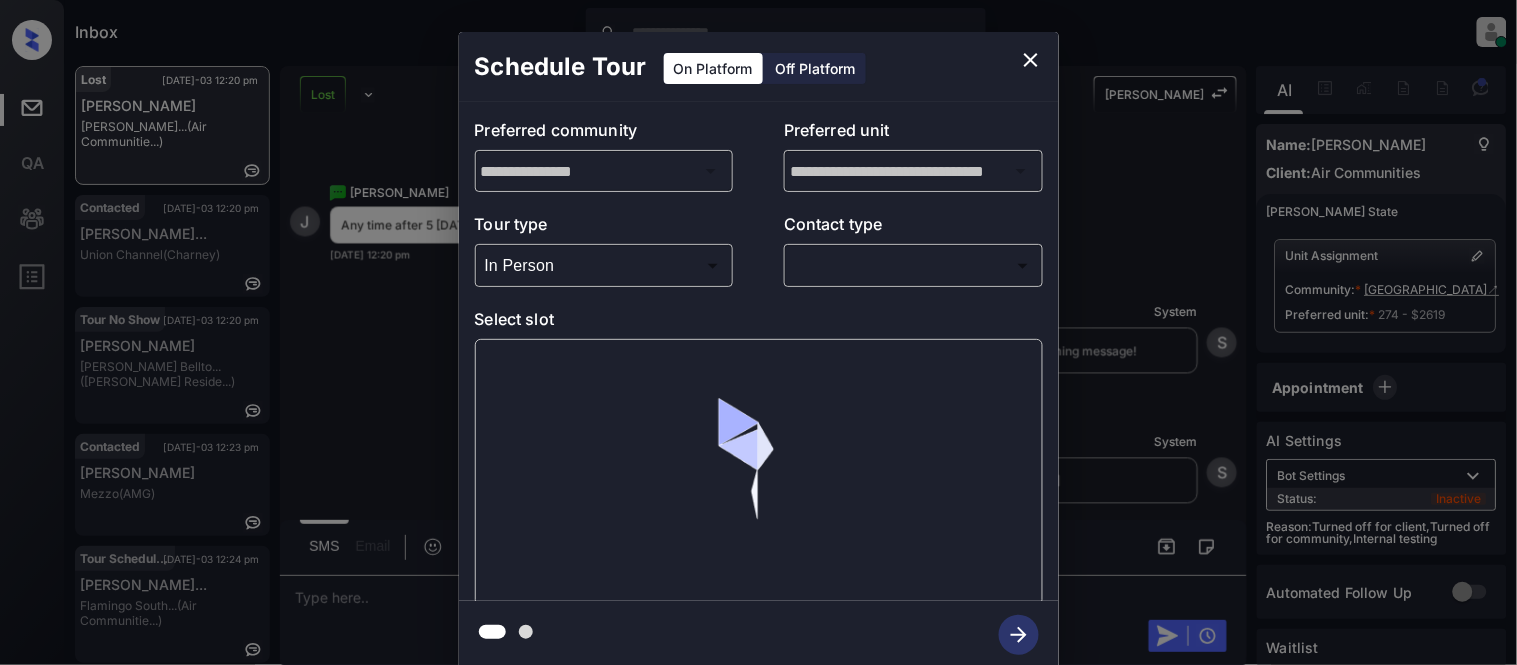 click on "Inbox Kristina Cataag Online Set yourself   offline Set yourself   on break Profile Switch to  light  mode Sign out Lost Jul-03 12:20 pm   Jose Olmos Laurel Crossin...  (Air Communitie...) Contacted Jul-03 12:20 pm   Lauren William... Union Channel  (Charney) Tour No Show Jul-03 12:20 pm   Riya Gori Griffis Bellto...  (Griffis Reside...) Contacted Jul-03 12:23 pm   Alexus Thomas Mezzo  (AMG) Tour Scheduled Jul-03 12:24 pm   Nicklaus Baxte... Flamingo South...  (Air Communitie...) Contacted Jul-03 12:29 pm   Lohitha Pachav... Silver Springs...  (Case and Assoc...) Lost Lead Sentiment: Angry Upon sliding the acknowledgement:  Lead will move to lost stage. * ​ SMS and call option will be set to opt out. AFM will be turned off for the lead. Kelsey New Message Kelsey Notes Note: <a href="https://conversation.getzuma.com/68631c81be21c877856db10f">https://conversation.getzuma.com/68631c81be21c877856db10f</a> - Paste this link into your browser to view Kelsey’s conversation with the prospect Jun 30, 2025 04:23 pm" at bounding box center [758, 332] 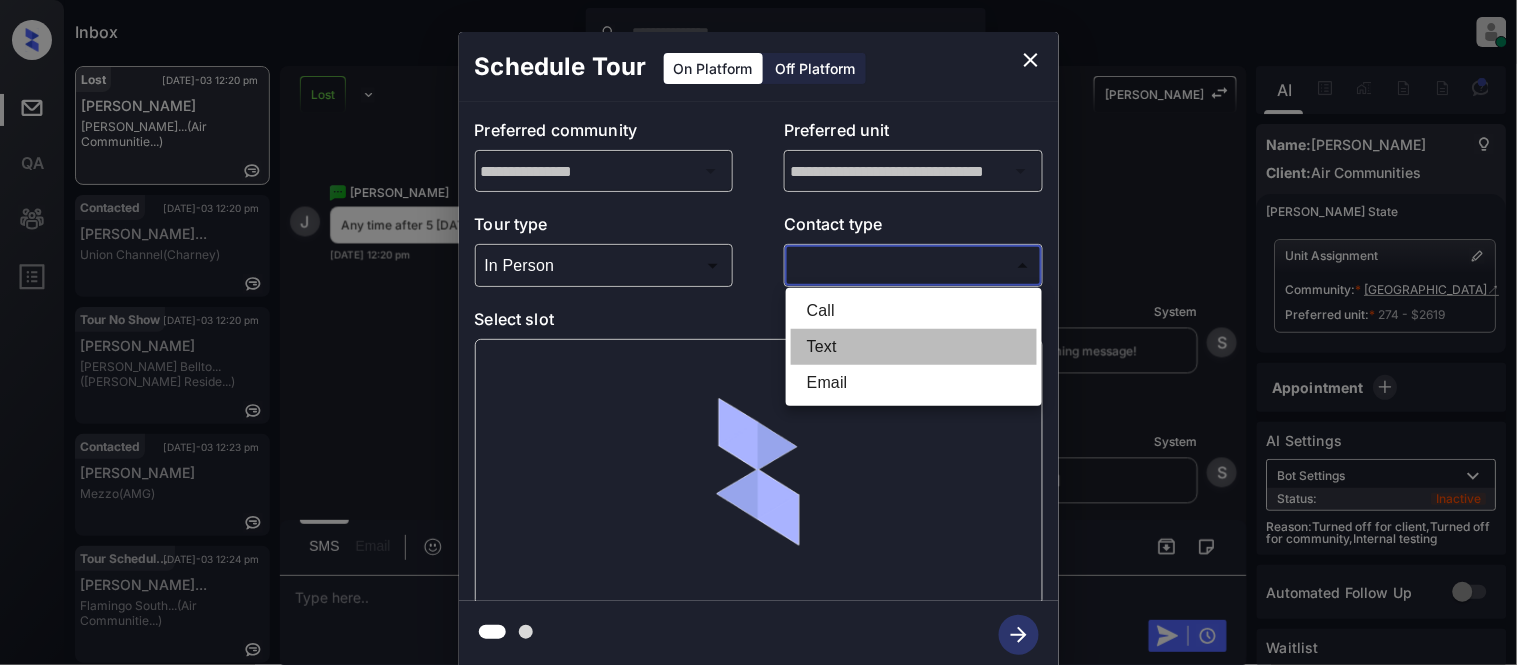 click on "Text" at bounding box center [914, 347] 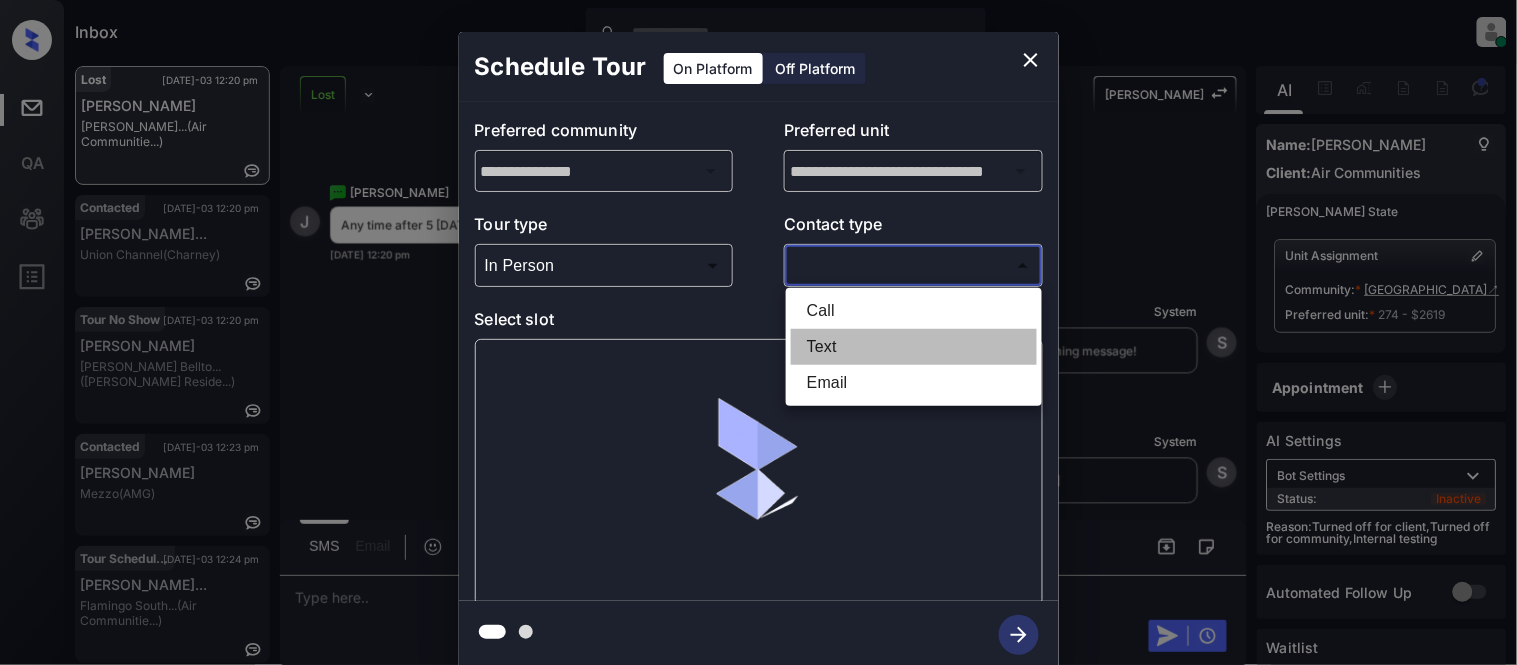 type on "****" 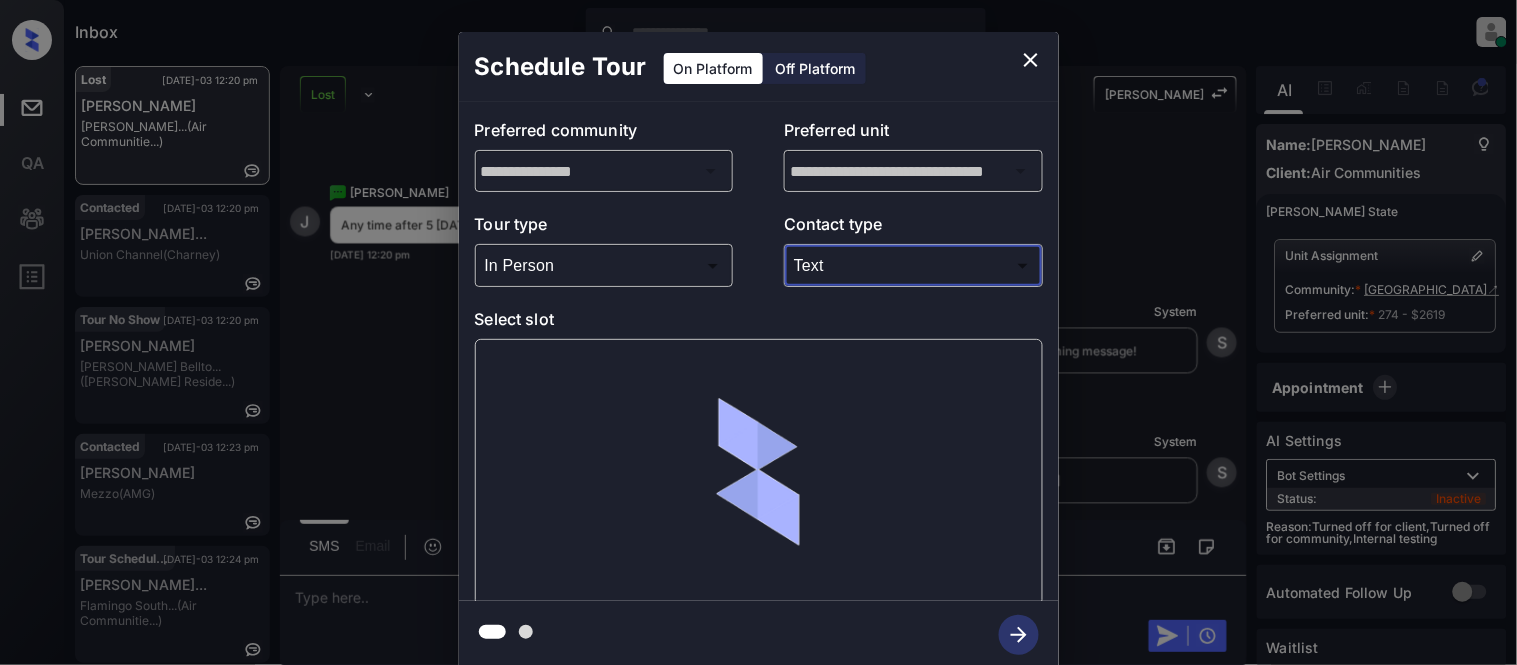 click on "Call Text Email" at bounding box center (758, 332) 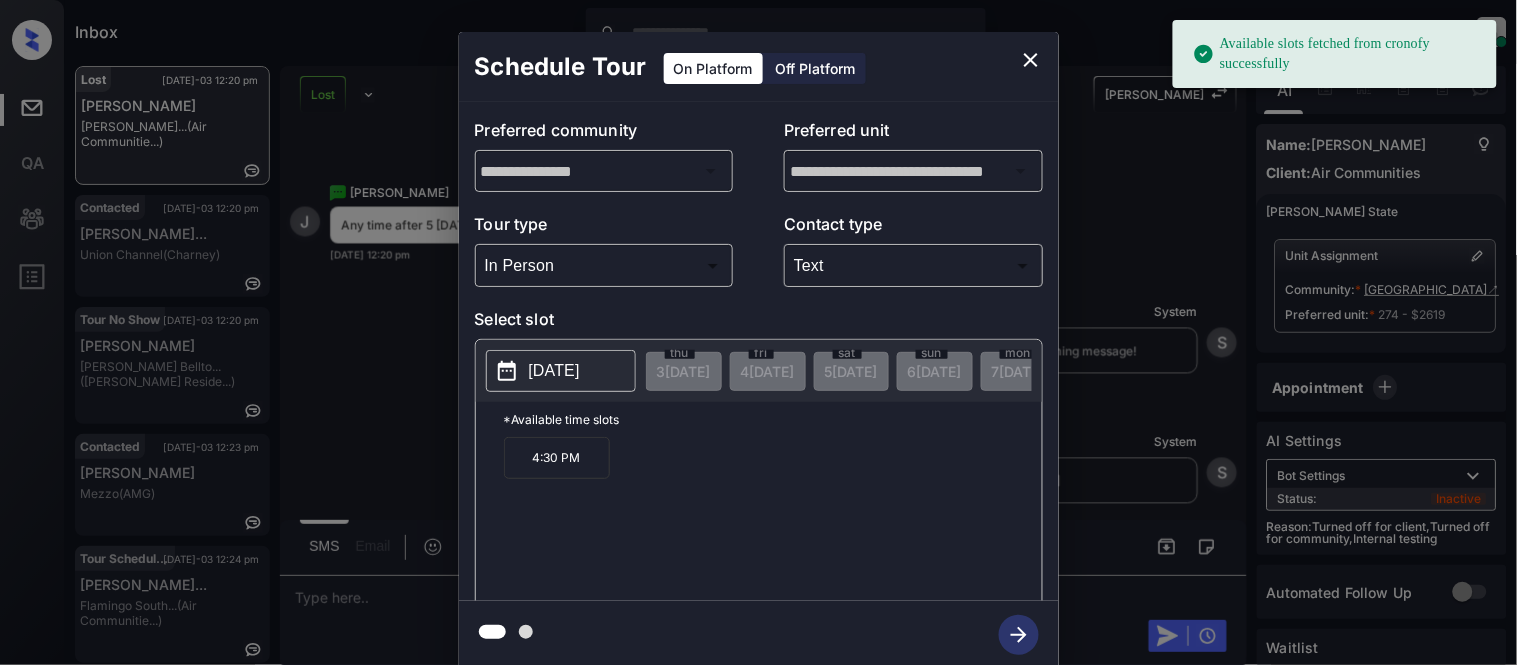 click on "2025-07-09" at bounding box center (561, 371) 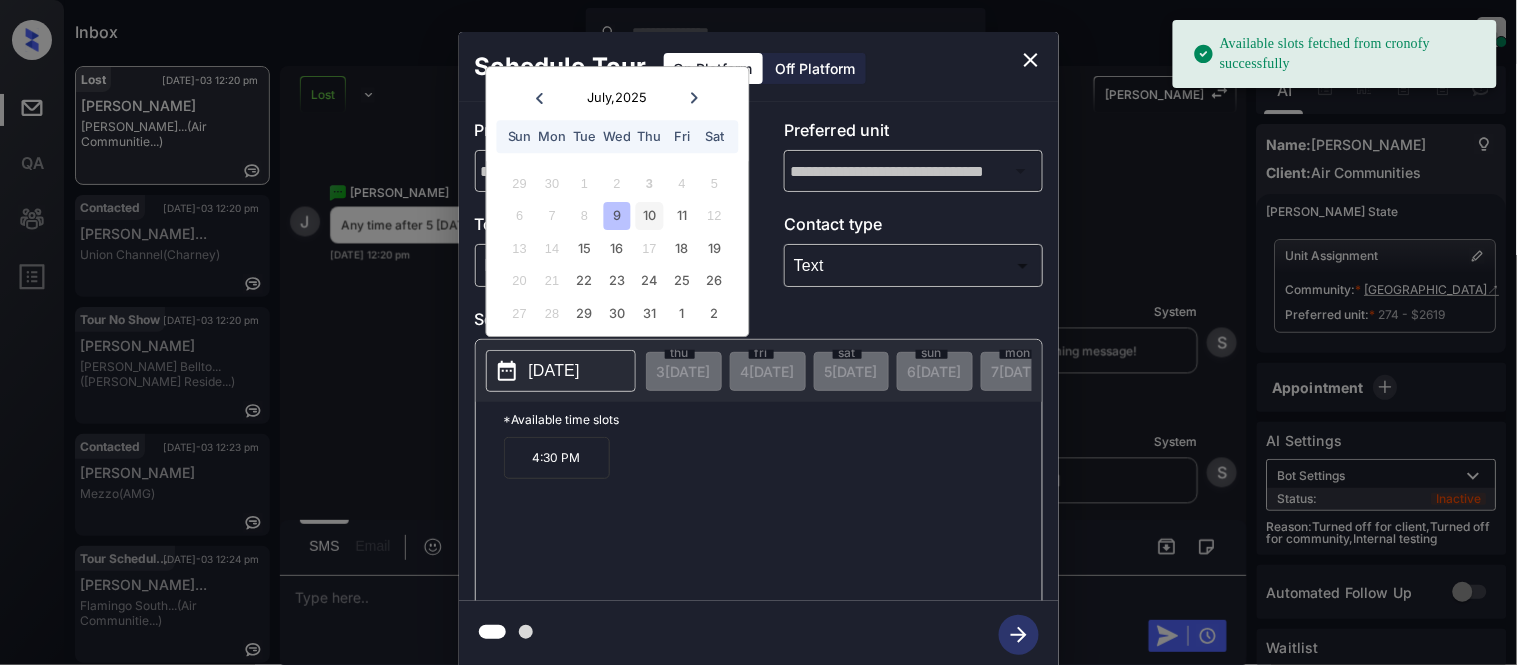 click on "10" at bounding box center (649, 216) 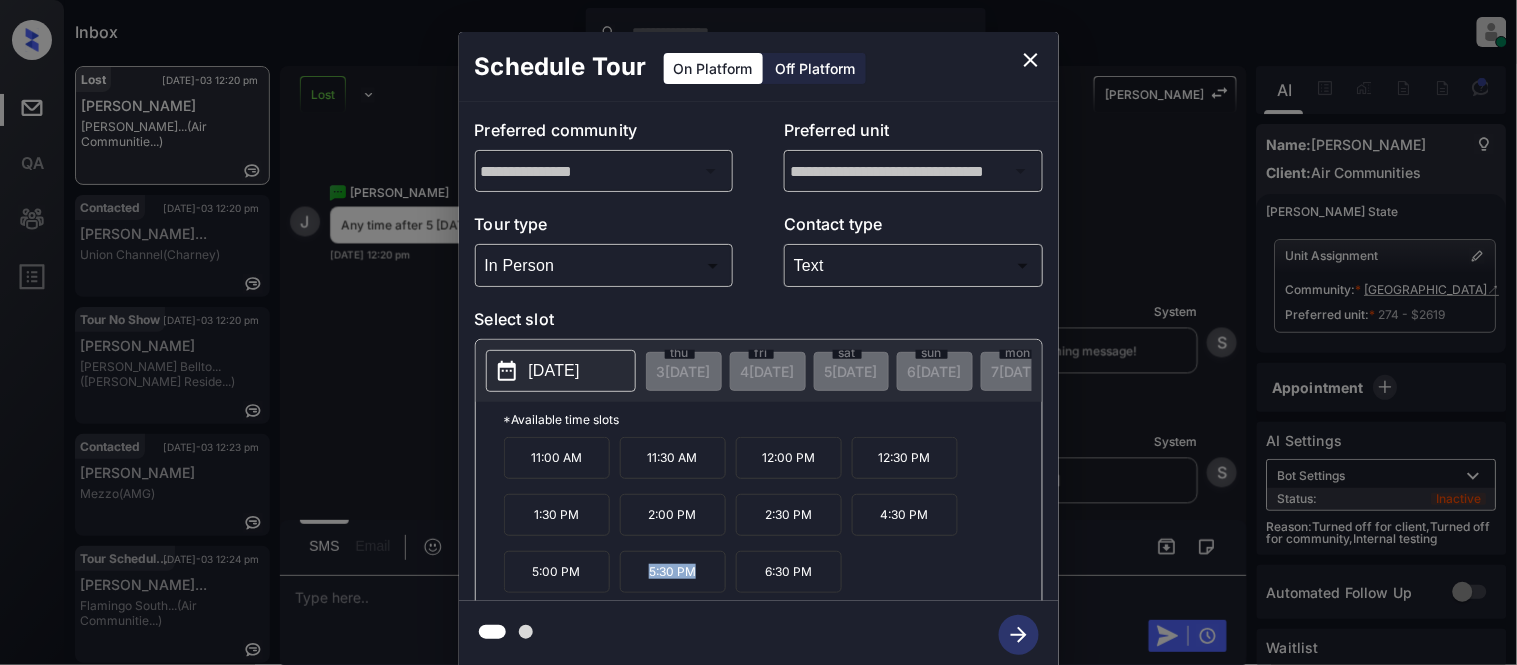 drag, startPoint x: 644, startPoint y: 582, endPoint x: 703, endPoint y: 582, distance: 59 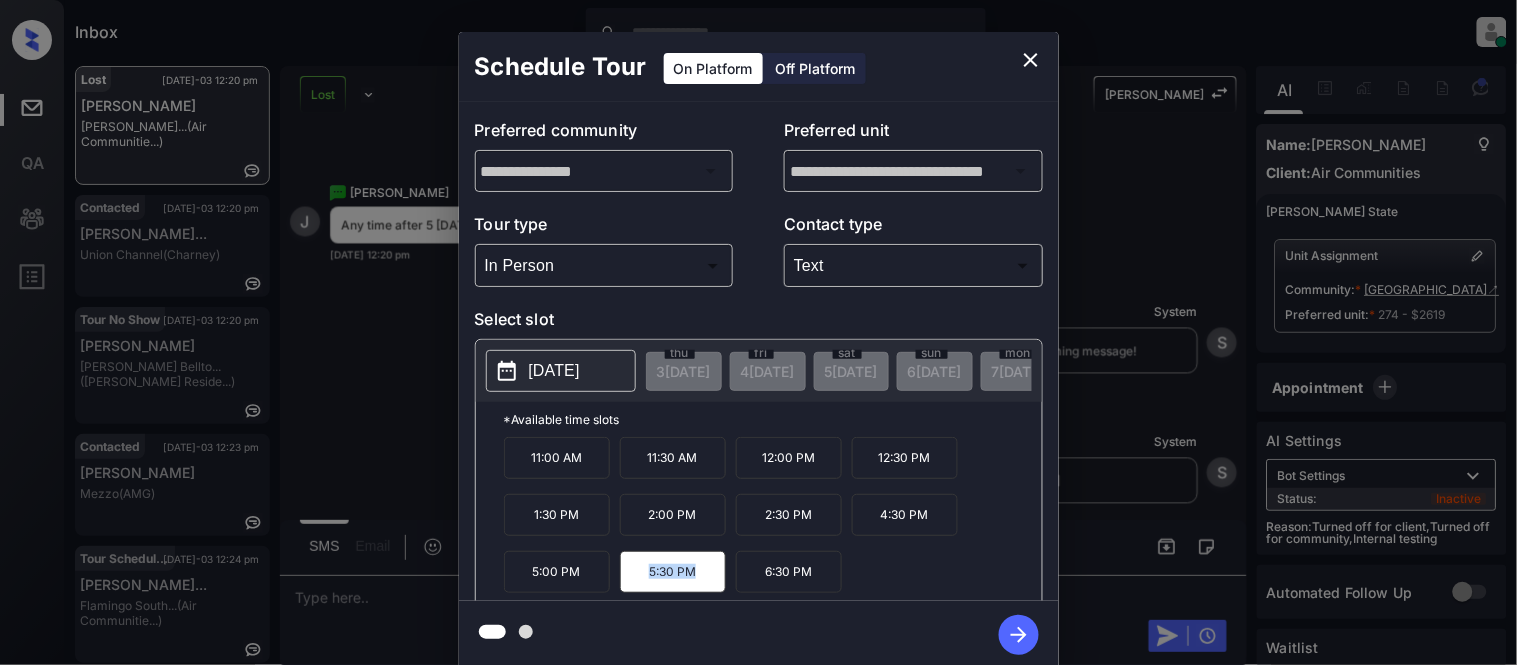 copy on "5:30 PM" 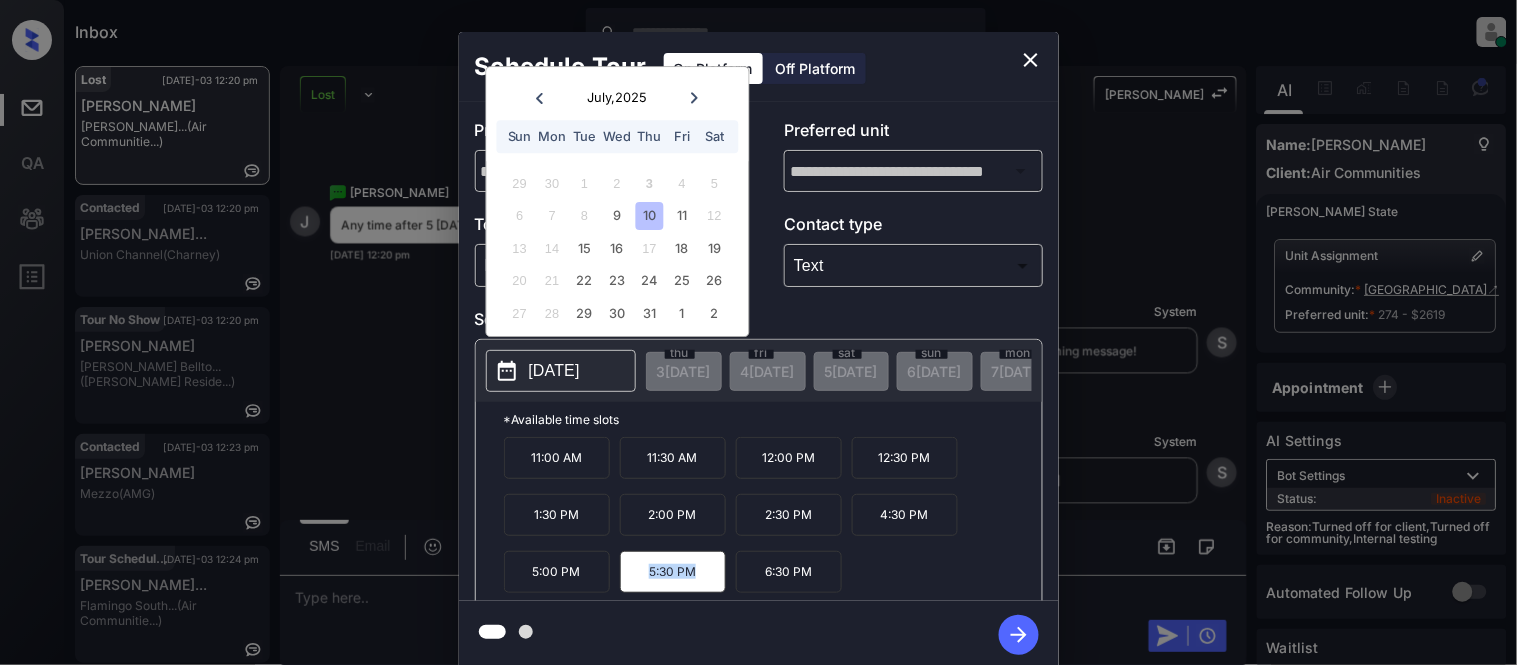 click at bounding box center [1031, 60] 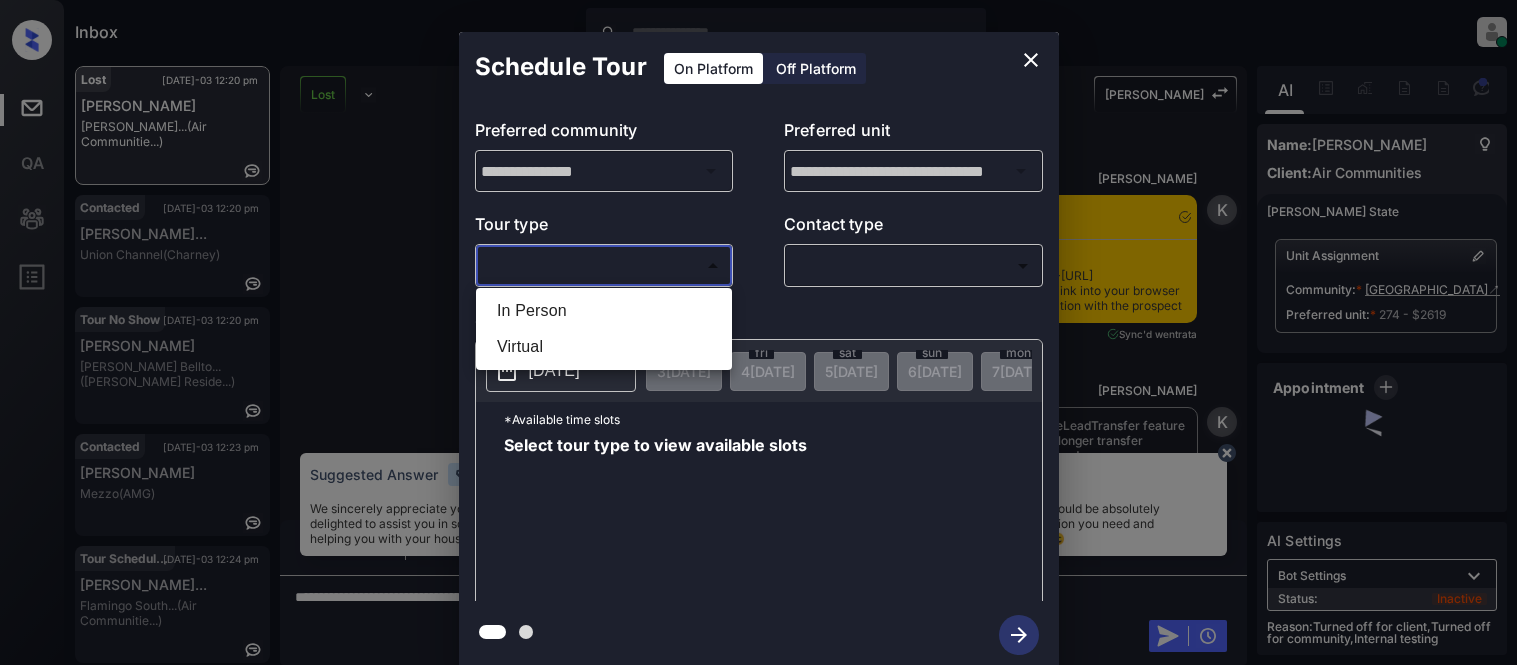 scroll, scrollTop: 0, scrollLeft: 0, axis: both 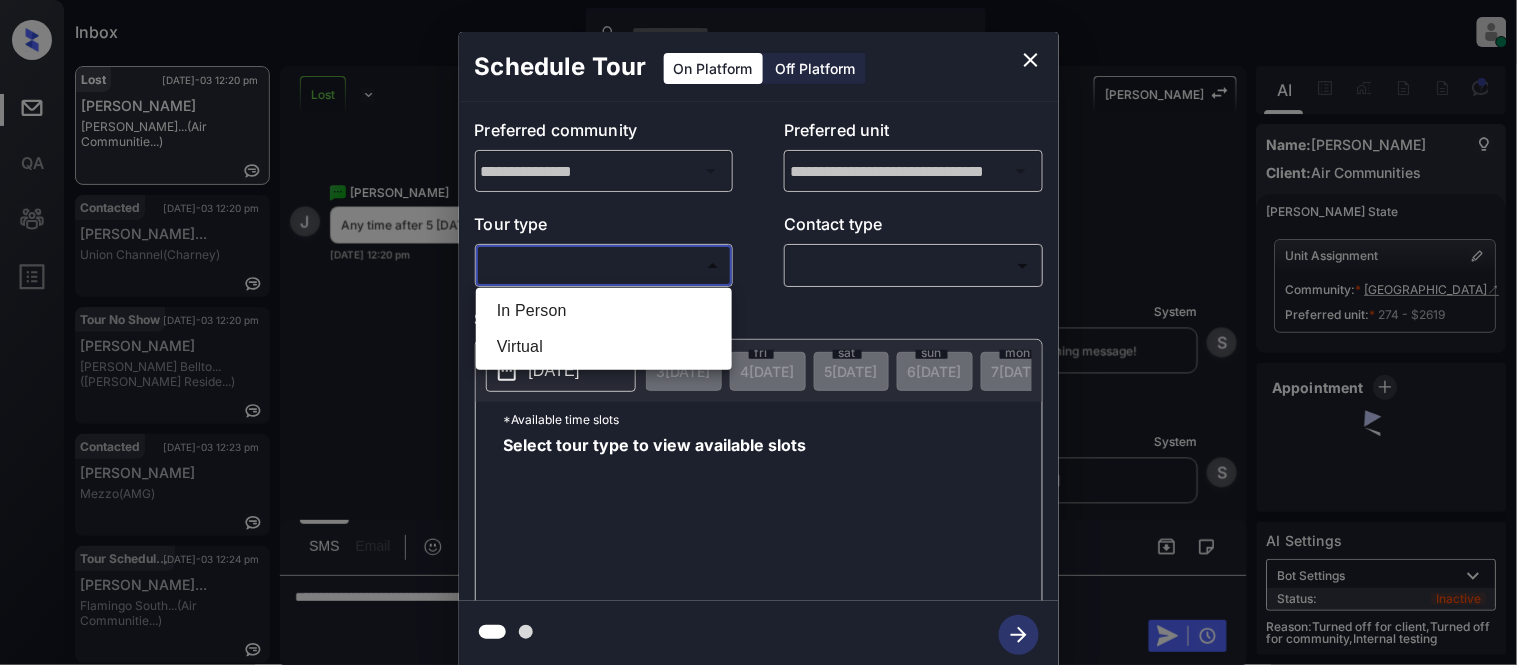 click on "In Person" at bounding box center [604, 311] 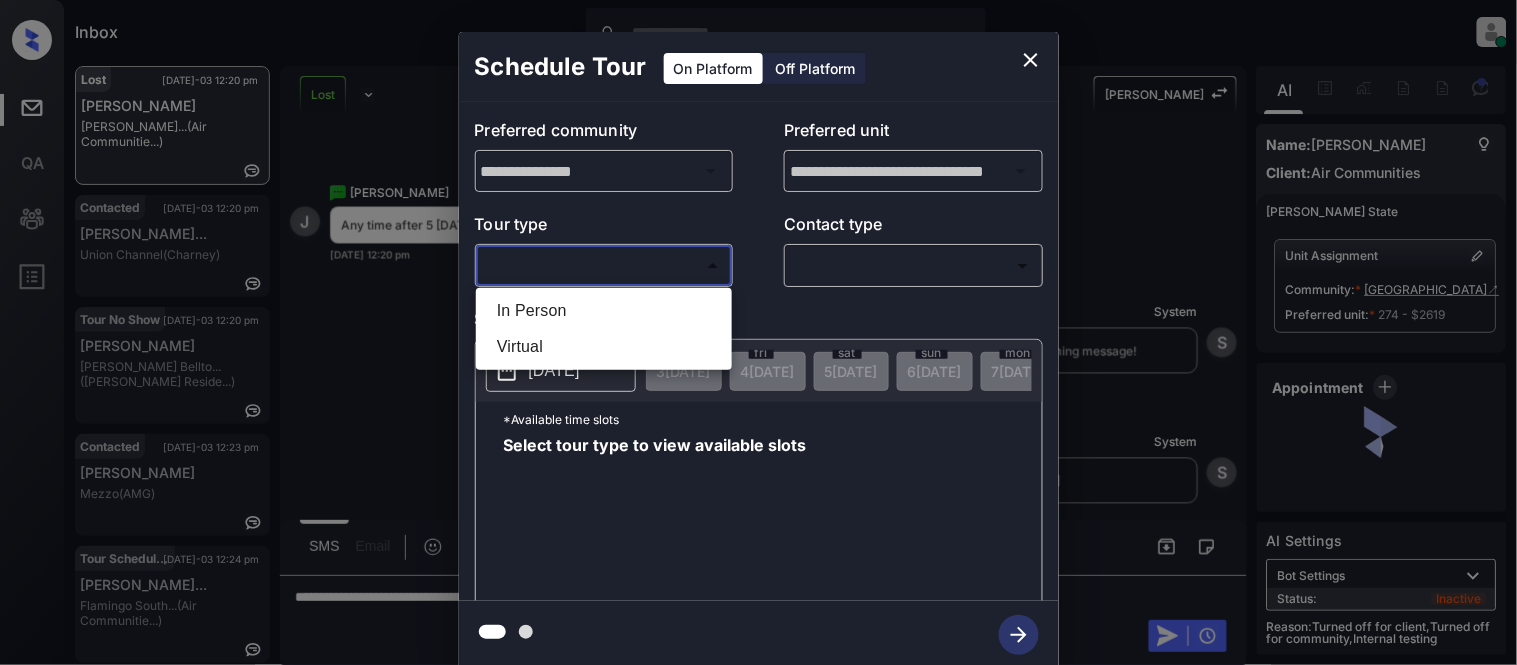 click at bounding box center (758, 332) 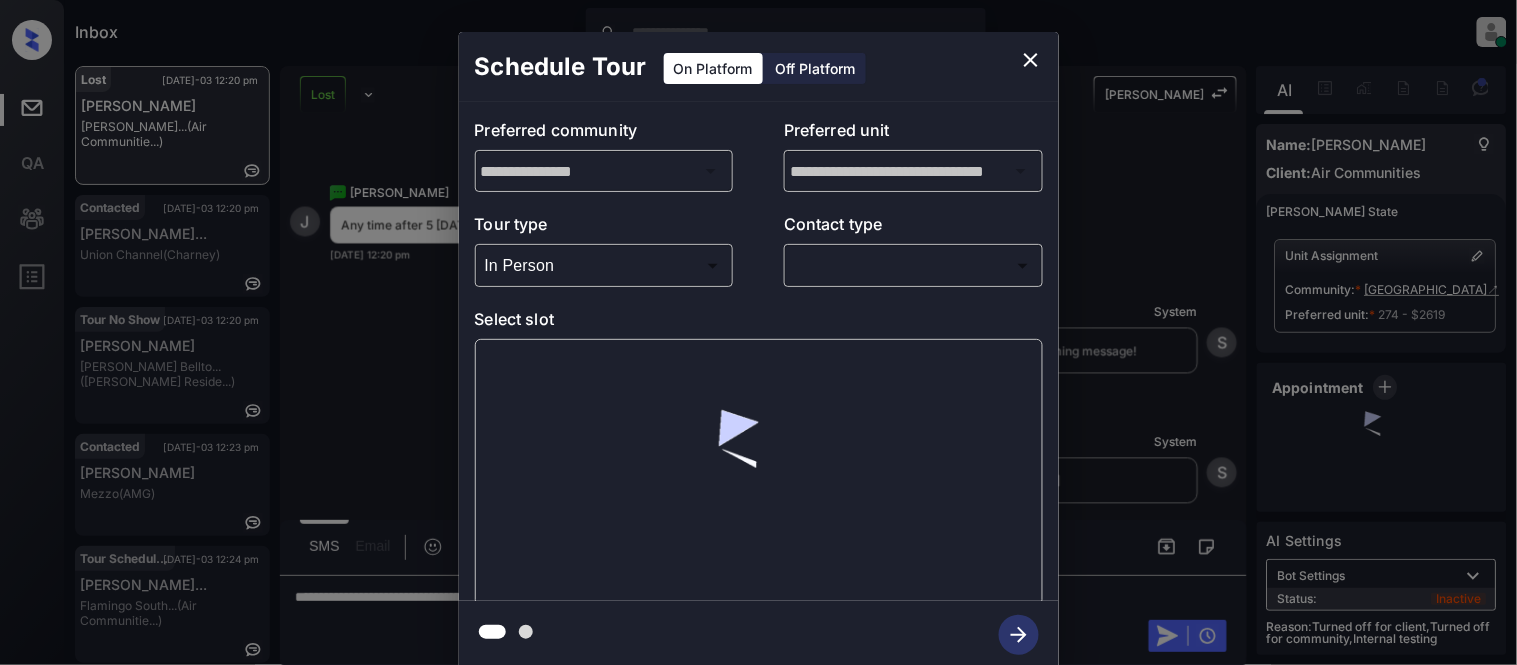 type on "********" 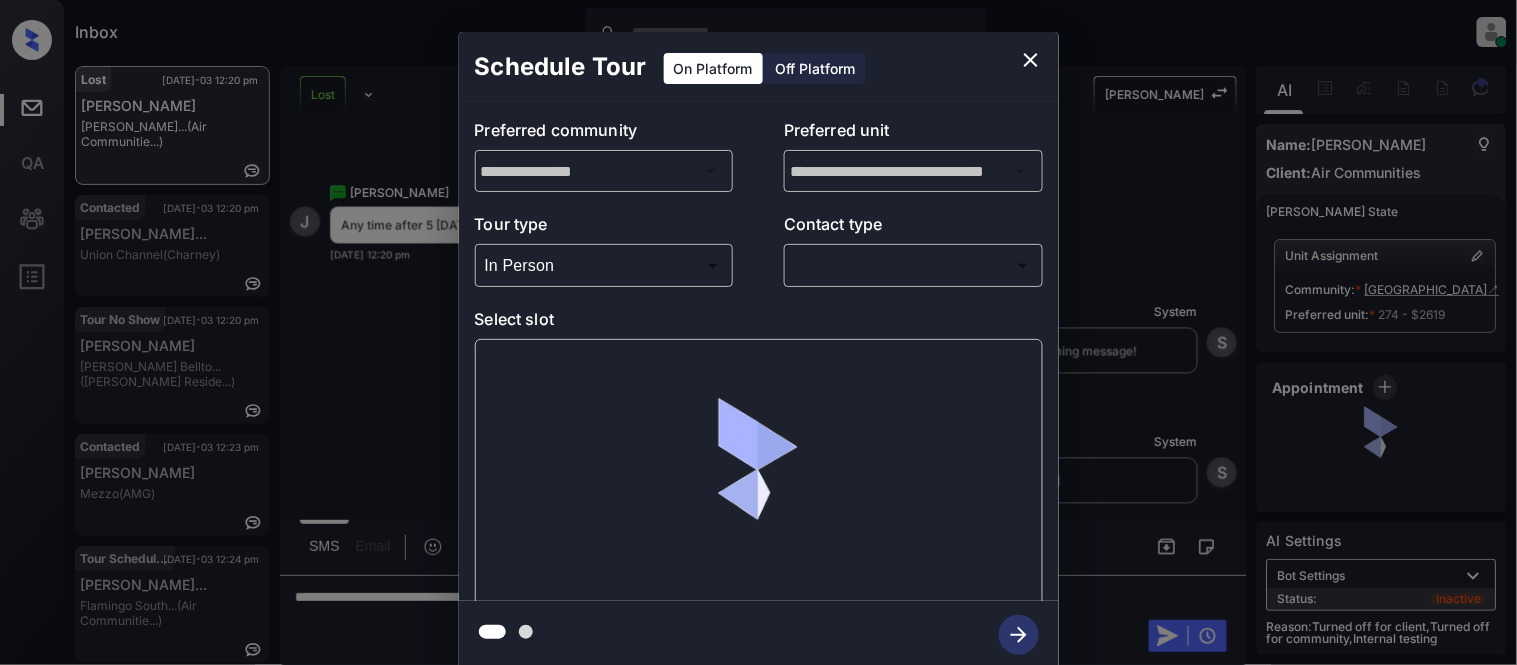 click on "Inbox Kristina Cataag Online Set yourself   offline Set yourself   on break Profile Switch to  light  mode Sign out Lost Jul-03 12:20 pm   Jose Olmos Laurel Crossin...  (Air Communitie...) Contacted Jul-03 12:20 pm   Lauren William... Union Channel  (Charney) Tour No Show Jul-03 12:20 pm   Riya Gori Griffis Bellto...  (Griffis Reside...) Contacted Jul-03 12:23 pm   Alexus Thomas Mezzo  (AMG) Tour Scheduled Jul-03 12:24 pm   Nicklaus Baxte... Flamingo South...  (Air Communitie...) Contacted Jul-03 12:29 pm   Lohitha Pachav... Silver Springs...  (Case and Assoc...) Lost Lead Sentiment: Angry Upon sliding the acknowledgement:  Lead will move to lost stage. * ​ SMS and call option will be set to opt out. AFM will be turned off for the lead. Kelsey New Message Kelsey Notes Note: <a href="https://conversation.getzuma.com/68631c81be21c877856db10f">https://conversation.getzuma.com/68631c81be21c877856db10f</a> - Paste this link into your browser to view Kelsey’s conversation with the prospect Jun 30, 2025 04:23 pm" at bounding box center [758, 332] 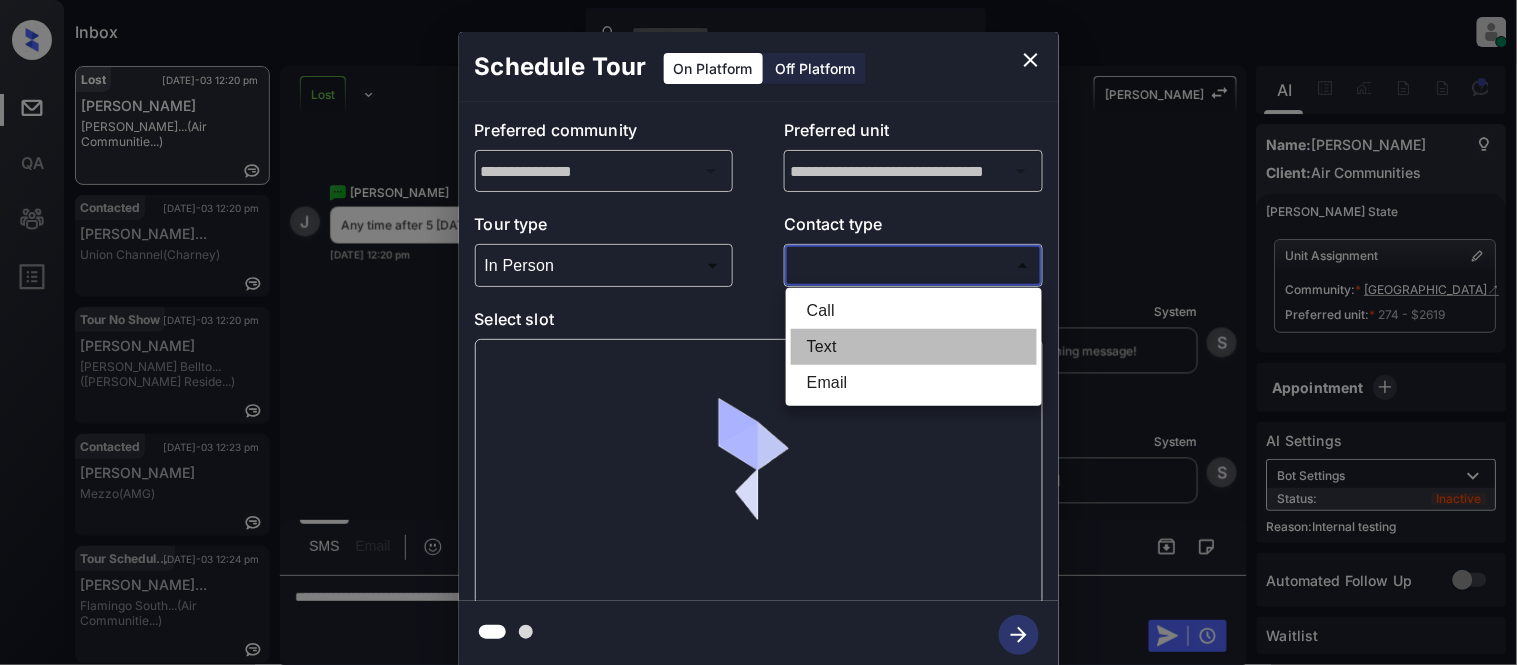 click on "Text" at bounding box center (914, 347) 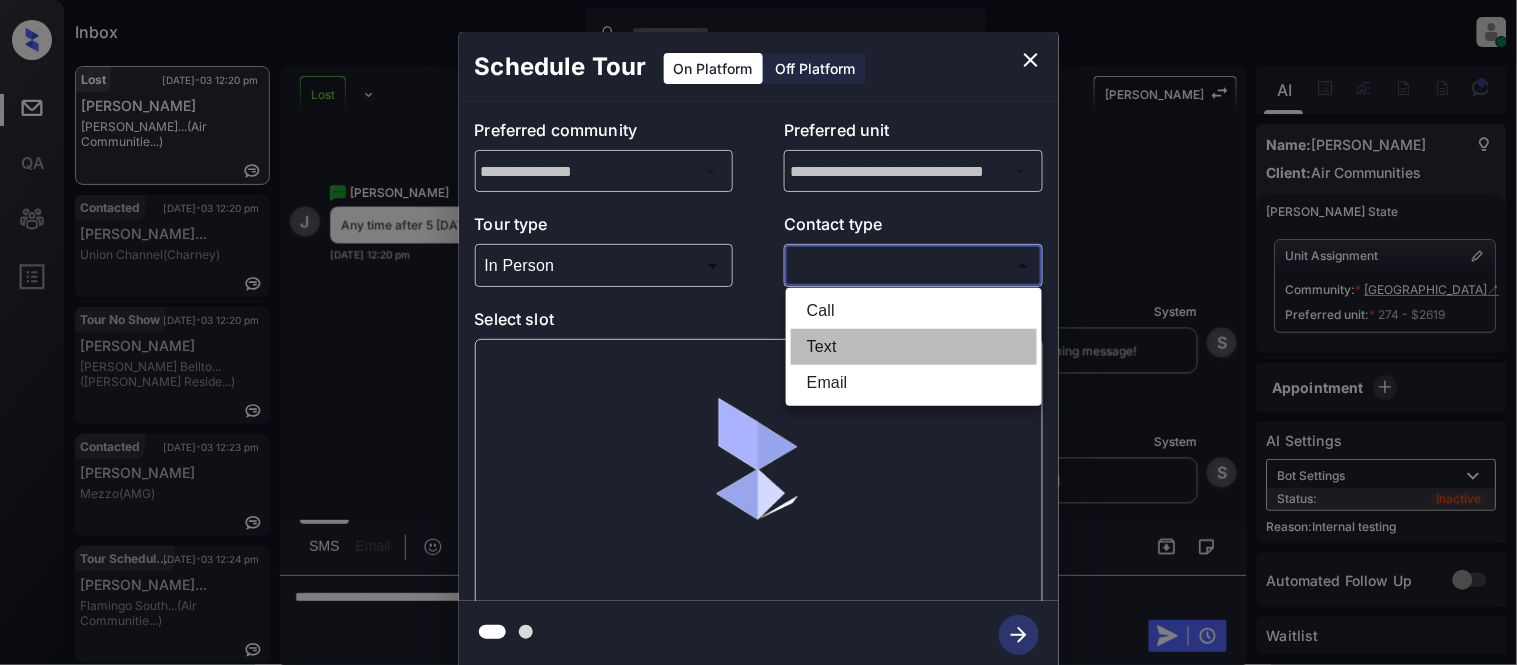 type on "****" 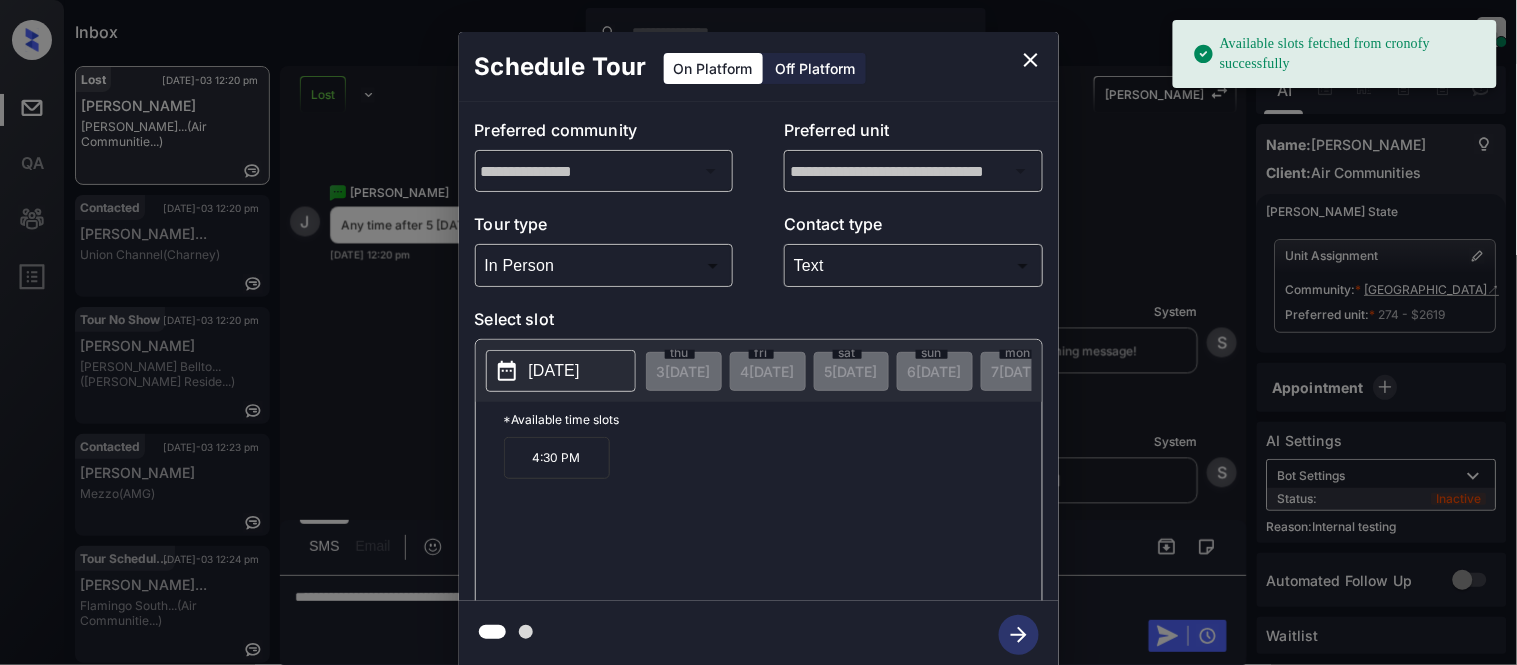 click on "2025-07-09" at bounding box center [554, 371] 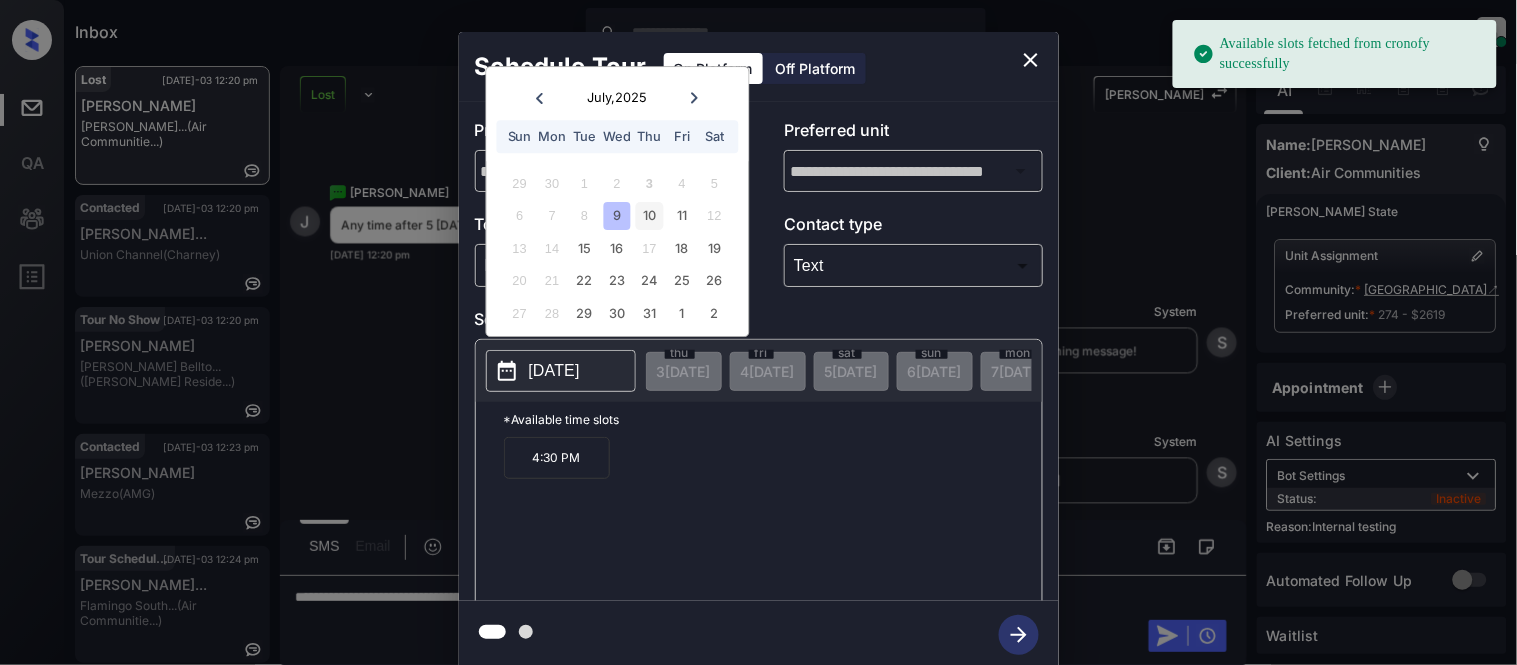 click on "10" at bounding box center [649, 216] 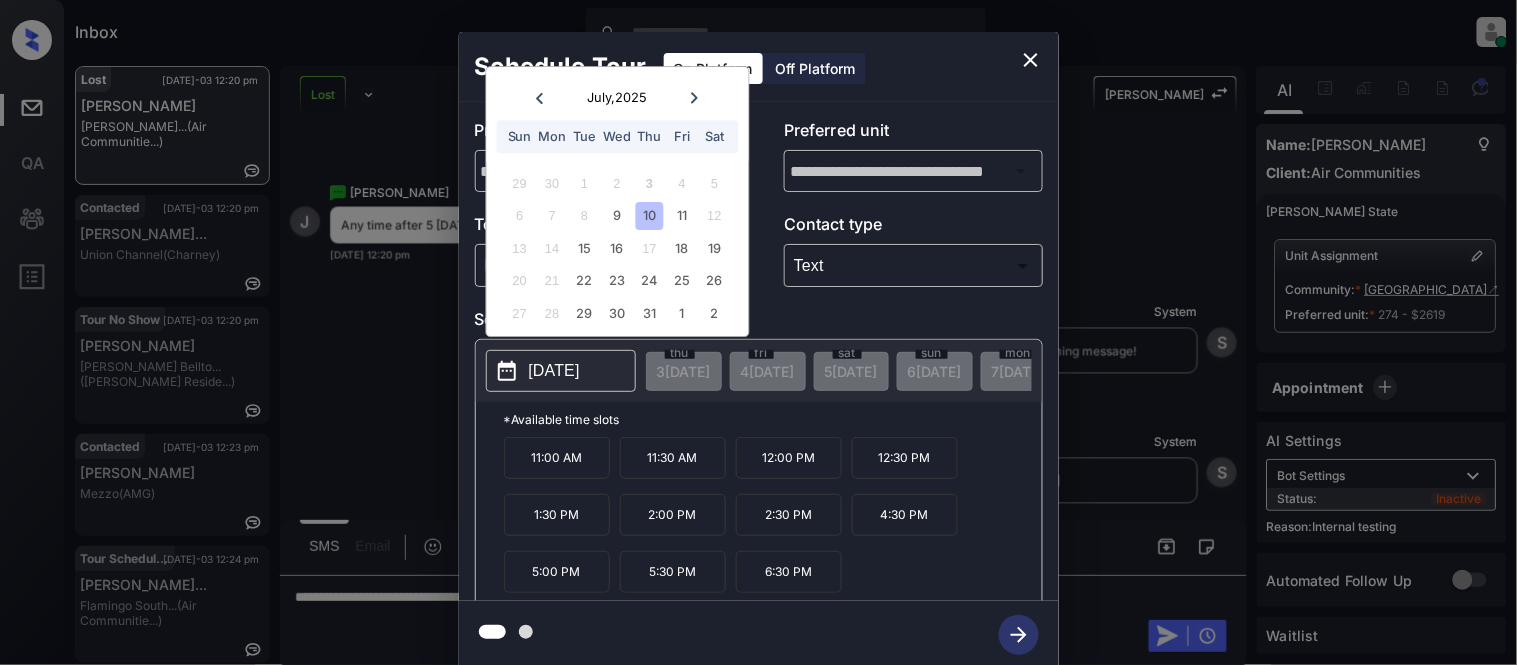 click 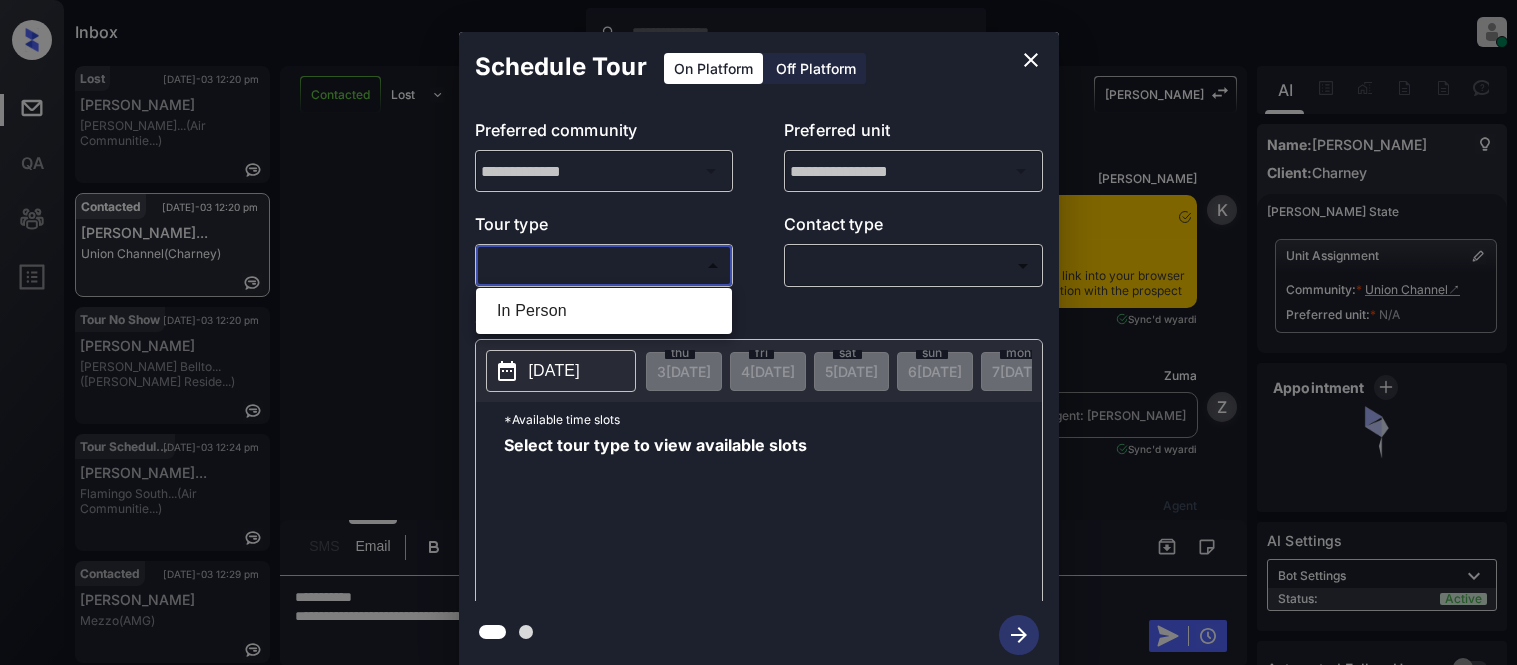 scroll, scrollTop: 0, scrollLeft: 0, axis: both 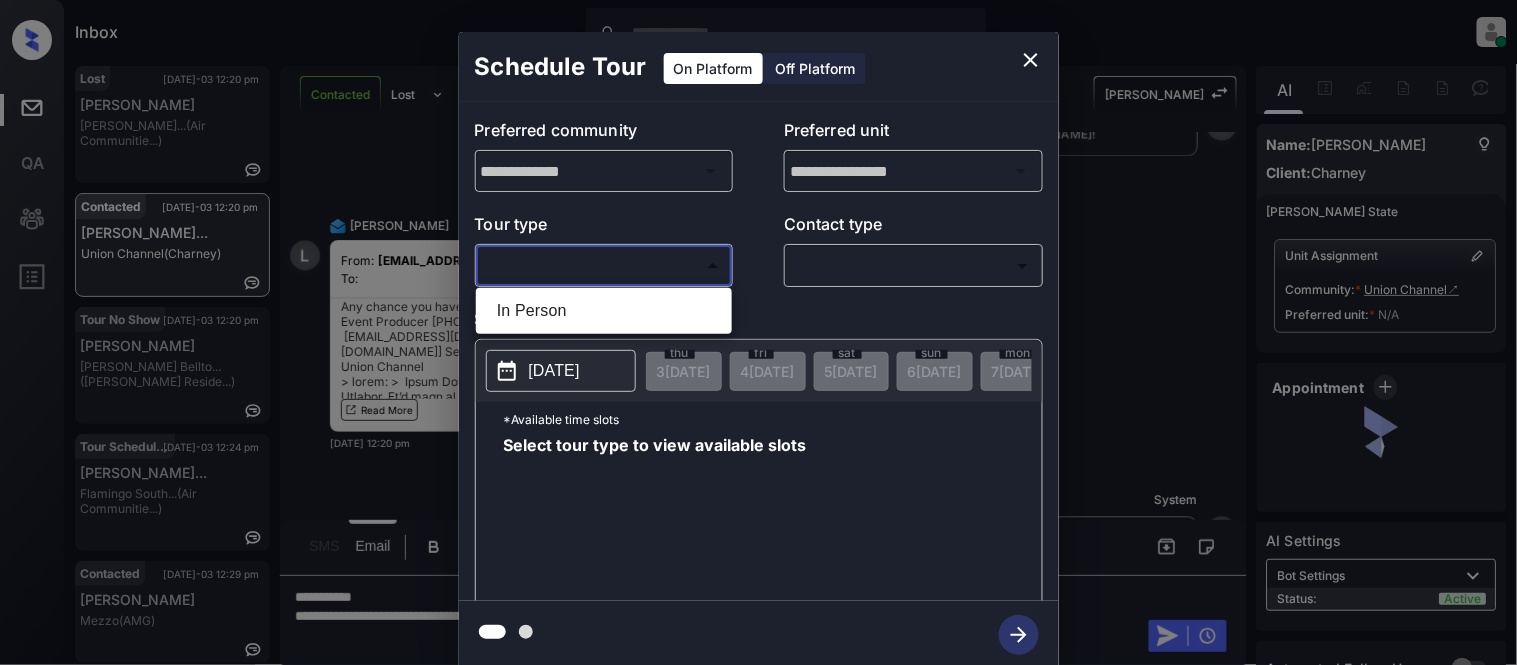 click on "In Person" at bounding box center (604, 311) 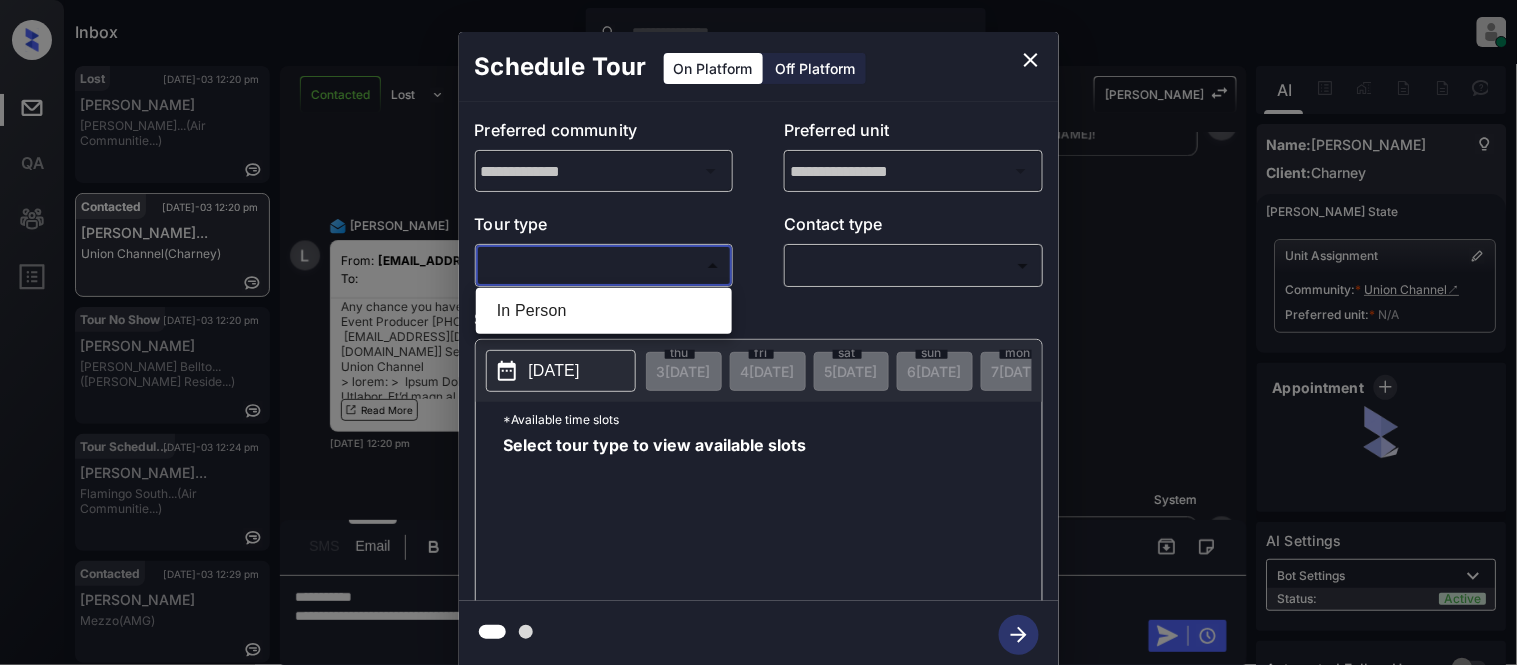 type on "********" 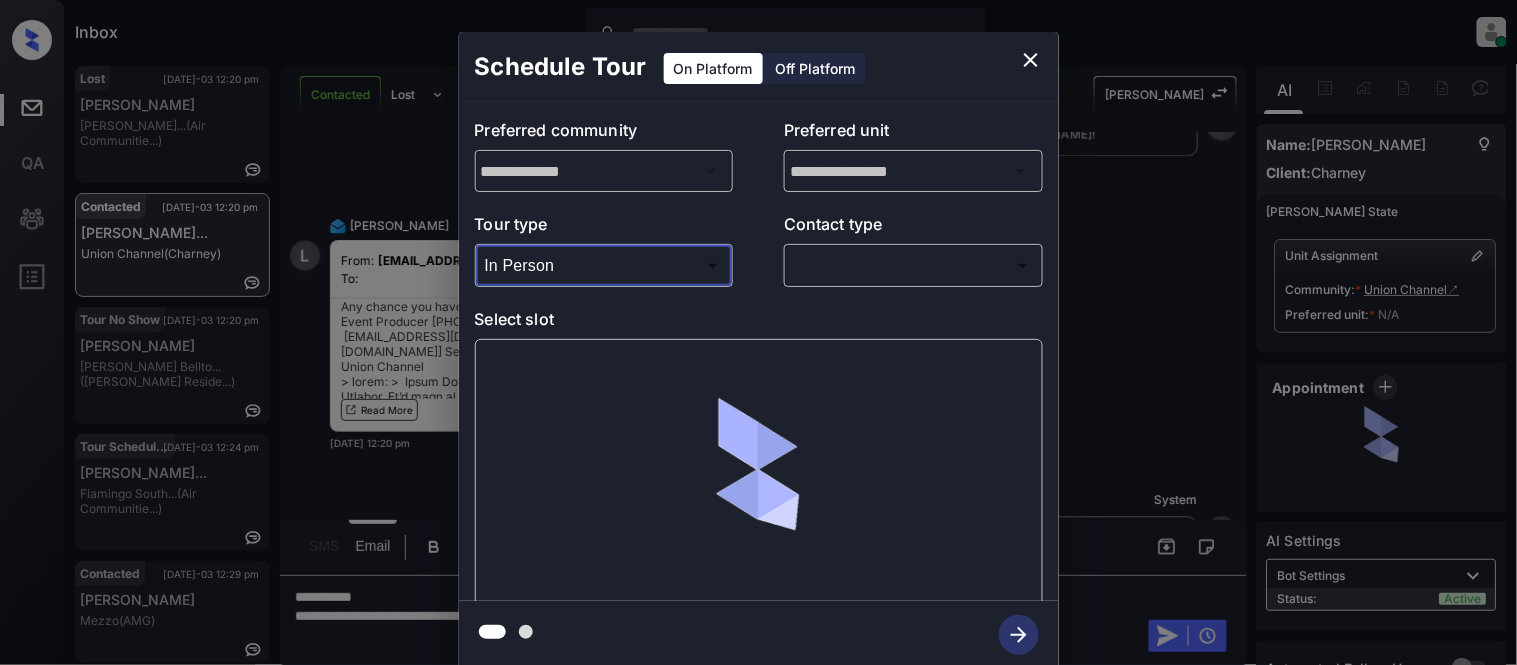 click at bounding box center [758, 332] 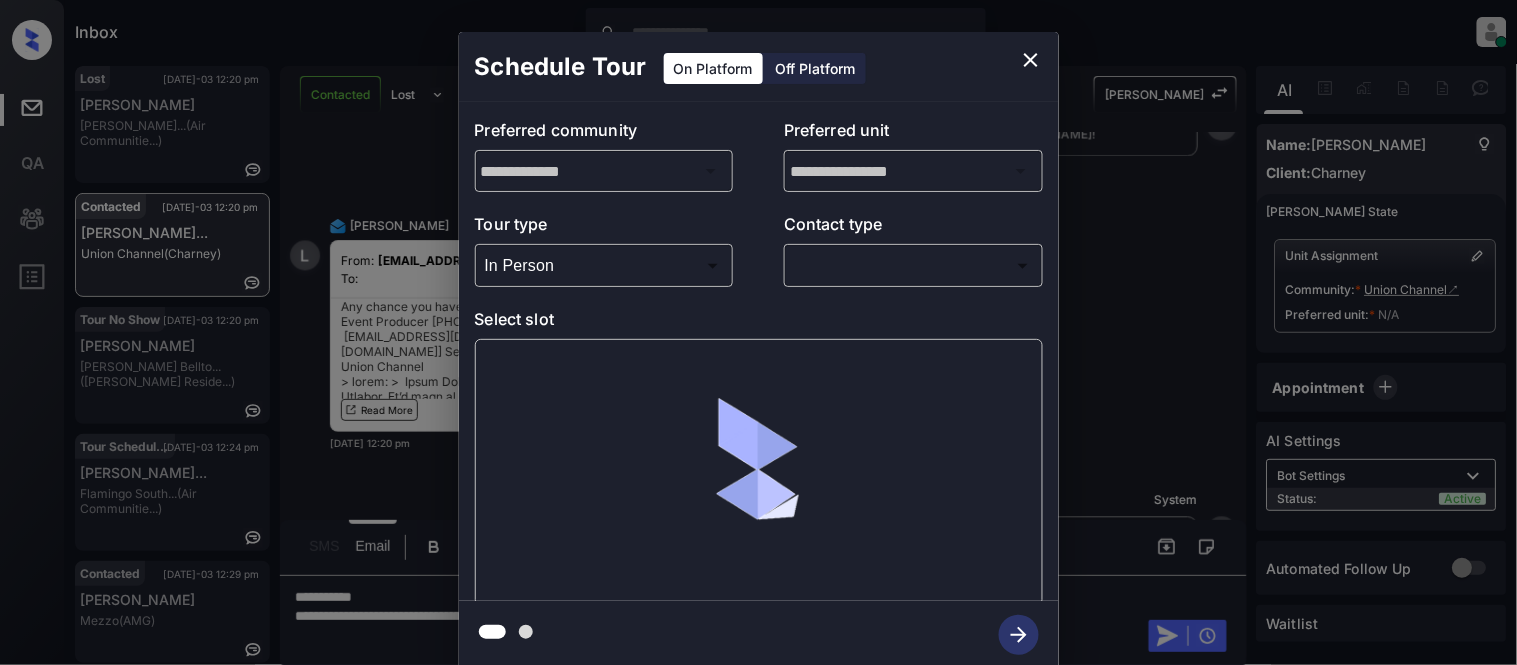 click on "Inbox [PERSON_NAME] Cataag Online Set yourself   offline Set yourself   on break Profile Switch to  light  mode Sign out Lost [DATE]-03 12:20 pm   [PERSON_NAME] [PERSON_NAME]...  (Air Communitie...) Contacted [DATE]-03 12:20 pm   [PERSON_NAME]... Union Channel  (Charney) Tour No Show [DATE]-03 12:20 pm   [PERSON_NAME] [PERSON_NAME] Bellto...  ([PERSON_NAME] Reside...) Tour Scheduled [DATE]-03 12:24 pm   [PERSON_NAME]... Flamingo South...  (Air Communitie...) Contacted [DATE]-03 12:29 pm   [PERSON_NAME]  (AMG) Contacted Lost Lead Sentiment: Angry Upon sliding the acknowledgement:  Lead will move to lost stage. * ​ SMS and call option will be set to opt out. AFM will be turned off for the lead. Kelsey New Message Kelsey Notes Note: [URL][DOMAIN_NAME] - Paste this link into your browser to view [PERSON_NAME] conversation with the prospect [DATE] 12:16 pm  Sync'd w  yardi K New Message [PERSON_NAME] Lead transferred to leasing agent: [PERSON_NAME] [DATE] 12:16 pm  Sync'd w  yardi Z New Message Agent A Agent A" at bounding box center (758, 332) 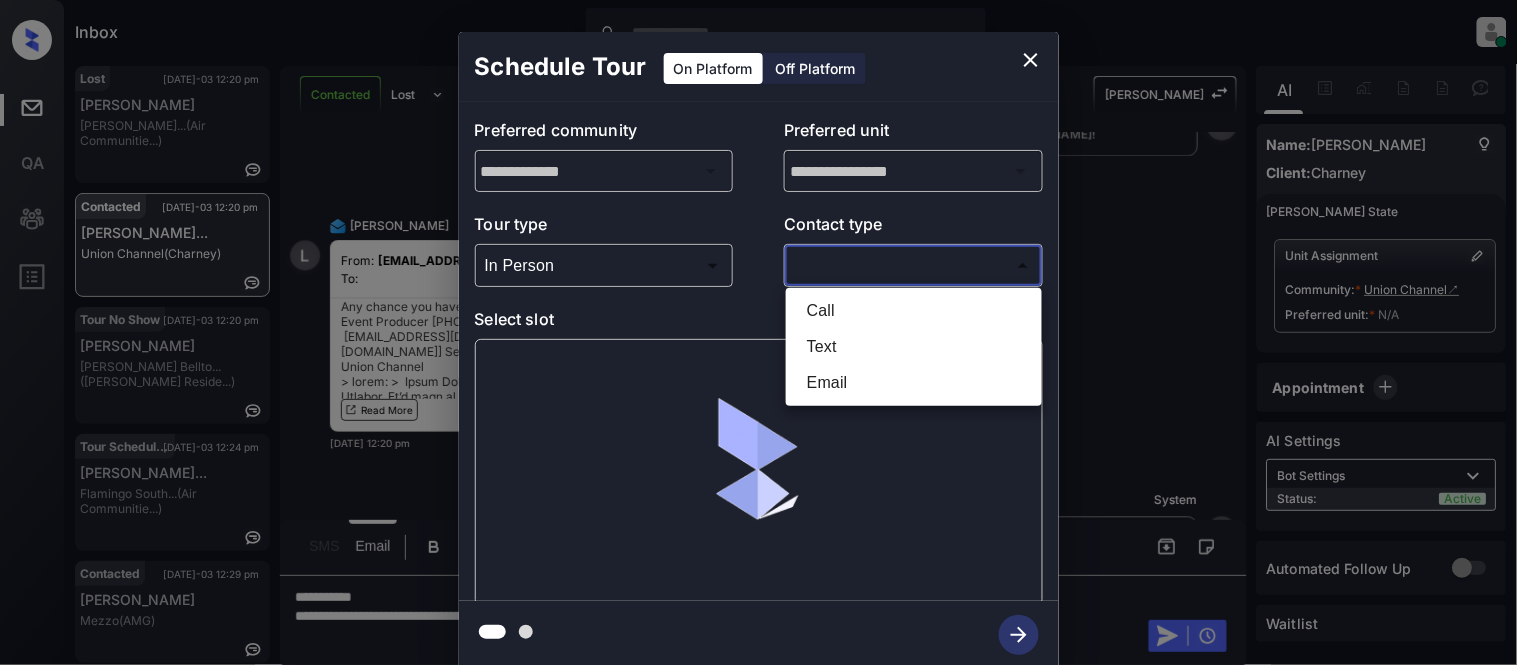 click on "Text" at bounding box center [914, 347] 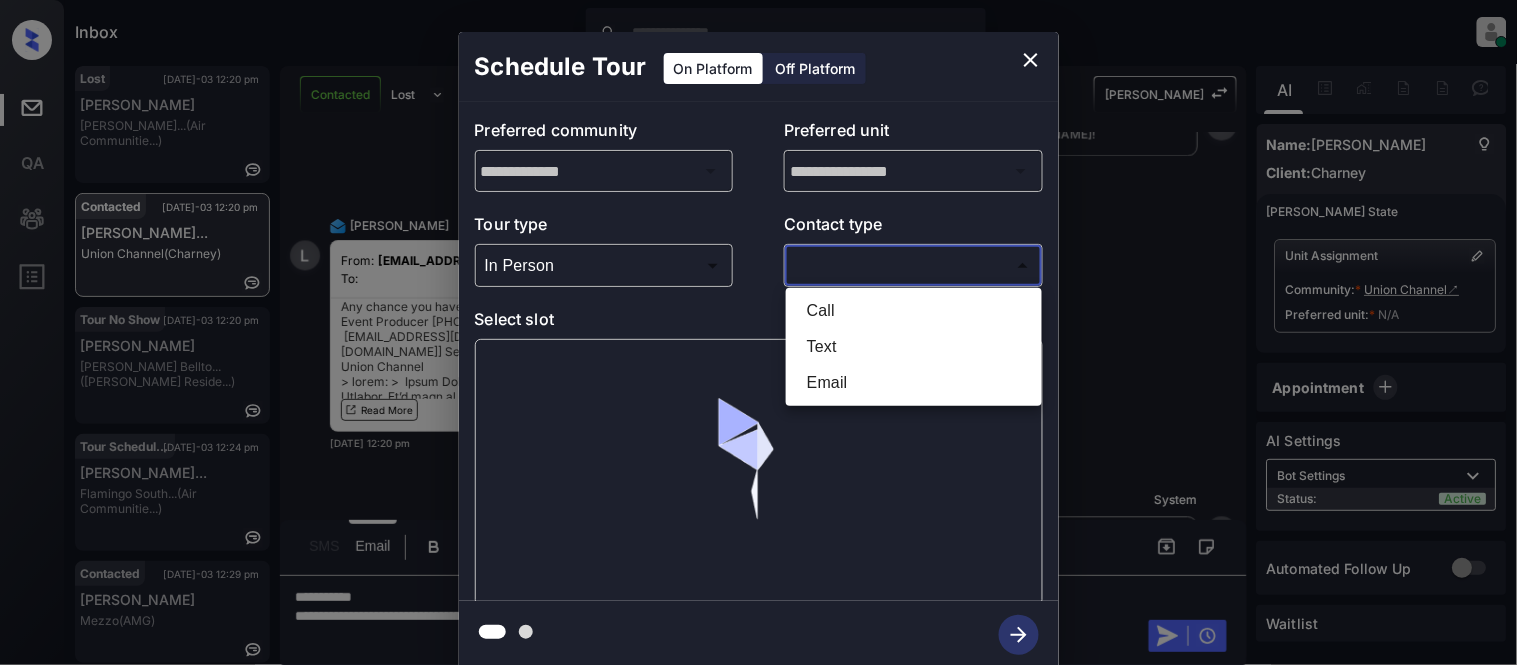 type on "****" 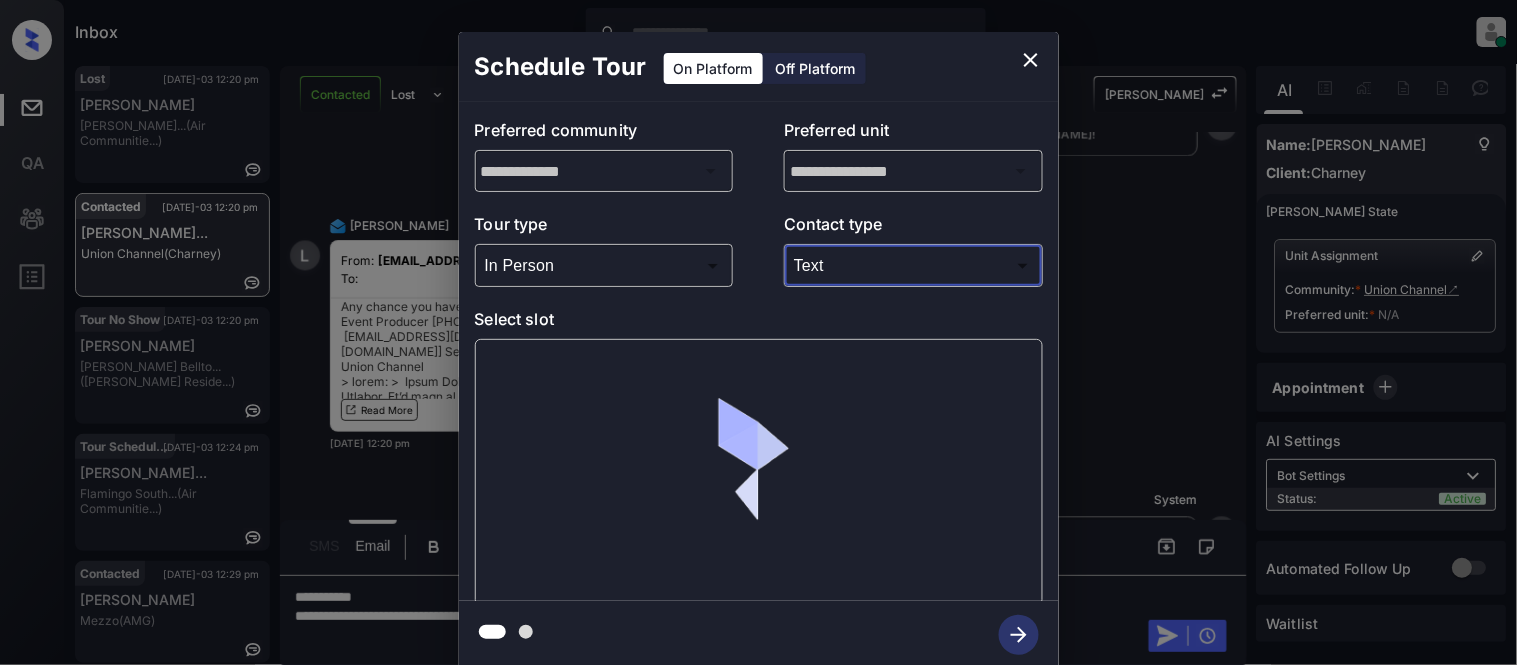 click at bounding box center [759, 472] 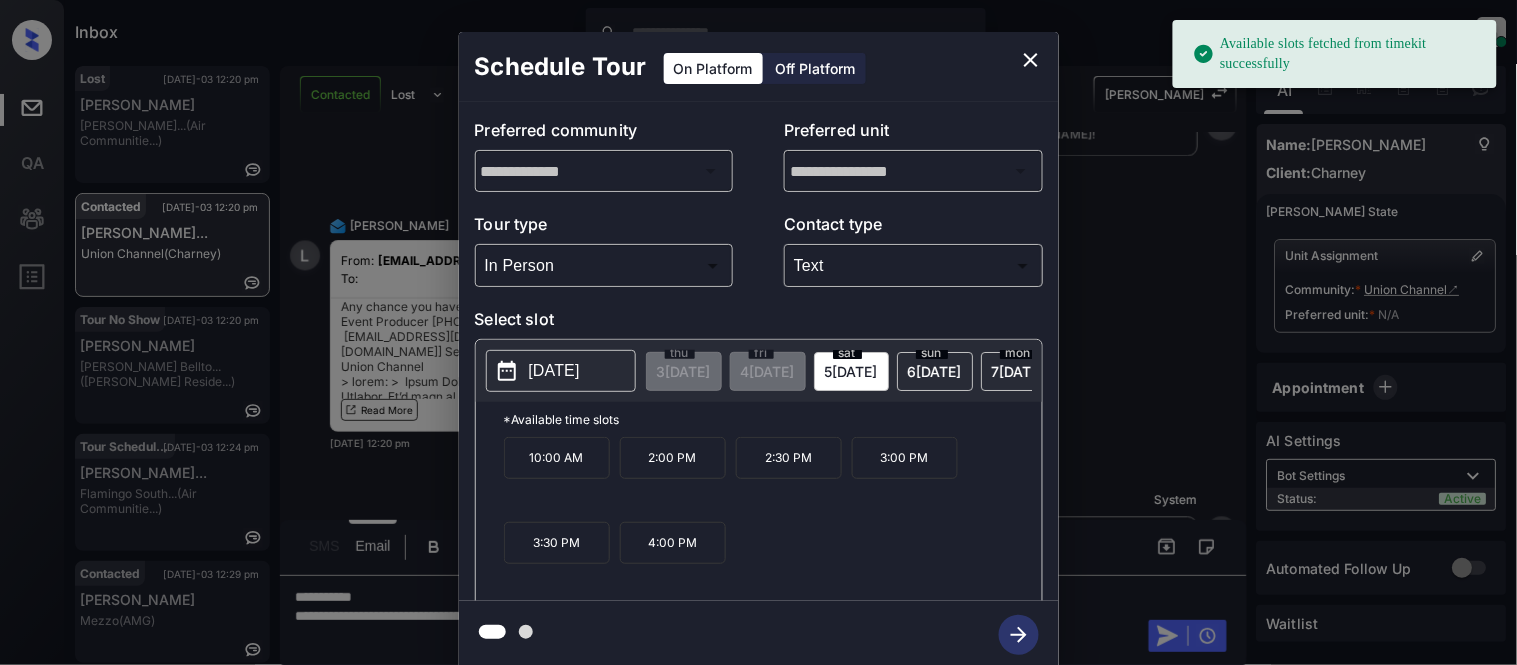 click on "10:00 AM" at bounding box center [557, 458] 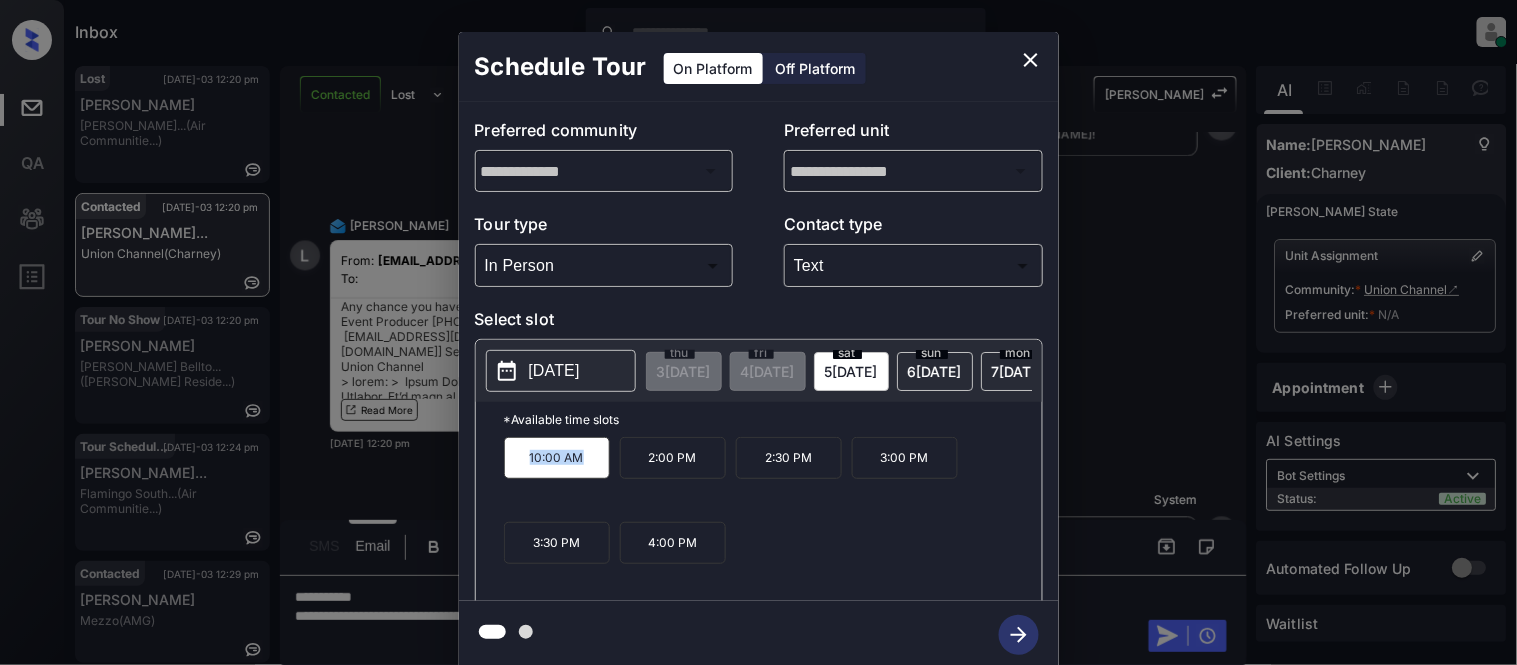 copy on "10:00 AM" 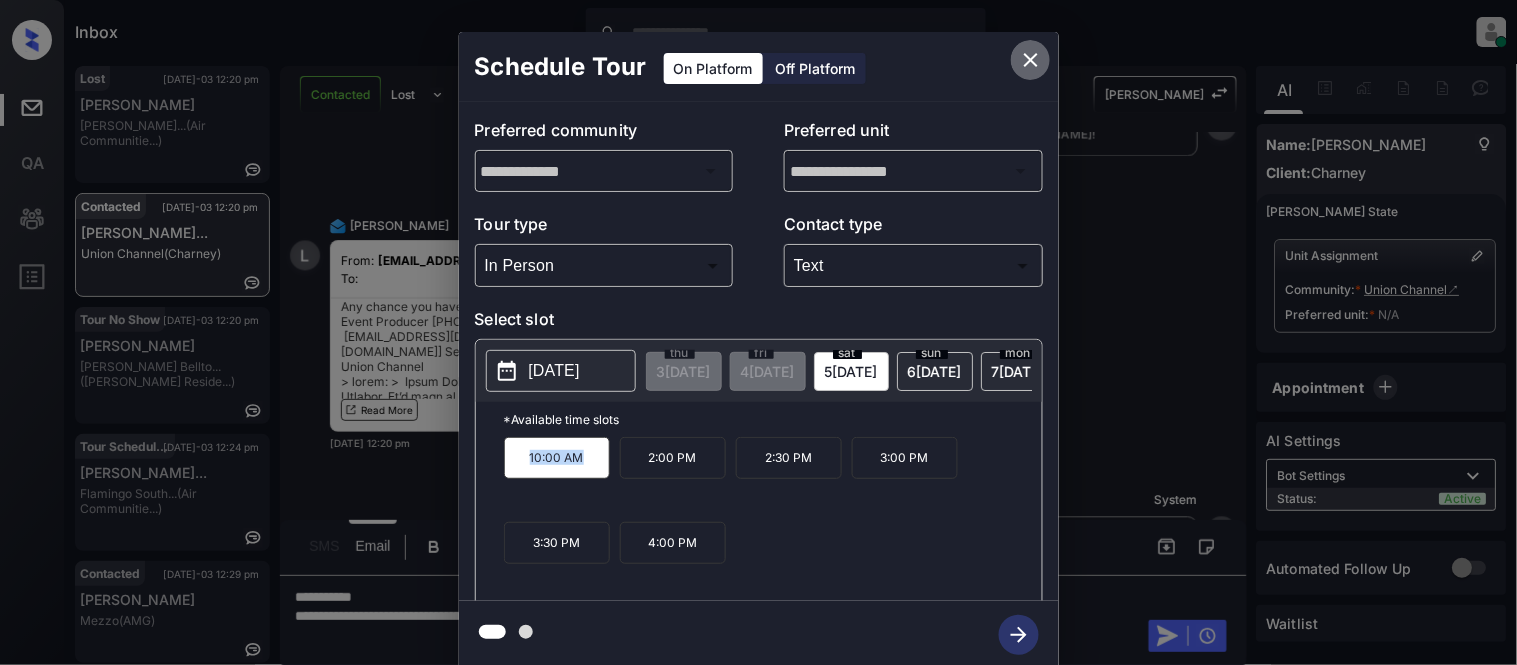 click 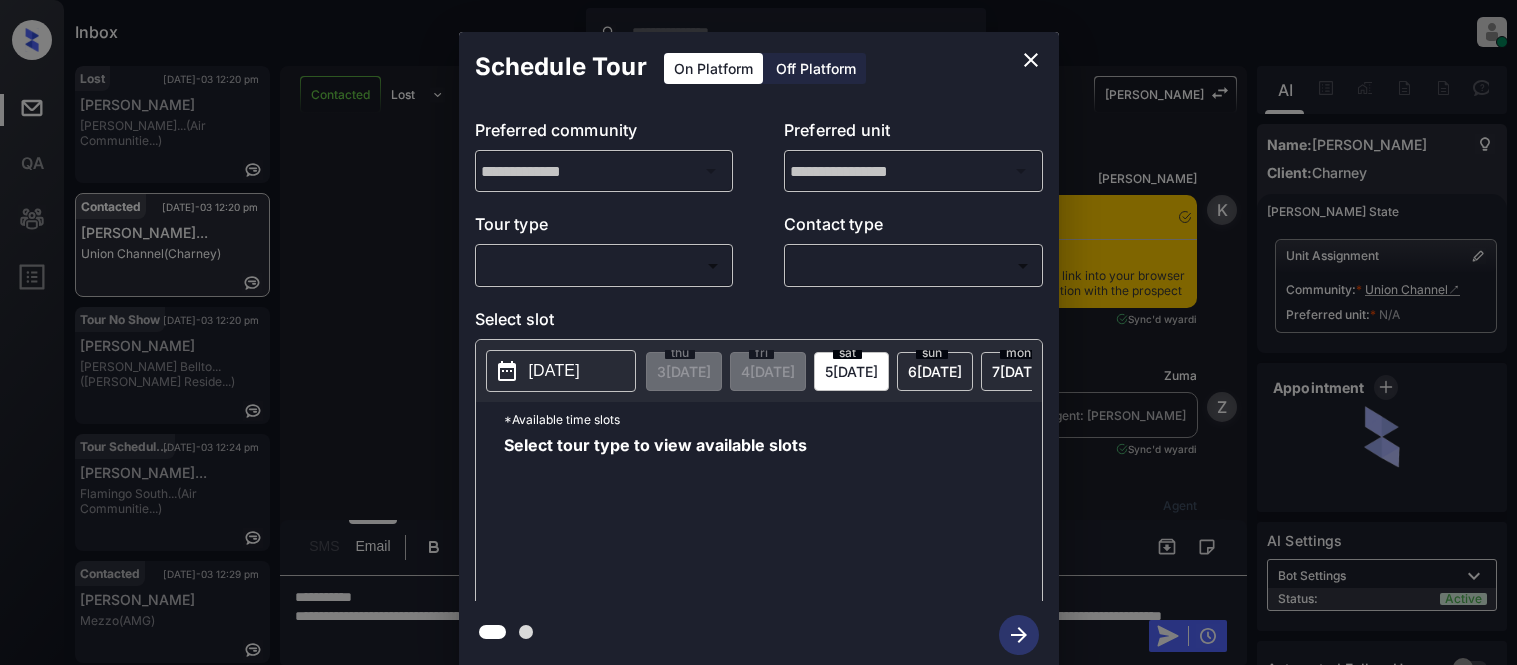 scroll, scrollTop: 0, scrollLeft: 0, axis: both 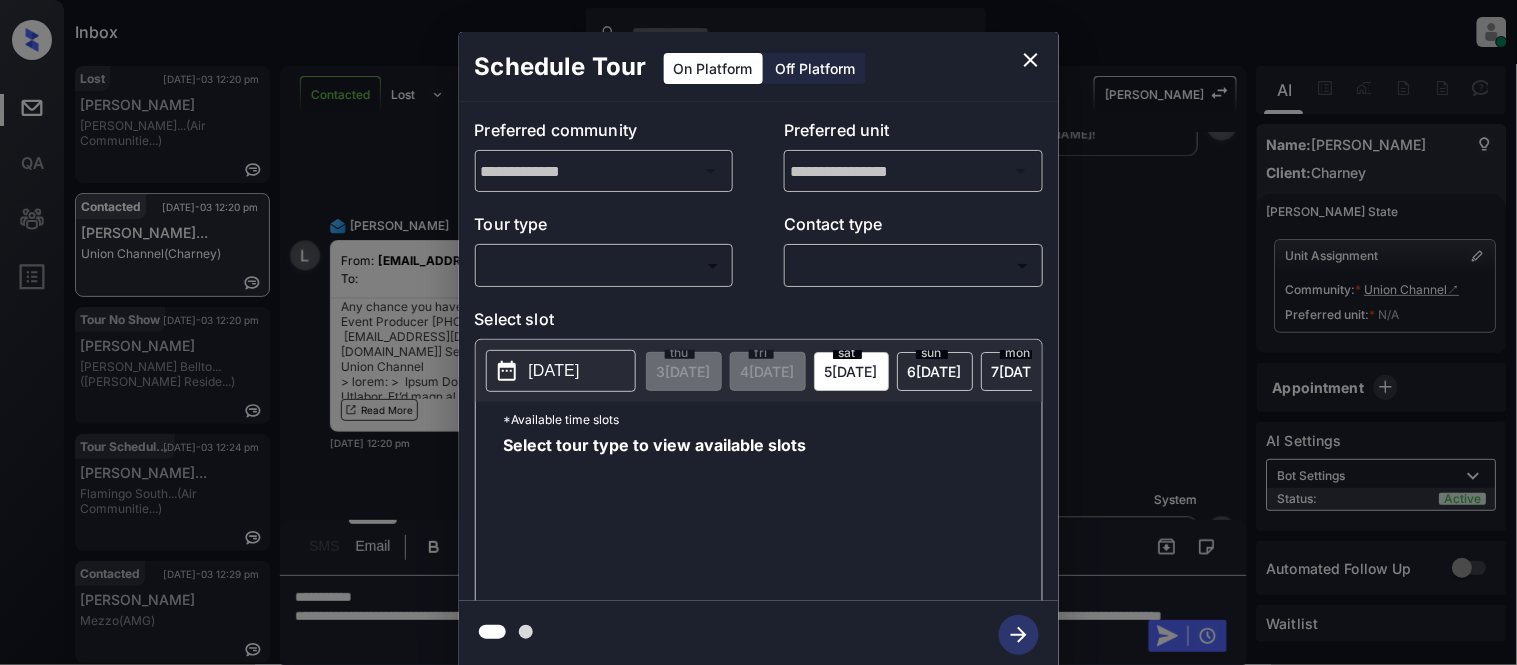 click 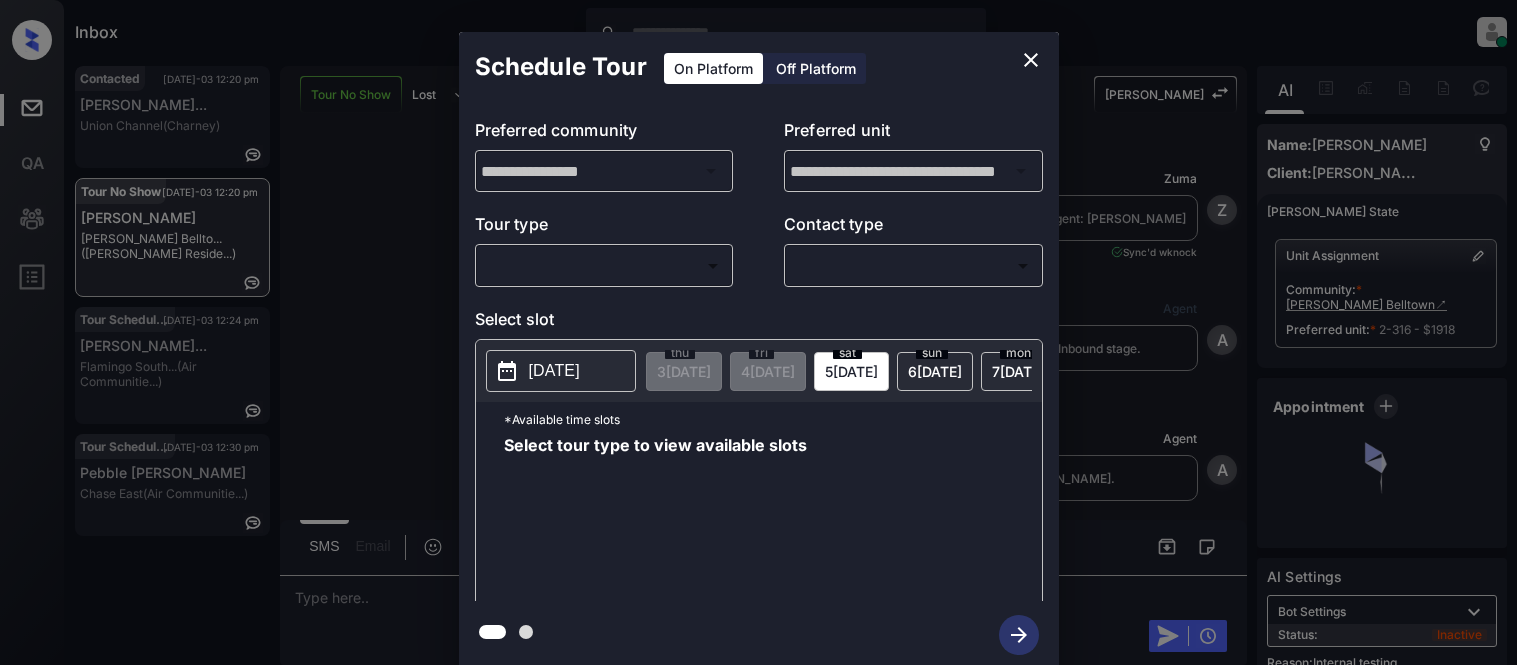 click on "Inbox Kristina Cataag Online Set yourself   offline Set yourself   on break Profile Switch to  light  mode Sign out Contacted Jul-03 12:20 pm   Lauren William... Union Channel  (Charney) Tour No Show Jul-03 12:20 pm   Riya Gori Griffis Bellto...  (Griffis Reside...) Tour Scheduled Jul-03 12:24 pm   Nicklaus Baxte... Flamingo South...  (Air Communitie...) Tour Scheduled Jul-03 12:30 pm   Pebble Woods Chase East  (Air Communitie...) Tour No Show Lost Lead Sentiment: Angry Upon sliding the acknowledgement:  Lead will move to lost stage. * ​ SMS and call option will be set to opt out. AFM will be turned off for the lead. Kelsey New Message Zuma Lead transferred to leasing agent: kelsey Jun 28, 2025 09:46 pm  Sync'd w  knock Z New Message Agent Lead created via webhook in Inbound stage. Jun 28, 2025 09:46 pm A New Message Agent AFM Request sent to Kelsey. Jun 28, 2025 09:46 pm A New Message Agent Notes Note: Structured Note:
Move In Date: 2025-07-01
Jun 28, 2025 09:46 pm A New Message Kelsey    Sync'd w  K K" at bounding box center (758, 332) 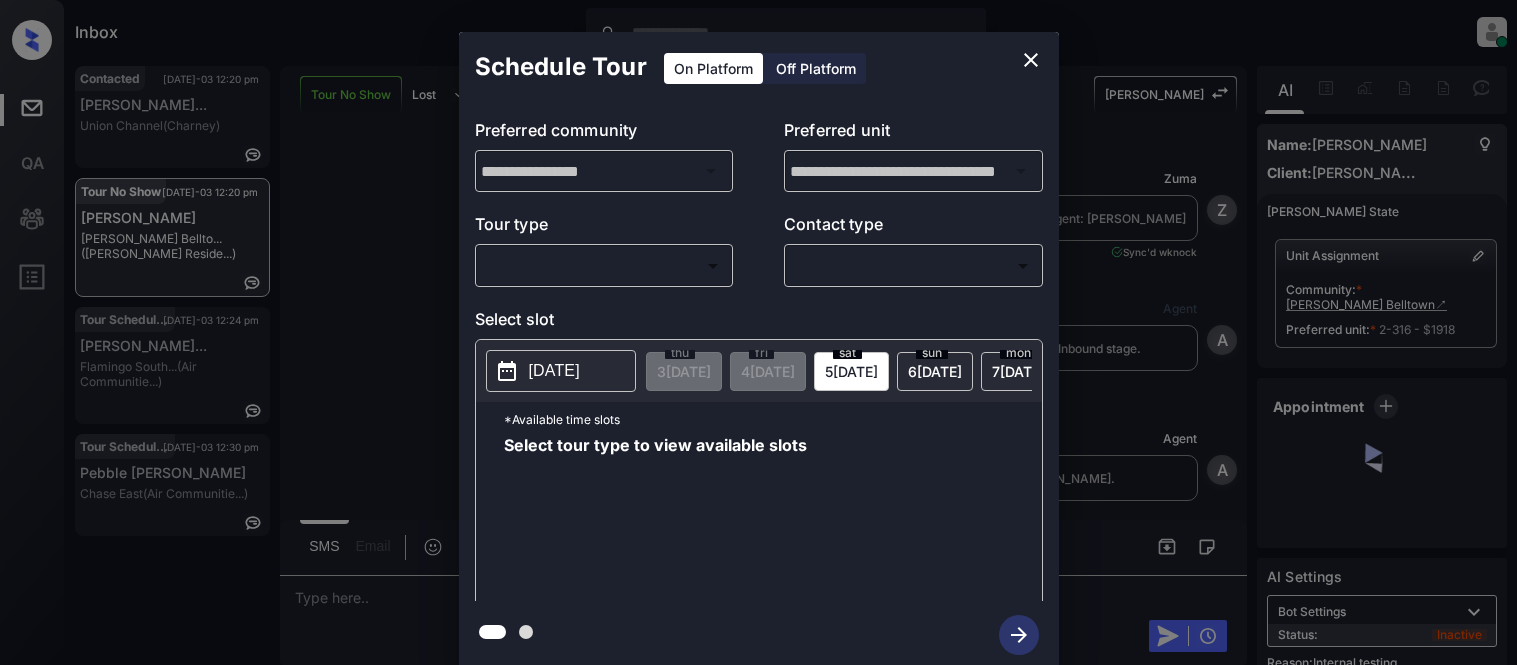 scroll, scrollTop: 0, scrollLeft: 0, axis: both 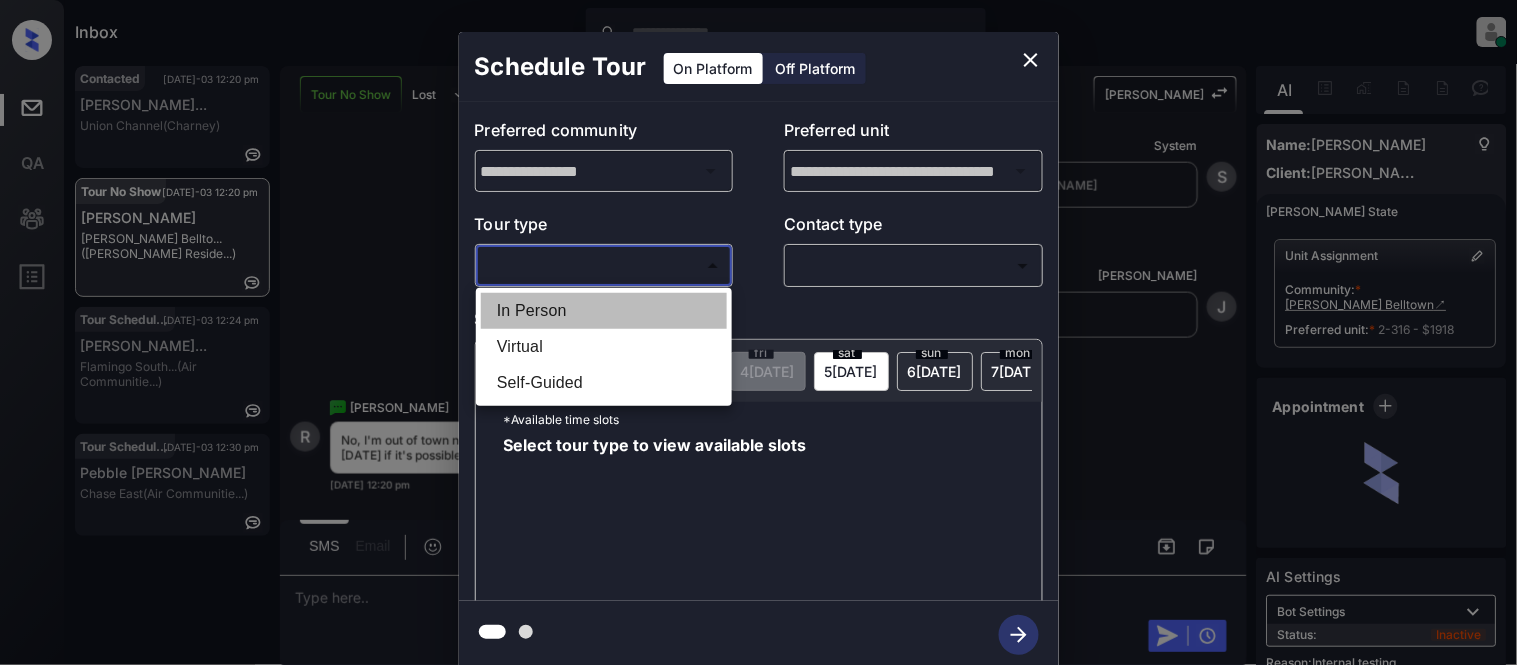 click on "In Person" at bounding box center [604, 311] 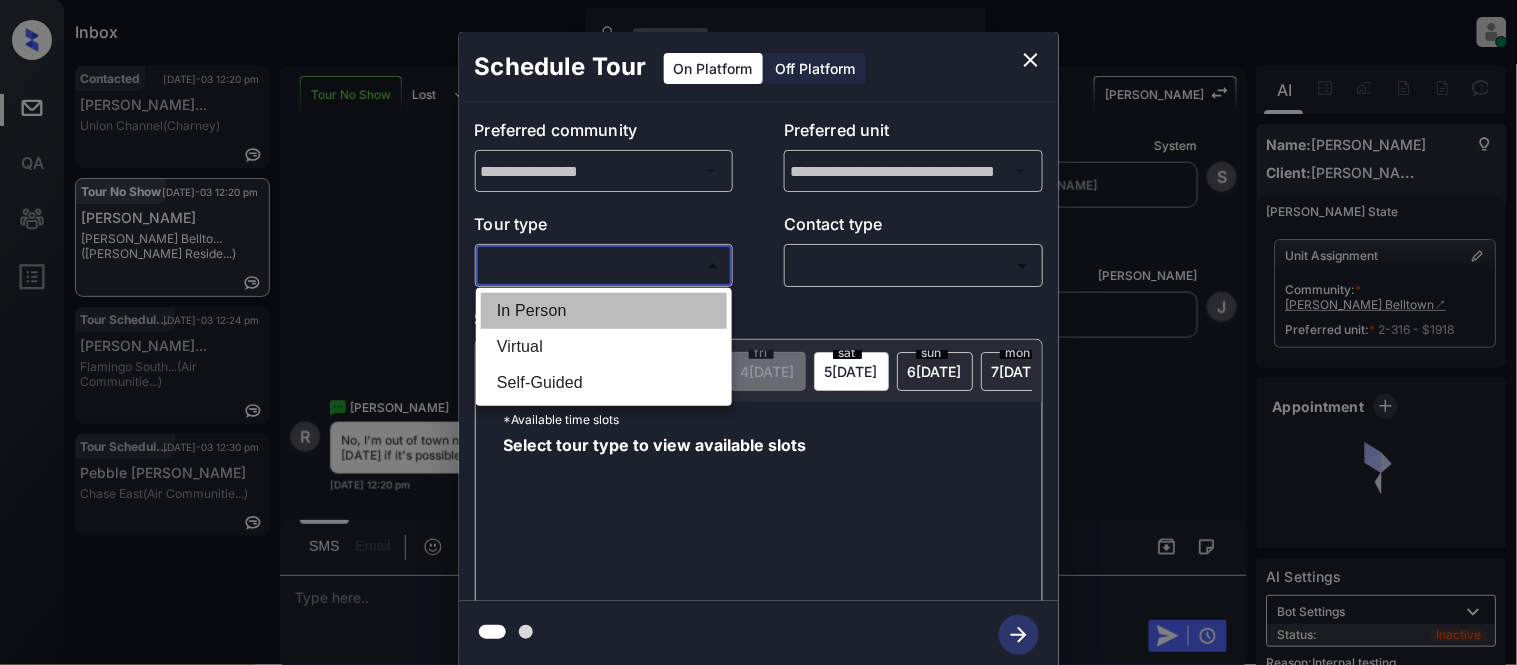 type on "********" 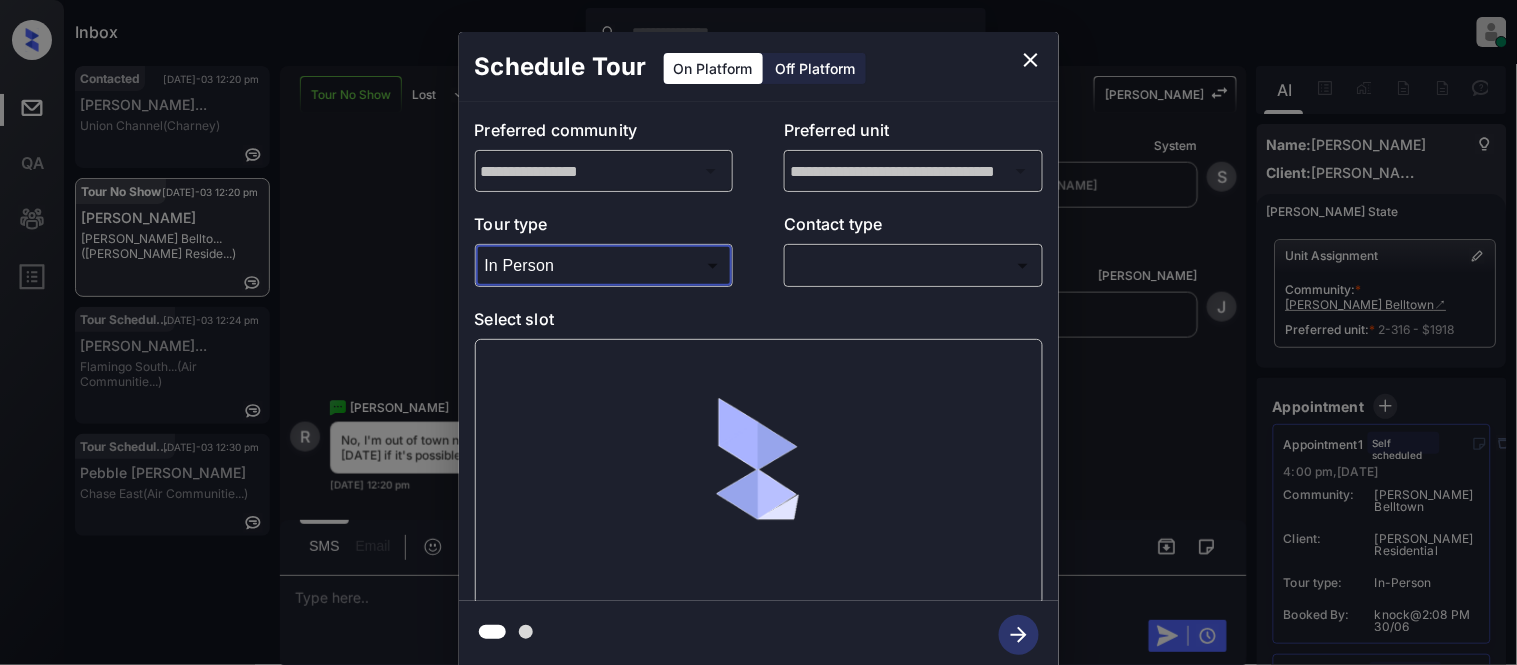 click on "In Person Virtual Self-Guided" at bounding box center (758, 332) 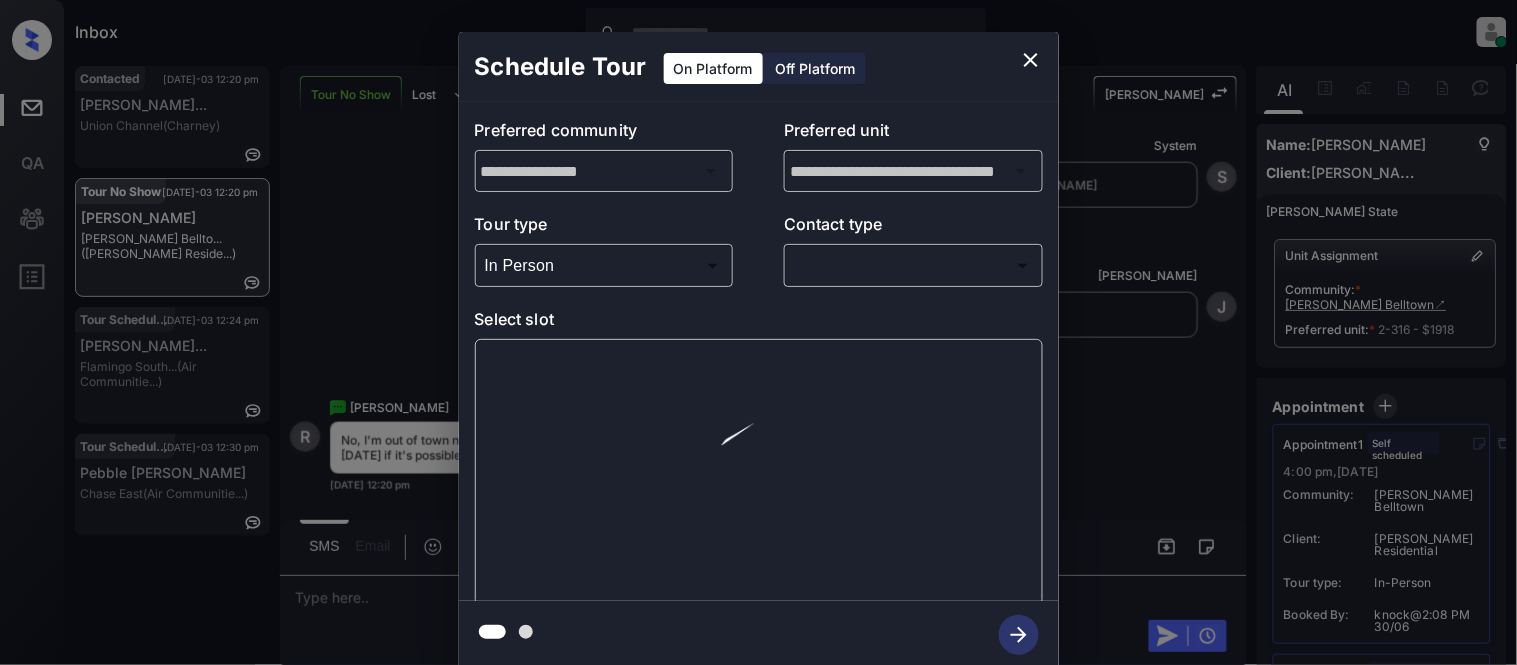 click on "Inbox Kristina Cataag Online Set yourself   offline Set yourself   on break Profile Switch to  light  mode Sign out Contacted Jul-03 12:20 pm   Lauren William... Union Channel  (Charney) Tour No Show Jul-03 12:20 pm   Riya Gori Griffis Bellto...  (Griffis Reside...) Tour Scheduled Jul-03 12:24 pm   Nicklaus Baxte... Flamingo South...  (Air Communitie...) Tour Scheduled Jul-03 12:30 pm   Pebble Woods Chase East  (Air Communitie...) Tour No Show Lost Lead Sentiment: Angry Upon sliding the acknowledgement:  Lead will move to lost stage. * ​ SMS and call option will be set to opt out. AFM will be turned off for the lead. Kelsey New Message Zuma Lead transferred to leasing agent: kelsey Jun 28, 2025 09:46 pm  Sync'd w  knock Z New Message Agent Lead created via webhook in Inbound stage. Jun 28, 2025 09:46 pm A New Message Agent AFM Request sent to Kelsey. Jun 28, 2025 09:46 pm A New Message Agent Notes Note: Structured Note:
Move In Date: 2025-07-01
Jun 28, 2025 09:46 pm A New Message Kelsey    Sync'd w  K K" at bounding box center (758, 332) 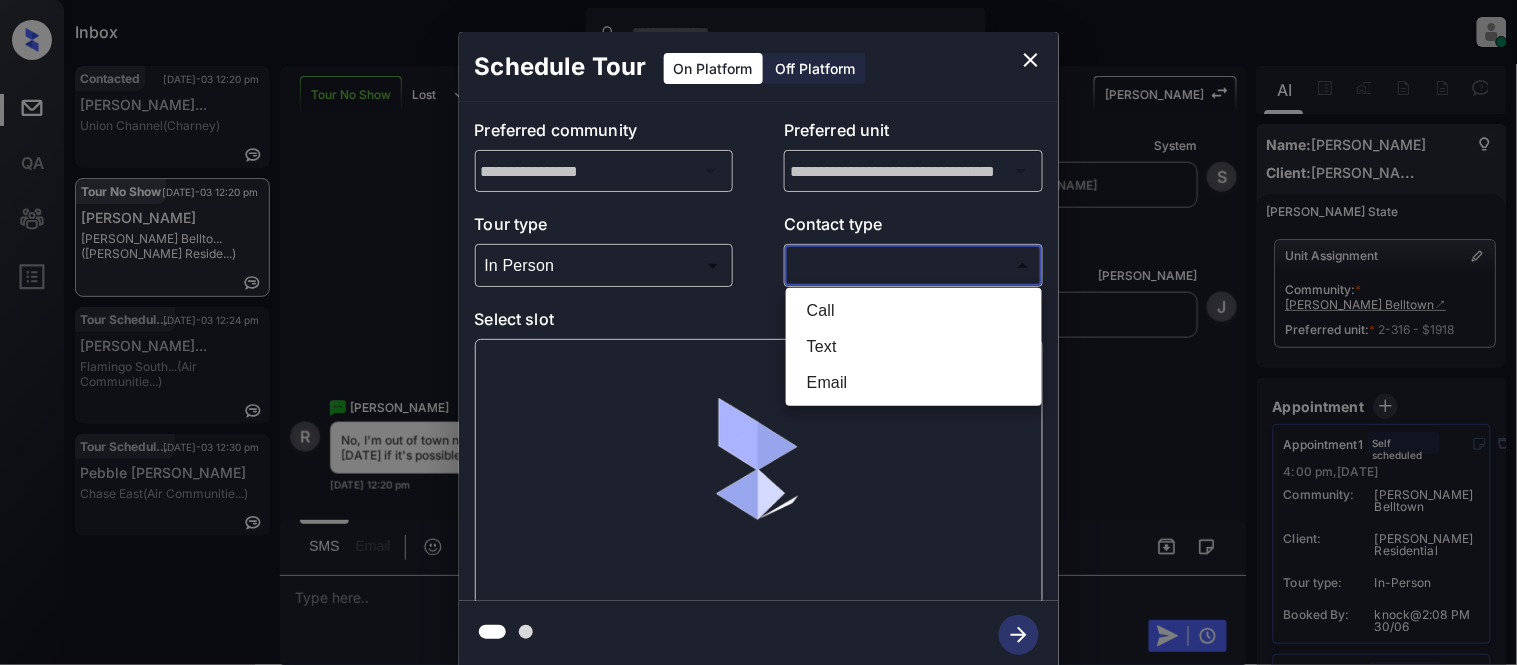 click on "Call" at bounding box center (914, 311) 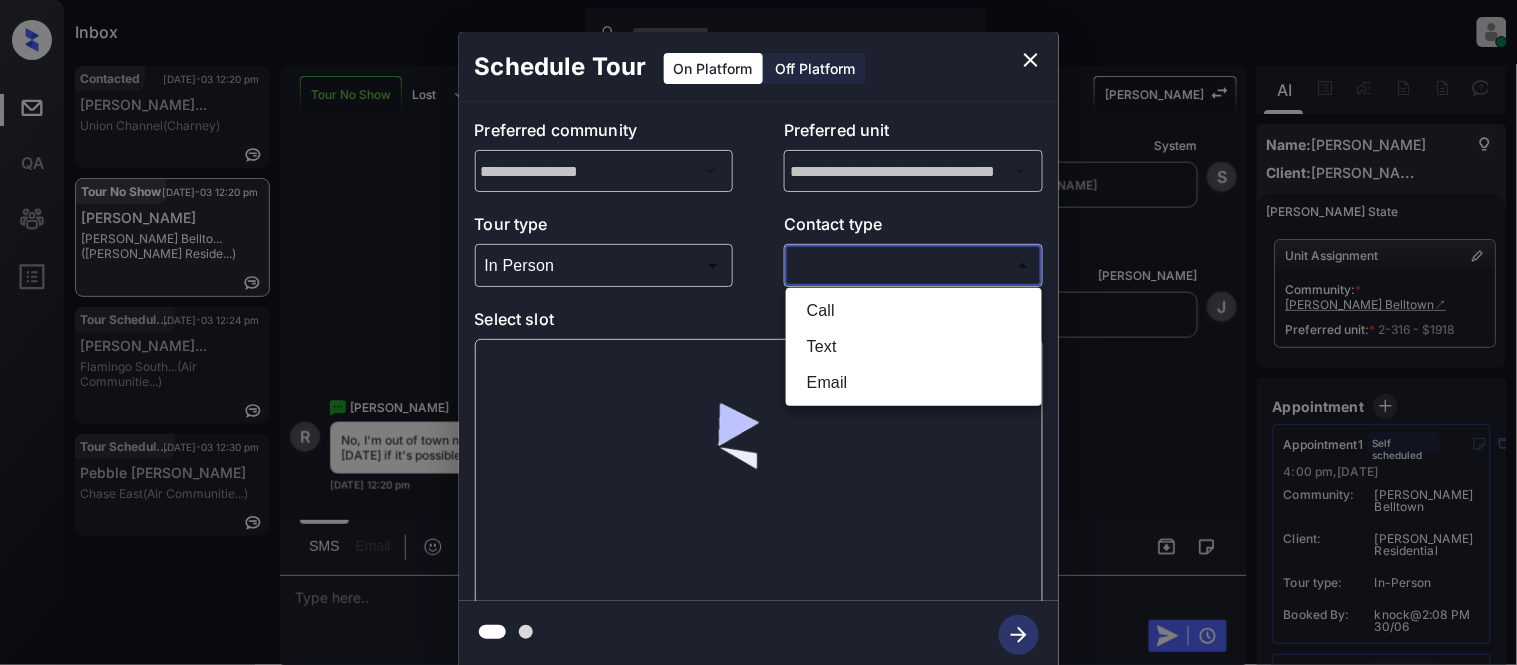 type on "****" 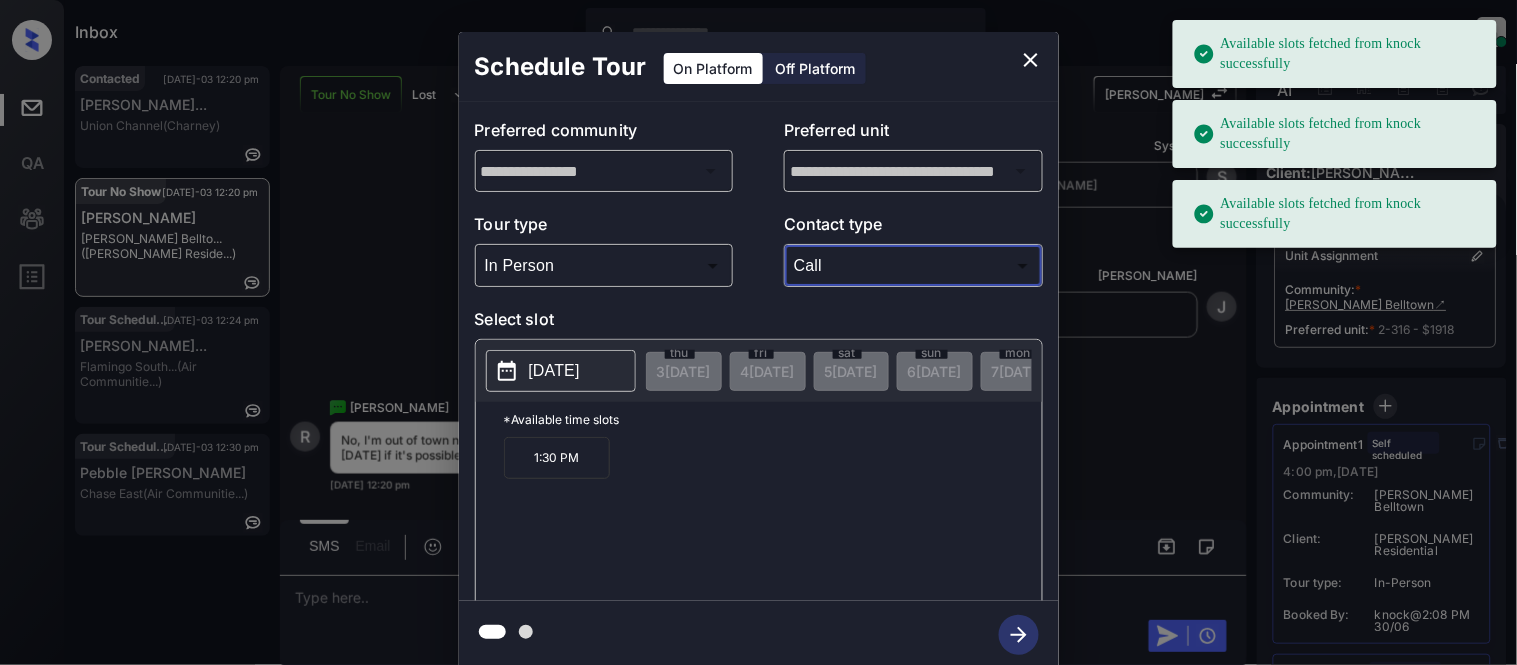 click on "2025-07-09" at bounding box center (554, 371) 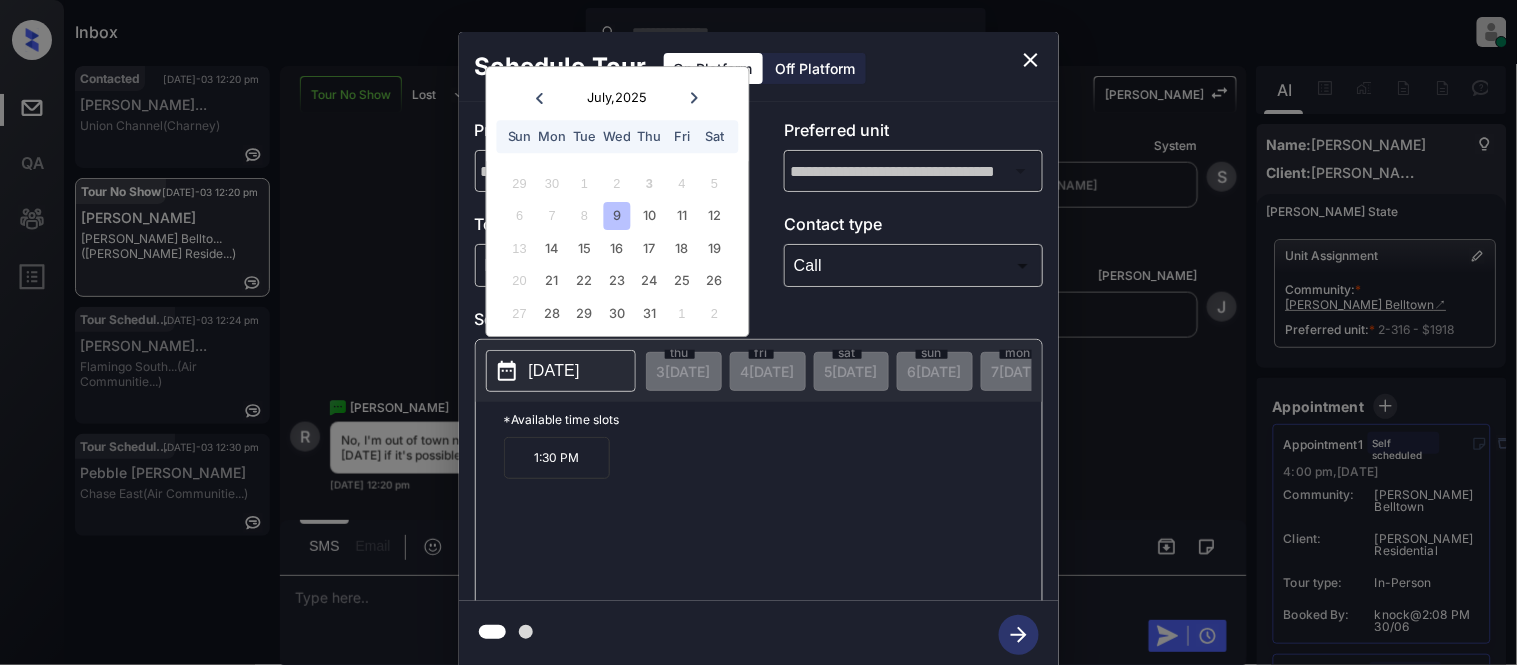 click 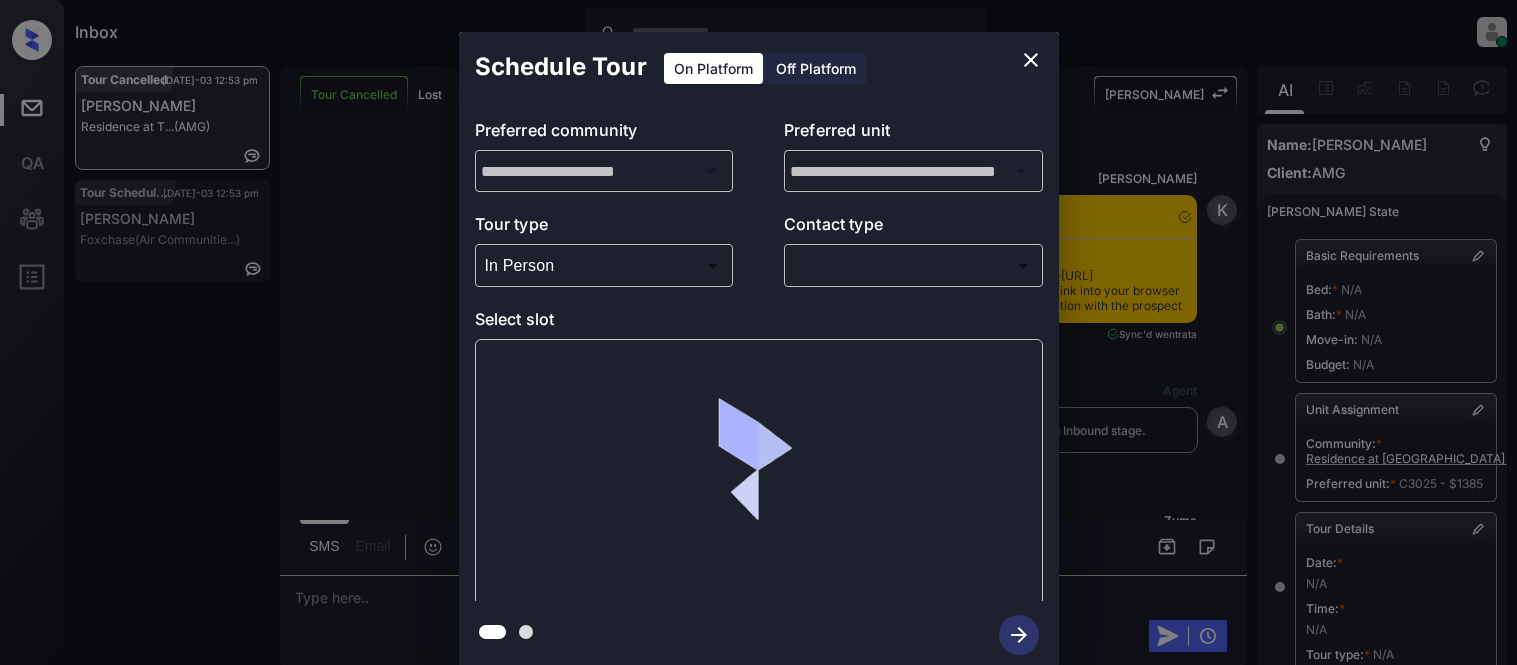 click on "Inbox [PERSON_NAME] Cataag Online Set yourself   offline Set yourself   on break Profile Switch to  light  mode Sign out Tour Cancelled [DATE]-03 12:53 pm   [PERSON_NAME] Residence at T...  (AMG) Tour Scheduled [DATE]-03 12:53 pm   [PERSON_NAME]  (Air Communitie...) Tour Cancelled Lost Lead Sentiment: Angry Upon sliding the acknowledgement:  Lead will move to lost stage. * ​ SMS and call option will be set to opt out. AFM will be turned off for the lead. Kelsey New Message [PERSON_NAME] Notes Note: <a href="[URL][DOMAIN_NAME]">[URL][DOMAIN_NAME]</a> - Paste this link into your browser to view [PERSON_NAME] conversation with the prospect [DATE] 01:08 pm  Sync'd w  entrata K New Message Agent Lead created via leadPoller in Inbound stage. [DATE] 01:08 pm A New Message [PERSON_NAME] Lead transferred to leasing agent: [PERSON_NAME] [DATE] 01:08 pm  Sync'd w  entrata Z New Message Agent AFM Request sent to [PERSON_NAME]. [DATE] 01:08 pm A Agent A" at bounding box center (758, 332) 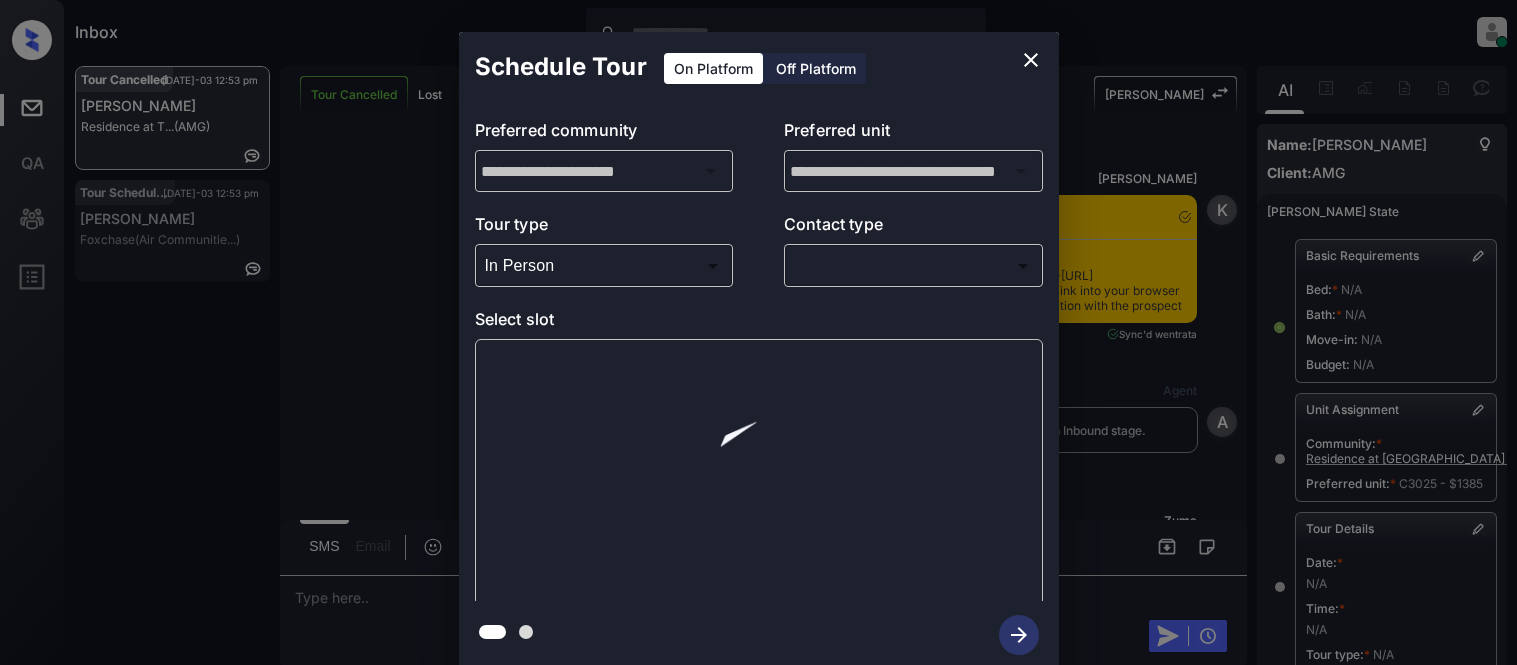 scroll, scrollTop: 0, scrollLeft: 0, axis: both 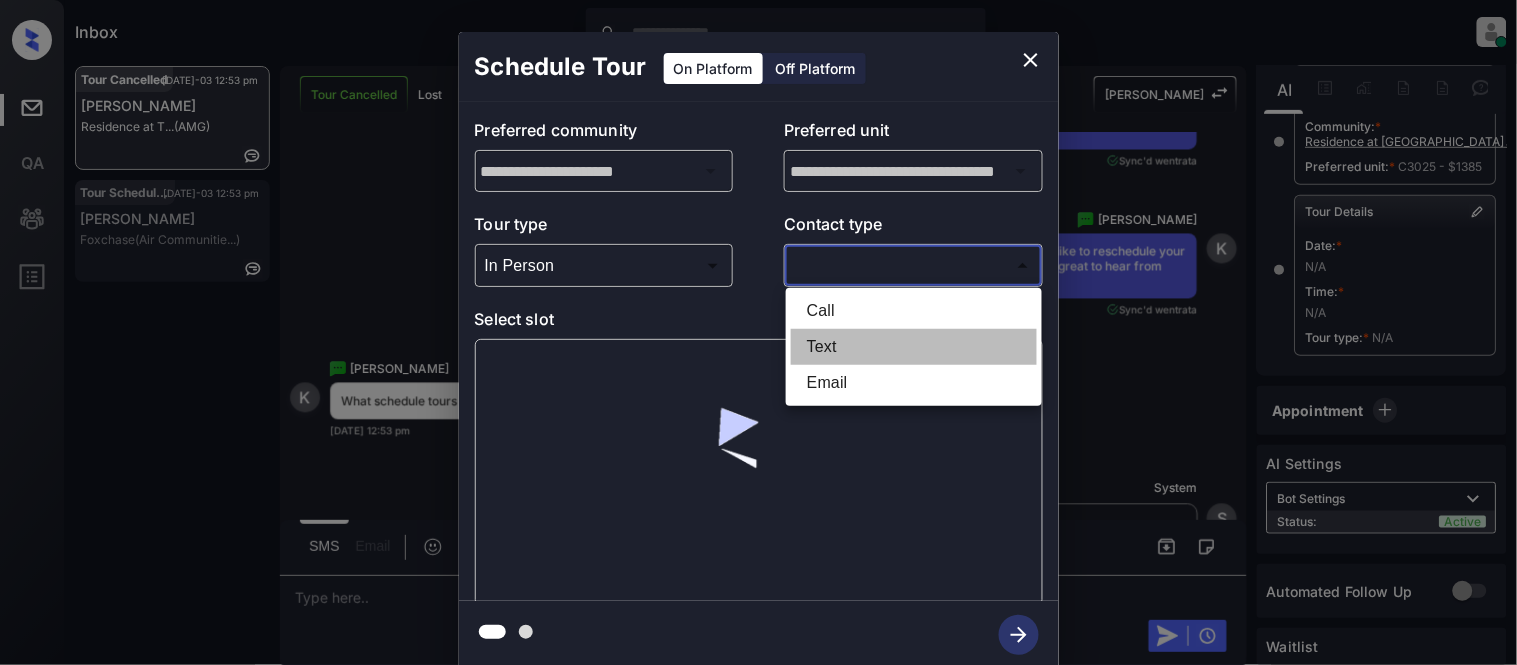click on "Text" at bounding box center (914, 347) 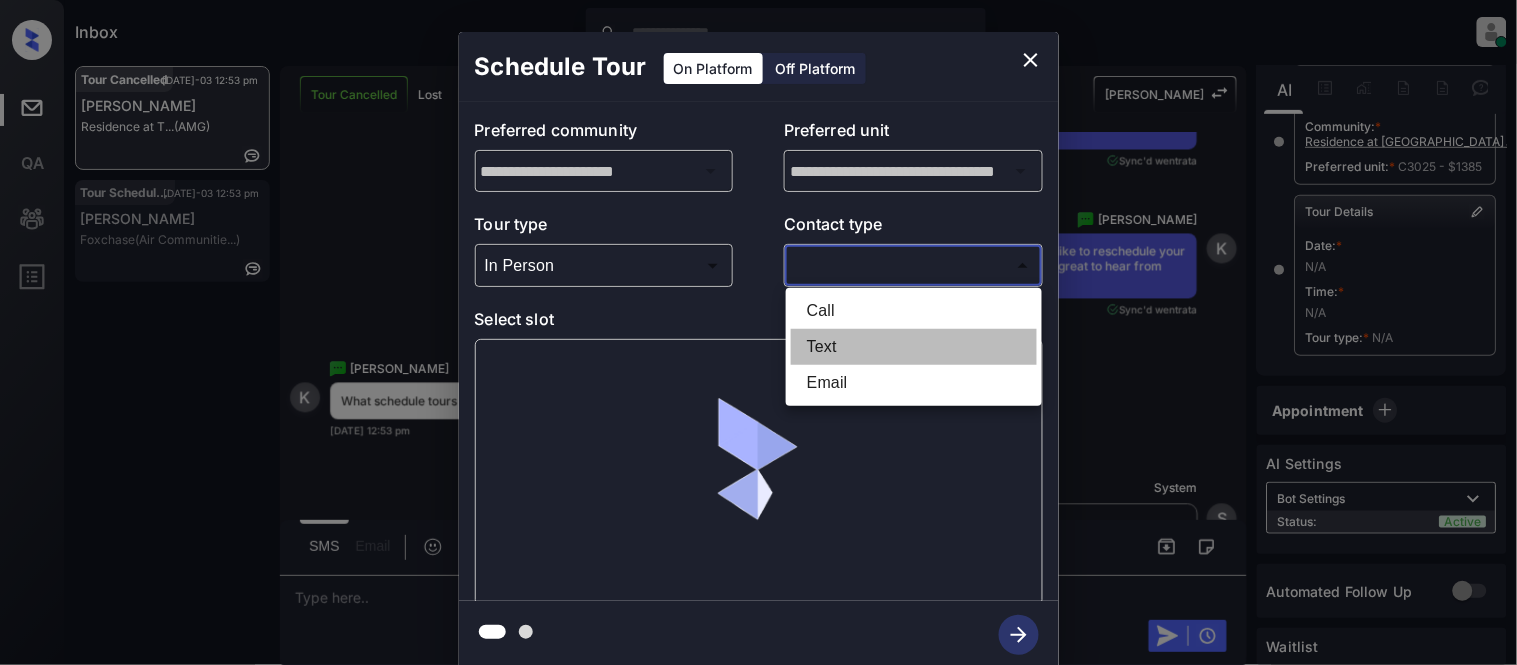 type on "****" 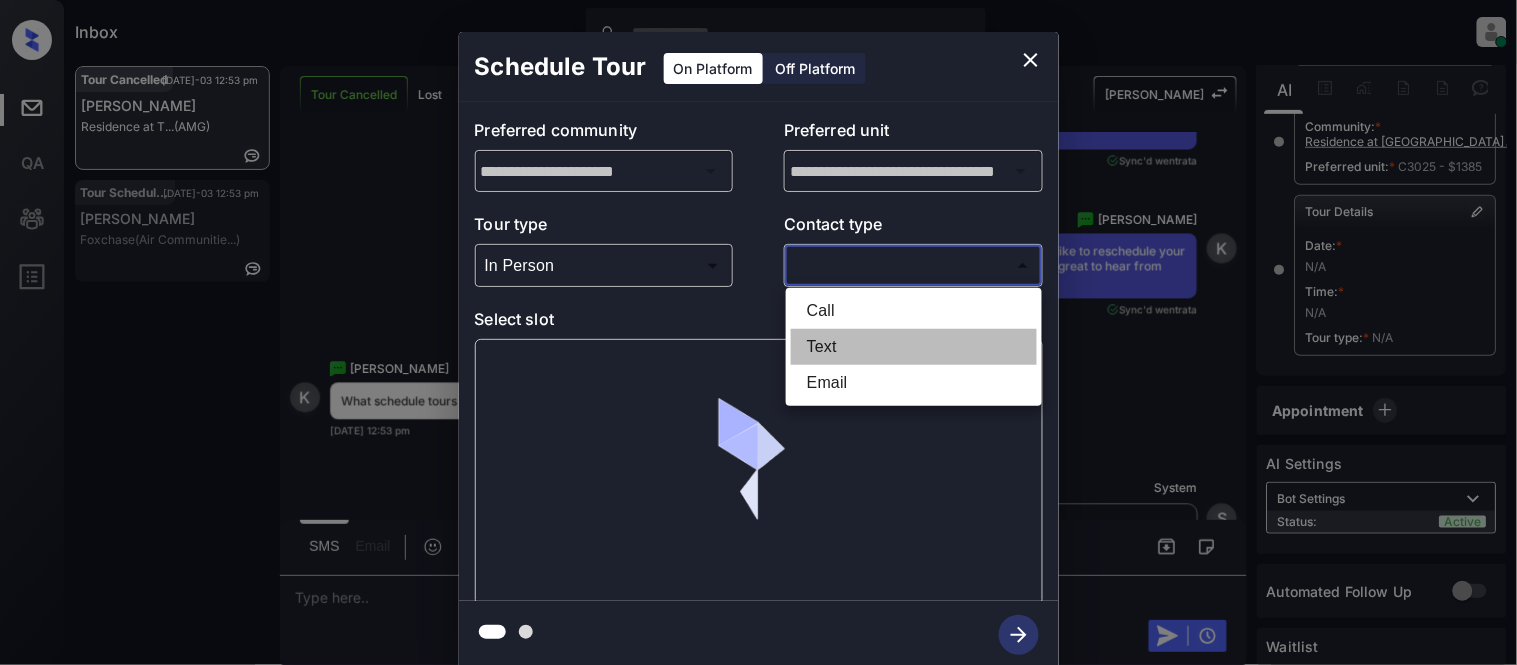 click at bounding box center [758, 332] 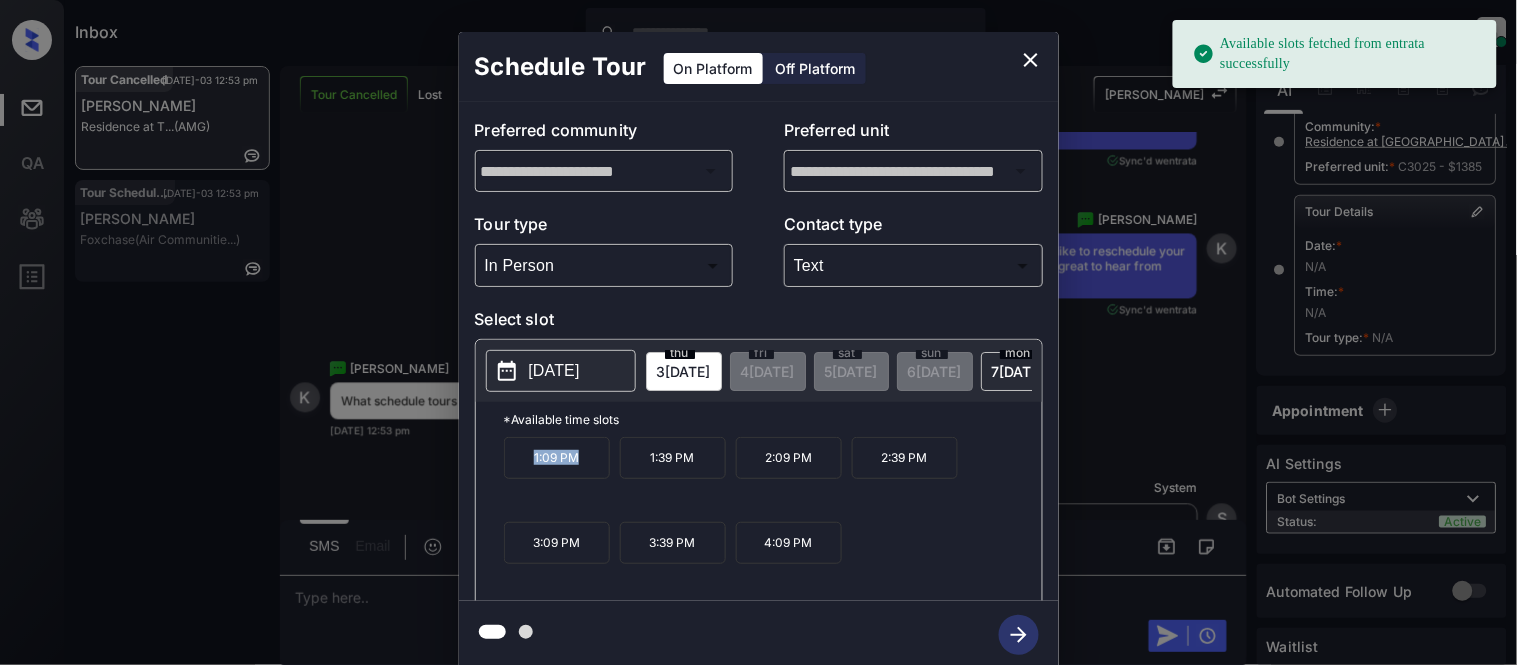 drag, startPoint x: 520, startPoint y: 472, endPoint x: 605, endPoint y: 472, distance: 85 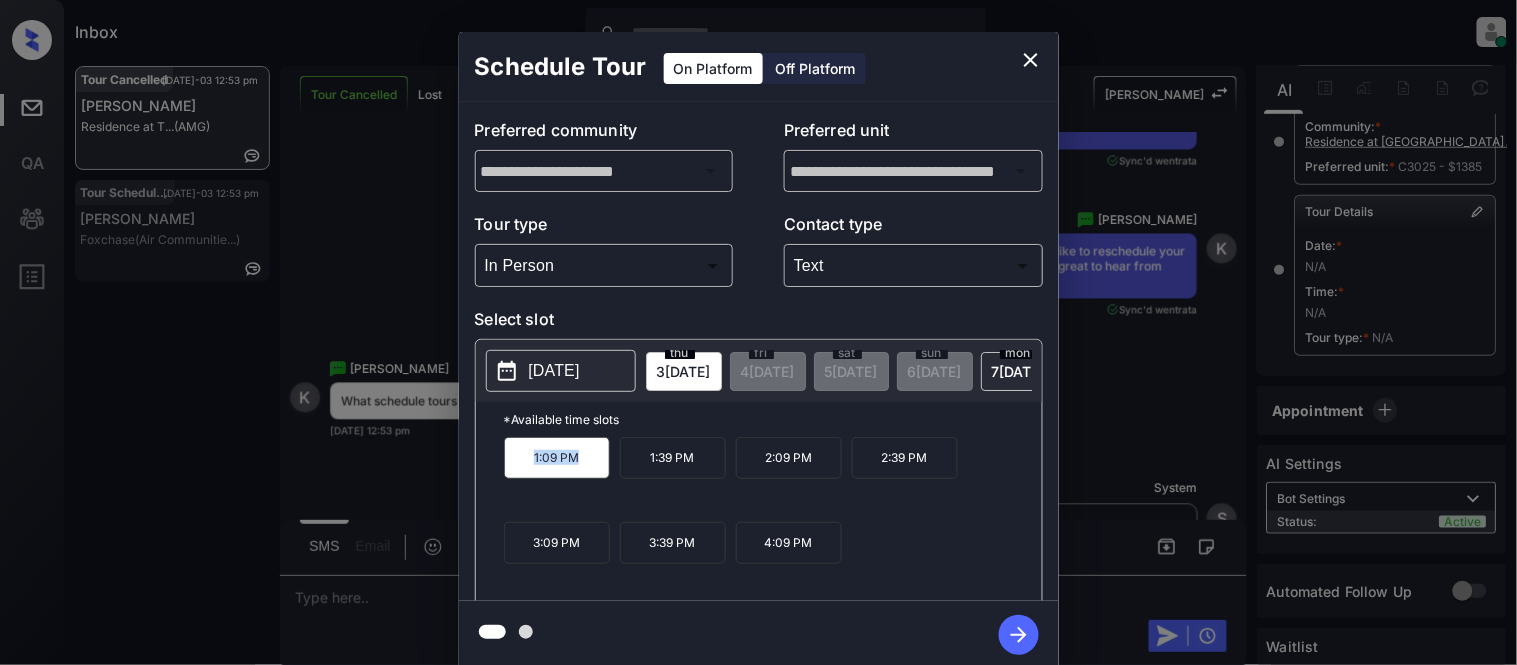 copy on "1:09 PM" 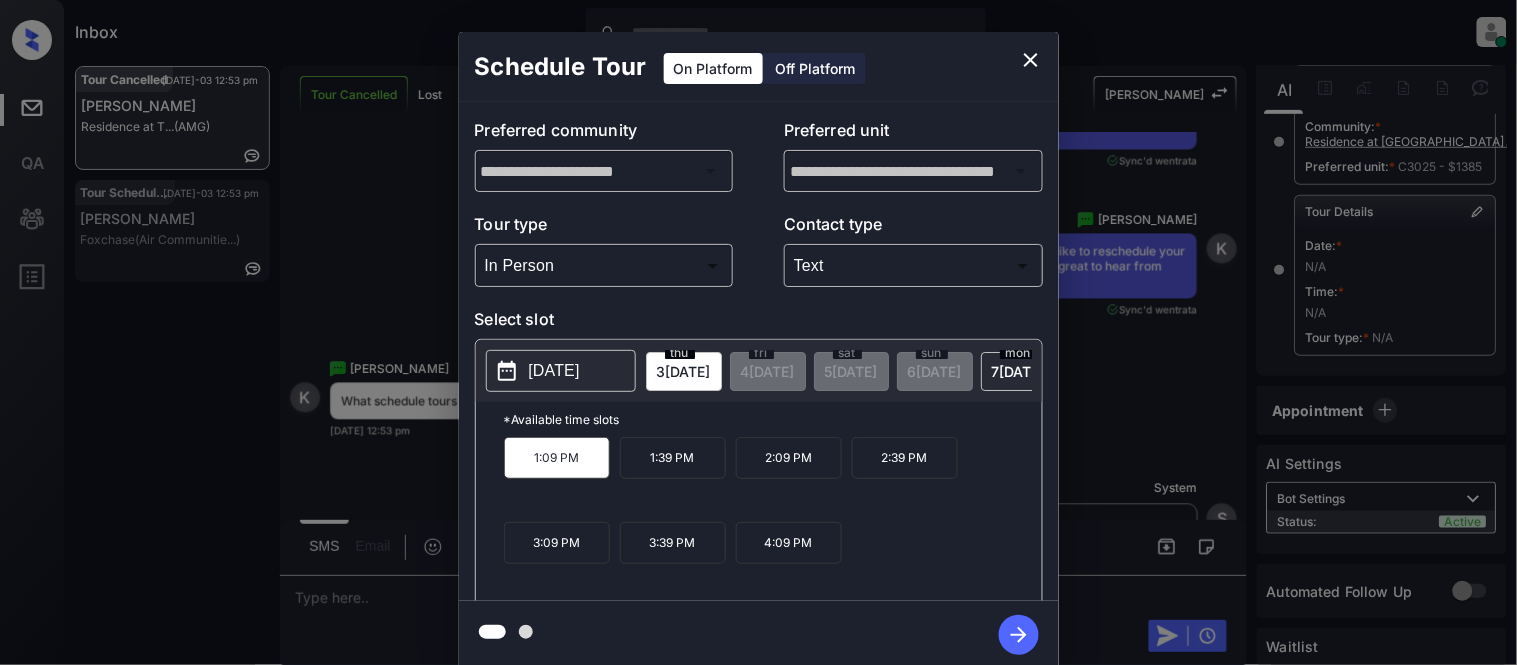 click on "**********" at bounding box center (758, 350) 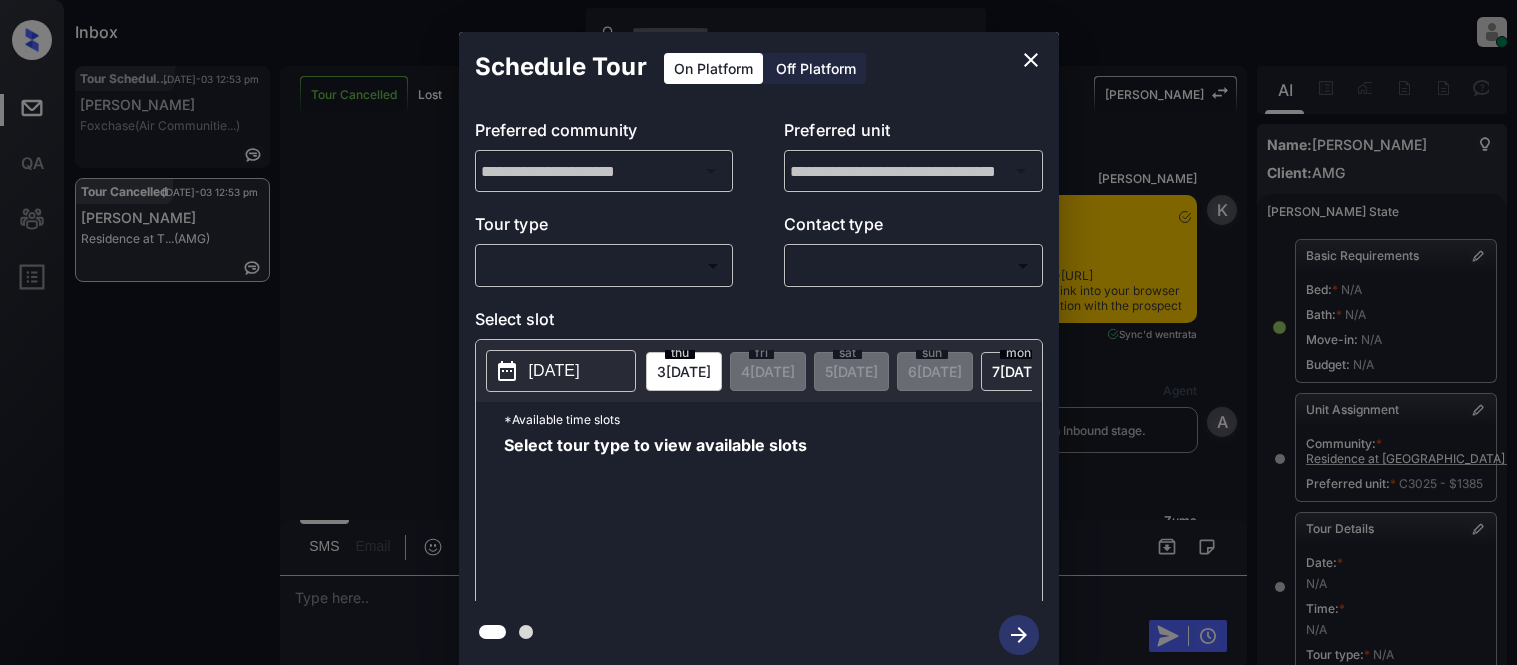 scroll, scrollTop: 0, scrollLeft: 0, axis: both 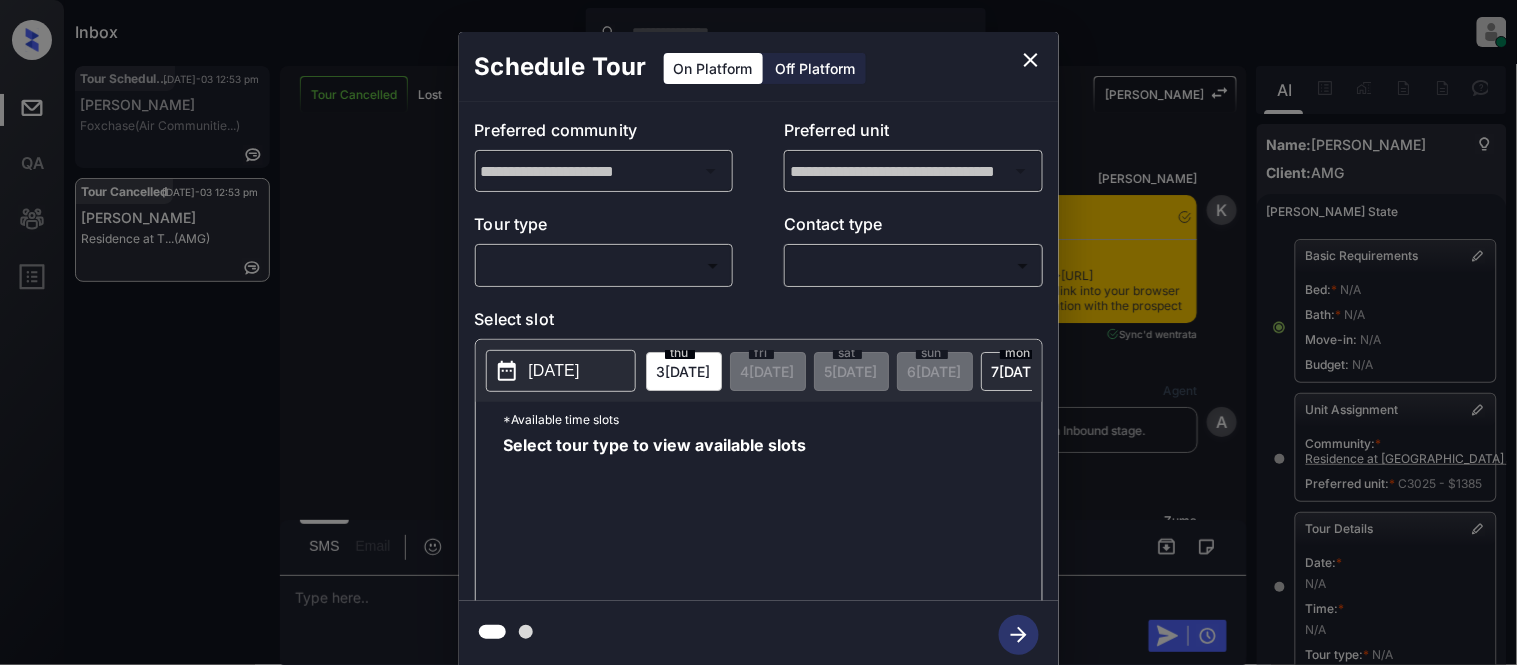 click on "Inbox Kristina Cataag Online Set yourself   offline Set yourself   on break Profile Switch to  light  mode Sign out Tour Scheduled Jul-03 12:53 pm   Serge Blot Foxchase  (Air Communitie...) Tour Cancelled Jul-03 12:53 pm   Kandace Colvin Residence at T...  (AMG) Tour Cancelled Lost Lead Sentiment: Angry Upon sliding the acknowledgement:  Lead will move to lost stage. * ​ SMS and call option will be set to opt out. AFM will be turned off for the lead. Kelsey New Message Kelsey Notes Note: <a href="https://conversation.getzuma.com/685862b30b45785232df4ba0">https://conversation.getzuma.com/685862b30b45785232df4ba0</a> - Paste this link into your browser to view Kelsey’s conversation with the prospect Jun 22, 2025 01:08 pm  Sync'd w  entrata K New Message Agent Lead created via leadPoller in Inbound stage. Jun 22, 2025 01:08 pm A New Message Zuma Lead transferred to leasing agent: kelsey Jun 22, 2025 01:08 pm  Sync'd w  entrata Z New Message Agent AFM Request sent to Kelsey. Jun 22, 2025 01:08 pm A Agent A" at bounding box center (758, 332) 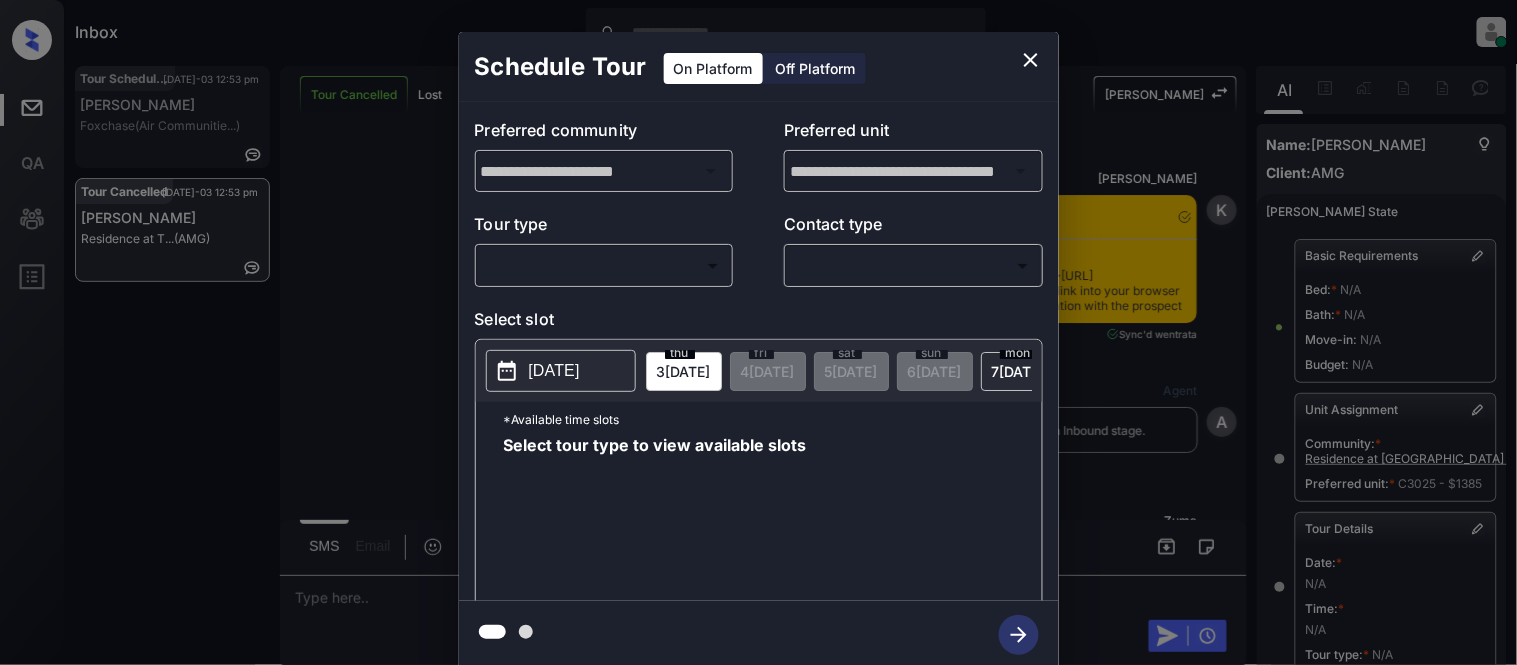 scroll, scrollTop: 17794, scrollLeft: 0, axis: vertical 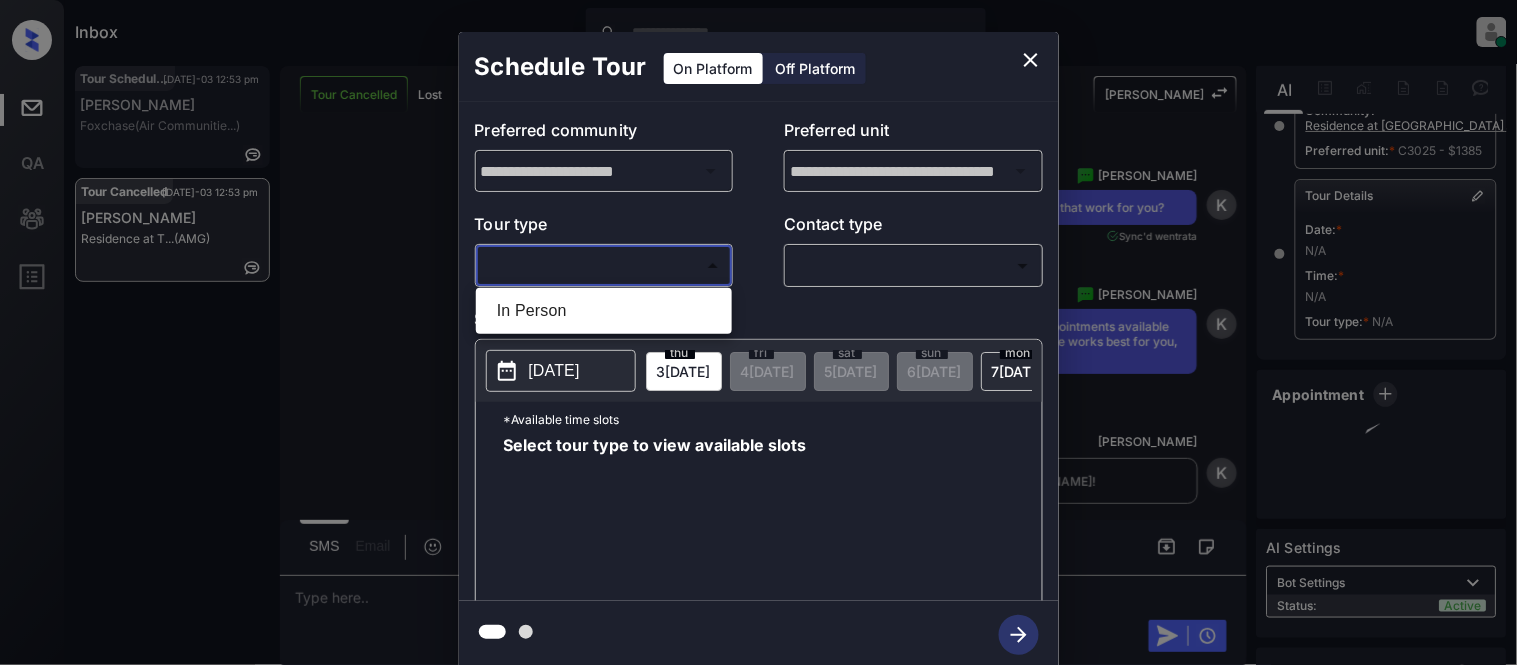 click on "In Person" at bounding box center [604, 311] 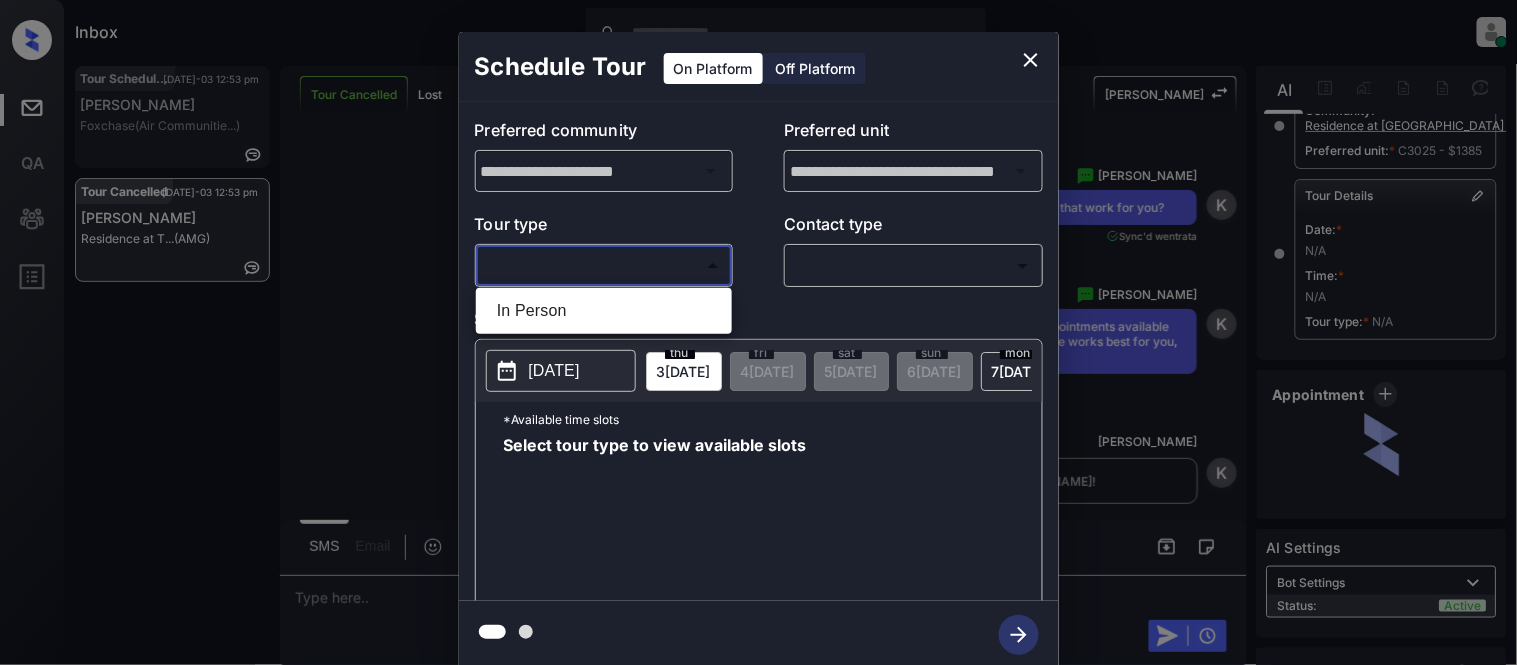 click at bounding box center [758, 332] 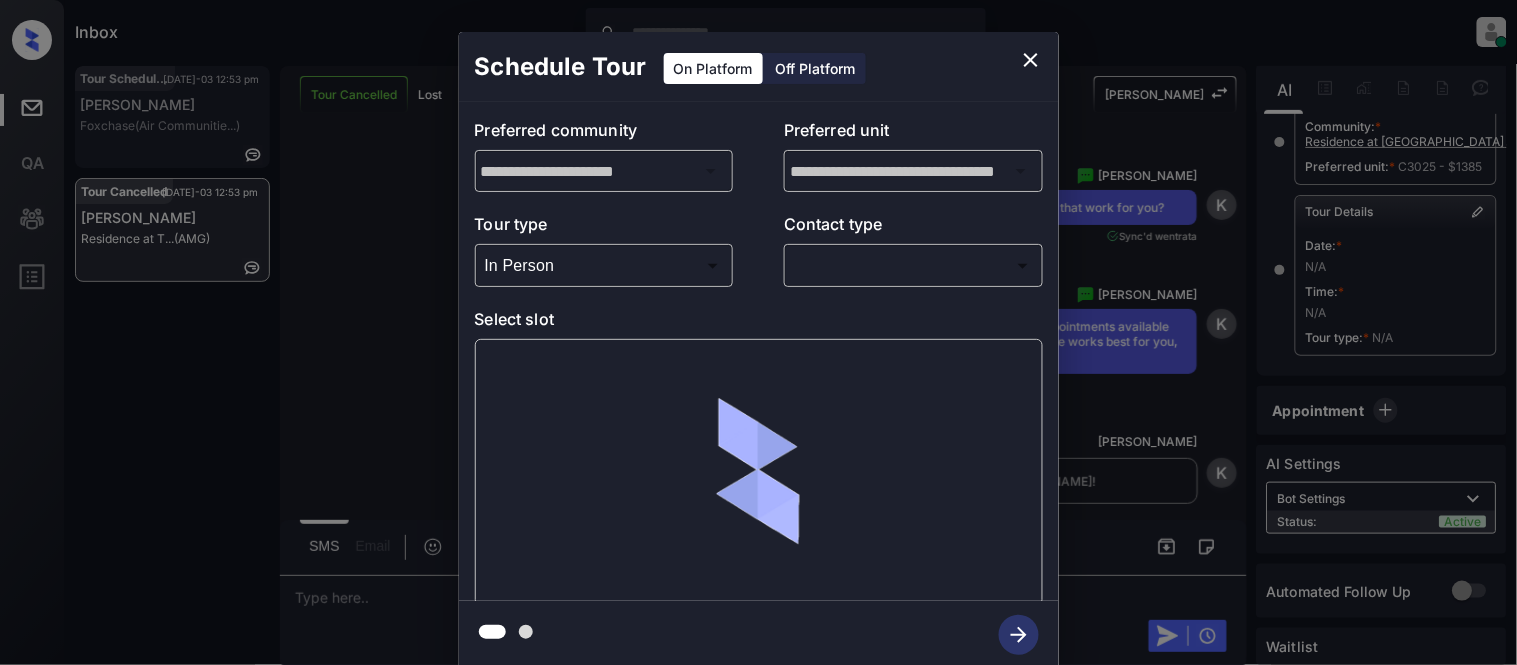 type on "********" 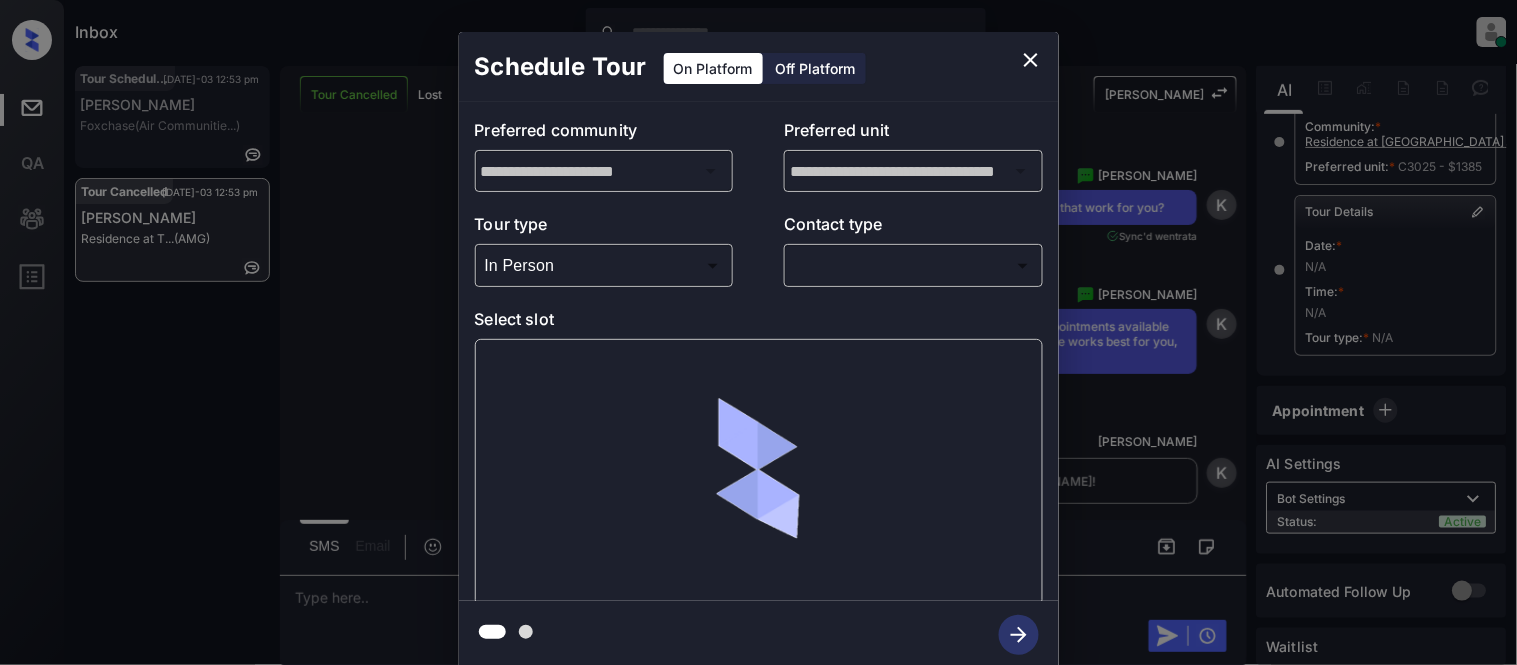 click on "Inbox Kristina Cataag Online Set yourself   offline Set yourself   on break Profile Switch to  light  mode Sign out Tour Scheduled Jul-03 12:53 pm   Serge Blot Foxchase  (Air Communitie...) Tour Cancelled Jul-03 12:53 pm   Kandace Colvin Residence at T...  (AMG) Tour Cancelled Lost Lead Sentiment: Angry Upon sliding the acknowledgement:  Lead will move to lost stage. * ​ SMS and call option will be set to opt out. AFM will be turned off for the lead. Kelsey New Message Kelsey Notes Note: <a href="https://conversation.getzuma.com/685862b30b45785232df4ba0">https://conversation.getzuma.com/685862b30b45785232df4ba0</a> - Paste this link into your browser to view Kelsey’s conversation with the prospect Jun 22, 2025 01:08 pm  Sync'd w  entrata K New Message Agent Lead created via leadPoller in Inbound stage. Jun 22, 2025 01:08 pm A New Message Zuma Lead transferred to leasing agent: kelsey Jun 22, 2025 01:08 pm  Sync'd w  entrata Z New Message Agent AFM Request sent to Kelsey. Jun 22, 2025 01:08 pm A Agent A" at bounding box center (758, 332) 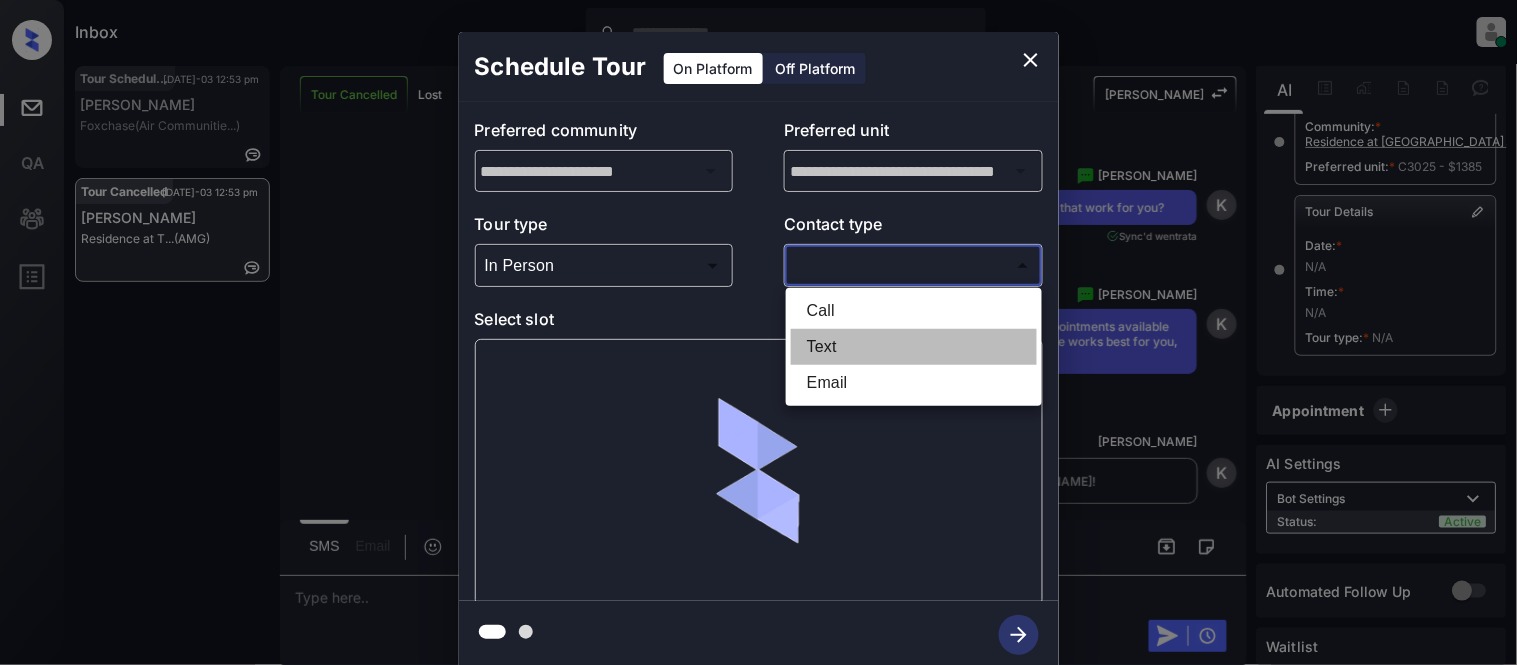 click on "Text" at bounding box center [914, 347] 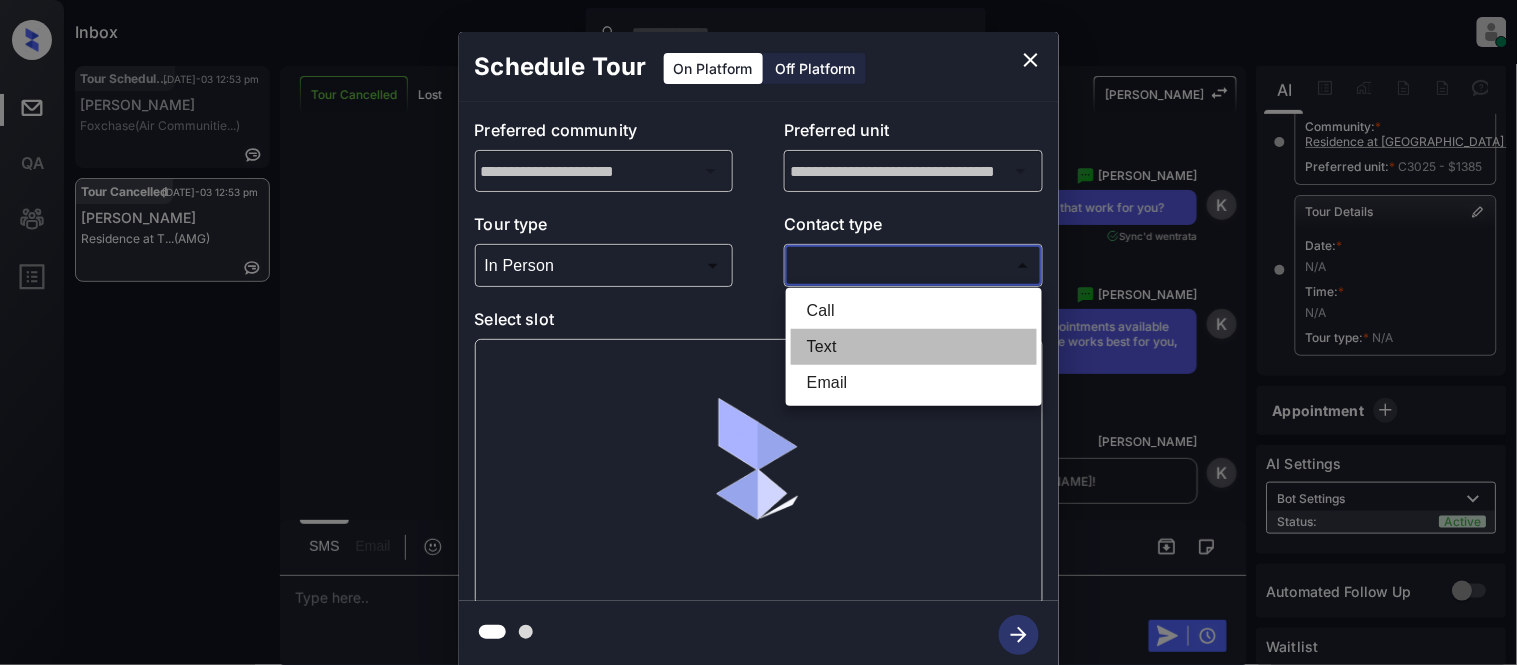 type on "****" 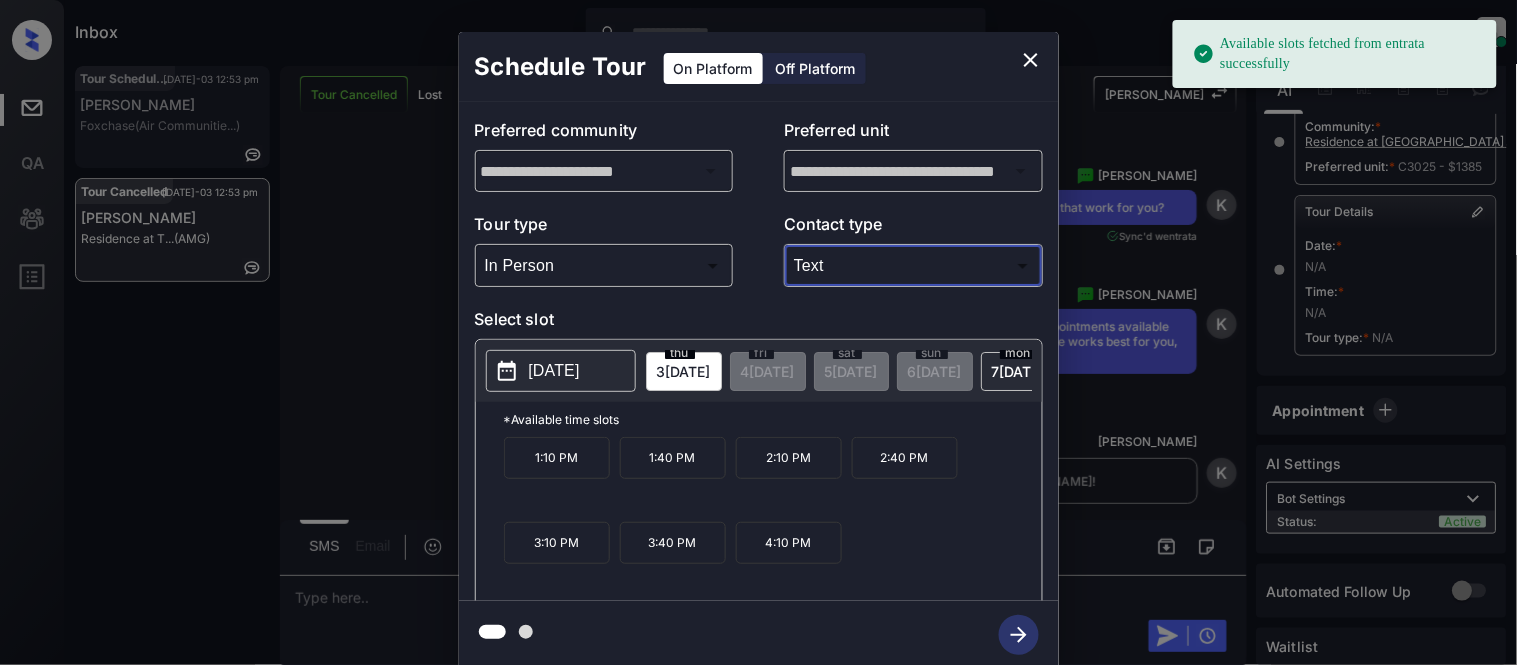 click on "[DATE]" at bounding box center [554, 371] 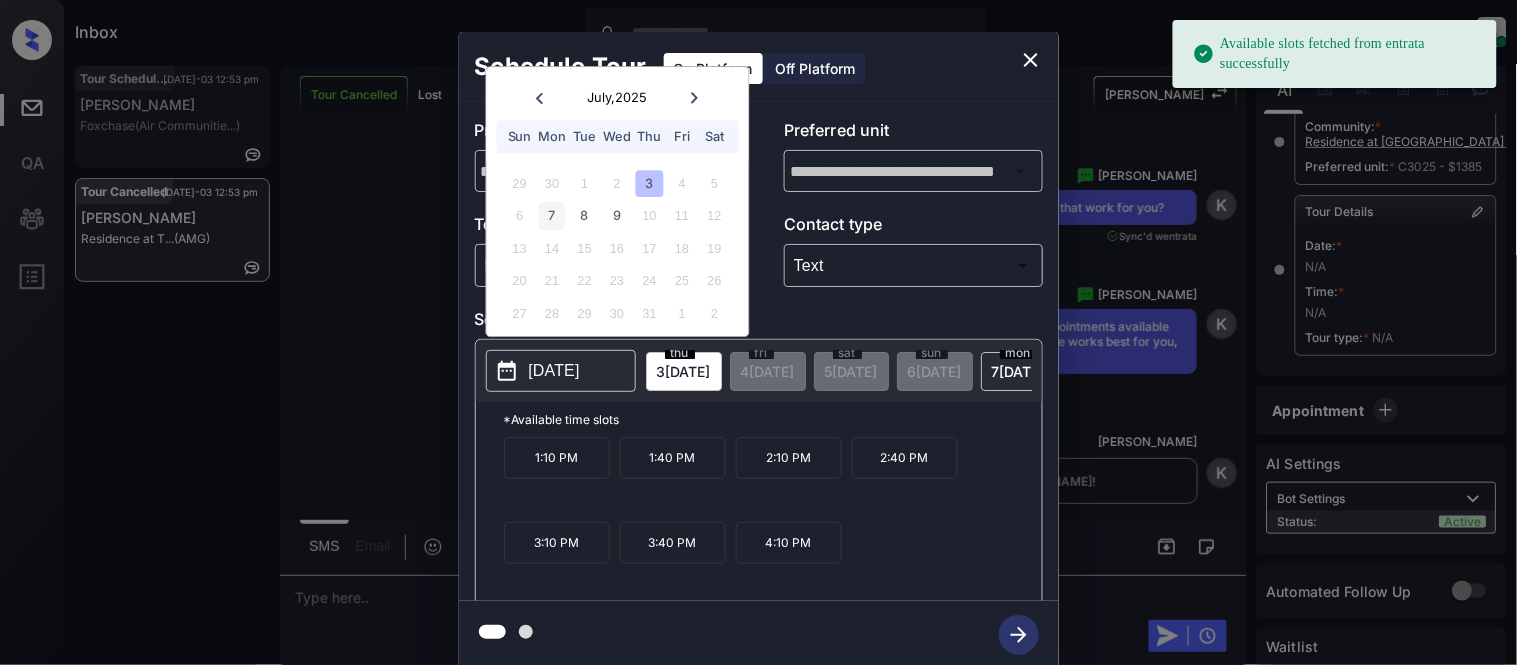 click on "7" at bounding box center (552, 216) 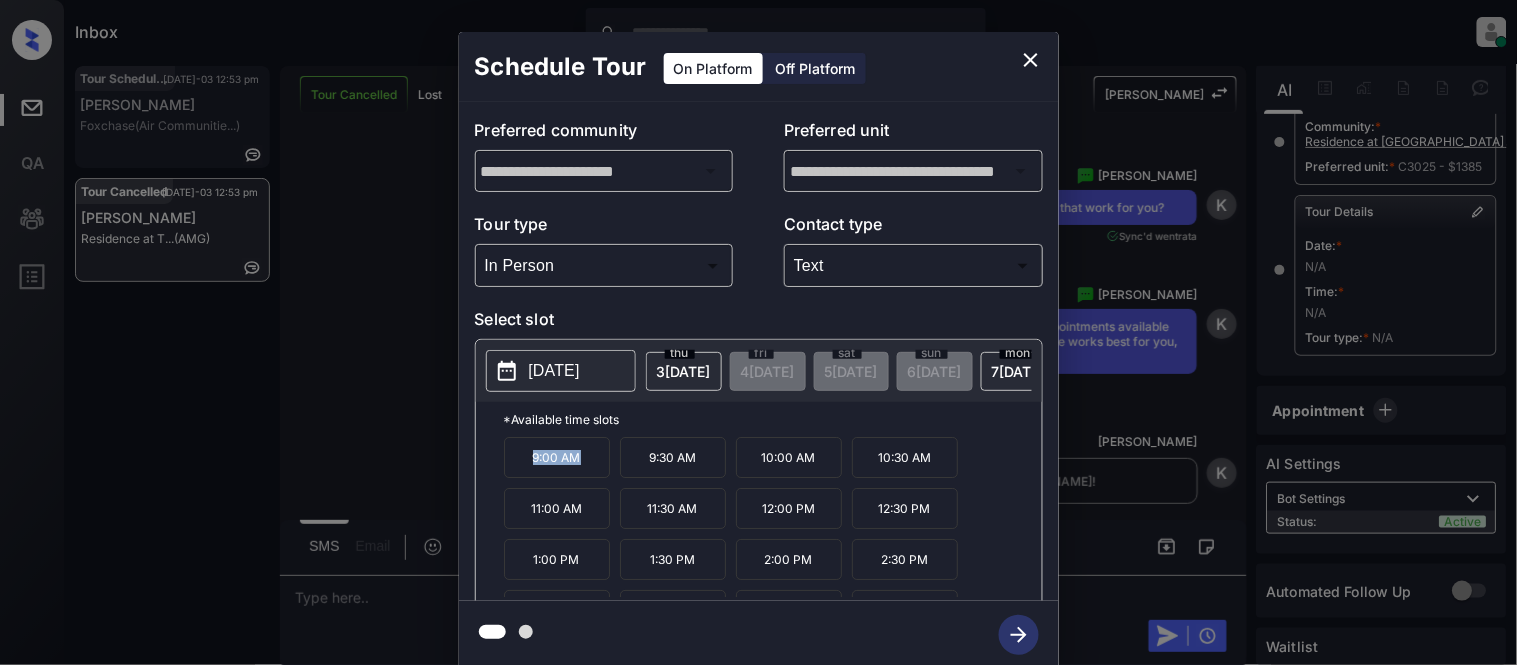 drag, startPoint x: 528, startPoint y: 480, endPoint x: 605, endPoint y: 480, distance: 77 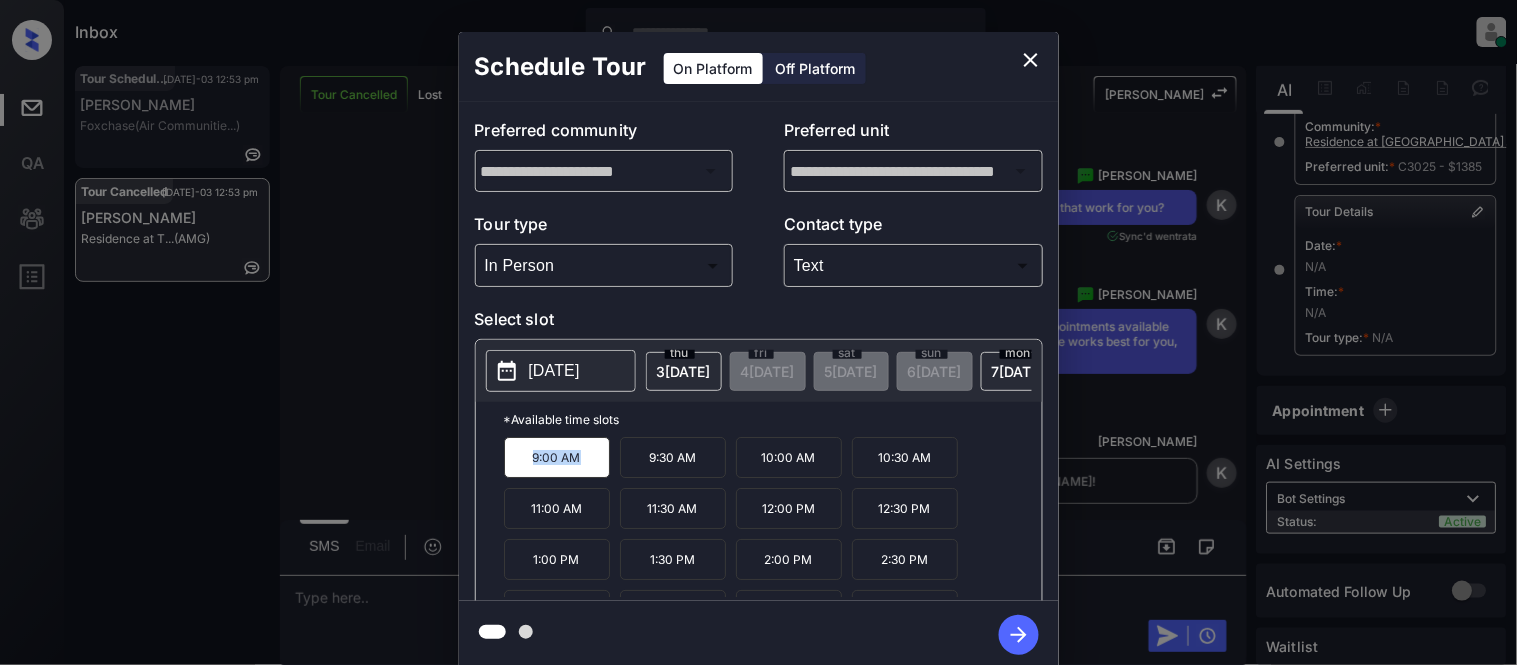copy on "9:00 AM" 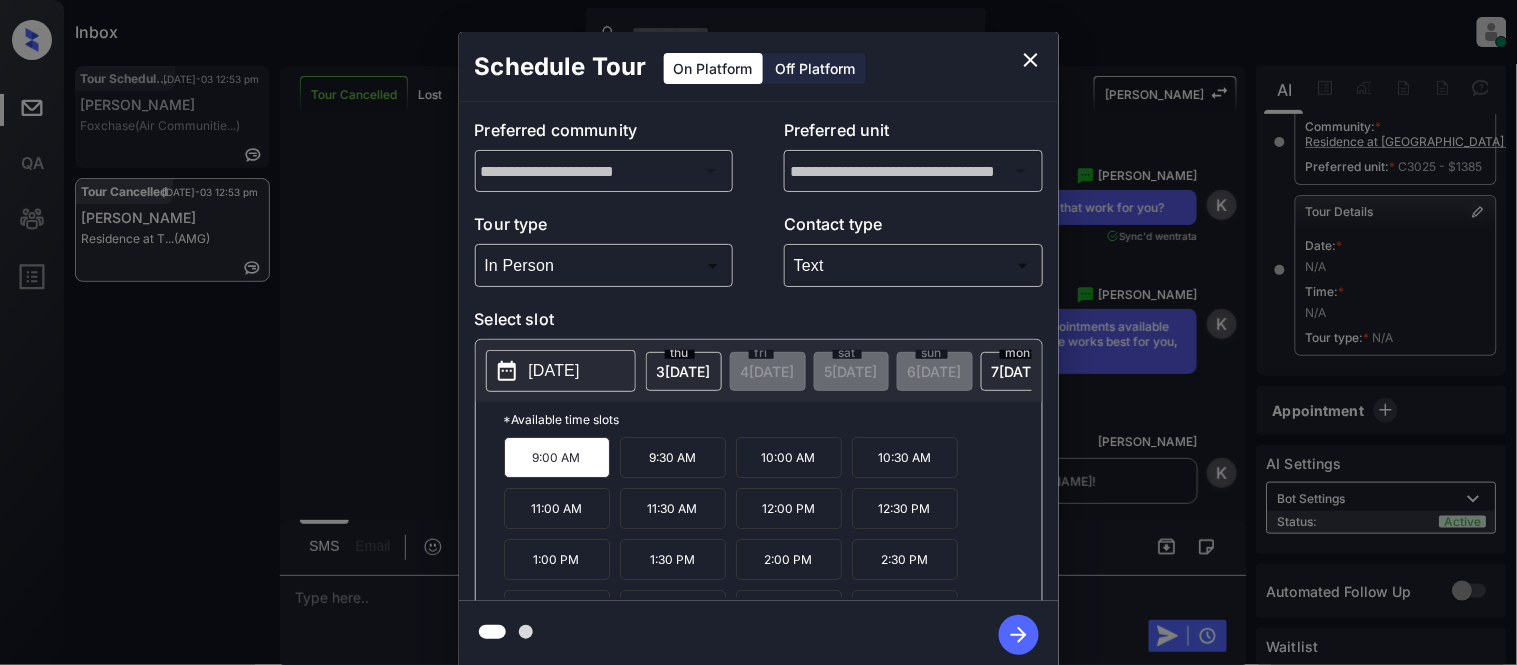 click on "**********" at bounding box center [758, 350] 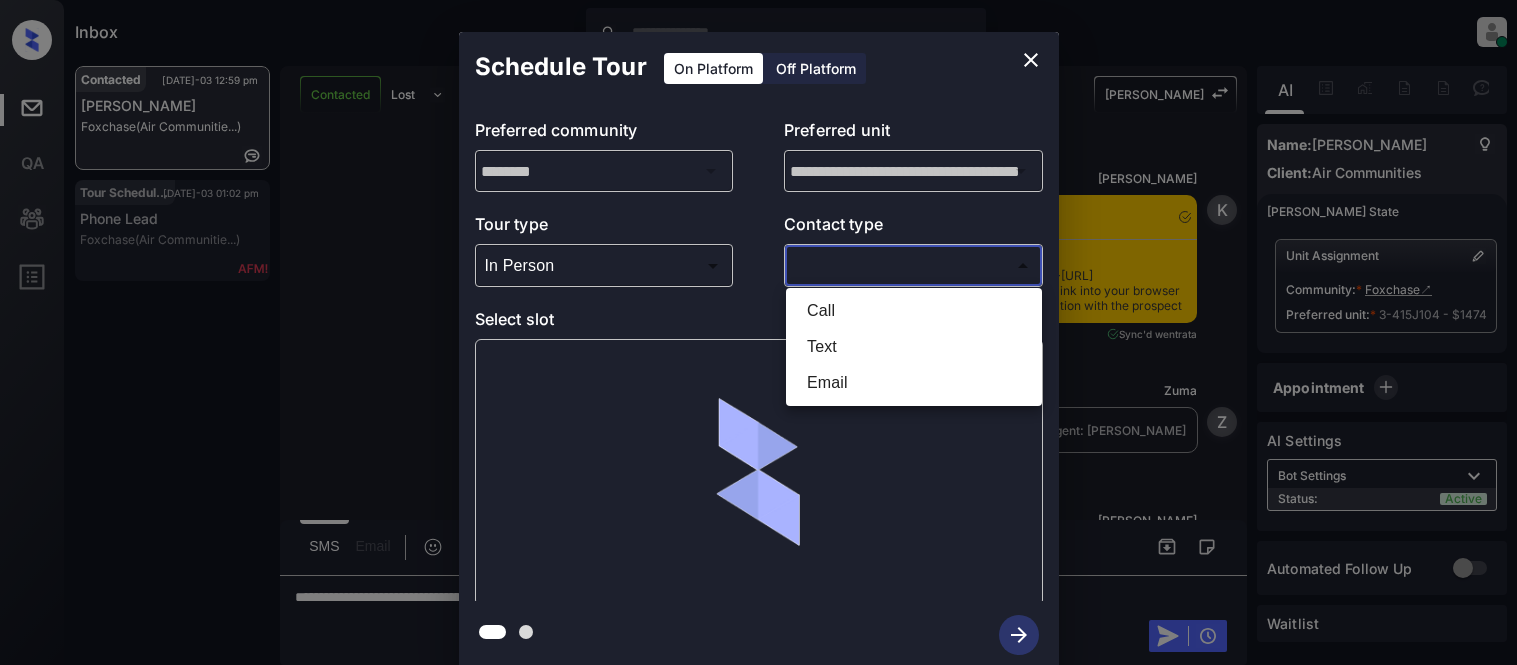 click on "Text" at bounding box center [914, 347] 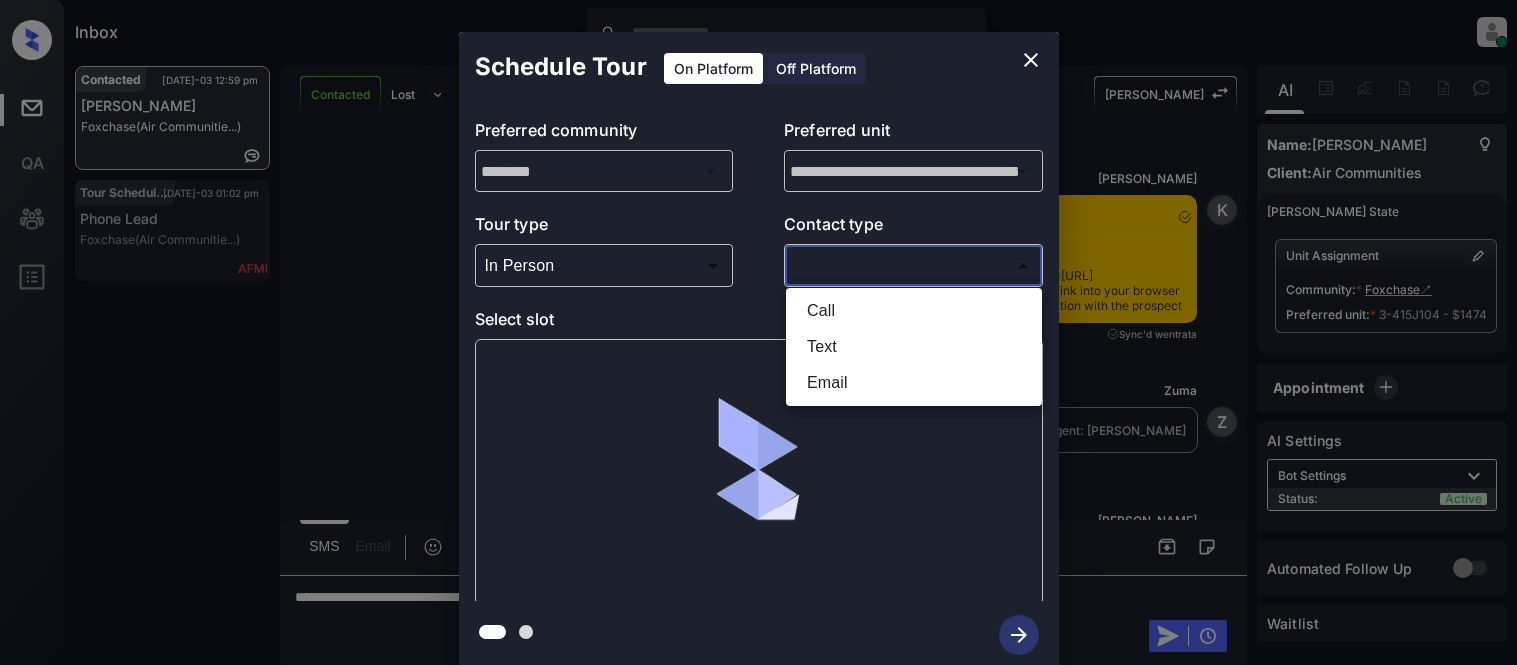 click at bounding box center [758, 332] 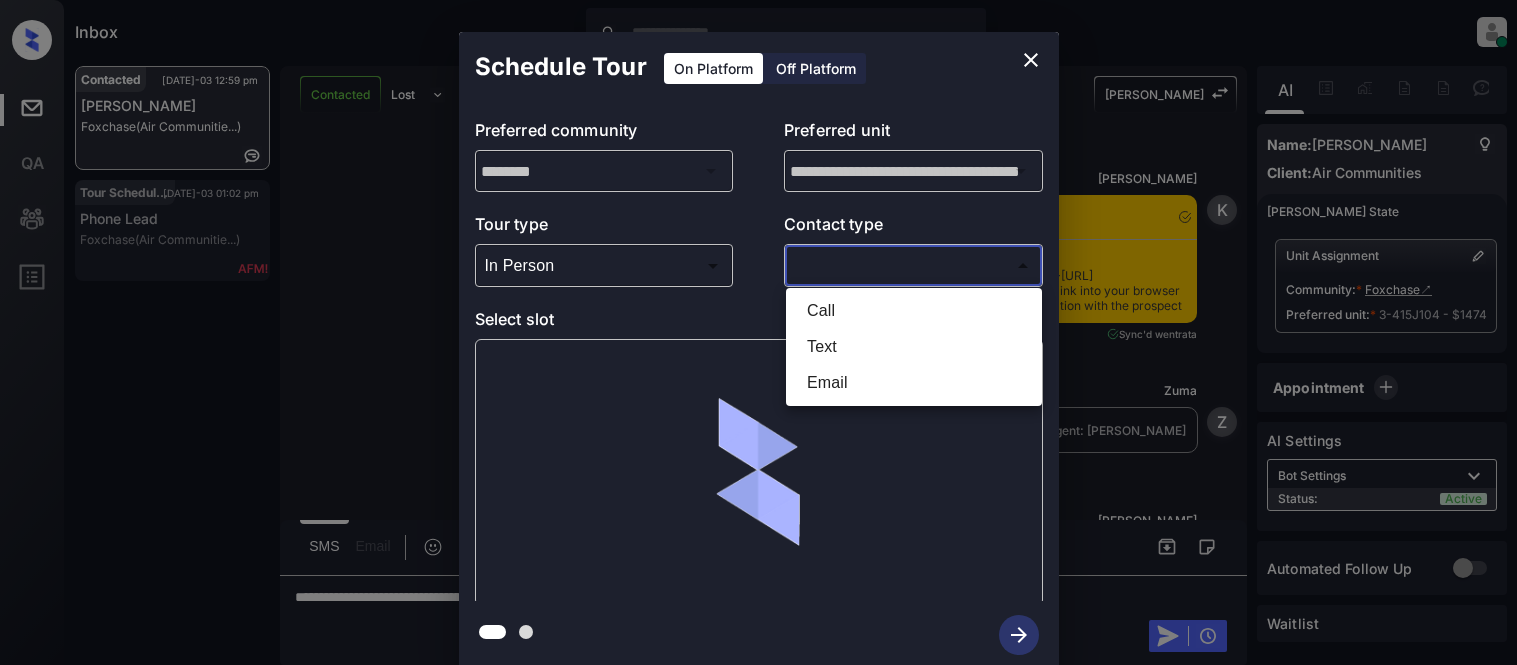 type on "****" 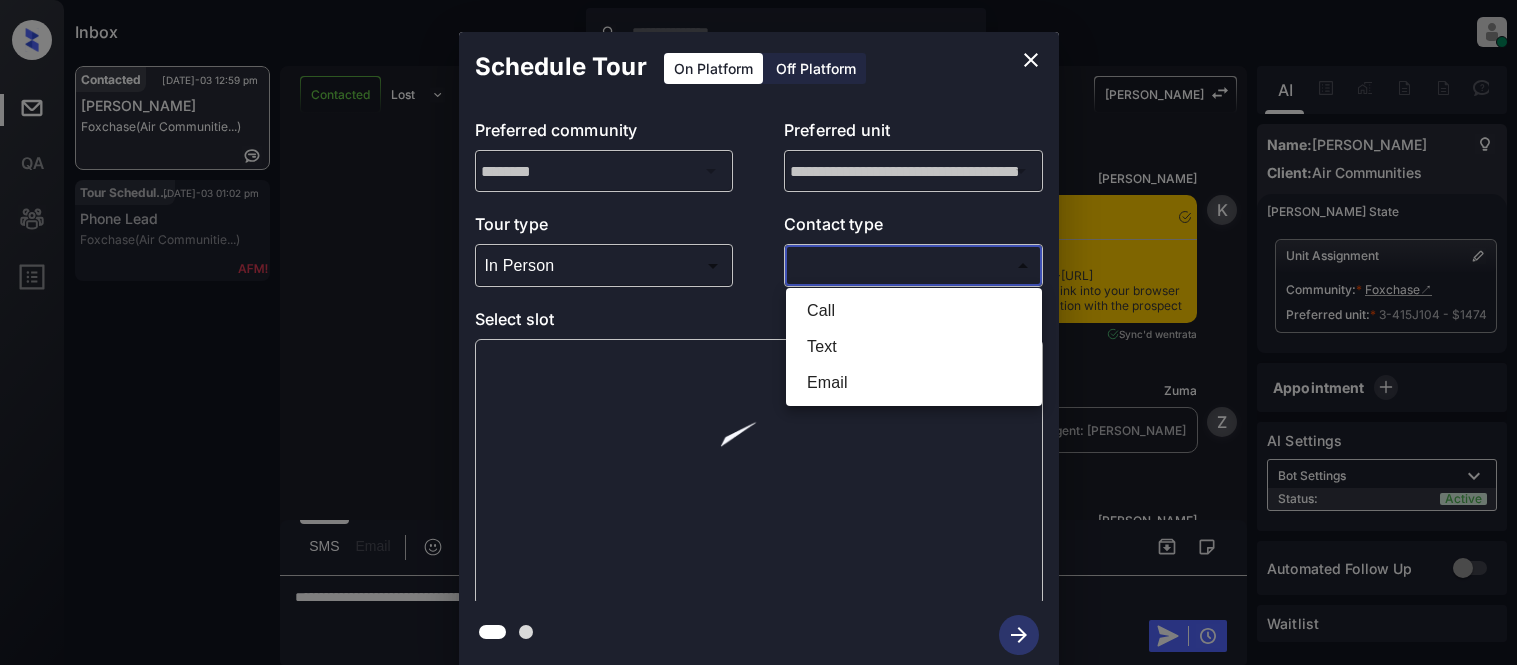 scroll, scrollTop: 0, scrollLeft: 0, axis: both 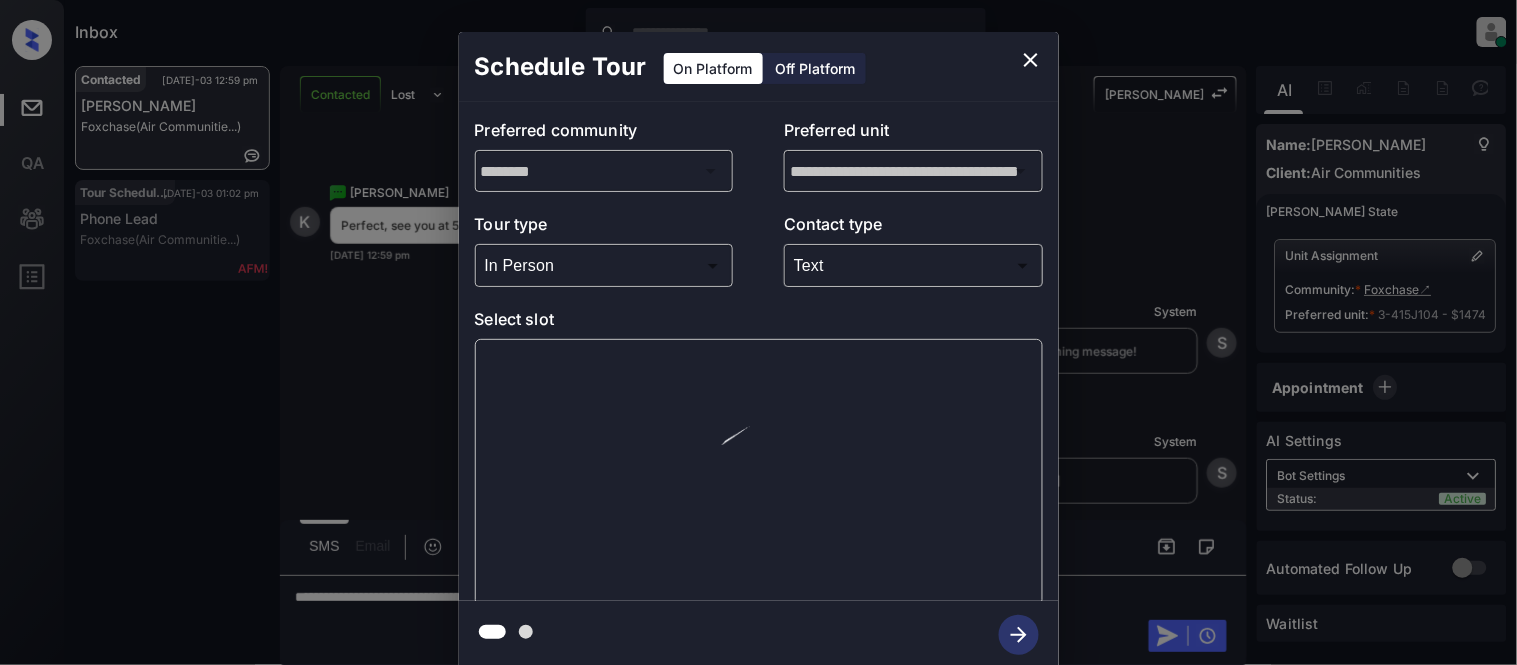 click at bounding box center [759, 472] 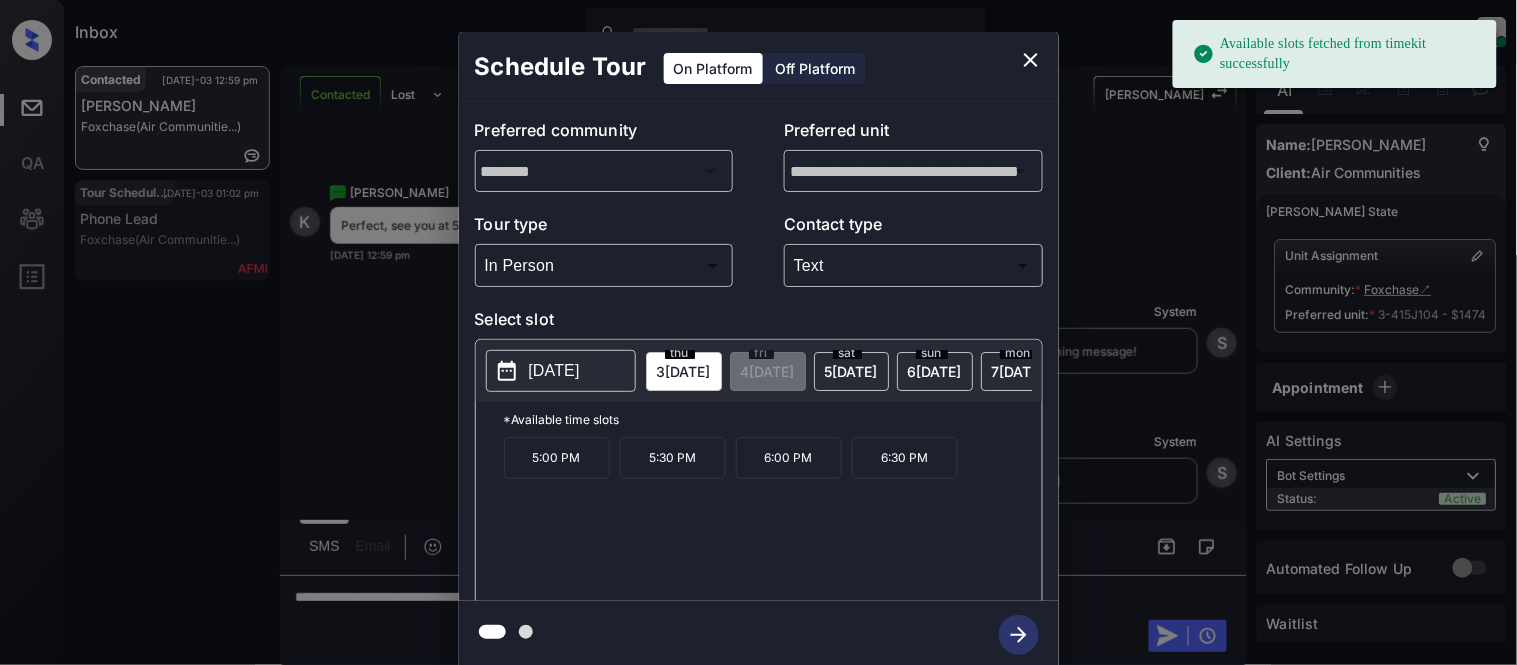 click 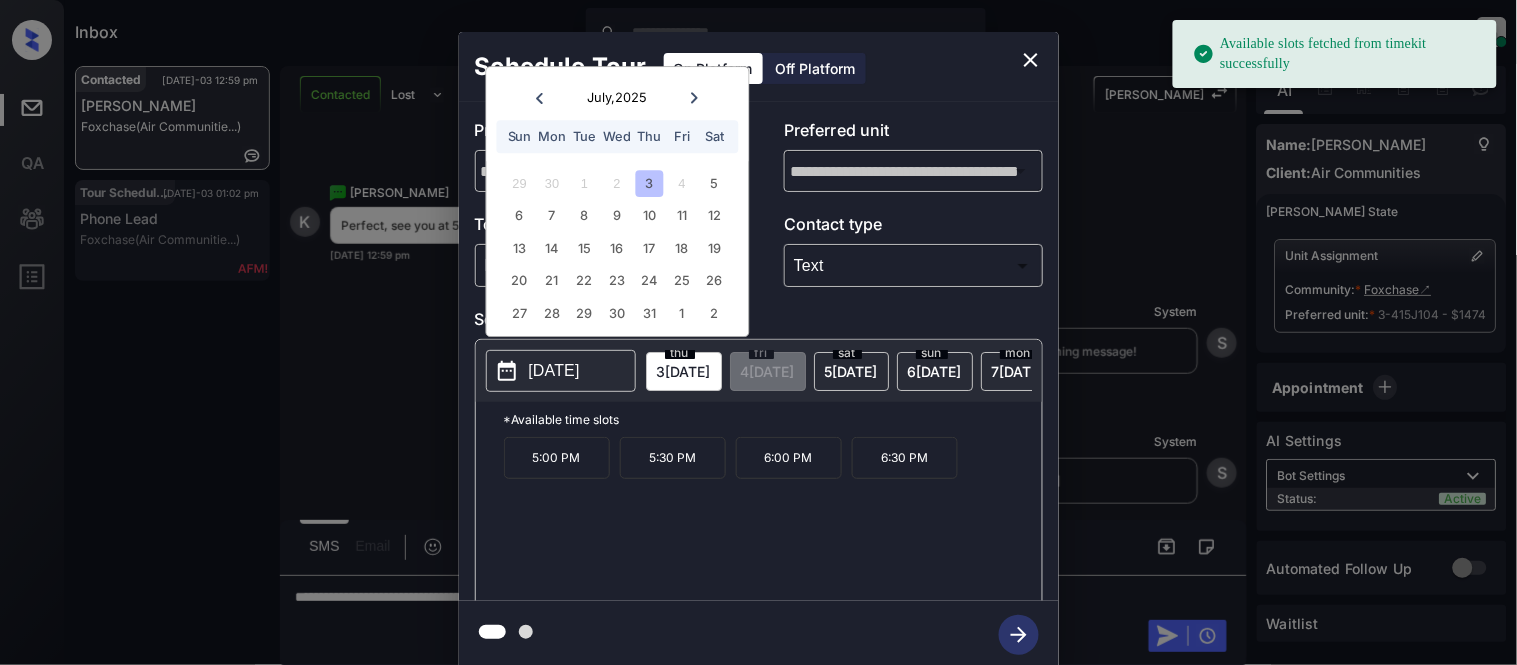 click on "5:00 PM" at bounding box center (557, 458) 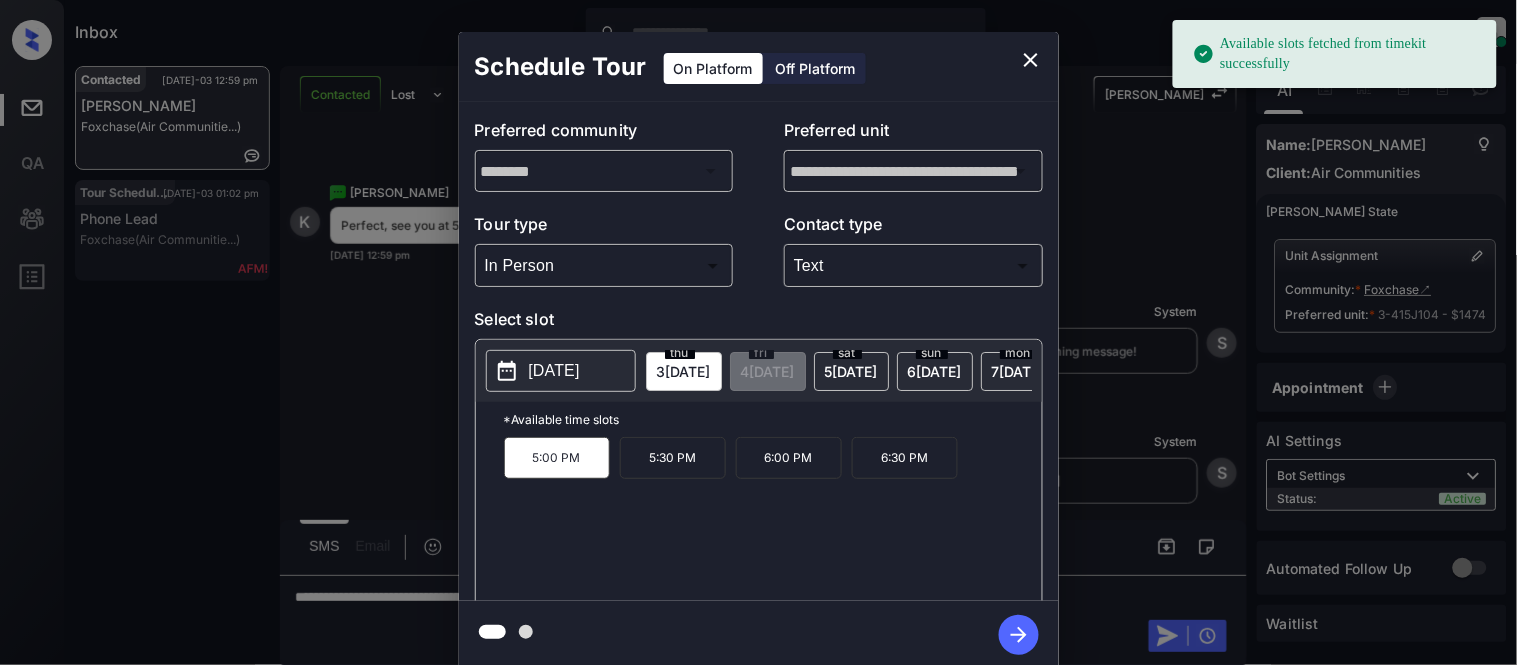 click 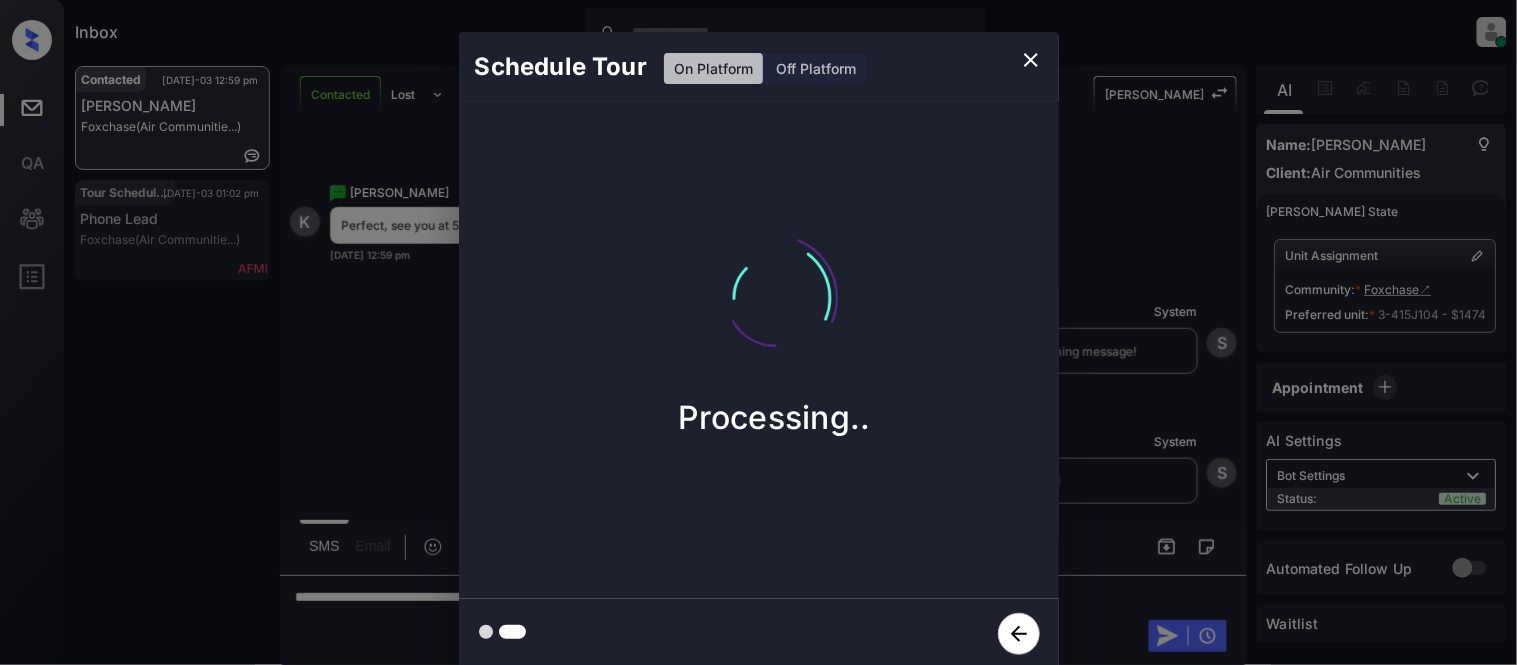 click on "Schedule Tour On Platform Off Platform Processing.." at bounding box center (758, 350) 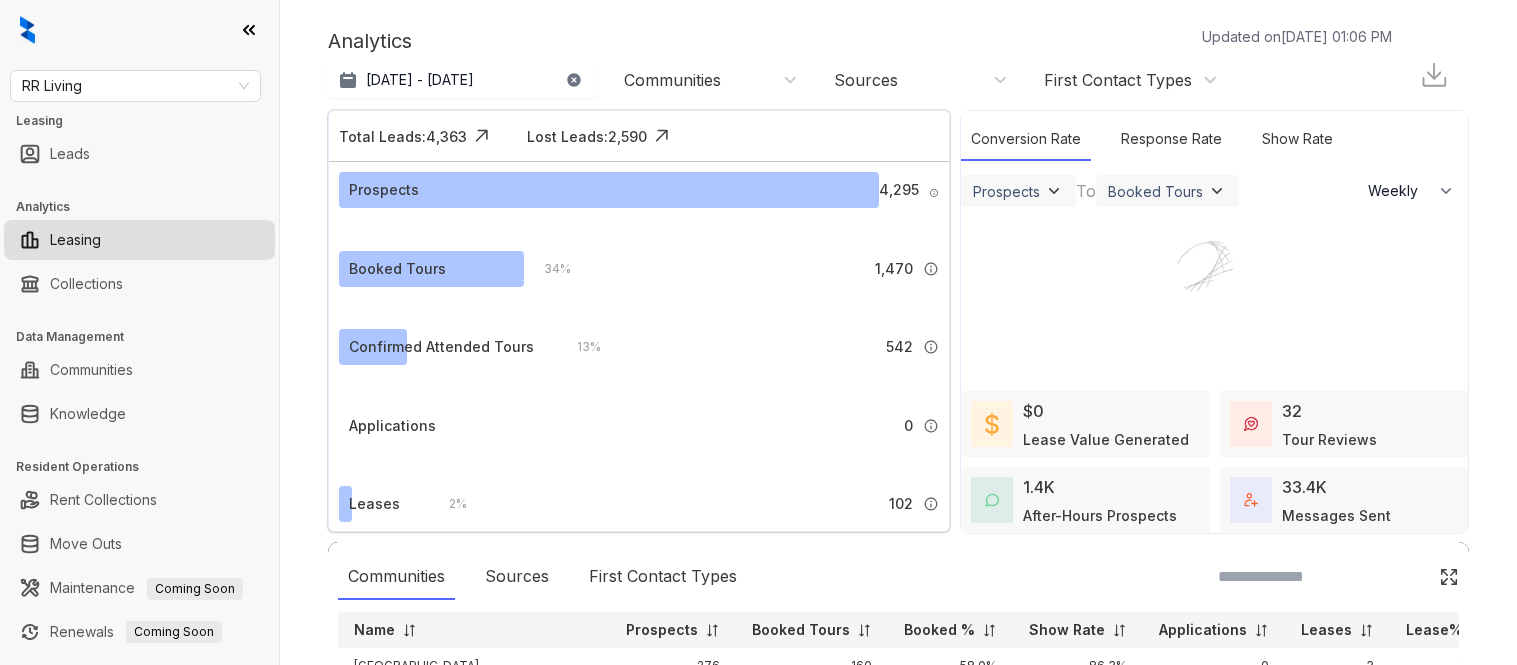 select on "******" 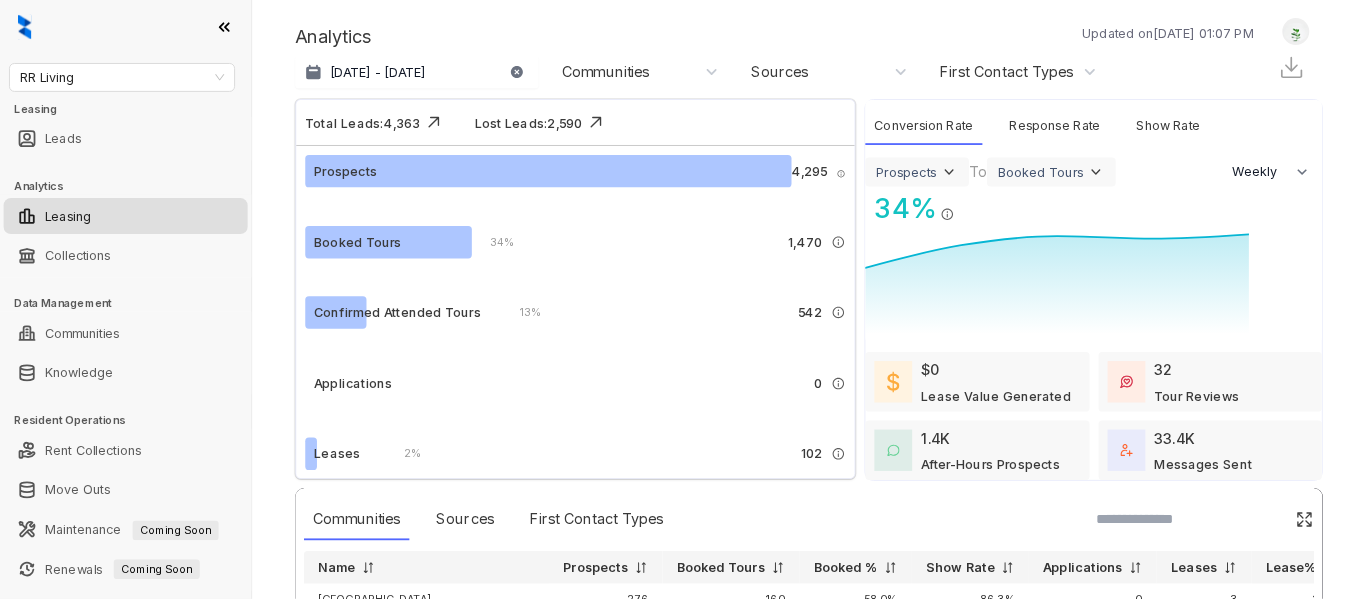 scroll, scrollTop: 0, scrollLeft: 0, axis: both 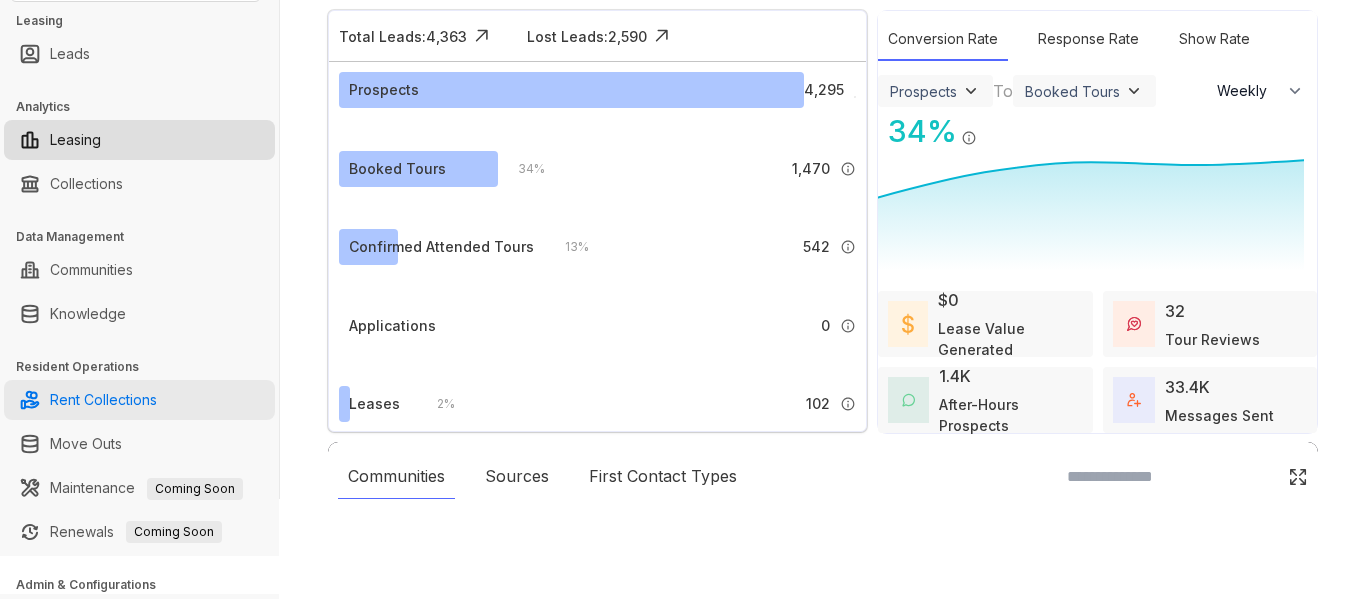 click on "Rent Collections" at bounding box center (103, 400) 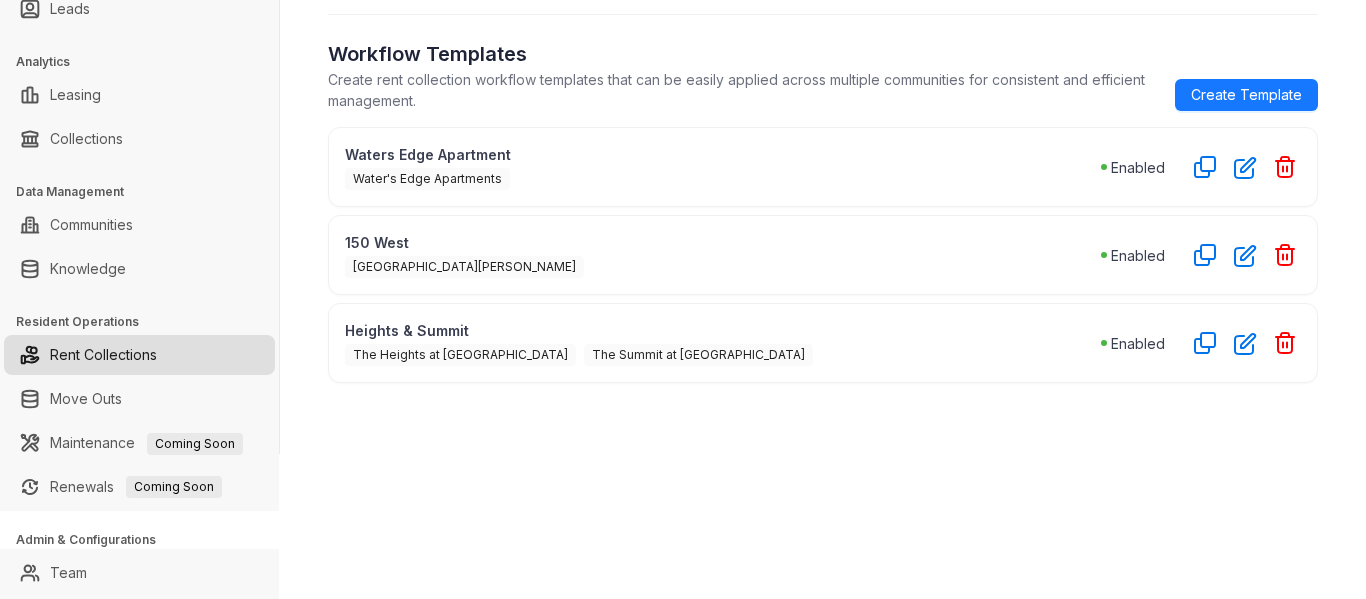 scroll, scrollTop: 187, scrollLeft: 0, axis: vertical 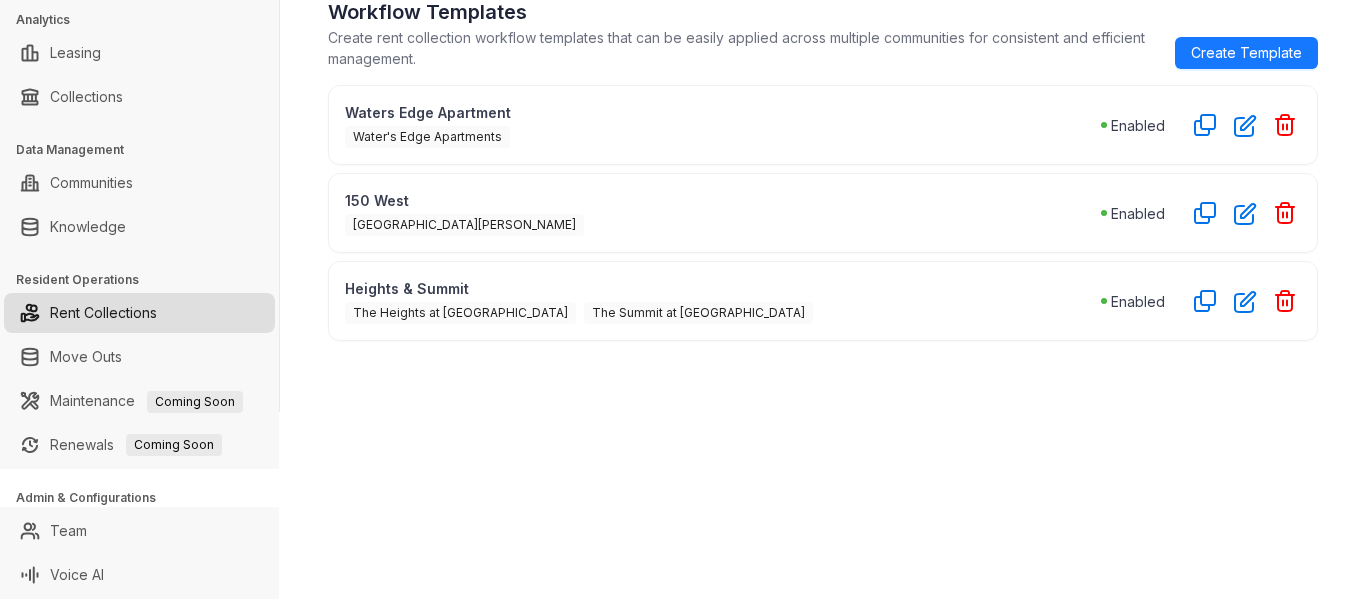 click on "Water's Edge Apartments" at bounding box center (723, 135) 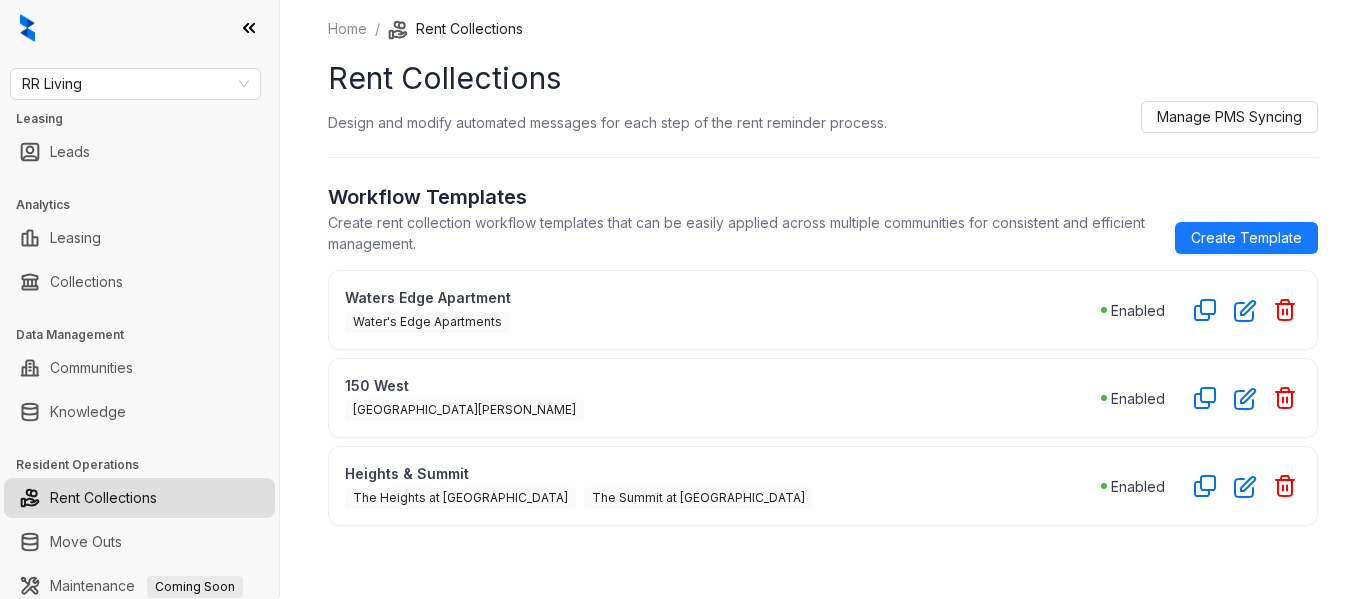 scroll, scrollTop: 0, scrollLeft: 0, axis: both 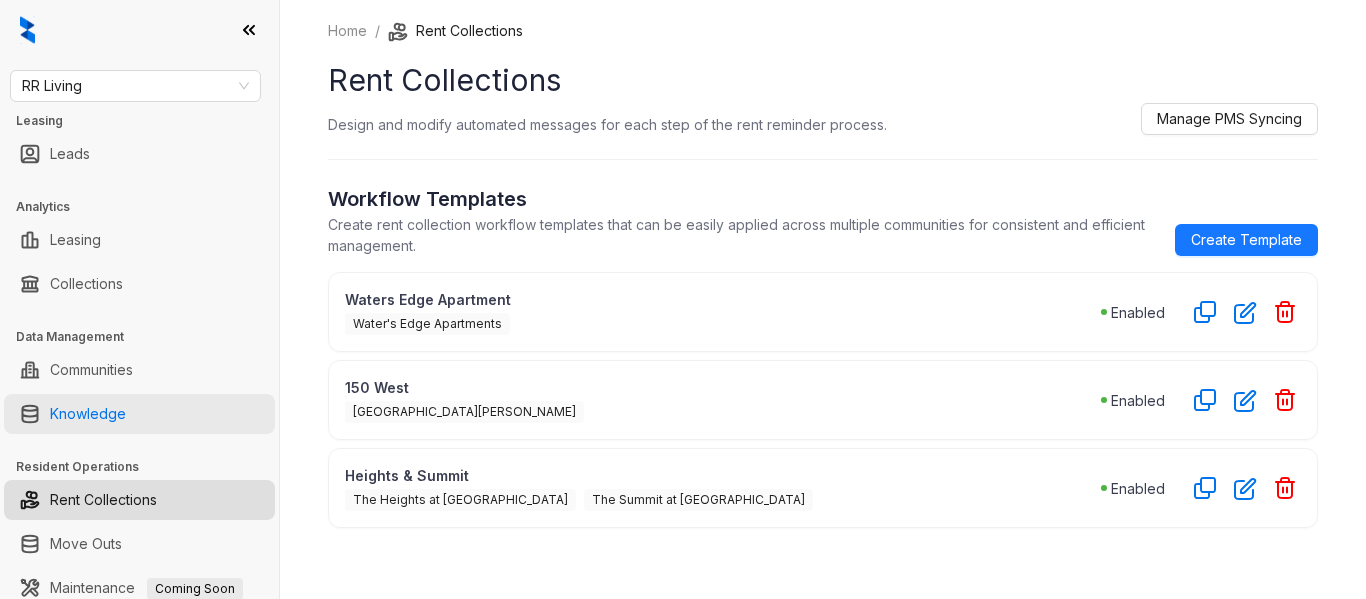 click on "Knowledge" at bounding box center [88, 414] 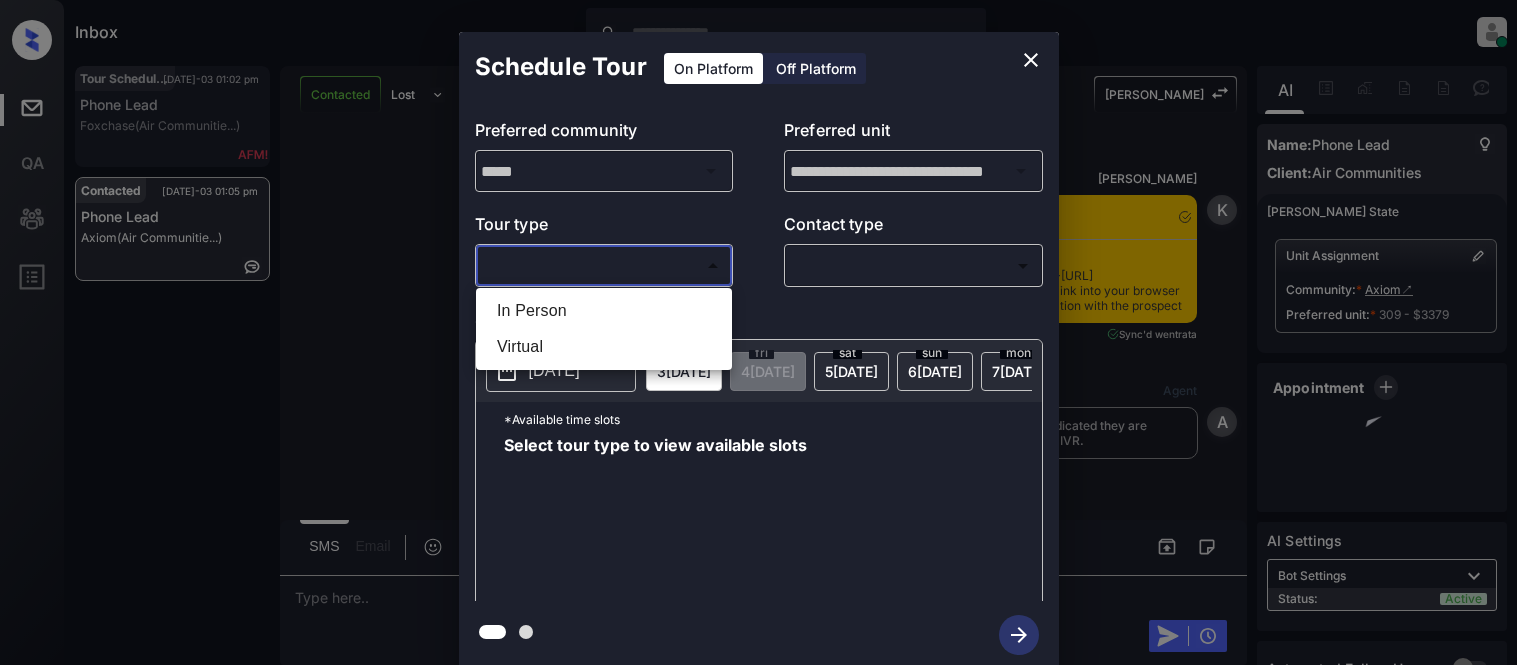 click on "In Person" at bounding box center (604, 311) 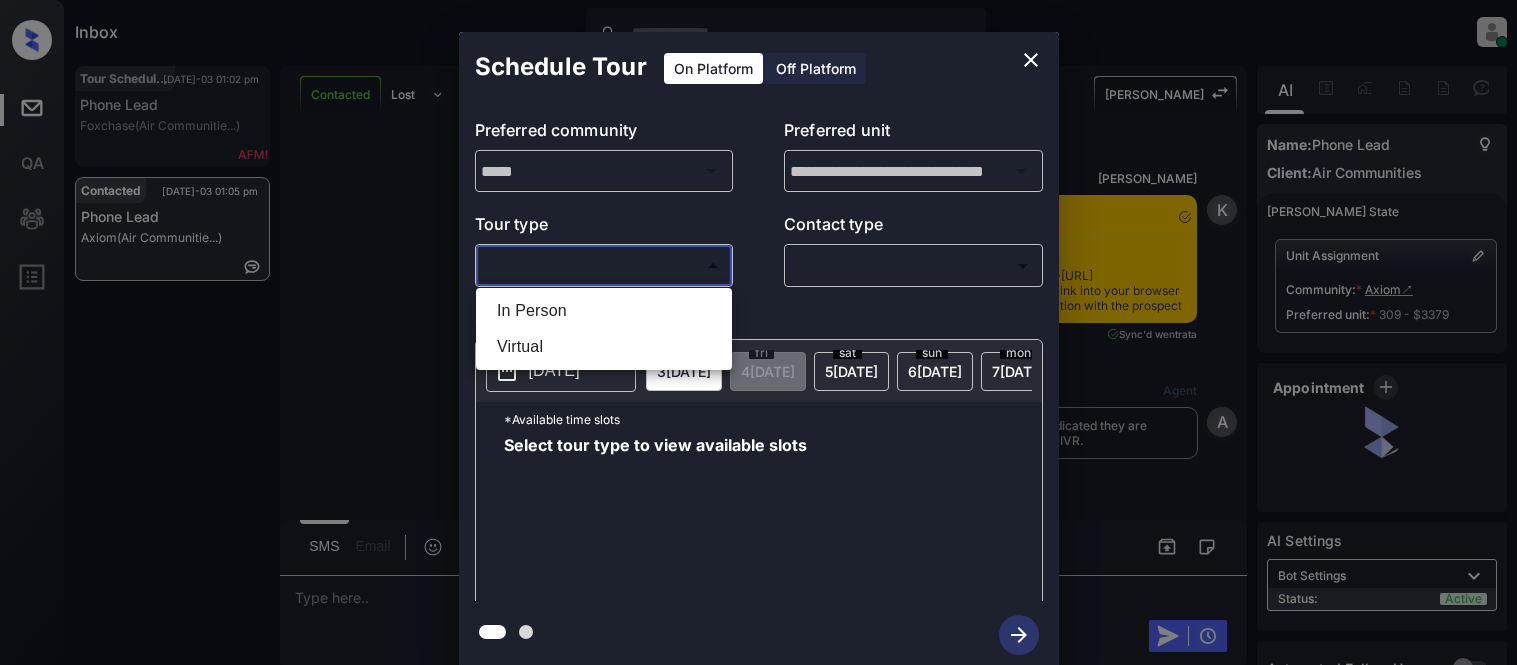 type on "********" 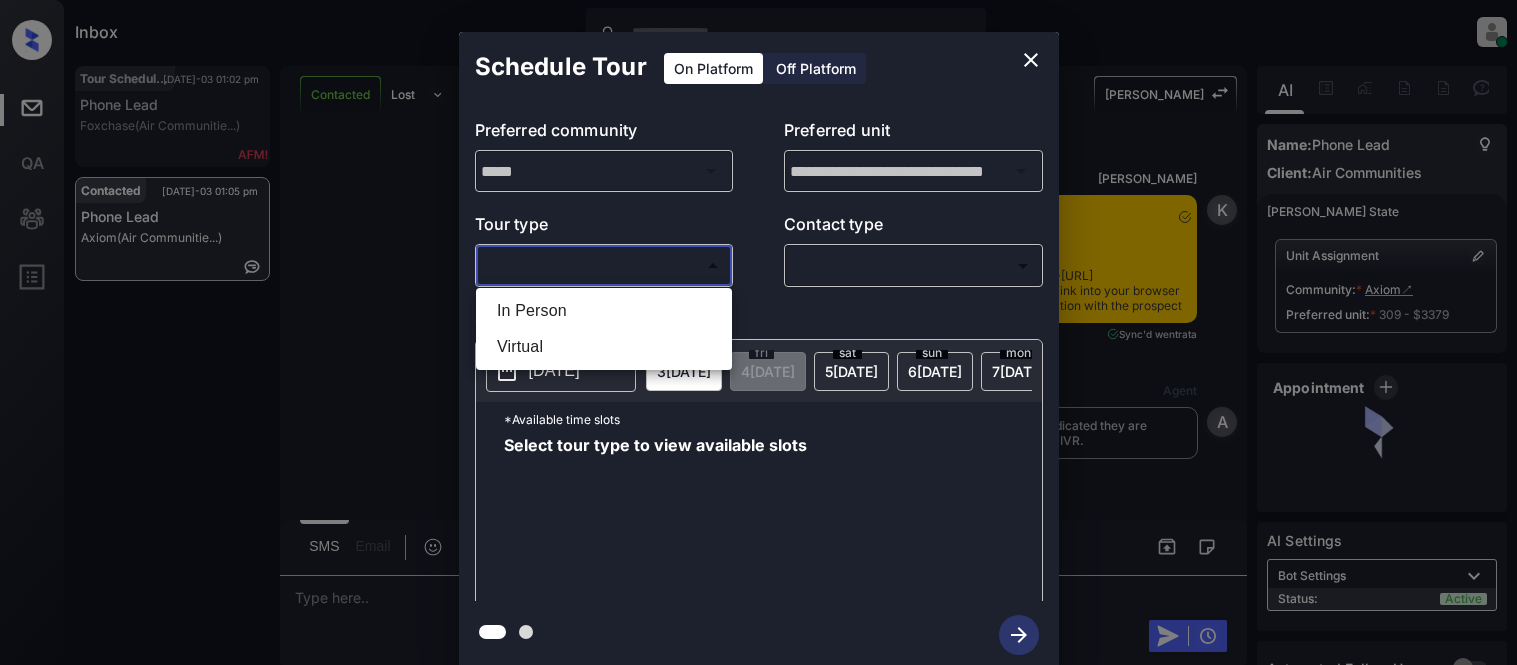 click at bounding box center (758, 332) 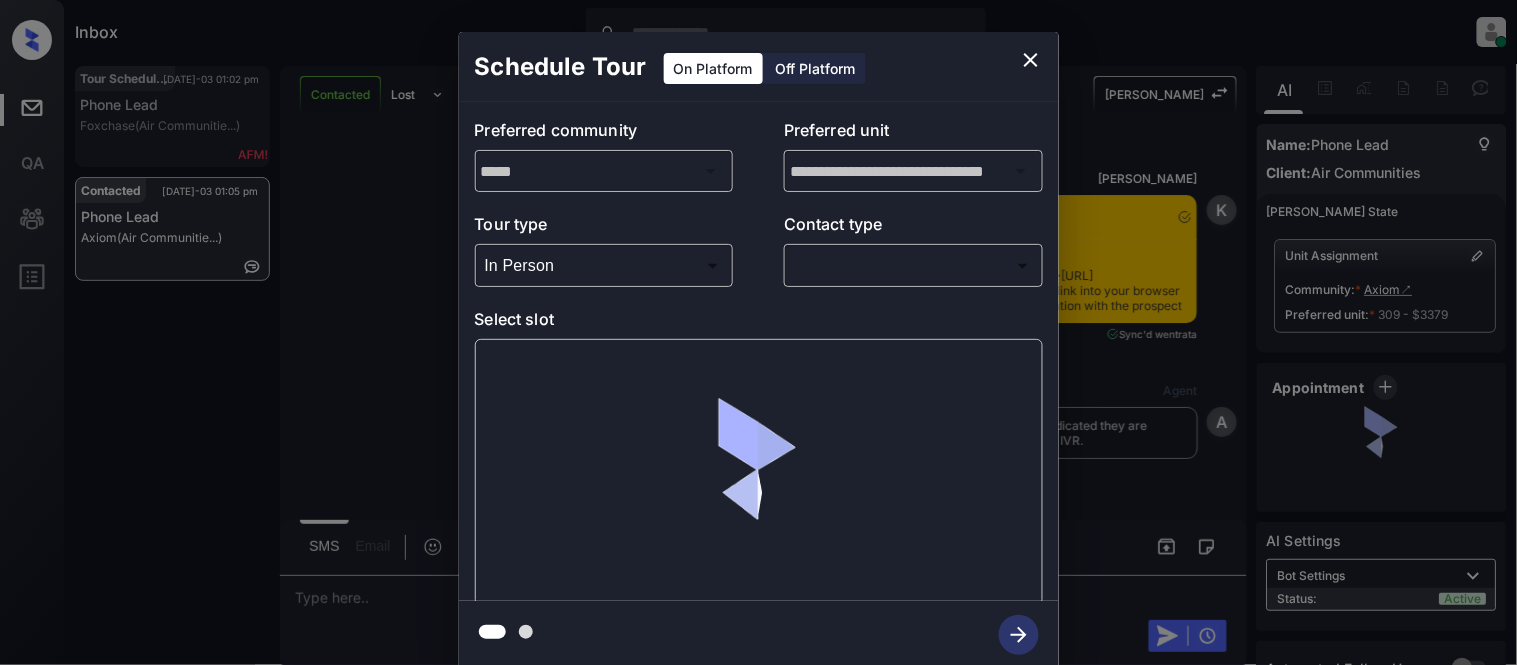 scroll, scrollTop: 1987, scrollLeft: 0, axis: vertical 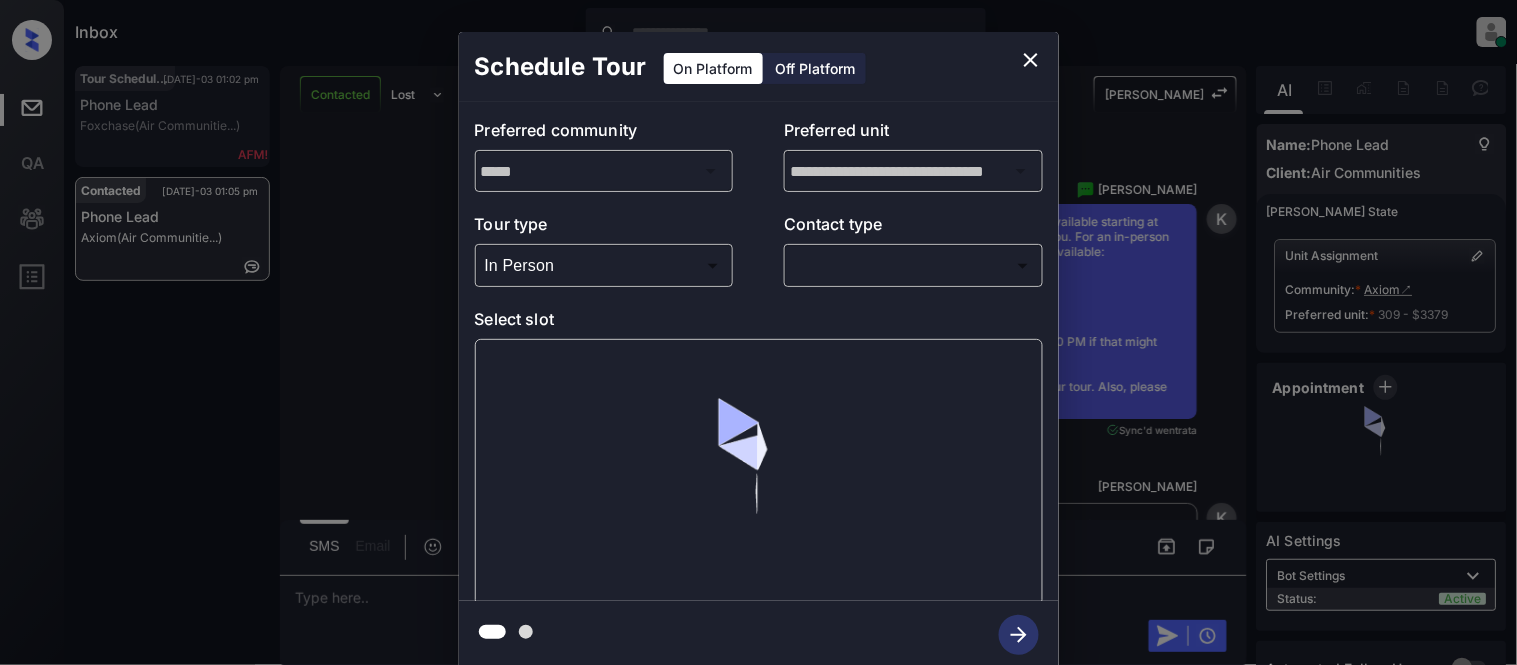 click on "Inbox Kristina Cataag Online Set yourself   offline Set yourself   on break Profile Switch to  light  mode Sign out Tour Scheduled Jul-03 01:02 pm   Phone Lead Foxchase  (Air Communitie...) Contacted Jul-03 01:05 pm   Phone Lead Axiom  (Air Communitie...) Contacted Lost Lead Sentiment: Angry Upon sliding the acknowledgement:  Lead will move to lost stage. * ​ SMS and call option will be set to opt out. AFM will be turned off for the lead. Kelsey New Message Kelsey Notes Note: <a href="https://conversation.getzuma.com/68669df0d476dac5a316d3fe">https://conversation.getzuma.com/68669df0d476dac5a316d3fe</a> - Paste this link into your browser to view Kelsey’s conversation with the prospect Jul 03, 2025 08:12 am  Sync'd w  entrata K New Message Agent Lead created because they indicated they are interested in leasing via Zuma IVR. Jul 03, 2025 08:12 am A New Message Kelsey Due to the activation of disableLeadTransfer feature flag, Kelsey will no longer transfer ownership of this CRM guest card K New Message Z A" at bounding box center (758, 332) 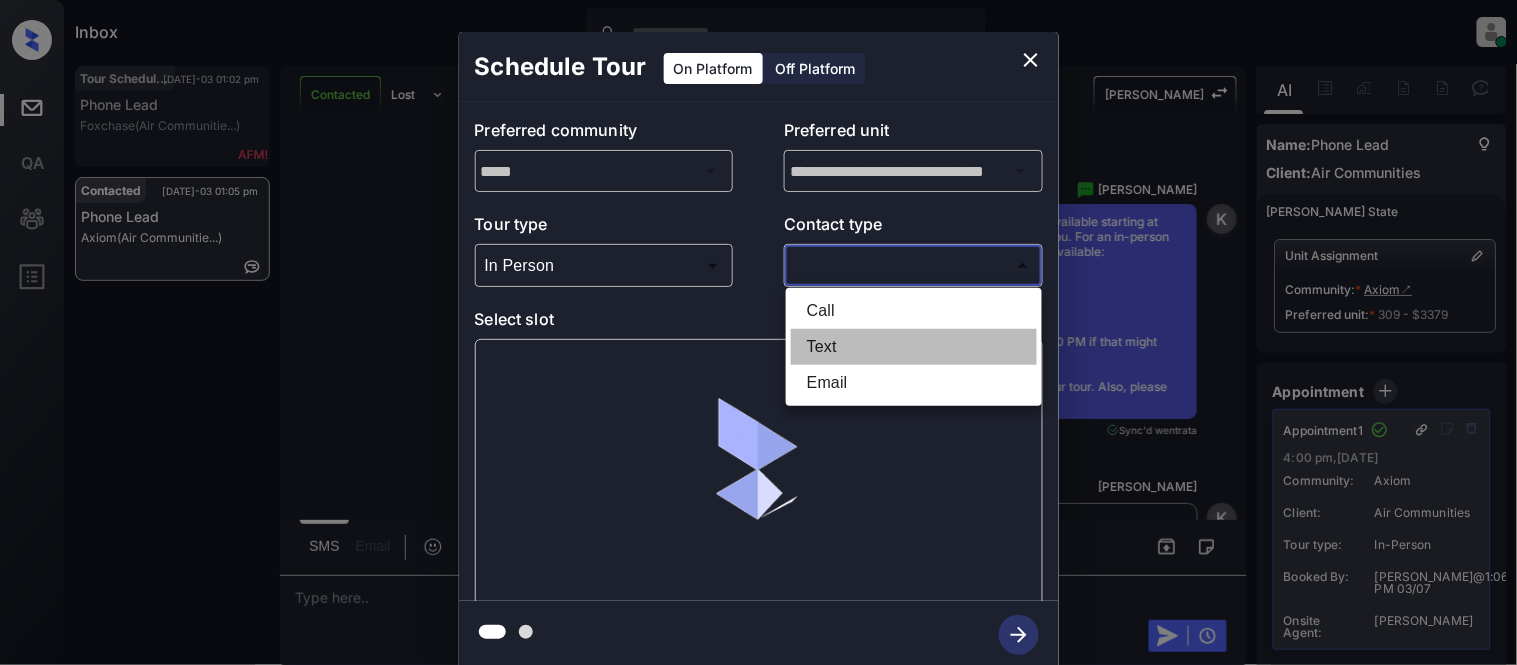 click on "Text" at bounding box center (914, 347) 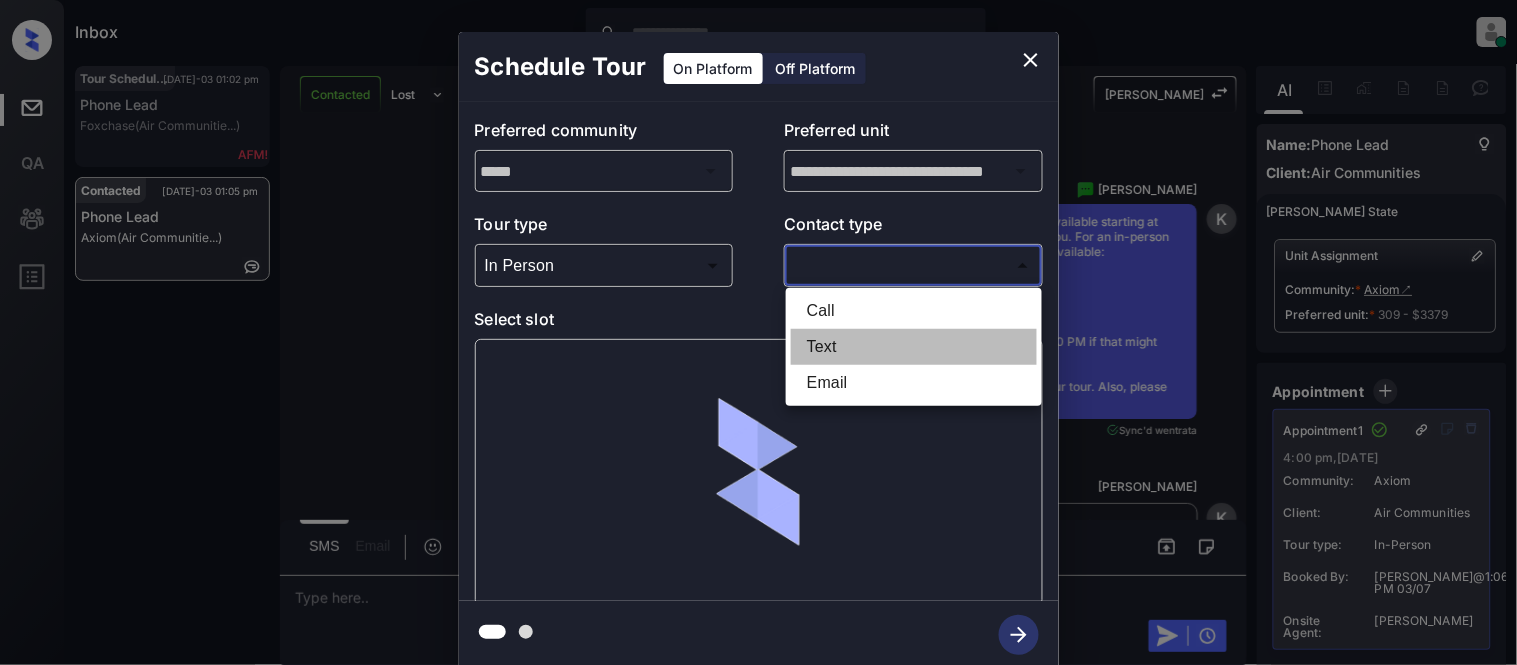 type on "****" 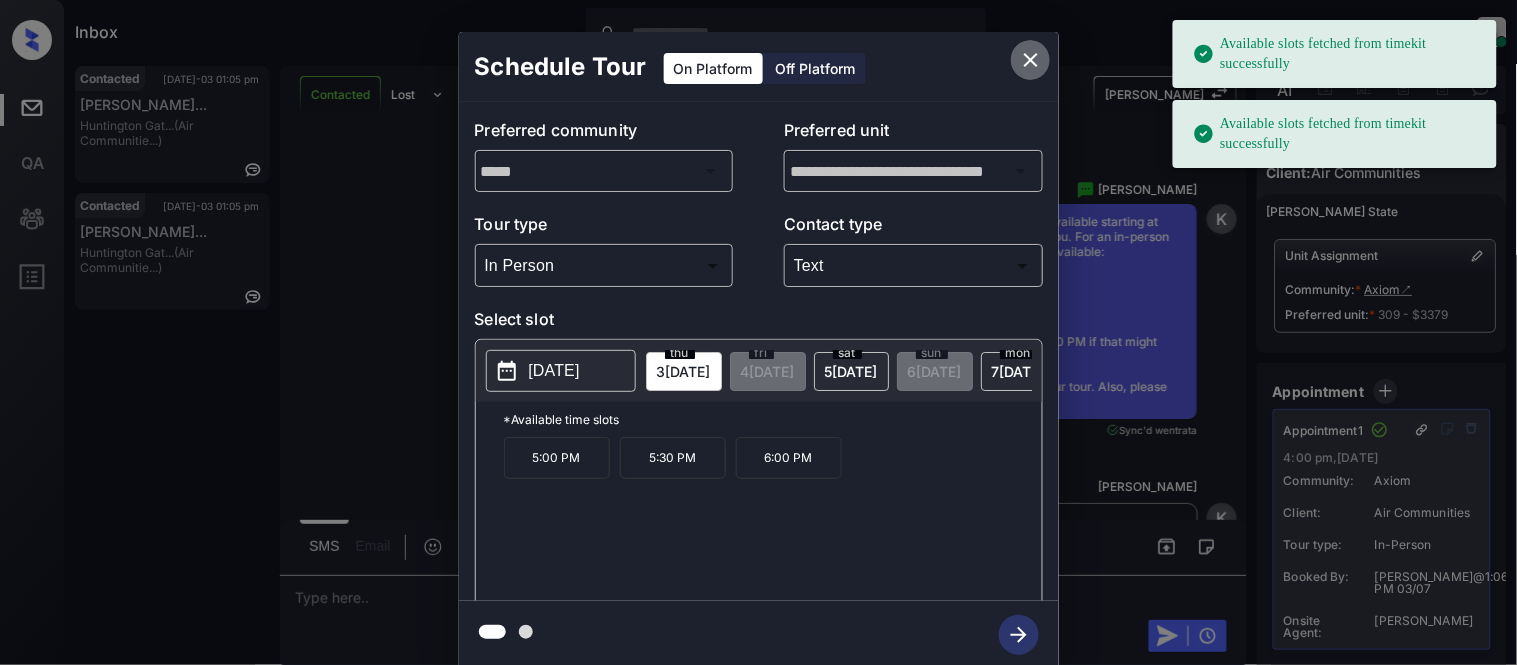 click 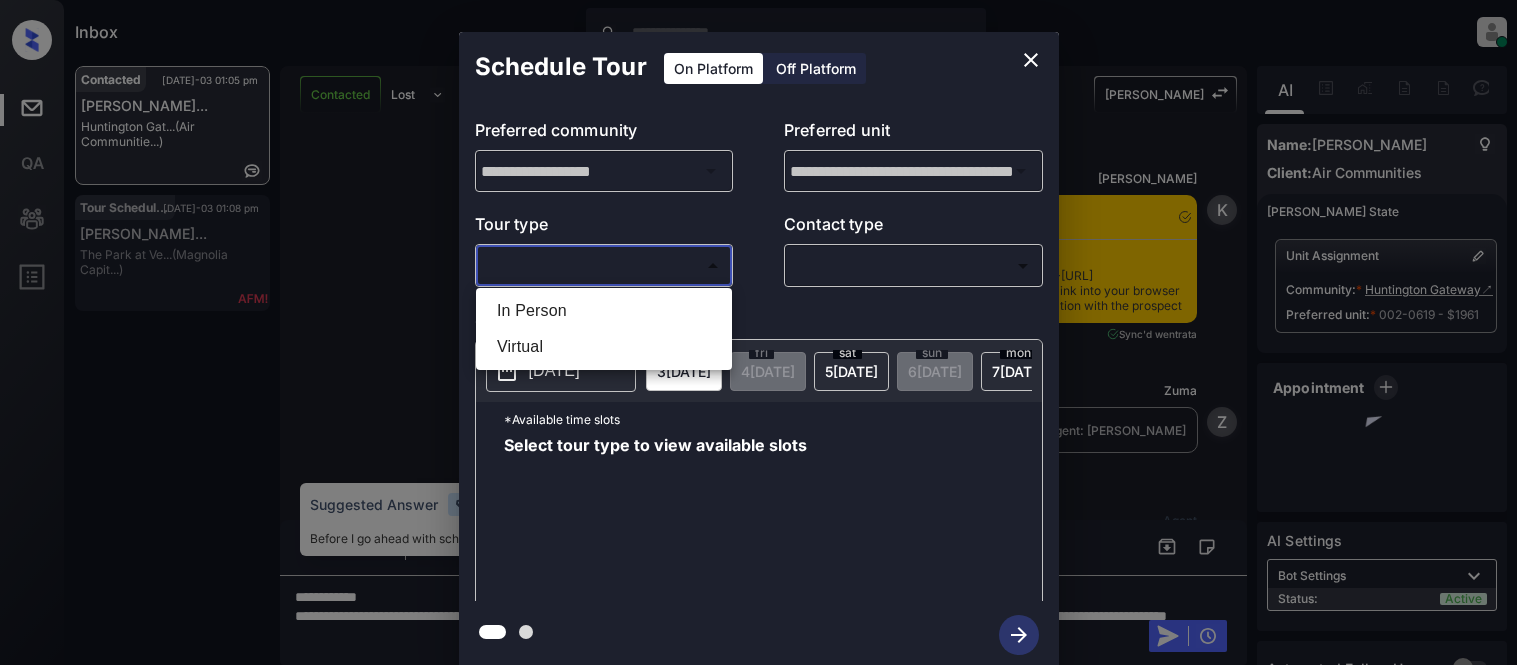 scroll, scrollTop: 0, scrollLeft: 0, axis: both 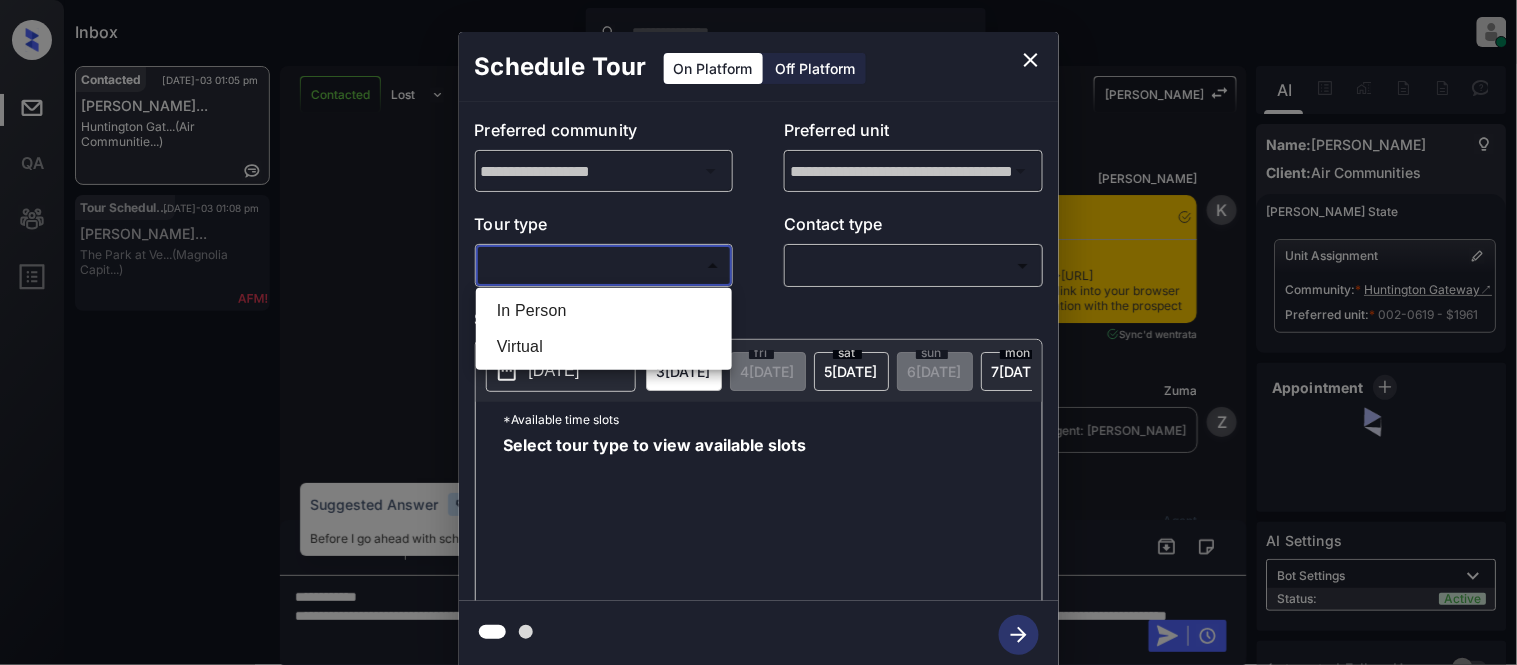 click on "In Person" at bounding box center [604, 311] 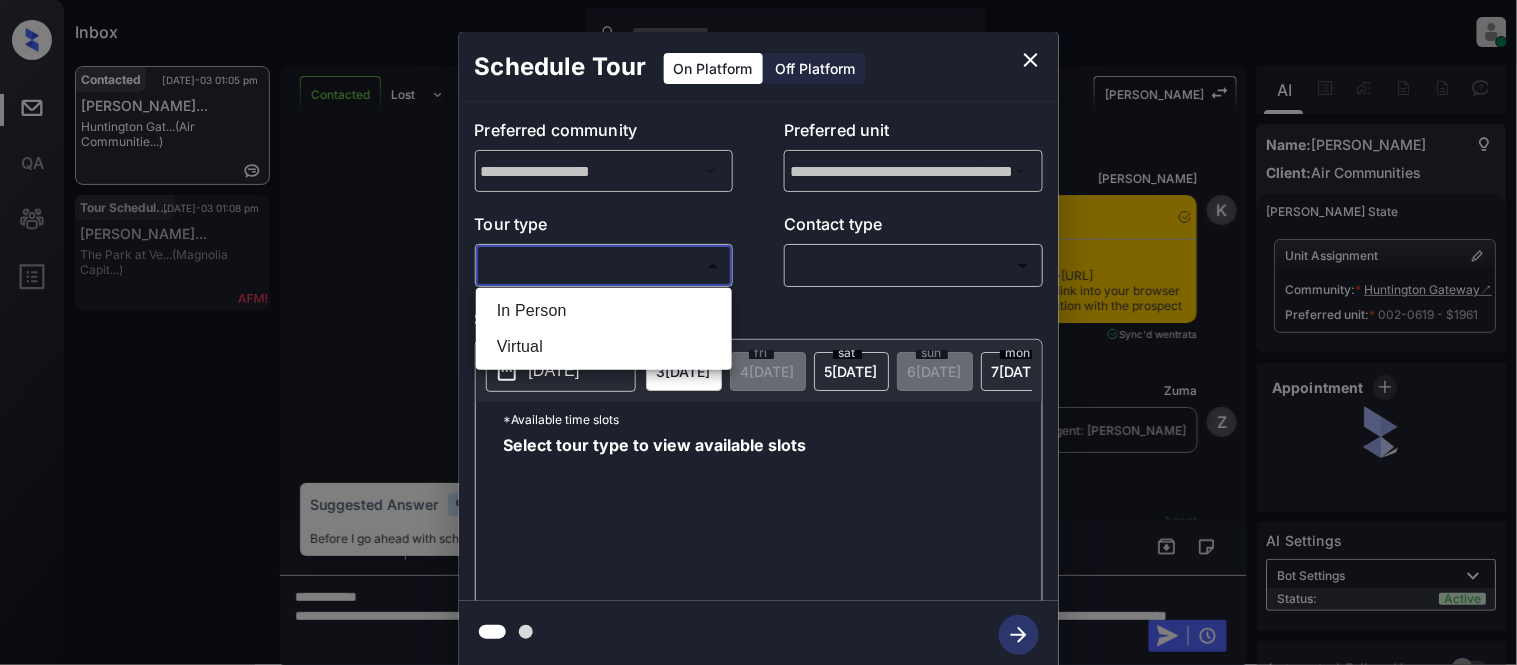 type on "********" 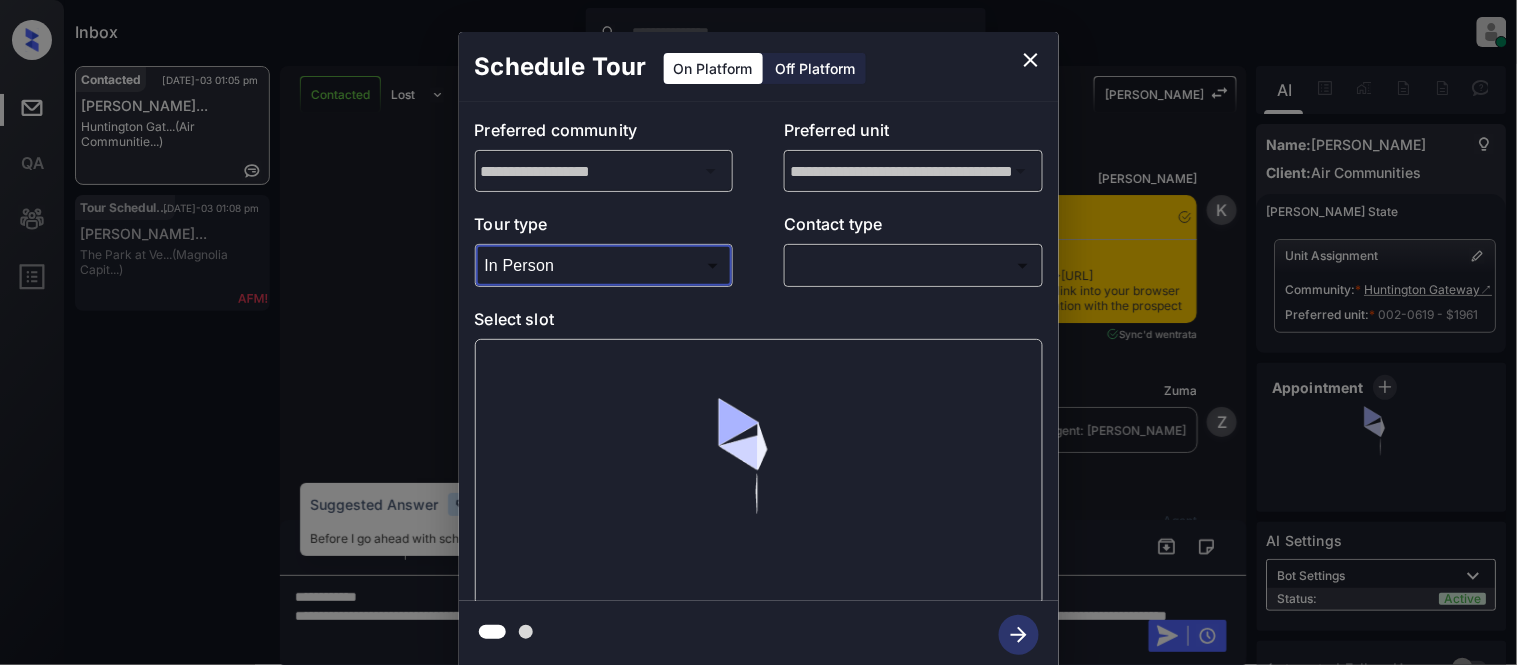 scroll, scrollTop: 1547, scrollLeft: 0, axis: vertical 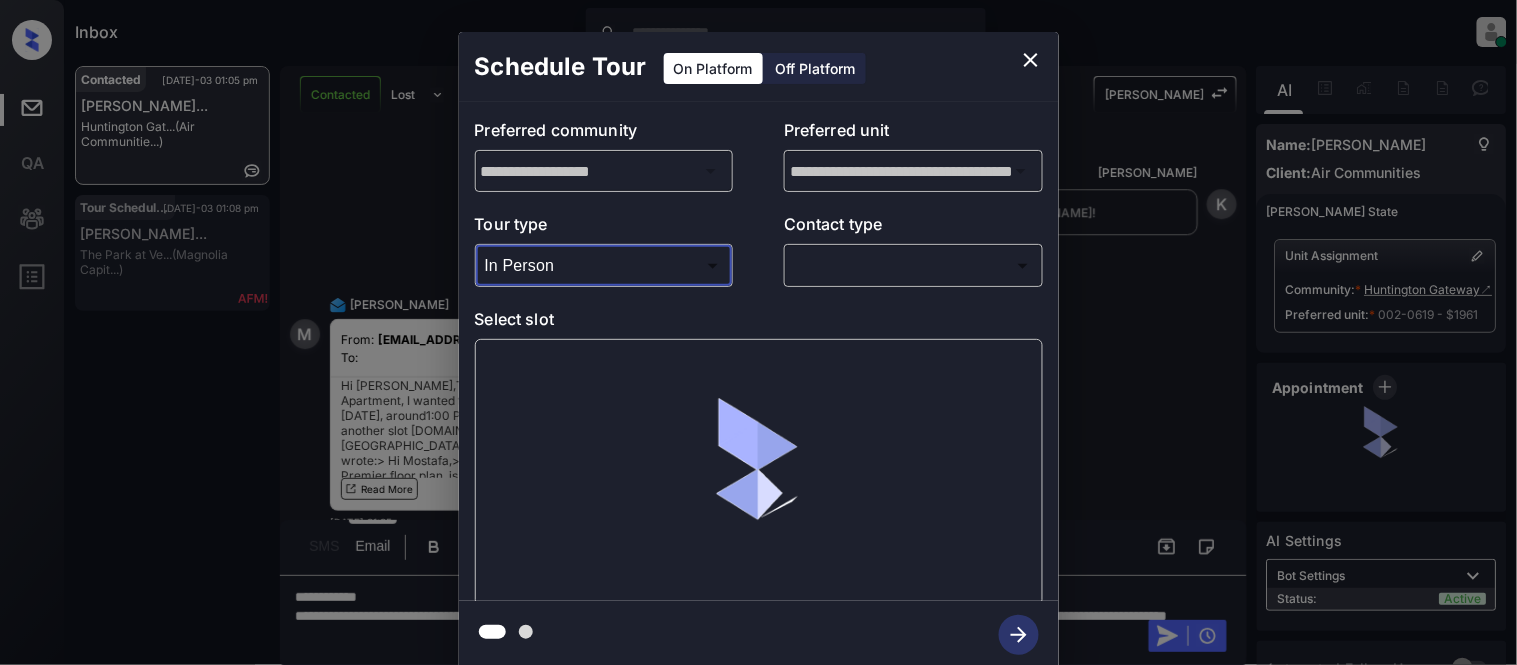 click on "In Person Virtual" at bounding box center [758, 332] 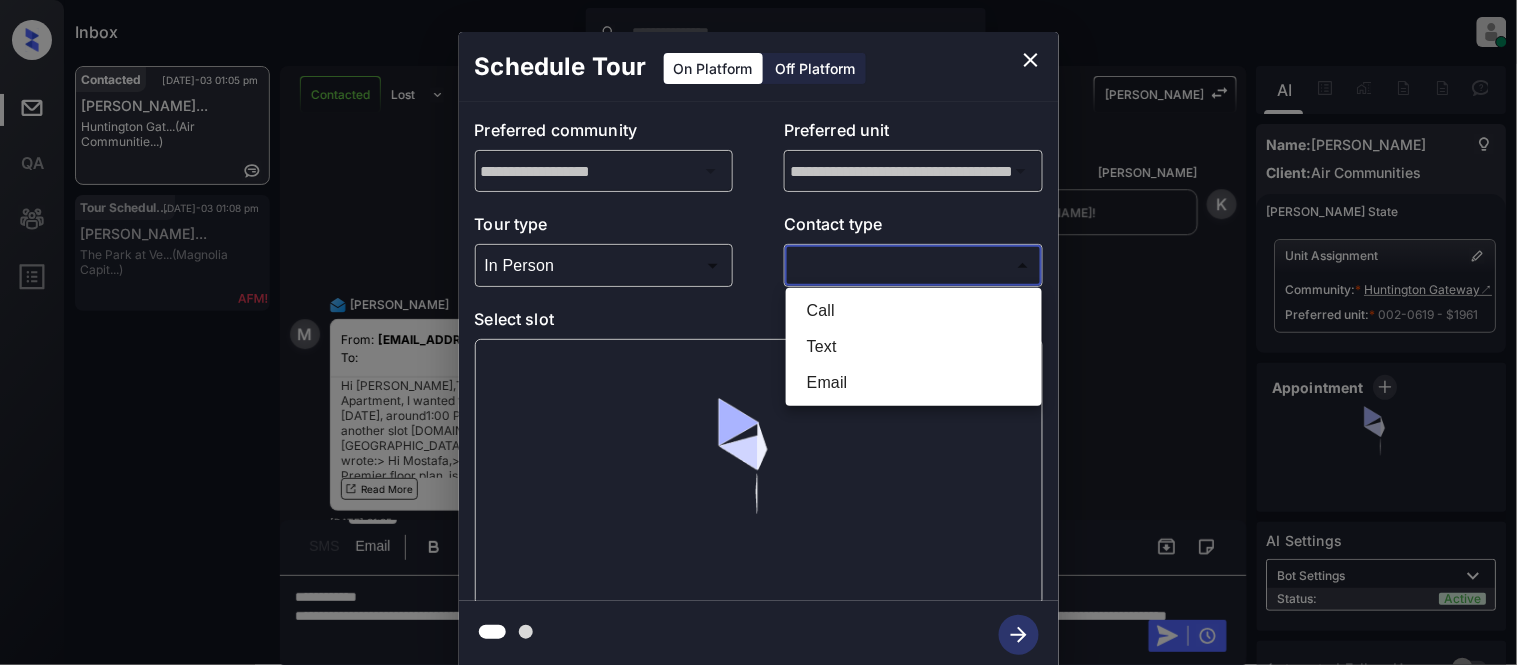 click on "Inbox Kristina Cataag Online Set yourself   offline Set yourself   on break Profile Switch to  light  mode Sign out Contacted Jul-03 01:05 pm   Mostafa Majdou... Huntington Gat...  (Air Communitie...) Tour Scheduled Jul-03 01:08 pm   Germain Darrel... The Park at Ve...  (Magnolia Capit...) Contacted Lost Lead Sentiment: Angry Upon sliding the acknowledgement:  Lead will move to lost stage. * ​ SMS and call option will be set to opt out. AFM will be turned off for the lead. Kelsey New Message Kelsey Notes Note: <a href="https://conversation.getzuma.com/6866da68c3ce50a091183a2c">https://conversation.getzuma.com/6866da68c3ce50a091183a2c</a> - Paste this link into your browser to view Kelsey’s conversation with the prospect Jul 03, 2025 12:30 pm  Sync'd w  entrata K New Message Zuma Lead transferred to leasing agent: kelsey Jul 03, 2025 12:30 pm Z New Message Agent Lead created via ilsWebhook in Inbound stage. Jul 03, 2025 12:30 pm A New Message Kelsey Jul 03, 2025 12:30 pm K New Message Agent A New Message A" at bounding box center [758, 332] 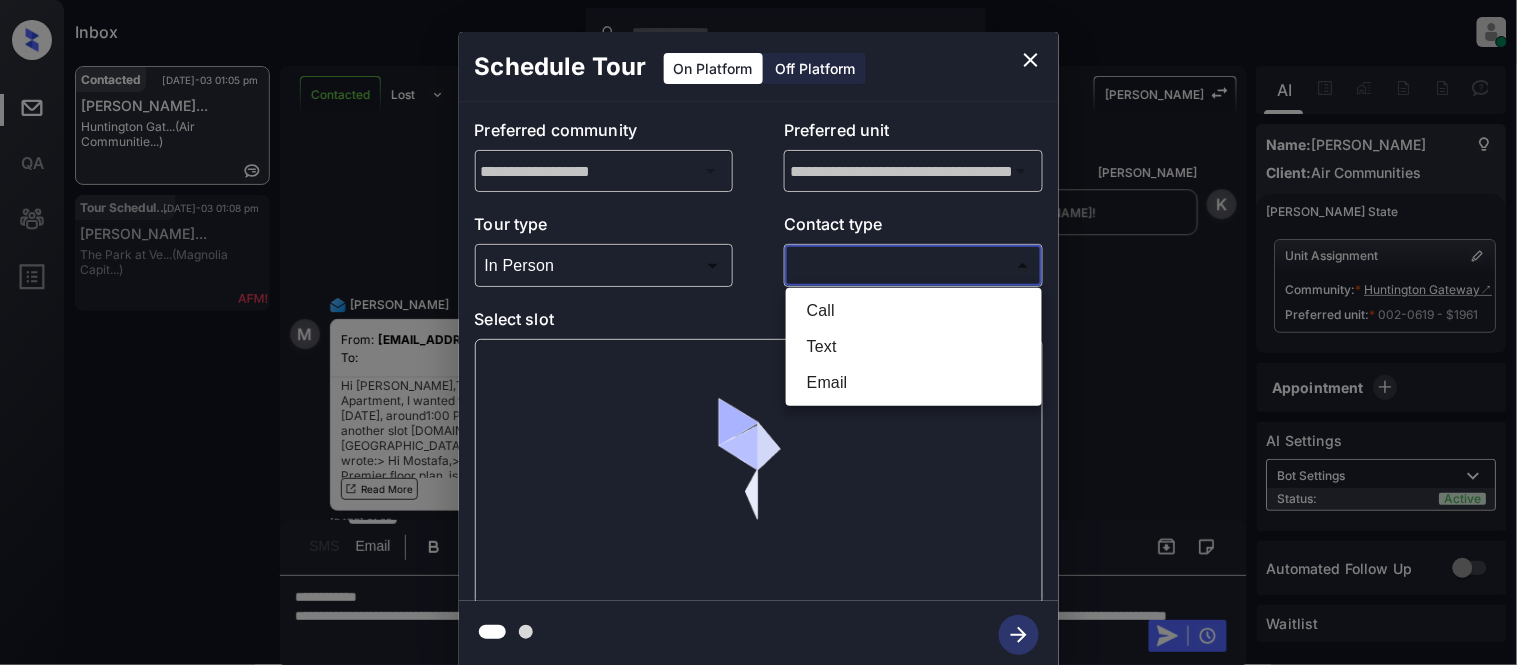 click on "Call" at bounding box center [914, 311] 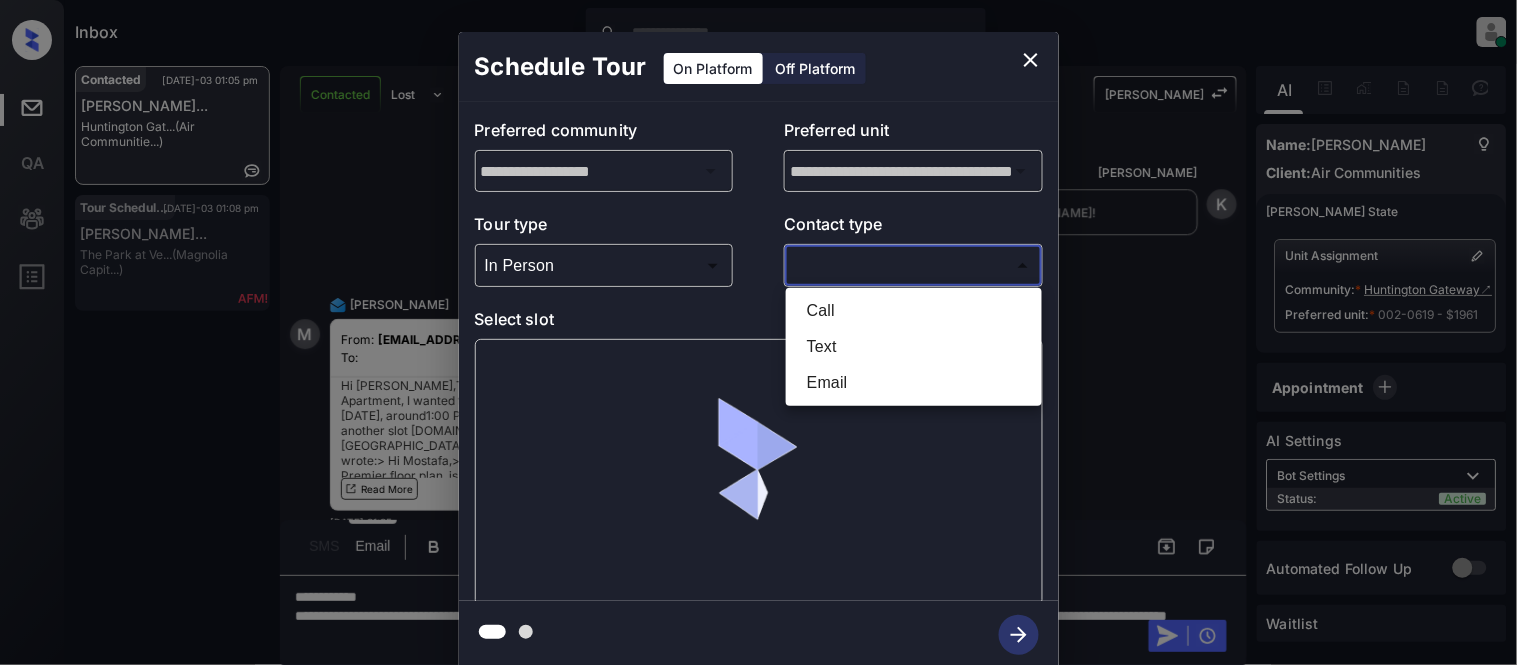 type on "****" 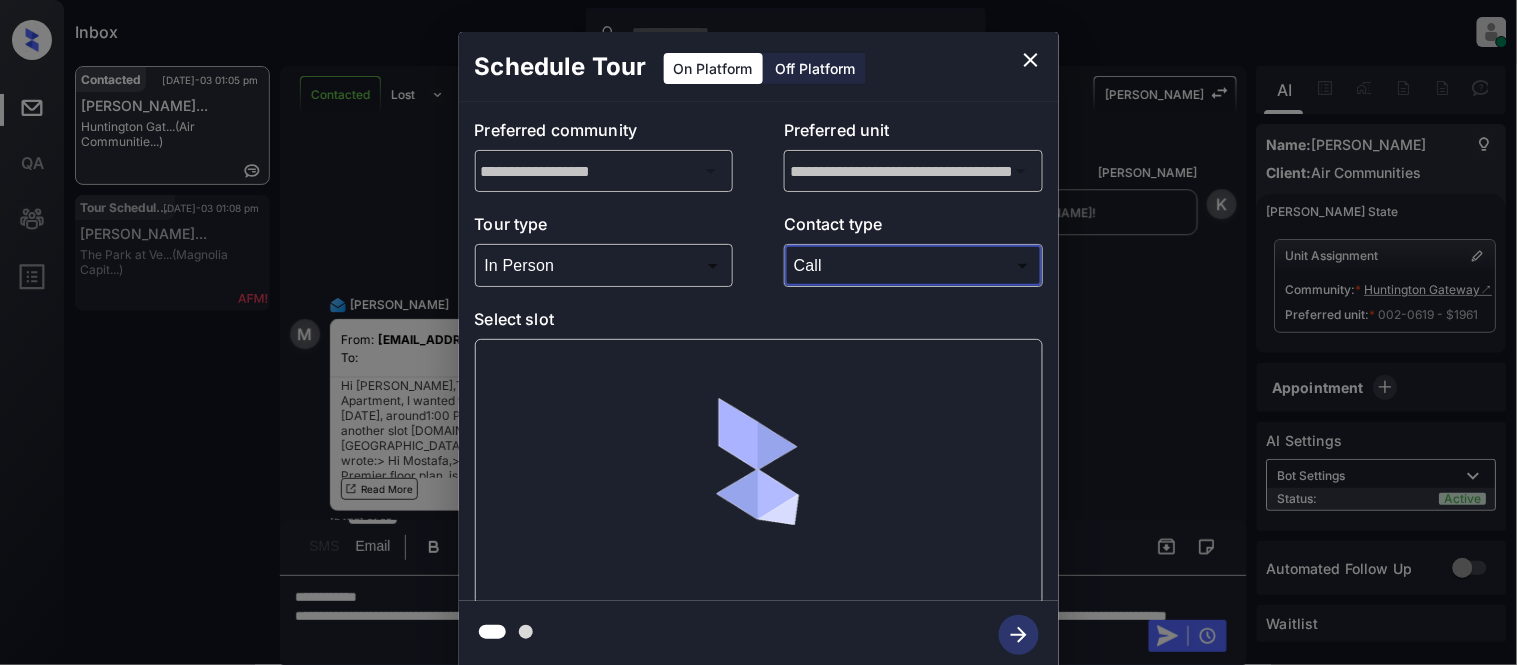 click at bounding box center [759, 472] 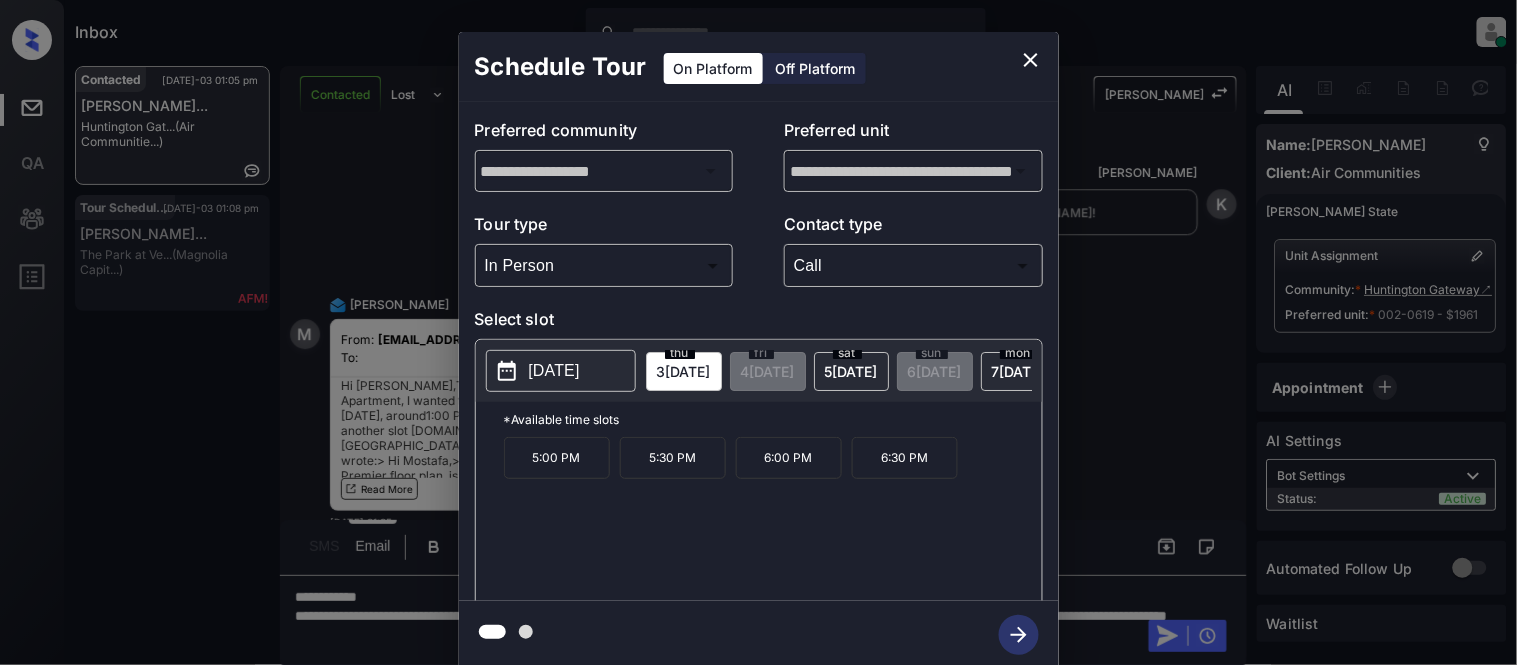 click on "5 JUL" at bounding box center (684, 371) 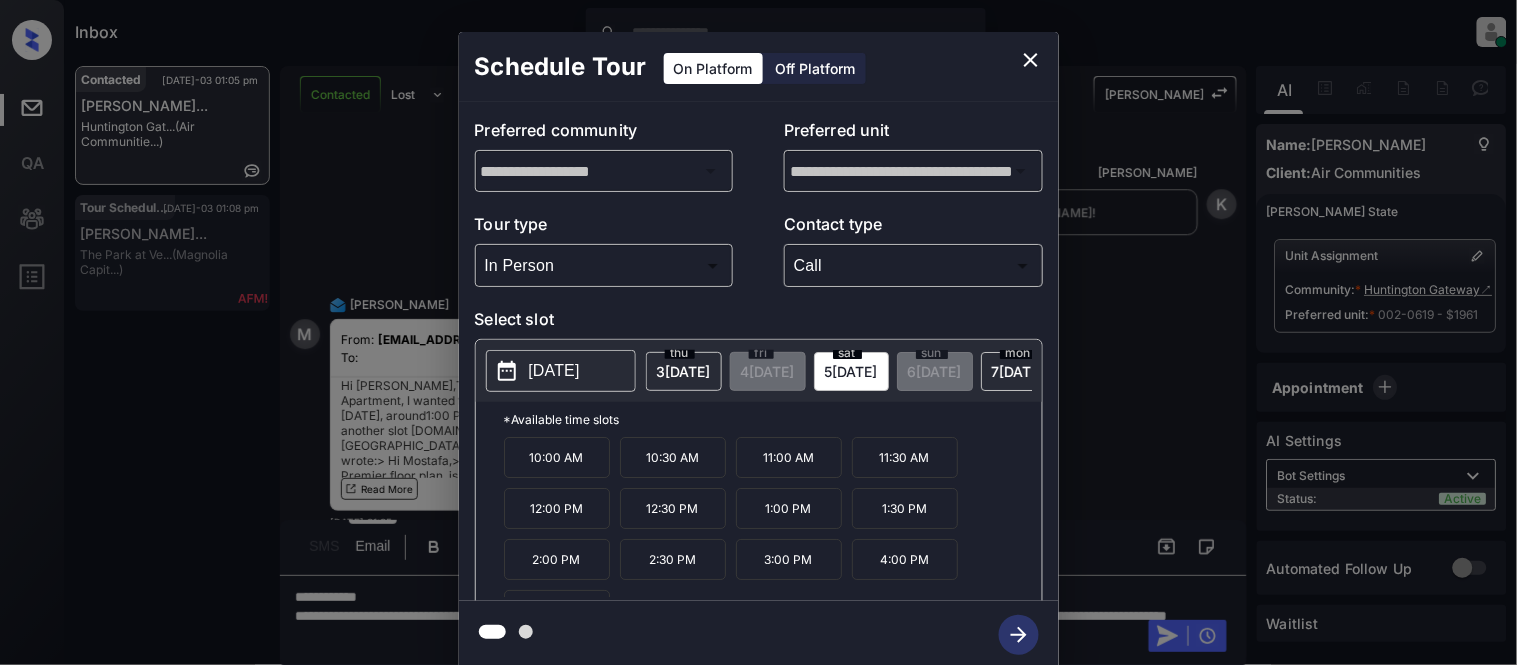 click on "10:00 AM" at bounding box center [557, 457] 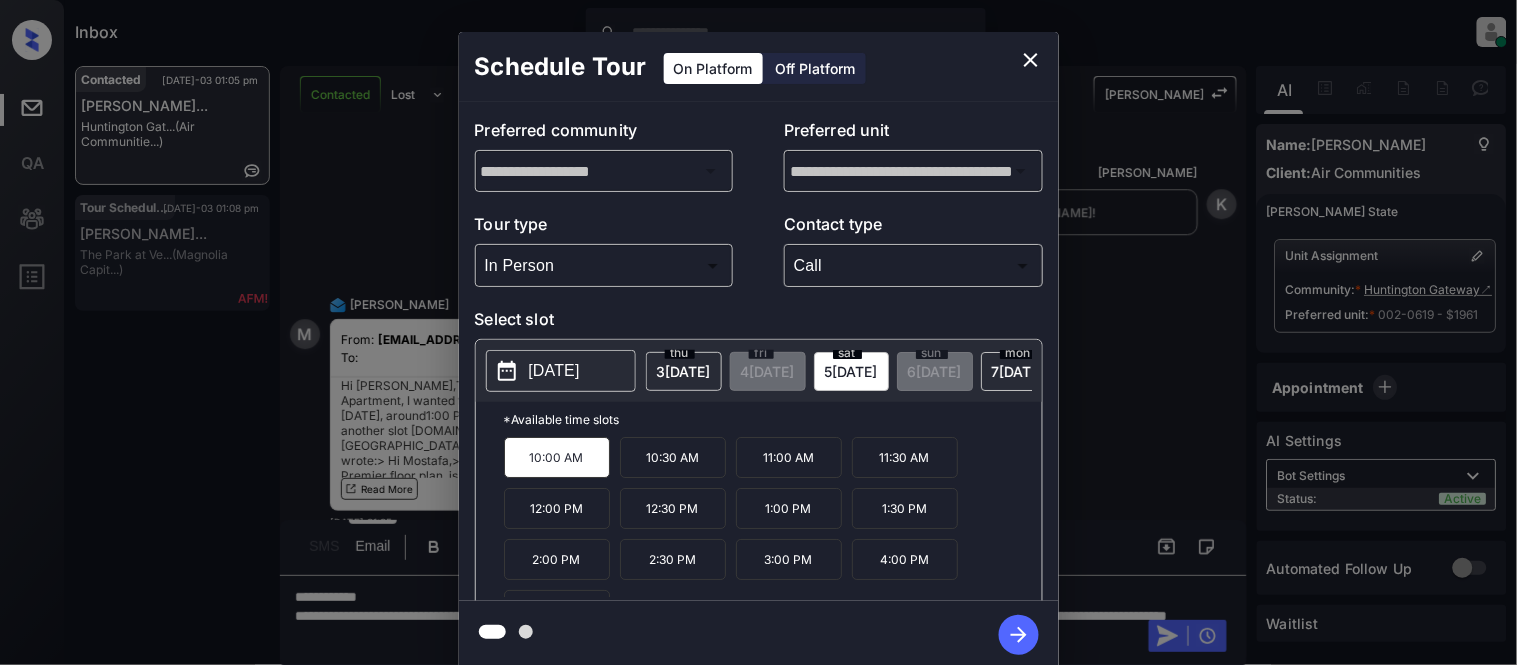 click 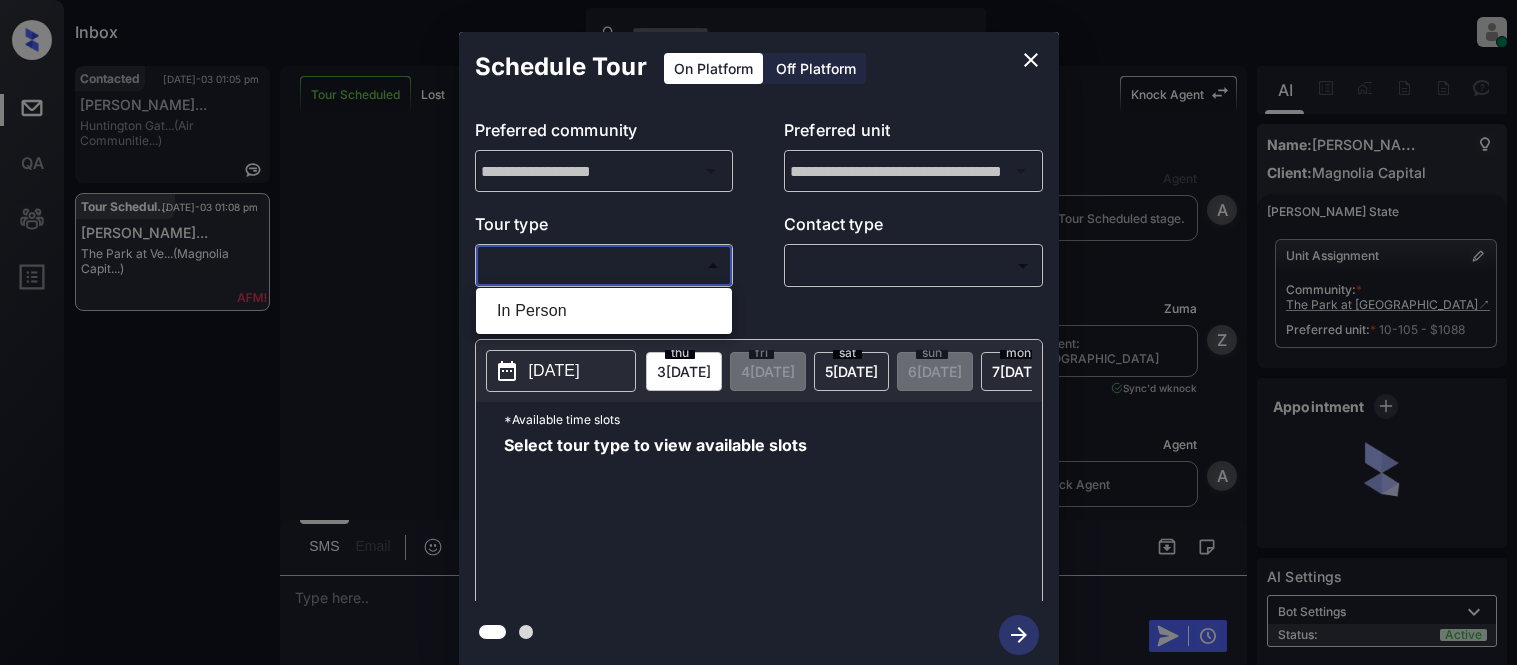 scroll, scrollTop: 0, scrollLeft: 0, axis: both 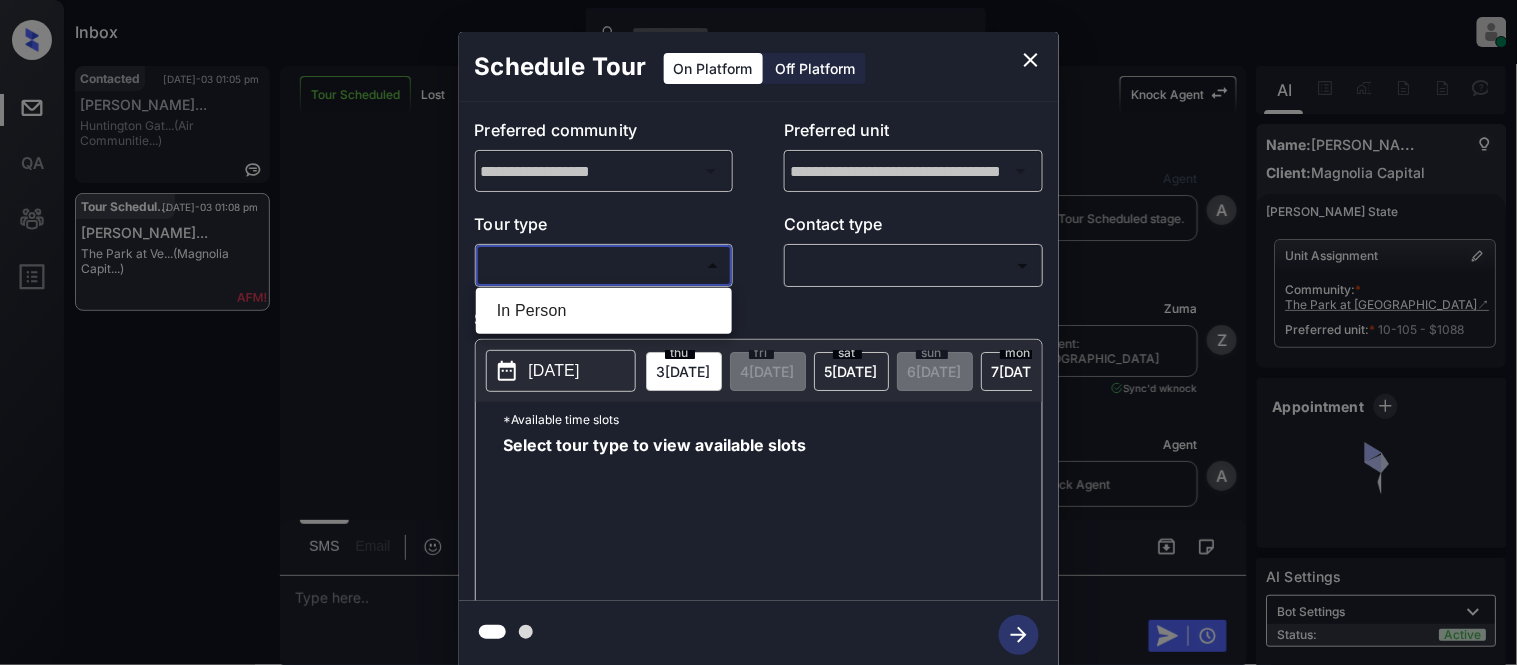 click on "In Person" at bounding box center (604, 311) 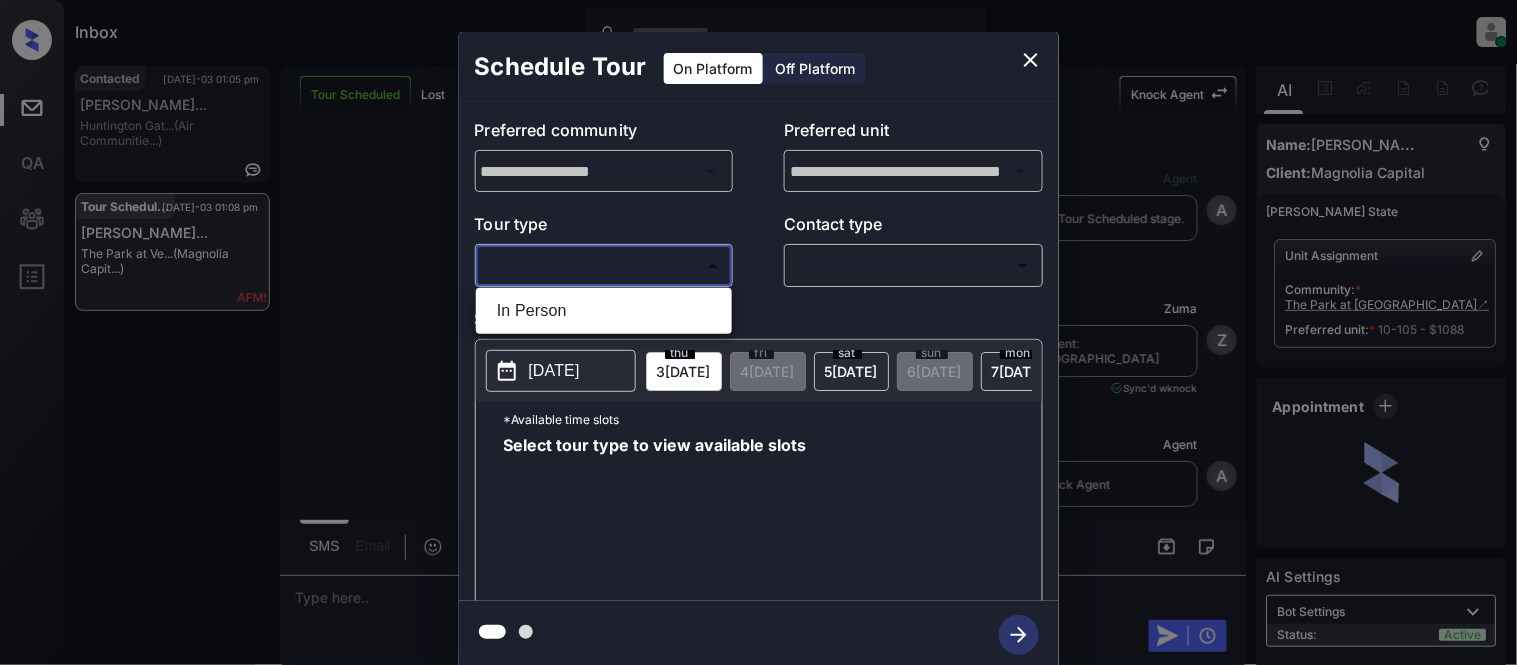 type on "********" 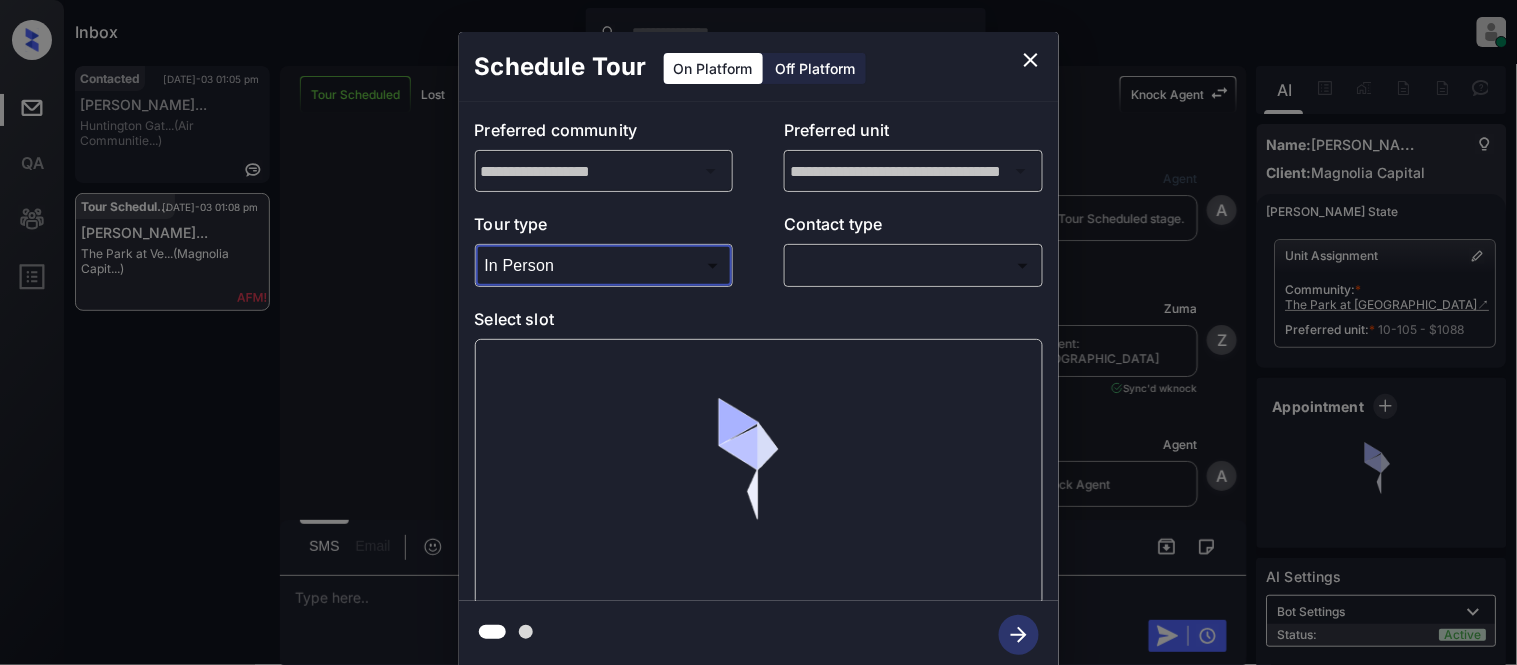 click at bounding box center (758, 332) 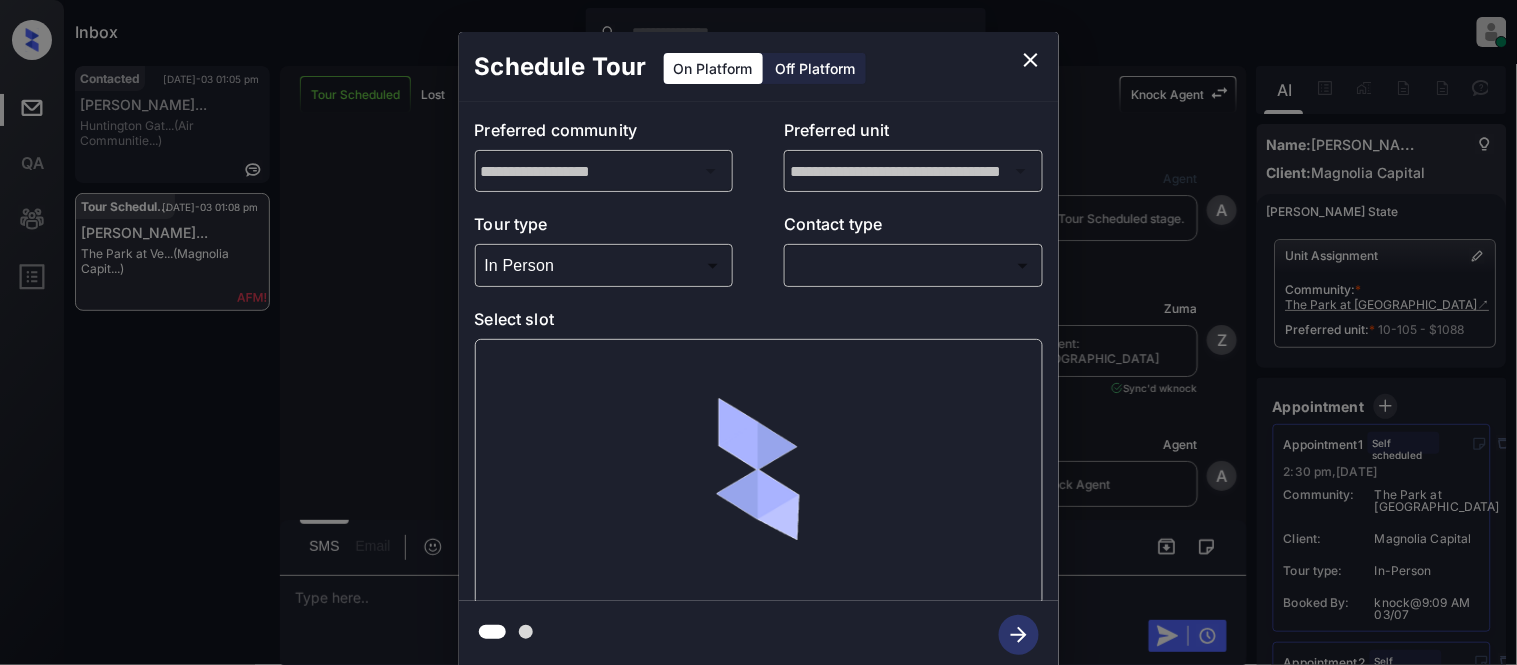 scroll, scrollTop: 1803, scrollLeft: 0, axis: vertical 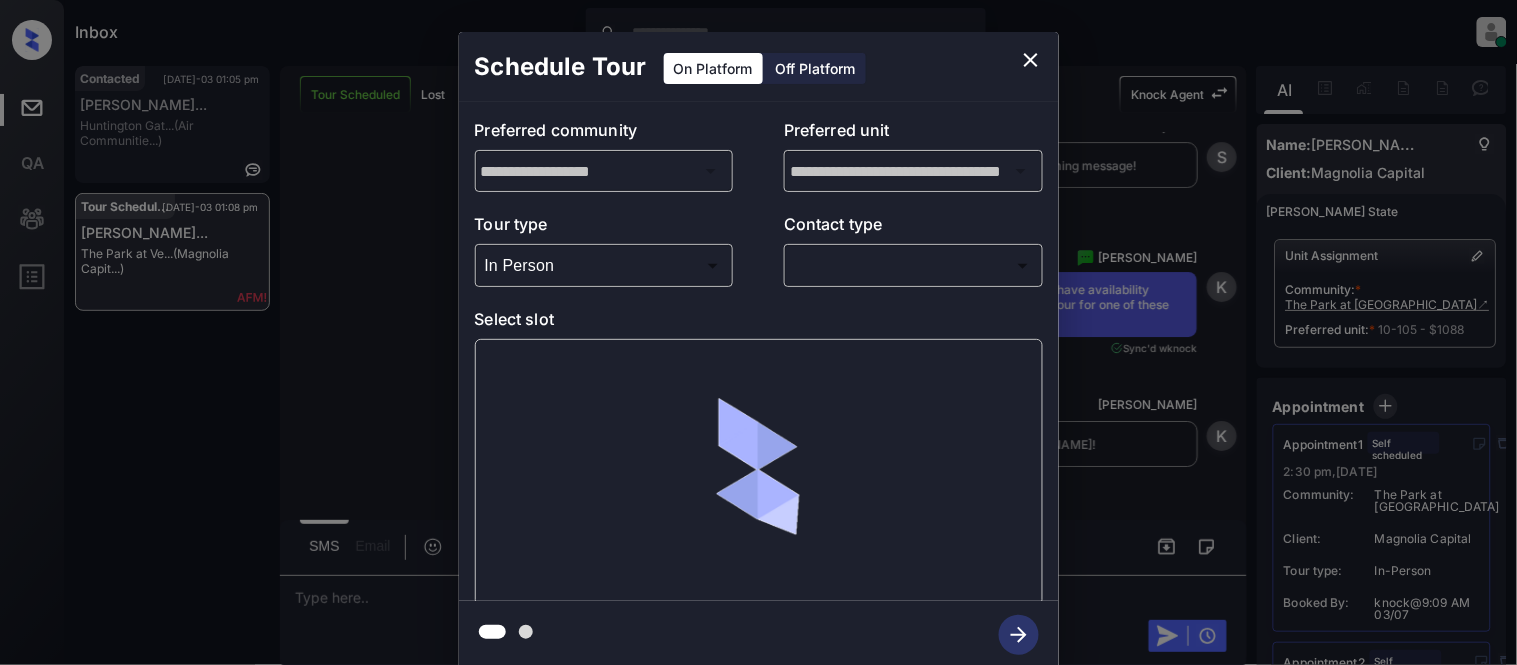 click on "Inbox Kristina Cataag Online Set yourself   offline Set yourself   on break Profile Switch to  light  mode Sign out Contacted Jul-03 01:05 pm   Mostafa Majdou... Huntington Gat...  (Air Communitie...) Tour Scheduled Jul-03 01:08 pm   Germain Darrel... The Park at Ve...  (Magnolia Capit...) Tour Scheduled Lost Lead Sentiment: Angry Upon sliding the acknowledgement:  Lead will move to lost stage. * ​ SMS and call option will be set to opt out. AFM will be turned off for the lead. Knock Agent New Message Agent Lead created via webhook in Tour Scheduled stage. Jun 18, 2025 07:00 am A New Message Zuma Lead transferred to leasing agent: The Park at Veneto Jun 18, 2025 07:00 am  Sync'd w  knock Z New Message Agent Leasing agent updated to Knock Agent Jun 20, 2025 09:35 am A New Message Kelsey Hi Germain! How was your tour of The Park at Veneto today? We're always looking to improve, do you have any feedback? Jun 21, 2025 09:50 am   | post-tour-follow-upSms  Sync'd w  knock K New Message Kelsey    Sync'd w  knock K" at bounding box center [758, 332] 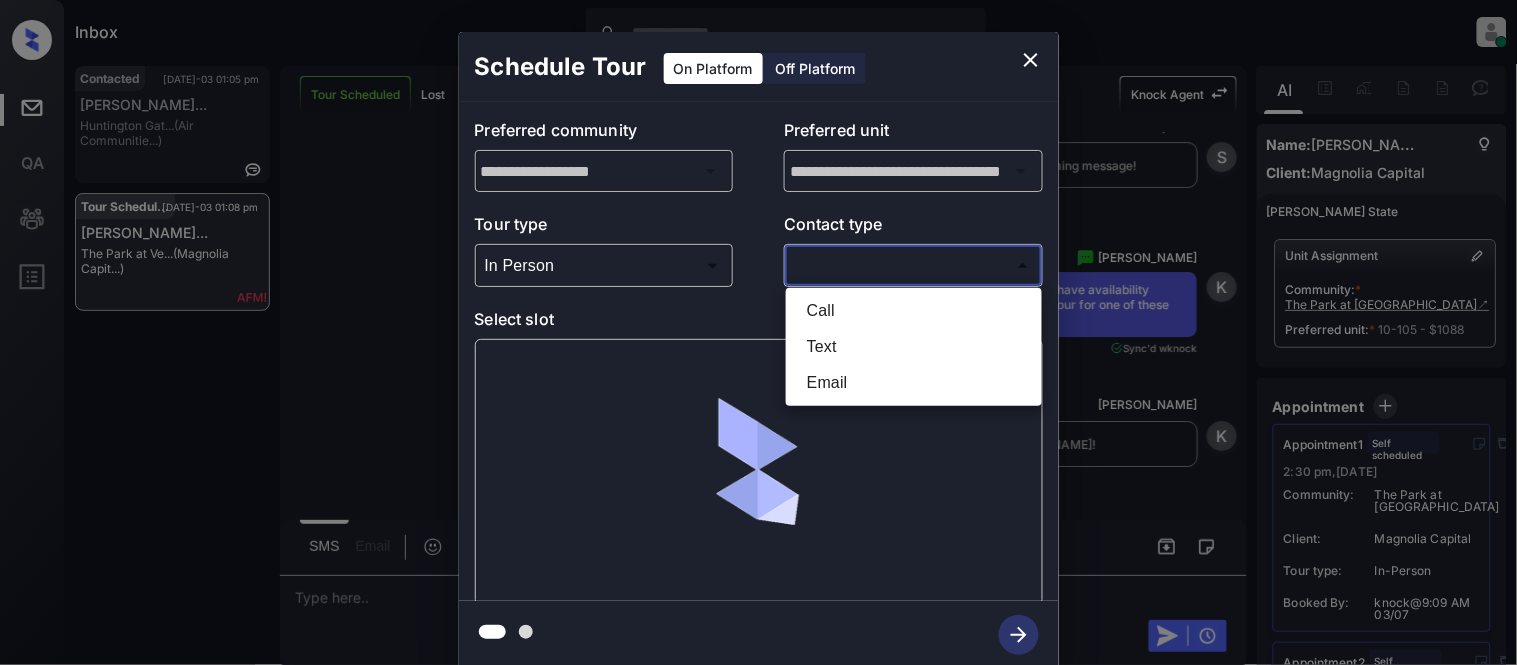 click on "Text" at bounding box center [914, 347] 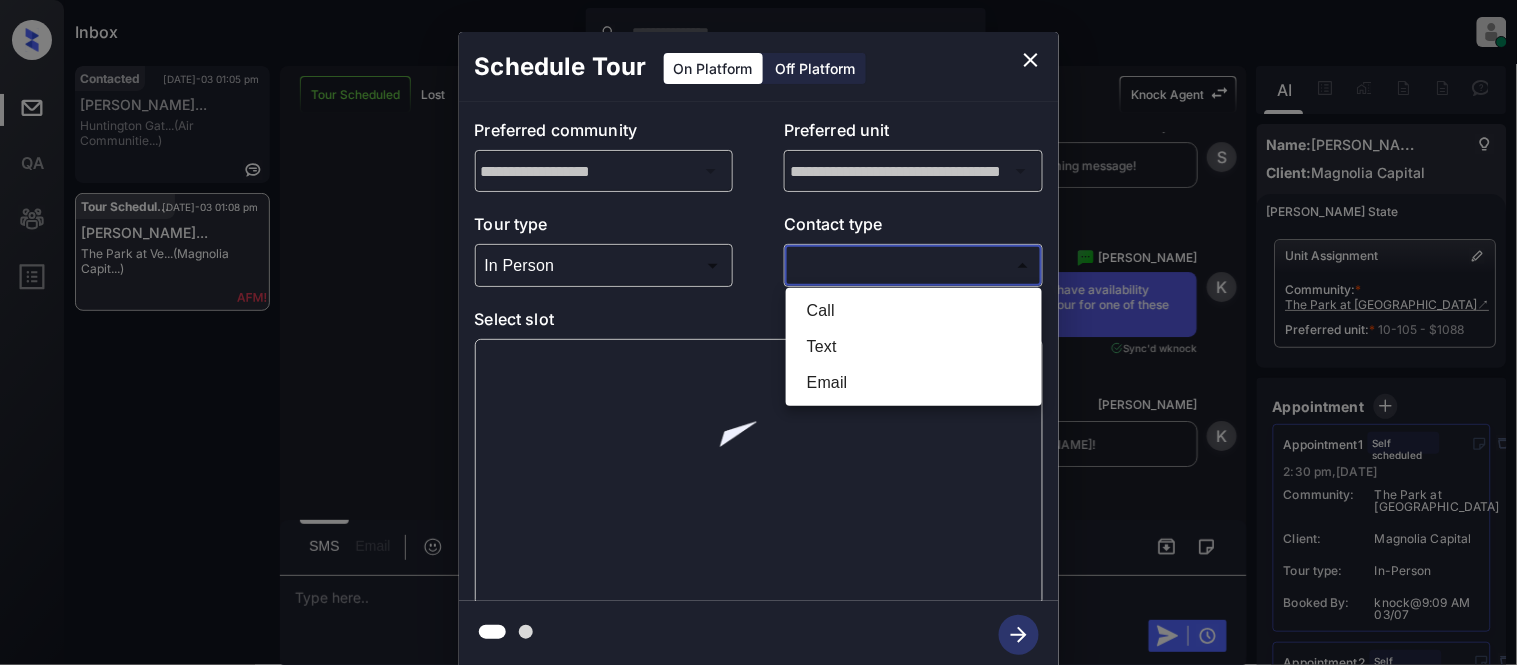 type on "****" 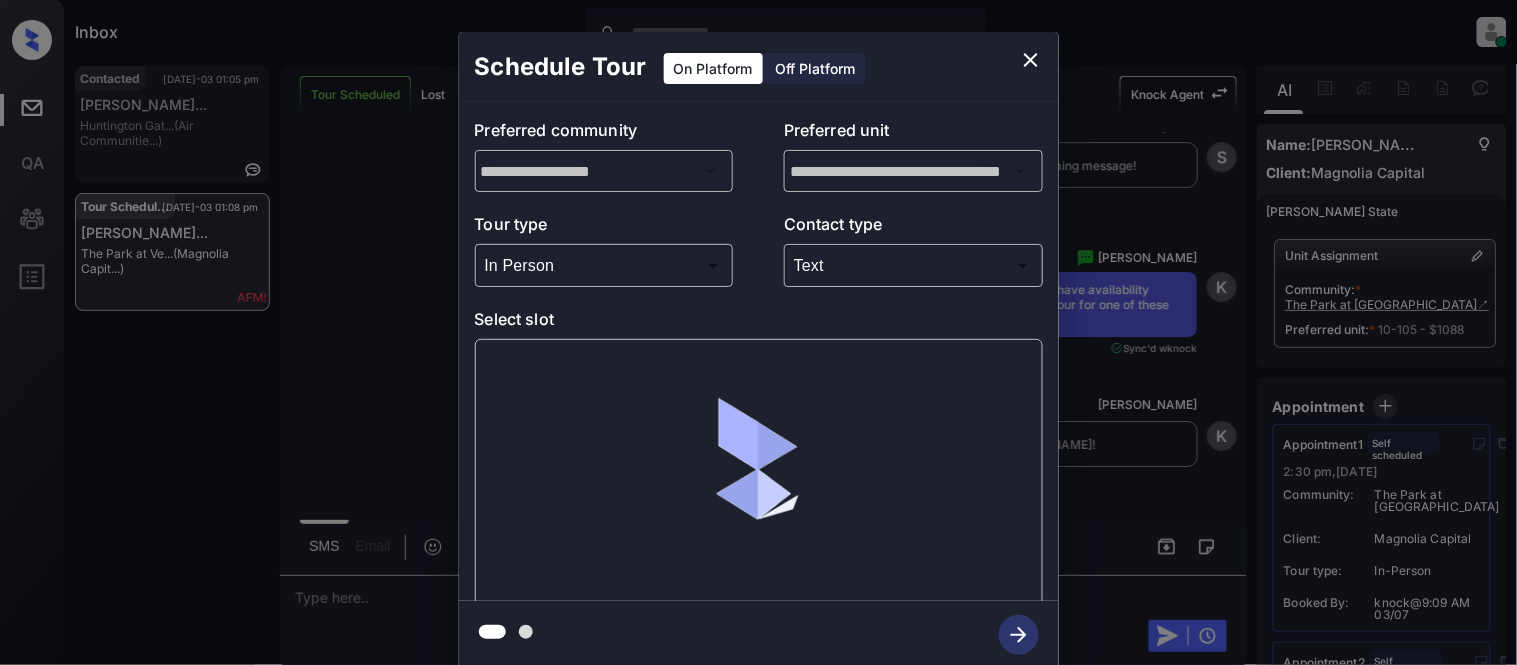 click at bounding box center [759, 472] 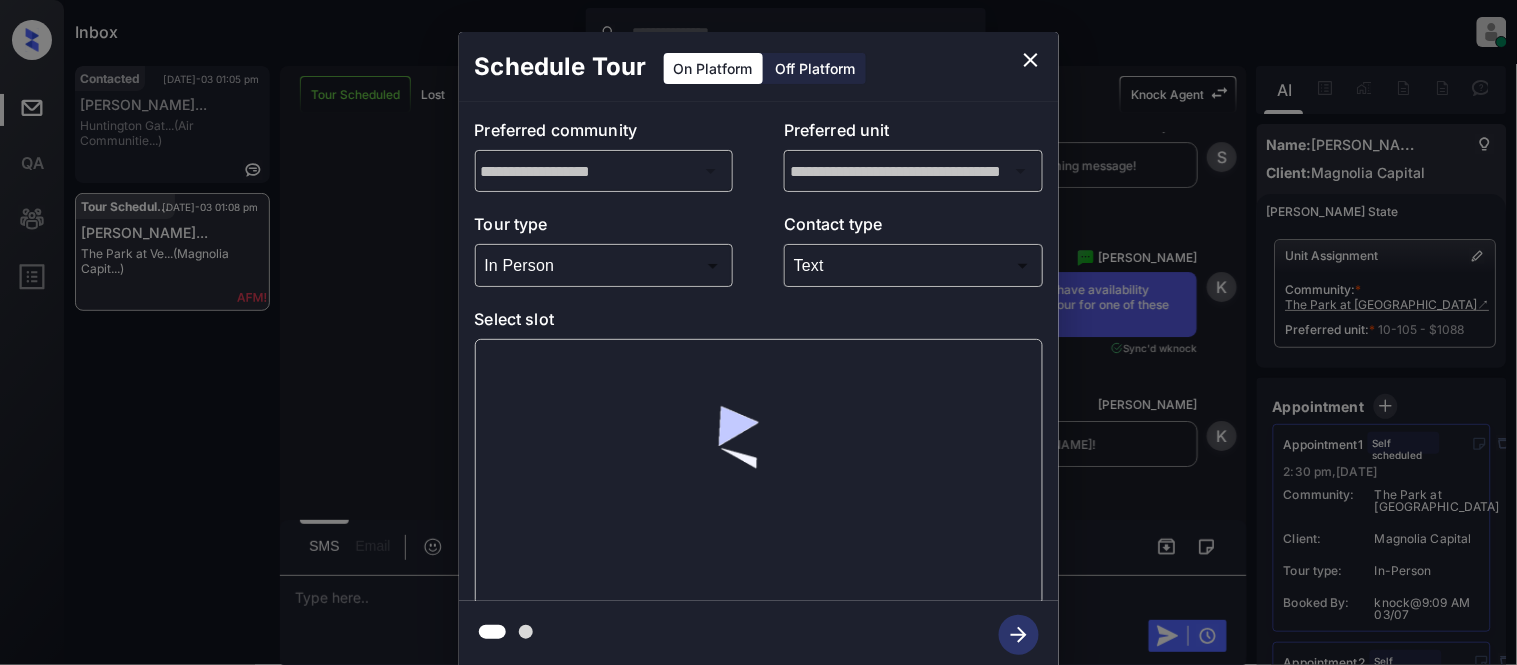click at bounding box center (759, 472) 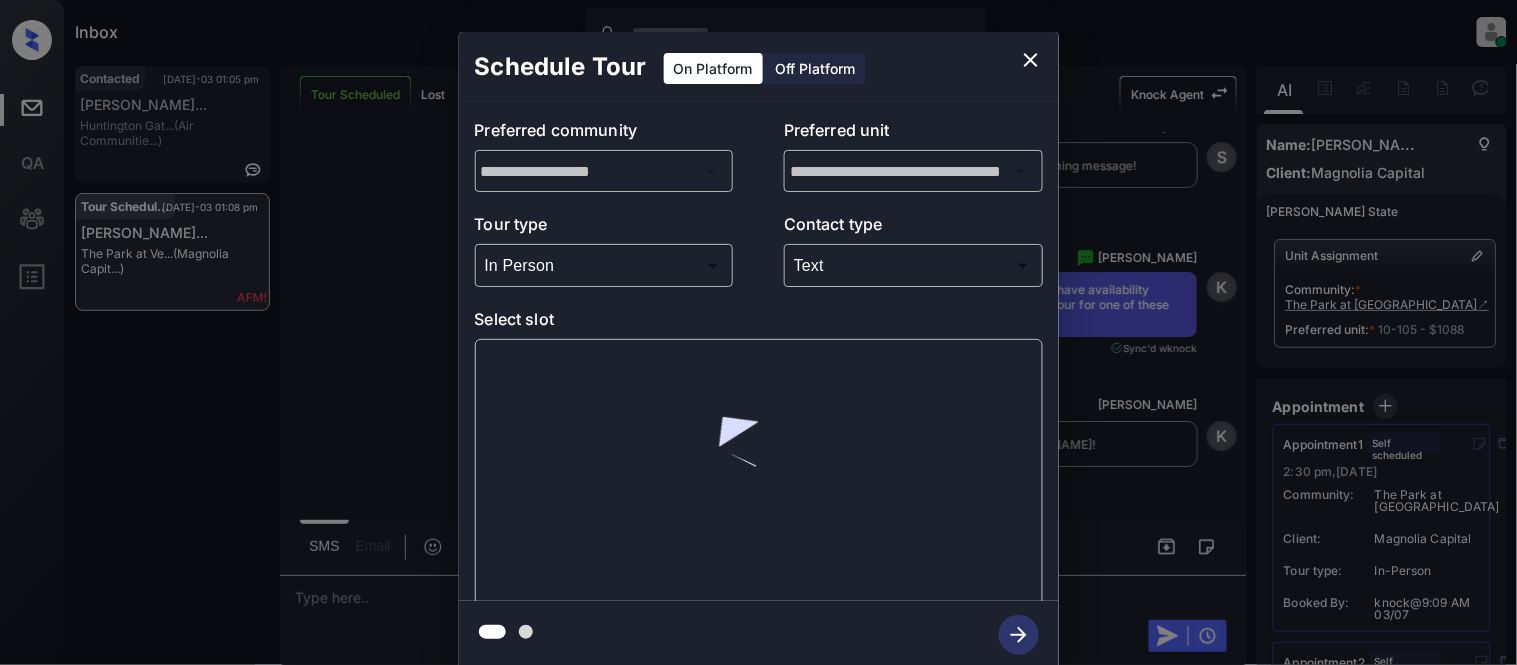 click at bounding box center [759, 472] 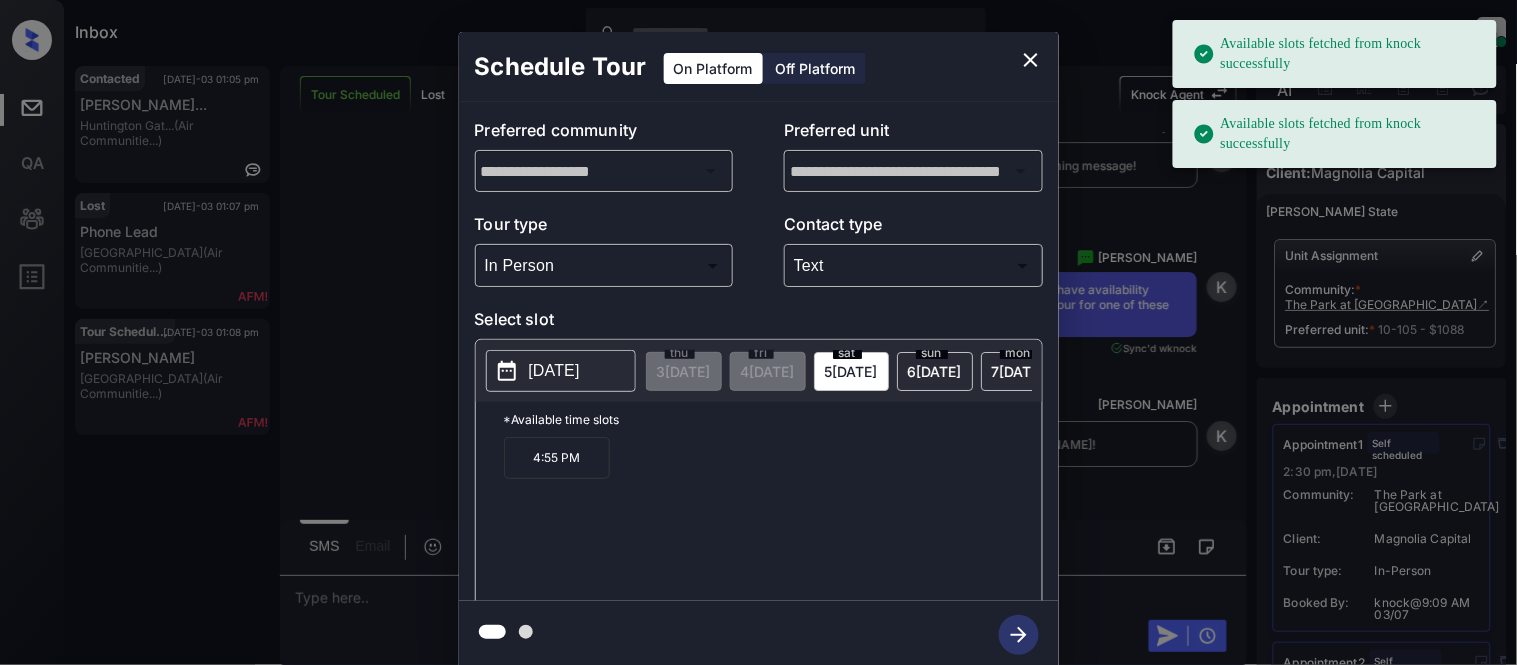 click on "2025-07-05" at bounding box center [554, 371] 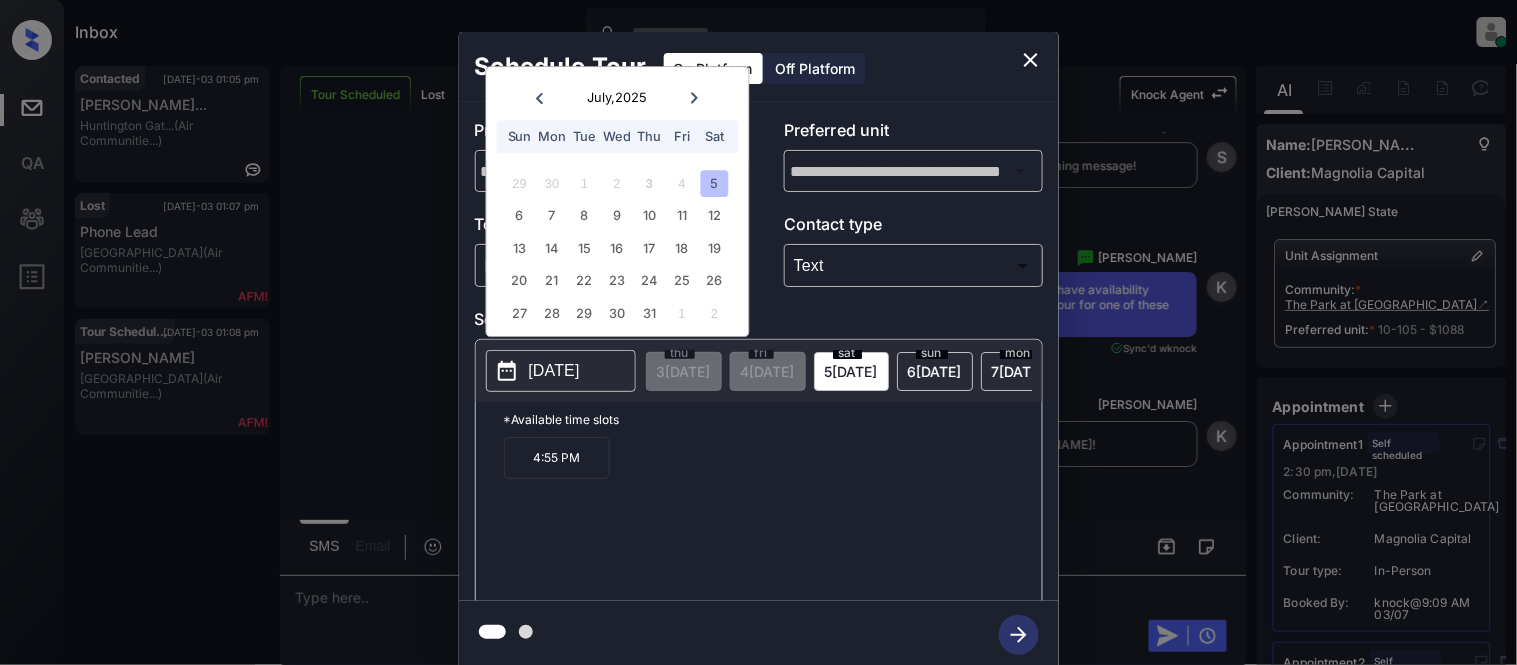 click on "5" at bounding box center (714, 183) 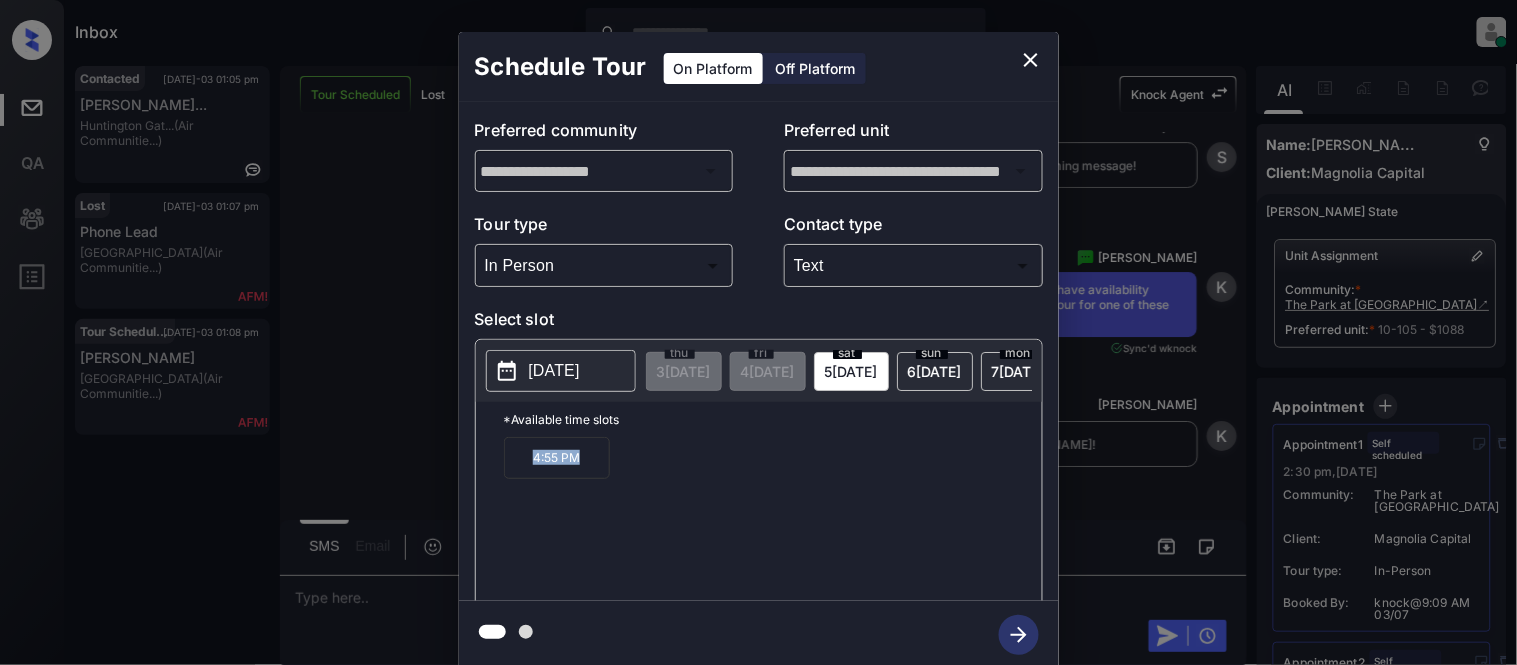 drag, startPoint x: 524, startPoint y: 474, endPoint x: 602, endPoint y: 476, distance: 78.025635 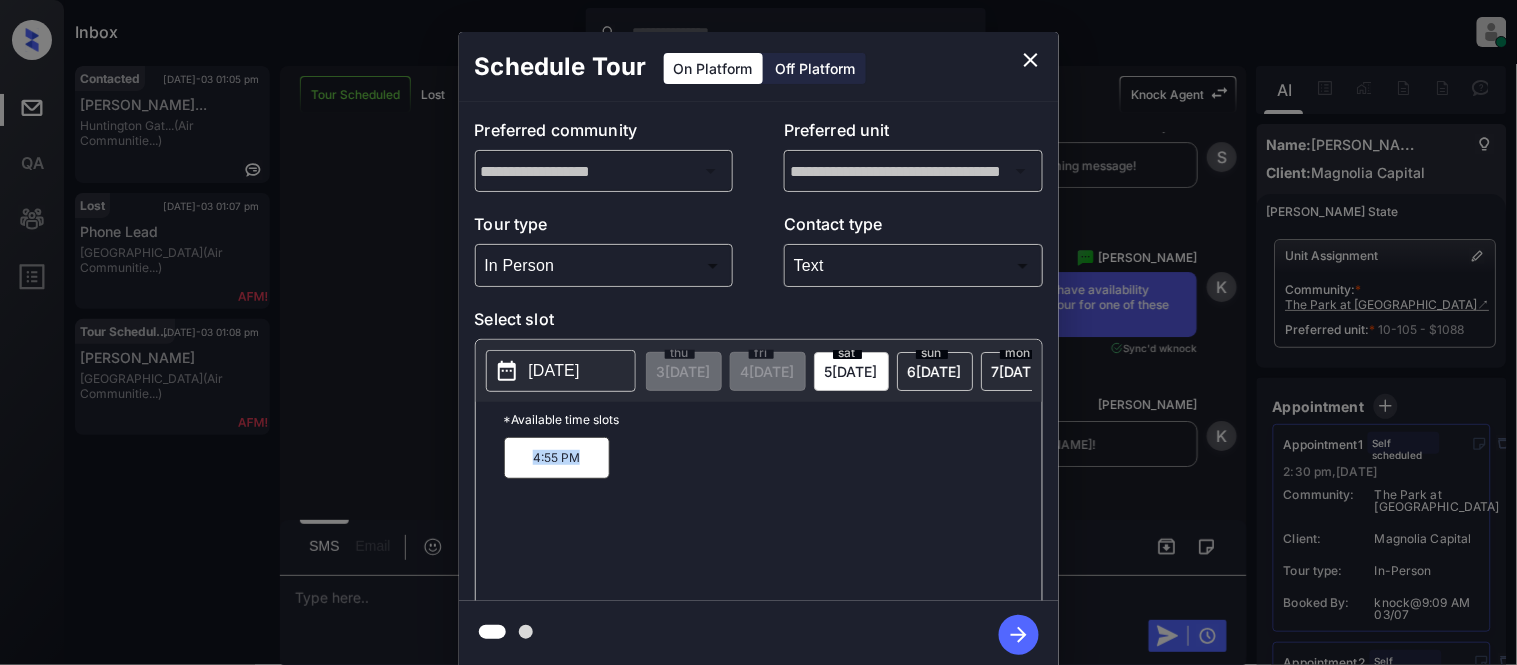 copy on "4:55 PM" 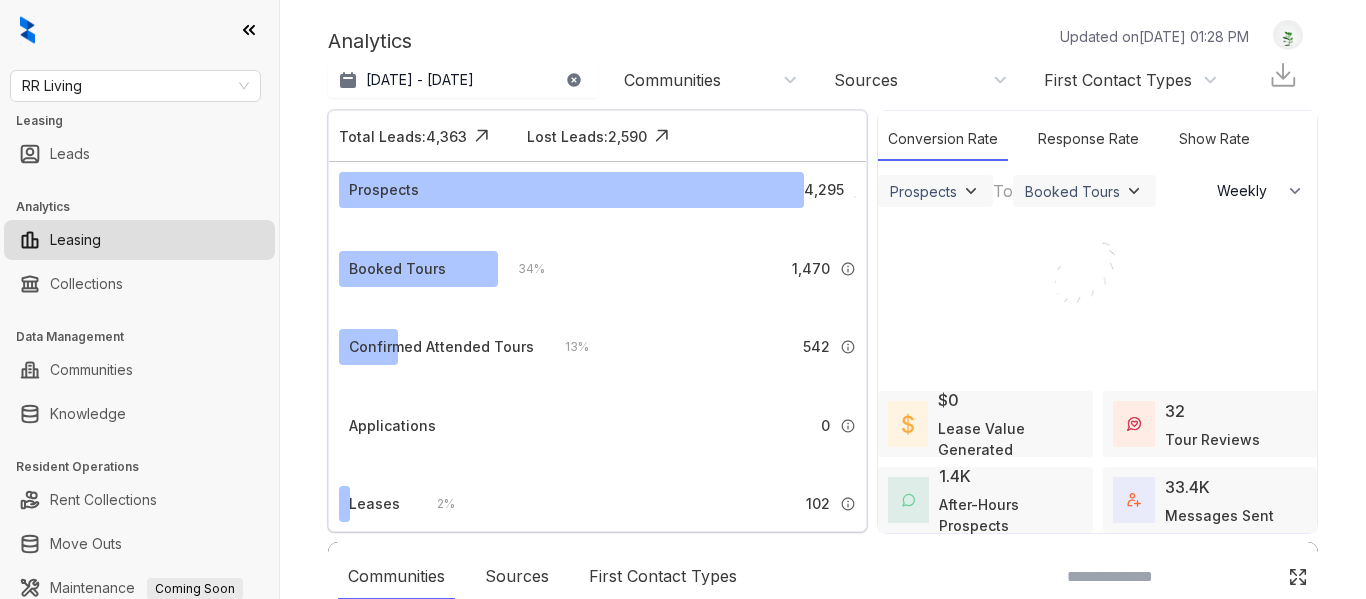 select on "******" 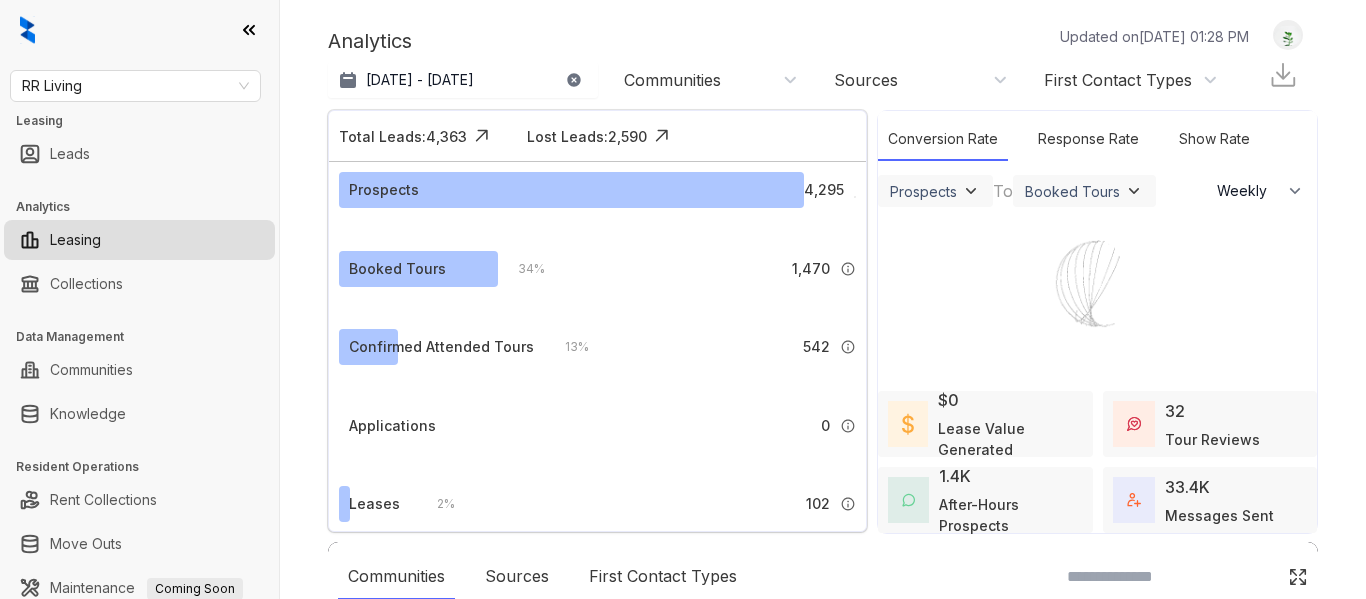 scroll, scrollTop: 0, scrollLeft: 0, axis: both 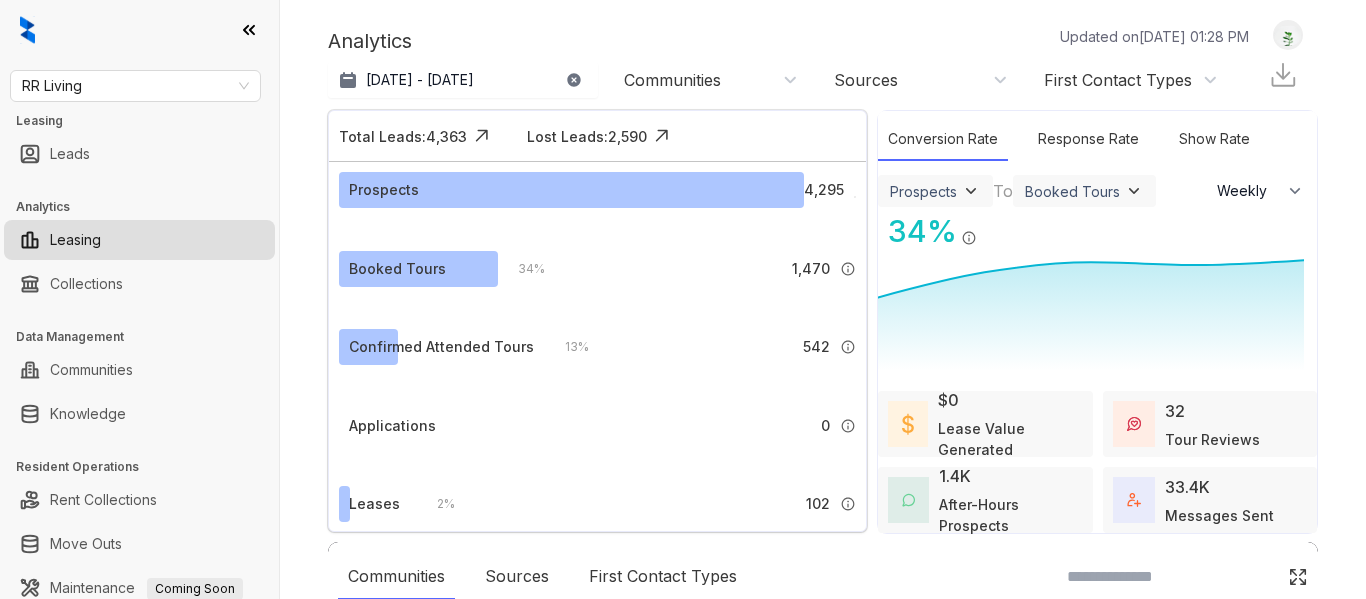 click at bounding box center (683, 299) 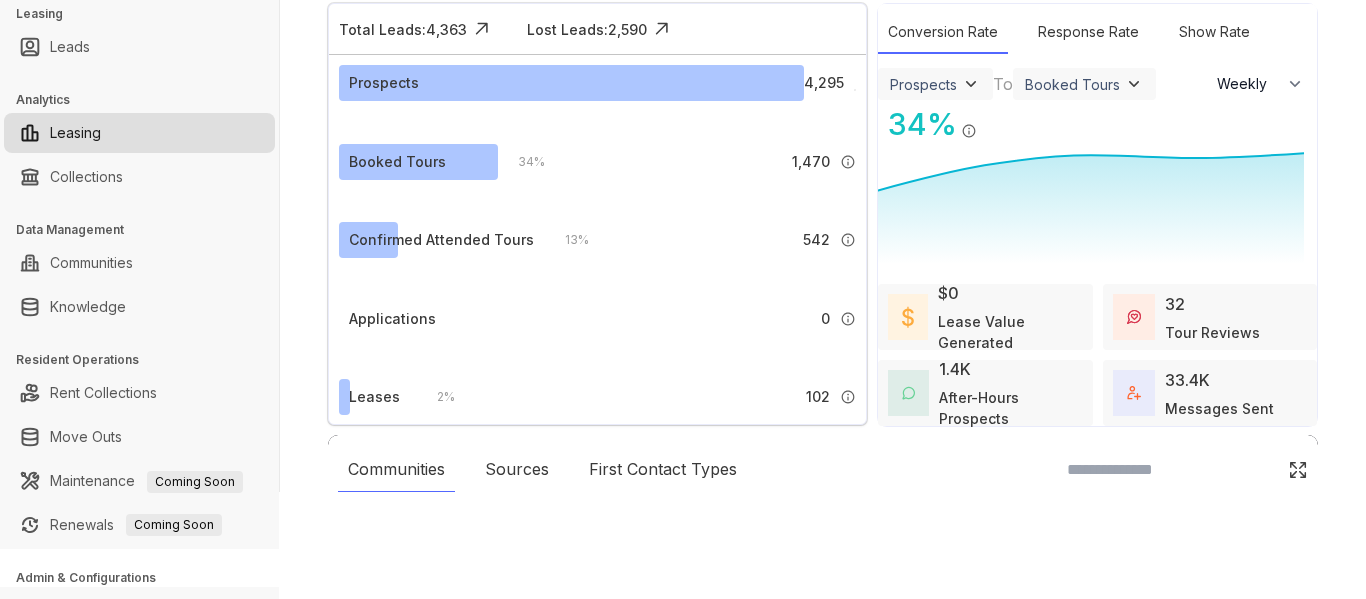 scroll, scrollTop: 187, scrollLeft: 0, axis: vertical 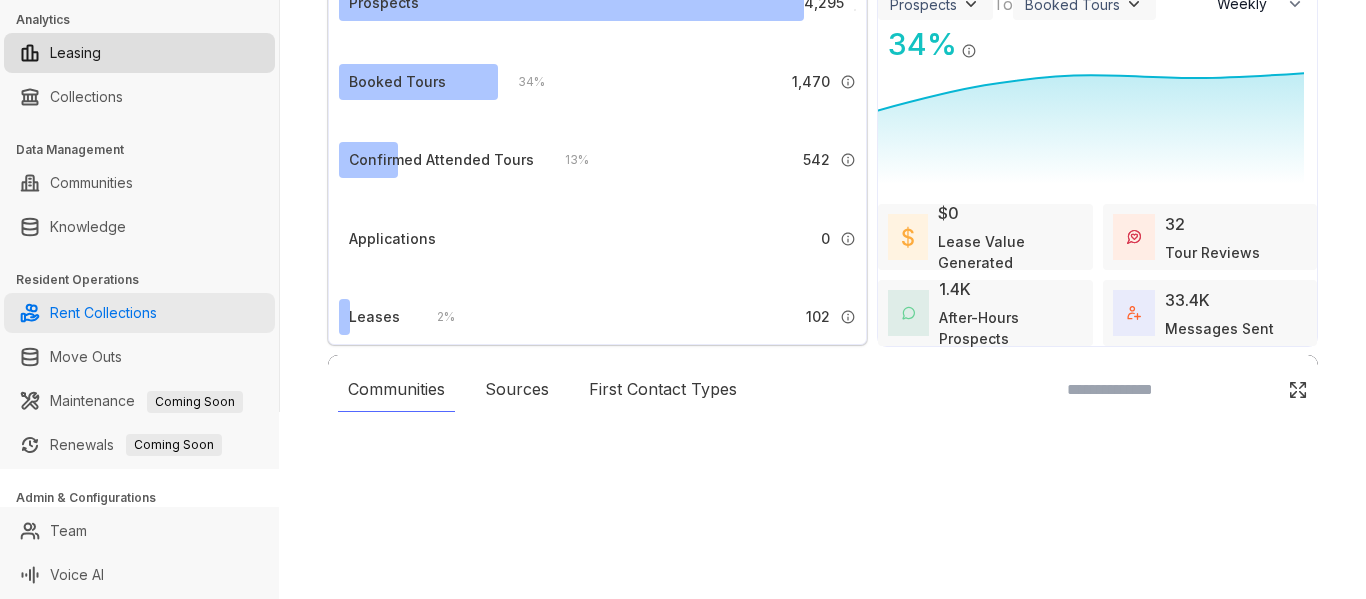 click on "Rent Collections" at bounding box center [103, 313] 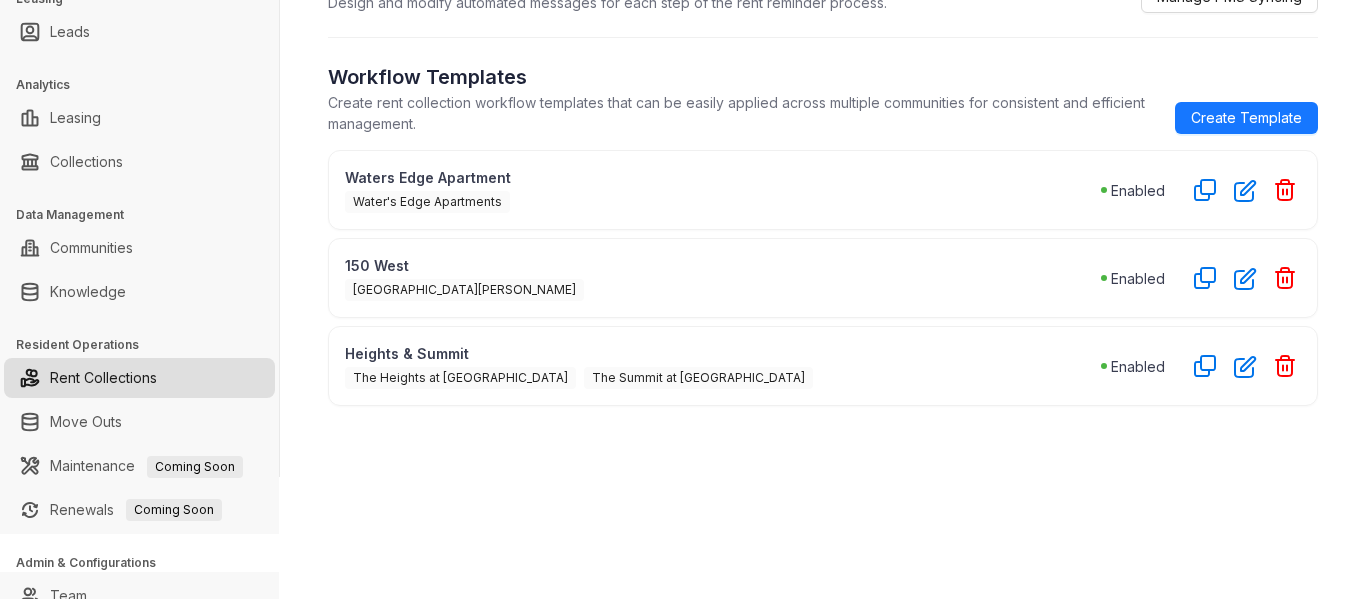 scroll, scrollTop: 0, scrollLeft: 0, axis: both 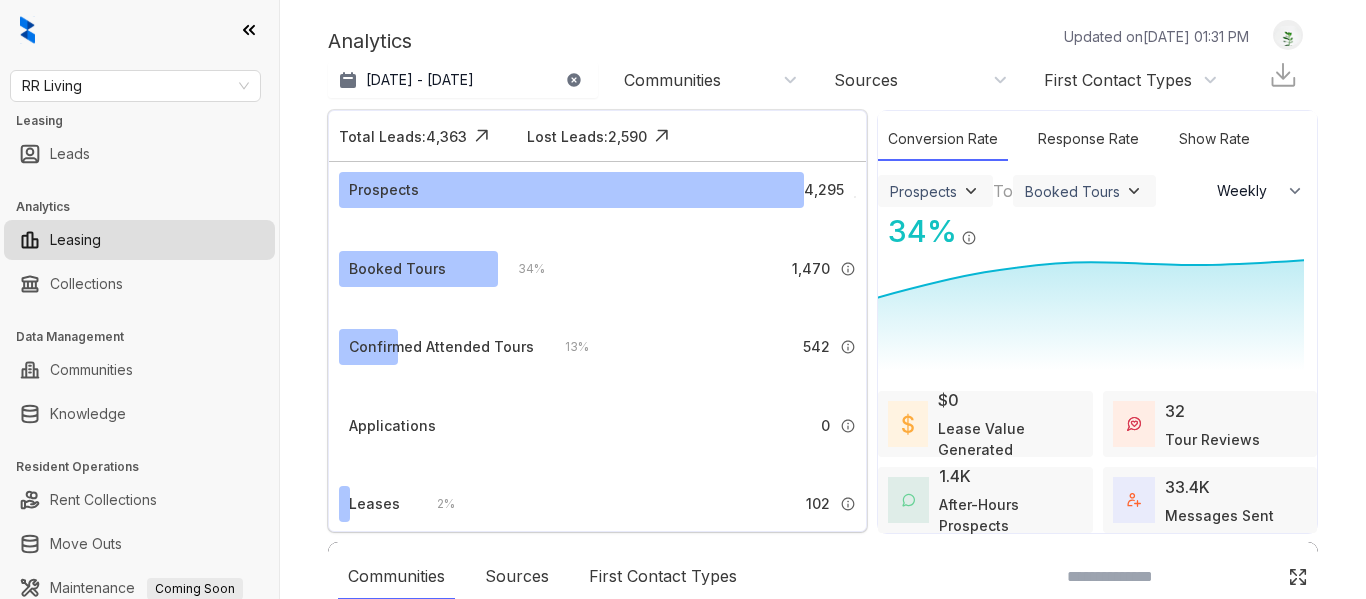 select on "******" 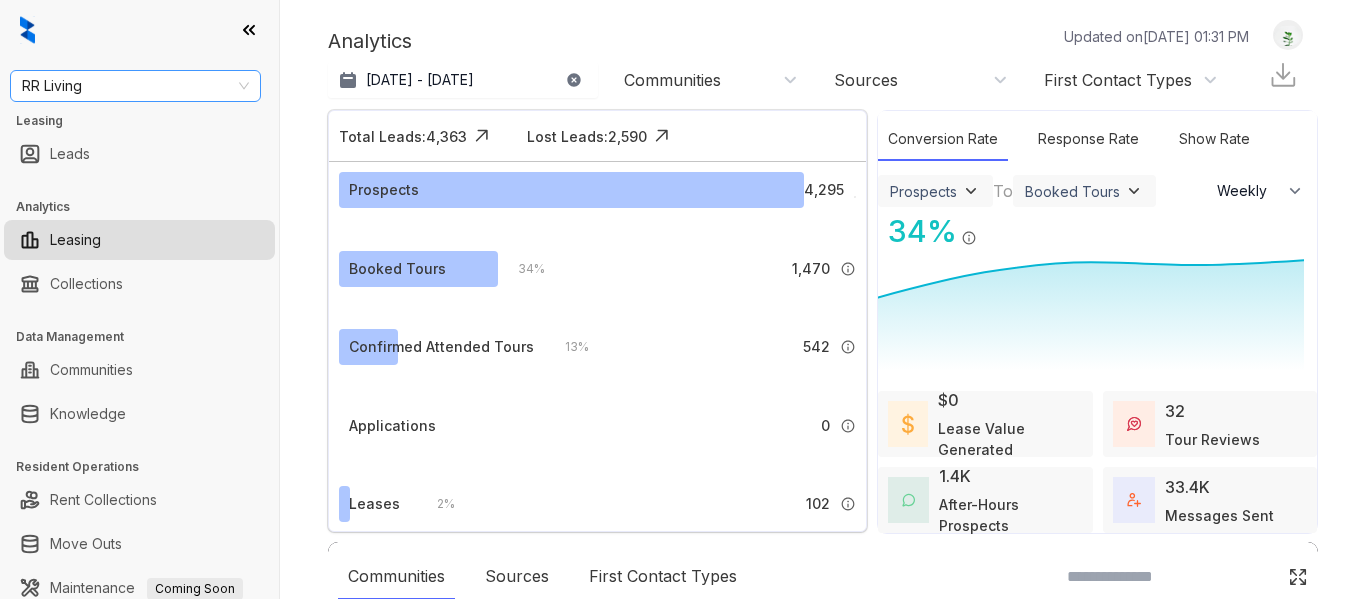 click on "RR Living" at bounding box center [135, 86] 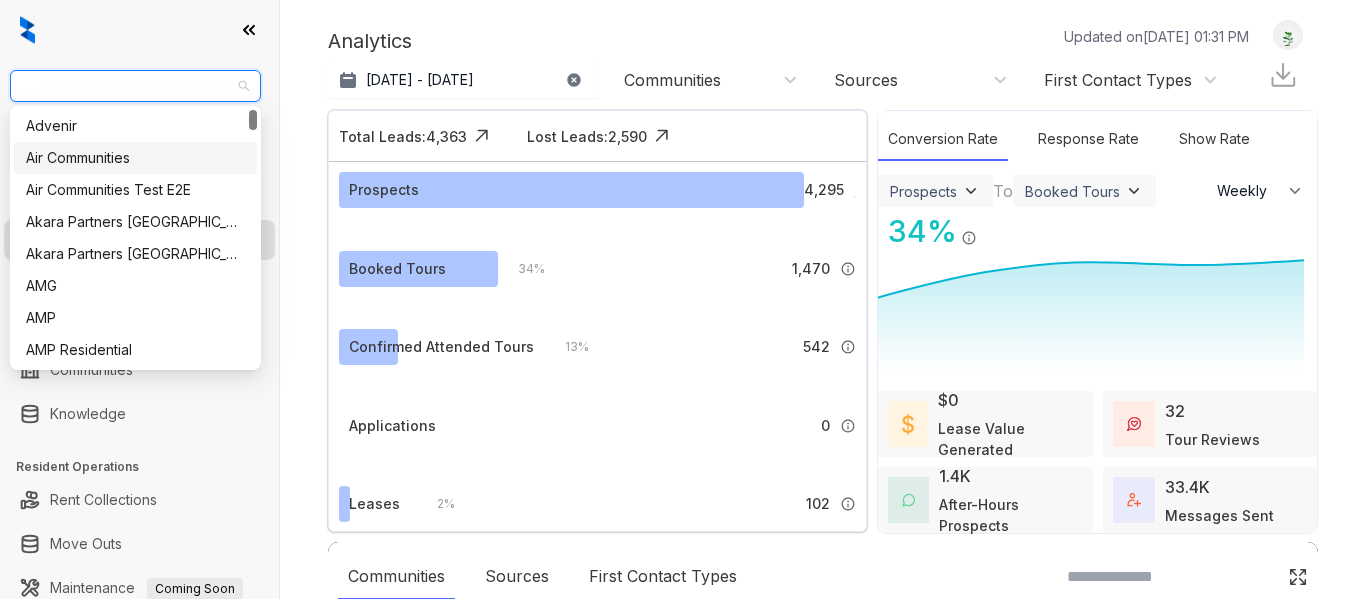 click on "Air Communities" at bounding box center (135, 158) 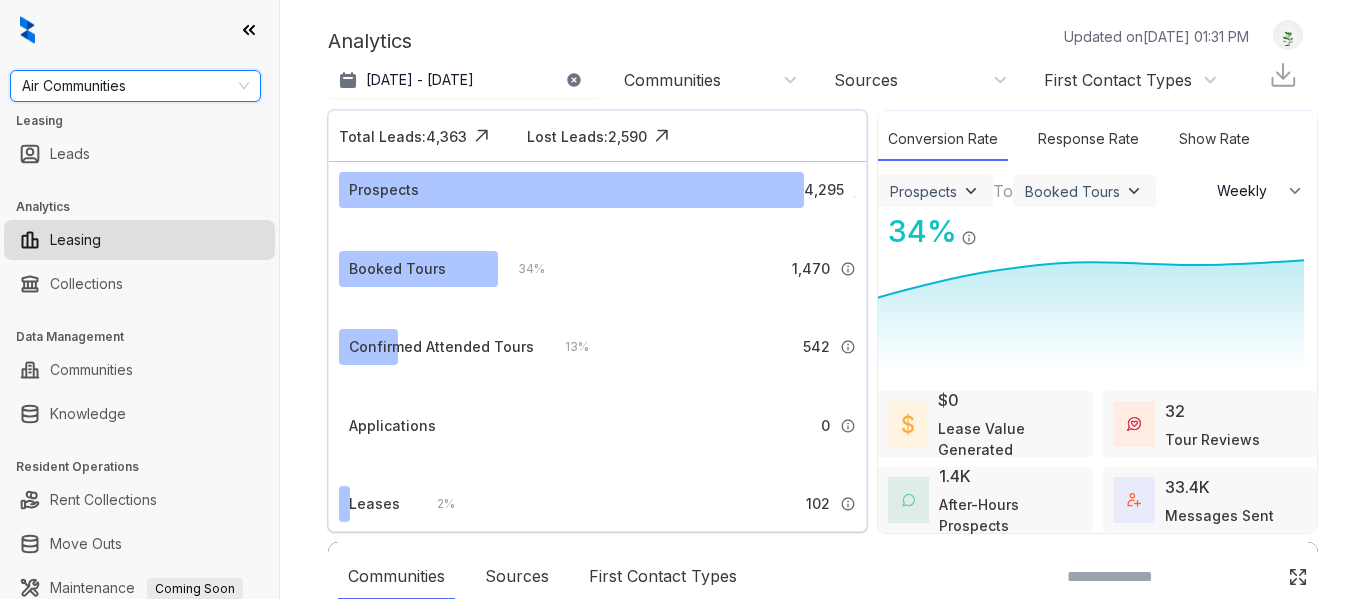 click on "Air Communities Air Communities Leasing Leads Analytics Leasing Collections Data Management Communities Knowledge Resident Operations Rent Collections Move Outs Maintenance Coming Soon Renewals Coming Soon Admin & Configurations Team Voice AI" at bounding box center [139, 299] 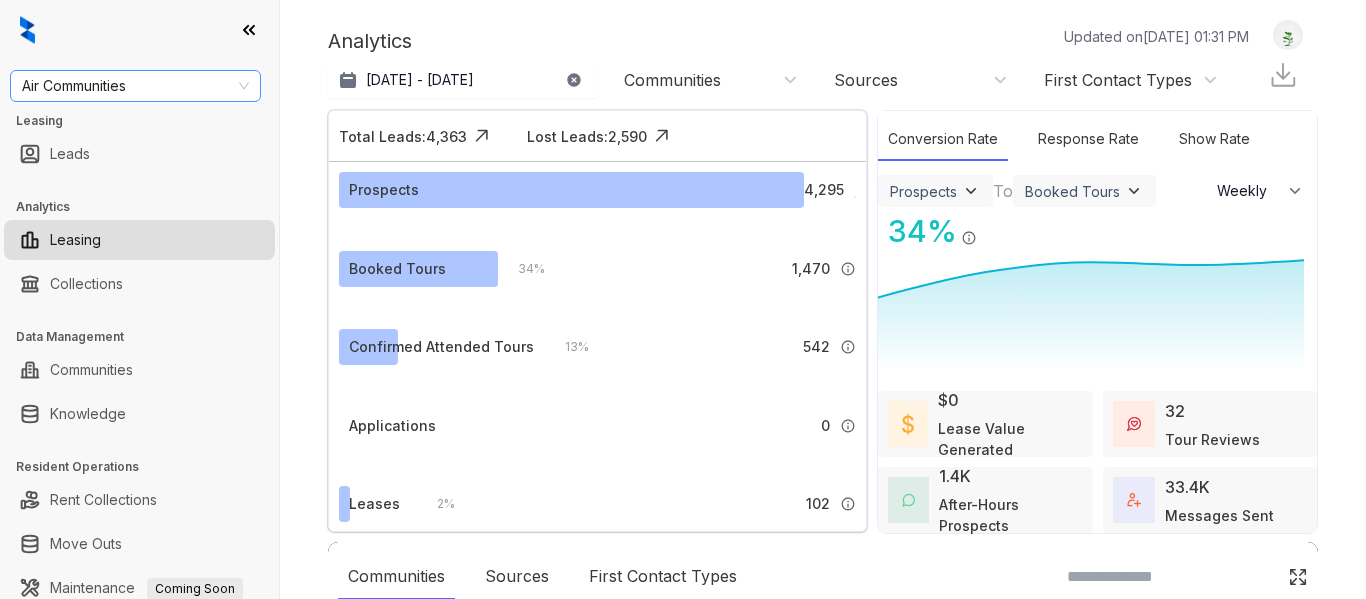click on "Air Communities" at bounding box center (135, 86) 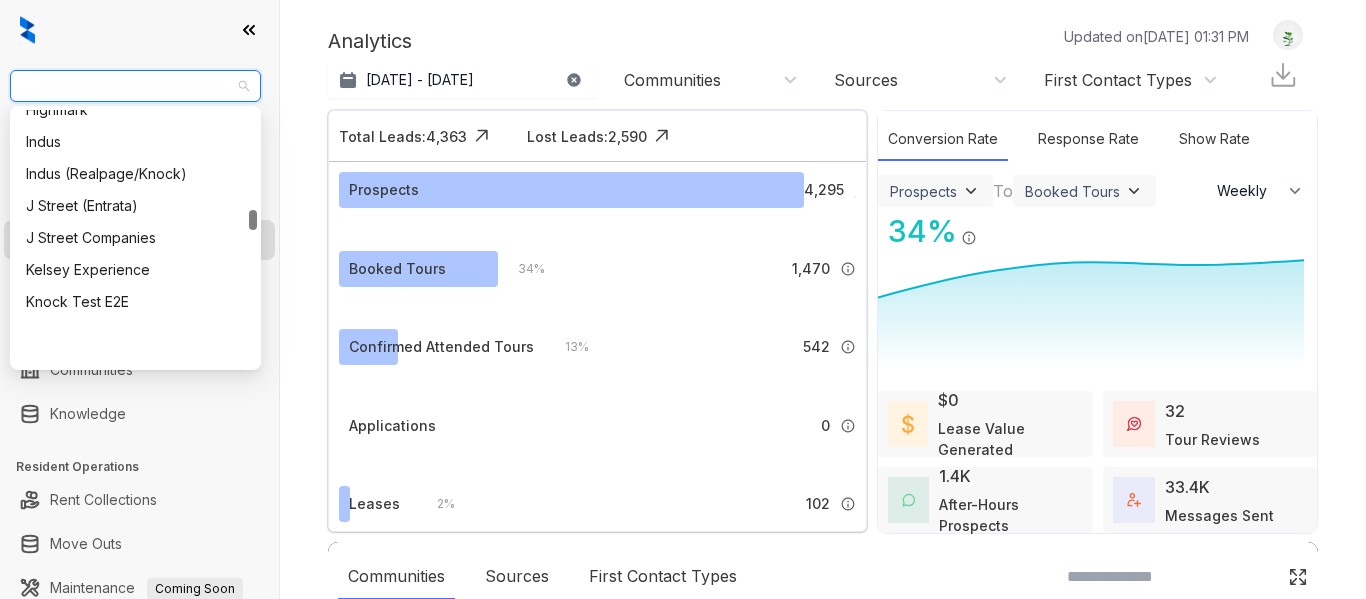 scroll, scrollTop: 1223, scrollLeft: 0, axis: vertical 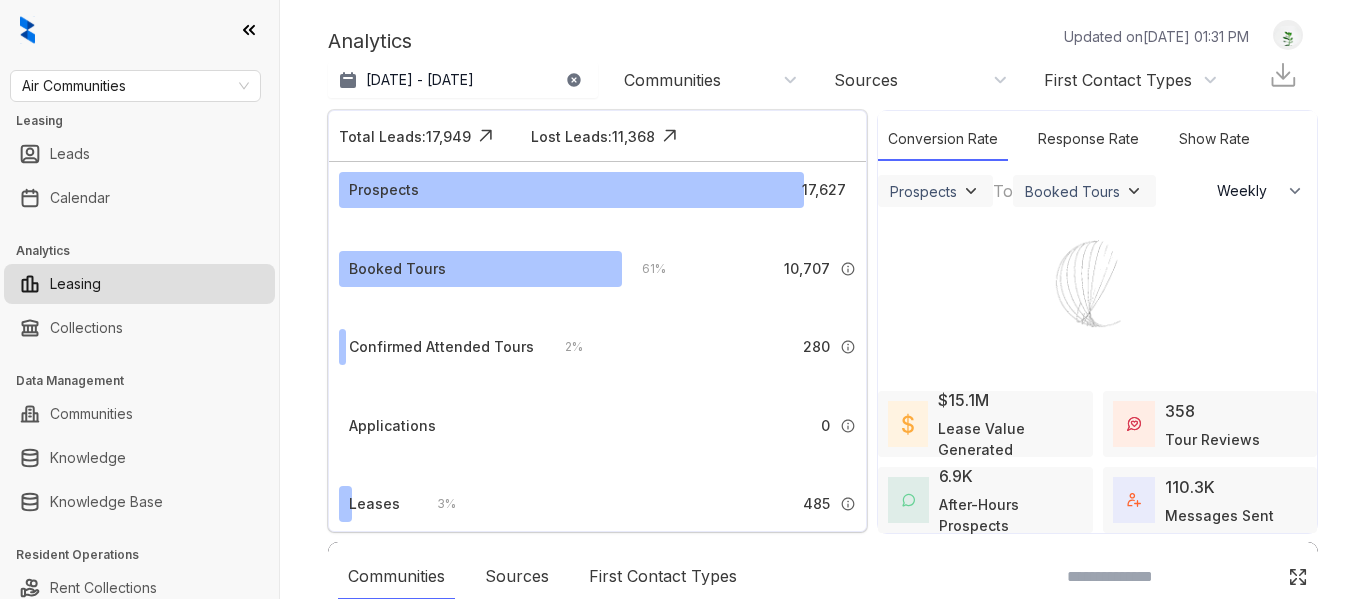 select on "******" 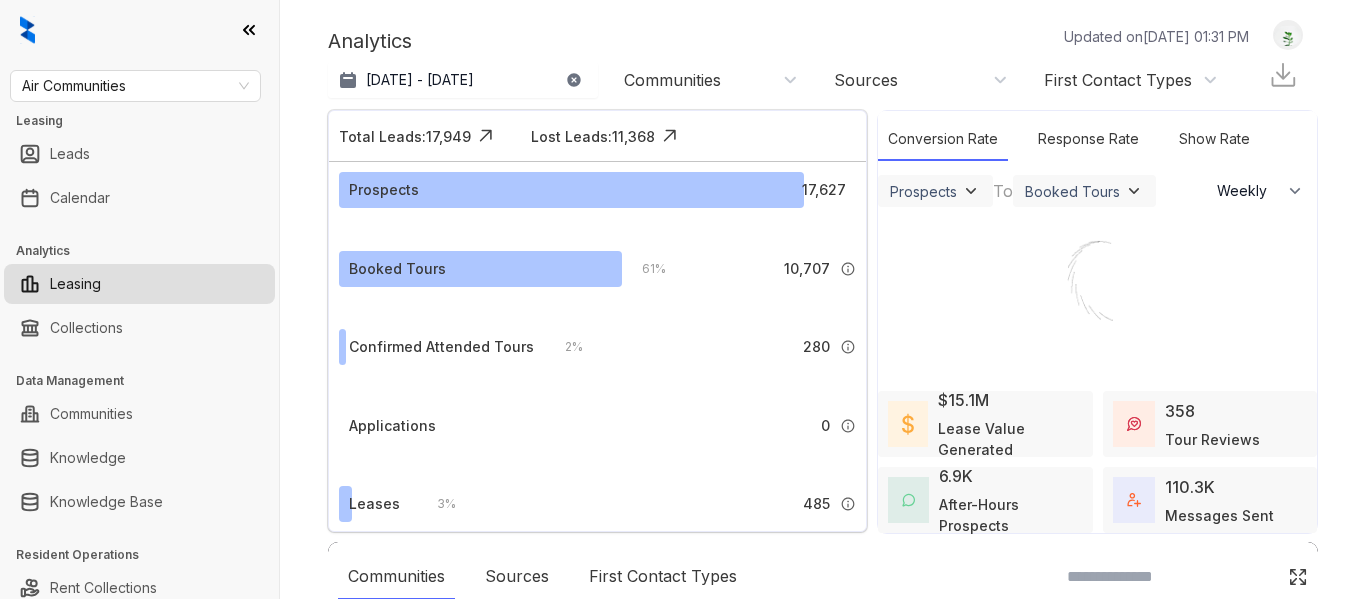 scroll, scrollTop: 0, scrollLeft: 0, axis: both 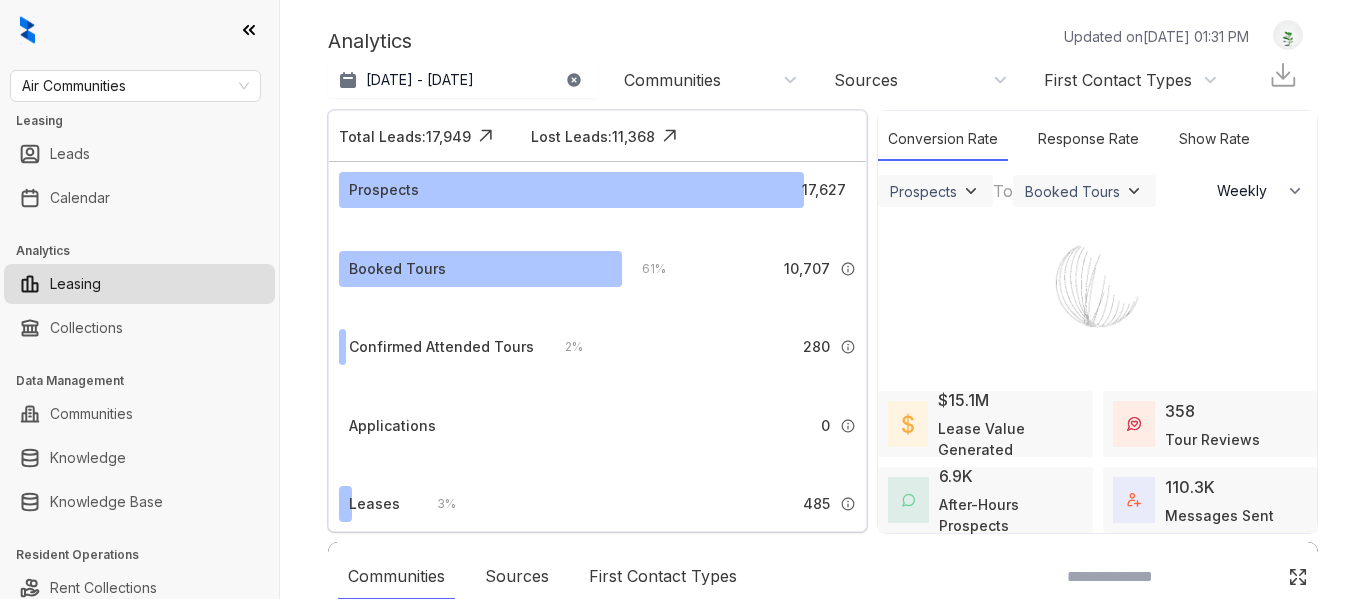 click at bounding box center [683, 299] 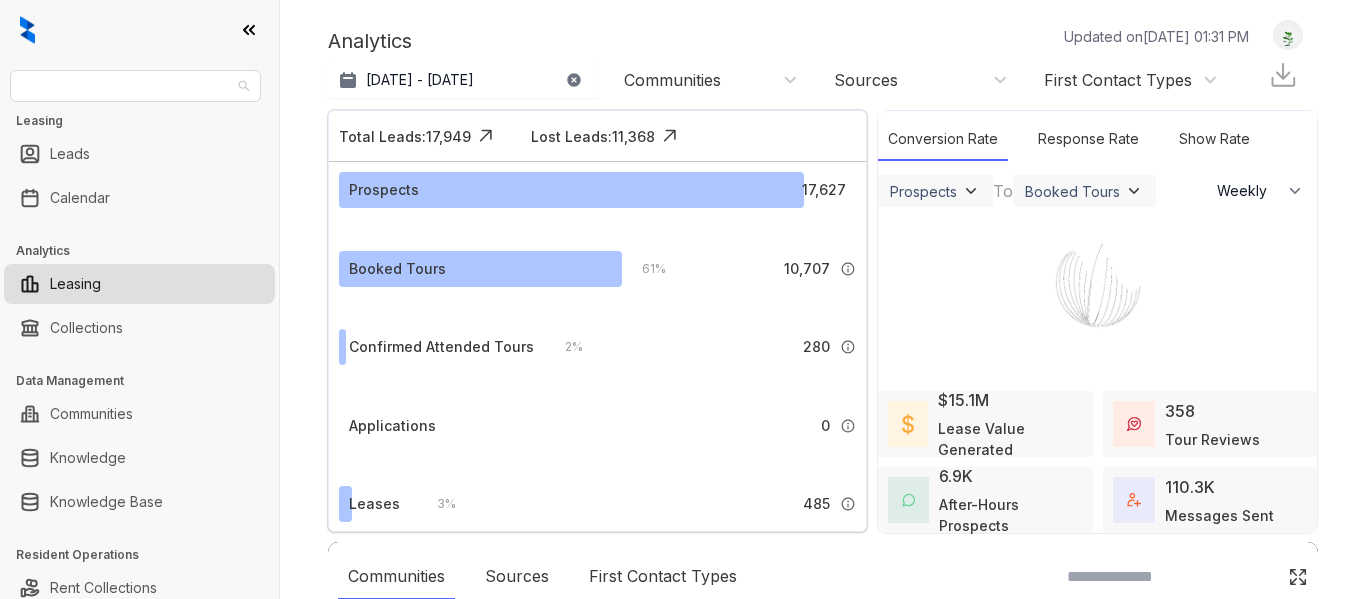 click on "Air Communities" at bounding box center (135, 86) 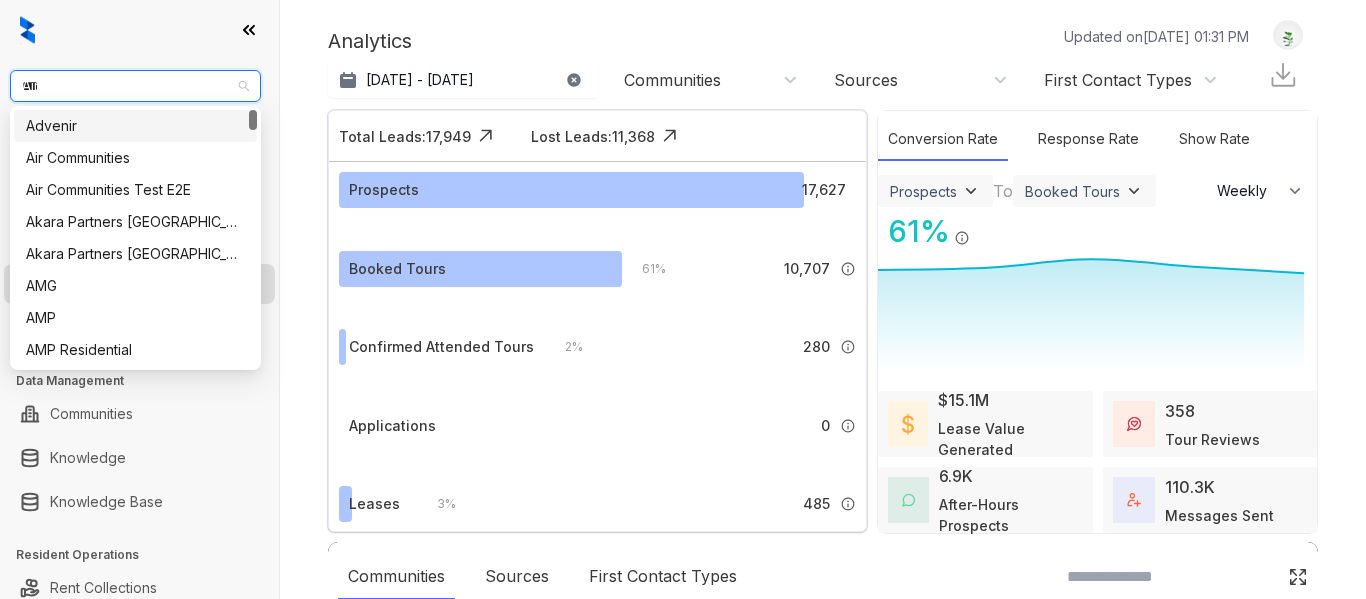 type on "****" 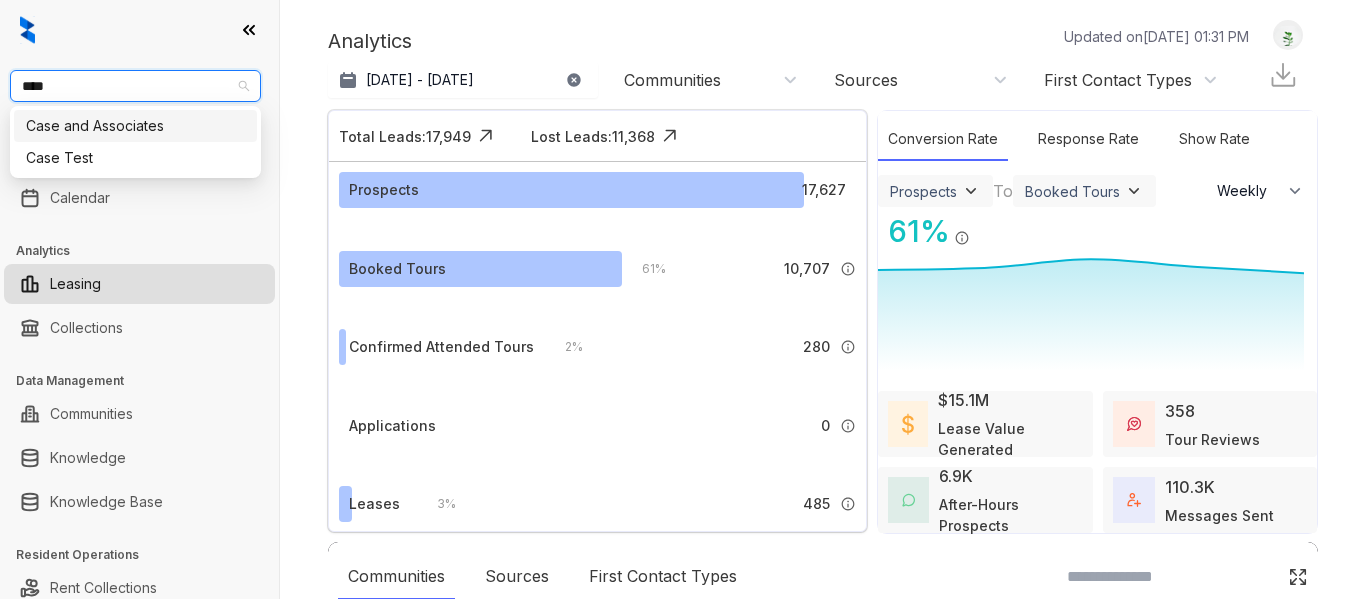 click on "Case and Associates" at bounding box center (135, 126) 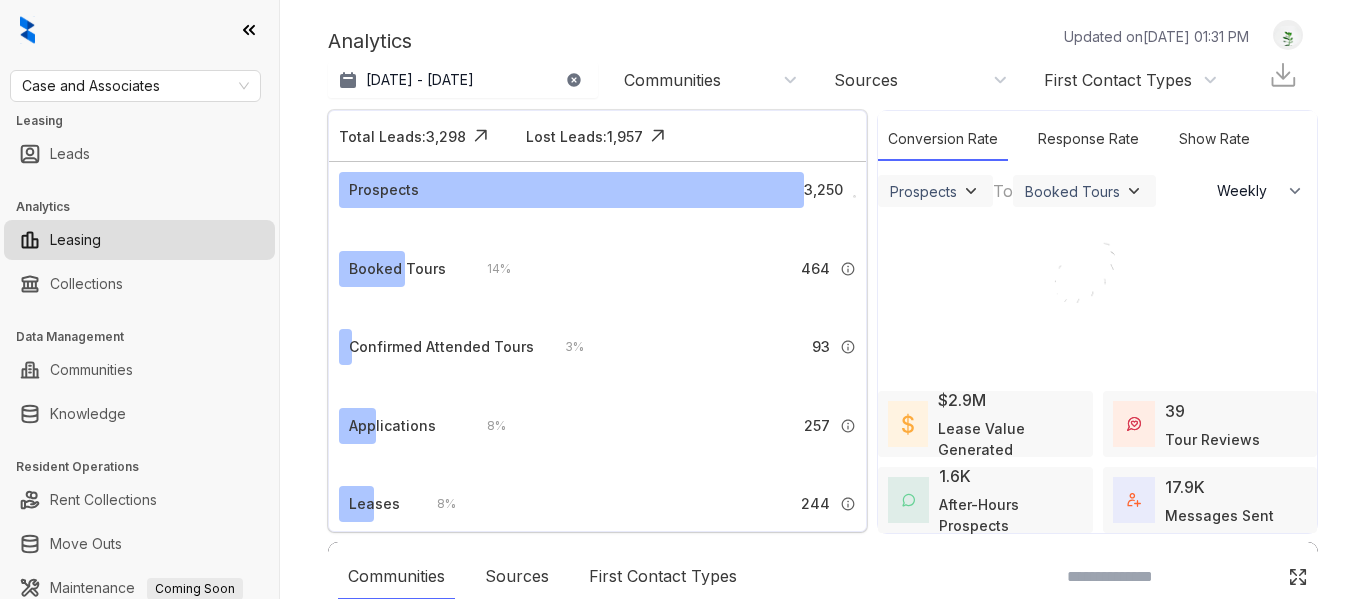 select on "******" 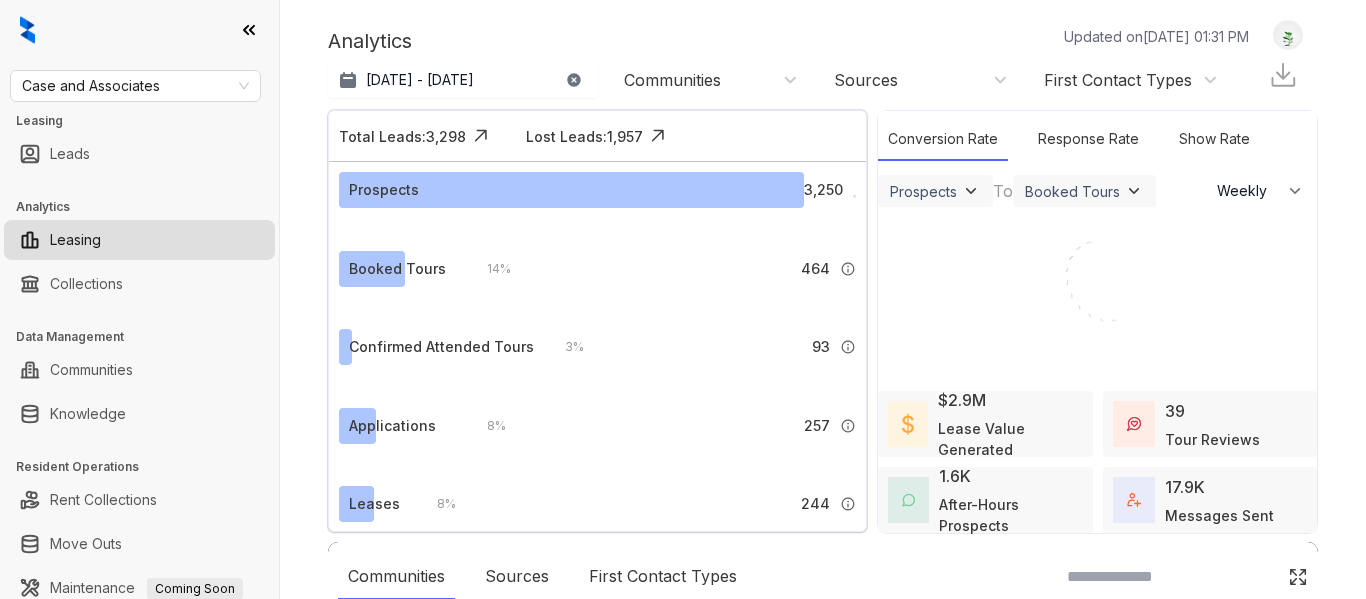 scroll, scrollTop: 0, scrollLeft: 0, axis: both 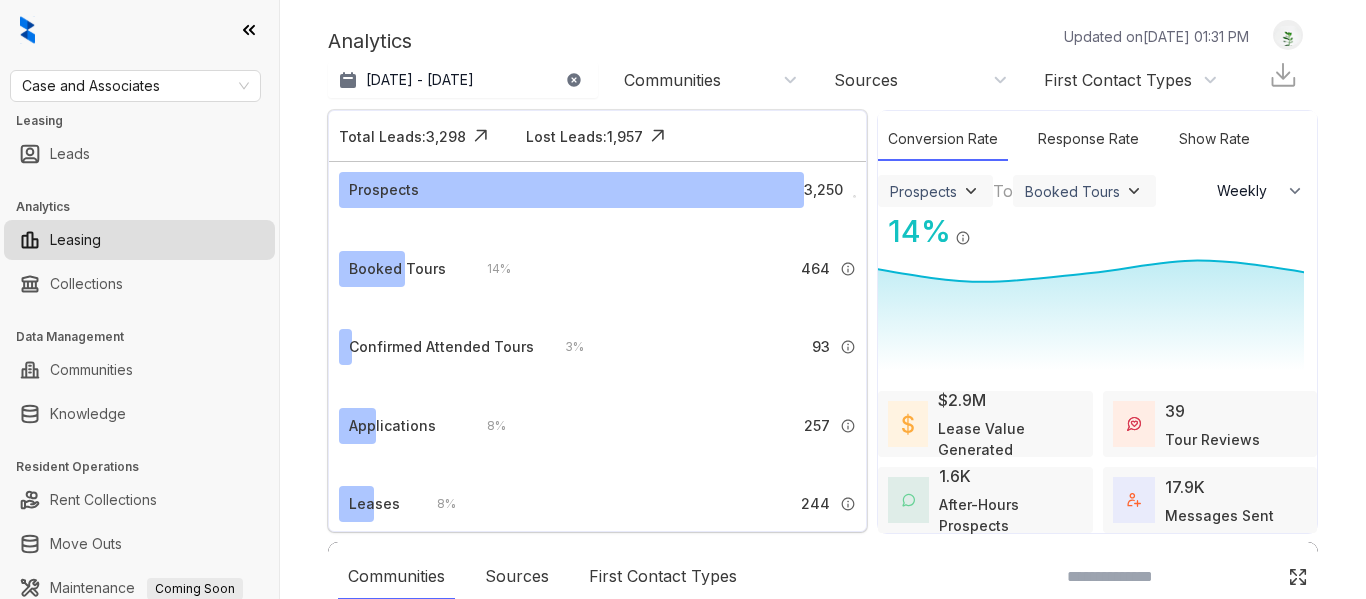 click at bounding box center (683, 299) 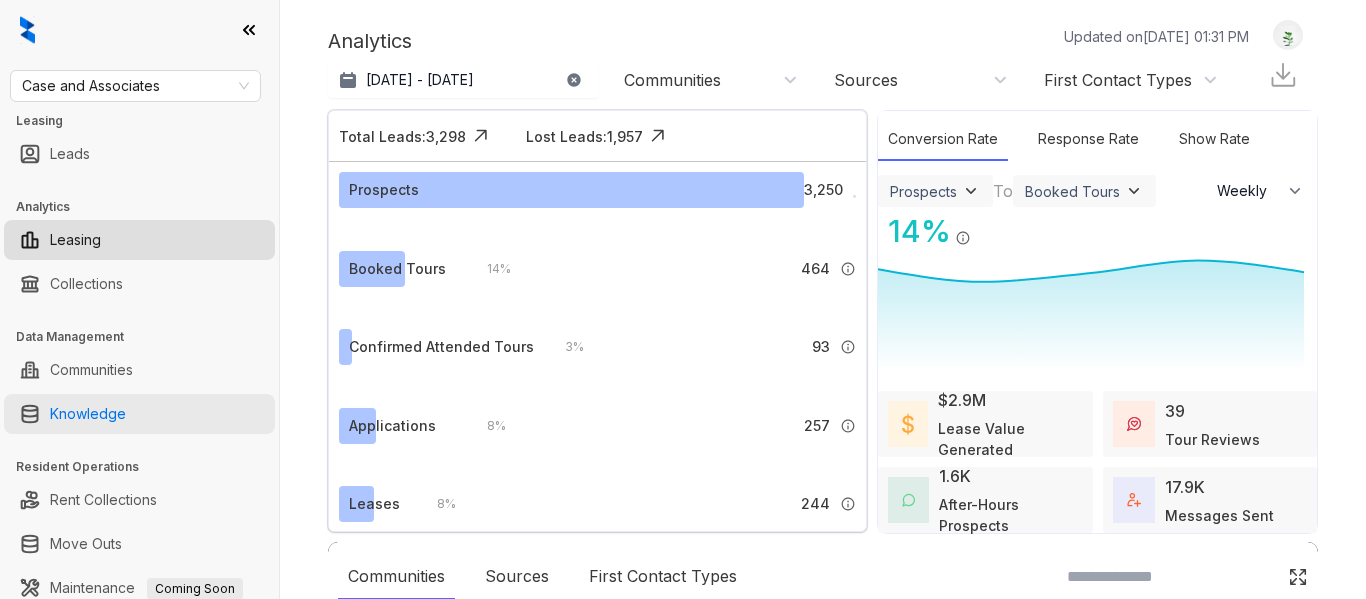 click on "Knowledge" at bounding box center (88, 414) 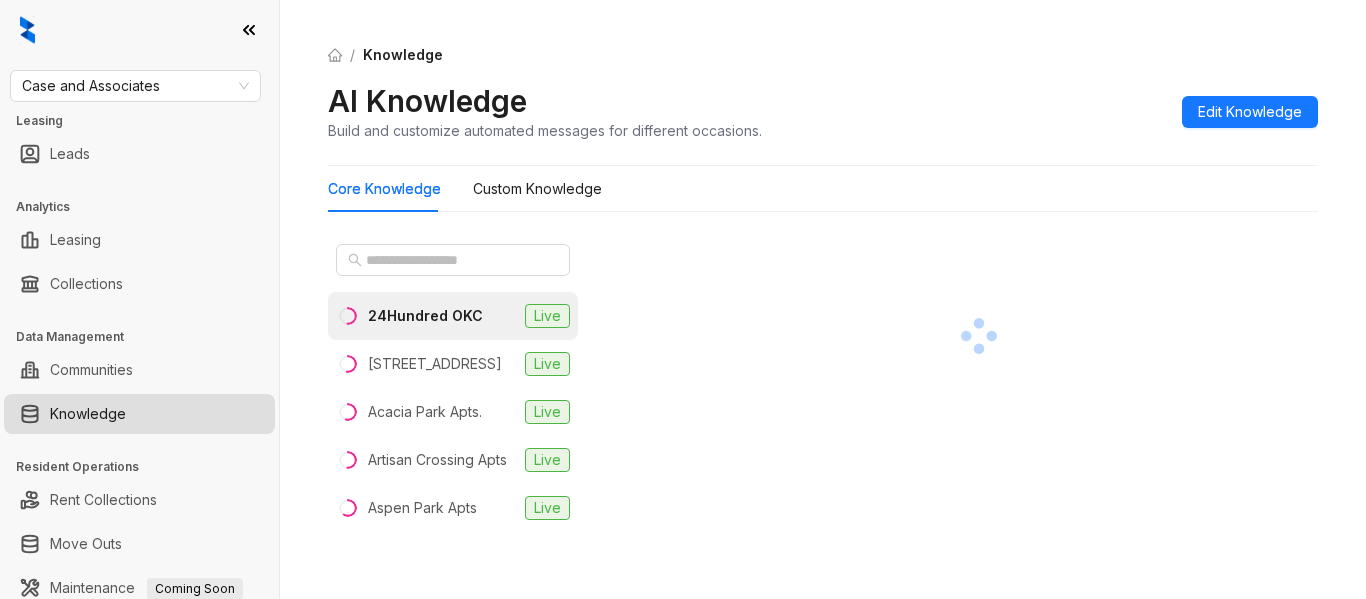 click on "24Hundred OKC" at bounding box center [425, 316] 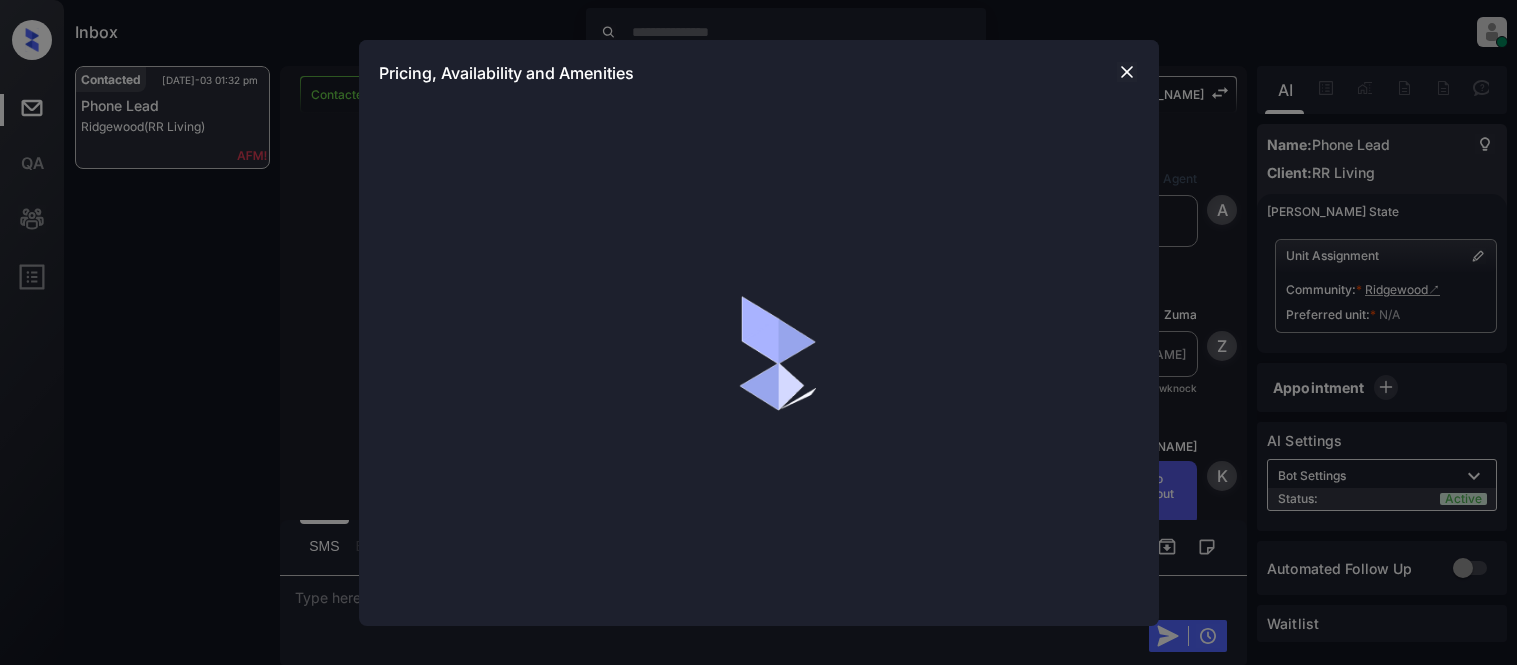 scroll, scrollTop: 0, scrollLeft: 0, axis: both 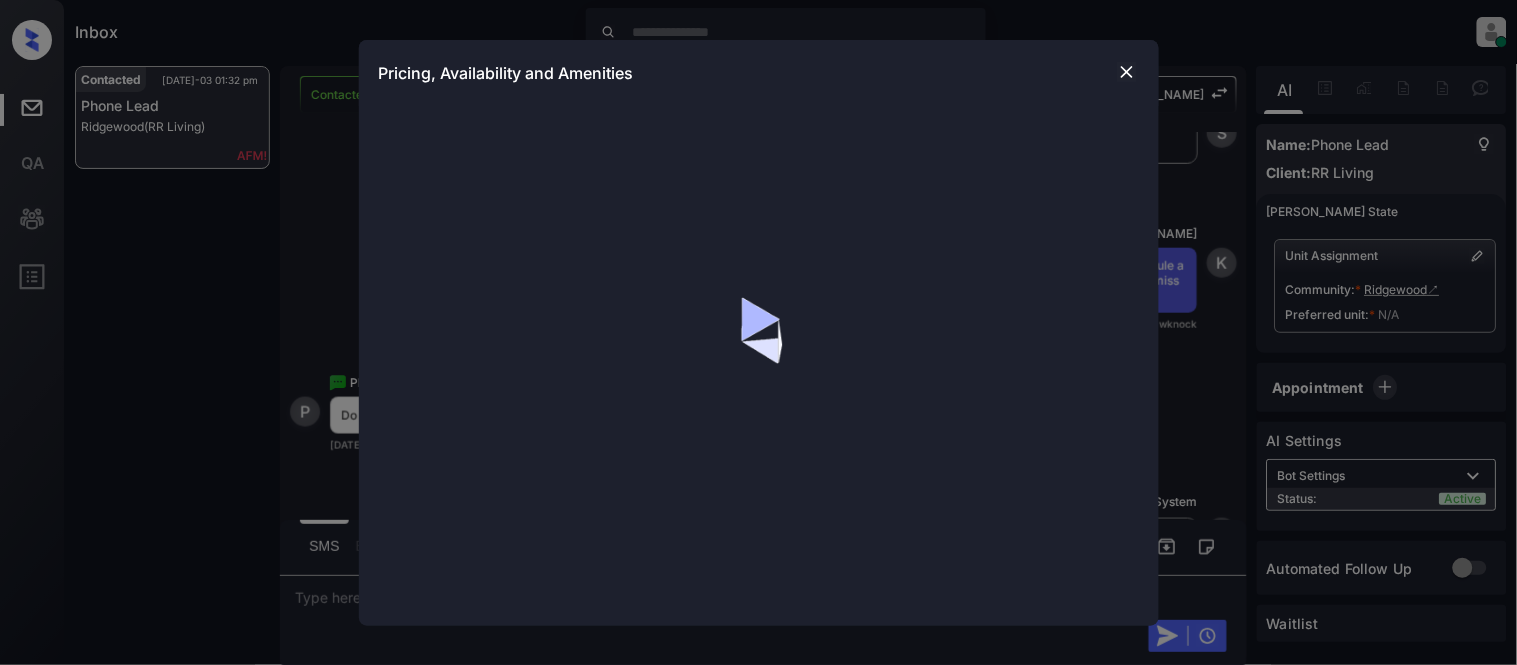 click at bounding box center (1127, 72) 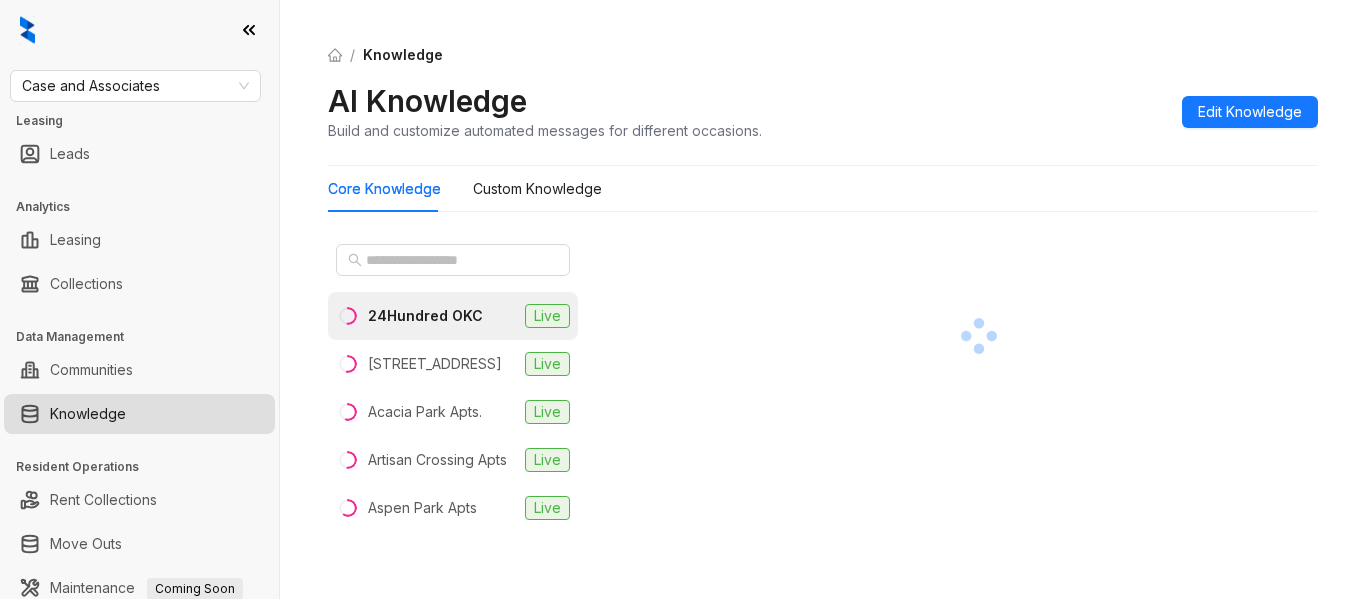 scroll, scrollTop: 0, scrollLeft: 0, axis: both 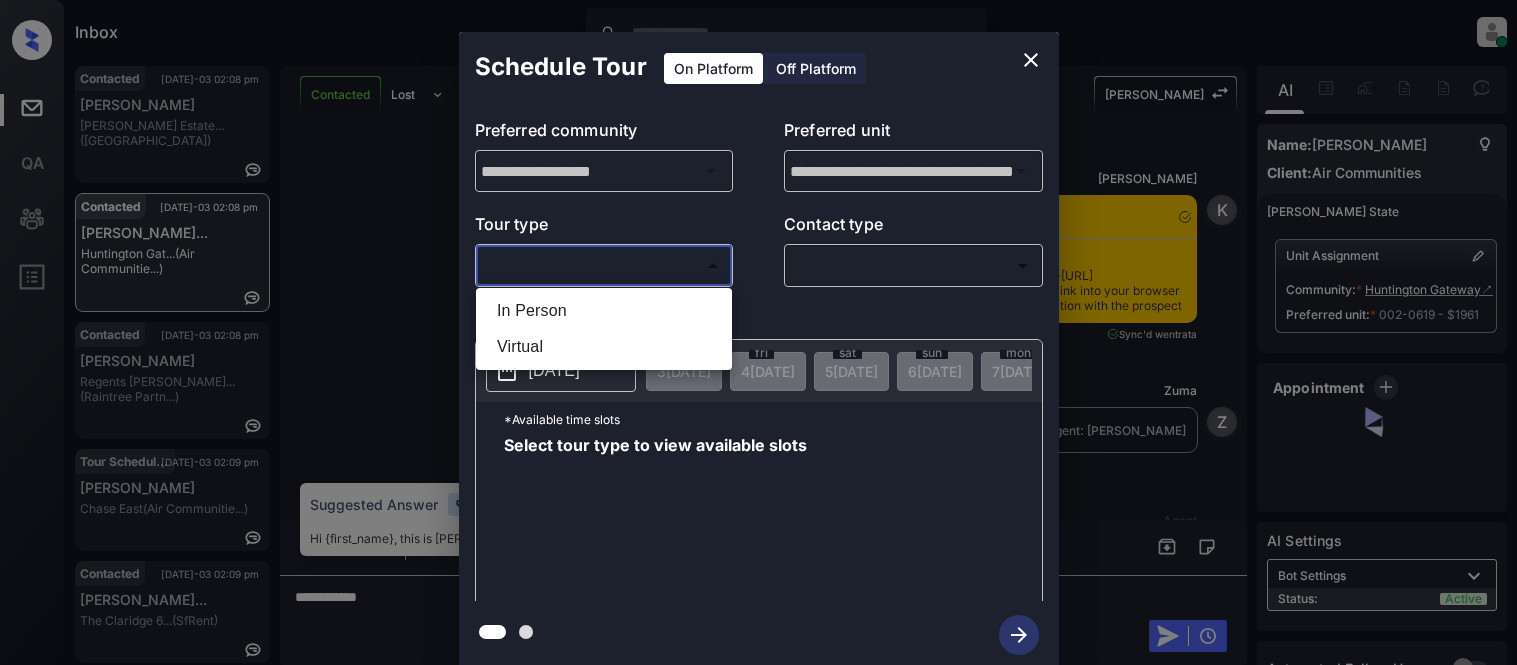 click on "In Person" at bounding box center [604, 311] 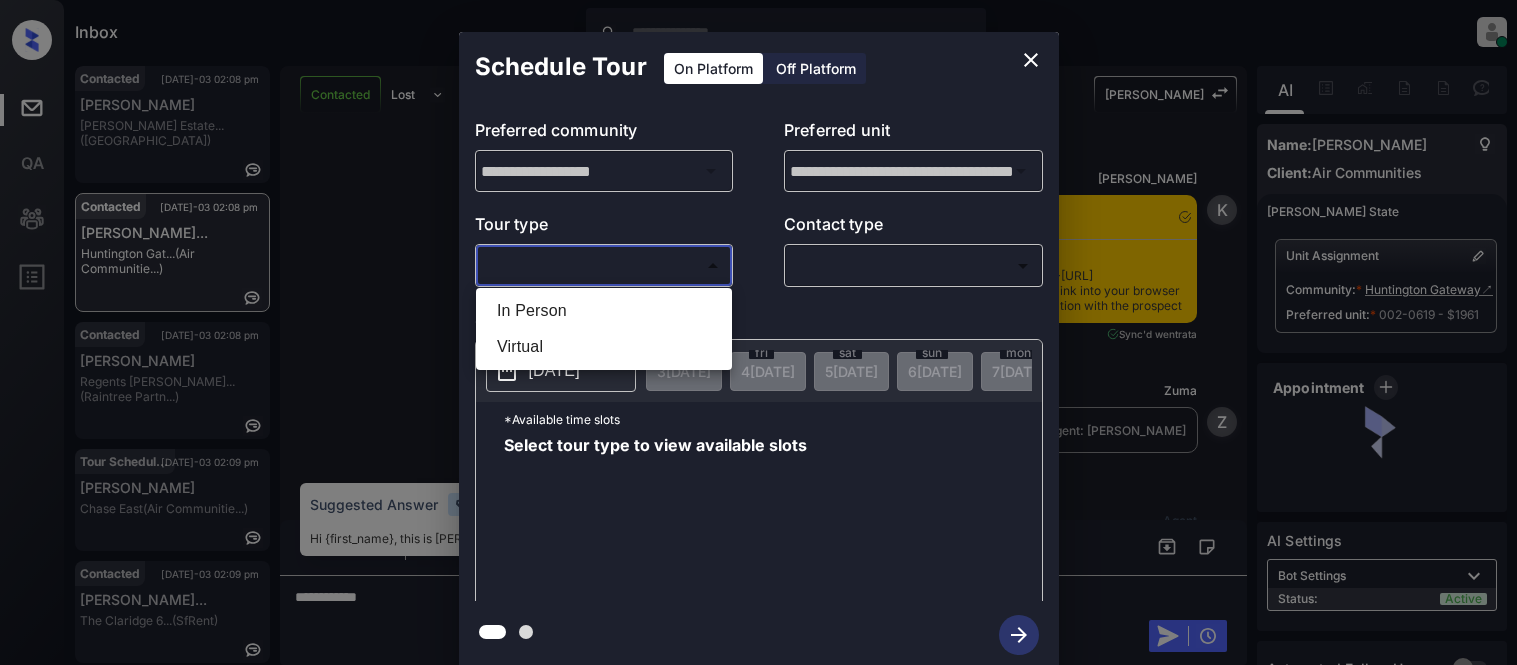 type on "********" 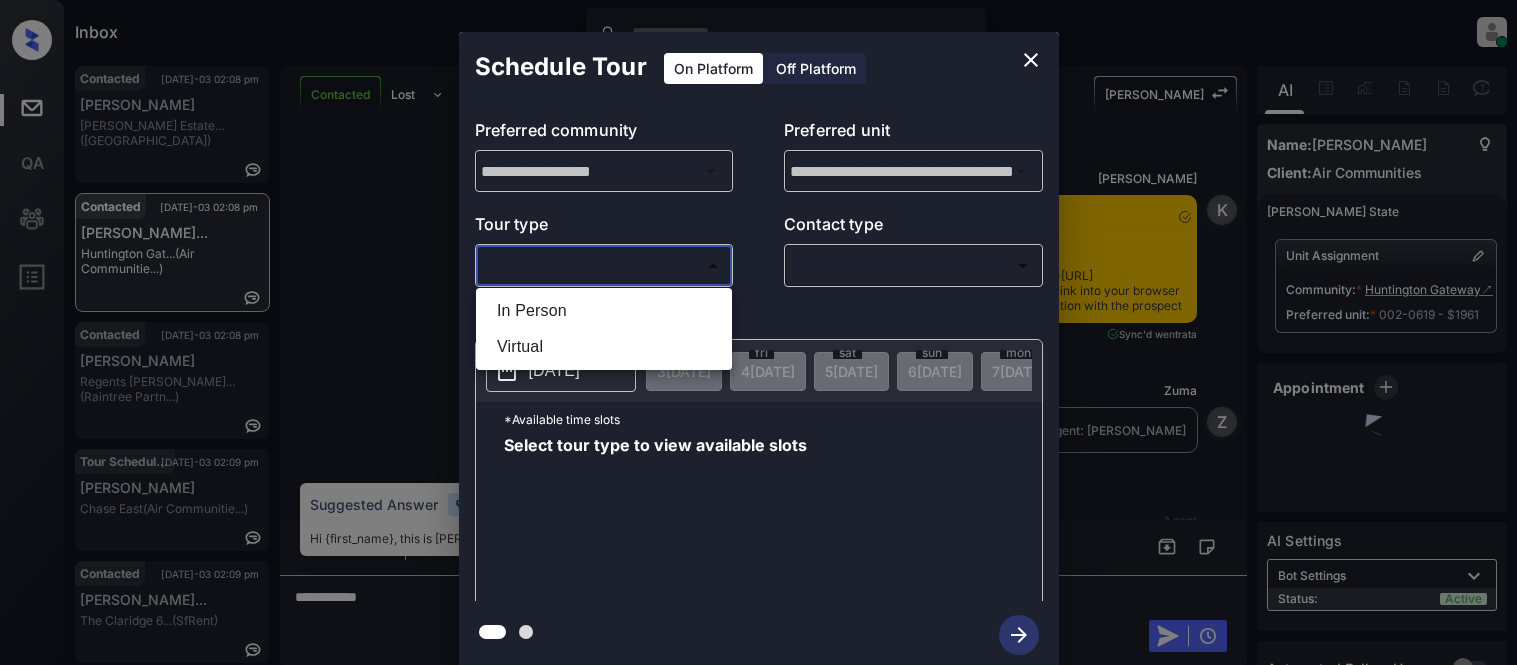 click at bounding box center [758, 332] 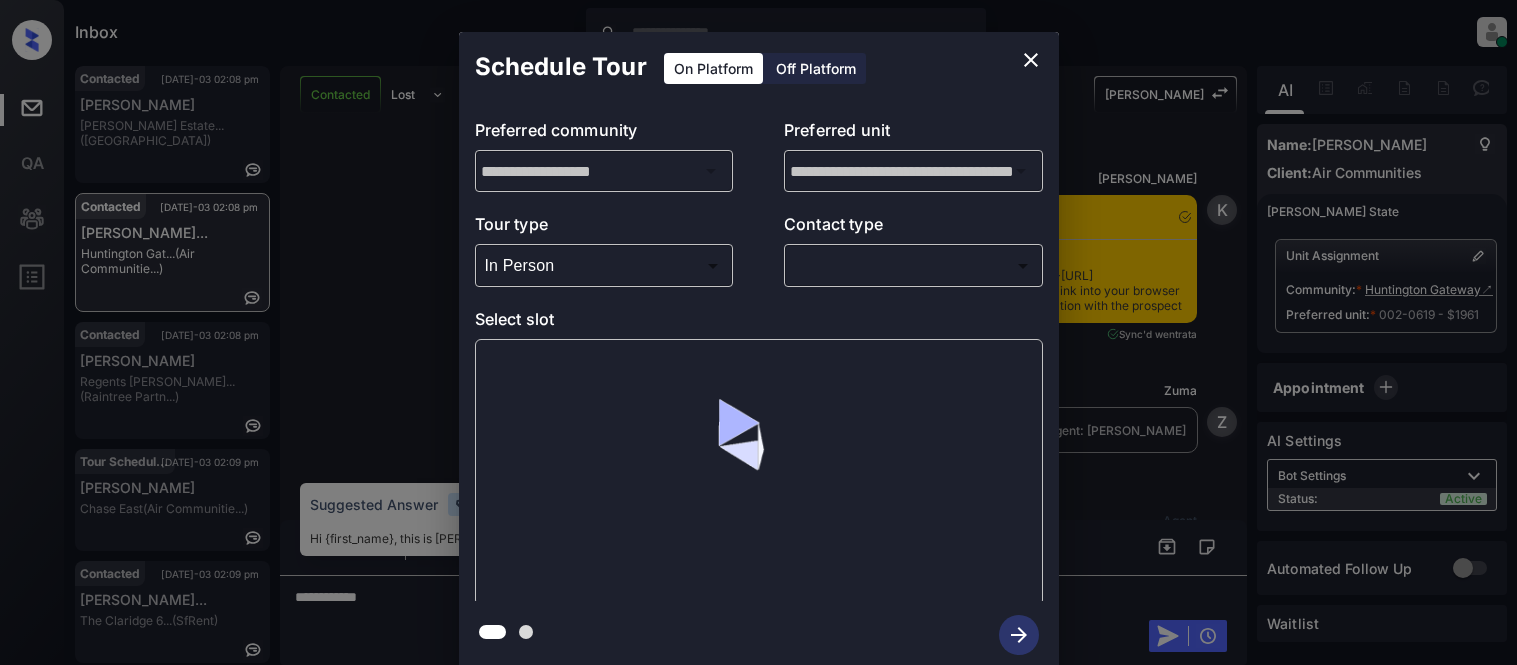 scroll, scrollTop: 0, scrollLeft: 0, axis: both 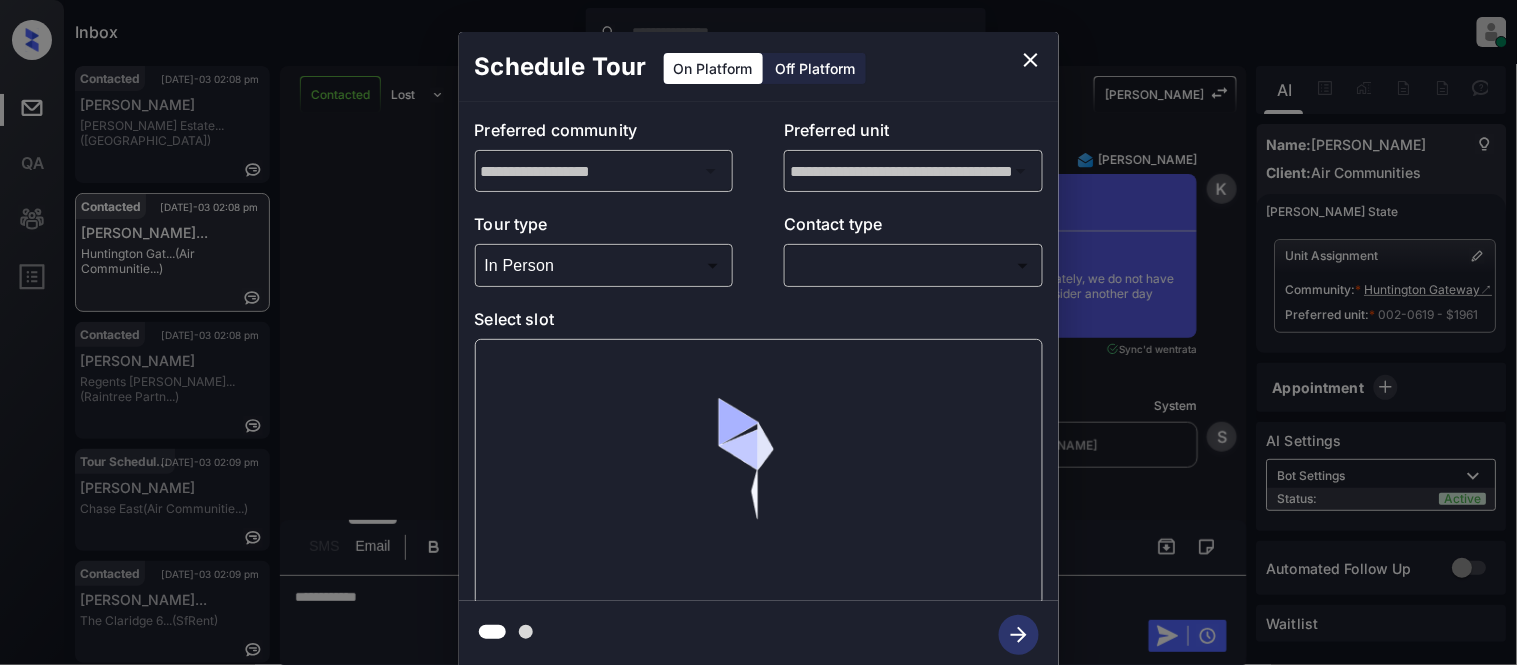 click on "Inbox Kristina Cataag Online Set yourself   offline Set yourself   on break Profile Switch to  light  mode Sign out Contacted Jul-03 02:08 pm   Stephanie Lee Tidwell Estate...  (Fairfield) Contacted Jul-03 02:08 pm   Mostafa Majdou... Huntington Gat...  (Air Communitie...) Contacted Jul-03 02:08 pm   Henry Kuang Regents La Jol...  (Raintree Partn...) Tour Scheduled Jul-03 02:09 pm   Maureen Strong Chase East  (Air Communitie...) Contacted Jul-03 02:09 pm   Domiano Fuller... The Claridge 6...  (SfRent) Contacted Lost Lead Sentiment: Angry Upon sliding the acknowledgement:  Lead will move to lost stage. * ​ SMS and call option will be set to opt out. AFM will be turned off for the lead. Kelsey New Message Kelsey Notes Note: <a href="https://conversation.getzuma.com/6866da68c3ce50a091183a2c">https://conversation.getzuma.com/6866da68c3ce50a091183a2c</a> - Paste this link into your browser to view Kelsey’s conversation with the prospect Jul 03, 2025 12:30 pm  Sync'd w  entrata K New Message Zuma Z New Message" at bounding box center [758, 332] 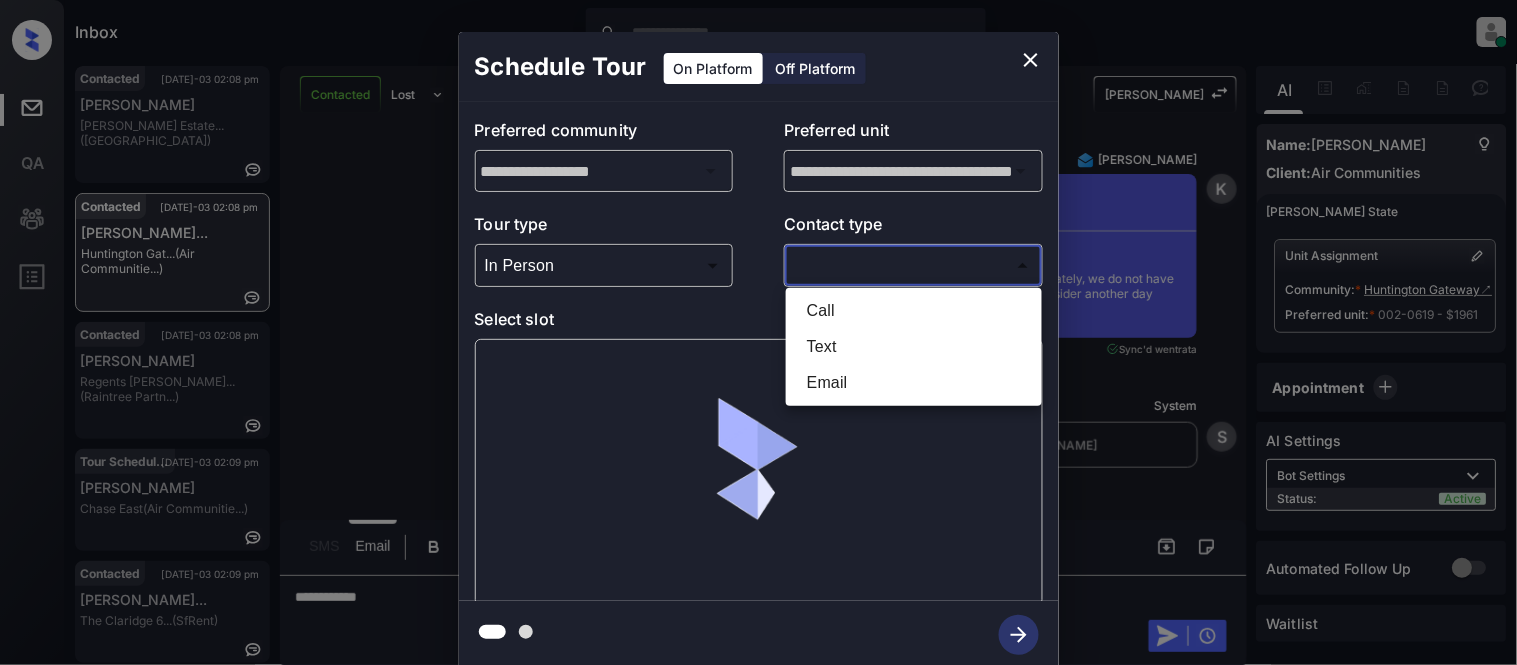 click on "Text" at bounding box center [914, 347] 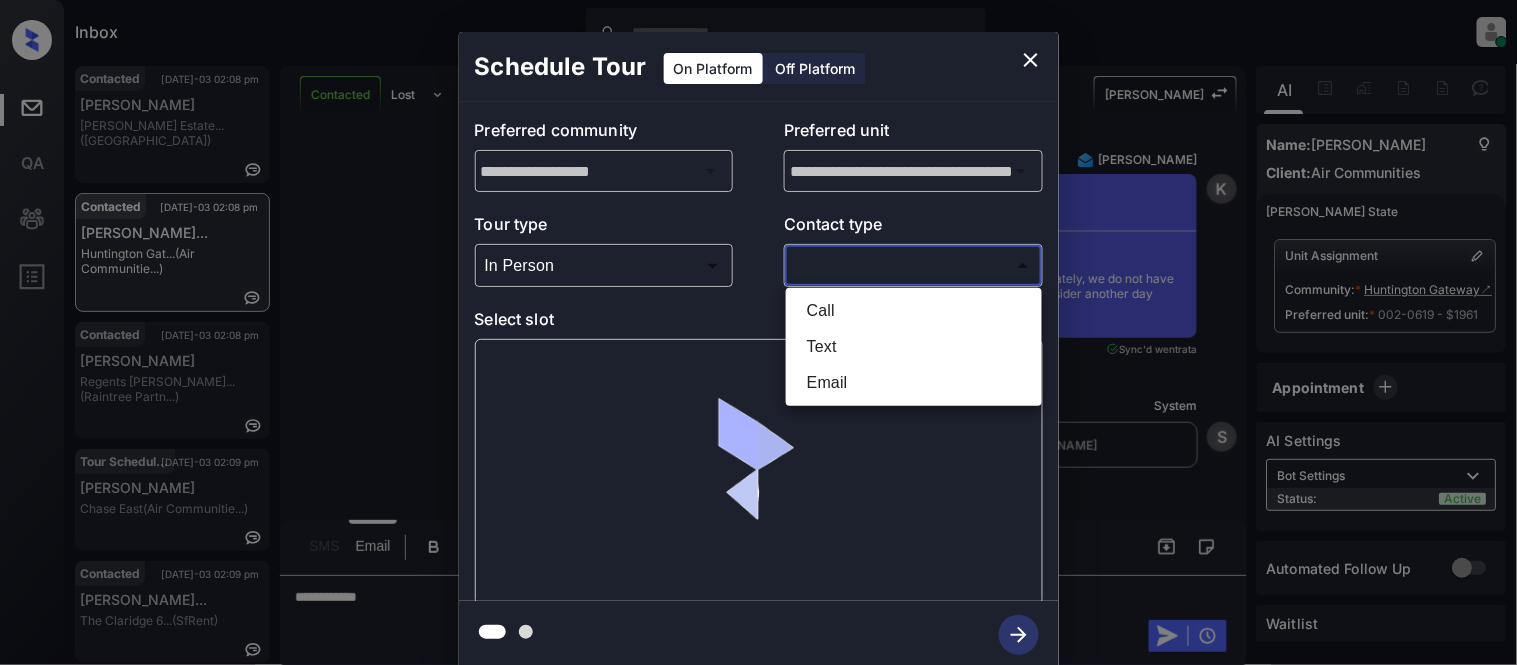 type on "****" 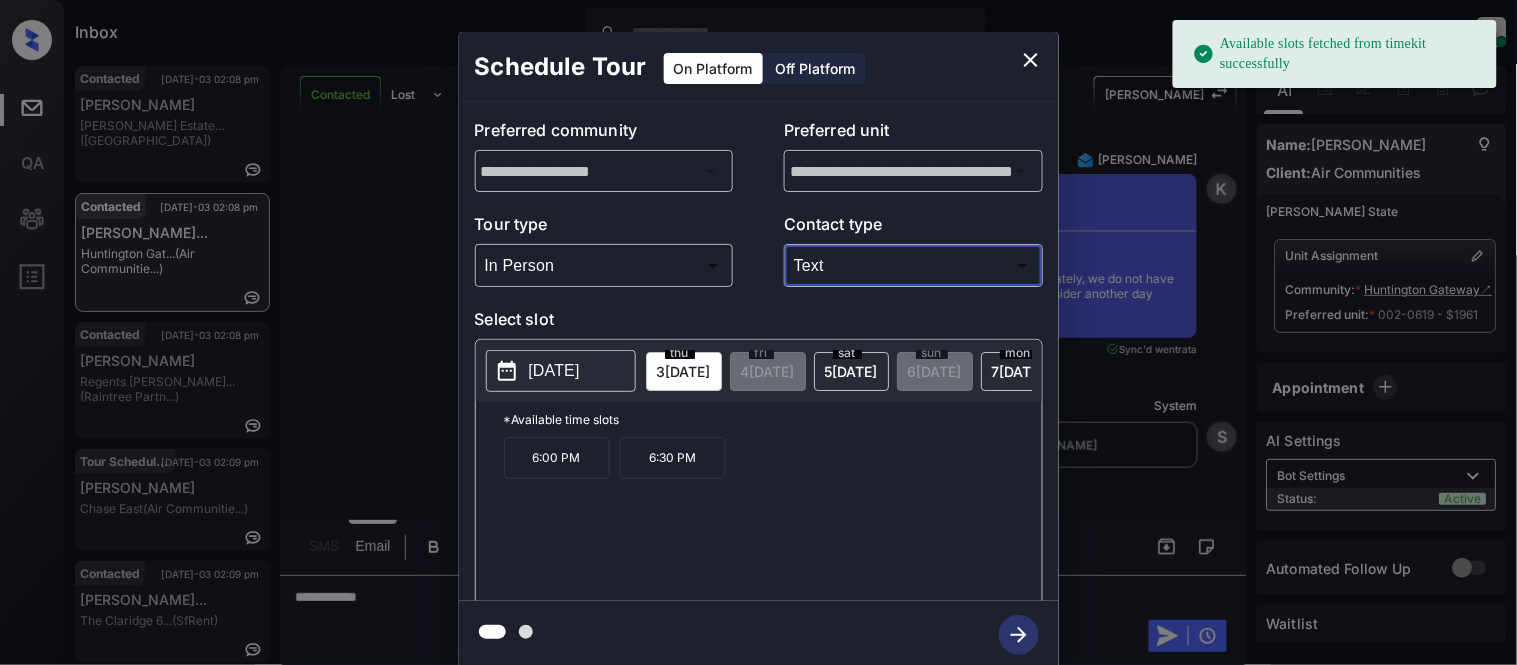 click on "[DATE]" at bounding box center [554, 371] 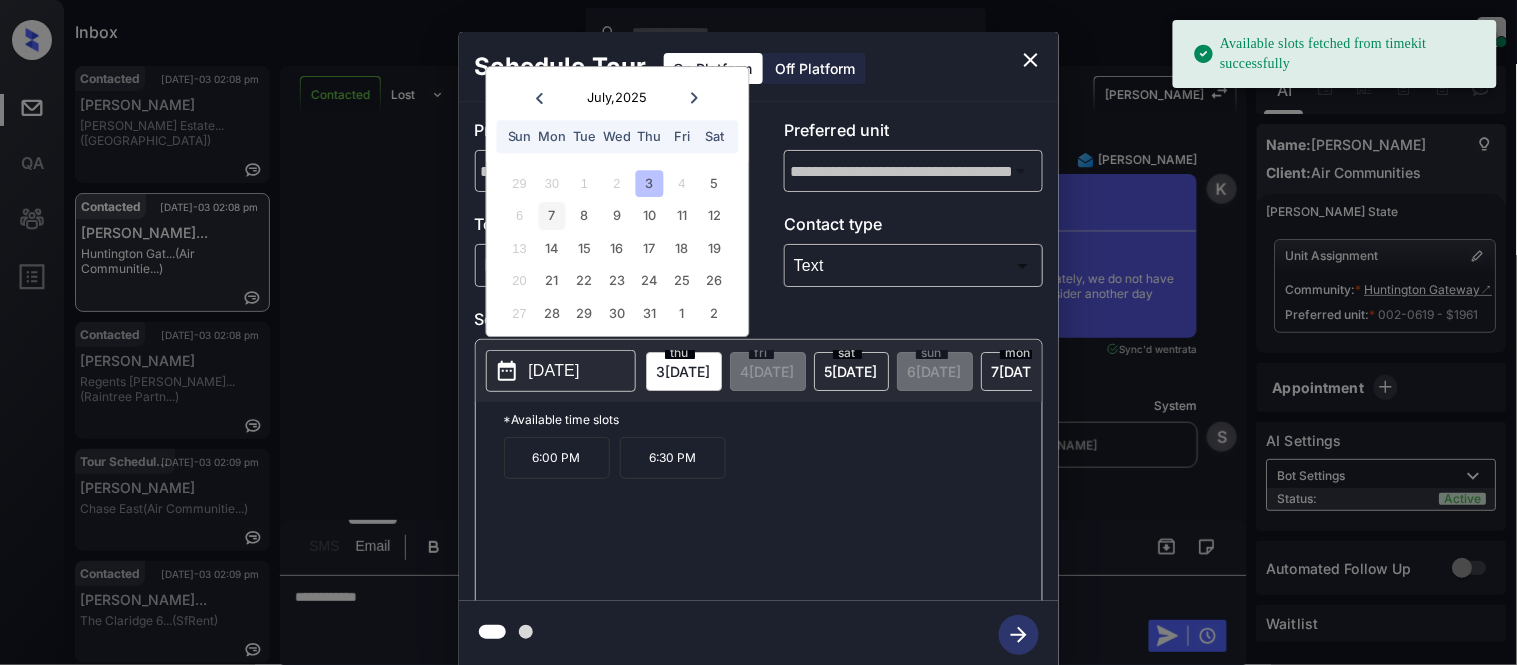 click on "7" at bounding box center [552, 216] 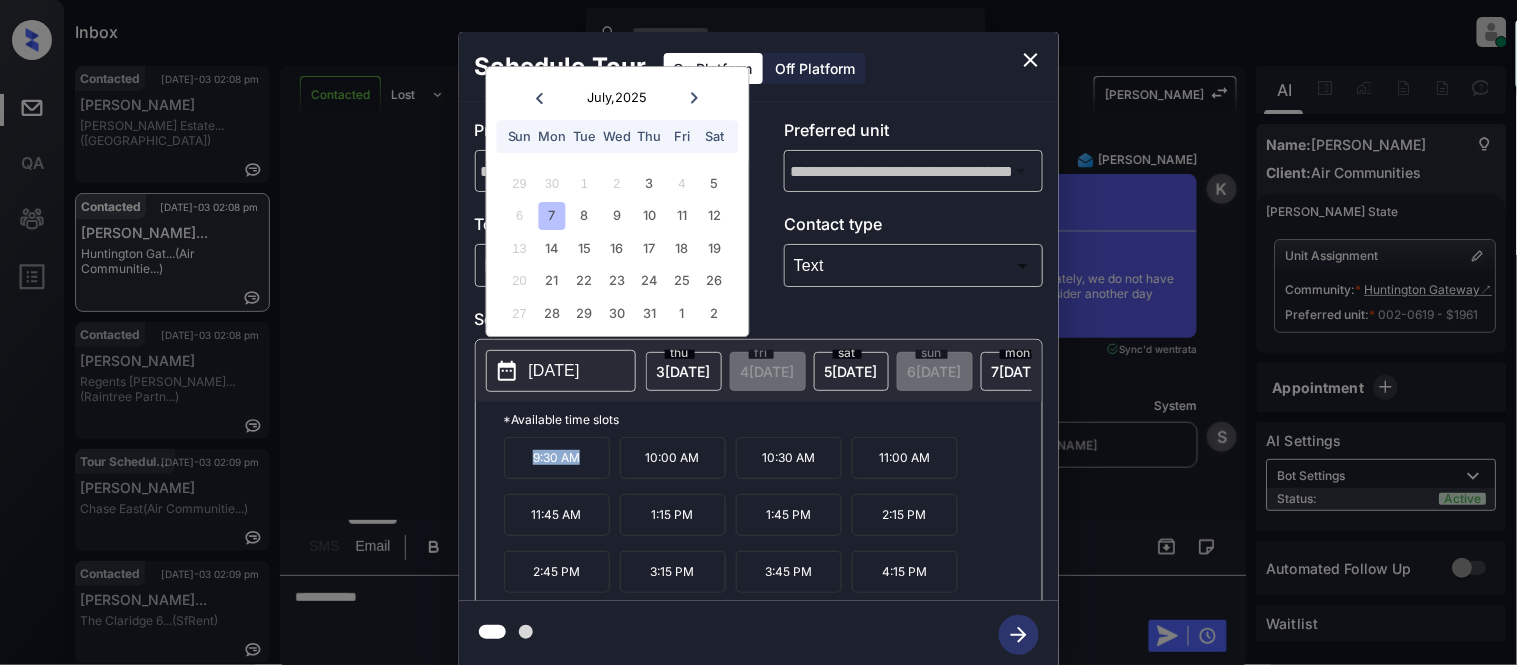 drag, startPoint x: 508, startPoint y: 478, endPoint x: 583, endPoint y: 480, distance: 75.026665 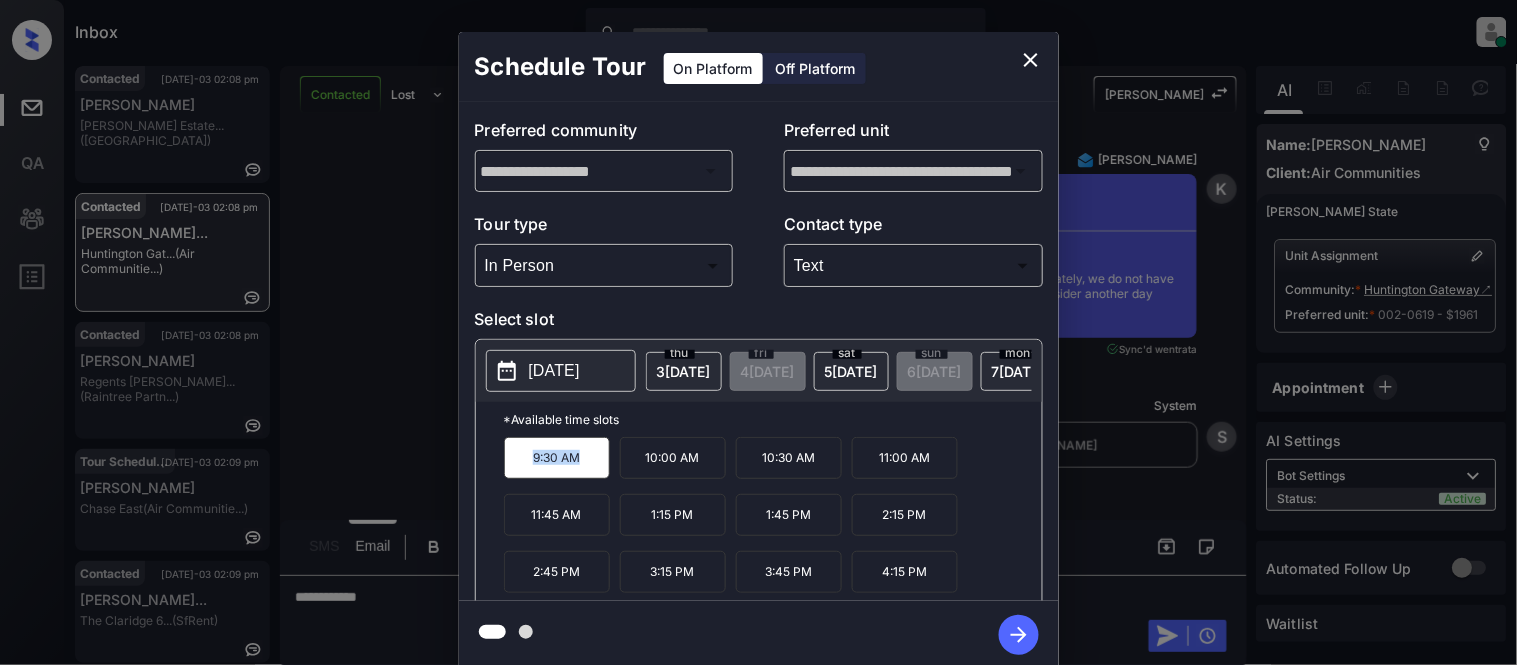 click 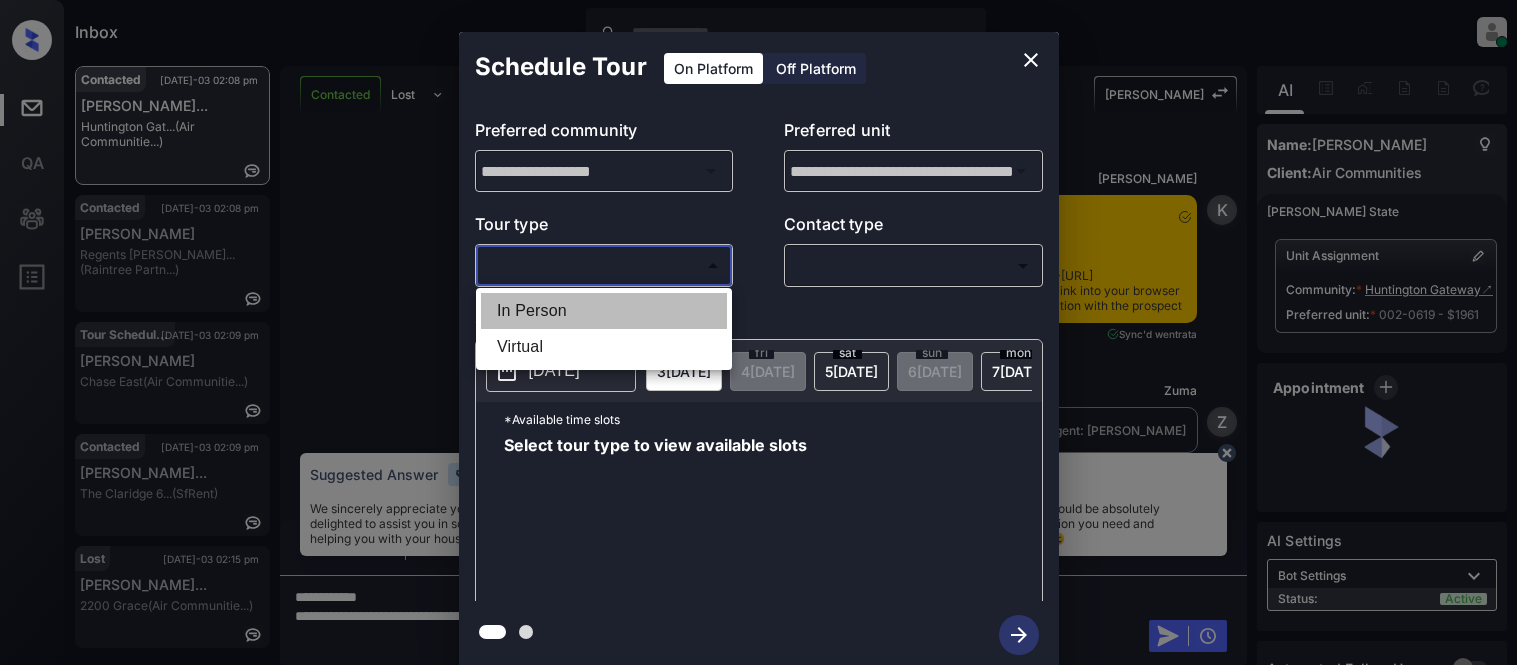 click on "In Person" at bounding box center (604, 311) 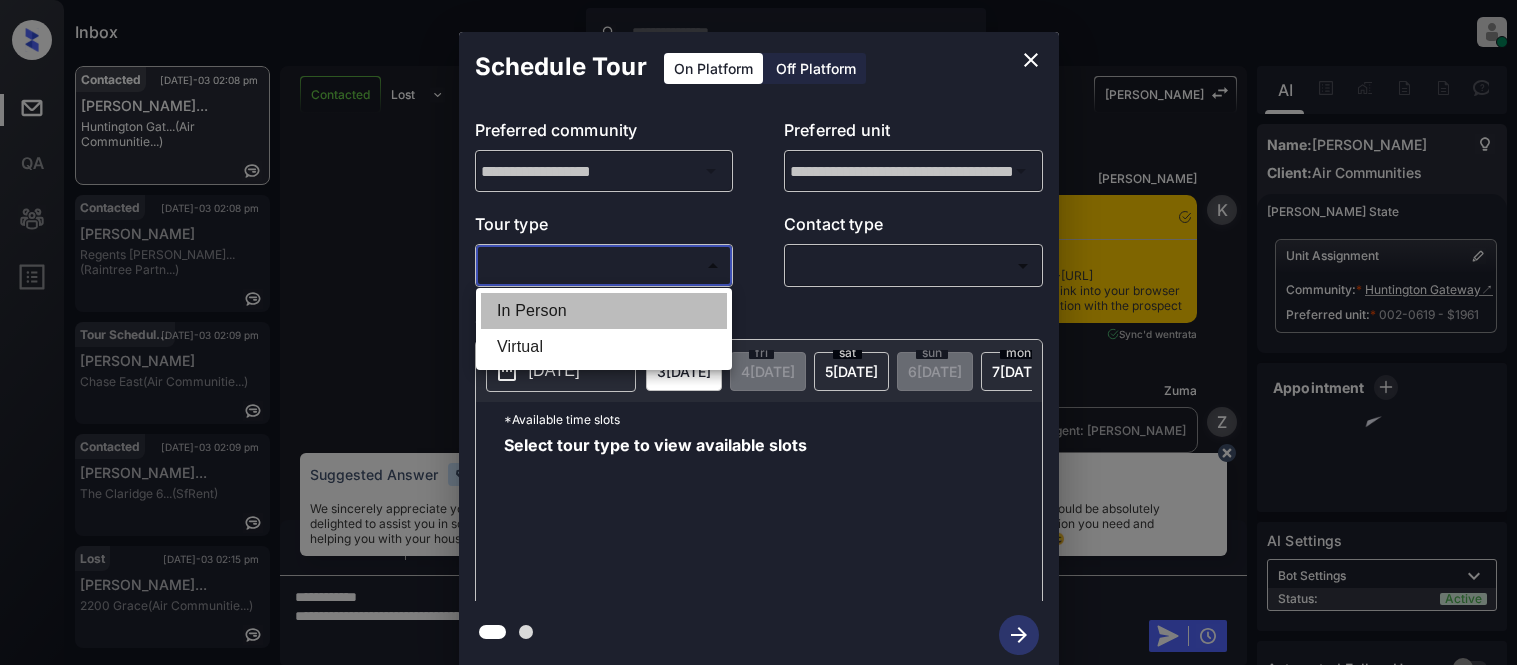 click at bounding box center (758, 332) 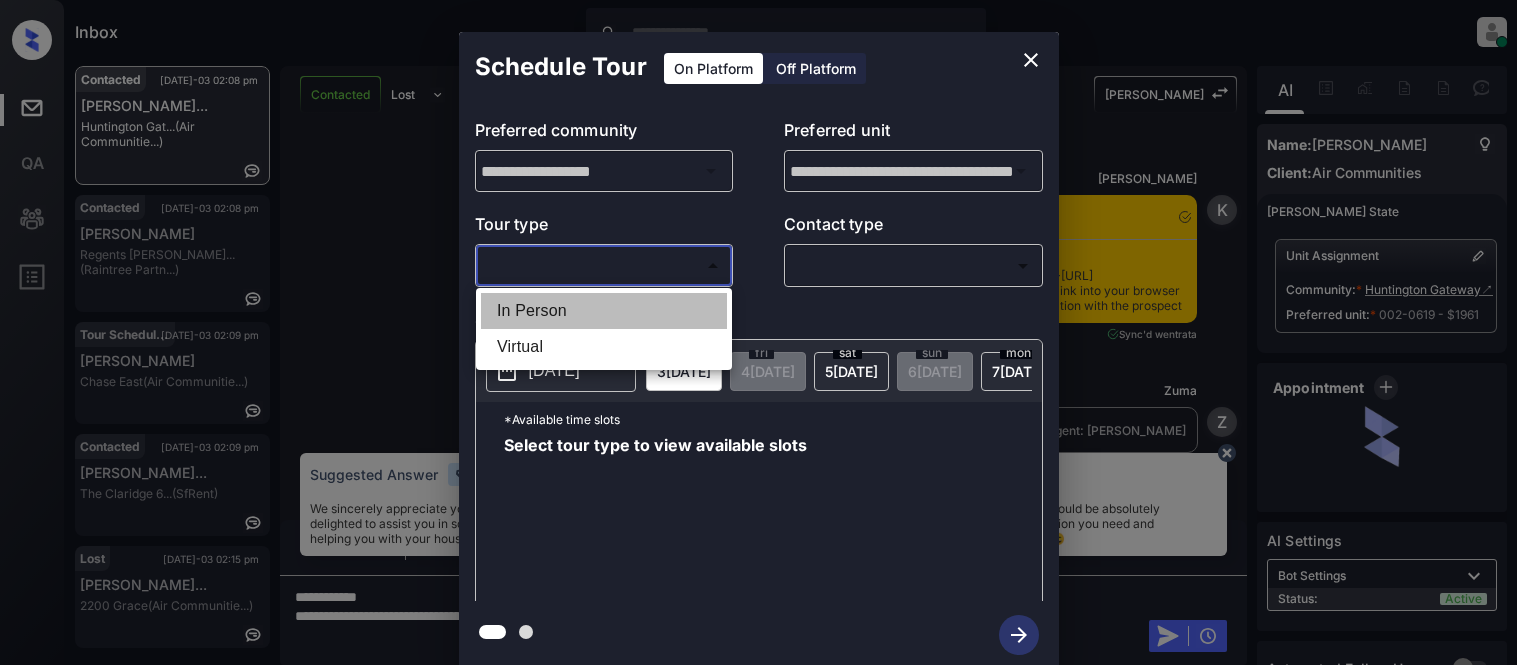 type on "********" 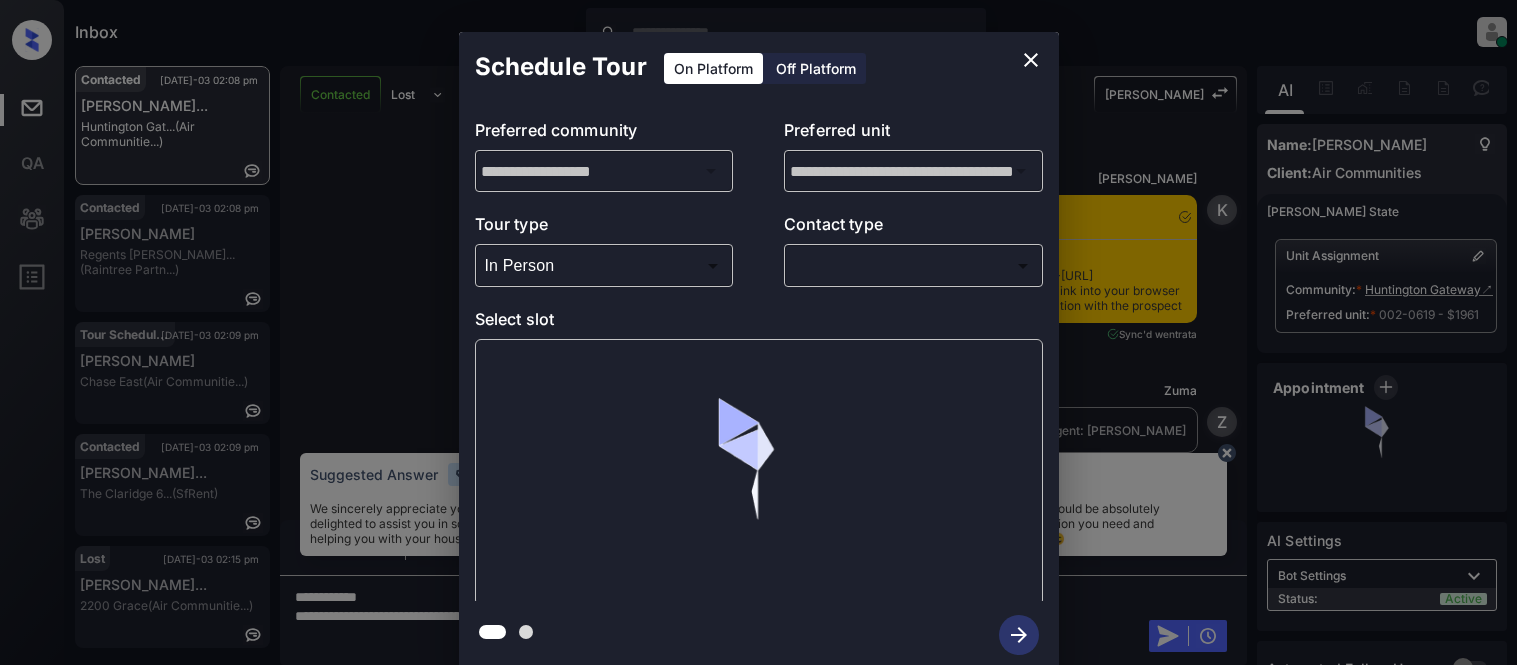 scroll, scrollTop: 0, scrollLeft: 0, axis: both 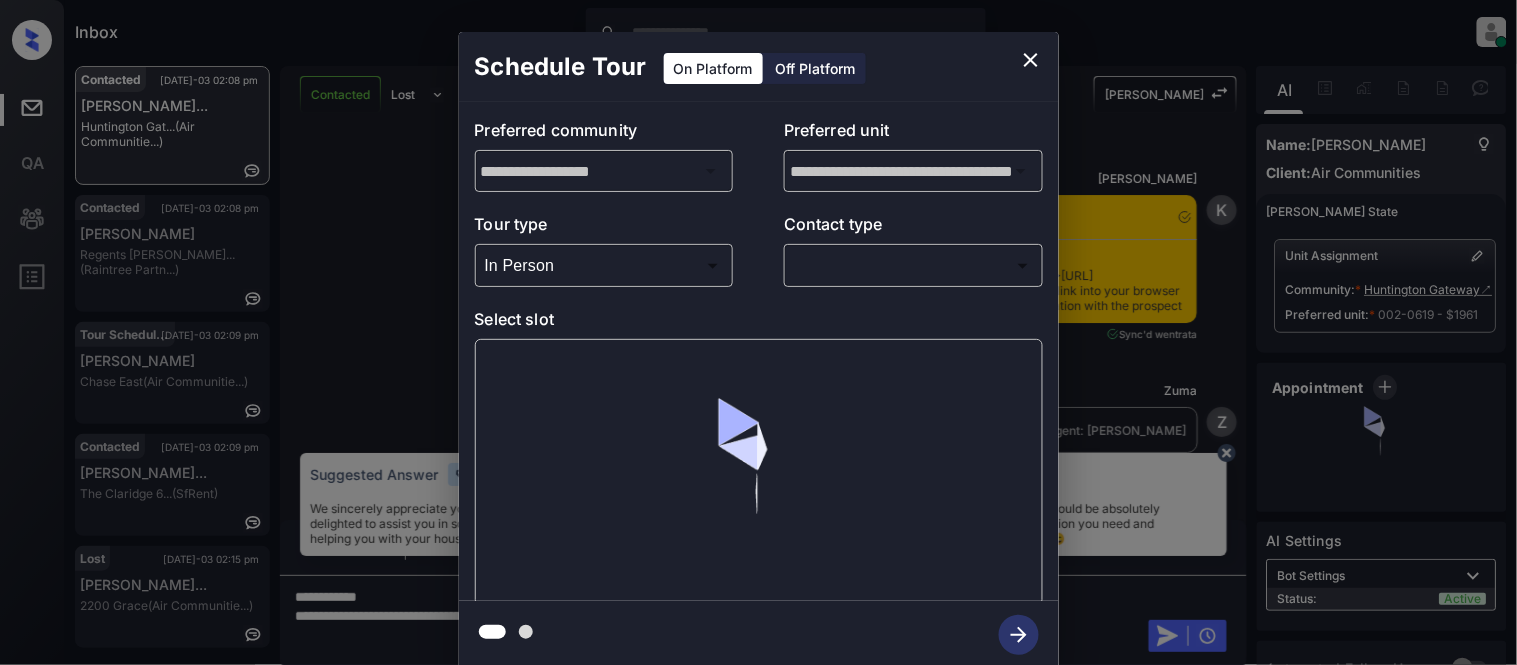 click on "Inbox Kristina Cataag Online Set yourself   offline Set yourself   on break Profile Switch to  light  mode Sign out Contacted Jul-03 02:08 pm   Mostafa Majdou... Huntington Gat...  (Air Communitie...) Contacted Jul-03 02:08 pm   Henry Kuang Regents La Jol...  (Raintree Partn...) Tour Scheduled Jul-03 02:09 pm   Maureen Strong Chase East  (Air Communitie...) Contacted Jul-03 02:09 pm   Domiano Fuller... The Claridge 6...  (SfRent) Lost Jul-03 02:15 pm   Shaneen Thomps... 2200 Grace  (Air Communitie...) Contacted Lost Lead Sentiment: Angry Upon sliding the acknowledgement:  Lead will move to lost stage. * ​ SMS and call option will be set to opt out. AFM will be turned off for the lead. Kelsey New Message Kelsey Notes Note: <a href="https://conversation.getzuma.com/6866da68c3ce50a091183a2c">https://conversation.getzuma.com/6866da68c3ce50a091183a2c</a> - Paste this link into your browser to view Kelsey’s conversation with the prospect Jul 03, 2025 12:30 pm  Sync'd w  entrata K New Message Zuma Z New Message" at bounding box center [758, 332] 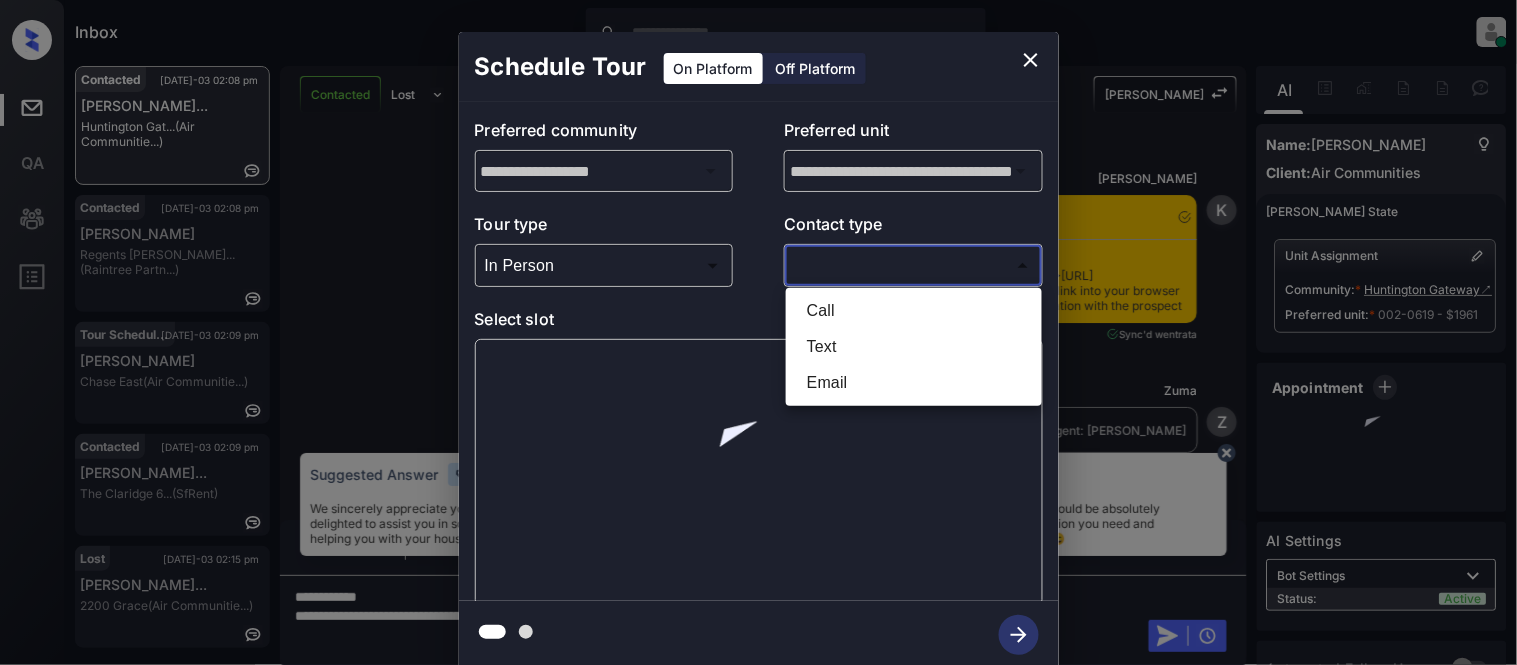 scroll, scrollTop: 2692, scrollLeft: 0, axis: vertical 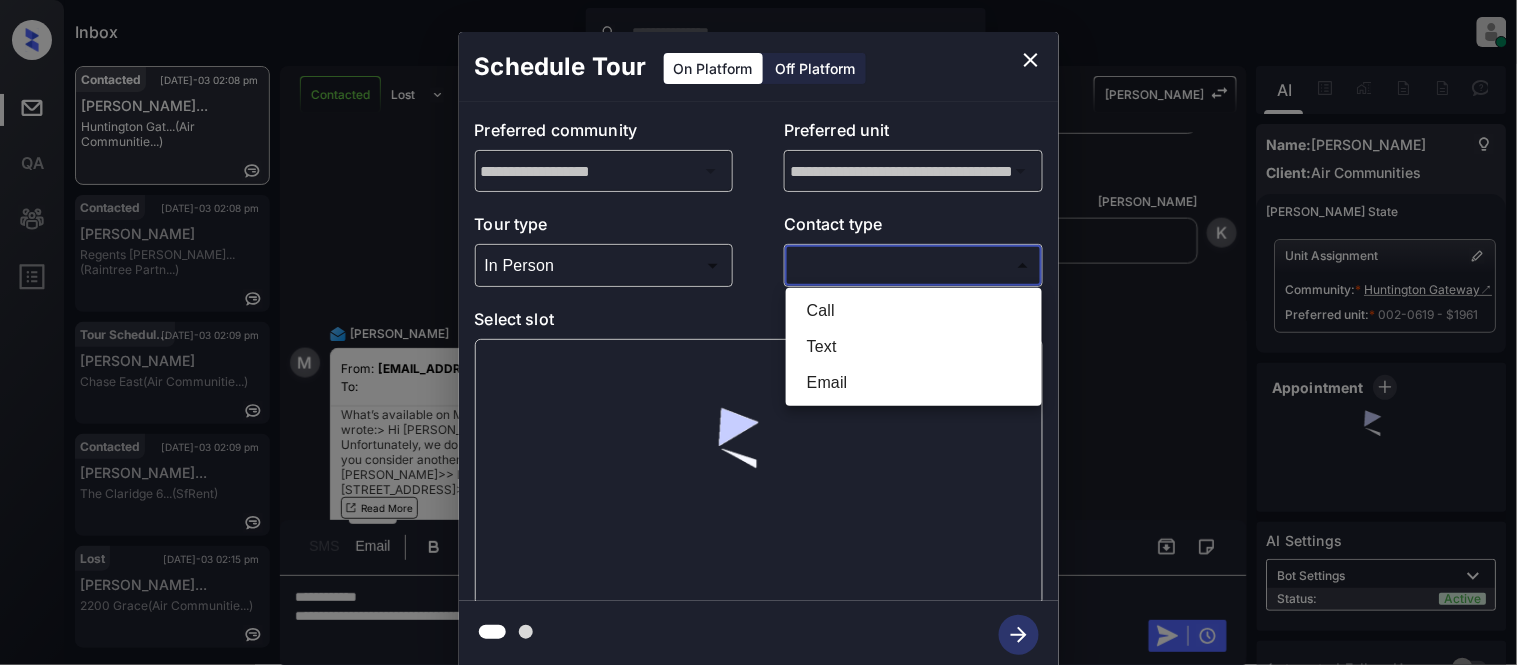 click on "Text" at bounding box center (914, 347) 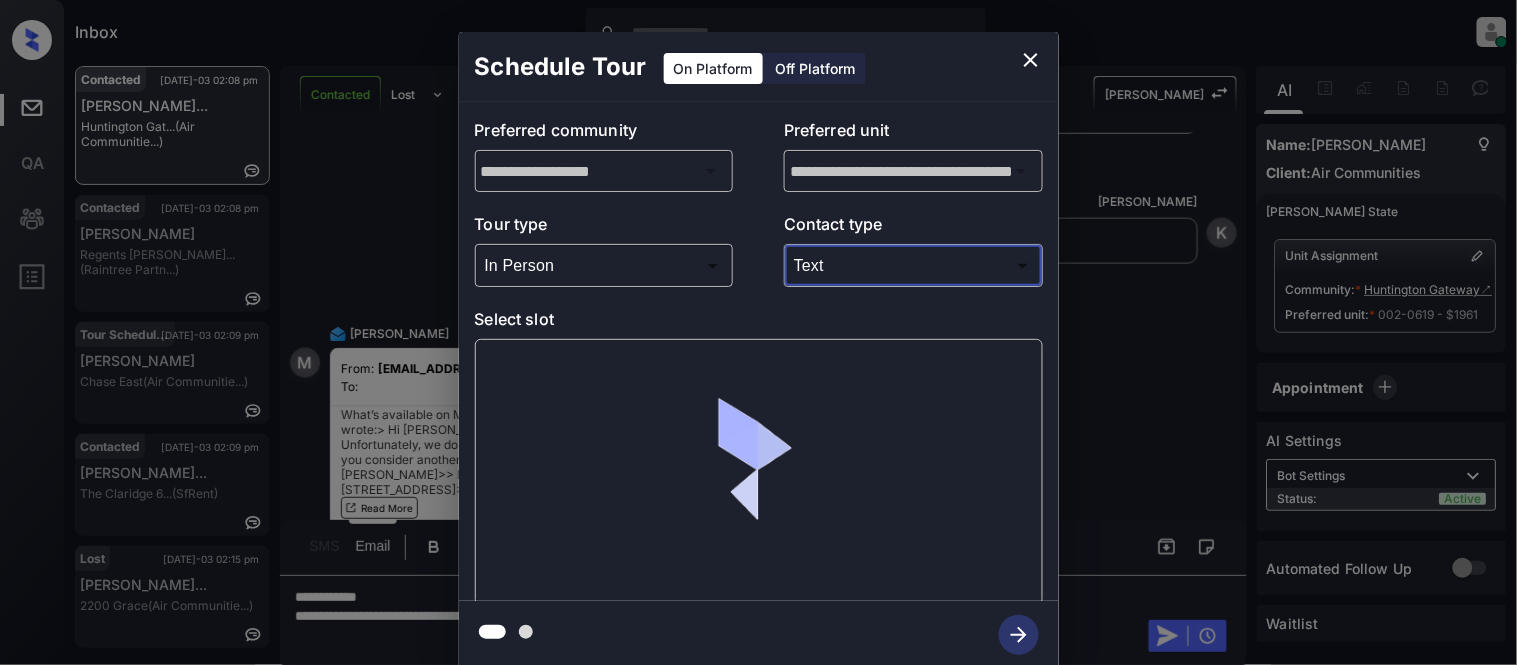 type on "****" 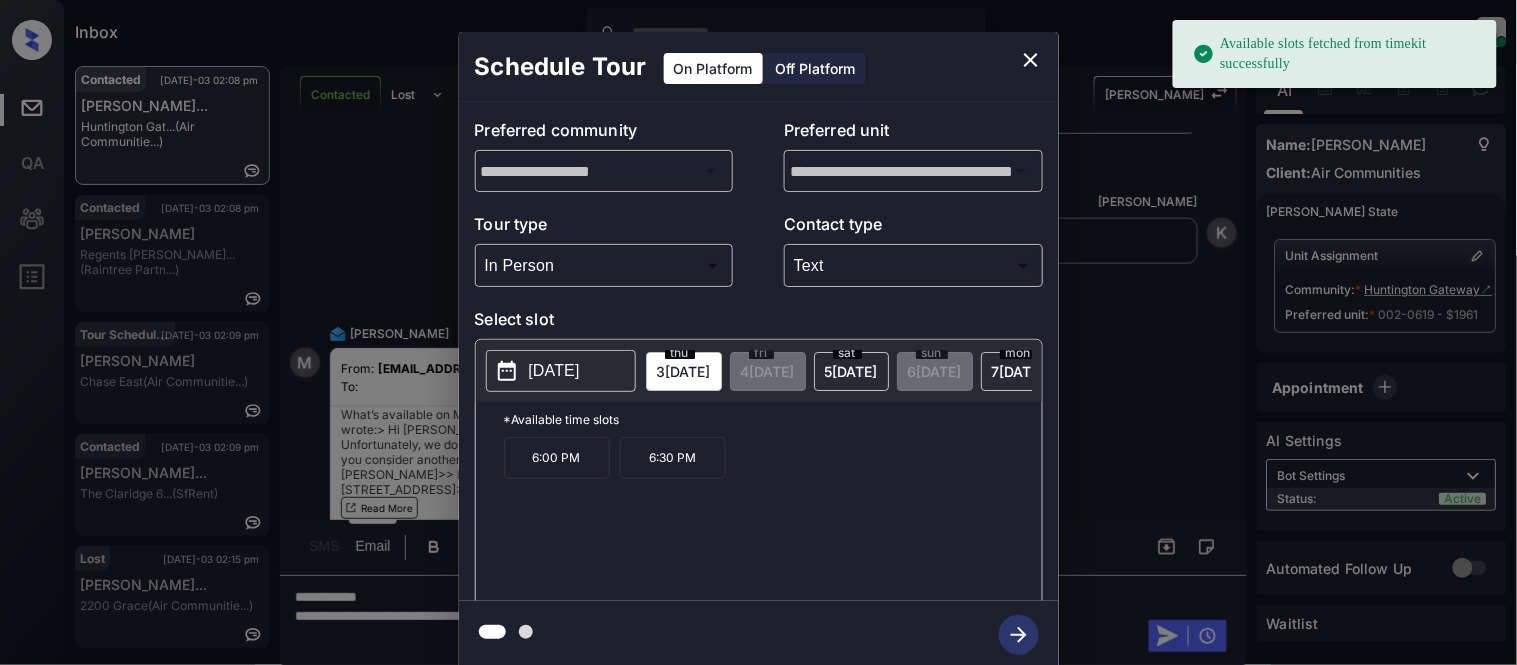 click on "[DATE]" at bounding box center (554, 371) 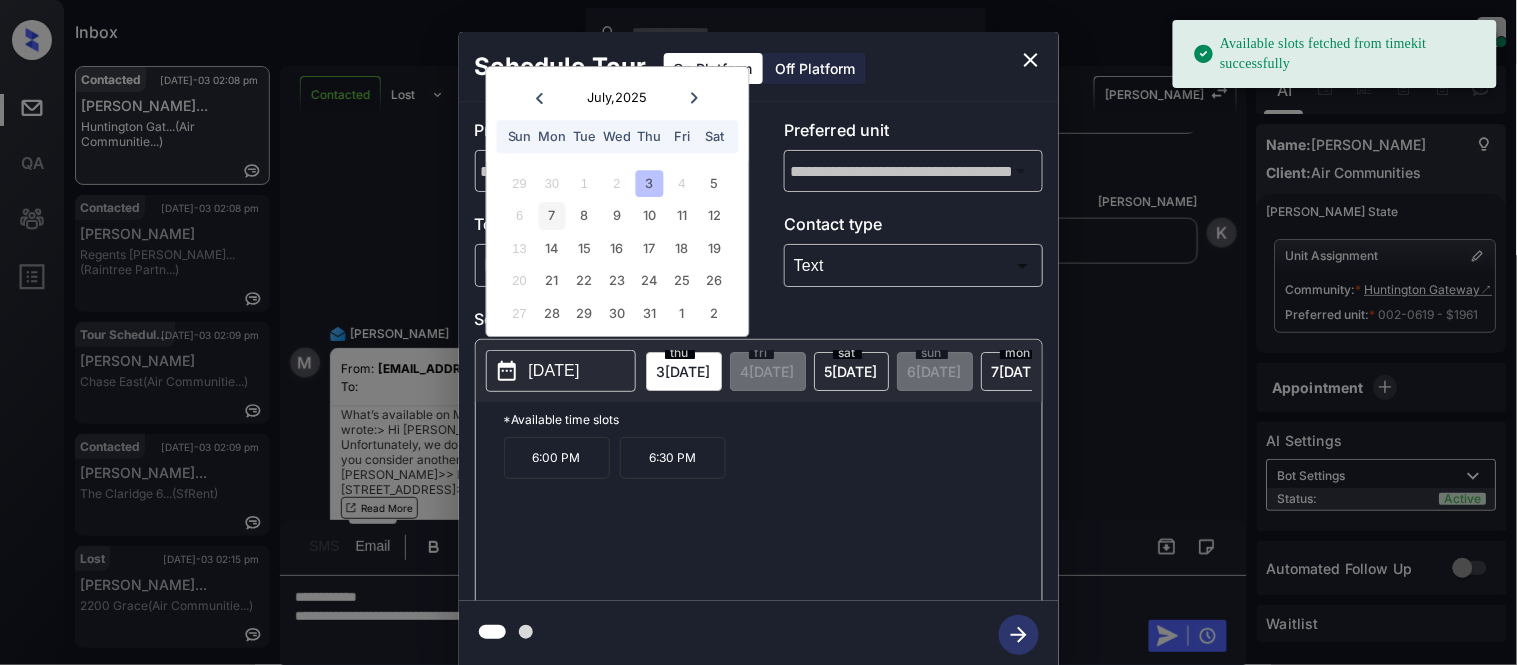 click on "7" at bounding box center (552, 216) 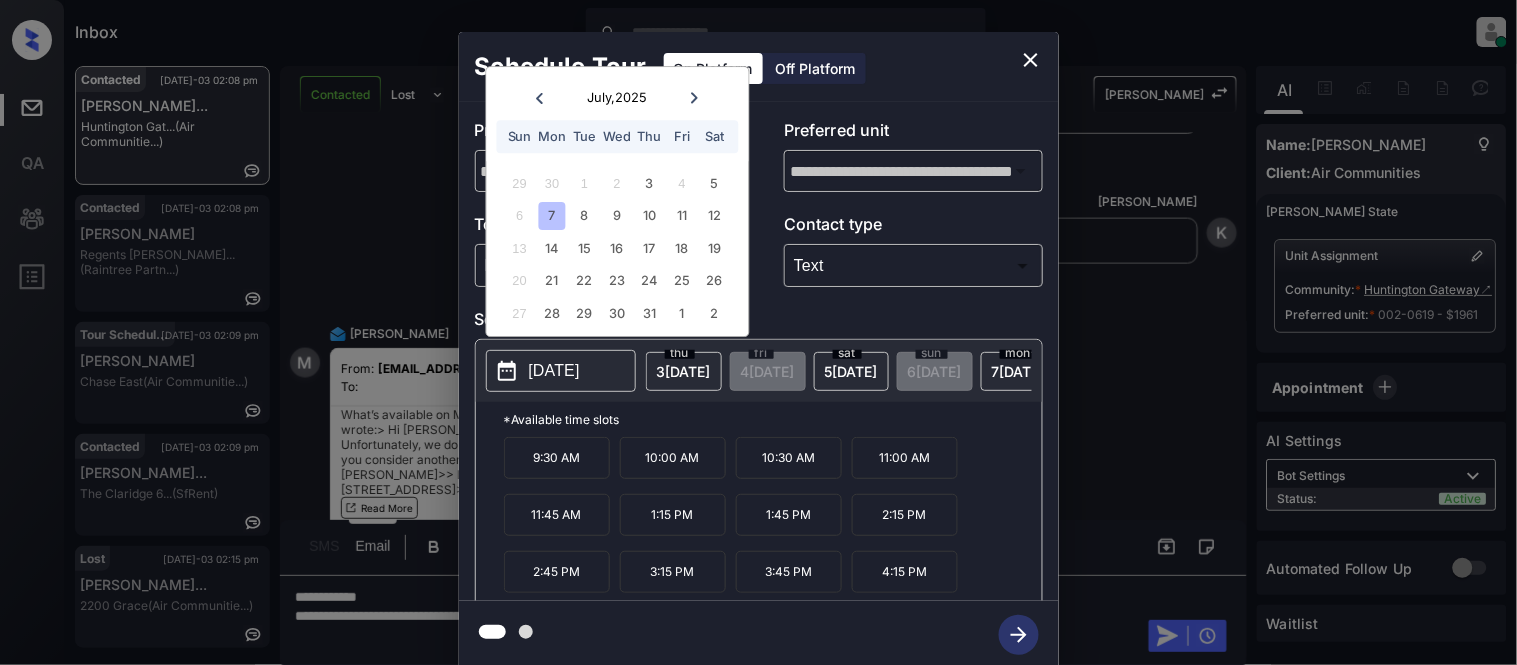 click 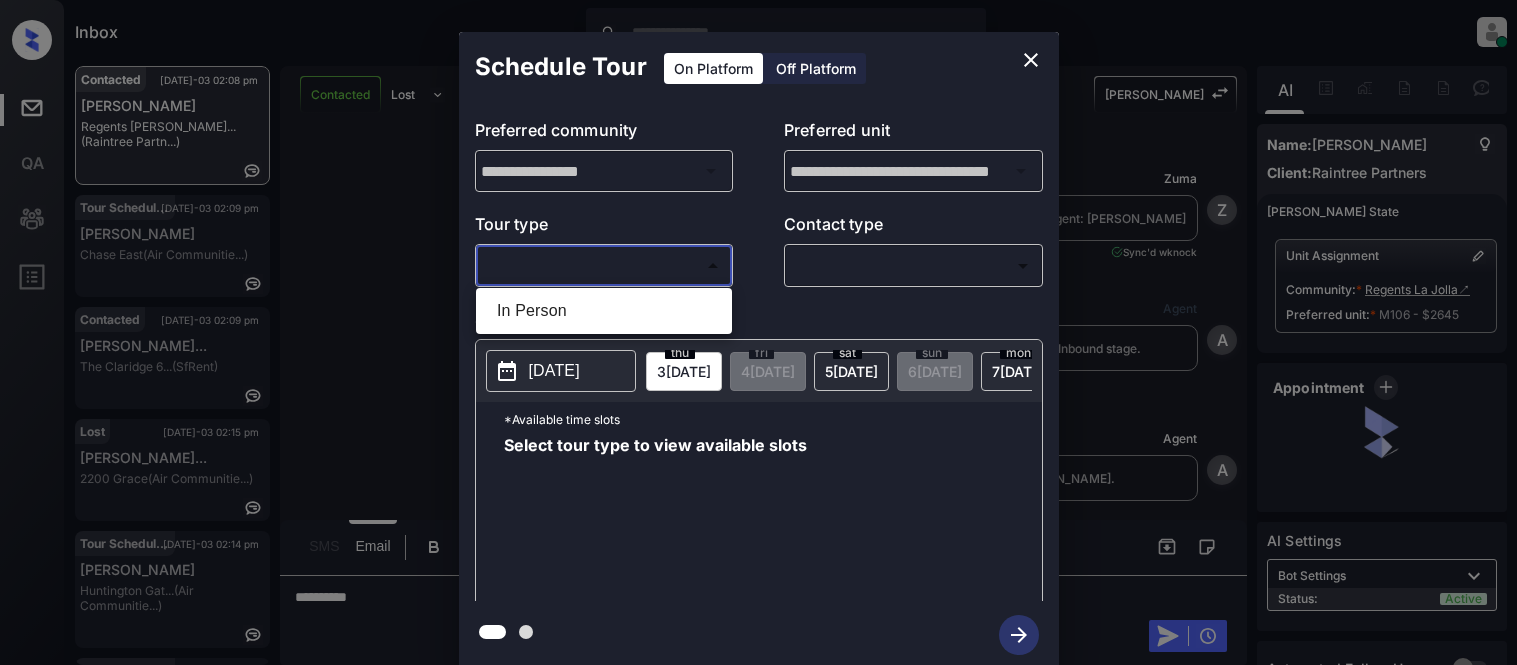 click on "In Person" at bounding box center [604, 311] 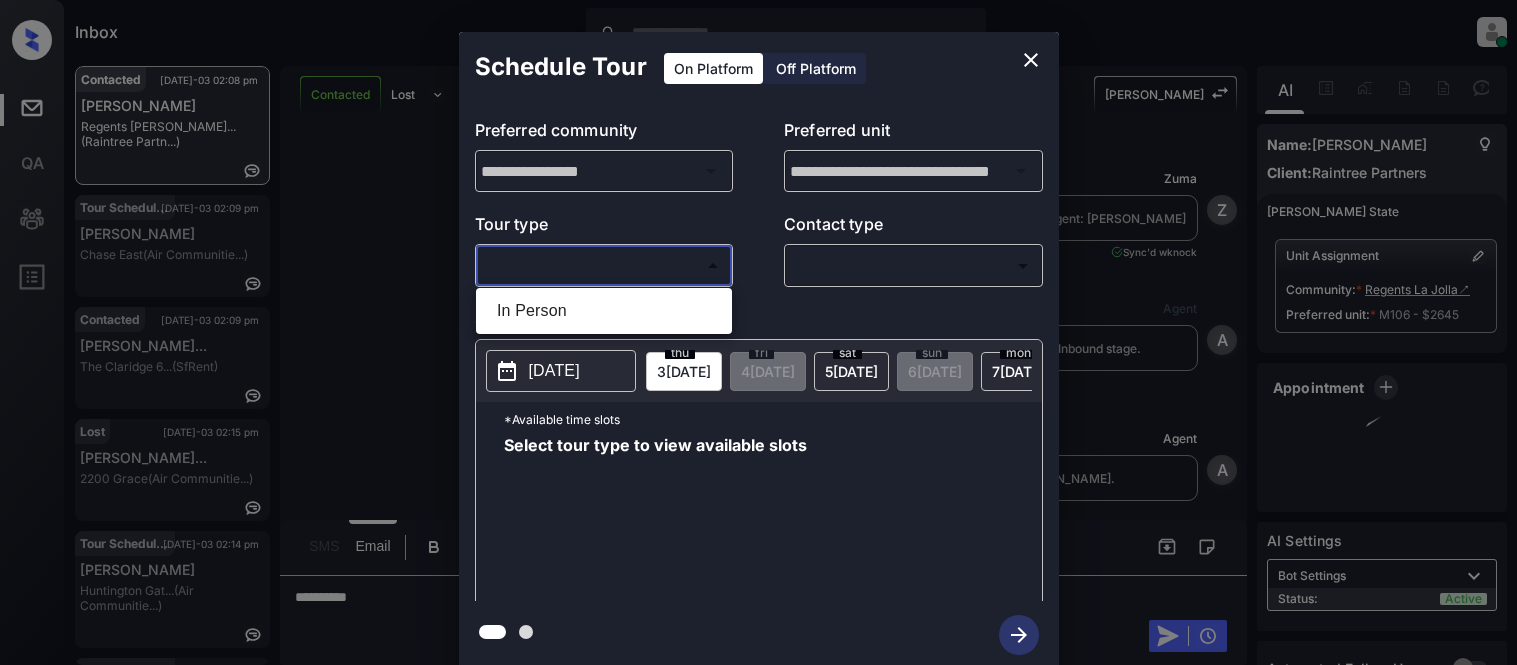 type on "********" 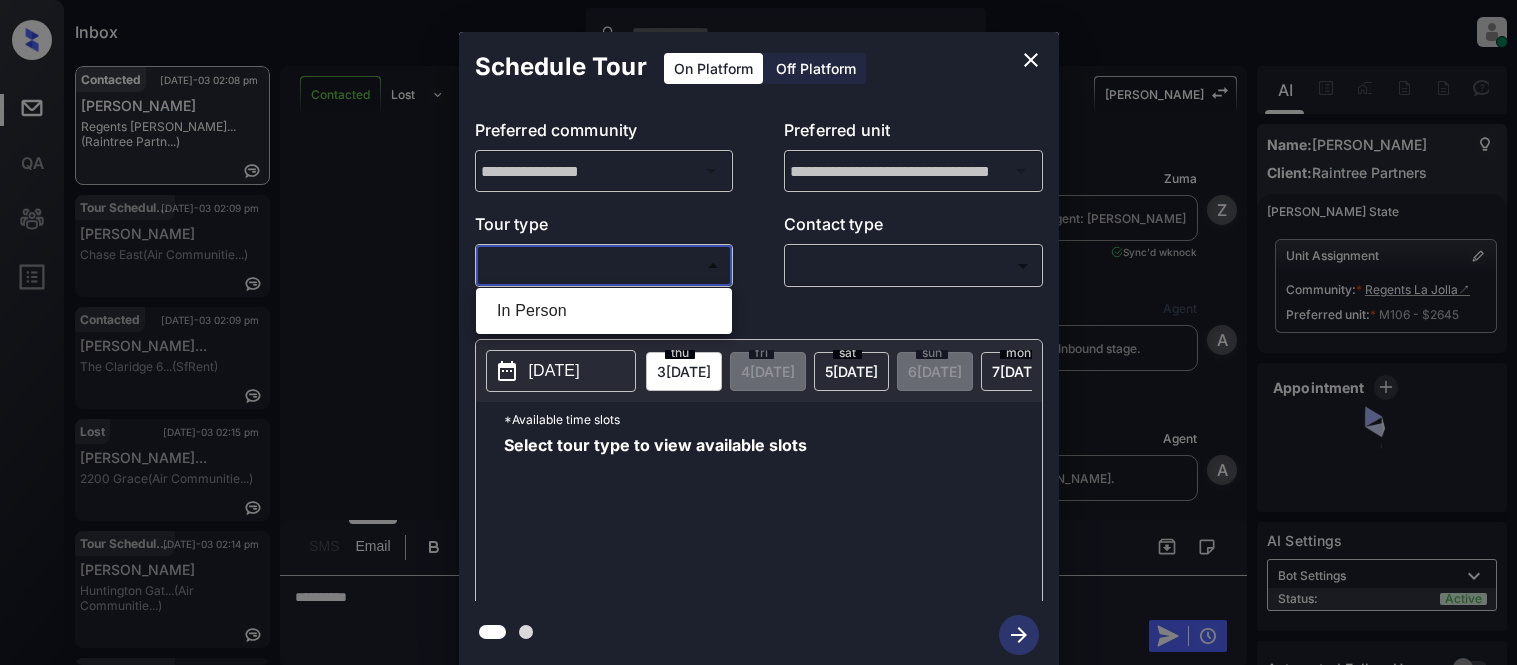 click on "Inbox Kristina Cataag Online Set yourself   offline Set yourself   on break Profile Switch to  light  mode Sign out Contacted Jul-03 02:08 pm   Henry Kuang Regents La Jol...  (Raintree Partn...) Tour Scheduled Jul-03 02:09 pm   Maureen Strong Chase East  (Air Communitie...) Contacted Jul-03 02:09 pm   Domiano Fuller... The Claridge 6...  (SfRent) Lost Jul-03 02:15 pm   Shaneen Thomps... 2200 Grace  (Air Communitie...) Tour Scheduled Jul-03 02:14 pm   Mimi Clemmons Huntington Gat...  (Air Communitie...) Tour Completed Jul-03 02:15 pm   Tyrick Medy Chestnut Hall  (Air Communitie...) Contacted Lost Lead Sentiment: Angry Upon sliding the acknowledgement:  Lead will move to lost stage. * ​ SMS and call option will be set to opt out. AFM will be turned off for the lead. Kelsey New Message Zuma Lead transferred to leasing agent: kelsey Jul 03, 2025 01:33 pm  Sync'd w  knock Z New Message Agent Lead created via webhook in Inbound stage. Jul 03, 2025 01:33 pm A New Message Agent AFM Request sent to Kelsey. A Agent A" at bounding box center [758, 332] 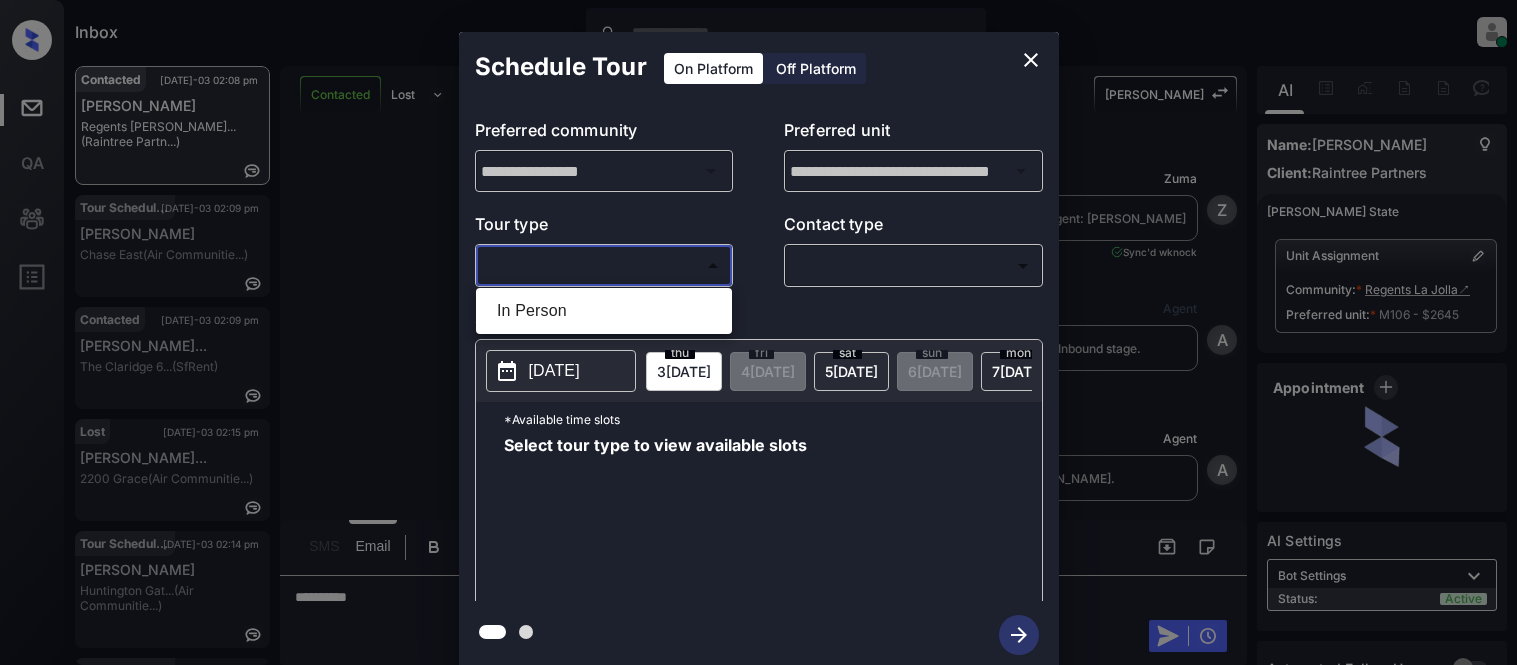 scroll, scrollTop: 0, scrollLeft: 0, axis: both 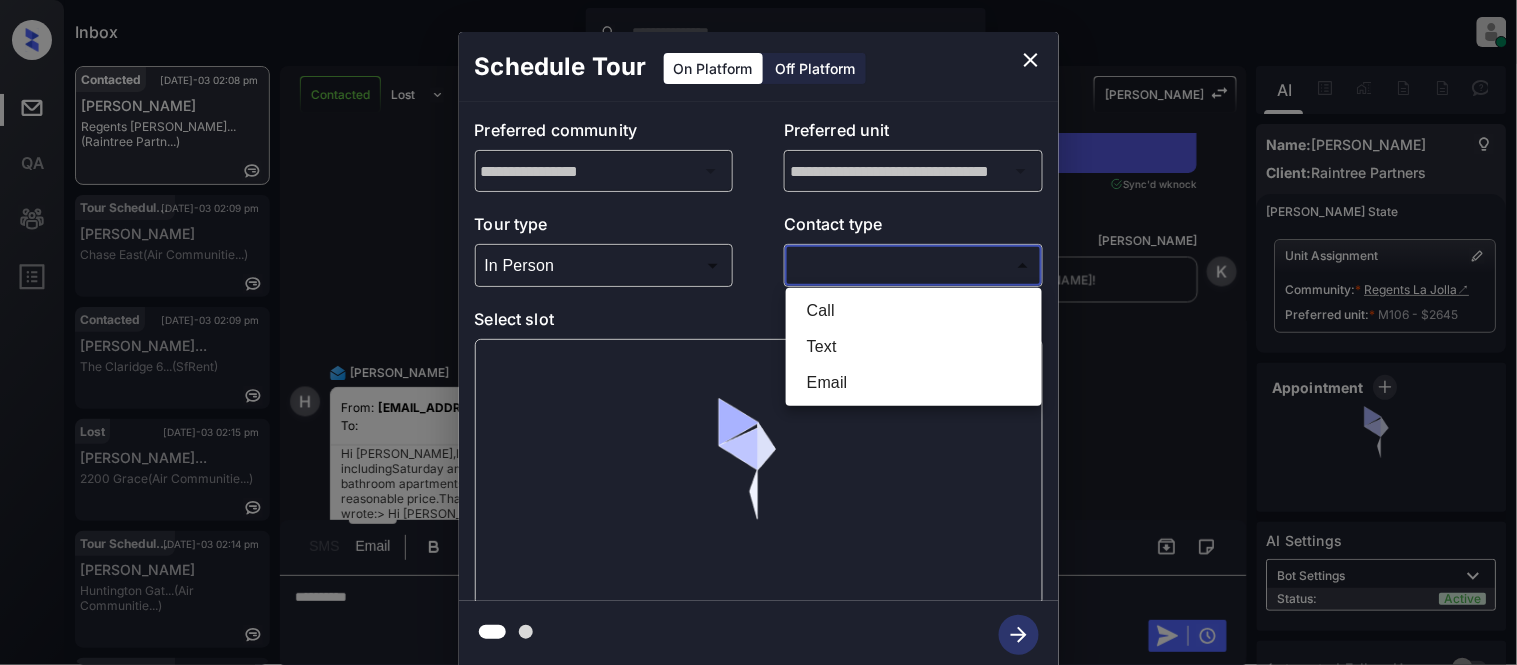 click at bounding box center [758, 332] 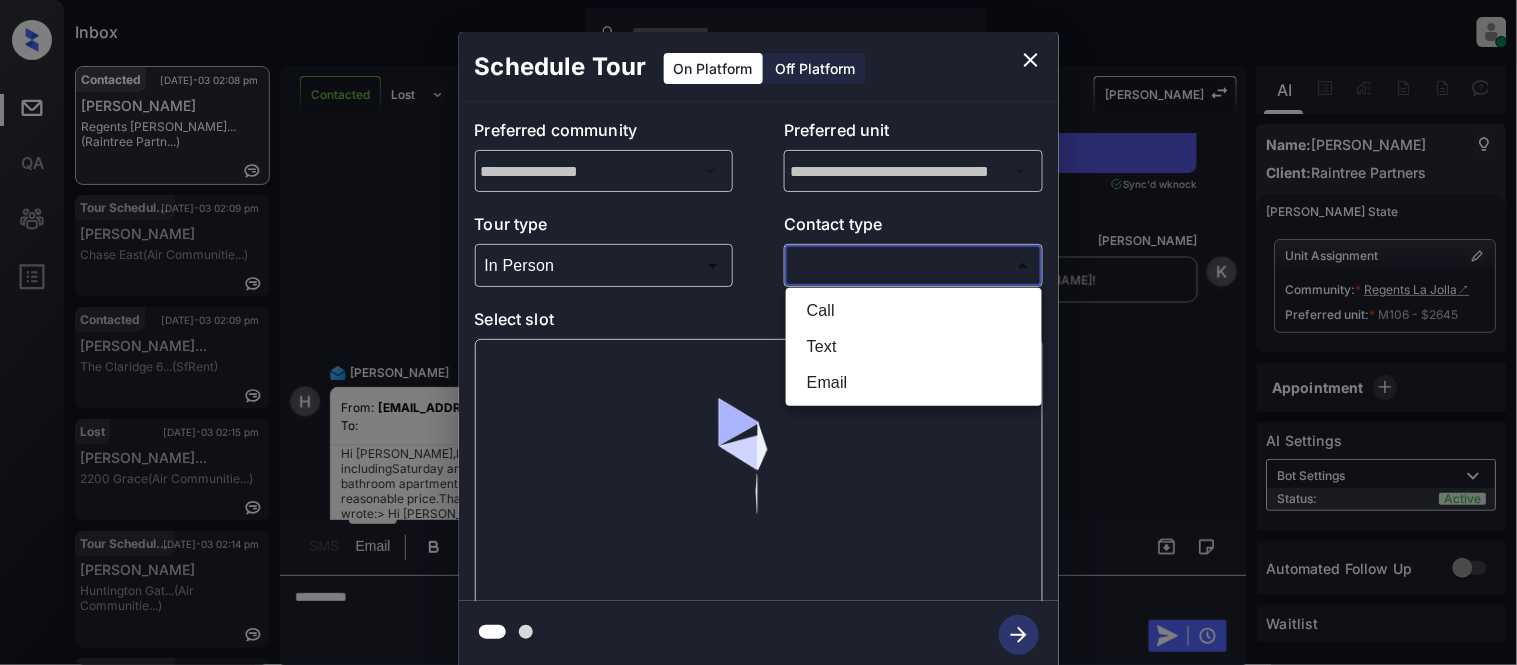 click on "Inbox Kristina Cataag Online Set yourself   offline Set yourself   on break Profile Switch to  light  mode Sign out Contacted Jul-03 02:08 pm   Henry Kuang Regents La Jol...  (Raintree Partn...) Tour Scheduled Jul-03 02:09 pm   Maureen Strong Chase East  (Air Communitie...) Contacted Jul-03 02:09 pm   Domiano Fuller... The Claridge 6...  (SfRent) Lost Jul-03 02:15 pm   Shaneen Thomps... 2200 Grace  (Air Communitie...) Tour Scheduled Jul-03 02:14 pm   Mimi Clemmons Huntington Gat...  (Air Communitie...) Tour Completed Jul-03 02:15 pm   Tyrick Medy Chestnut Hall  (Air Communitie...) Contacted Lost Lead Sentiment: Angry Upon sliding the acknowledgement:  Lead will move to lost stage. * ​ SMS and call option will be set to opt out. AFM will be turned off for the lead. Kelsey New Message Zuma Lead transferred to leasing agent: kelsey Jul 03, 2025 01:33 pm  Sync'd w  knock Z New Message Agent Lead created via webhook in Inbound stage. Jul 03, 2025 01:33 pm A New Message Agent AFM Request sent to Kelsey. A Agent A" at bounding box center [758, 332] 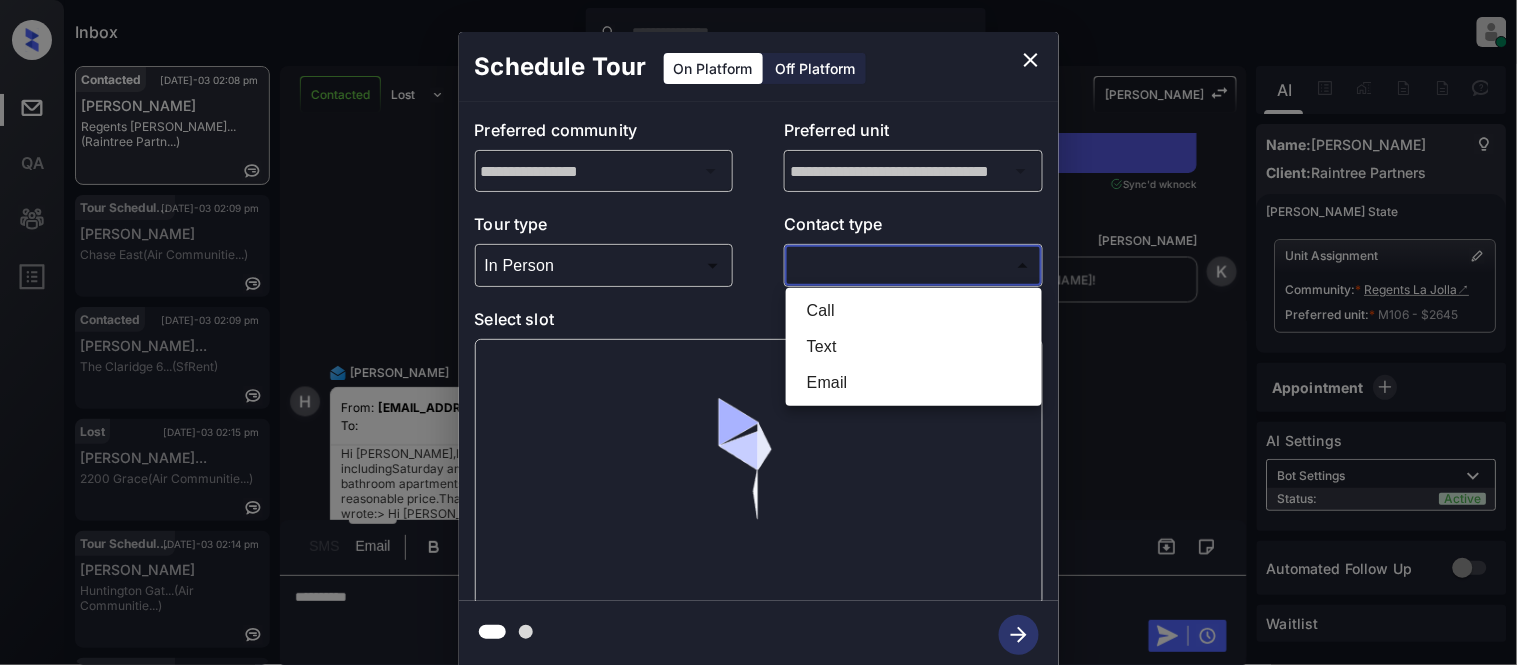 click on "Text" at bounding box center (914, 347) 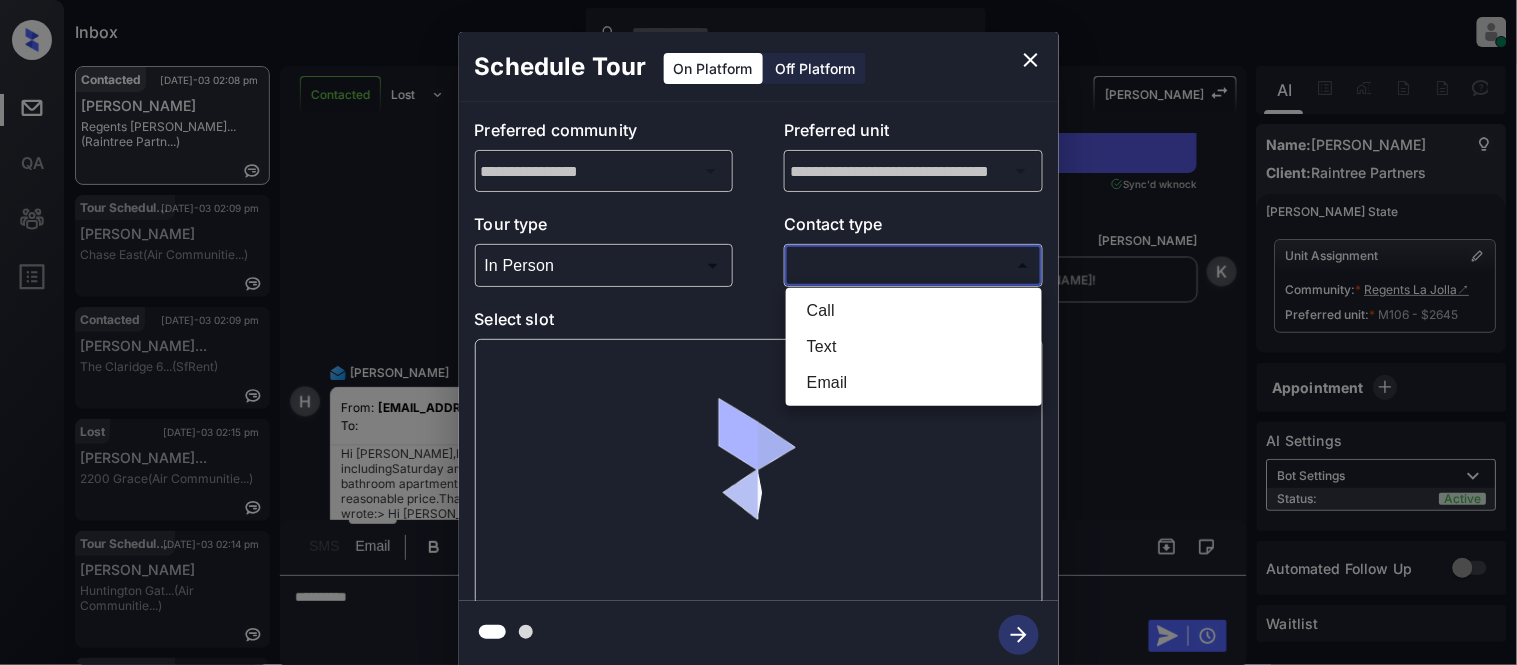 type on "****" 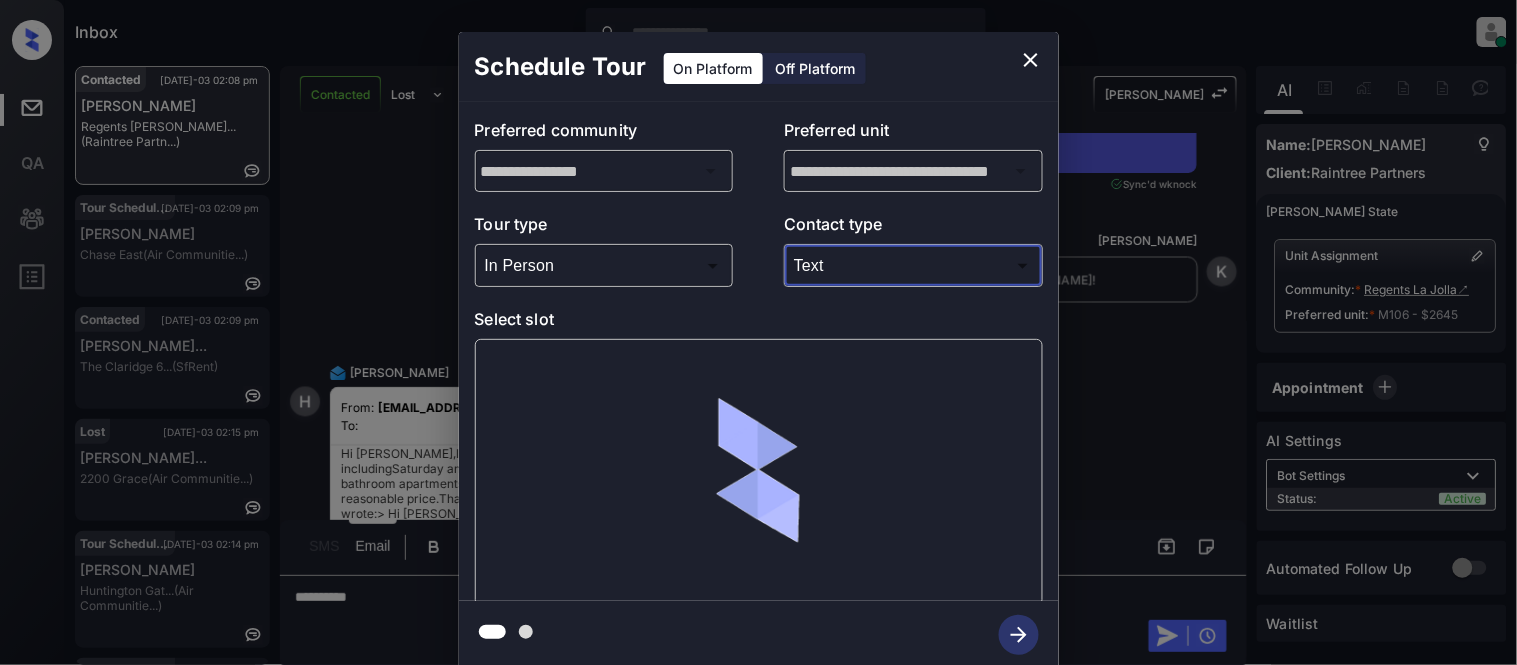 click on "Call Text Email" at bounding box center (758, 332) 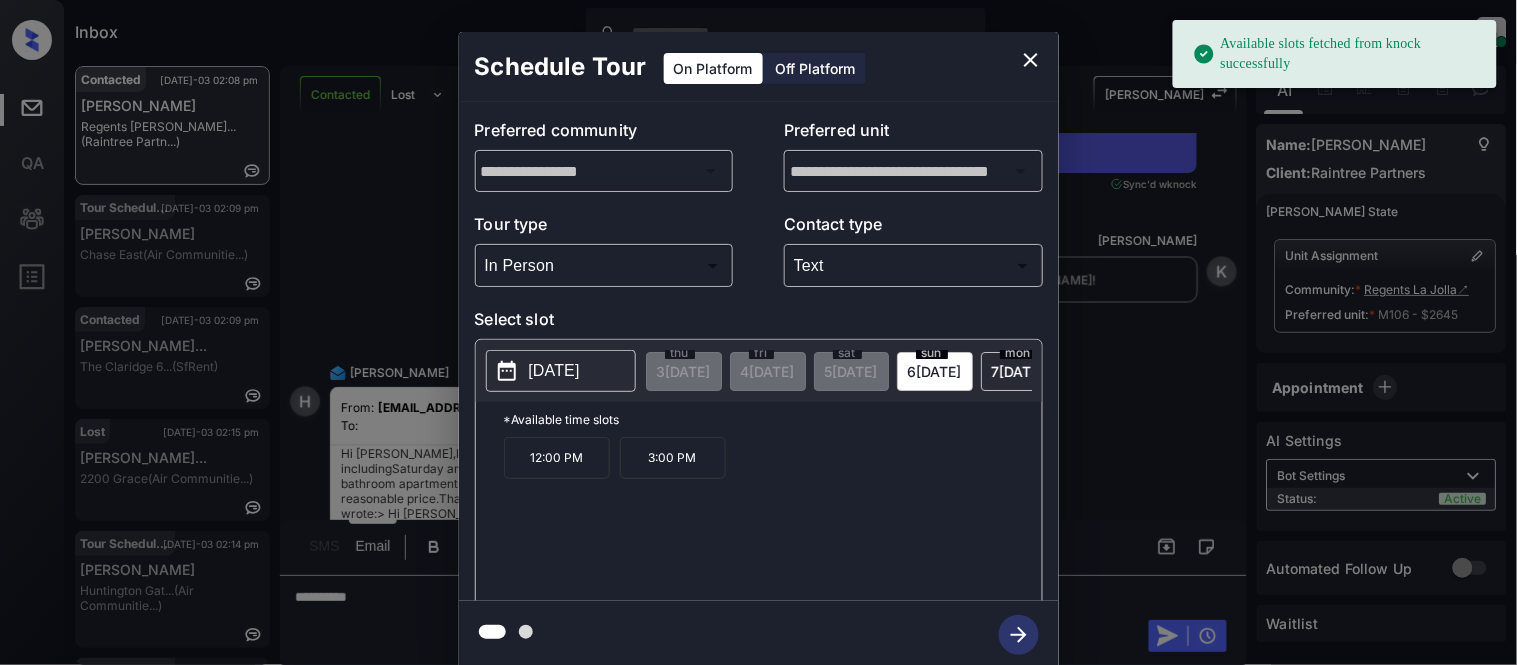 click on "2025-07-06" at bounding box center (554, 371) 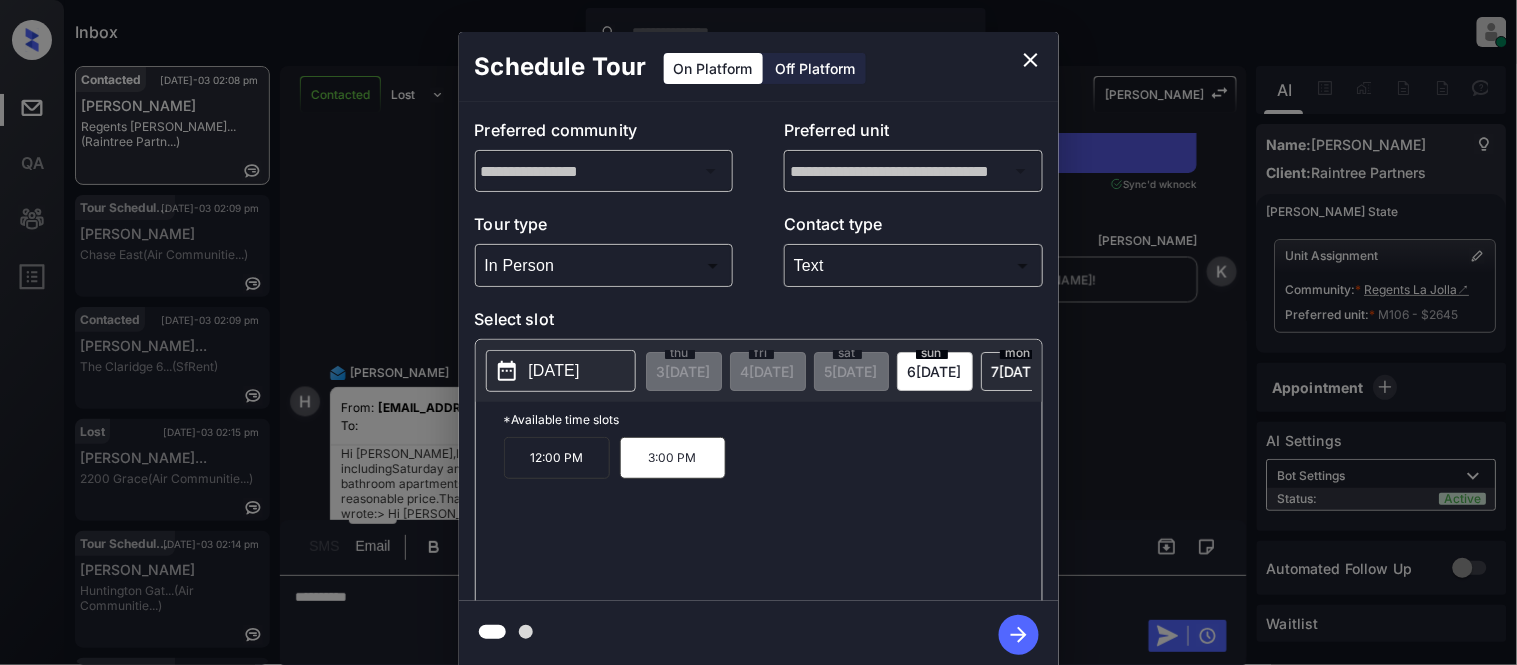 click 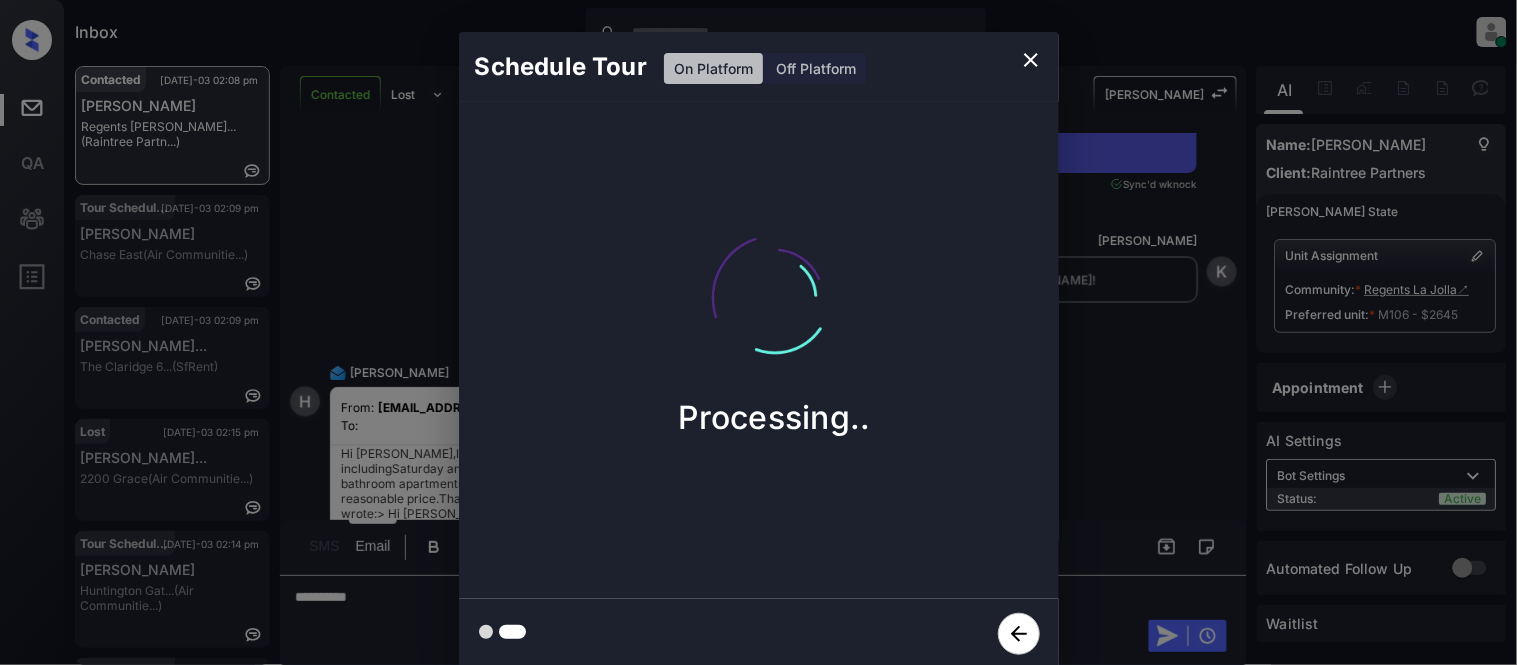 click on "Schedule Tour On Platform Off Platform Processing.." at bounding box center (758, 350) 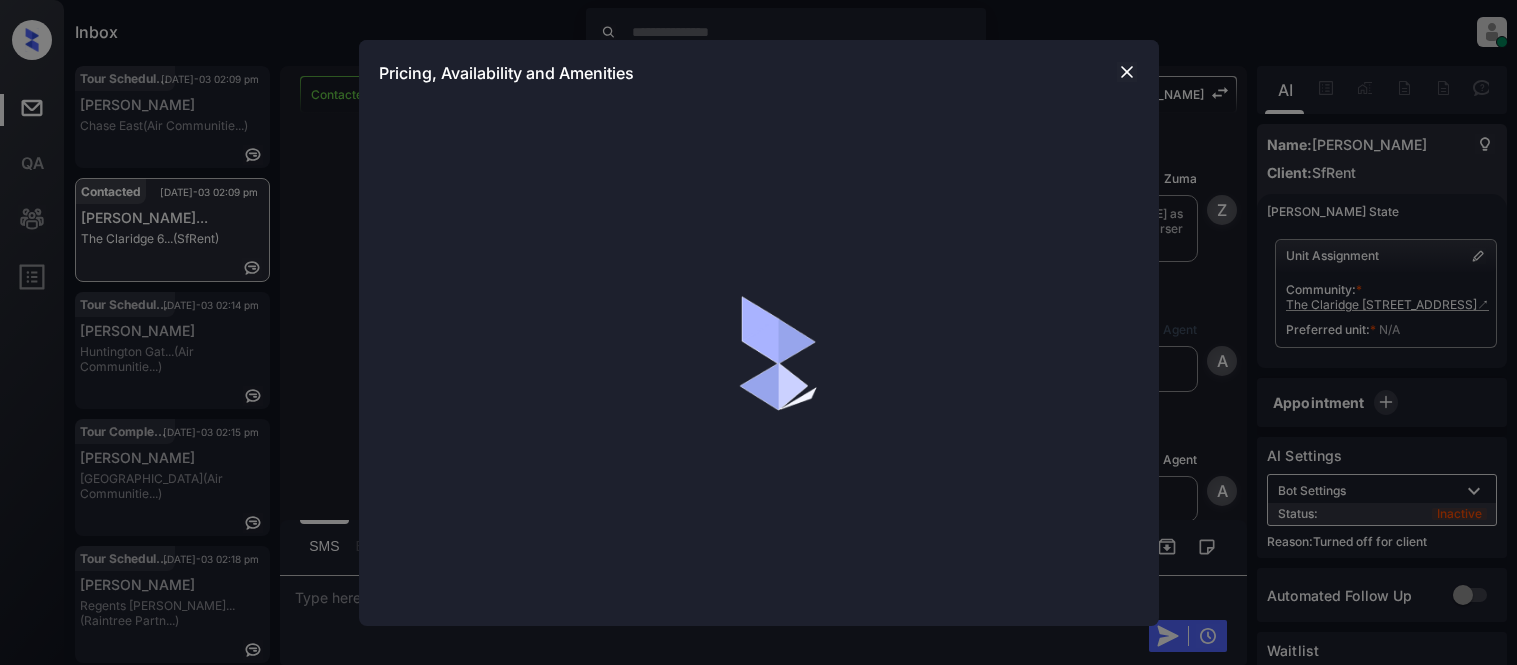 scroll, scrollTop: 0, scrollLeft: 0, axis: both 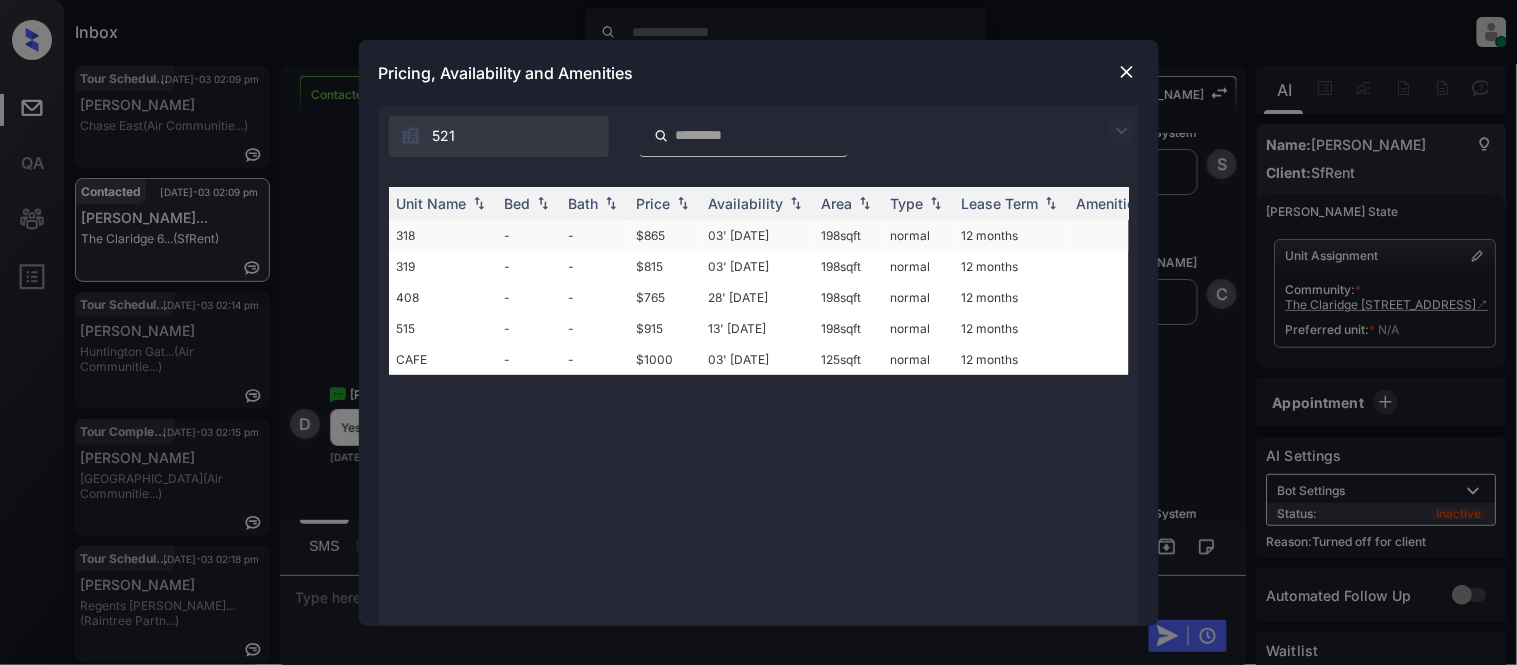 click on "$865" at bounding box center (665, 235) 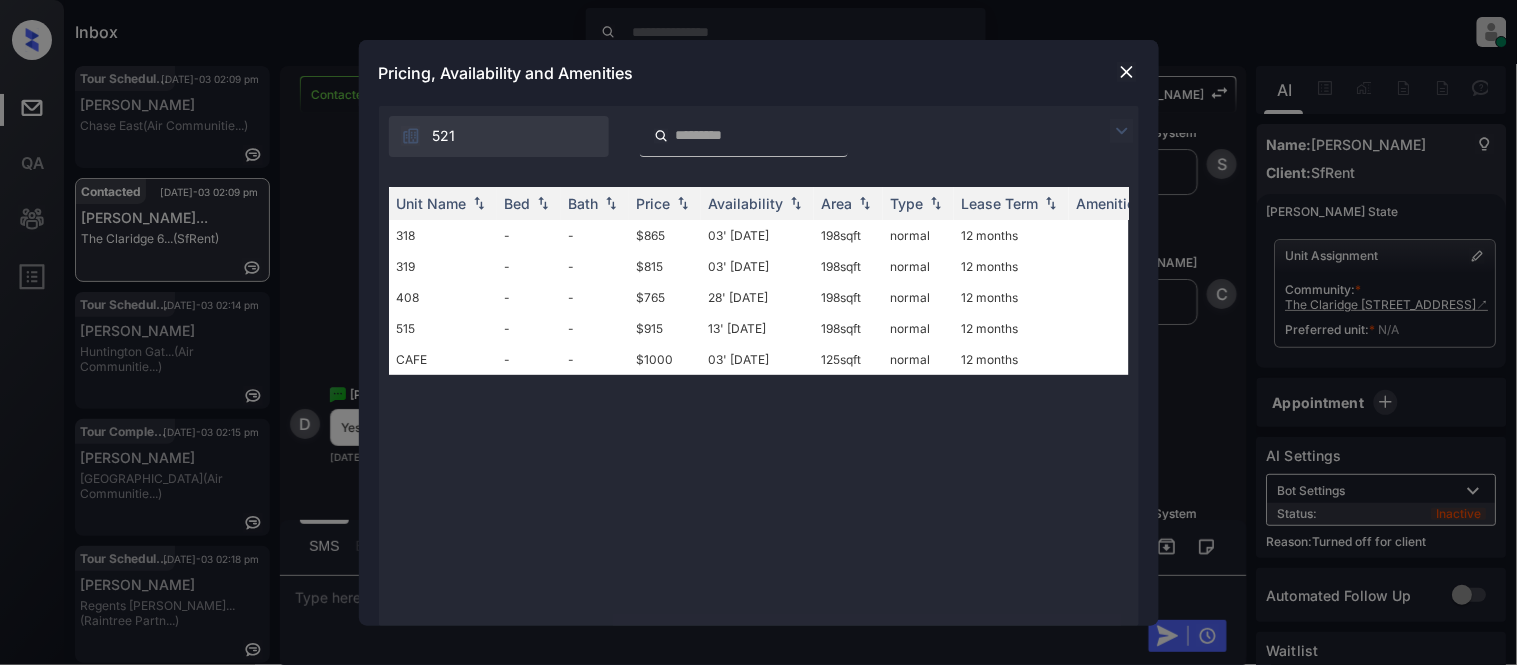 click at bounding box center (1127, 72) 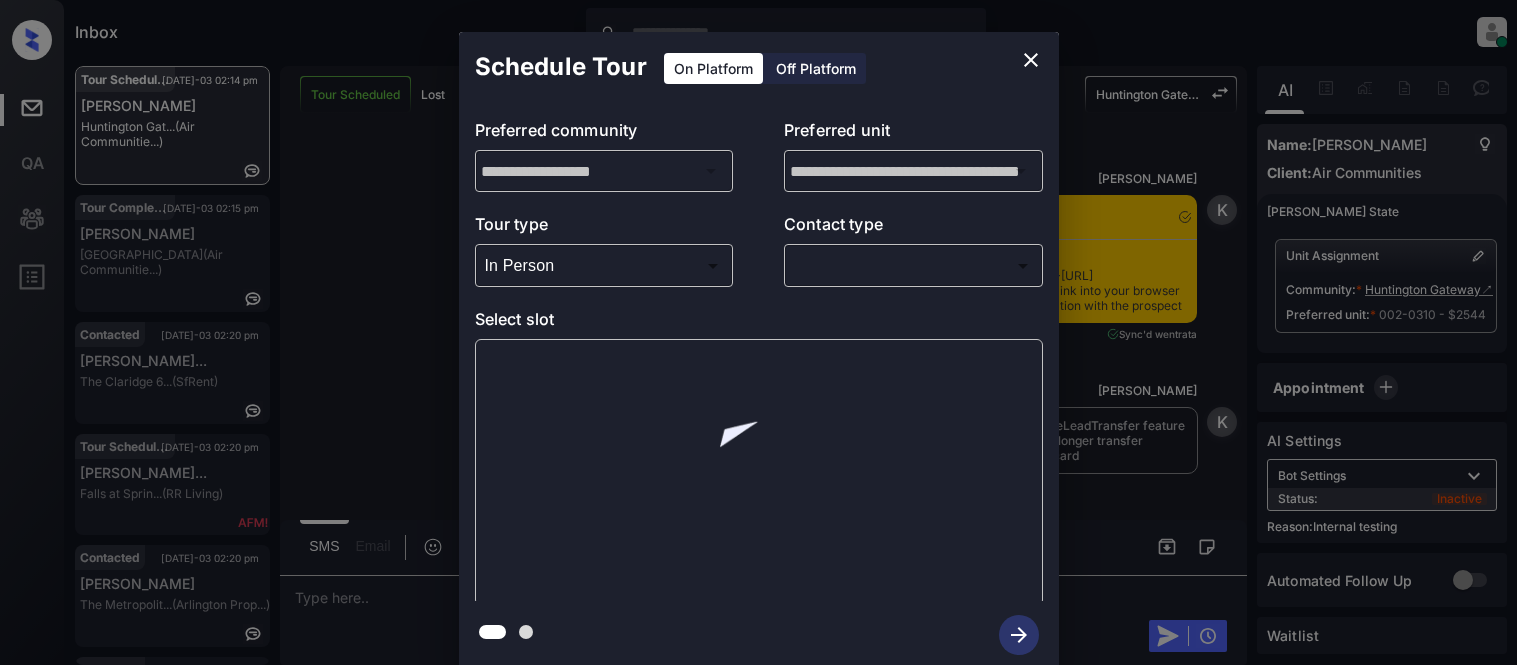 scroll, scrollTop: 0, scrollLeft: 0, axis: both 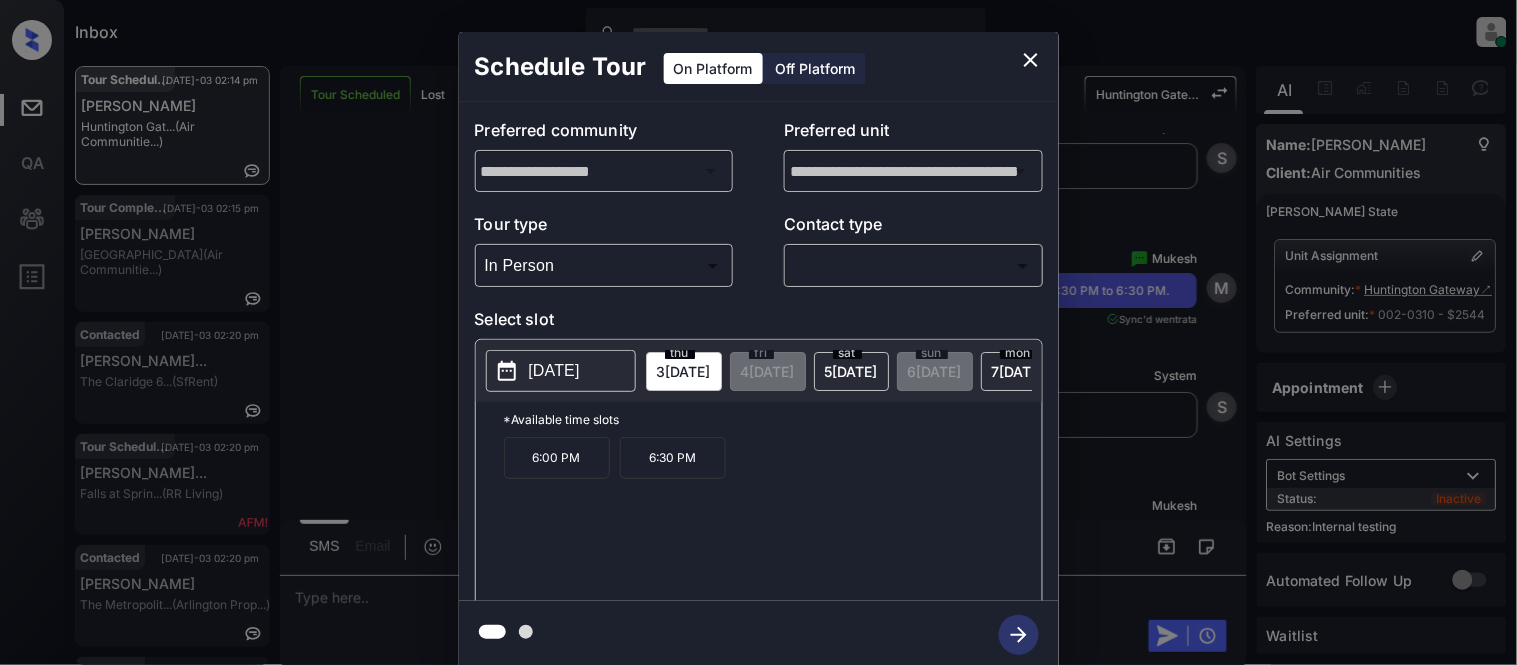 click on "Available slots fetched from timekit successfully Inbox [PERSON_NAME] Cataag Online Set yourself   offline Set yourself   on break Profile Switch to  light  mode Sign out Tour Scheduled [DATE]-03 02:14 pm   [PERSON_NAME] Huntington Gat...  (Air Communitie...) Tour Completed [DATE]-03 02:15 pm   [PERSON_NAME] [PERSON_NAME]  (Air Communitie...) Contacted [DATE]-03 02:20 pm   [PERSON_NAME]... The Claridge 6...  (SfRent) Tour Scheduled [DATE]-03 02:20 pm   [PERSON_NAME]... Falls at [GEOGRAPHIC_DATA]...  (RR Living) Contacted [DATE]-03 02:20 pm   [PERSON_NAME] The Metropolit...  (Arlington Prop...) Contacted [DATE]-03 02:20 pm   [PERSON_NAME] The Metropolit...  (Arlington Prop...) Tour Scheduled Lost Lead Sentiment: Angry Upon sliding the acknowledgement:  Lead will move to lost stage. * ​ SMS and call option will be set to opt out. AFM will be turned off for the lead. Huntington Gateway New Message Kelsey Notes Note: [DATE] 07:12 pm  Sync'd w  entrata K New Message [PERSON_NAME] [DATE] 07:12 pm K New Message Zuma [DATE] 07:12 pm Z Agent" at bounding box center [758, 332] 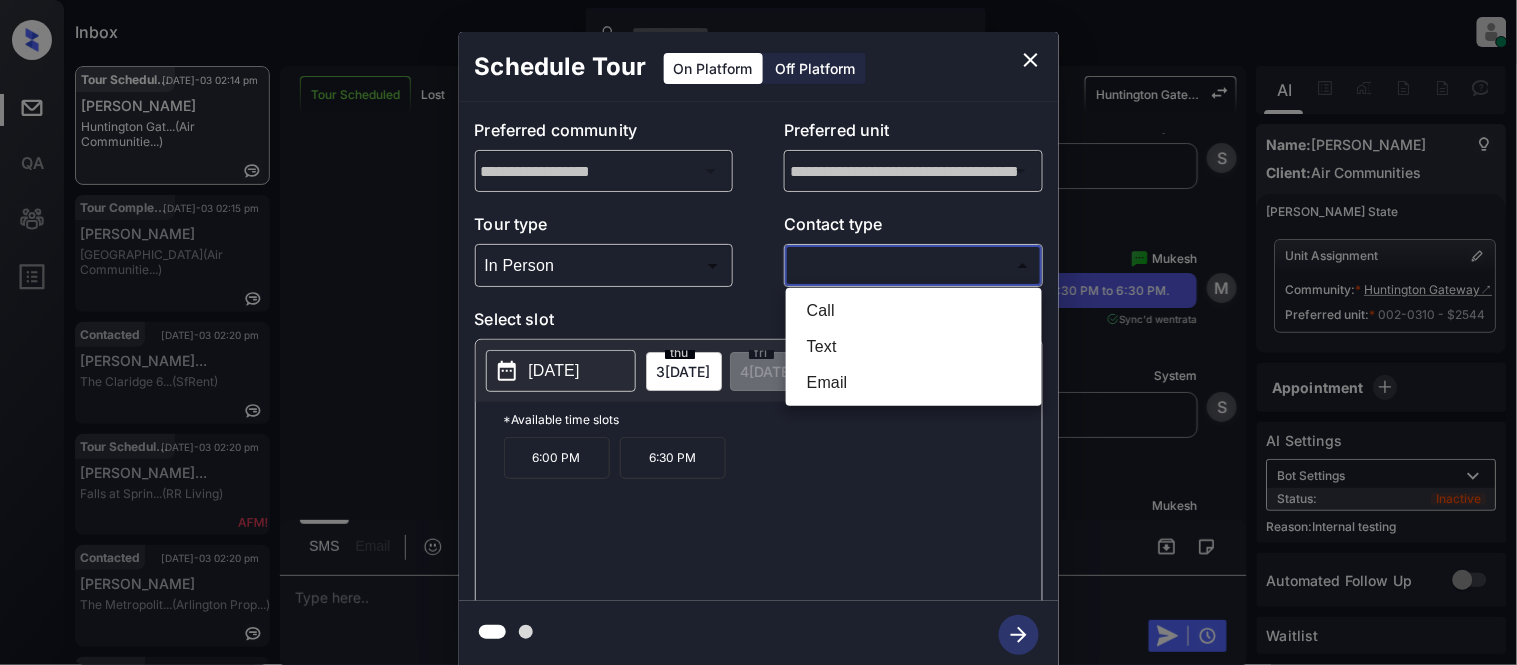 click on "Text" at bounding box center [914, 347] 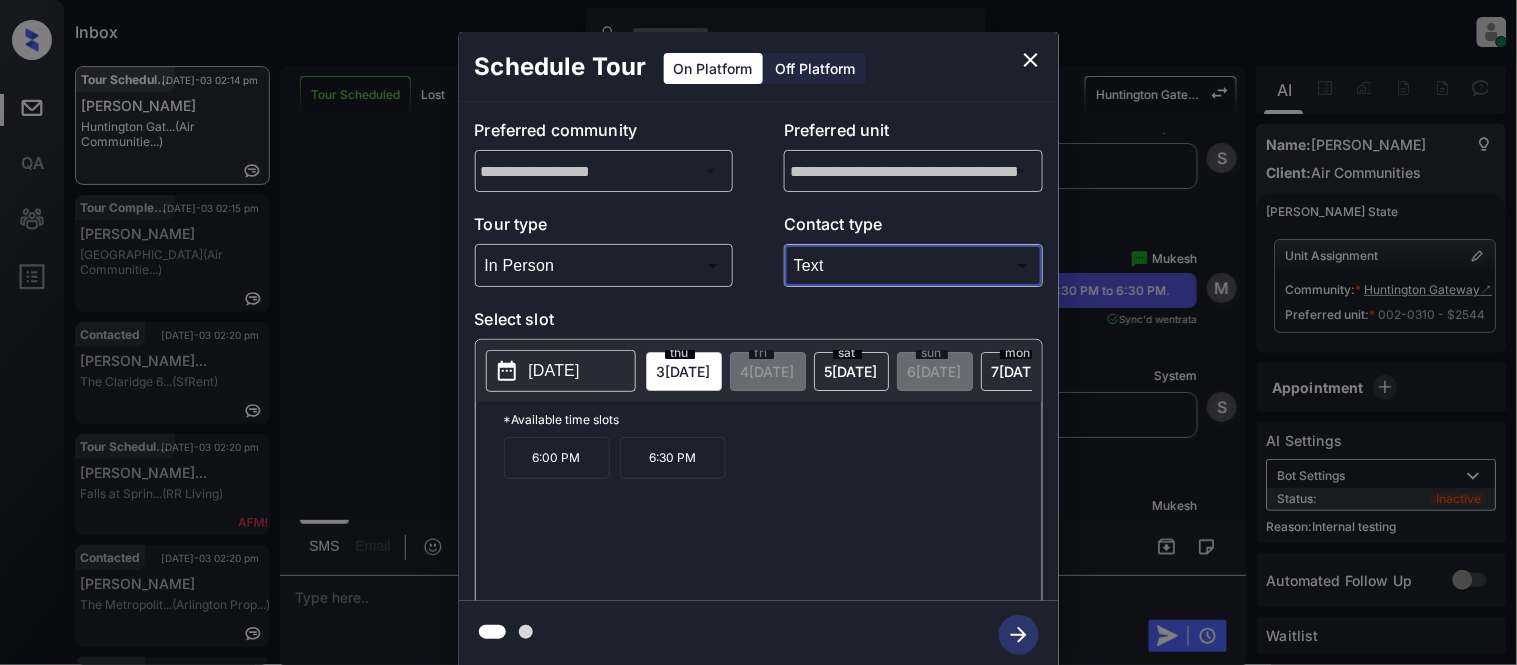 click on "[DATE]" at bounding box center [554, 371] 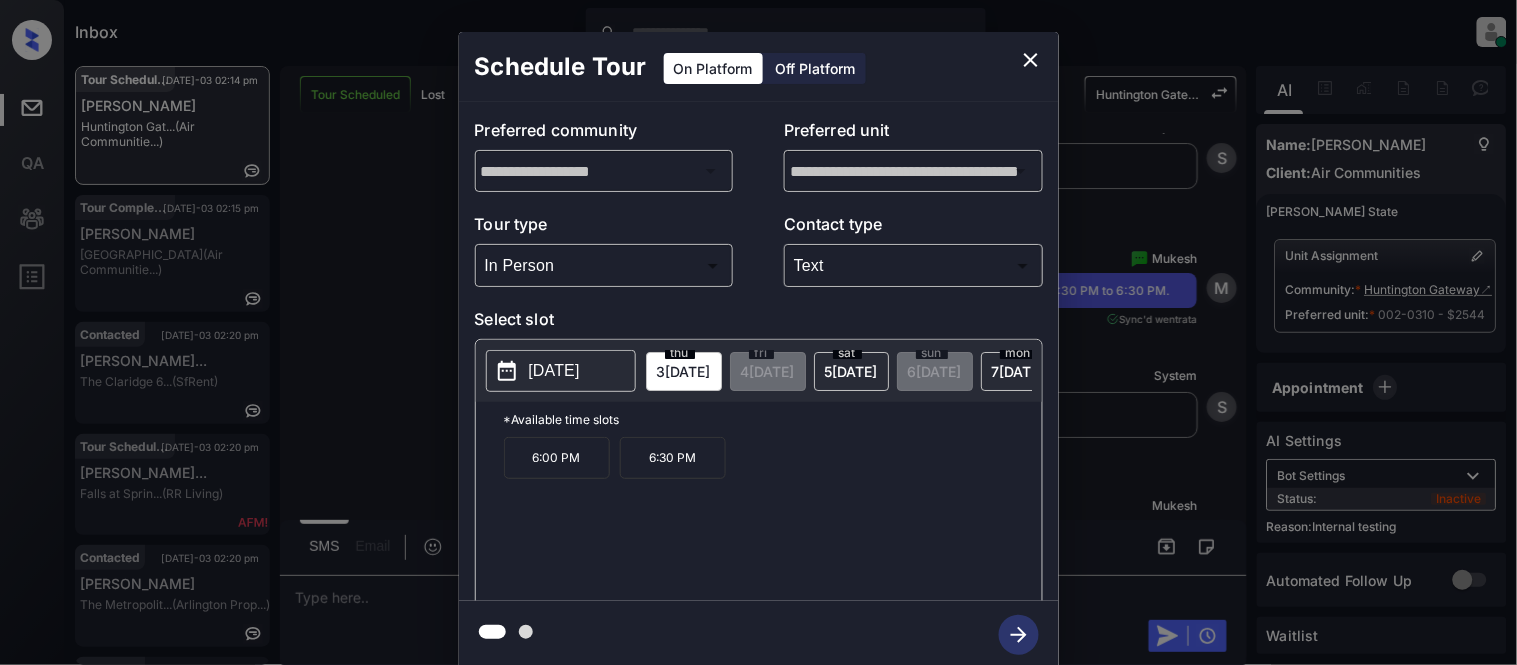 click on "6:30 PM" at bounding box center (673, 458) 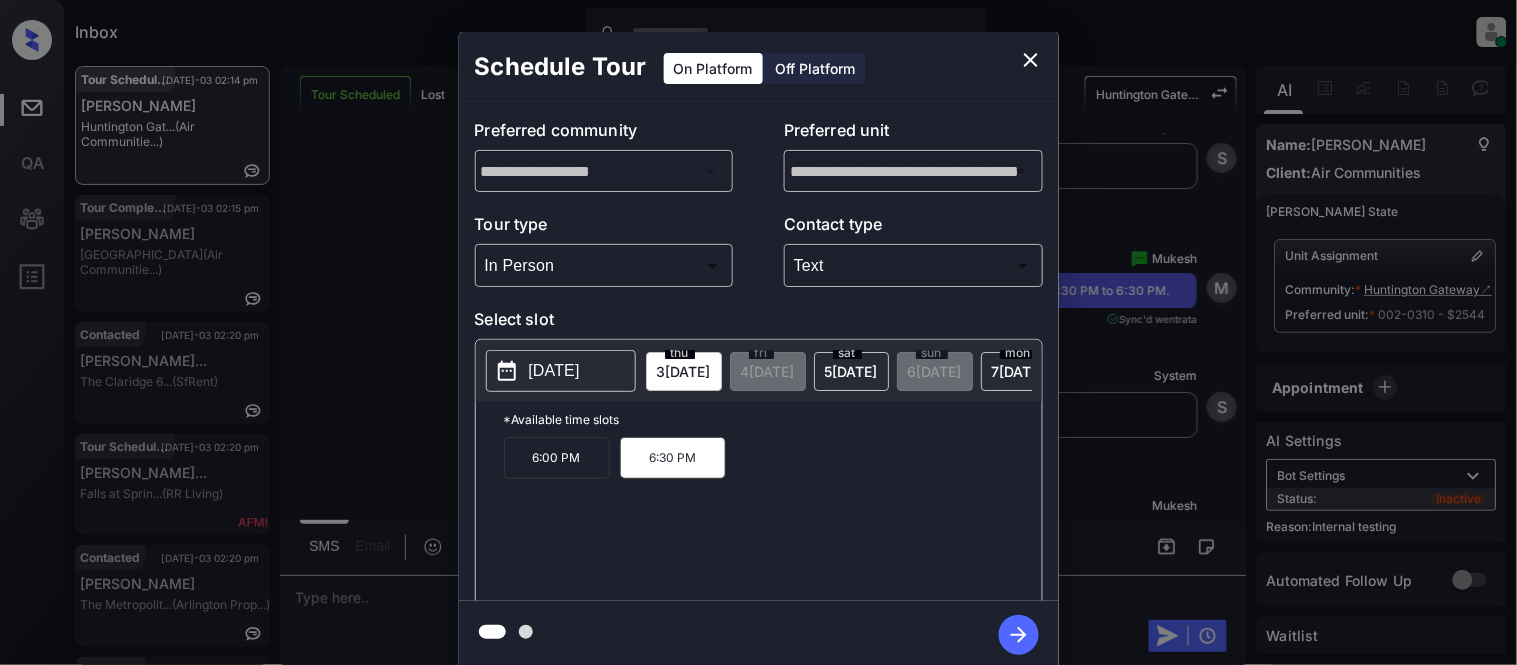 click 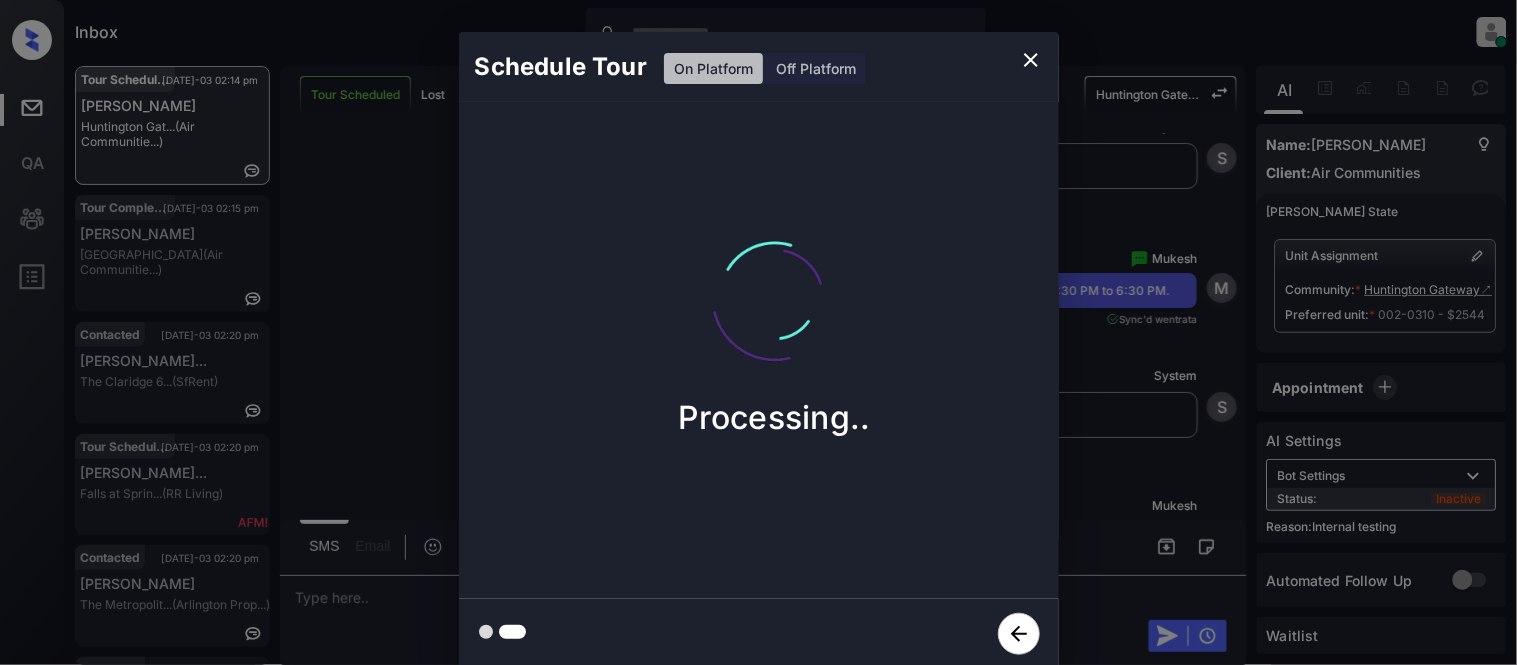 click on "Schedule Tour On Platform Off Platform Processing.." at bounding box center [758, 350] 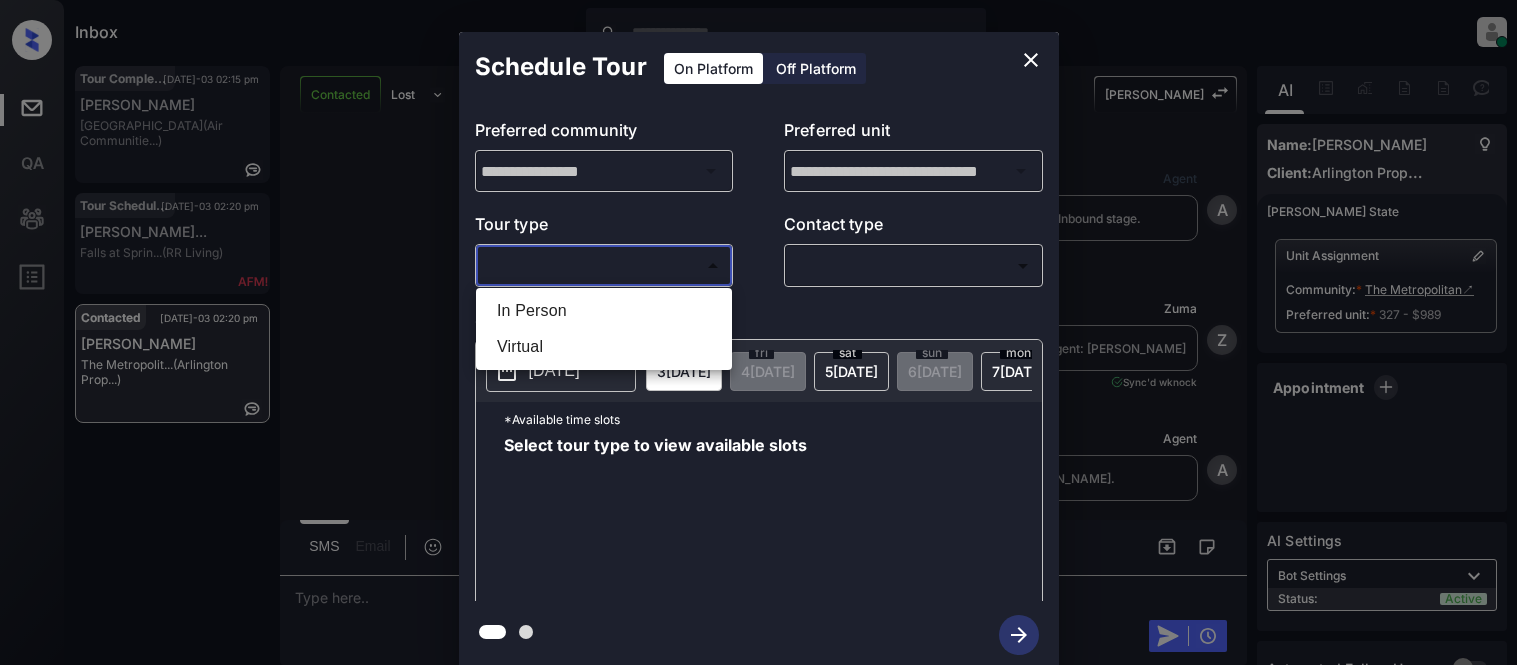 scroll, scrollTop: 0, scrollLeft: 0, axis: both 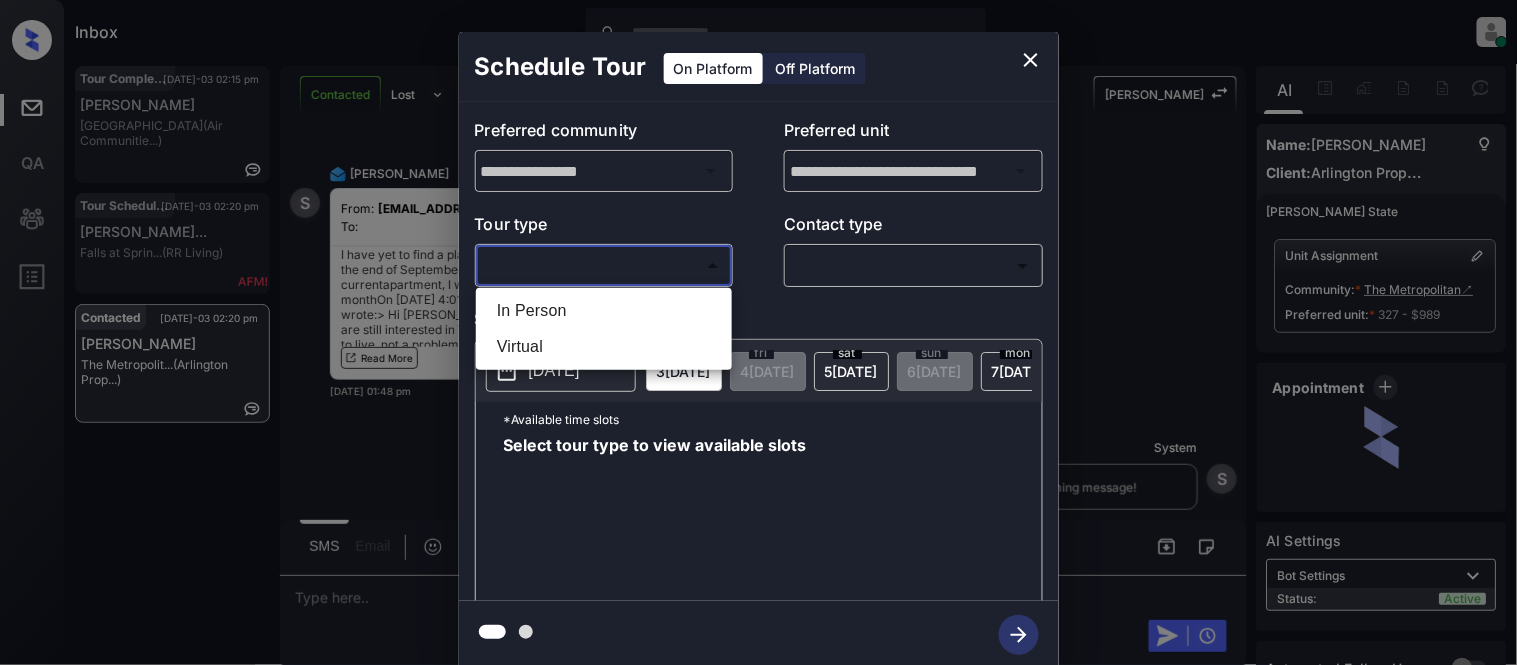 click on "In Person Virtual" at bounding box center (604, 329) 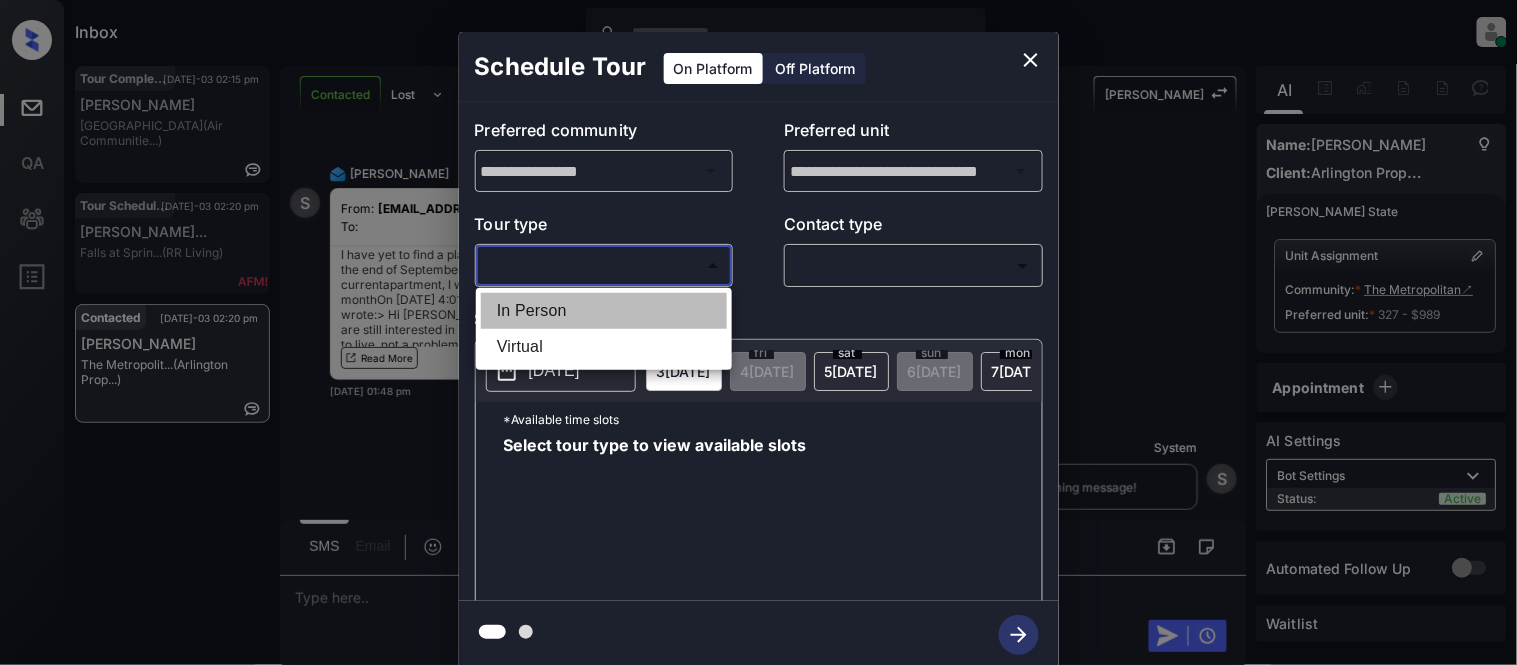 click on "In Person" at bounding box center (604, 311) 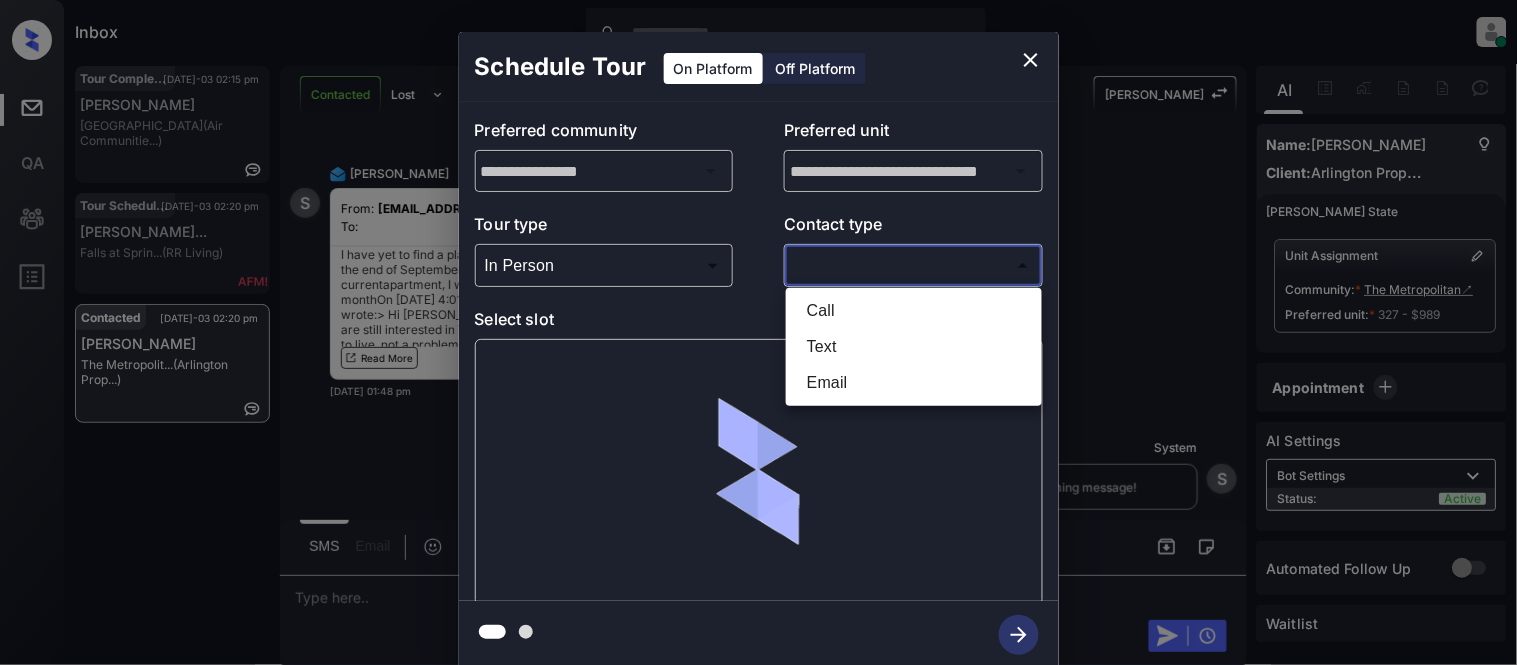 click on "Inbox Kristina Cataag Online Set yourself   offline Set yourself   on break Profile Switch to  light  mode Sign out Tour Completed Jul-03 02:15 pm   Tyrick Medy Chestnut Hall  (Air Communitie...) Tour Scheduled Jul-03 02:20 pm   Linda Hercules... Falls at Sprin...  (RR Living) Contacted Jul-03 02:20 pm   Shawn Murray The Metropolit...  (Arlington Prop...) Contacted Lost Lead Sentiment: Angry Upon sliding the acknowledgement:  Lead will move to lost stage. * ​ SMS and call option will be set to opt out. AFM will be turned off for the lead. Kelsey New Message Agent Lead created via webhook in Inbound stage. Jun 29, 2025 08:18 pm A New Message Zuma Lead transferred to leasing agent: kelsey Jun 29, 2025 08:18 pm  Sync'd w  knock Z New Message Agent AFM Request sent to Kelsey. Jun 29, 2025 08:18 pm A New Message Agent Notes Note: Structured Note:
Move In Date: 2025-10-01
Bedroom: 1
Jun 29, 2025 08:18 pm A New Message Kelsey Lead Details Updated
BedRoom: 1
Jun 29, 2025 08:18 pm K New Message Kelsey K Kelsey" at bounding box center [758, 332] 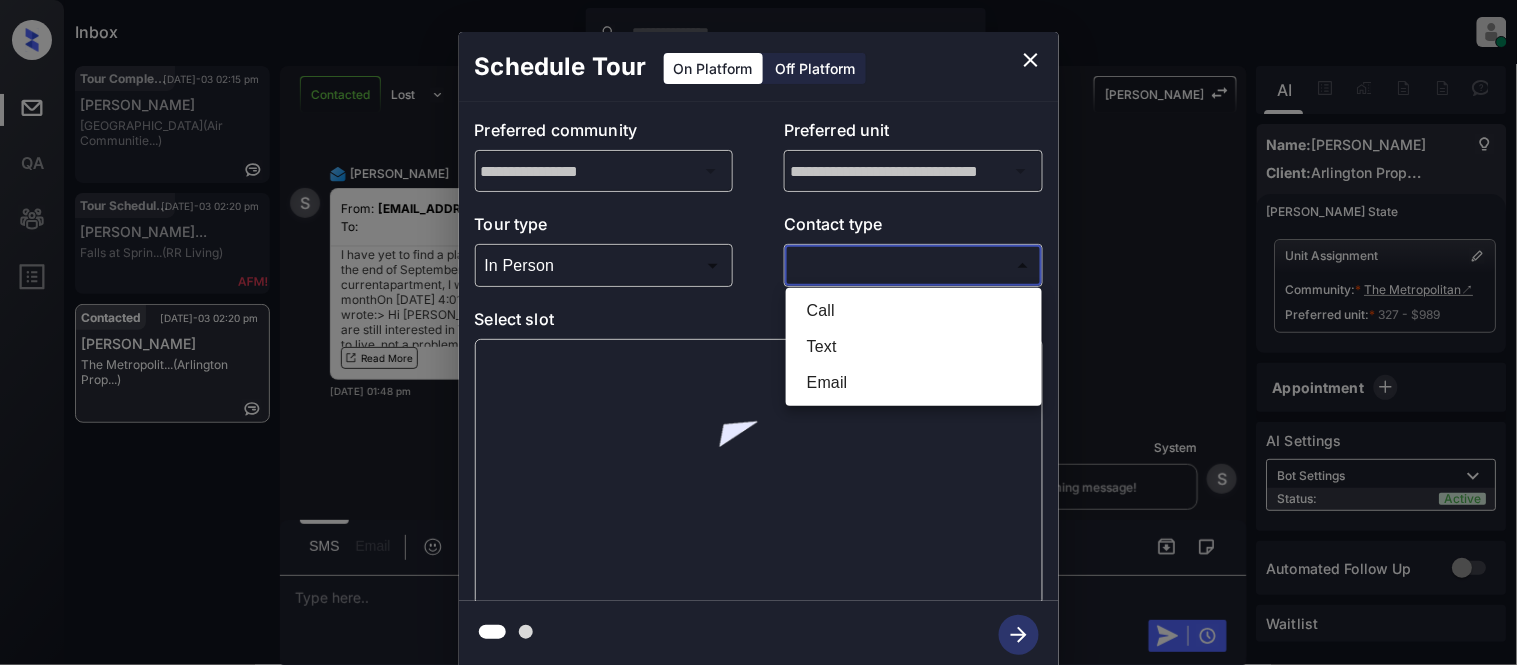 click on "Text" at bounding box center (914, 347) 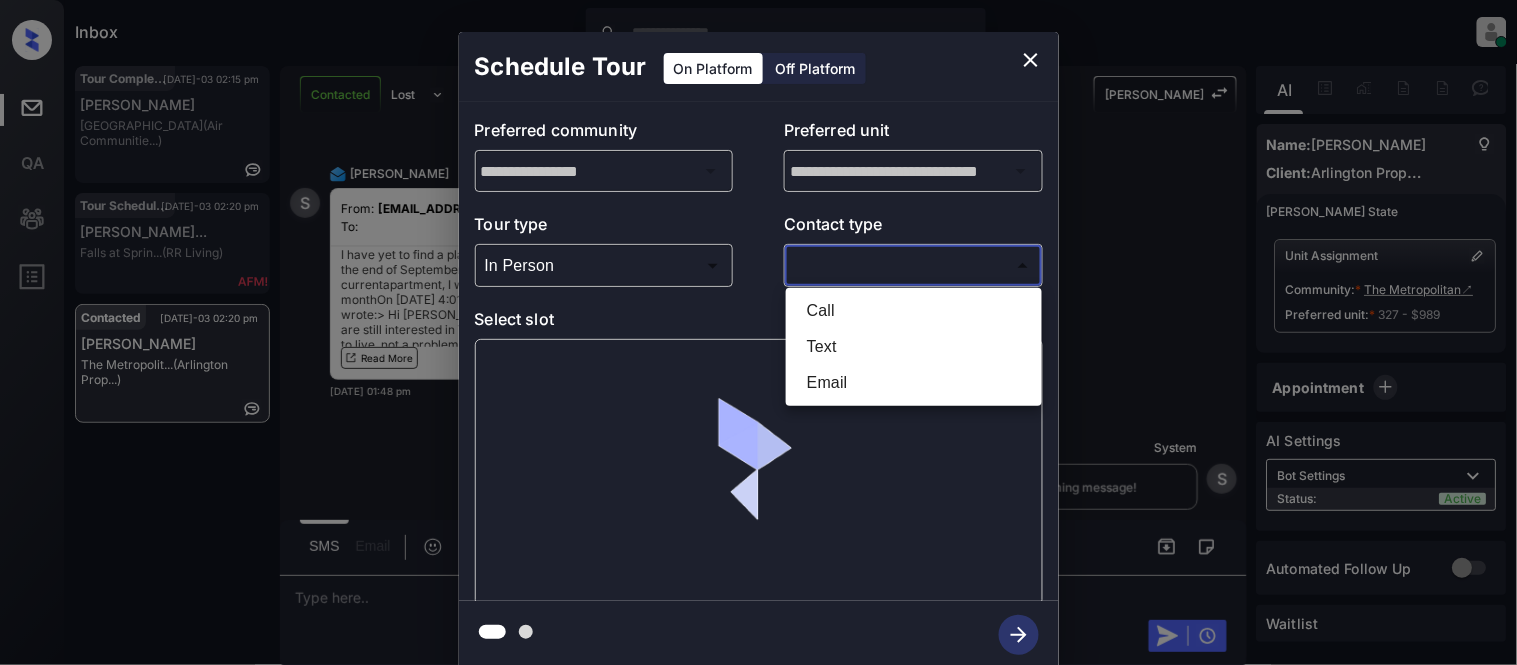 type on "****" 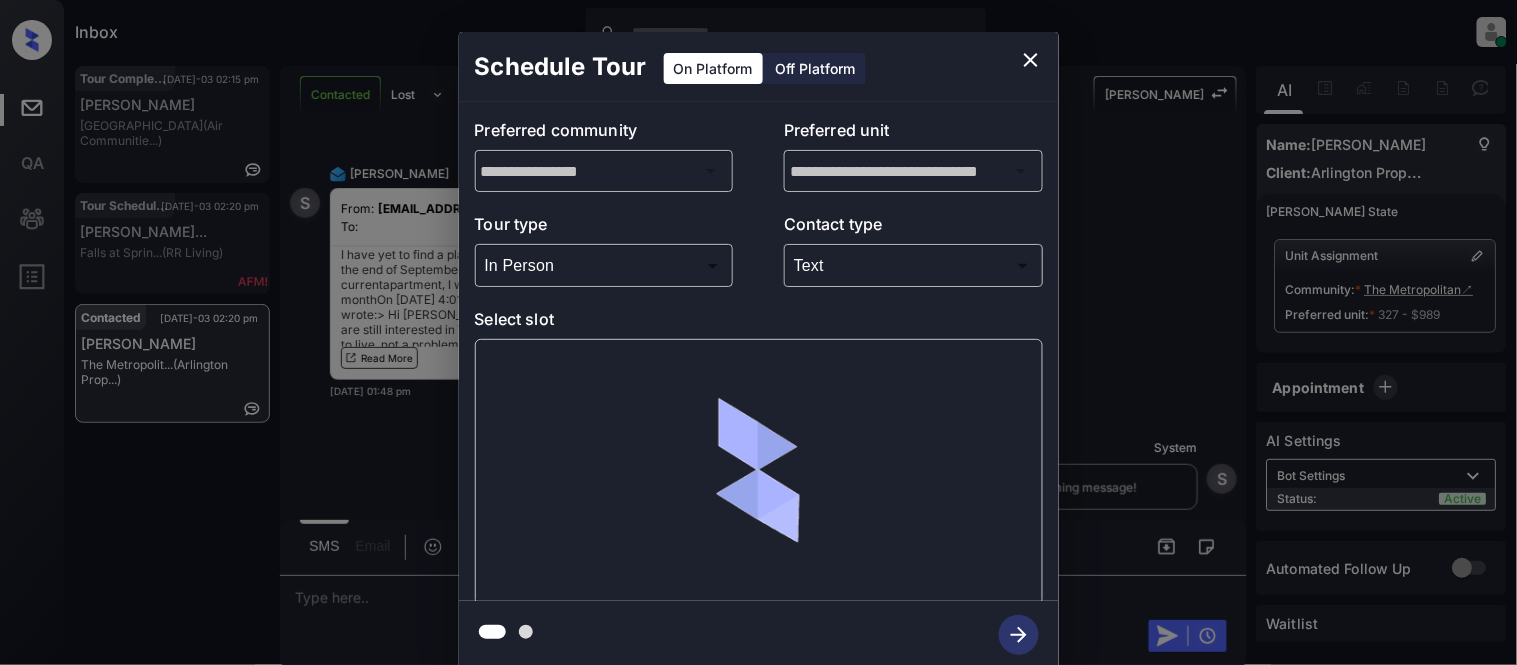 click at bounding box center (759, 472) 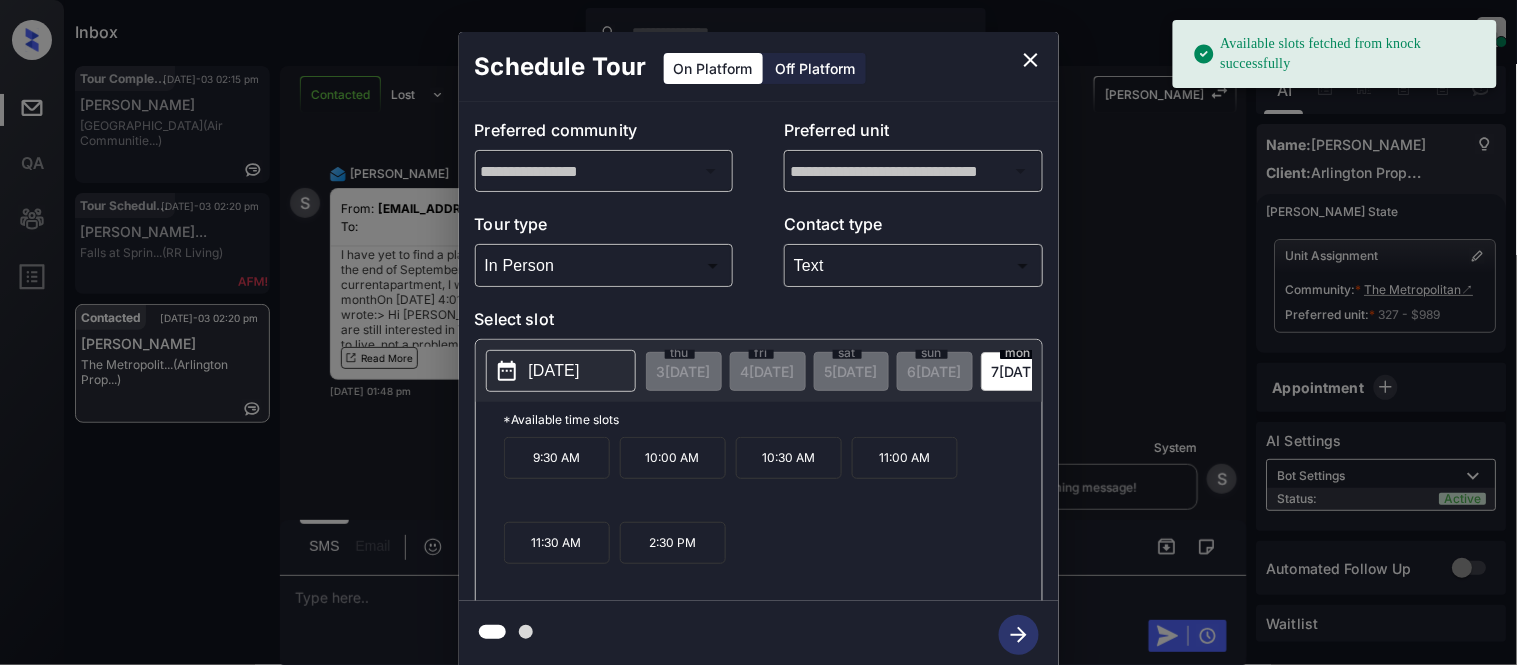 click on "2025-07-07" at bounding box center [554, 371] 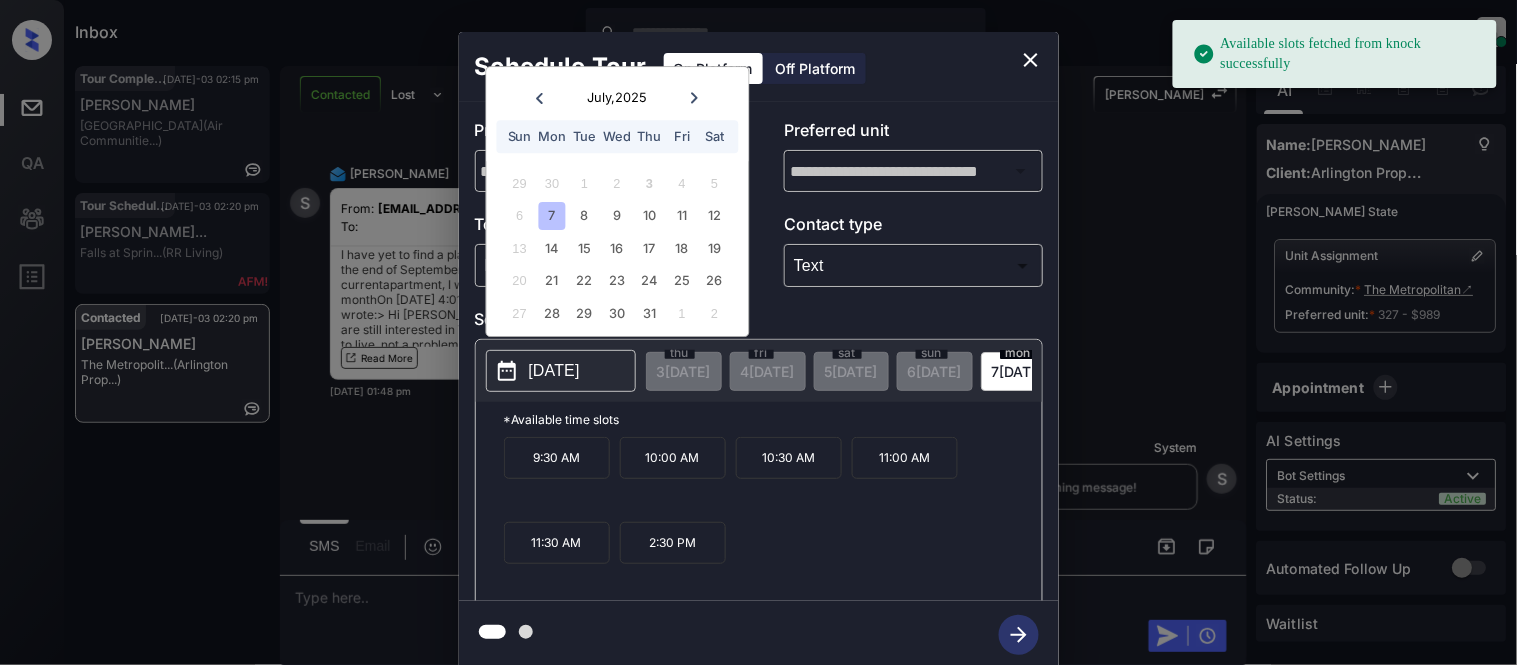 click on "6 7 8 9 10 11 12" at bounding box center (617, 216) 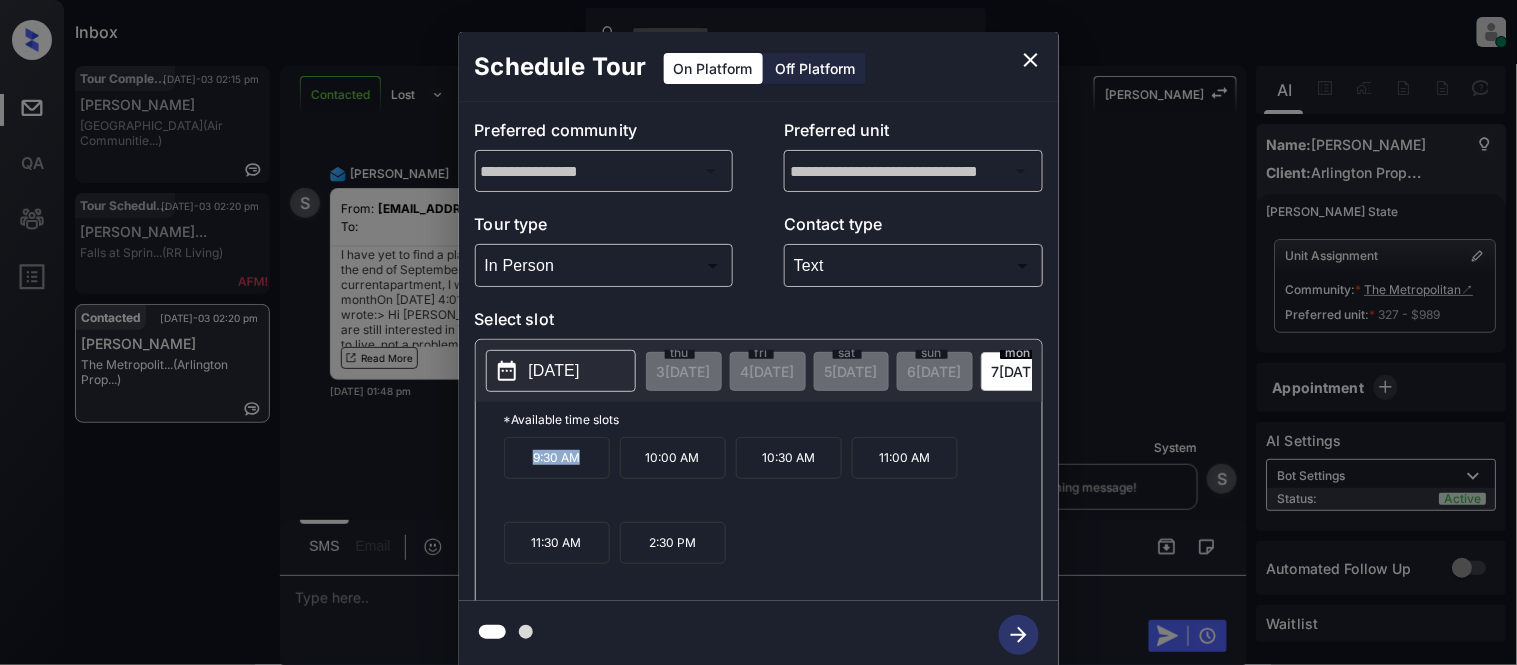 drag, startPoint x: 520, startPoint y: 463, endPoint x: 588, endPoint y: 476, distance: 69.2315 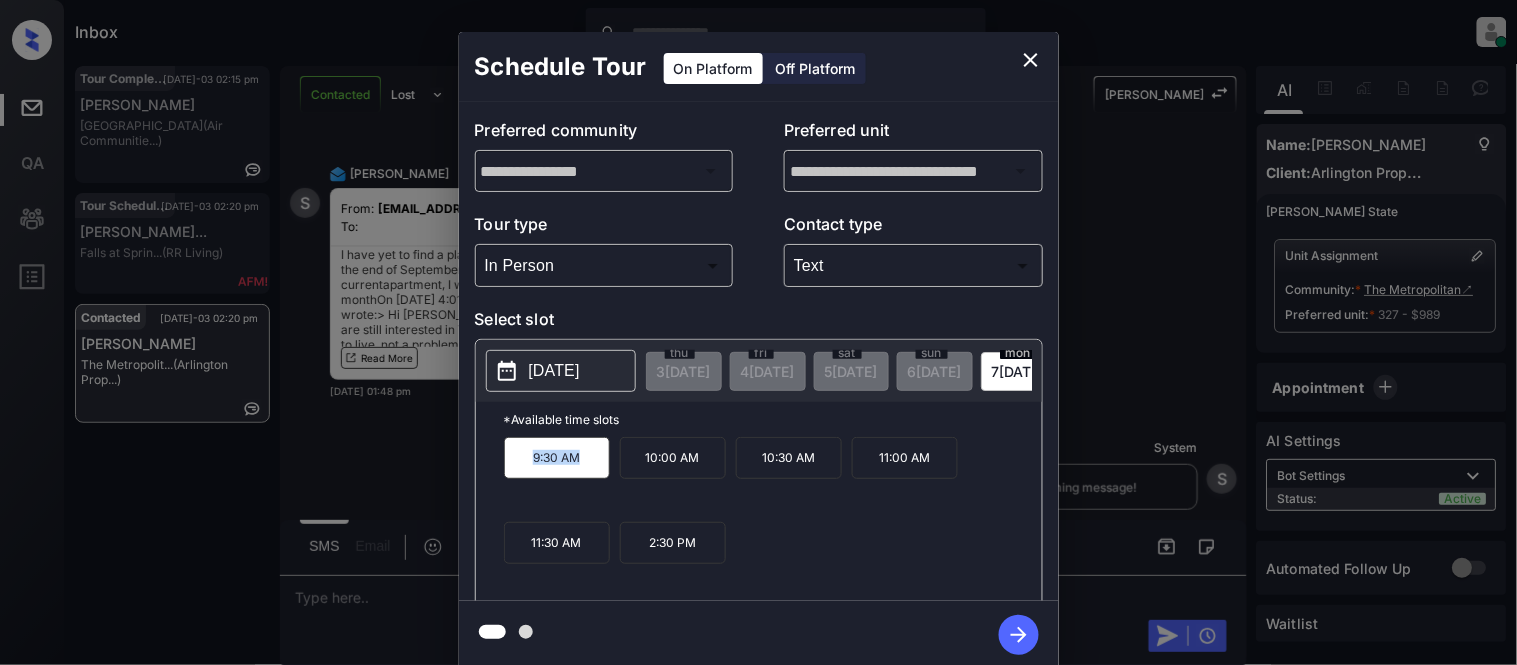 copy on "9:30 AM" 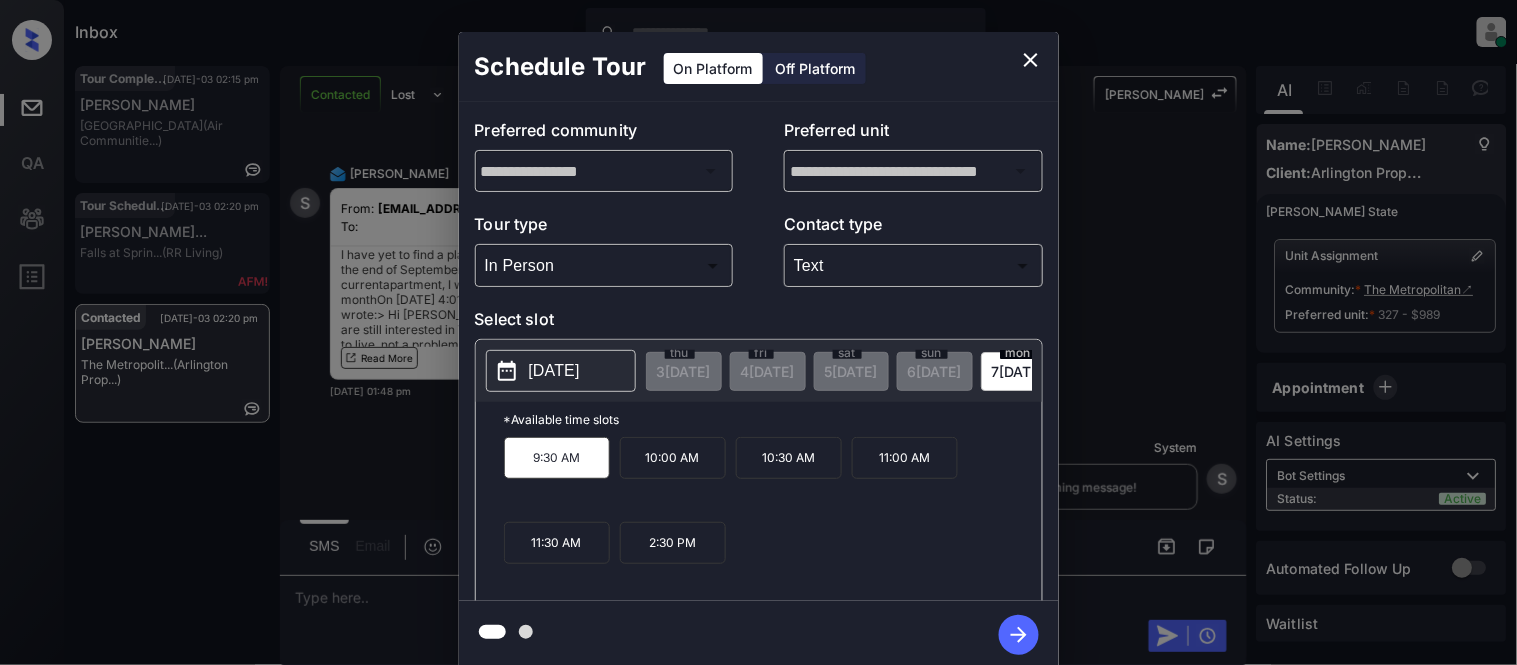 click on "**********" at bounding box center (758, 350) 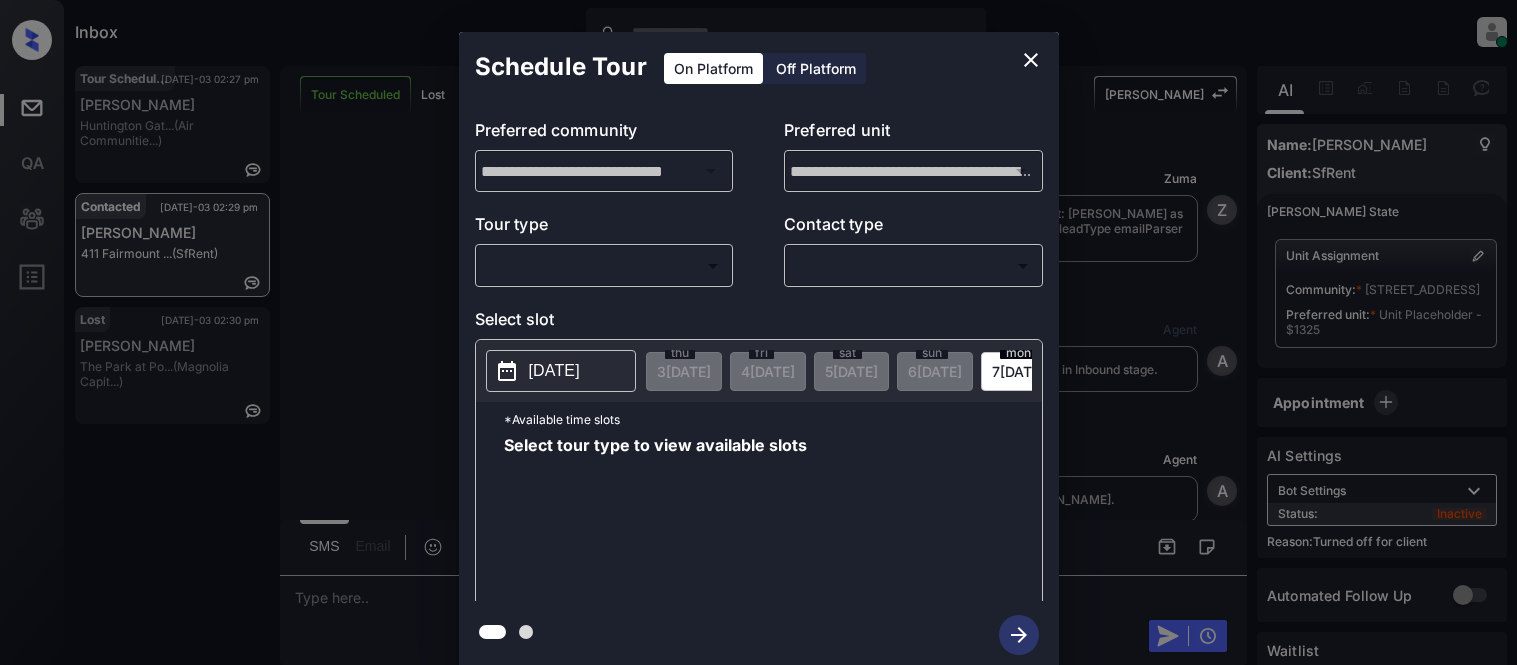 scroll, scrollTop: 0, scrollLeft: 0, axis: both 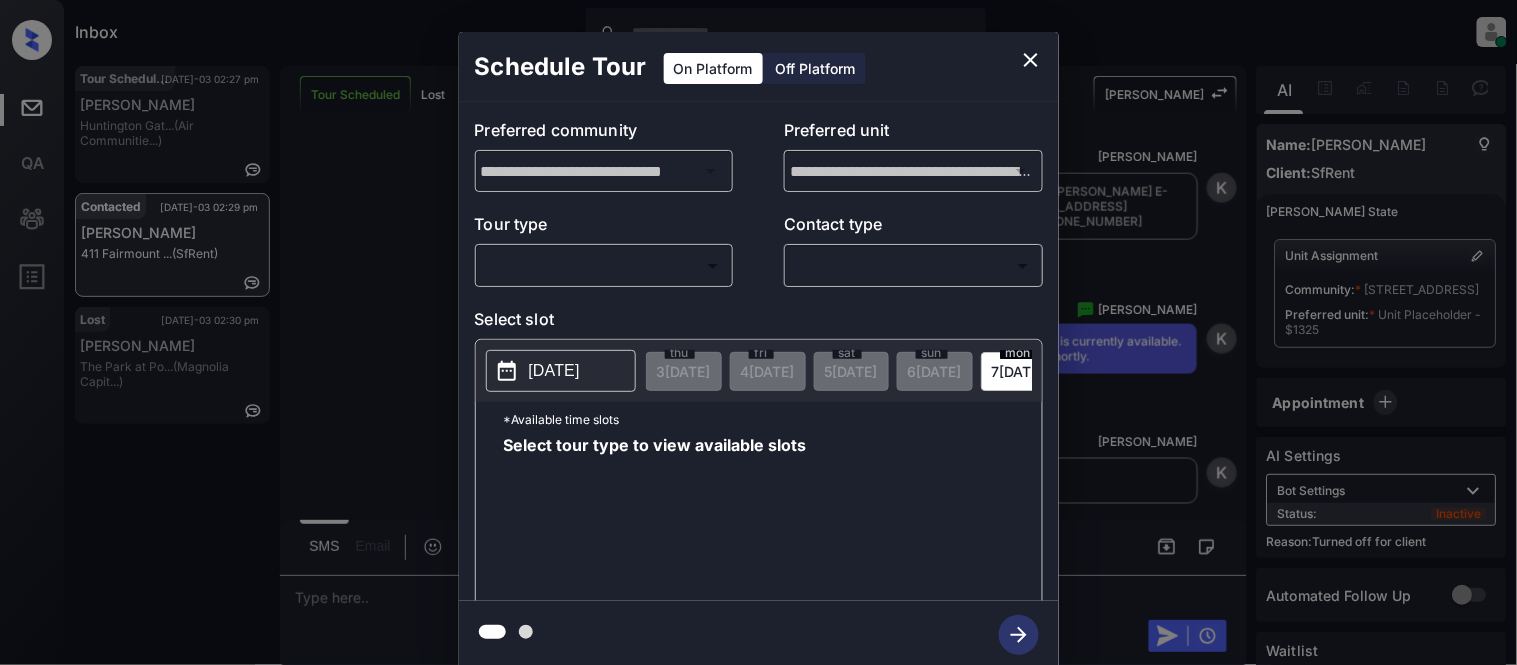 click on "Off Platform" at bounding box center [816, 68] 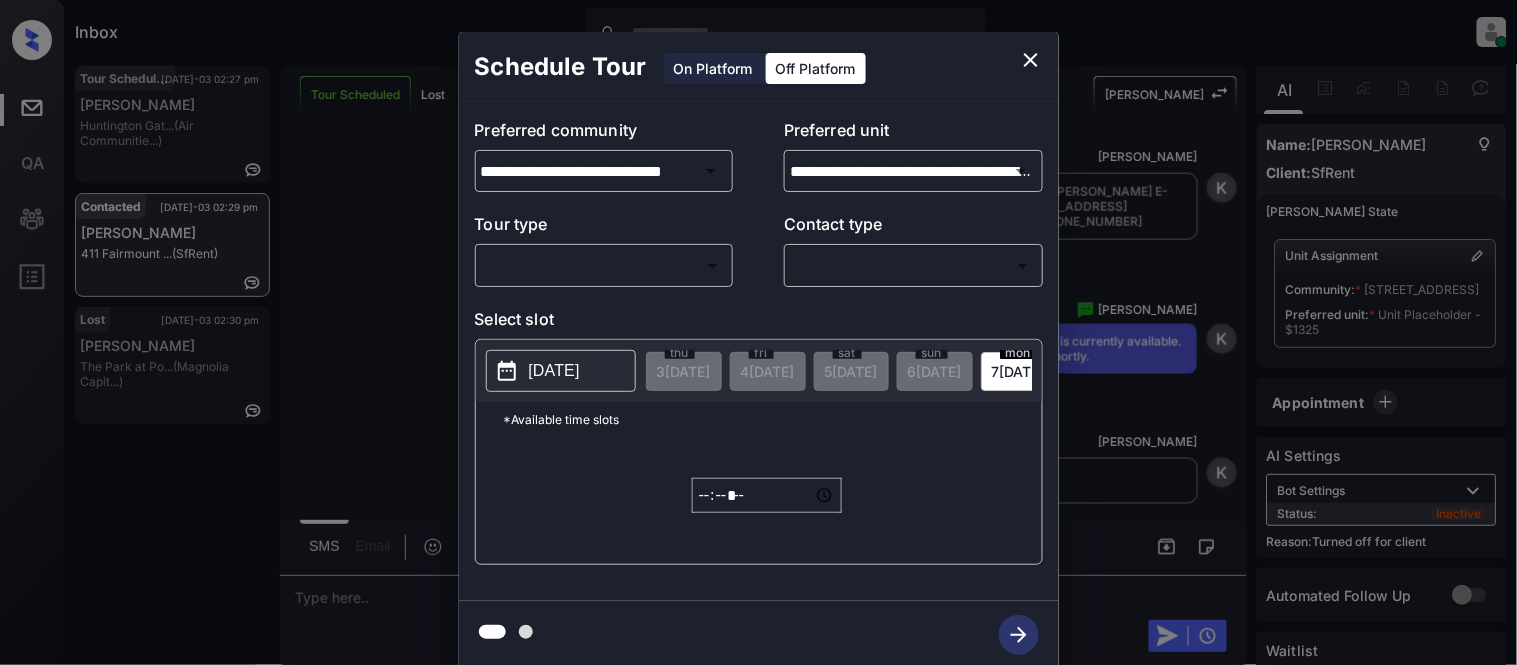 click on "Inbox Kristina Cataag Online Set yourself   offline Set yourself   on break Profile Switch to  light  mode Sign out Tour Scheduled Jul-03 02:27 pm   Mimi Clemmons Huntington Gat...  (Air Communitie...) Contacted Jul-03 02:29 pm   Danny Cruz 411 Fairmount ...  (SfRent) Lost Jul-03 02:30 pm   Joseph Devito The Park at Po...  (Magnolia Capit...) Tour Scheduled Lost Lead Sentiment: Angry Upon sliding the acknowledgement:  Lead will move to lost stage. * ​ SMS and call option will be set to opt out. AFM will be turned off for the lead. Kelsey New Message Zuma Lead transfer skipped to agent: Kelsey as pms leadId does not exists for leadType emailParser with stage Inbound Jul 02, 2025 11:48 pm Z New Message Agent Lead created via emailParser in Inbound stage. Jul 02, 2025 11:48 pm A New Message Agent AFM Request sent to Kelsey. Jul 02, 2025 11:48 pm A New Message Agent Notes Note: Jul 02, 2025 11:48 pm A New Message Kelsey Lead Details Updated
BedRoom: 1
Jul 02, 2025 11:48 pm K New Message Kelsey K New Message" at bounding box center [758, 332] 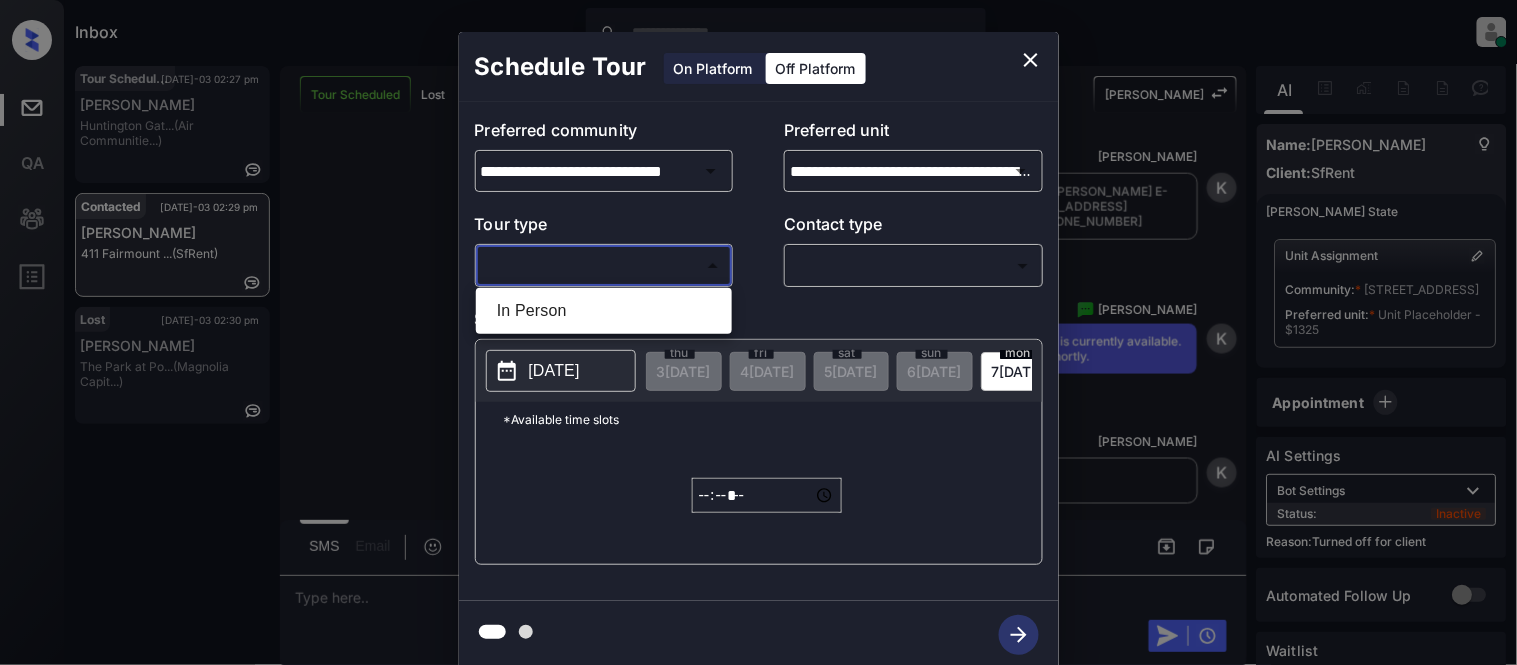 click on "In Person" at bounding box center [604, 311] 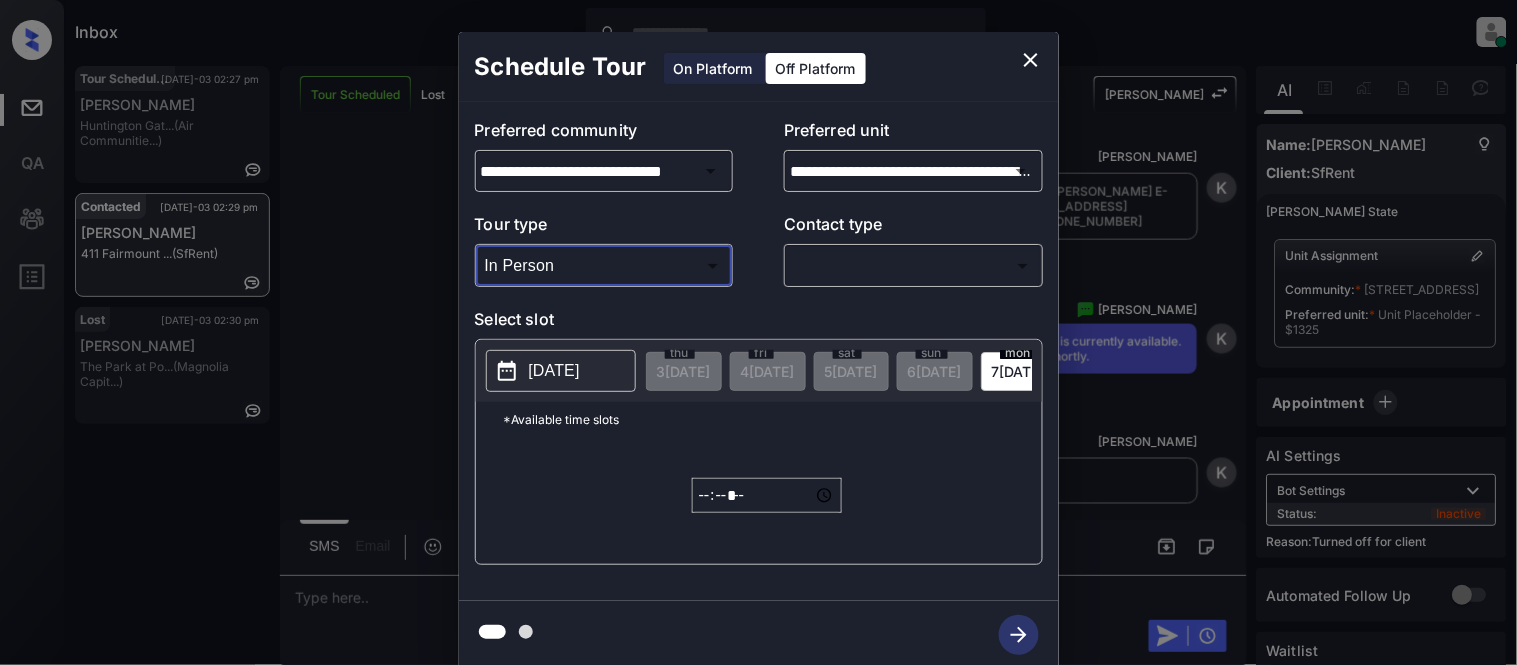 click on "Inbox Kristina Cataag Online Set yourself   offline Set yourself   on break Profile Switch to  light  mode Sign out Tour Scheduled Jul-03 02:27 pm   Mimi Clemmons Huntington Gat...  (Air Communitie...) Contacted Jul-03 02:29 pm   Danny Cruz 411 Fairmount ...  (SfRent) Lost Jul-03 02:30 pm   Joseph Devito The Park at Po...  (Magnolia Capit...) Tour Scheduled Lost Lead Sentiment: Angry Upon sliding the acknowledgement:  Lead will move to lost stage. * ​ SMS and call option will be set to opt out. AFM will be turned off for the lead. Kelsey New Message Zuma Lead transfer skipped to agent: Kelsey as pms leadId does not exists for leadType emailParser with stage Inbound Jul 02, 2025 11:48 pm Z New Message Agent Lead created via emailParser in Inbound stage. Jul 02, 2025 11:48 pm A New Message Agent AFM Request sent to Kelsey. Jul 02, 2025 11:48 pm A New Message Agent Notes Note: Jul 02, 2025 11:48 pm A New Message Kelsey Lead Details Updated
BedRoom: 1
Jul 02, 2025 11:48 pm K New Message Kelsey K New Message" at bounding box center [758, 332] 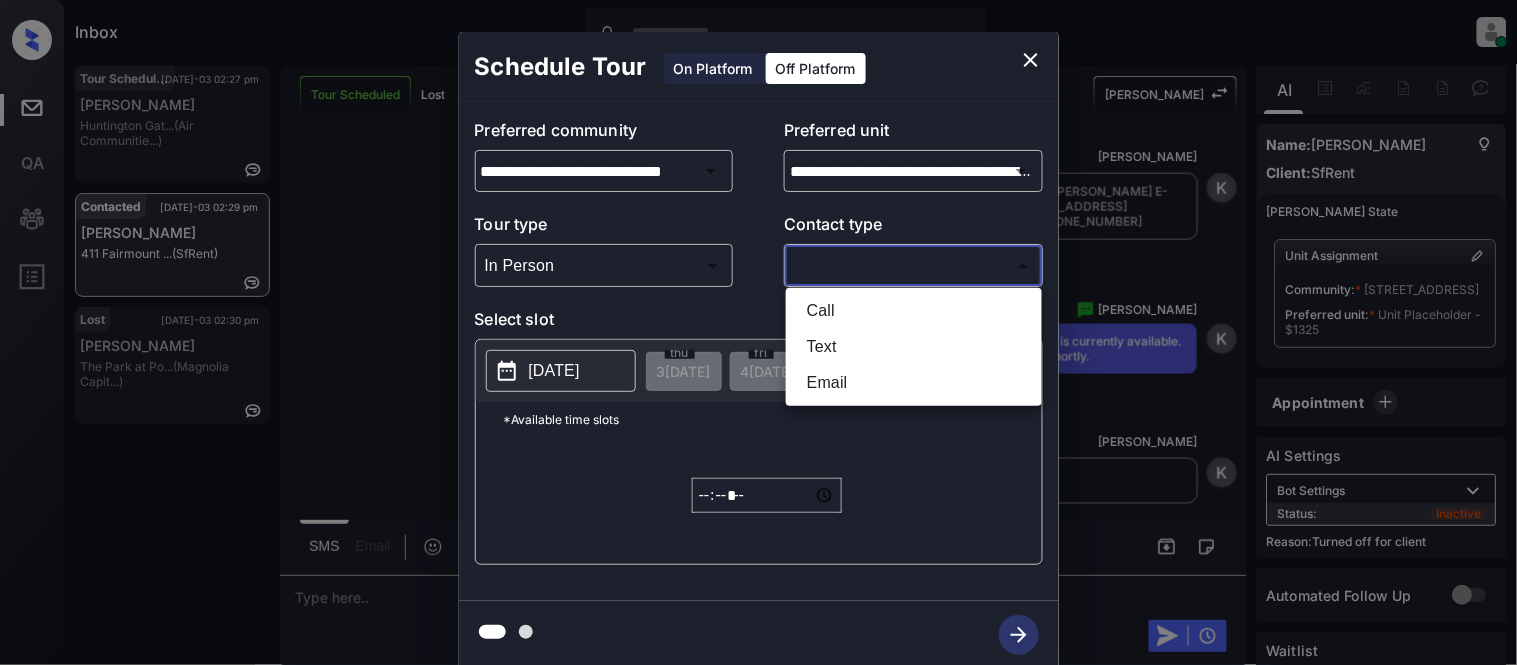 click on "Text" at bounding box center [914, 347] 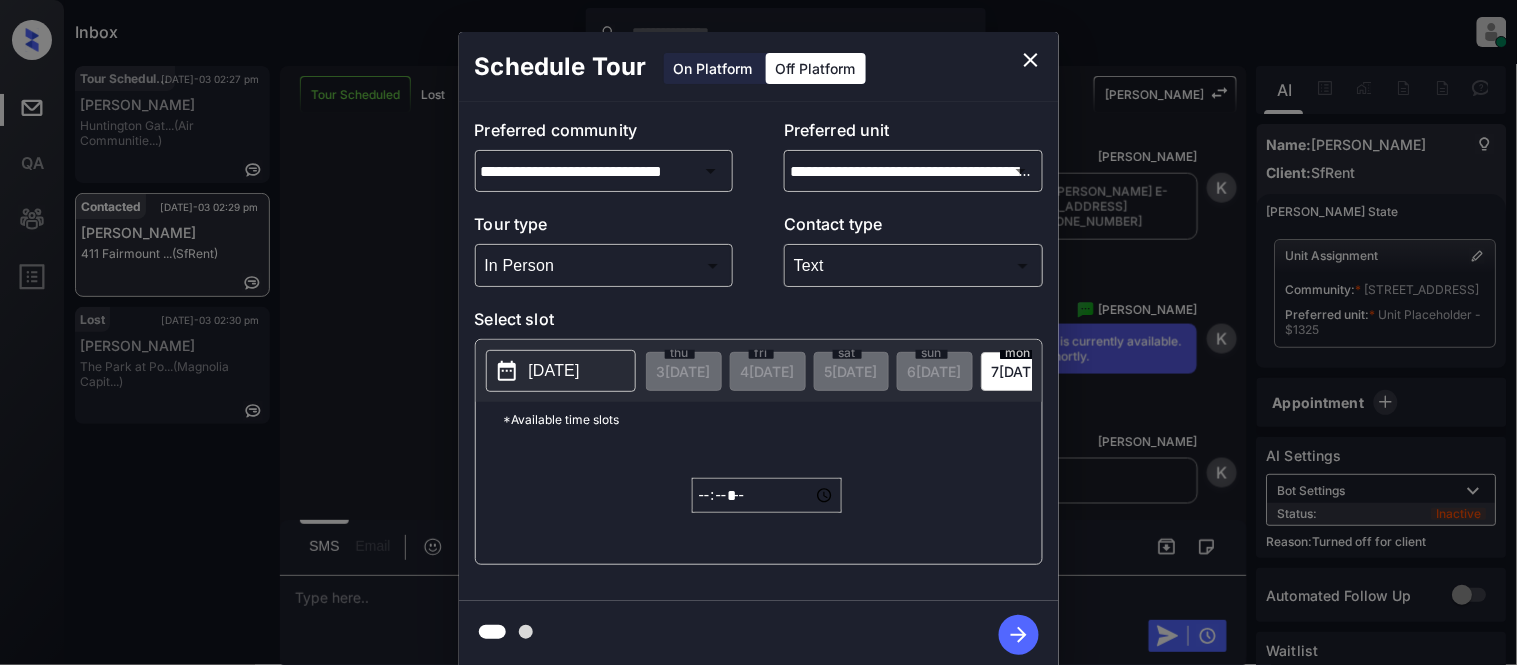 click on "Call Text Email" at bounding box center [758, 332] 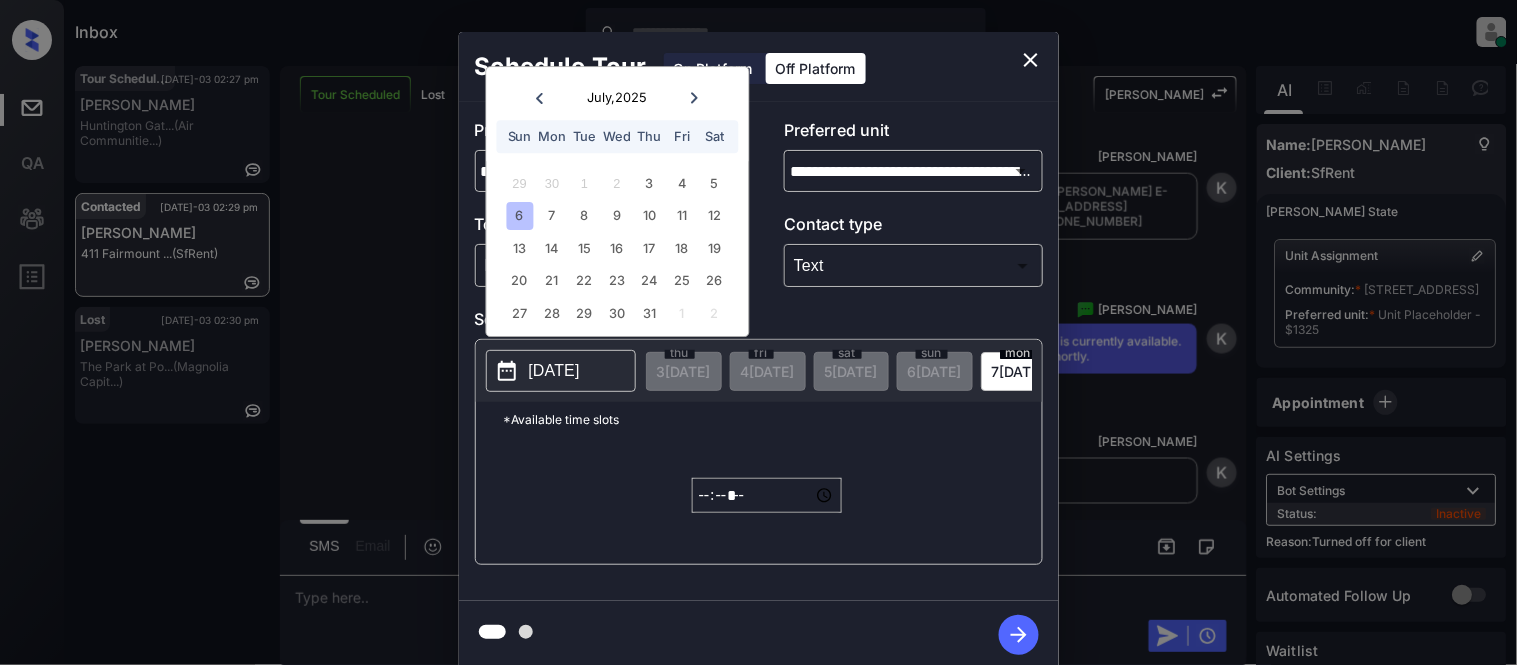 click on "6" at bounding box center [519, 216] 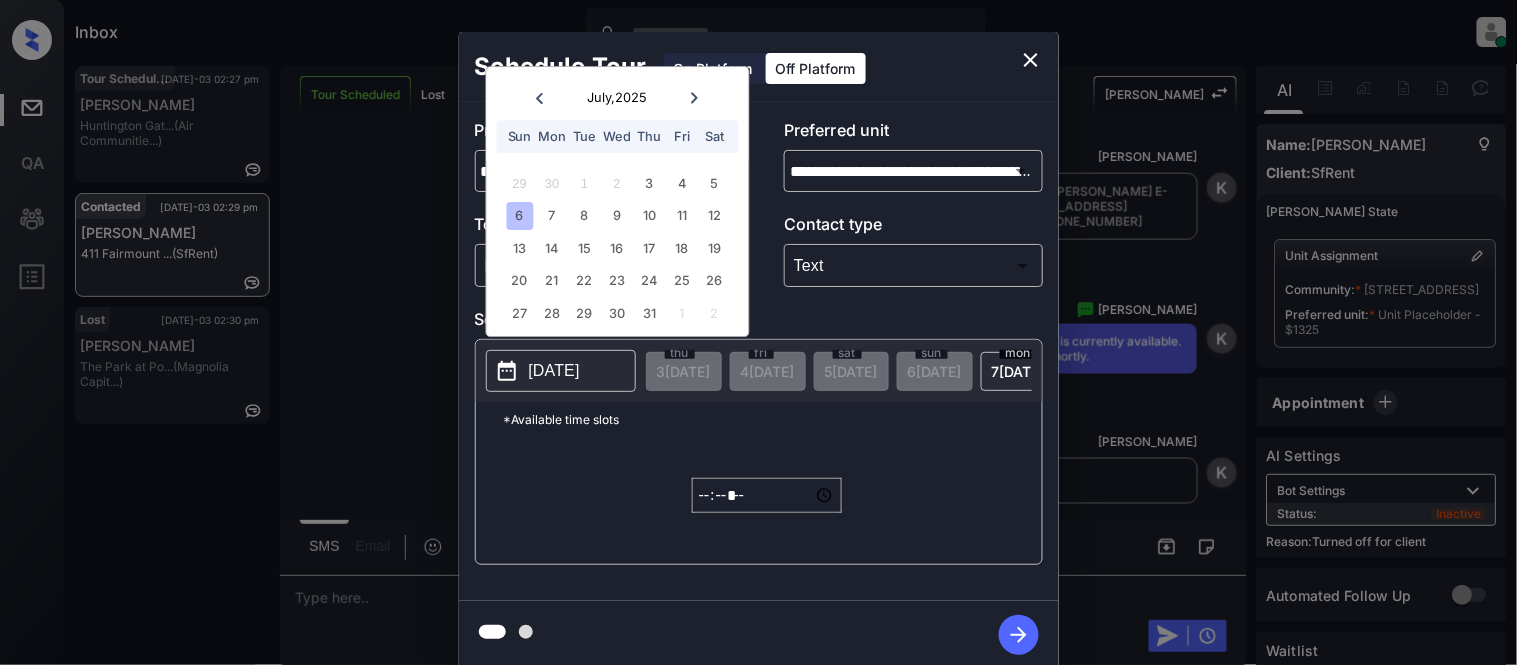 click on "*****" at bounding box center (767, 495) 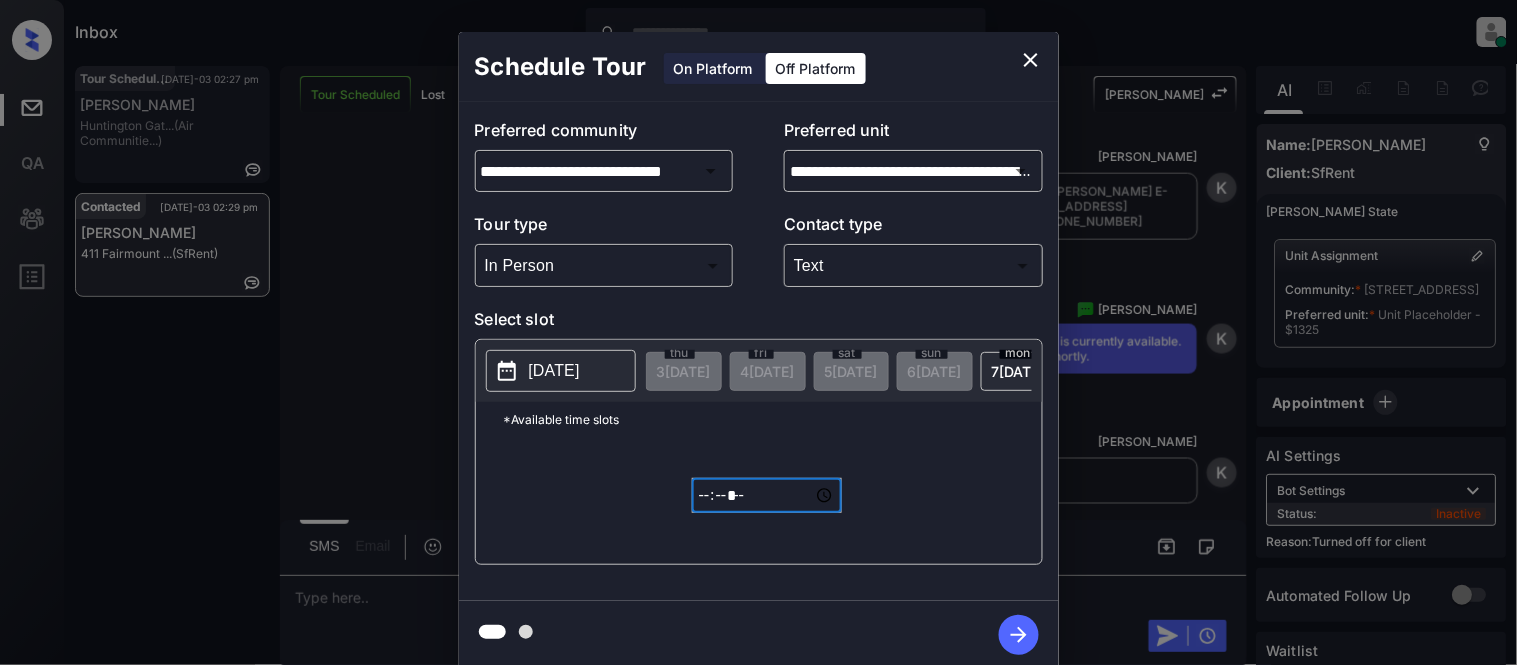 click on "*****" at bounding box center [767, 495] 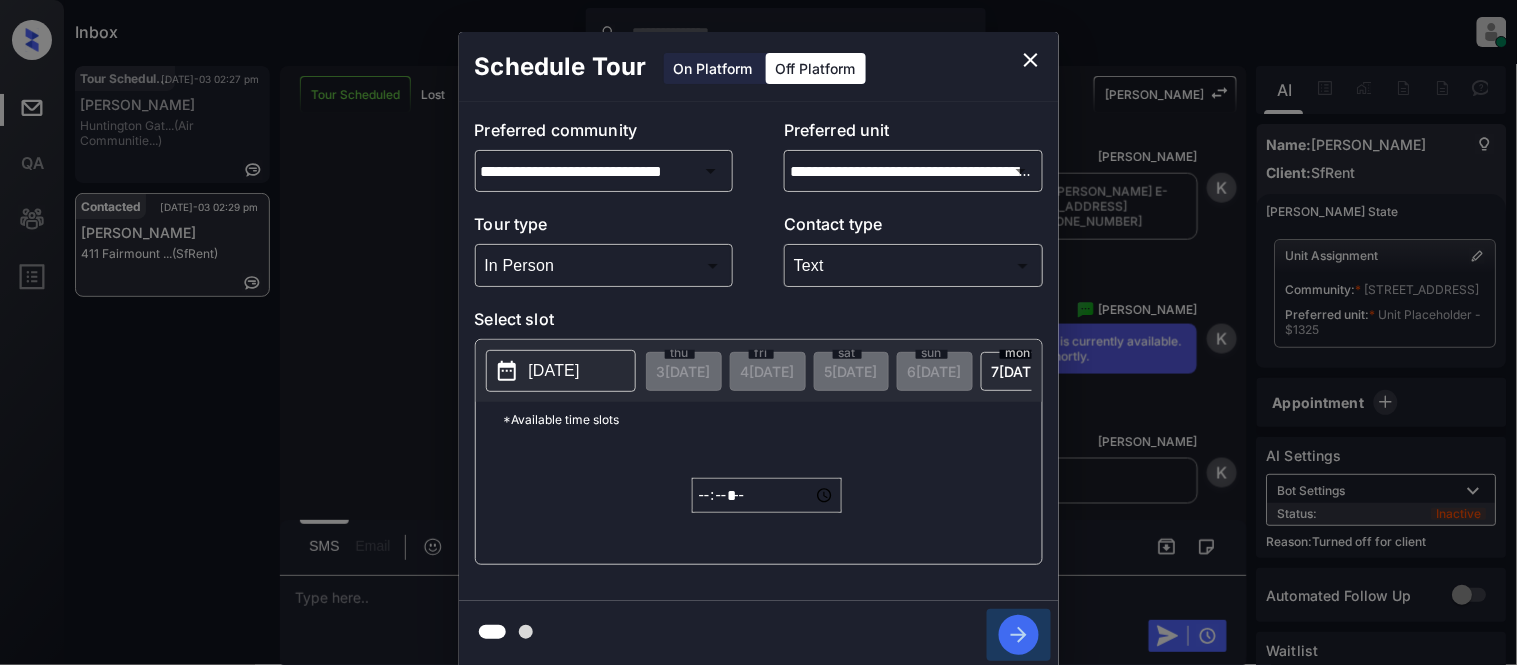 click 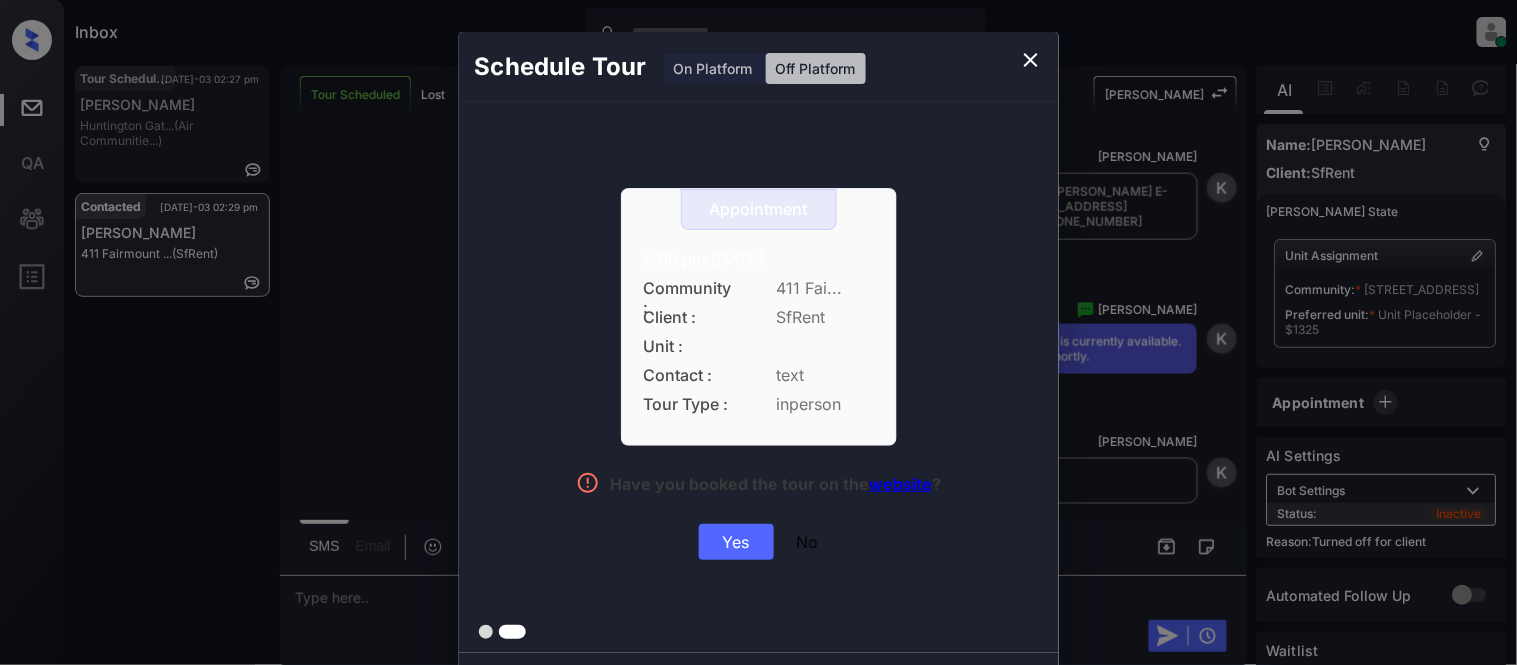 drag, startPoint x: 637, startPoint y: 243, endPoint x: 877, endPoint y: 250, distance: 240.10207 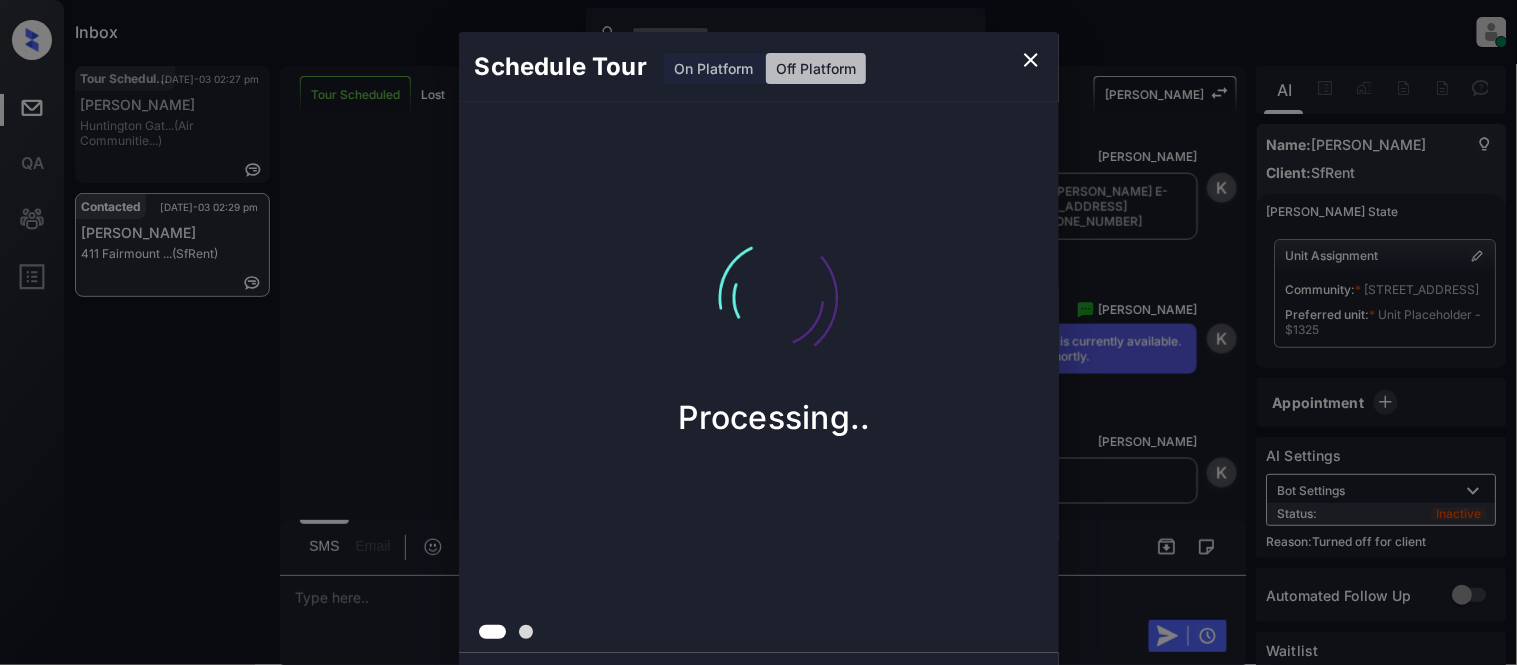click on "Processing.." at bounding box center (775, 317) 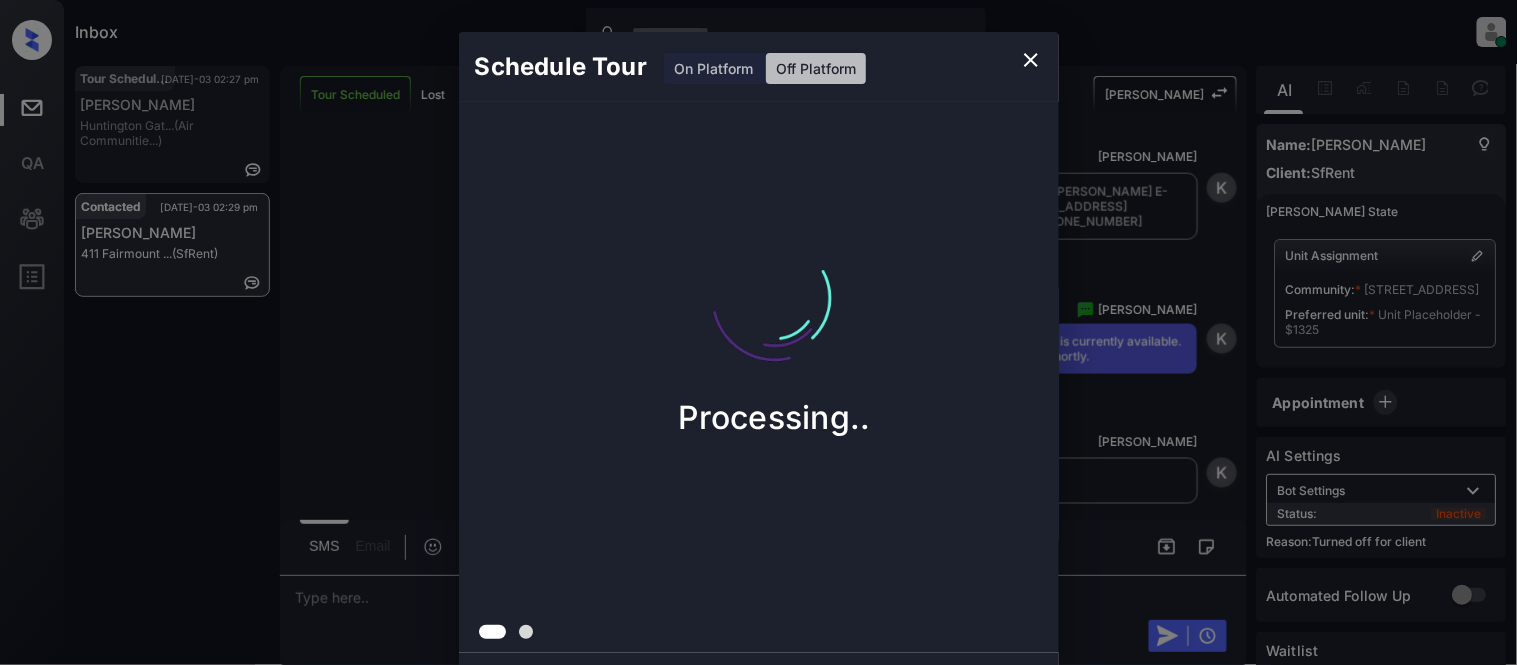 click on "Schedule Tour On Platform Off Platform Processing.." at bounding box center (758, 350) 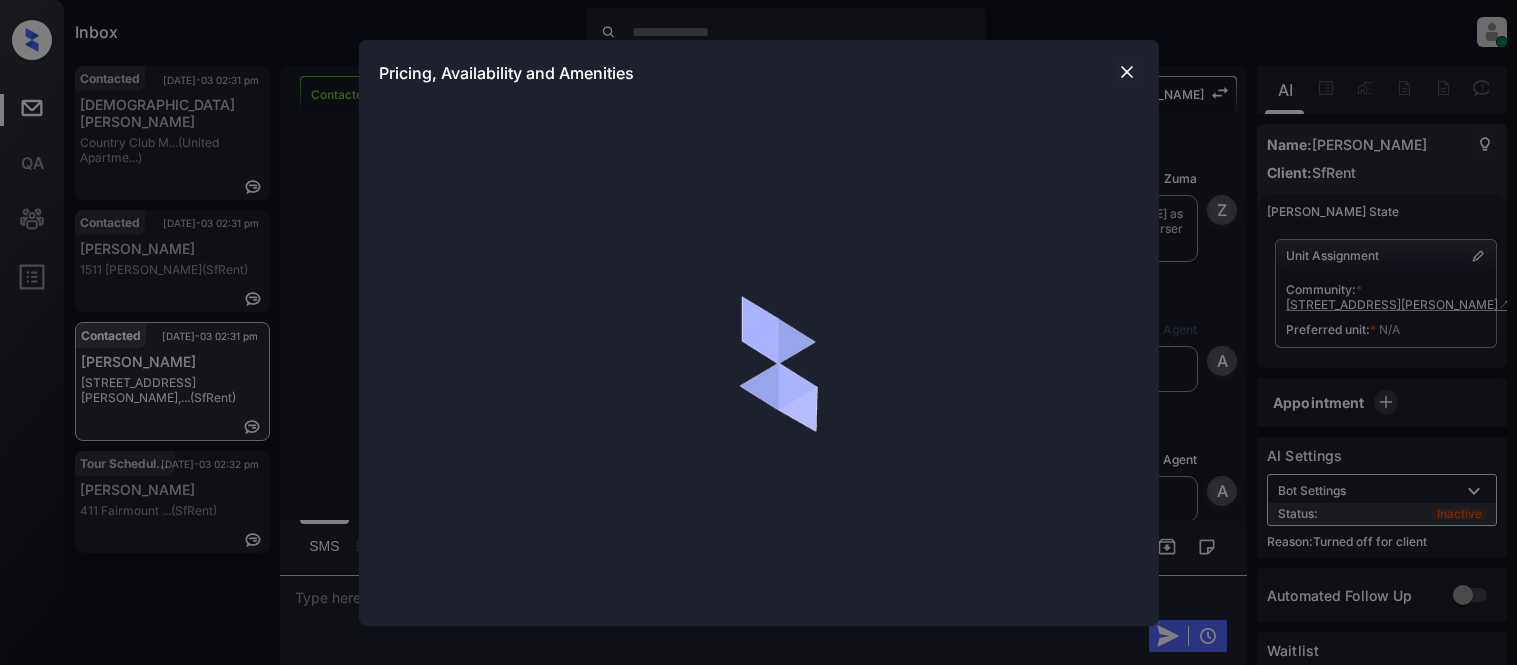 scroll, scrollTop: 0, scrollLeft: 0, axis: both 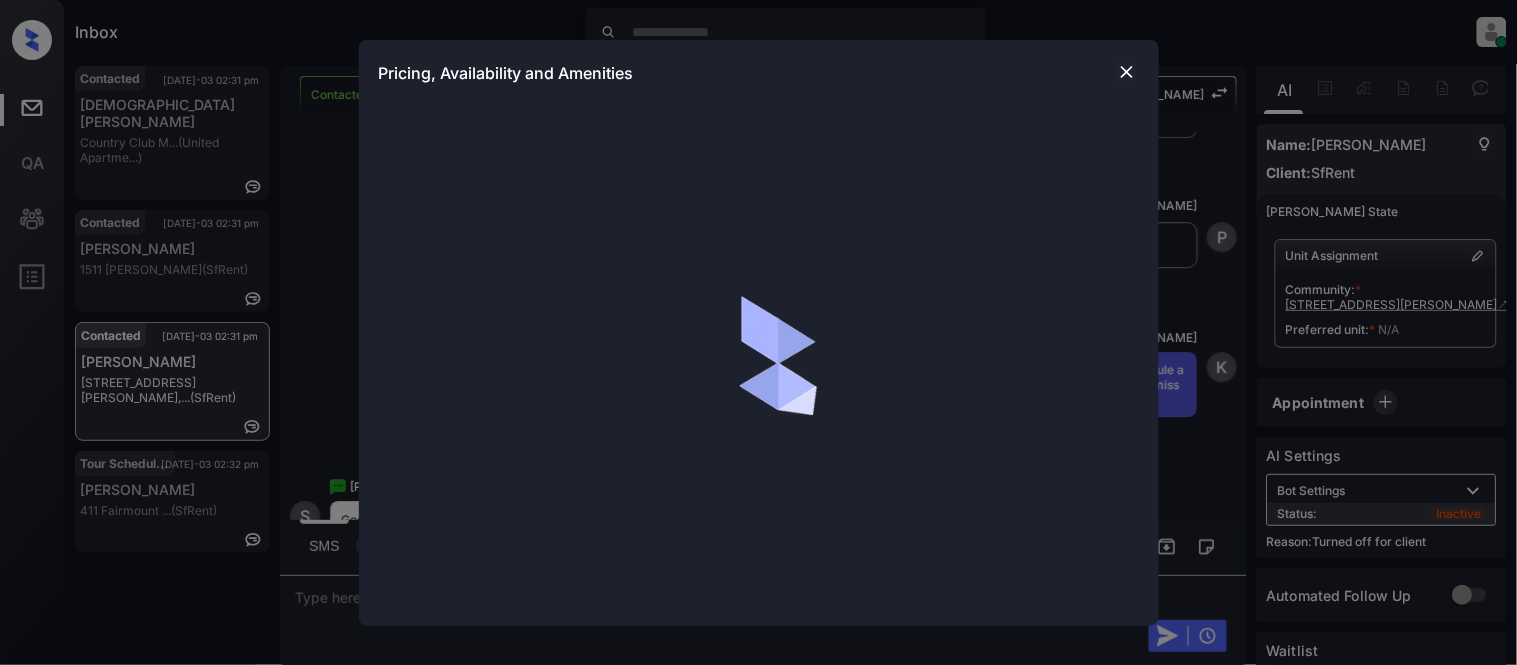 click on "Pricing, Availability and Amenities" at bounding box center [758, 332] 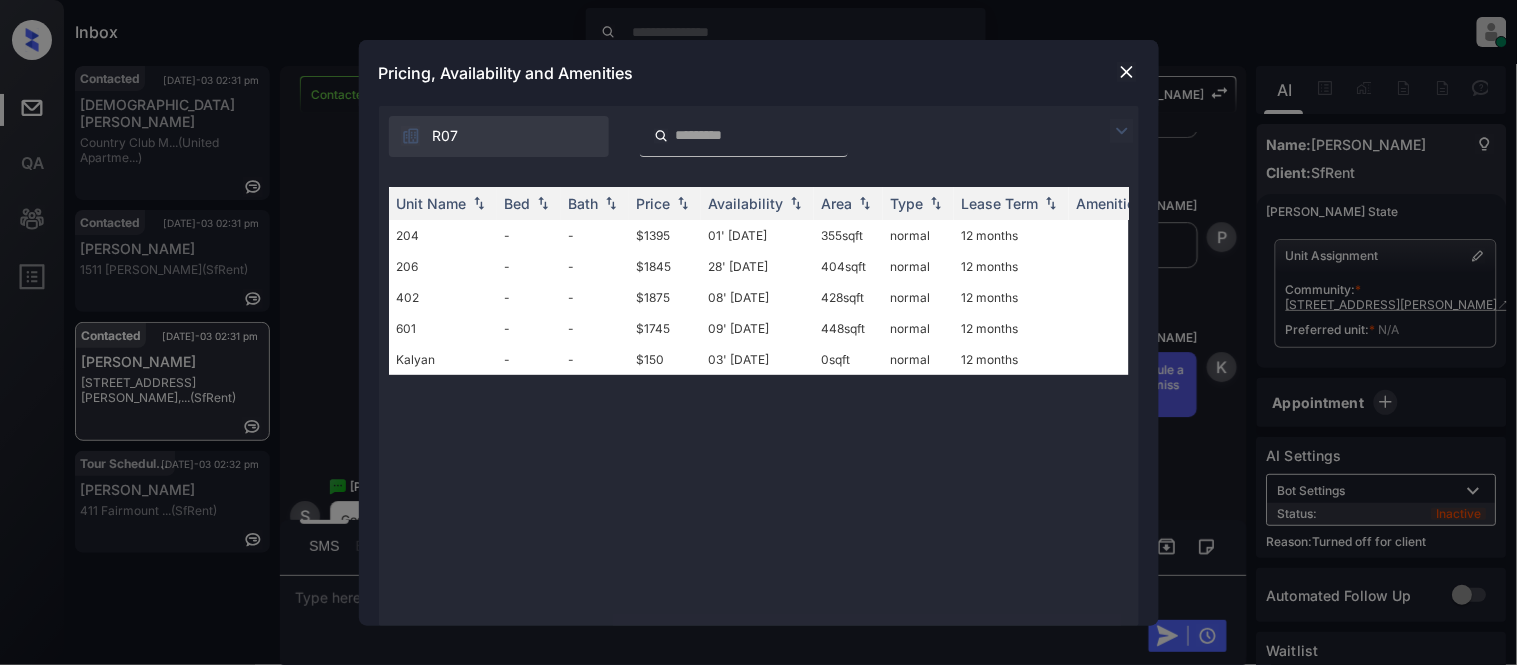 click on "**********" at bounding box center [758, 332] 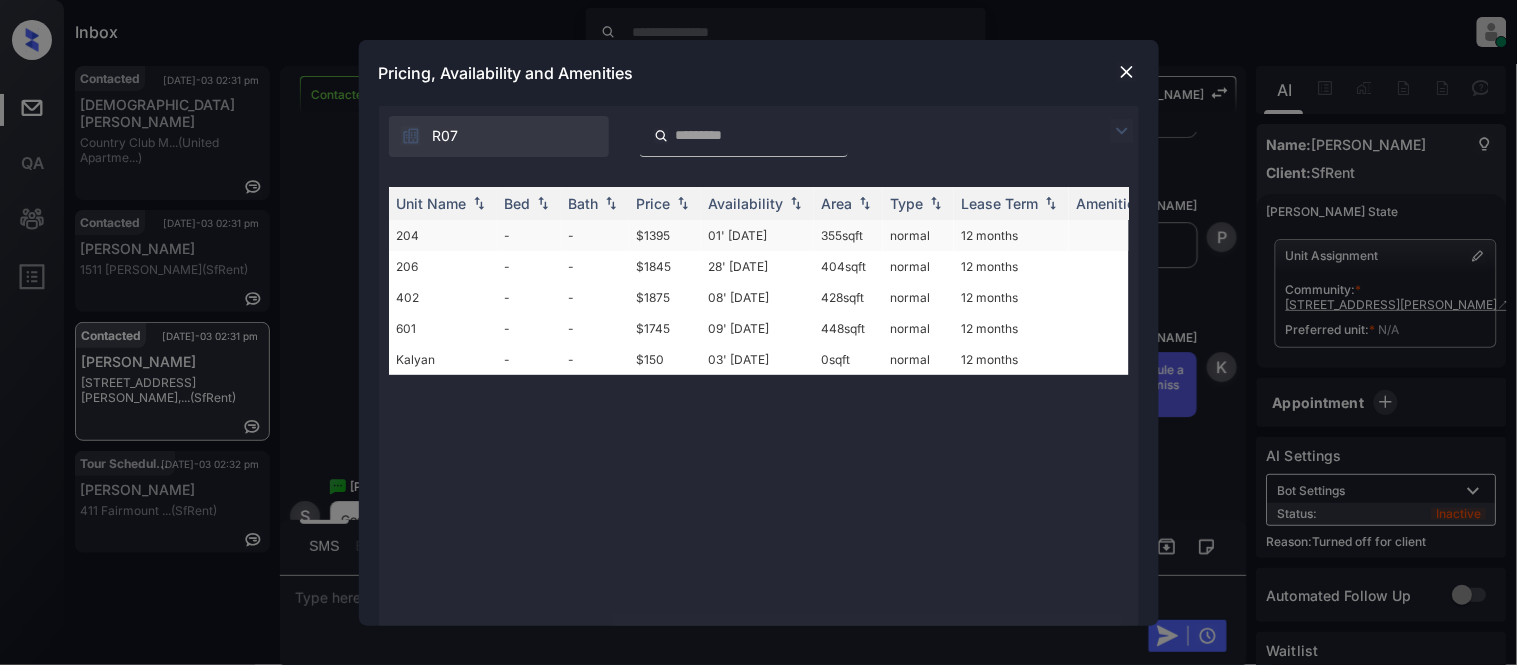 click on "12   months" at bounding box center [1011, 235] 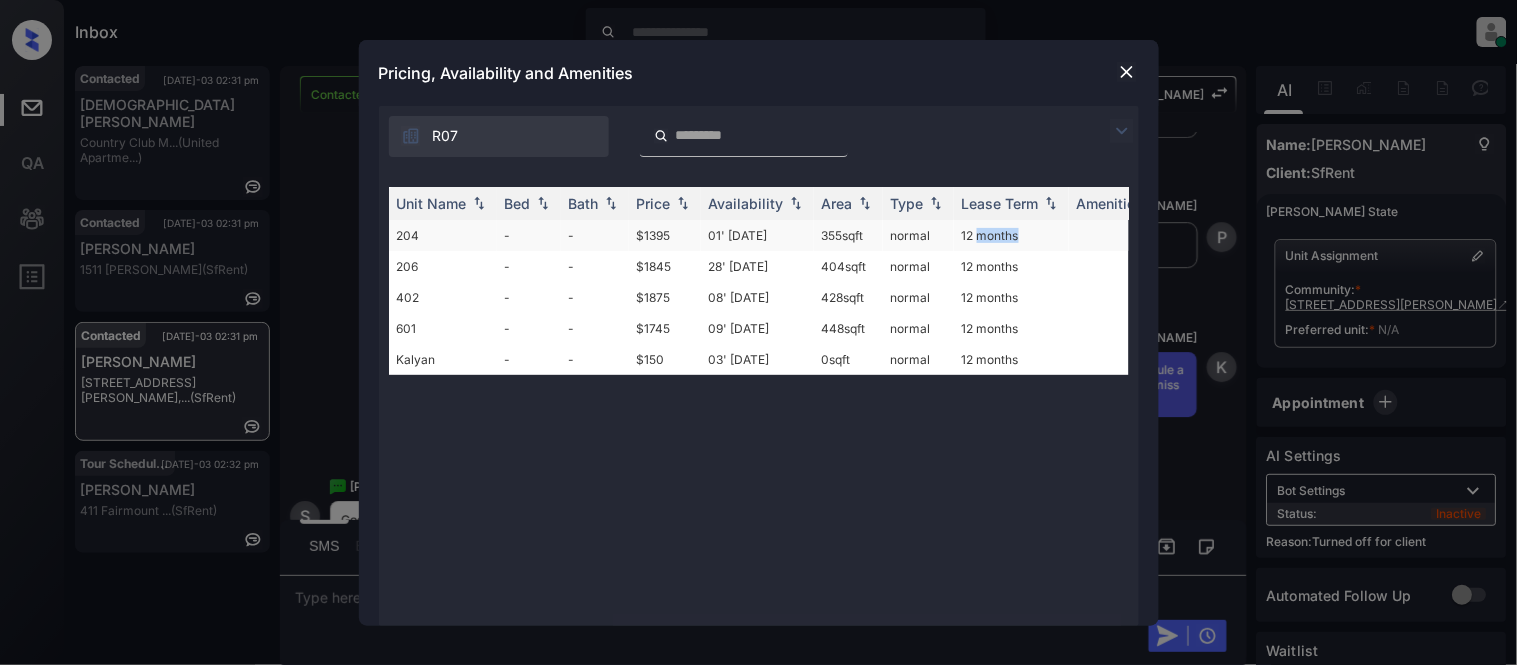 click on "12   months" at bounding box center [1011, 235] 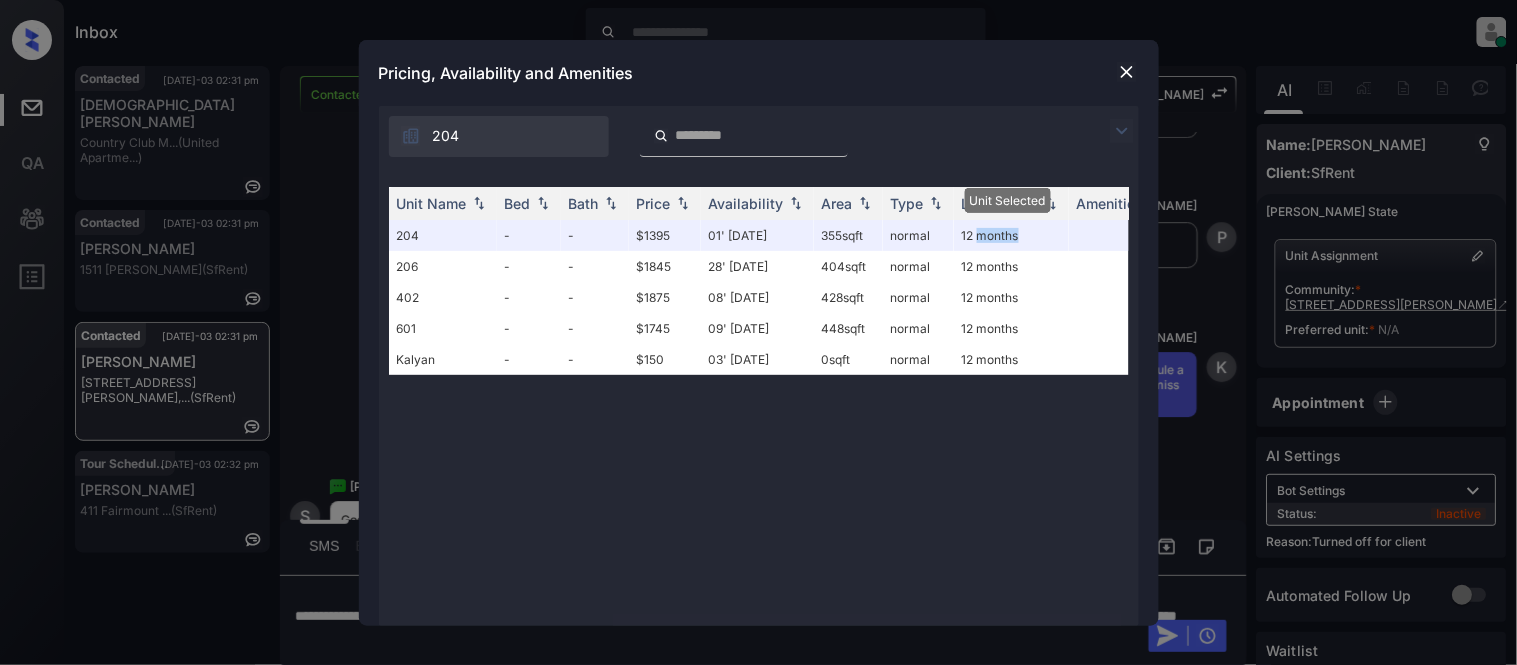 click at bounding box center [1127, 72] 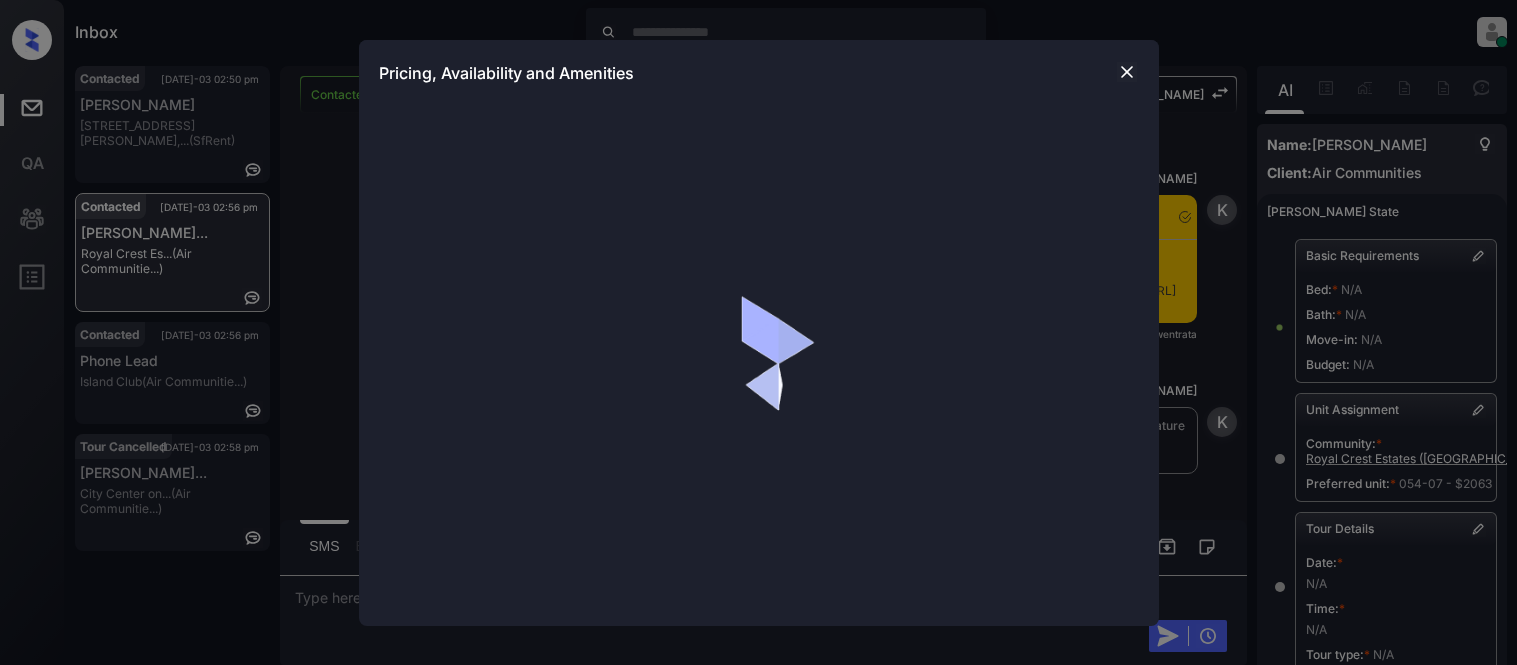 scroll, scrollTop: 0, scrollLeft: 0, axis: both 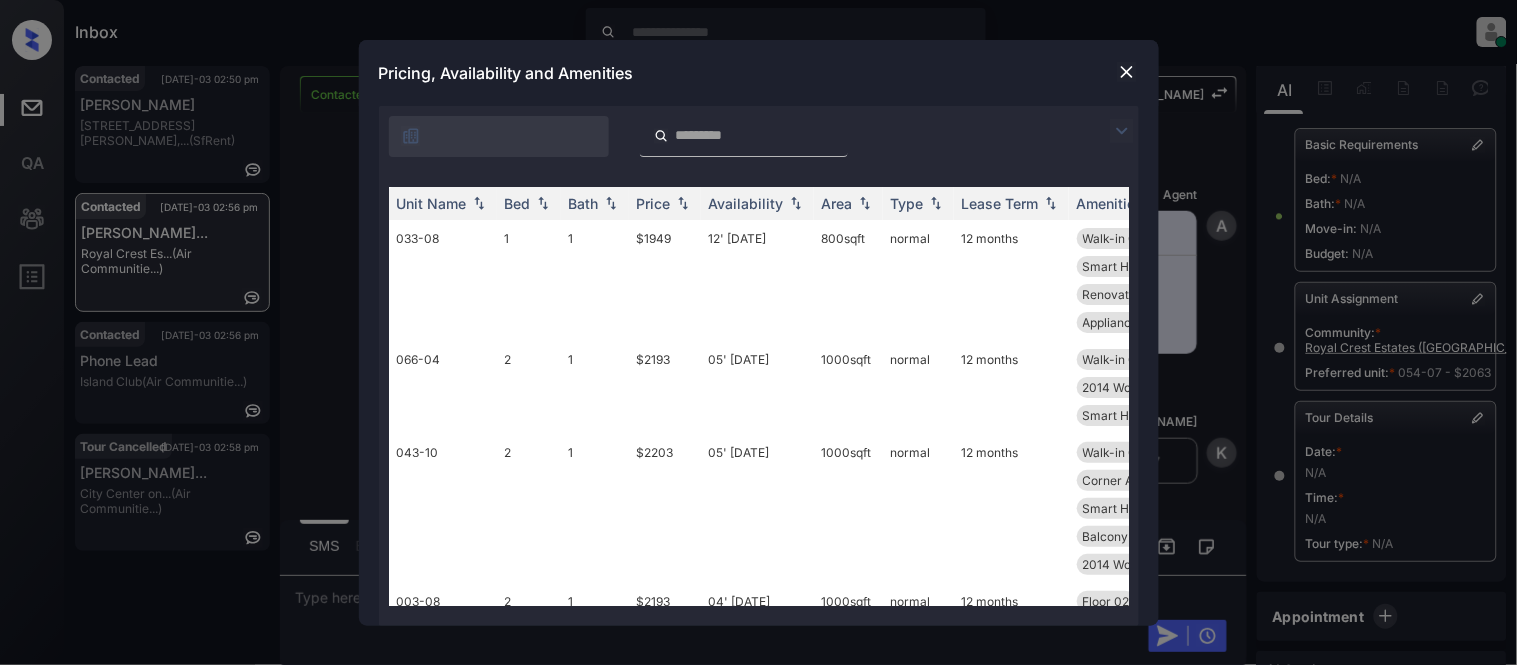 click at bounding box center [1122, 131] 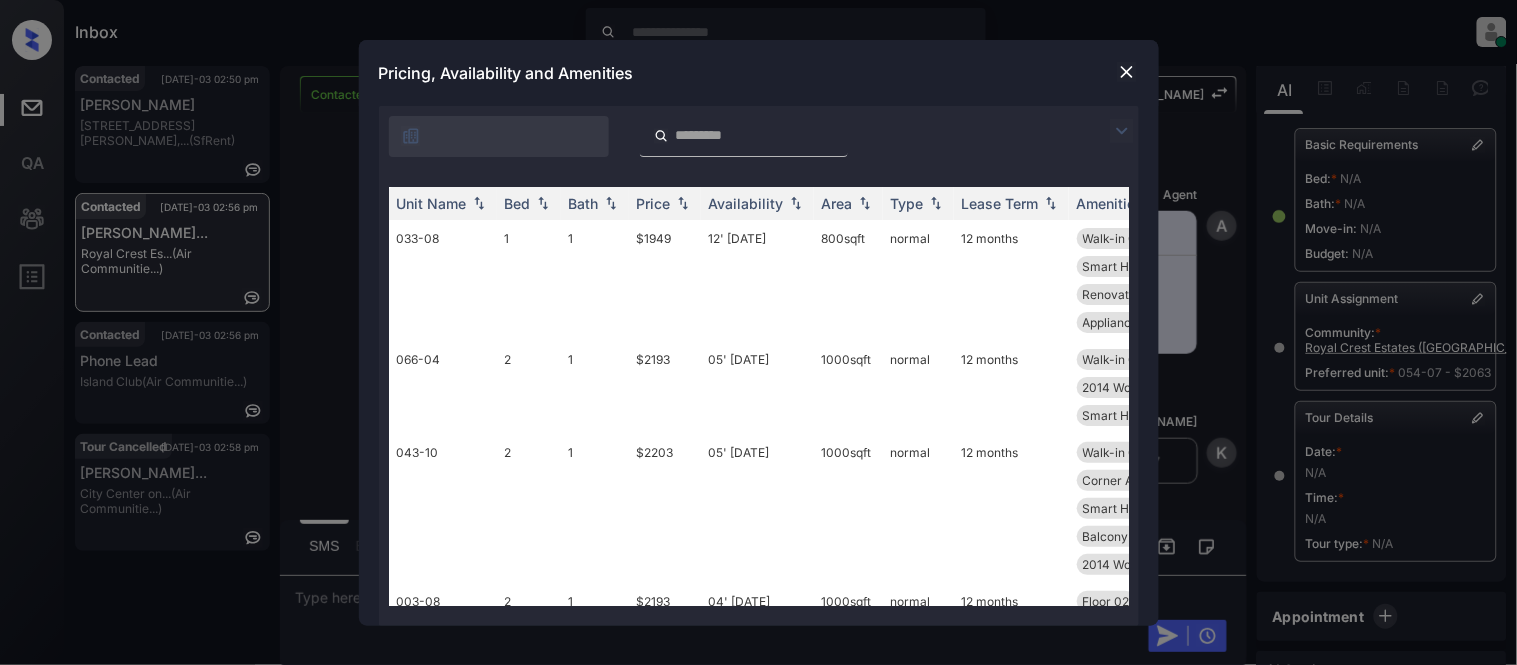 click on "Unit Name Bed Bath Price Availability Area Type Lease Term Amenities 033-08 1 1 $1949 12' Jun 25 800  sqft normal 12   months Walk-in Closets 2014 Wood Floor... Smart Home Ther... Balcony Extende... Floor 02 Renovation A/c Smart Home Door... Appliances Stai... 066-04 2 1 $2193 05' Jul 25 1000  sqft normal 12   months Walk-in Closets KB 2007 Appliances Stai... 2014 Wood Floor... Patio Smart Home Ther... Smart Home Door... A/c Floor 01 043-10 2 1 $2203 05' Jul 25 1000  sqft normal 12   months Walk-in Closets Smart Home Door... Corner Apartmen... Appliances Stai... A/c Smart Home Ther... Floor 03 Floor Top Balcony Extende... Renovation Ceilings Vaulte... 2014 Wood Floor... 003-08 2 1 $2193 04' Sep 25 1000  sqft normal 12   months Floor 02 Renovation Appliances Stai... Balcony Extende... Smart Home Door... Smart Home Ther... 2014 Wood Floor... A/c Corner Apartmen... Walk-in Closets 059-02 2 1.5 $2427 18' Jul 25 1200  sqft normal 12   months Smart Home Ther... View Courtyard 2014 Wood Floor... A/c Patio Floor 01 2" at bounding box center (759, 396) 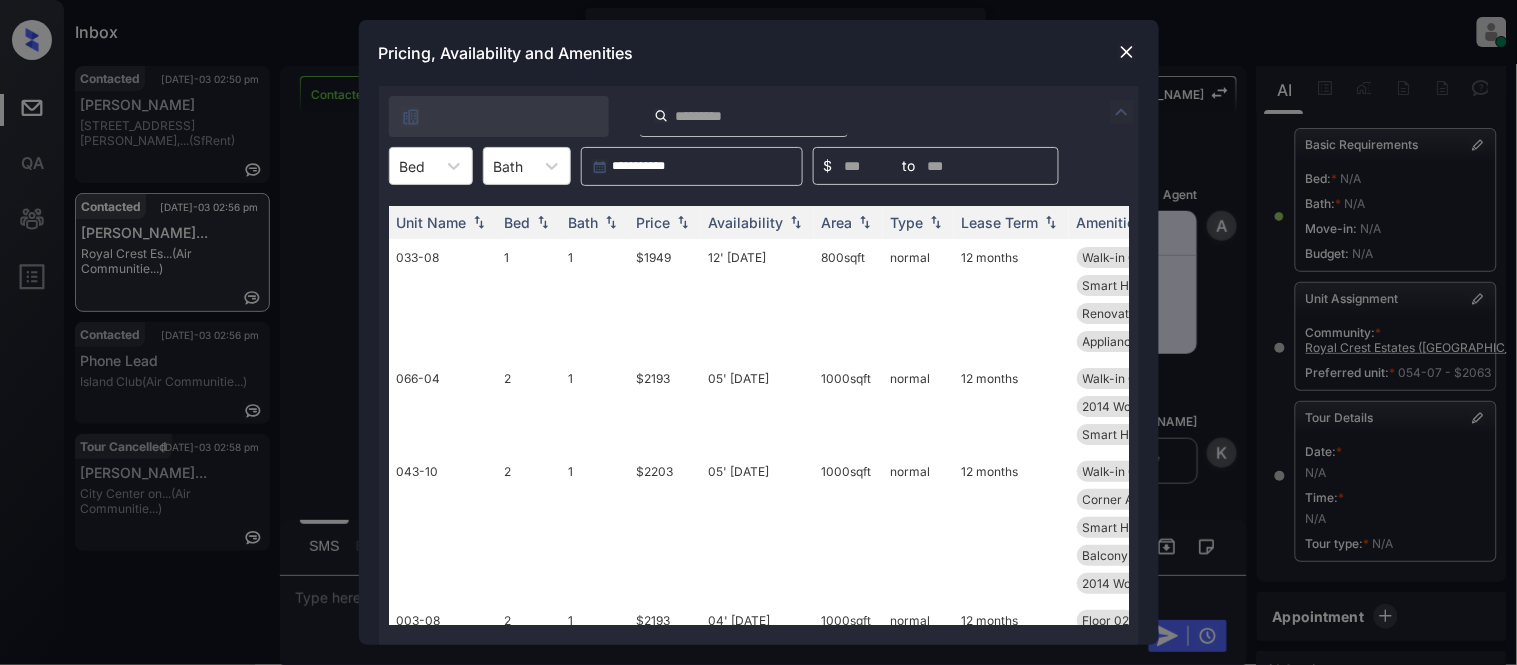 click on "Bed" at bounding box center [413, 166] 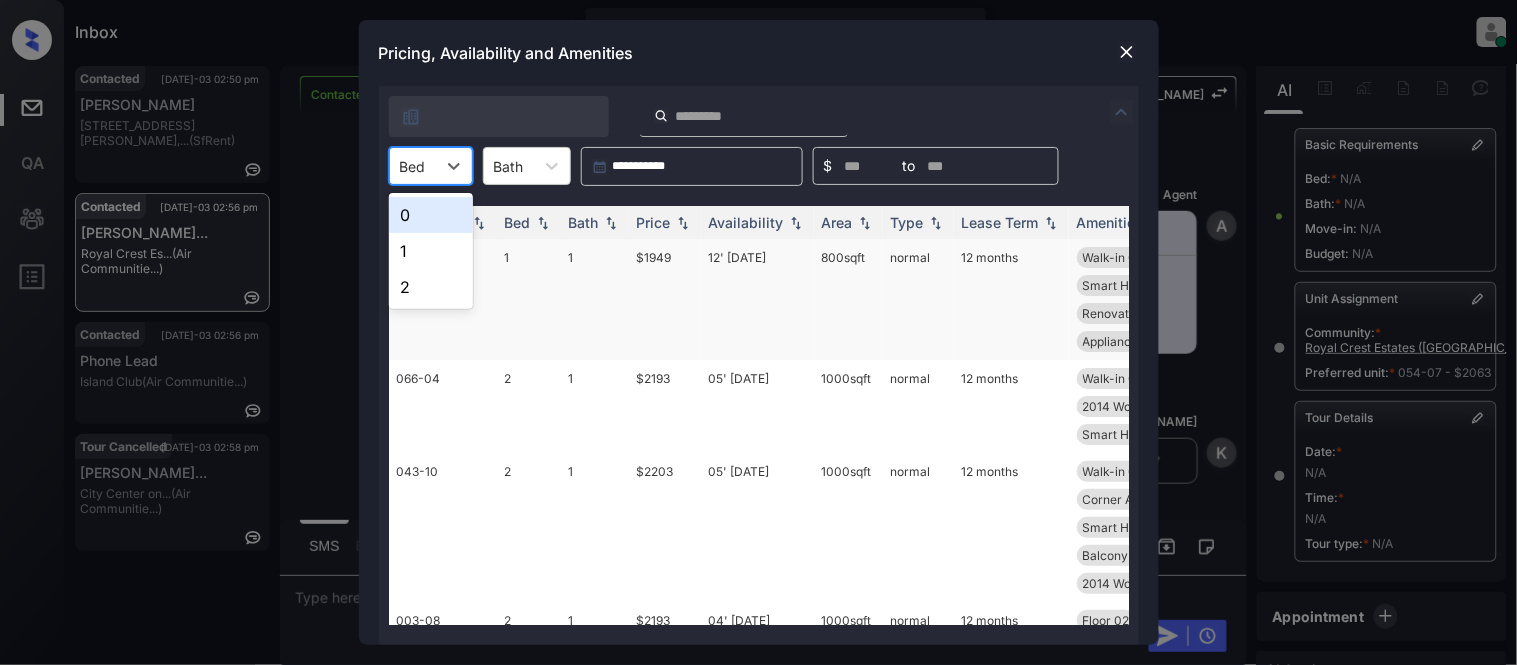 click on "1" at bounding box center (431, 251) 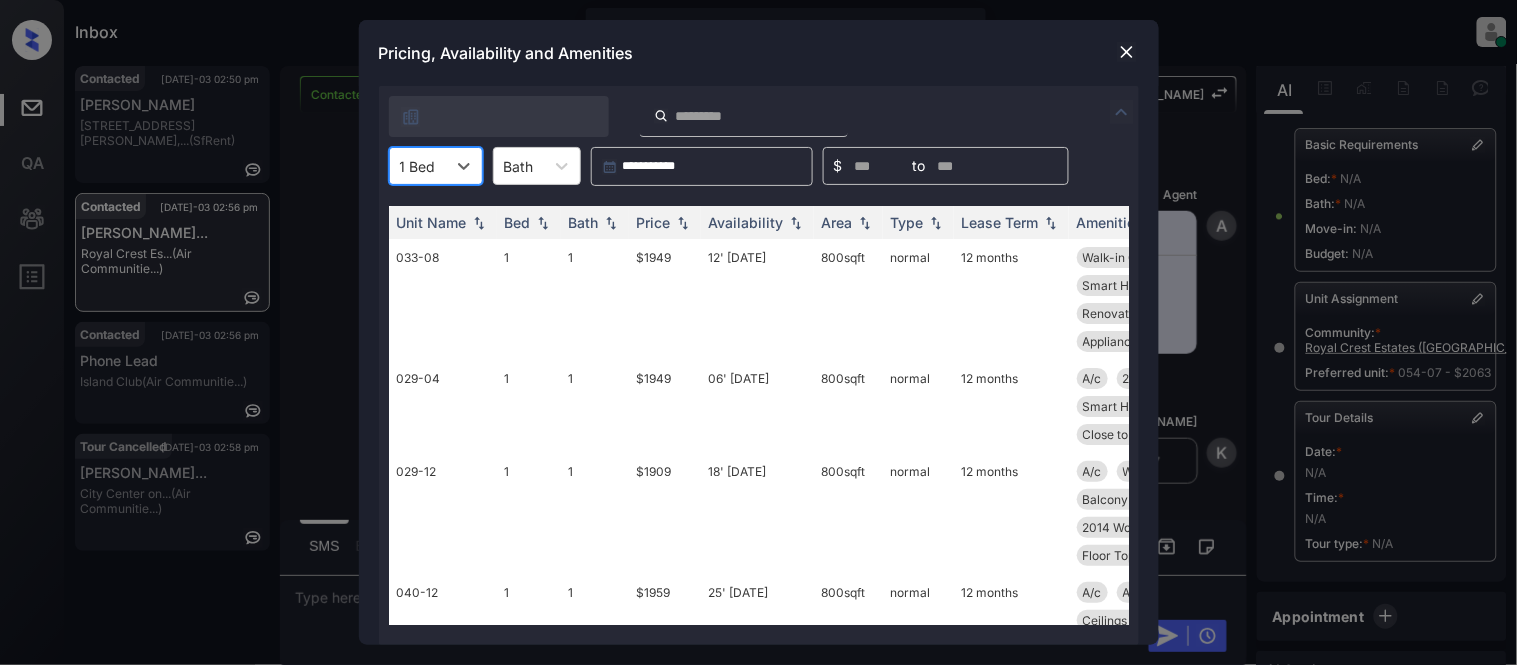 click on "033-08" at bounding box center (443, 299) 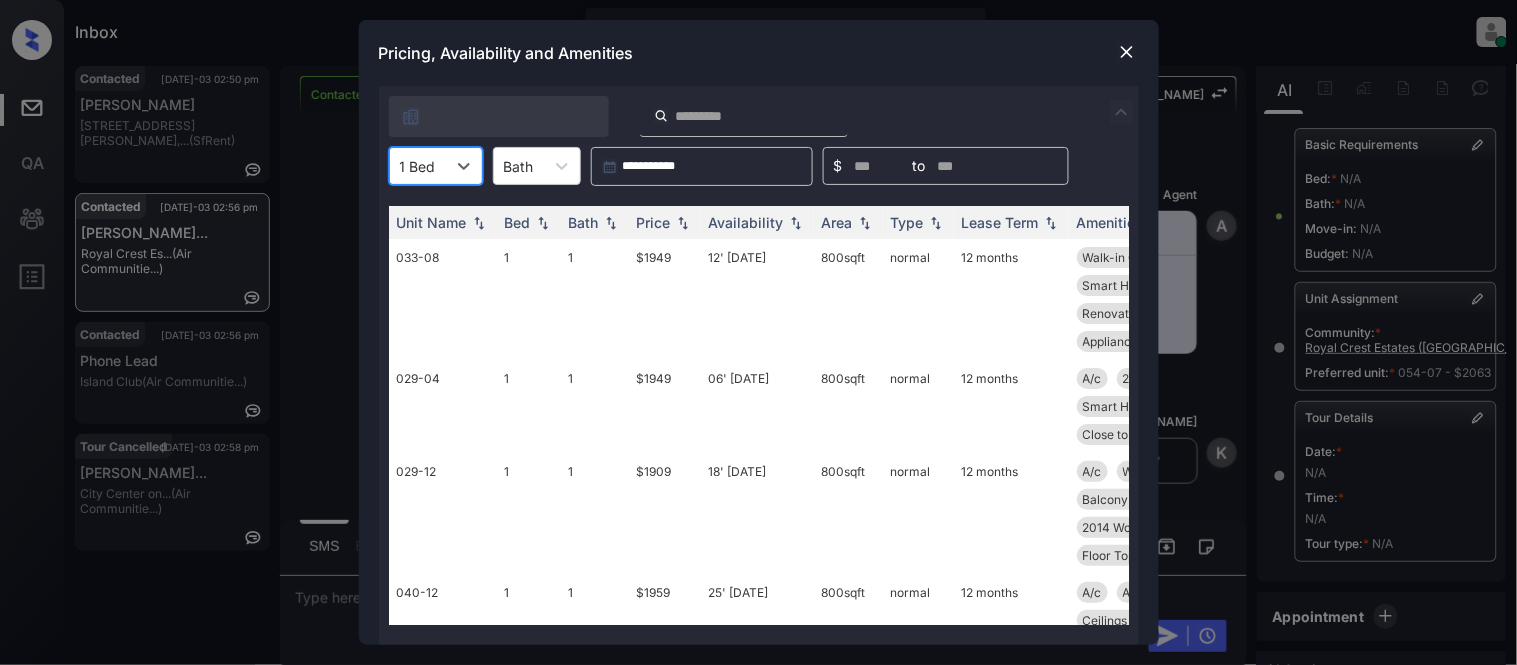 click on "1 Bed" at bounding box center [436, 166] 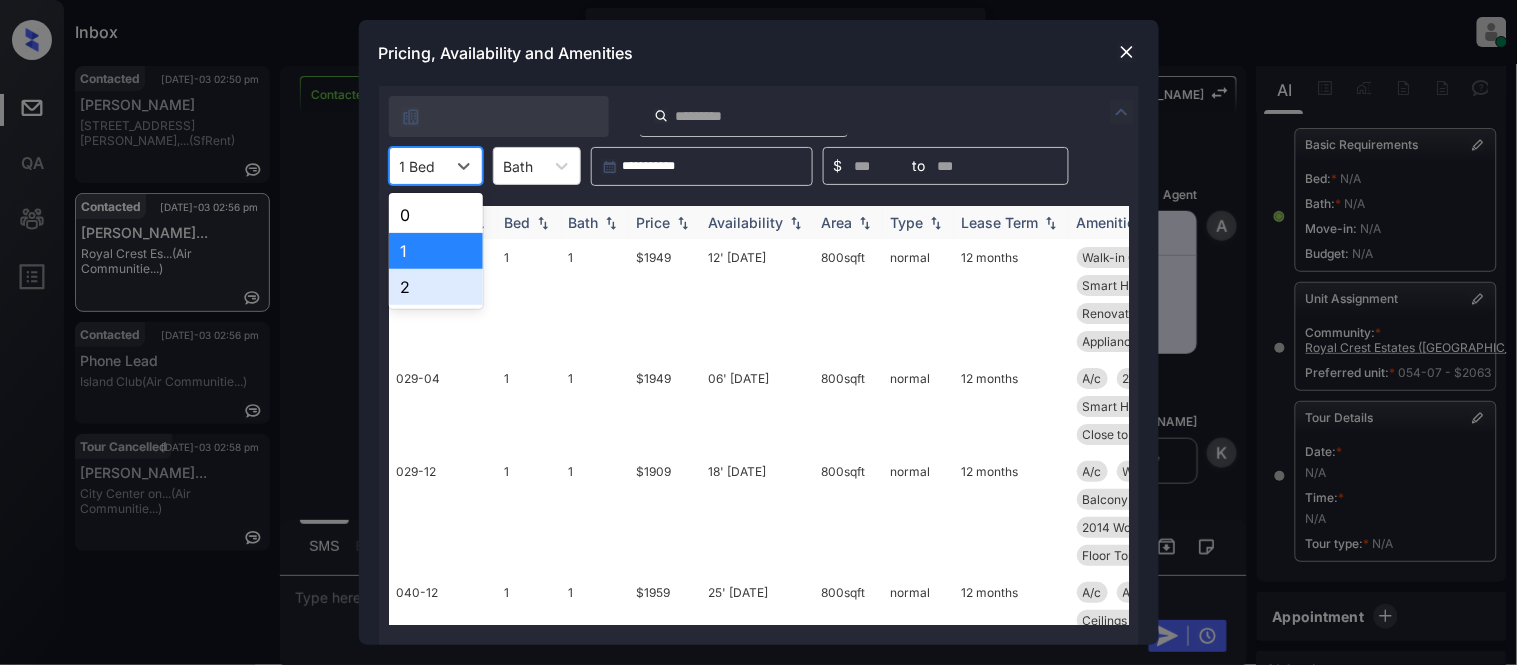 click on "2" at bounding box center [436, 287] 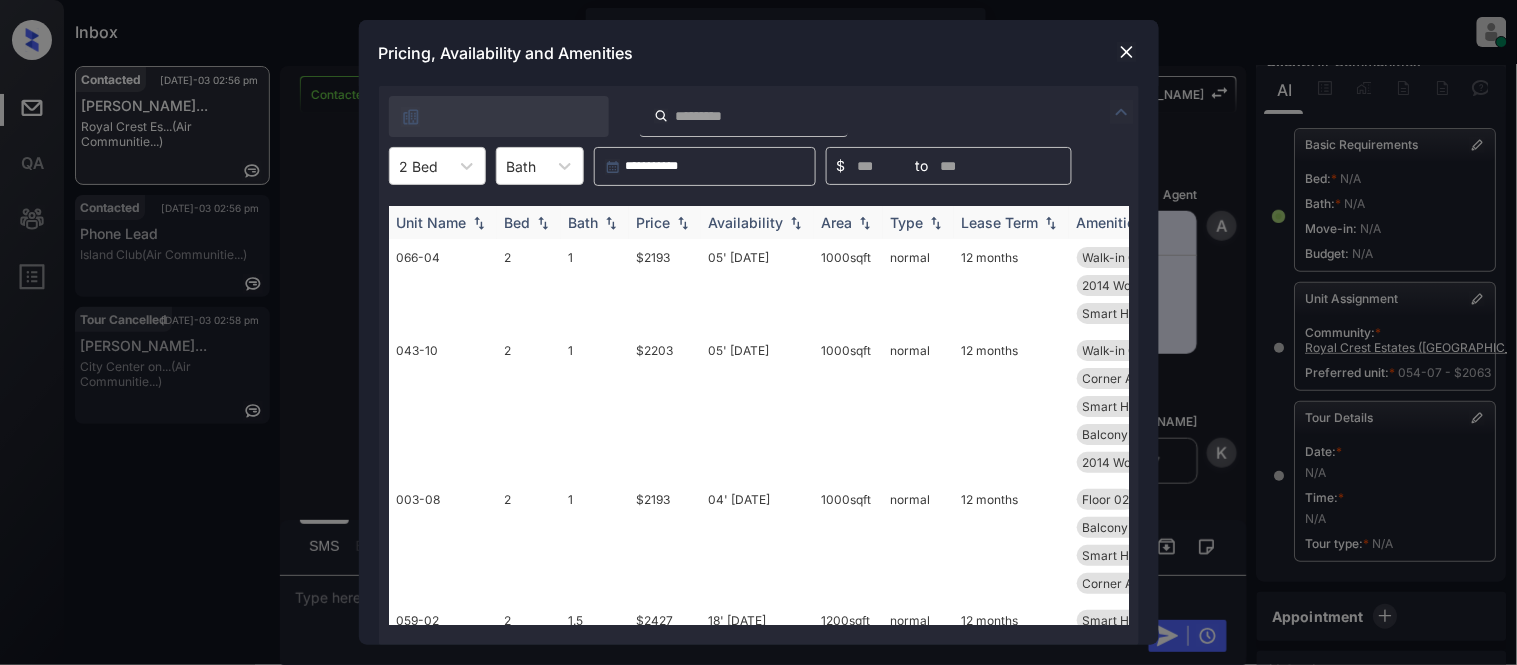 click on "Availability" at bounding box center (757, 222) 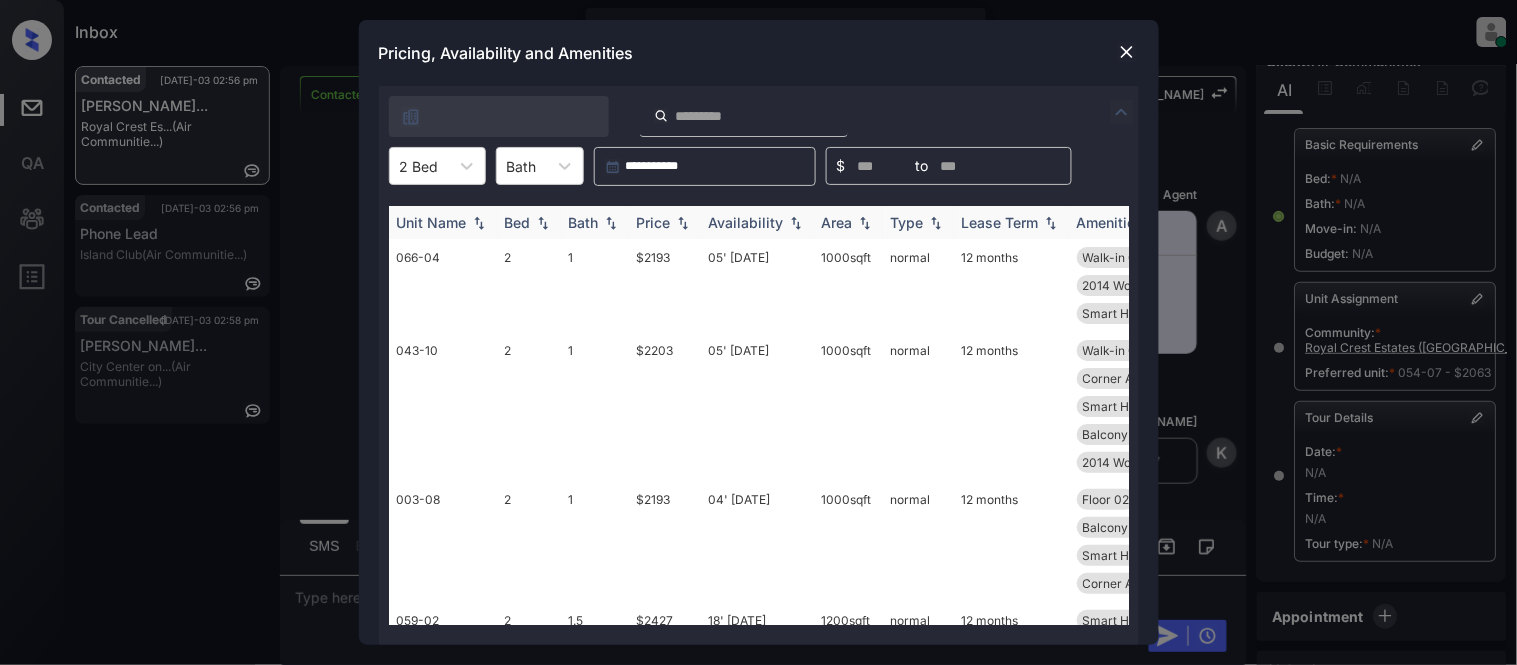click on "Availability" at bounding box center [757, 222] 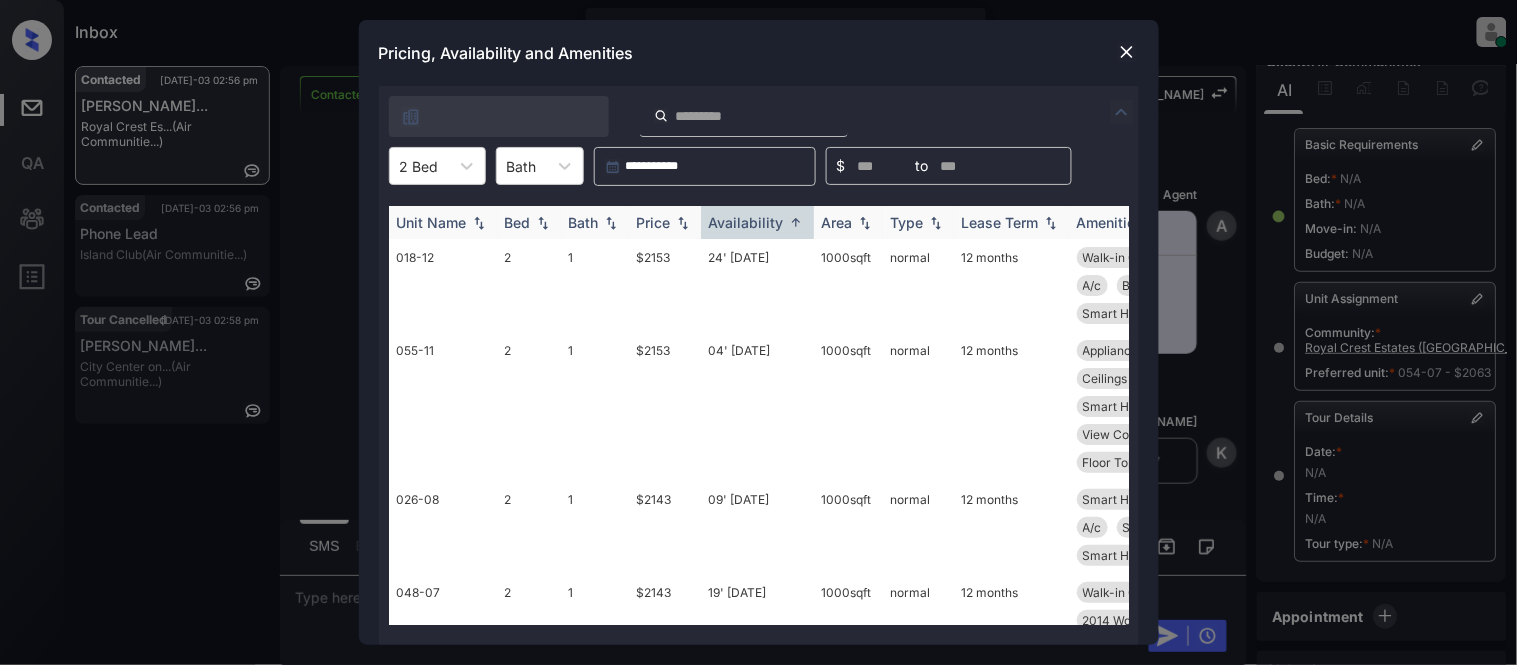 click on "Availability" at bounding box center [746, 222] 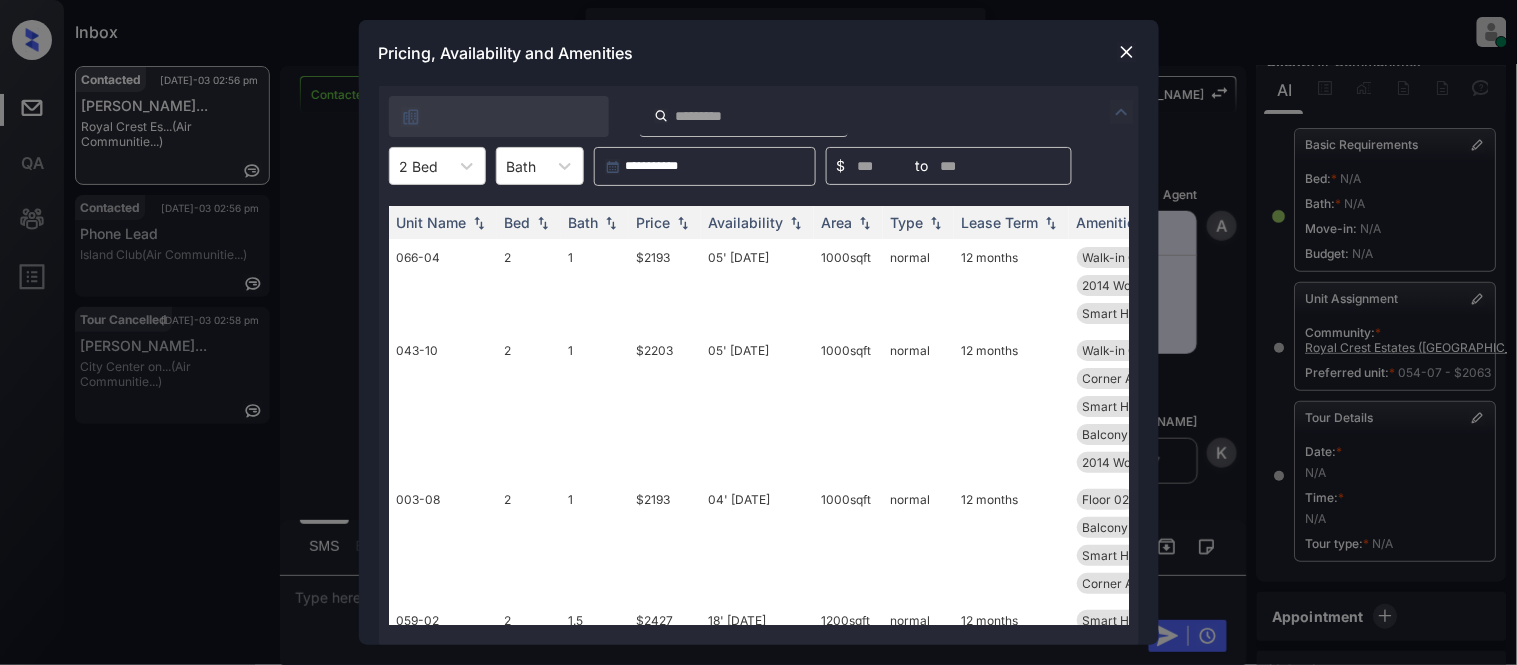 click at bounding box center [1127, 52] 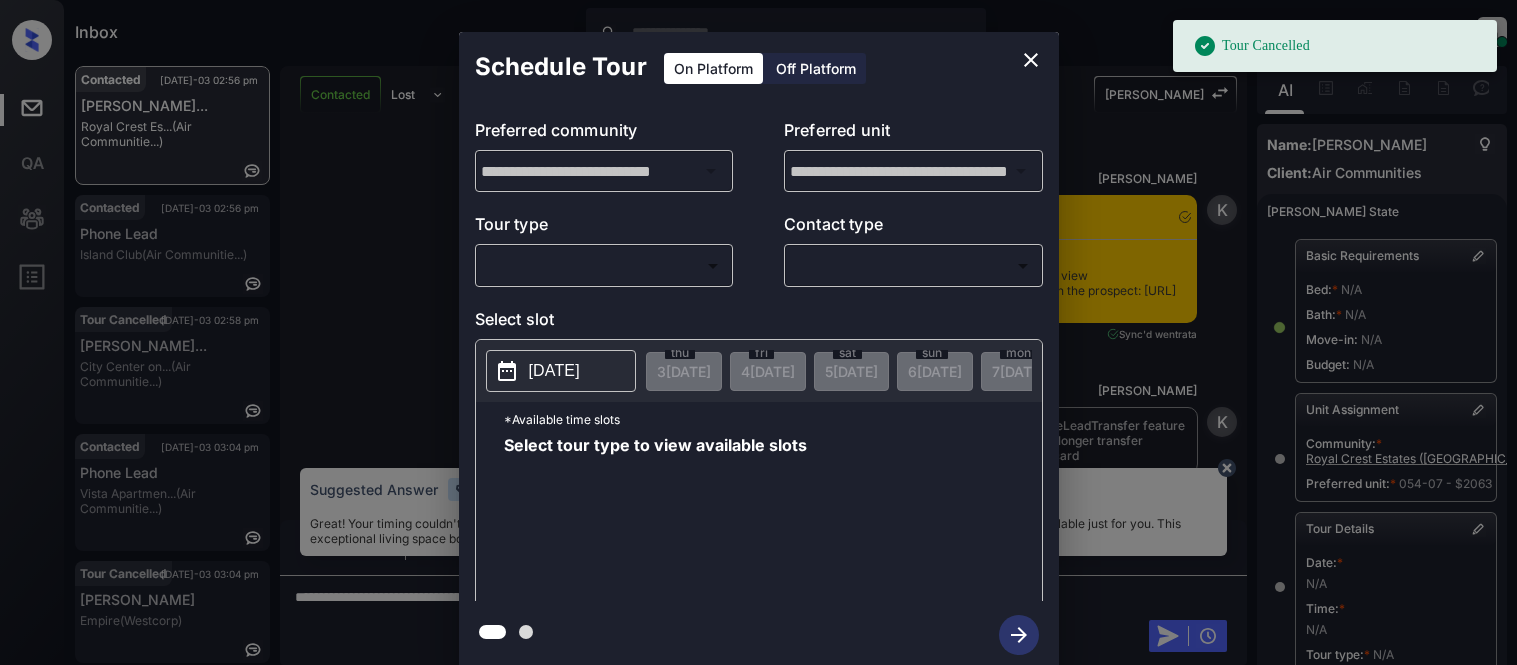 click on "Tour Cancelled Inbox [PERSON_NAME] Cataag Online Set yourself   offline Set yourself   on break Profile Switch to  light  mode Sign out Contacted [DATE]-03 02:56 pm   [PERSON_NAME]... Royal Crest Es...  (Air Communitie...) Contacted [DATE]-03 02:56 pm   Phone Lead Island Club  (Air Communitie...) Tour Cancelled [DATE]-03 02:58 pm   [PERSON_NAME]... [GEOGRAPHIC_DATA] on...  (Air Communitie...) Contacted [DATE]-03 03:04 pm   Phone Lead Vista Apartmen...  (Air Communitie...) Tour Cancelled [DATE]-03 03:04 pm   [PERSON_NAME] Empire  (Westcorp) Contacted Lost Lead Sentiment: Angry Upon sliding the acknowledgement:  Lead will move to lost stage. * ​ SMS and call option will be set to opt out. AFM will be turned off for the lead. [PERSON_NAME] New Message [PERSON_NAME] Notes Note: Paste this link into your browser to view [PERSON_NAME] conversation with the prospect: [URL][DOMAIN_NAME] [DATE] 08:15 pm  Sync'd w  entrata K New Message [PERSON_NAME] [DATE] 08:15 pm K New Message Zuma [DATE] 08:15 pm Z Agent A" at bounding box center [758, 332] 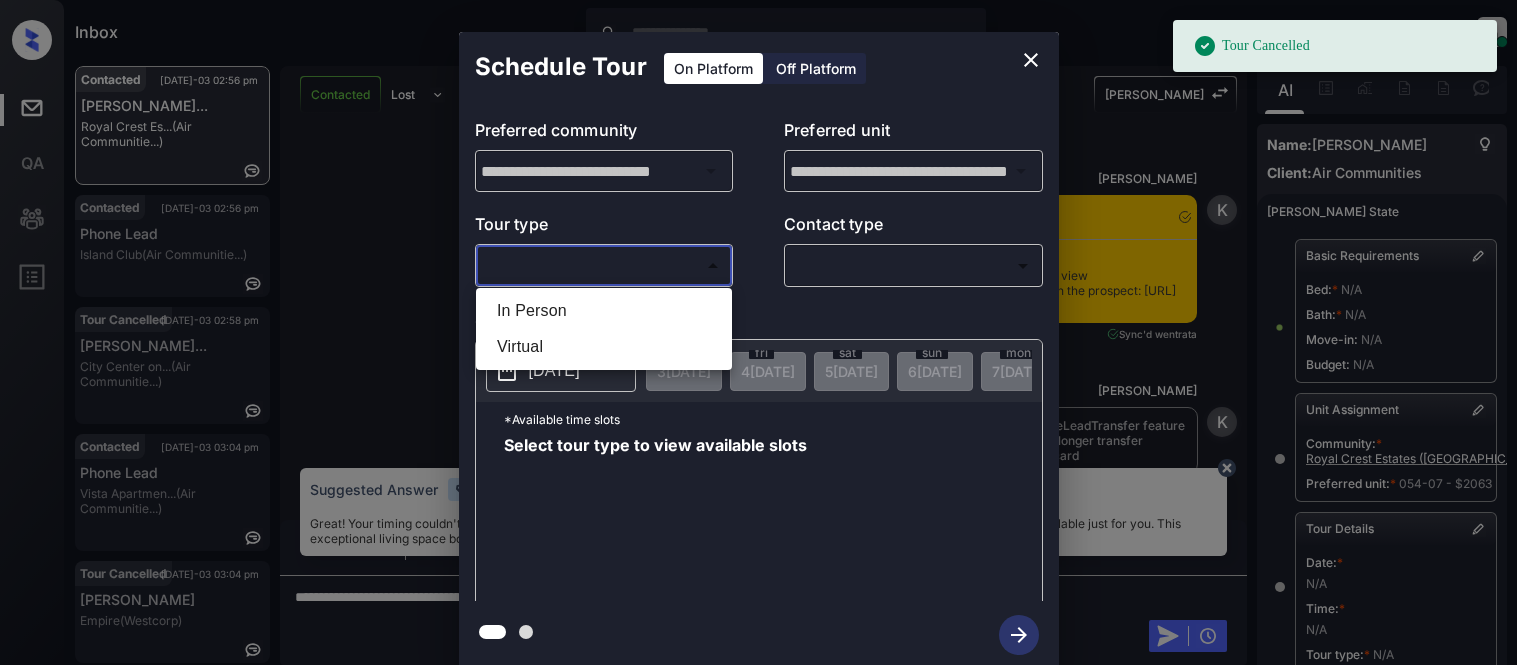 scroll, scrollTop: 0, scrollLeft: 0, axis: both 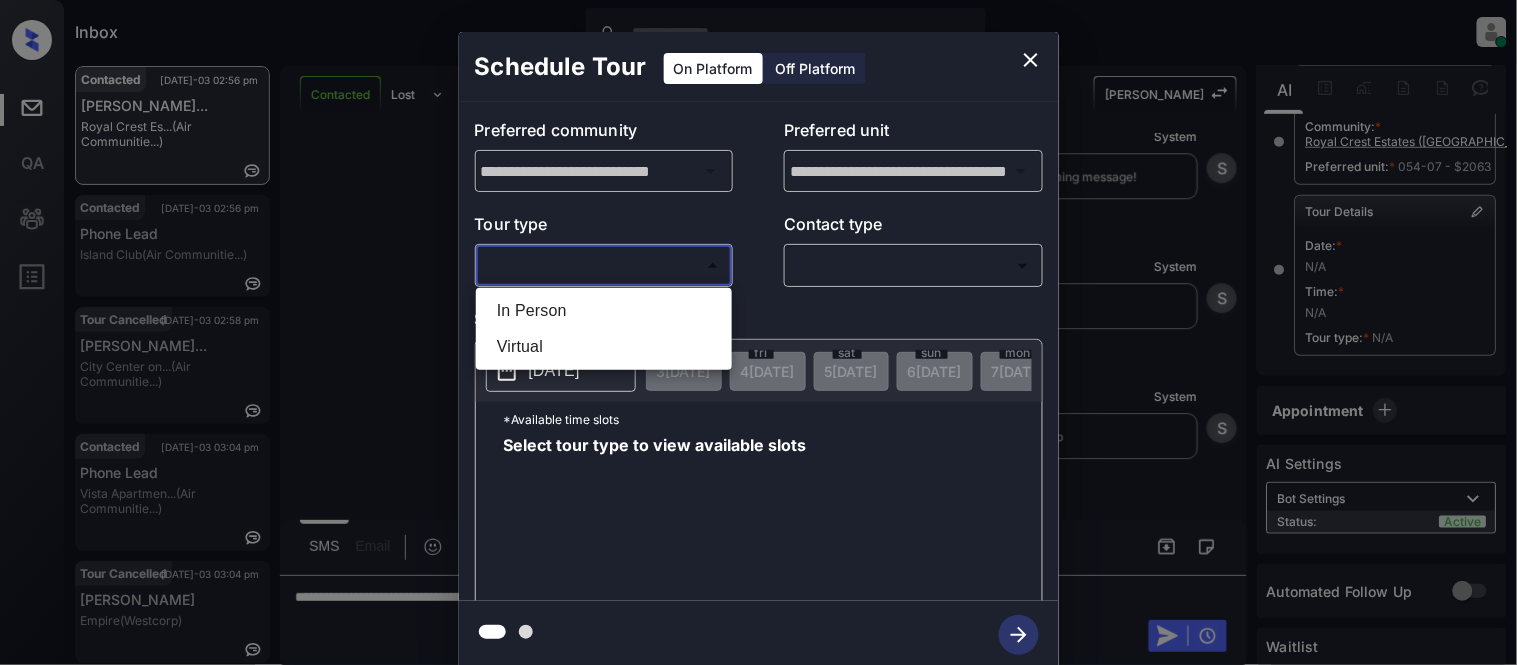 click on "In Person" at bounding box center (604, 311) 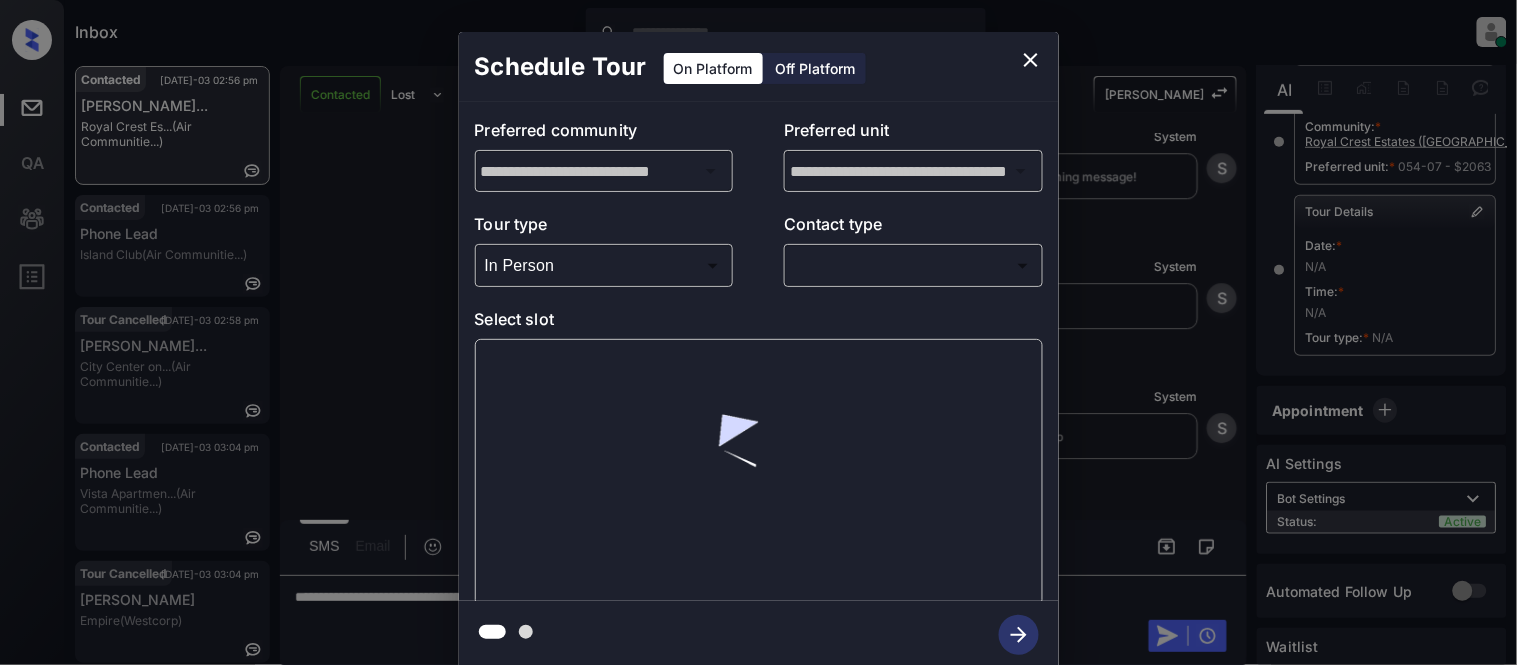 click on "Inbox [PERSON_NAME] Cataag Online Set yourself   offline Set yourself   on break Profile Switch to  light  mode Sign out Contacted [DATE]-03 02:56 pm   [PERSON_NAME]... Royal Crest Es...  (Air Communitie...) Contacted [DATE]-03 02:56 pm   Phone Lead Island Club  (Air Communitie...) Tour Cancelled [DATE]-03 02:58 pm   [PERSON_NAME]... [GEOGRAPHIC_DATA] on...  (Air Communitie...) Contacted [DATE]-03 03:04 pm   Phone Lead Vista Apartmen...  (Air Communitie...) Tour Cancelled [DATE]-03 03:04 pm   [PERSON_NAME] Empire  (Westcorp) Contacted Lost Lead Sentiment: Angry Upon sliding the acknowledgement:  Lead will move to lost stage. * ​ SMS and call option will be set to opt out. AFM will be turned off for the lead. [PERSON_NAME] New Message [PERSON_NAME] Notes Note: Paste this link into your browser to view [PERSON_NAME] conversation with the prospect: [URL][DOMAIN_NAME] [DATE] 08:15 pm  Sync'd w  entrata K New Message [PERSON_NAME] [DATE] 08:15 pm K New Message Zuma Lead transferred to leasing agent: [PERSON_NAME] Z A" at bounding box center (758, 332) 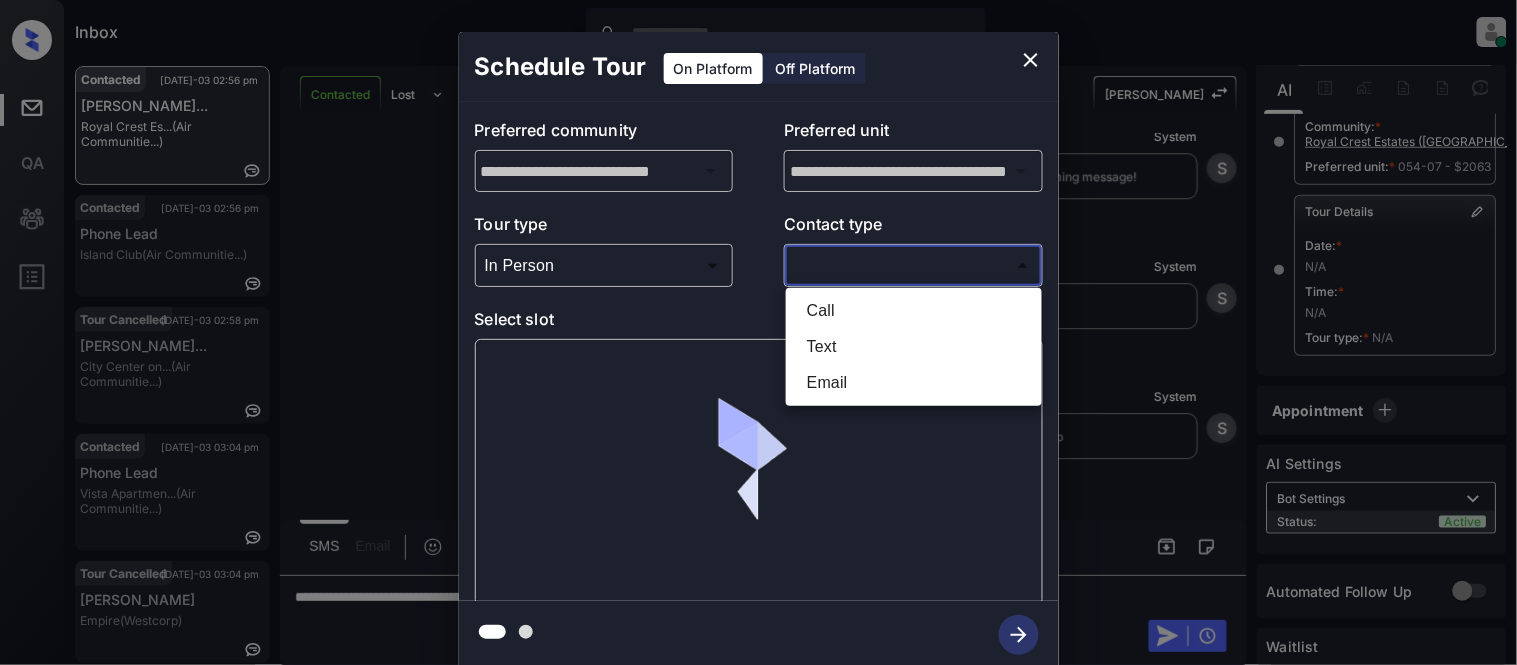 click on "Text" at bounding box center (914, 347) 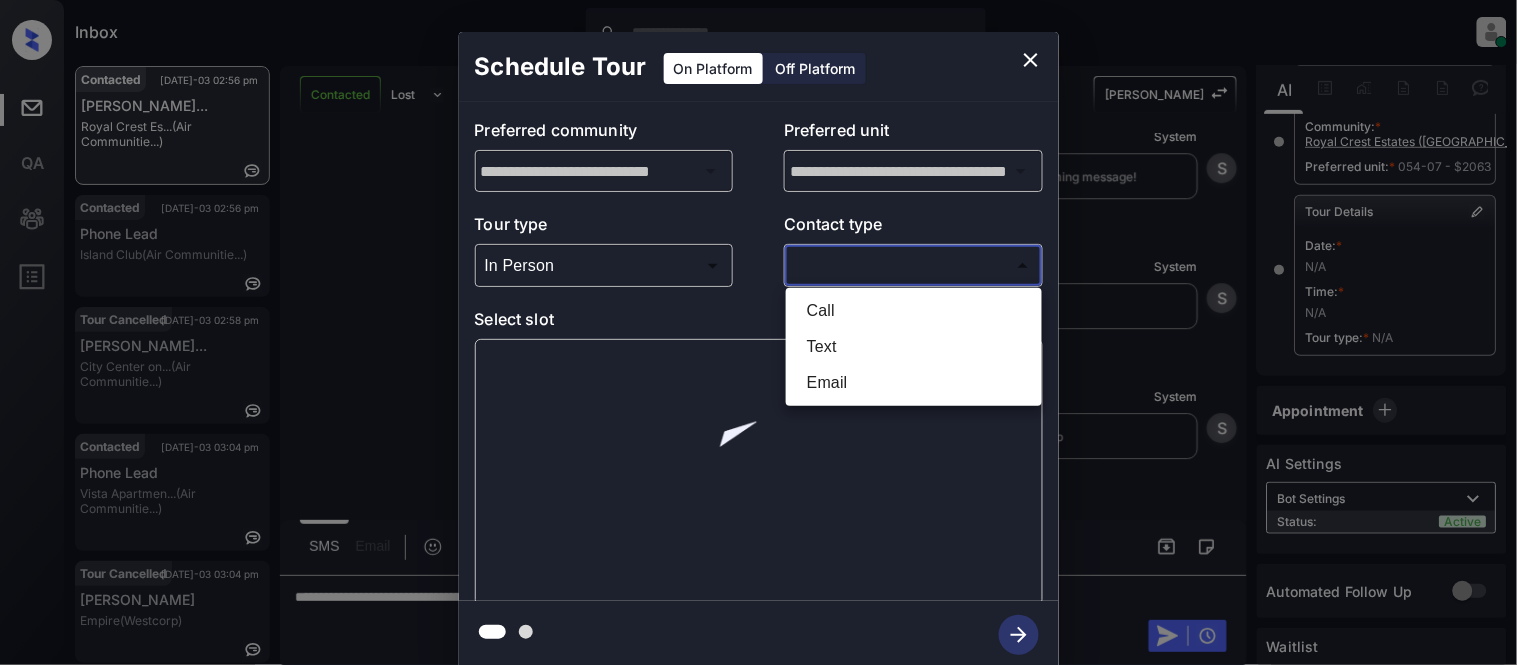 type on "****" 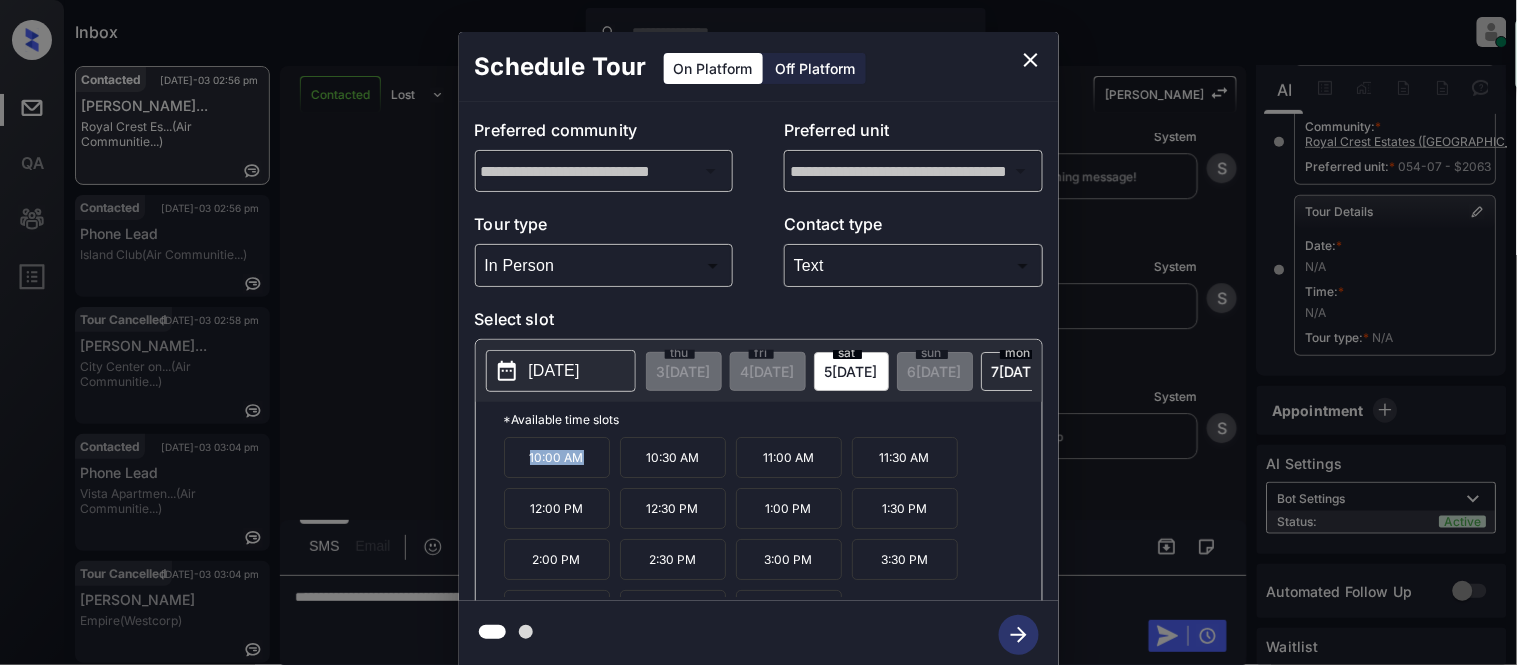 drag, startPoint x: 510, startPoint y: 472, endPoint x: 612, endPoint y: 473, distance: 102.0049 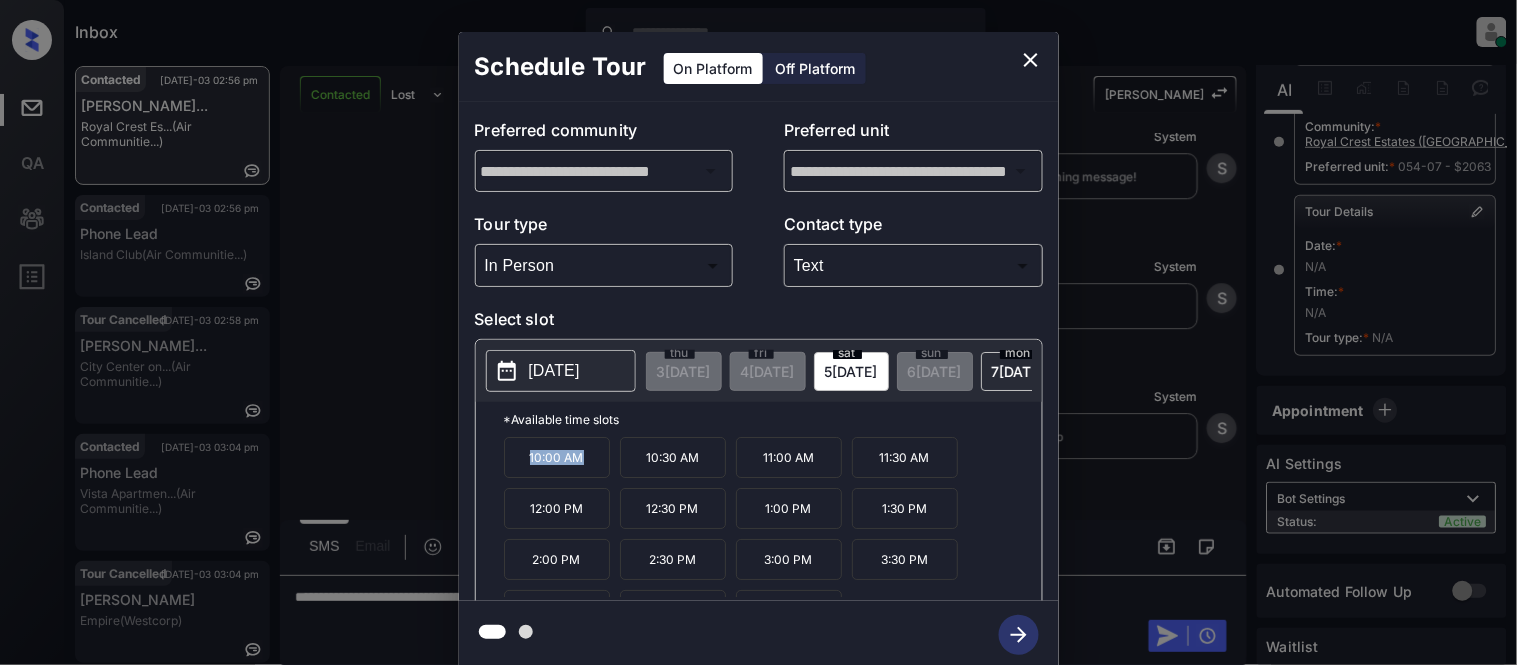 copy on "10:00 AM" 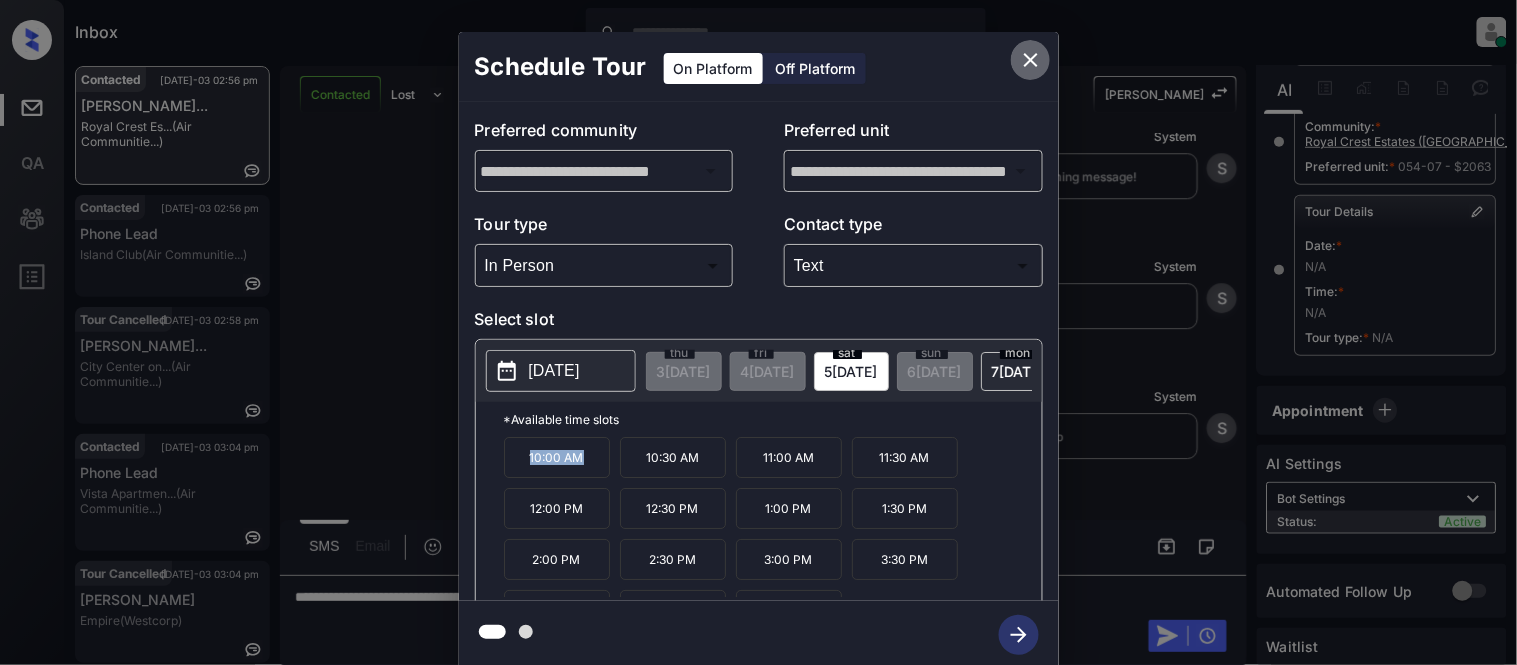 click at bounding box center (1031, 60) 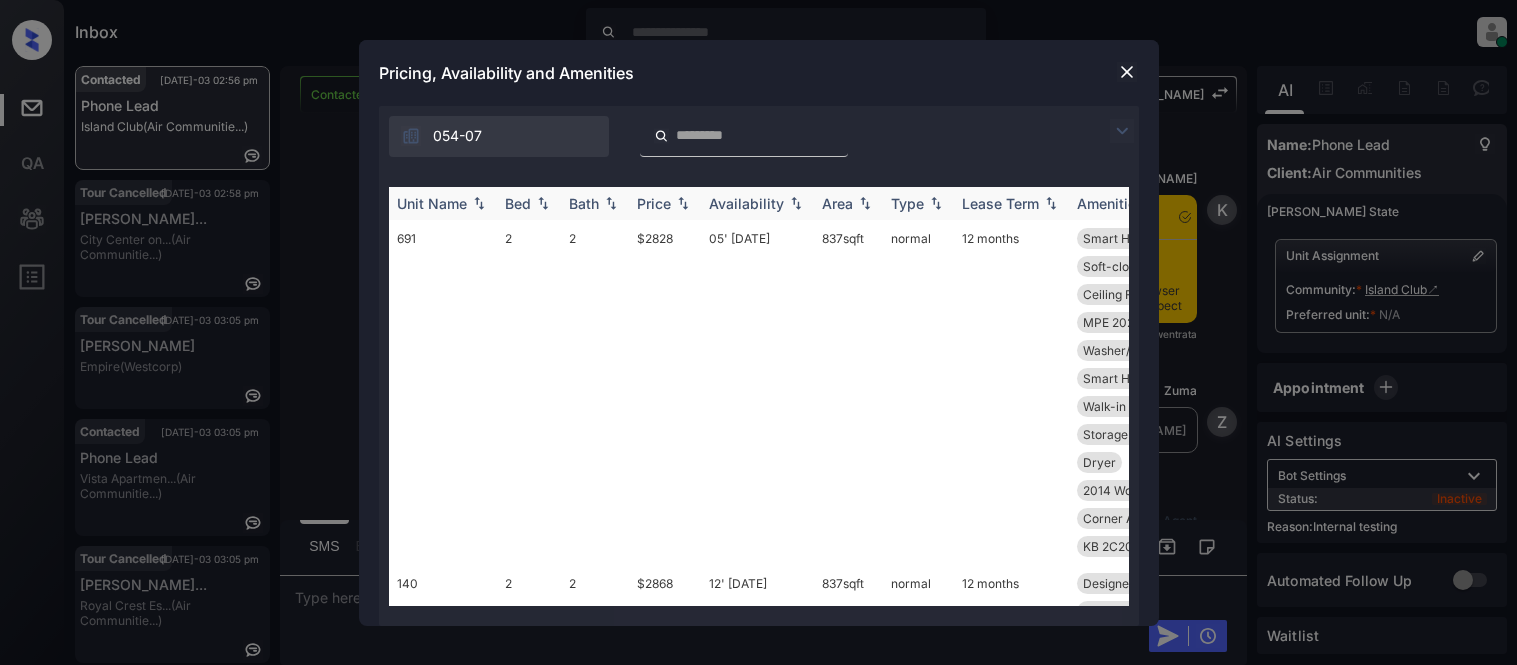 scroll, scrollTop: 0, scrollLeft: 0, axis: both 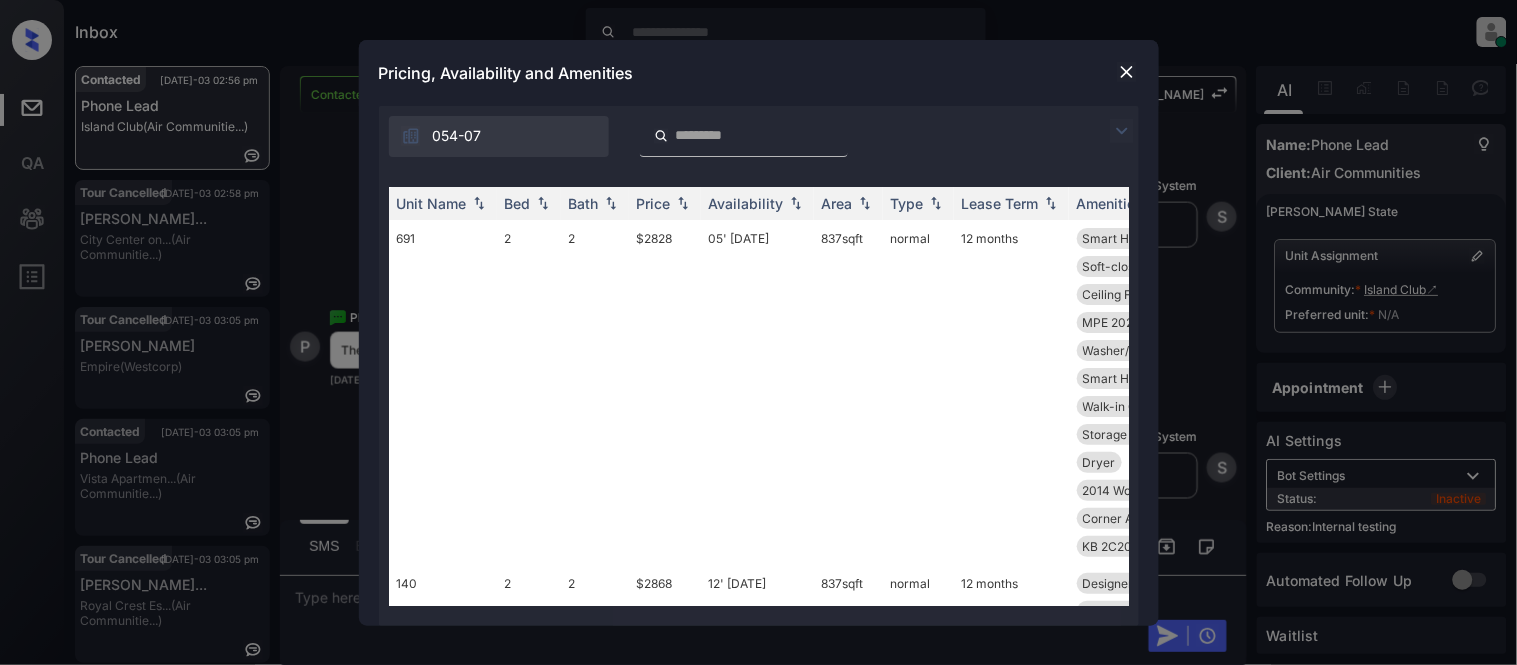 click on "**********" at bounding box center [759, 366] 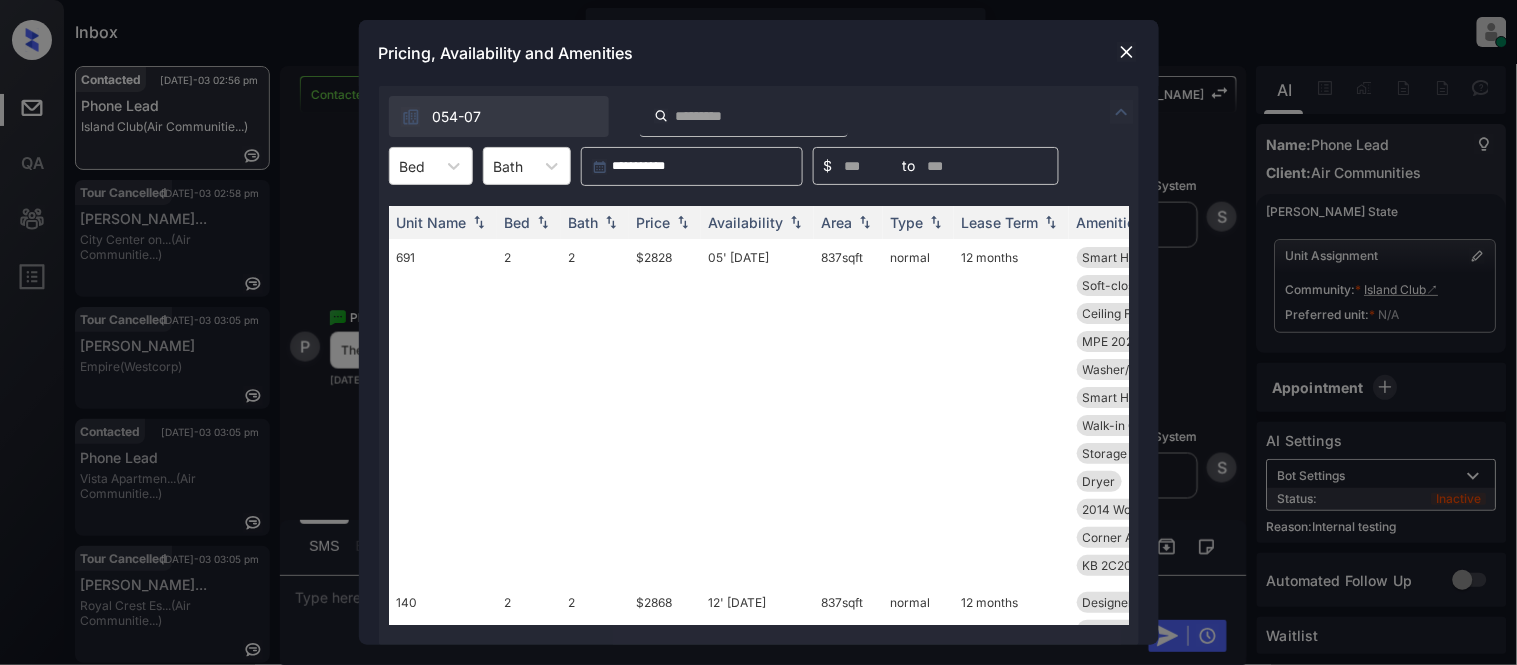 click at bounding box center (413, 166) 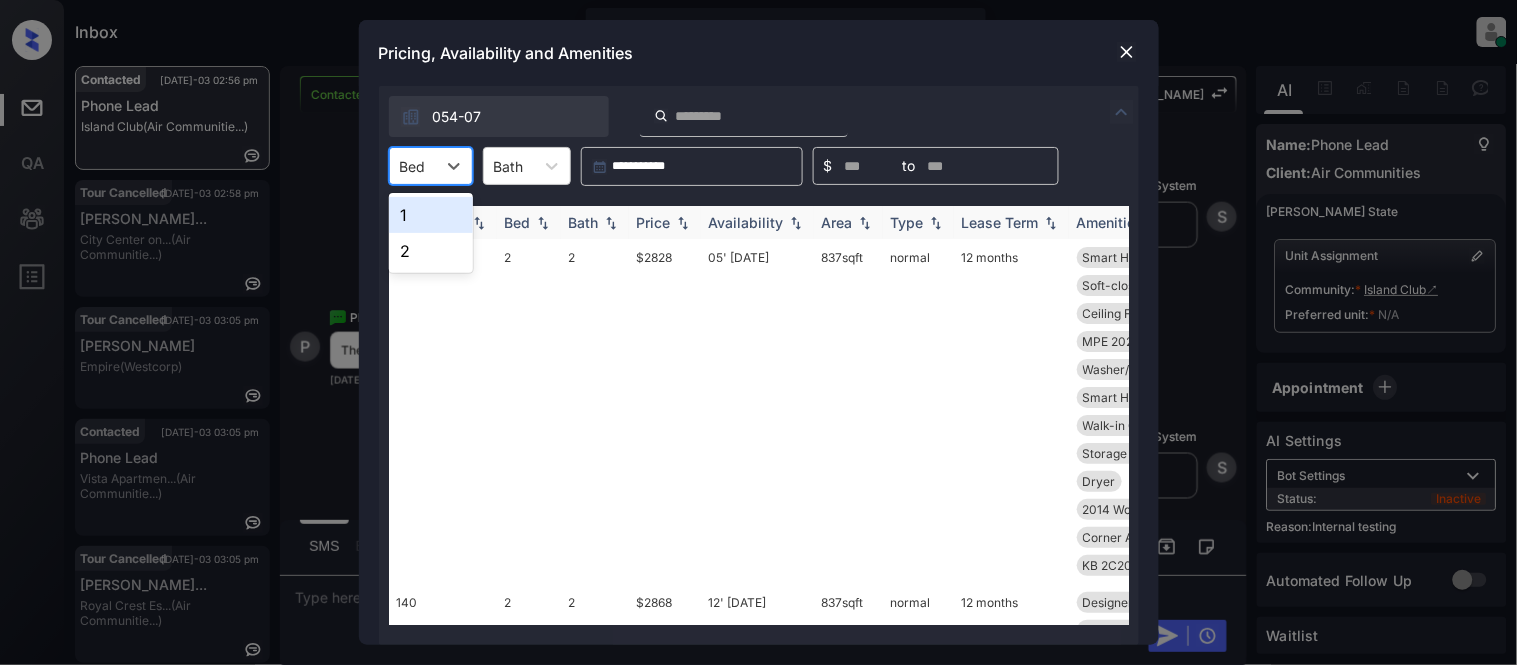 click on "1" at bounding box center (431, 215) 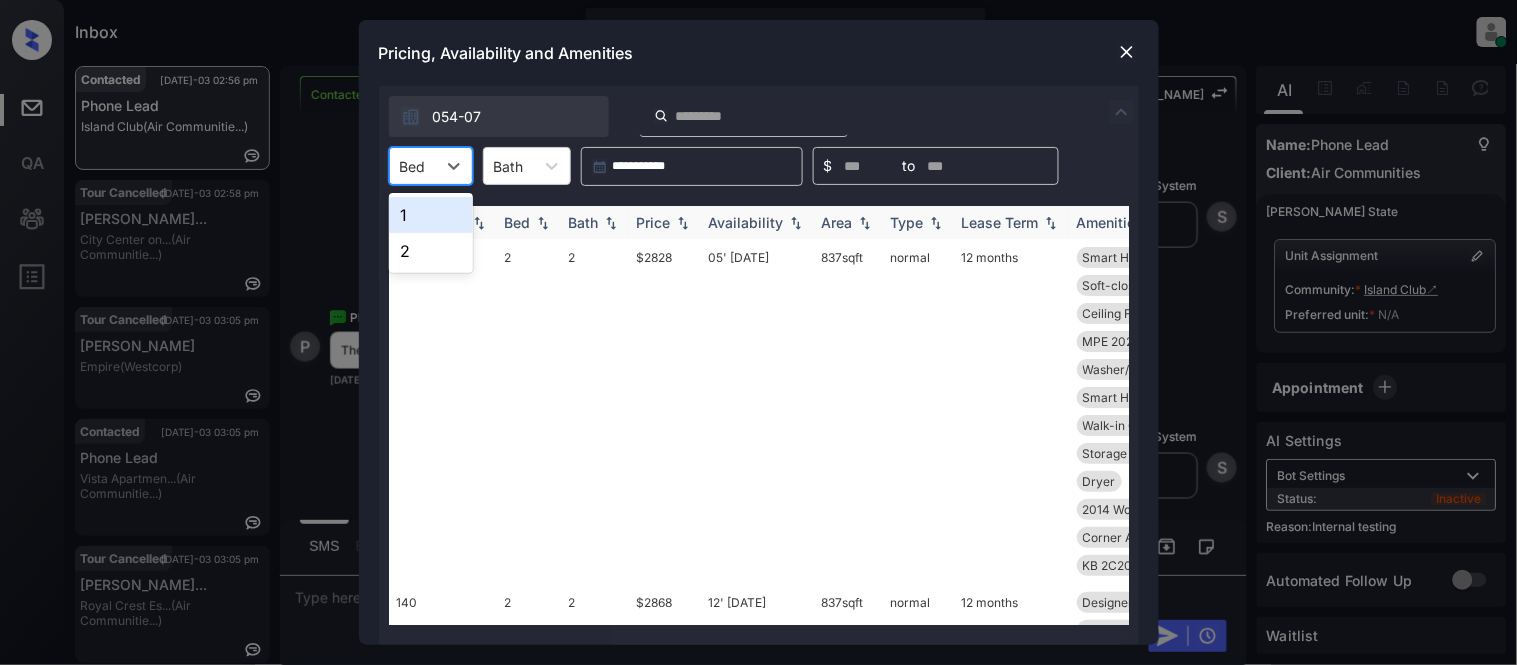 click on "Price" at bounding box center [665, 222] 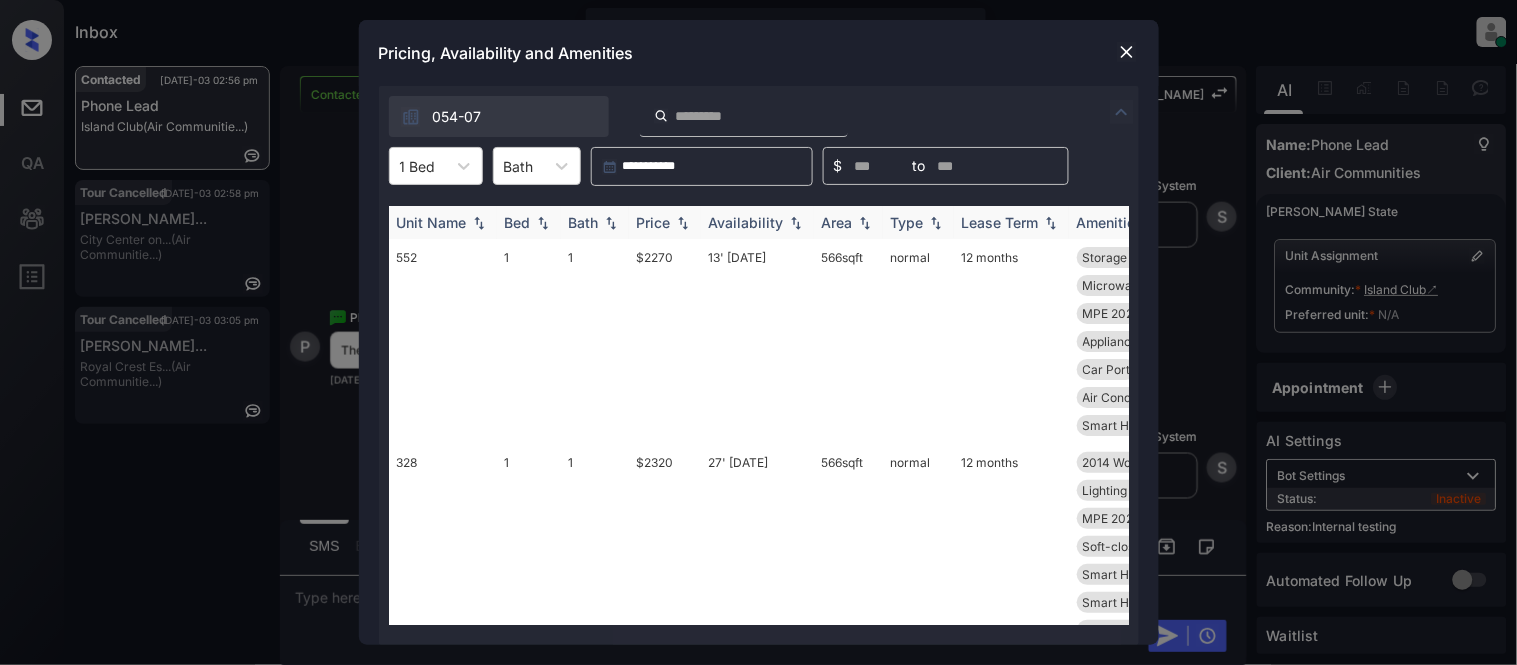 click at bounding box center (683, 223) 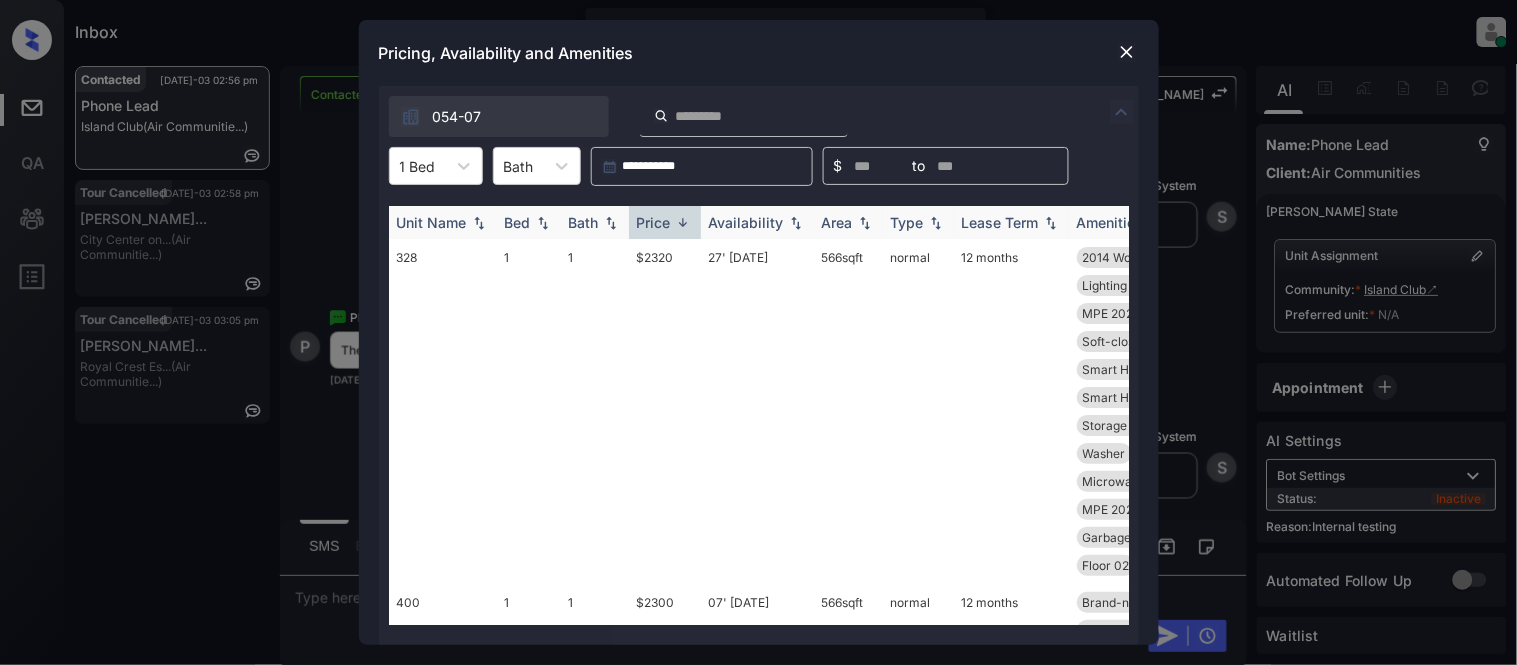 click at bounding box center (683, 222) 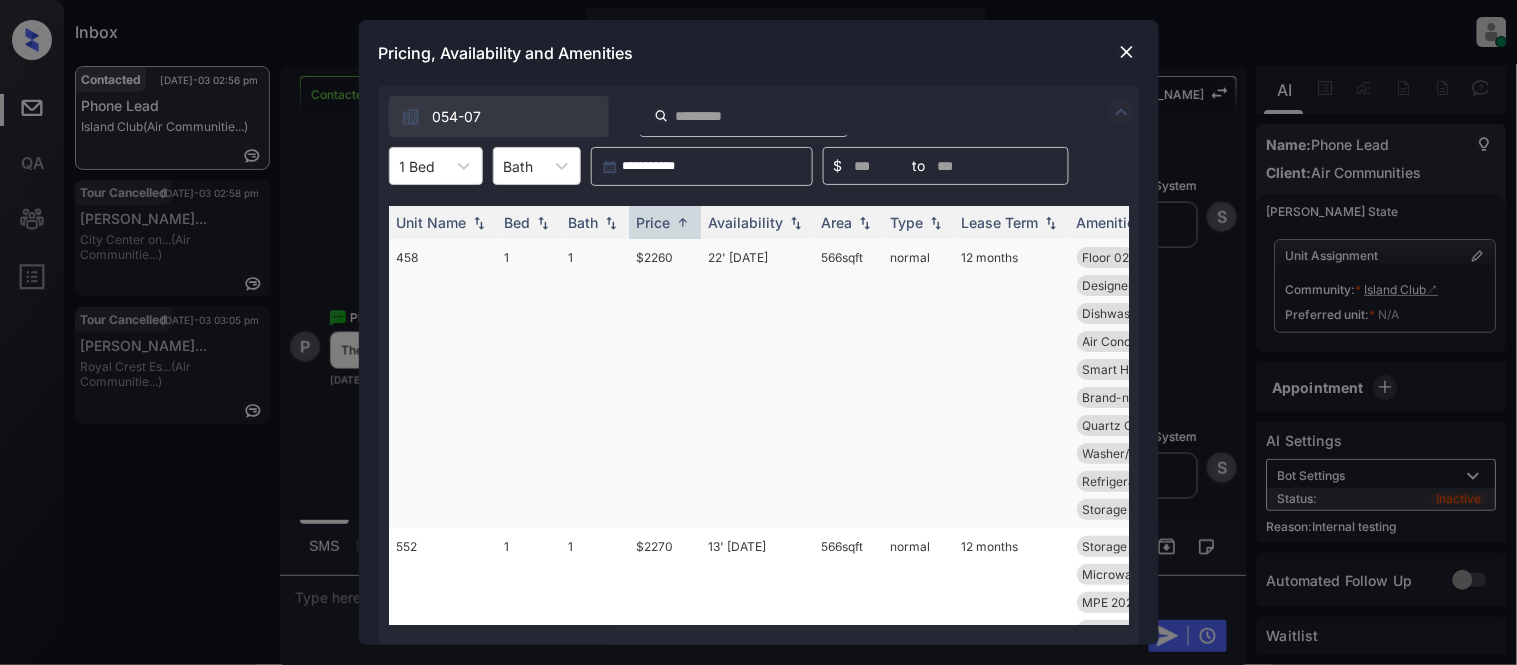 click on "$2260" at bounding box center (665, 383) 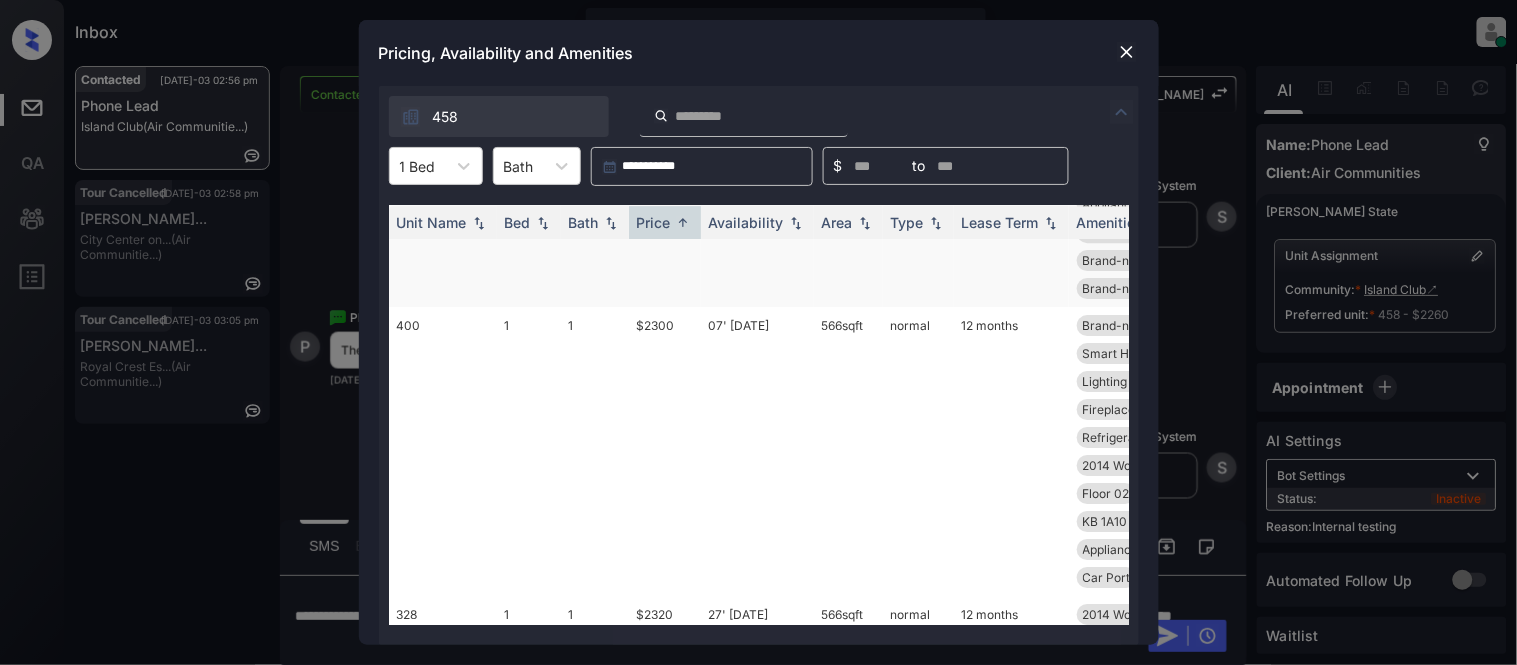 scroll, scrollTop: 2023, scrollLeft: 0, axis: vertical 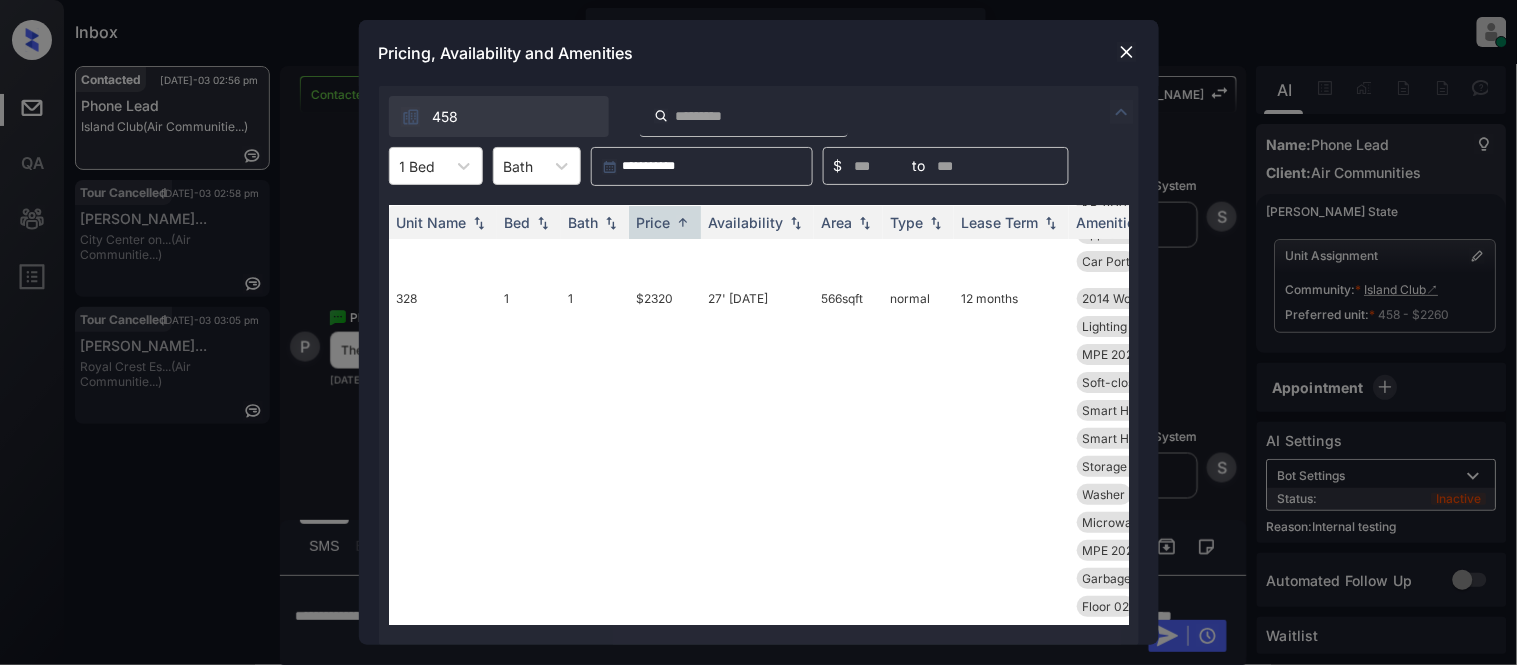 click at bounding box center [1127, 52] 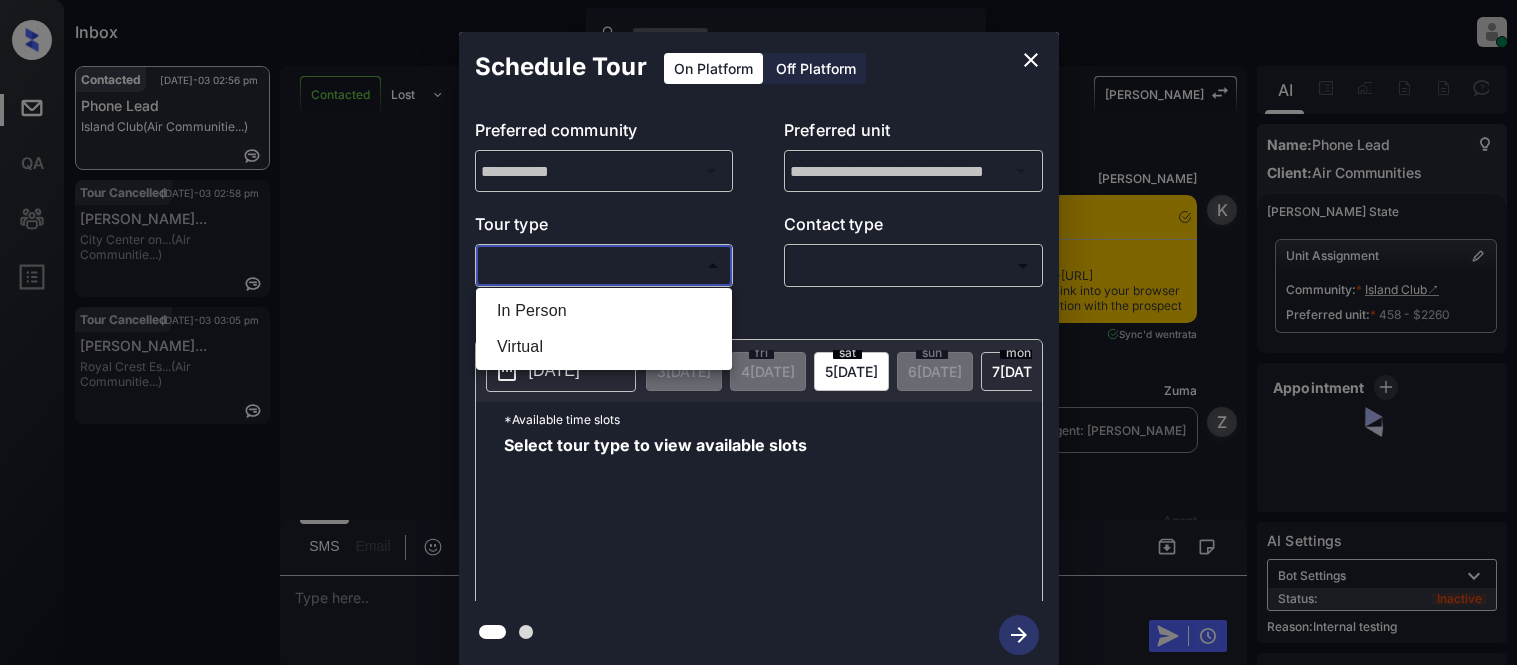 scroll, scrollTop: 0, scrollLeft: 0, axis: both 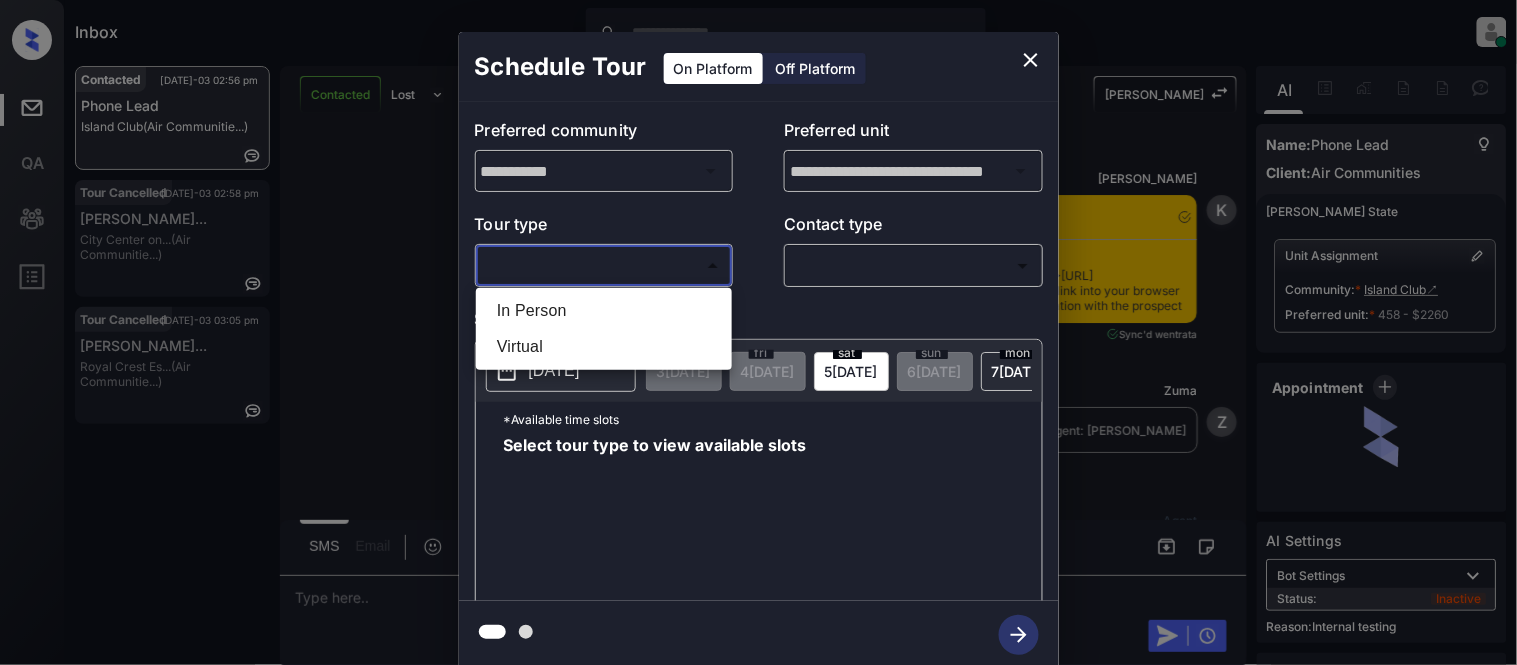 click on "In Person" at bounding box center (604, 311) 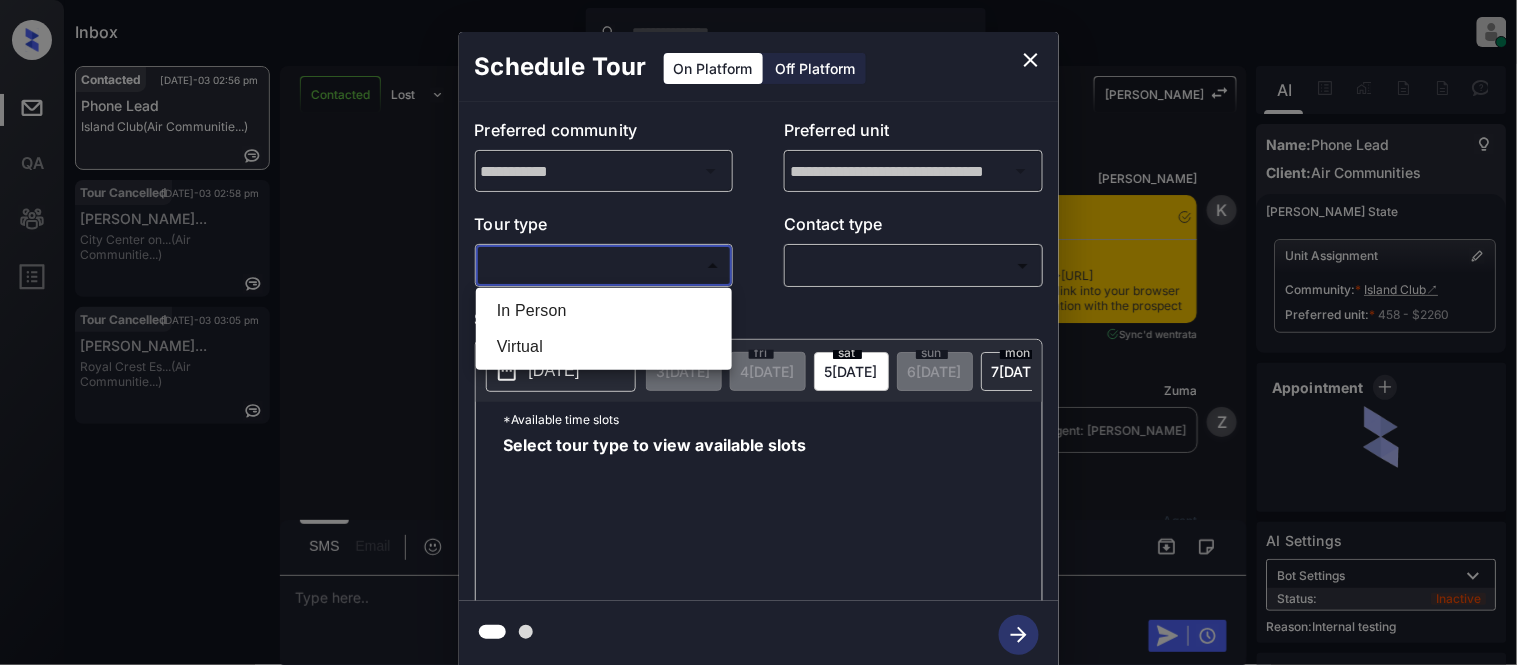type on "********" 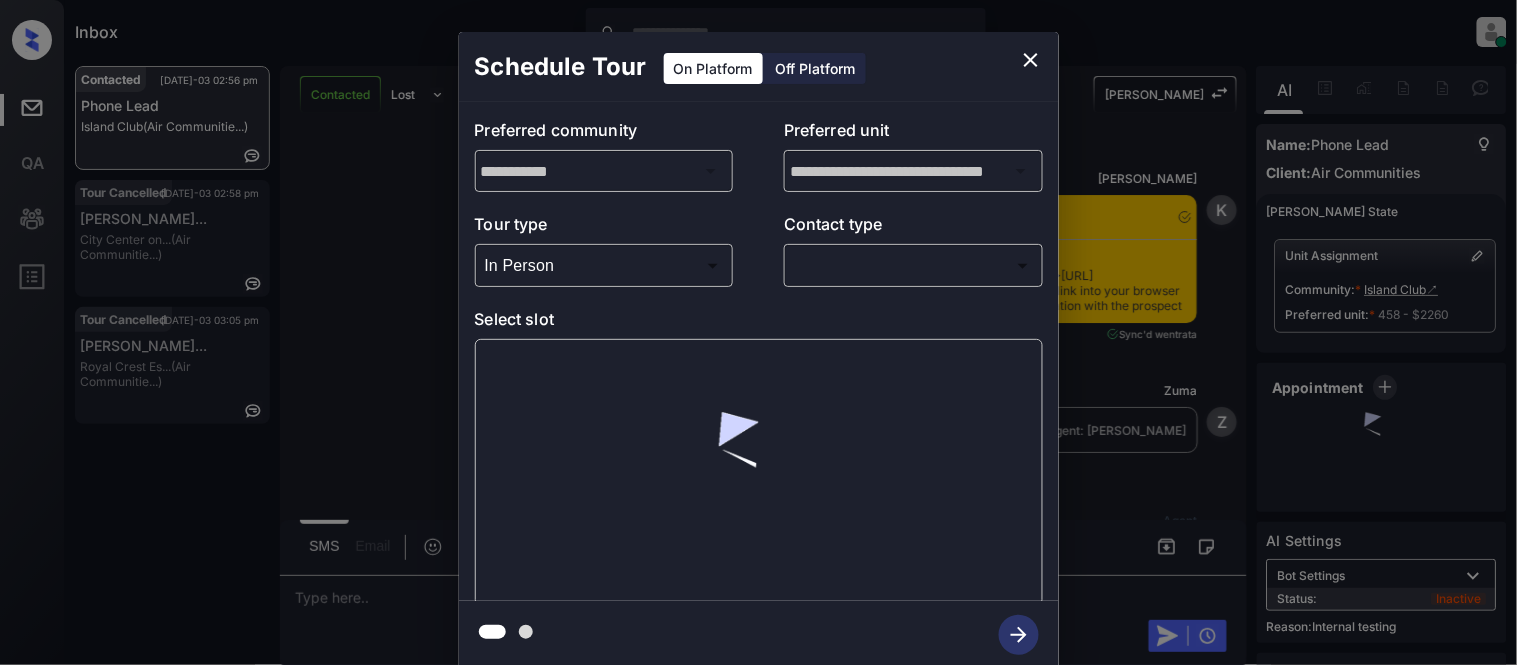 click at bounding box center (758, 332) 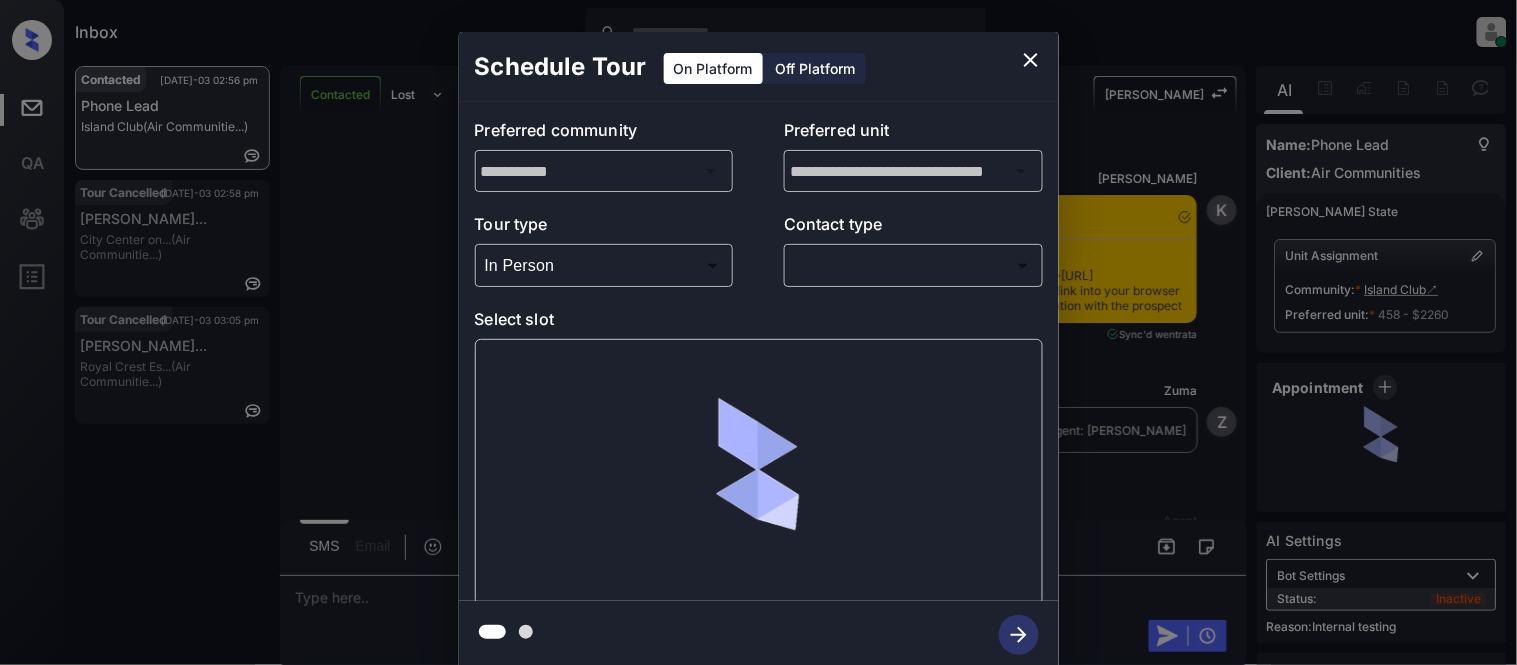 scroll, scrollTop: 3447, scrollLeft: 0, axis: vertical 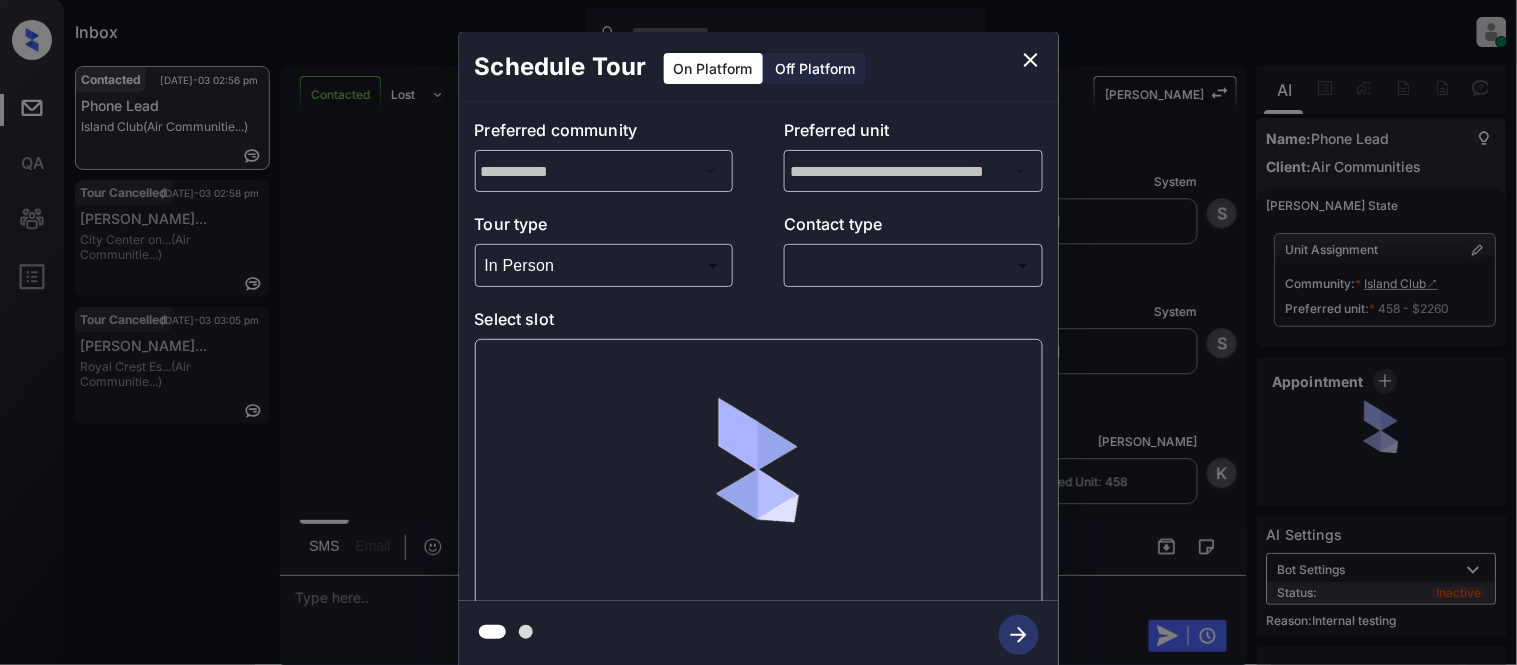 click on "Inbox Kristina Cataag Online Set yourself   offline Set yourself   on break Profile Switch to  light  mode Sign out Contacted Jul-03 02:56 pm   Phone Lead Island Club  (Air Communitie...) Tour Cancelled Jul-03 02:58 pm   Francisco Rese... City Center on...  (Air Communitie...) Tour Cancelled Jul-03 03:05 pm   George M Morri... Royal Crest Es...  (Air Communitie...) Contacted Lost Lead Sentiment: Angry Upon sliding the acknowledgement:  Lead will move to lost stage. * ​ SMS and call option will be set to opt out. AFM will be turned off for the lead. Kelsey New Message Kelsey Notes Note: <a href="https://conversation.getzuma.com/6866fc0191197fbaa03be50c">https://conversation.getzuma.com/6866fc0191197fbaa03be50c</a> - Paste this link into your browser to view Kelsey’s conversation with the prospect Jul 03, 2025 02:54 pm  Sync'd w  entrata K New Message Zuma Lead transferred to leasing agent: kelsey Jul 03, 2025 02:54 pm Z New Message Agent Jul 03, 2025 02:54 pm A New Message Kelsey Jul 03, 2025 02:54 pm K A" at bounding box center (758, 332) 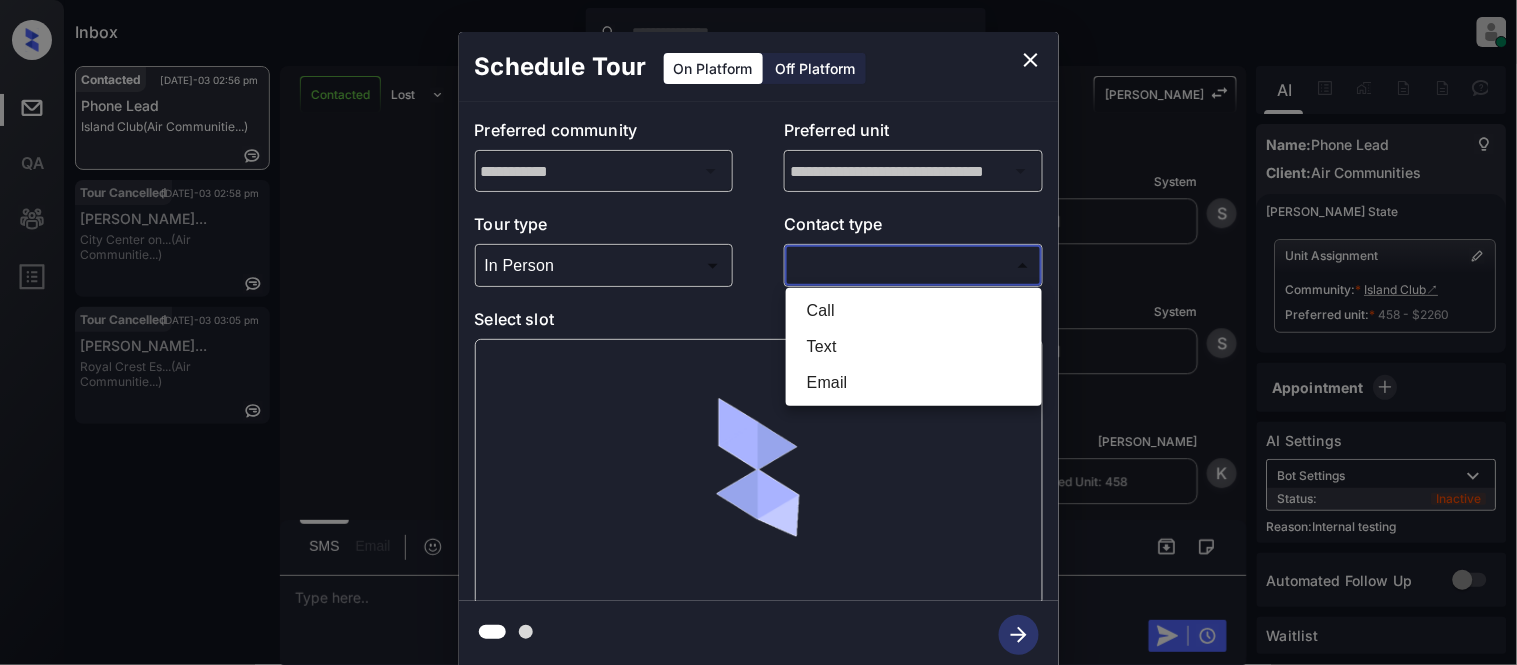 click on "Email" at bounding box center [914, 383] 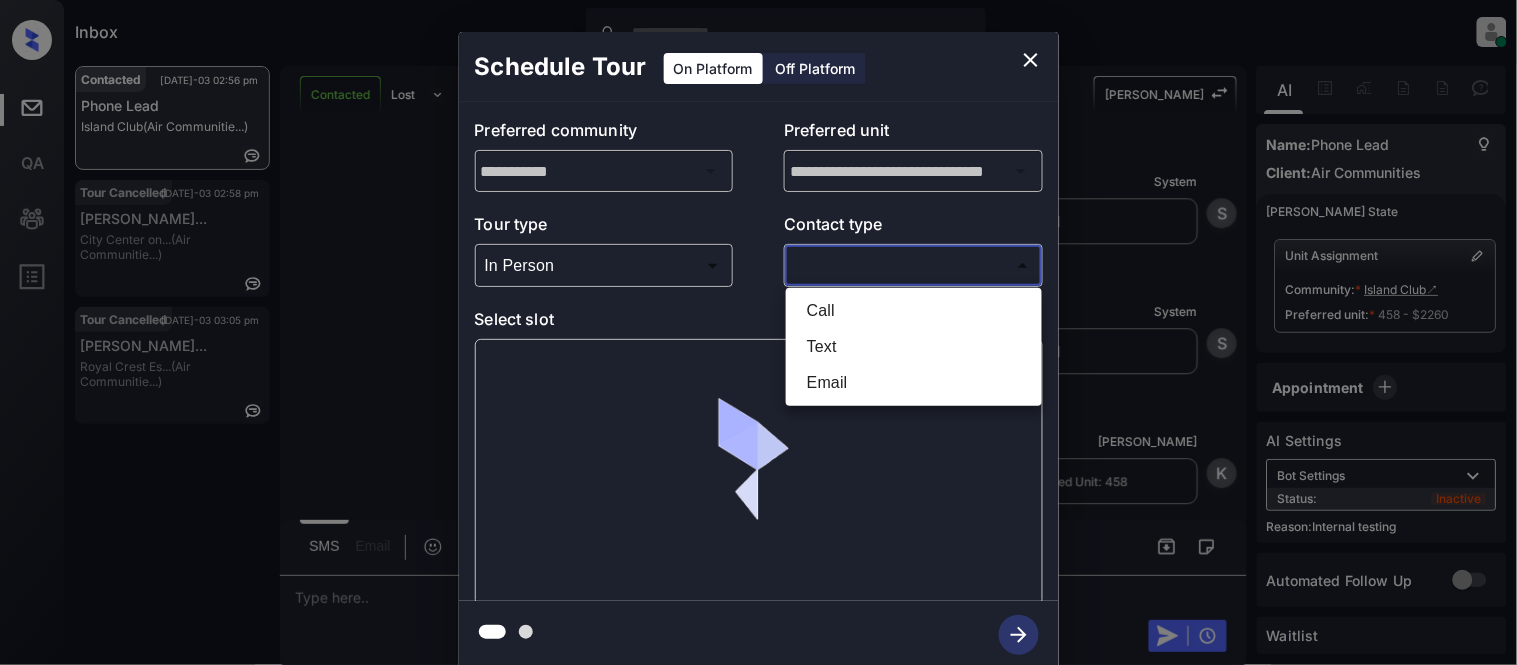 type on "*****" 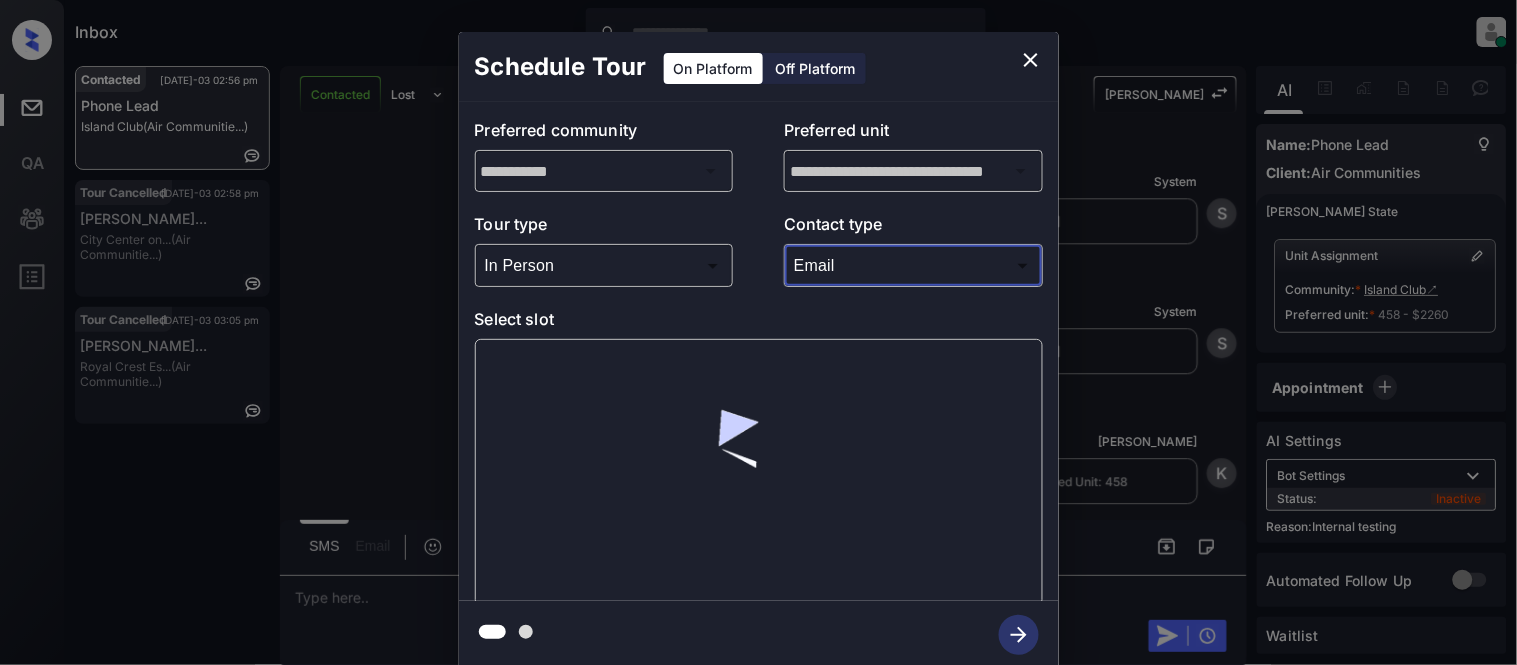 click on "Inbox Kristina Cataag Online Set yourself   offline Set yourself   on break Profile Switch to  light  mode Sign out Contacted Jul-03 02:56 pm   Phone Lead Island Club  (Air Communitie...) Tour Cancelled Jul-03 02:58 pm   Francisco Rese... City Center on...  (Air Communitie...) Tour Cancelled Jul-03 03:05 pm   George M Morri... Royal Crest Es...  (Air Communitie...) Contacted Lost Lead Sentiment: Angry Upon sliding the acknowledgement:  Lead will move to lost stage. * ​ SMS and call option will be set to opt out. AFM will be turned off for the lead. Kelsey New Message Kelsey Notes Note: <a href="https://conversation.getzuma.com/6866fc0191197fbaa03be50c">https://conversation.getzuma.com/6866fc0191197fbaa03be50c</a> - Paste this link into your browser to view Kelsey’s conversation with the prospect Jul 03, 2025 02:54 pm  Sync'd w  entrata K New Message Zuma Lead transferred to leasing agent: kelsey Jul 03, 2025 02:54 pm Z New Message Agent Jul 03, 2025 02:54 pm A New Message Kelsey Jul 03, 2025 02:54 pm K A" at bounding box center (758, 332) 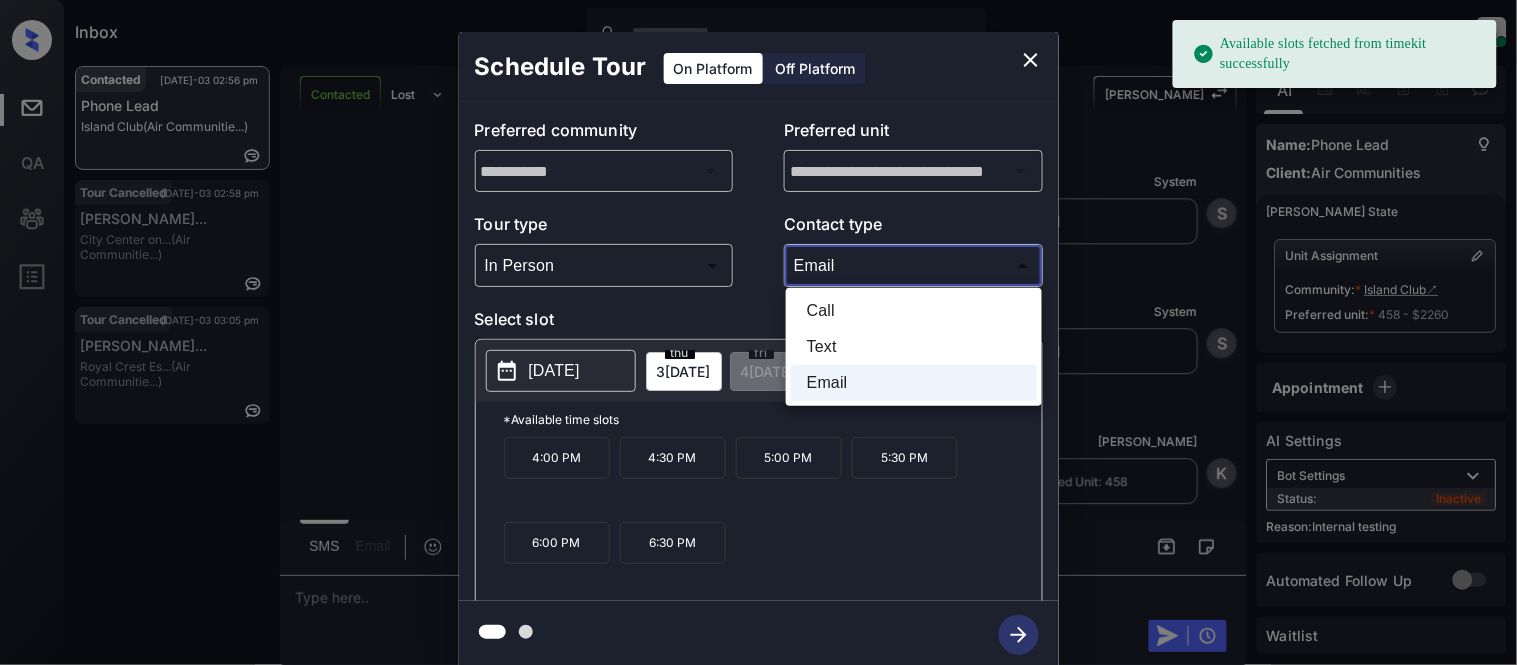 drag, startPoint x: 514, startPoint y: 462, endPoint x: 595, endPoint y: 468, distance: 81.22192 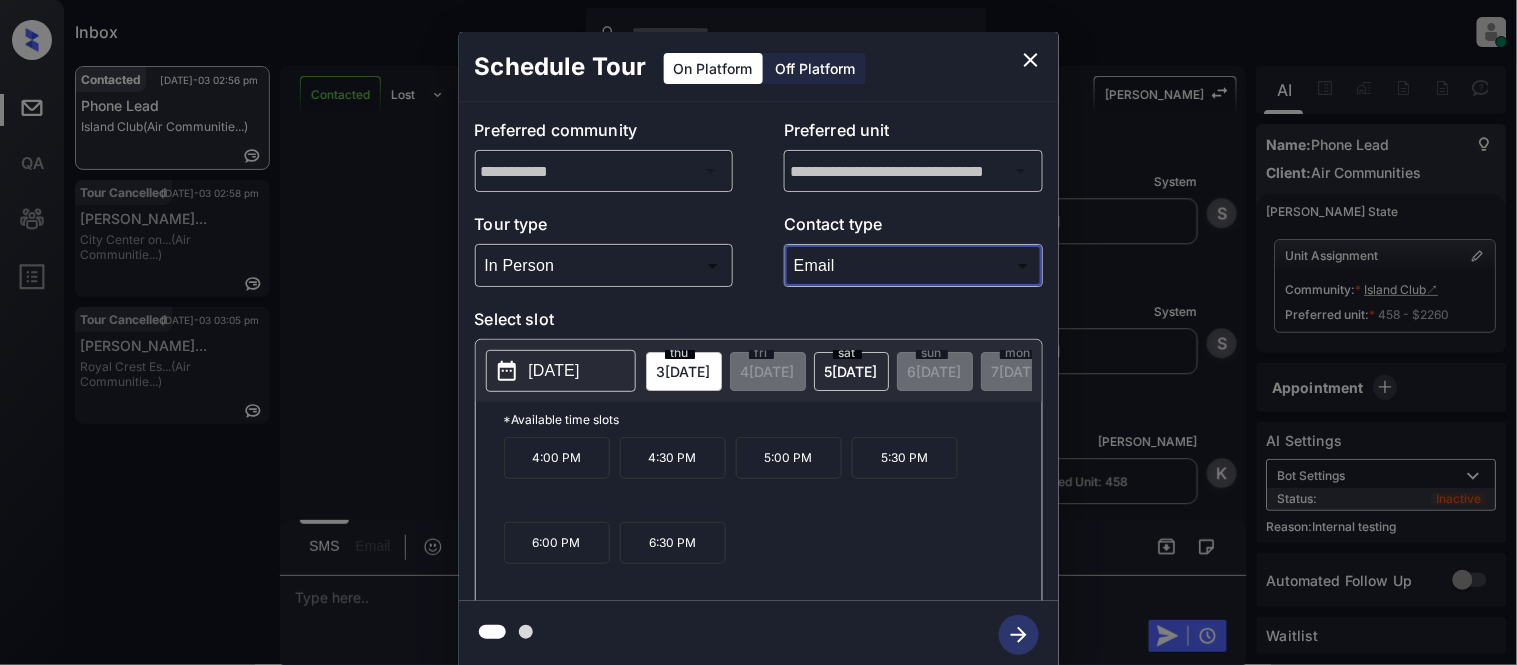 click on "**********" at bounding box center [758, 350] 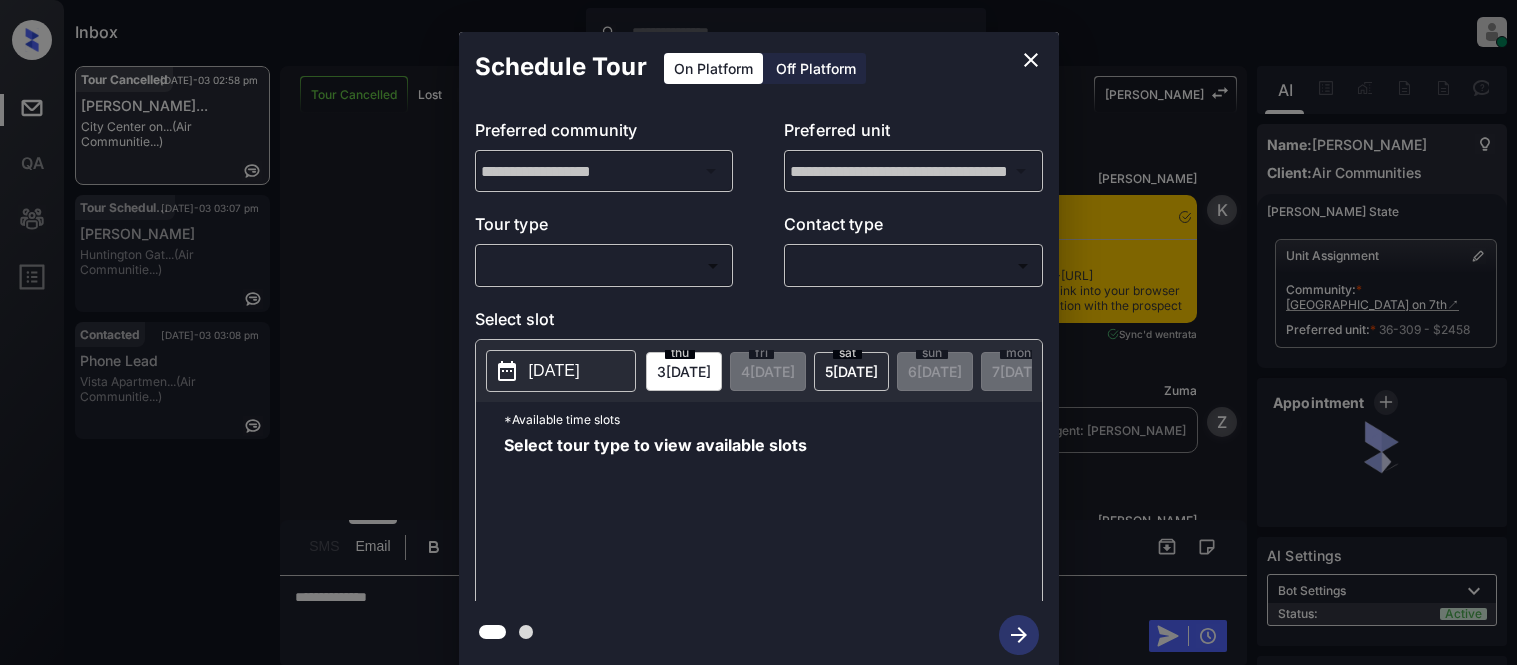scroll, scrollTop: 0, scrollLeft: 0, axis: both 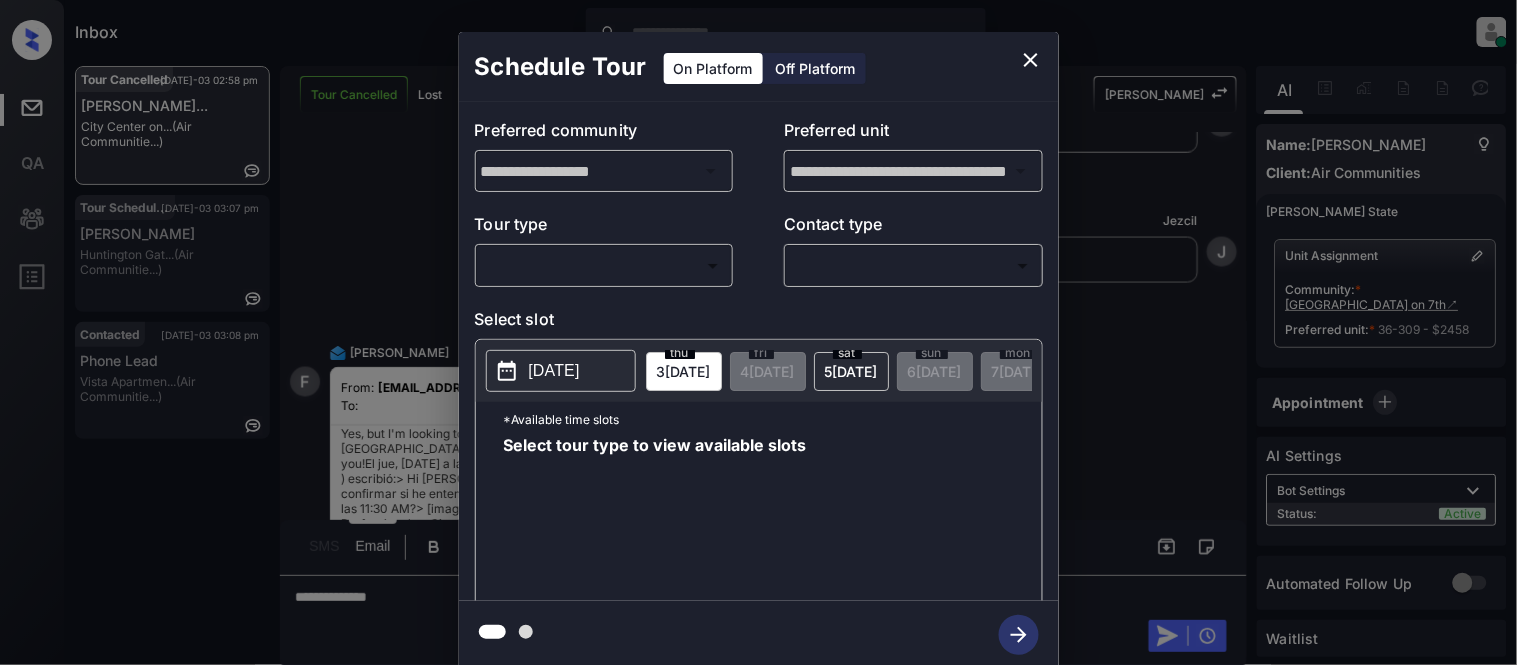 click 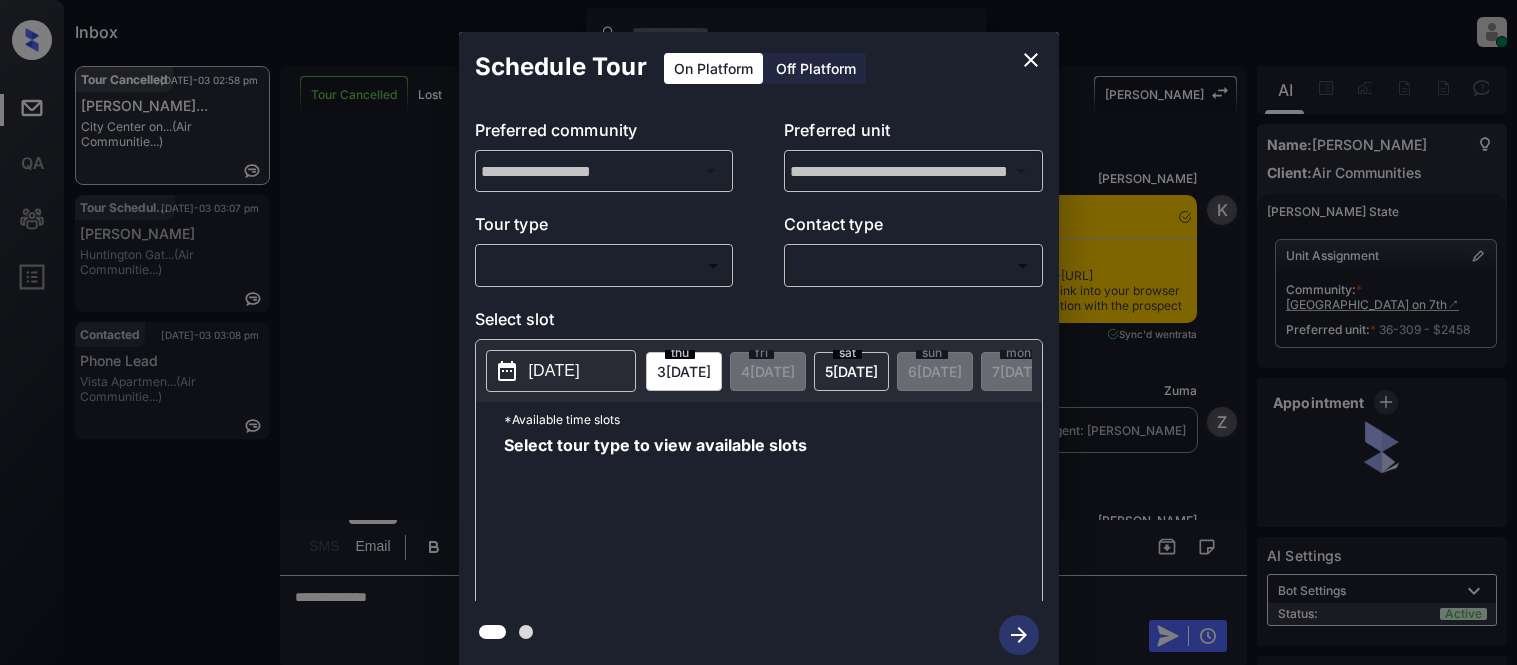 scroll, scrollTop: 0, scrollLeft: 0, axis: both 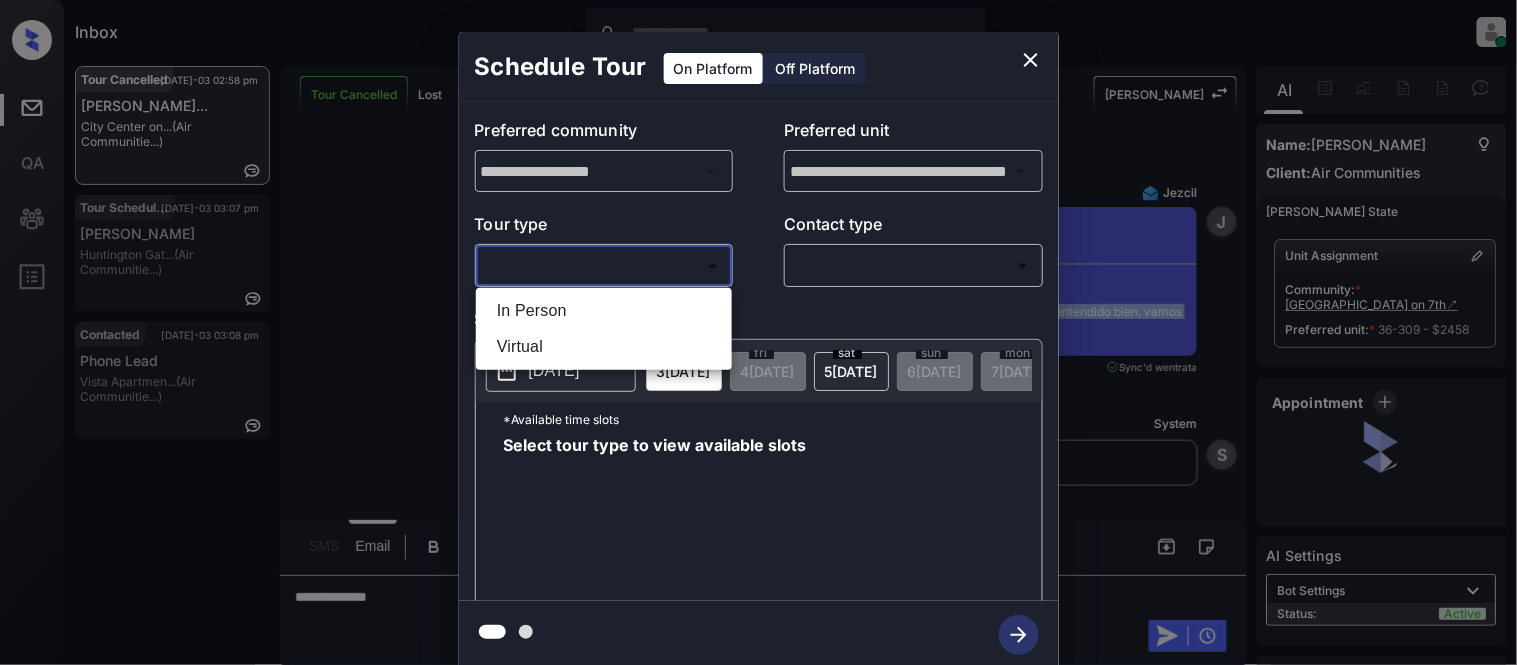 click on "Inbox [PERSON_NAME] Cataag Online Set yourself   offline Set yourself   on break Profile Switch to  light  mode Sign out Tour Cancelled [DATE]-03 02:58 pm   [PERSON_NAME]... [GEOGRAPHIC_DATA] on...  (Air Communitie...) Tour Scheduled [DATE]-03 03:07 pm   [PERSON_NAME] Huntington Gat...  (Air Communitie...) Contacted [DATE]-03 03:08 pm   Phone Lead Vista Apartmen...  (Air Communitie...) Tour Cancelled Lost Lead Sentiment: Angry Upon sliding the acknowledgement:  Lead will move to lost stage. * ​ SMS and call option will be set to opt out. AFM will be turned off for the lead. Kelsey New Message [PERSON_NAME] Notes Note: <a href="[URL][DOMAIN_NAME]">[URL][DOMAIN_NAME]</a> - Paste this link into your browser to view [PERSON_NAME] conversation with the prospect [DATE] 08:09 am  Sync'd w  entrata K New Message Zuma Lead transferred to leasing agent: [PERSON_NAME] [DATE] 08:09 am Z New Message [PERSON_NAME] [DATE] 08:09 am K New Message Agent A New Message Agent" at bounding box center [758, 332] 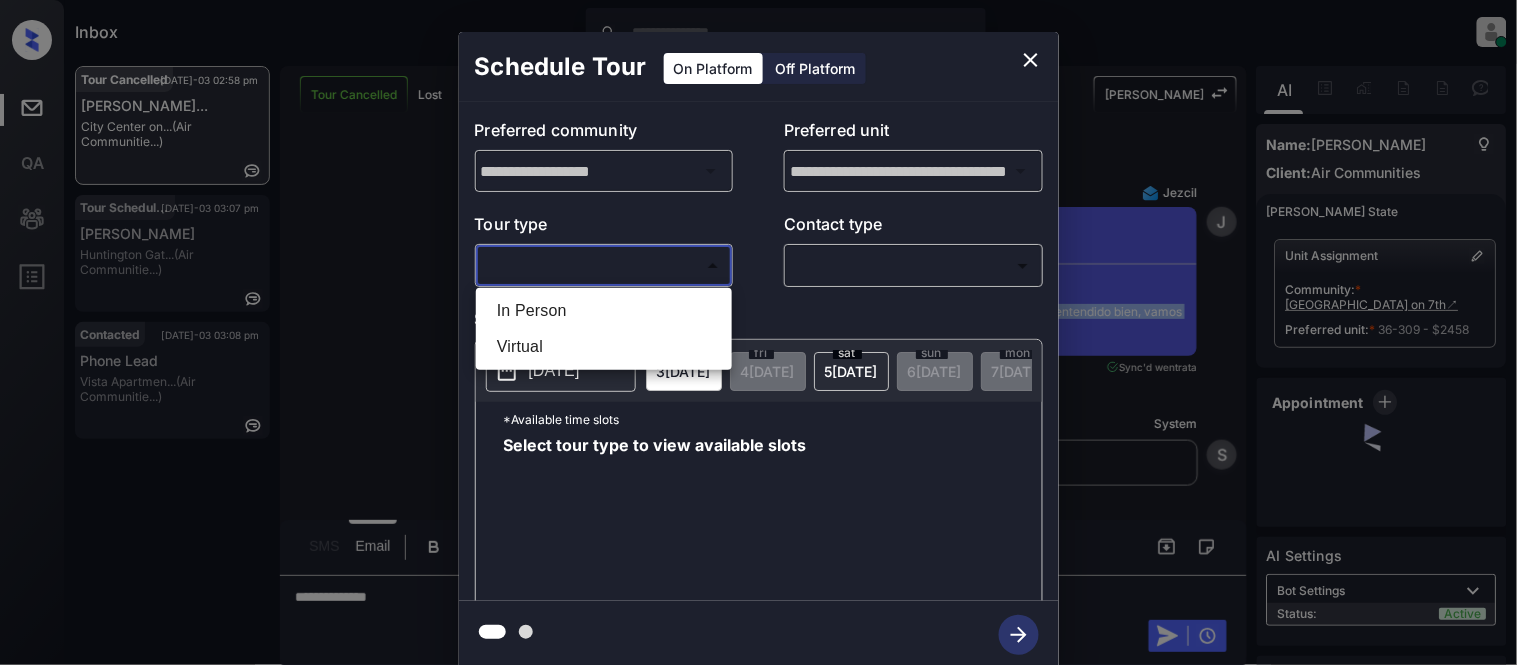 click on "Virtual" at bounding box center [604, 347] 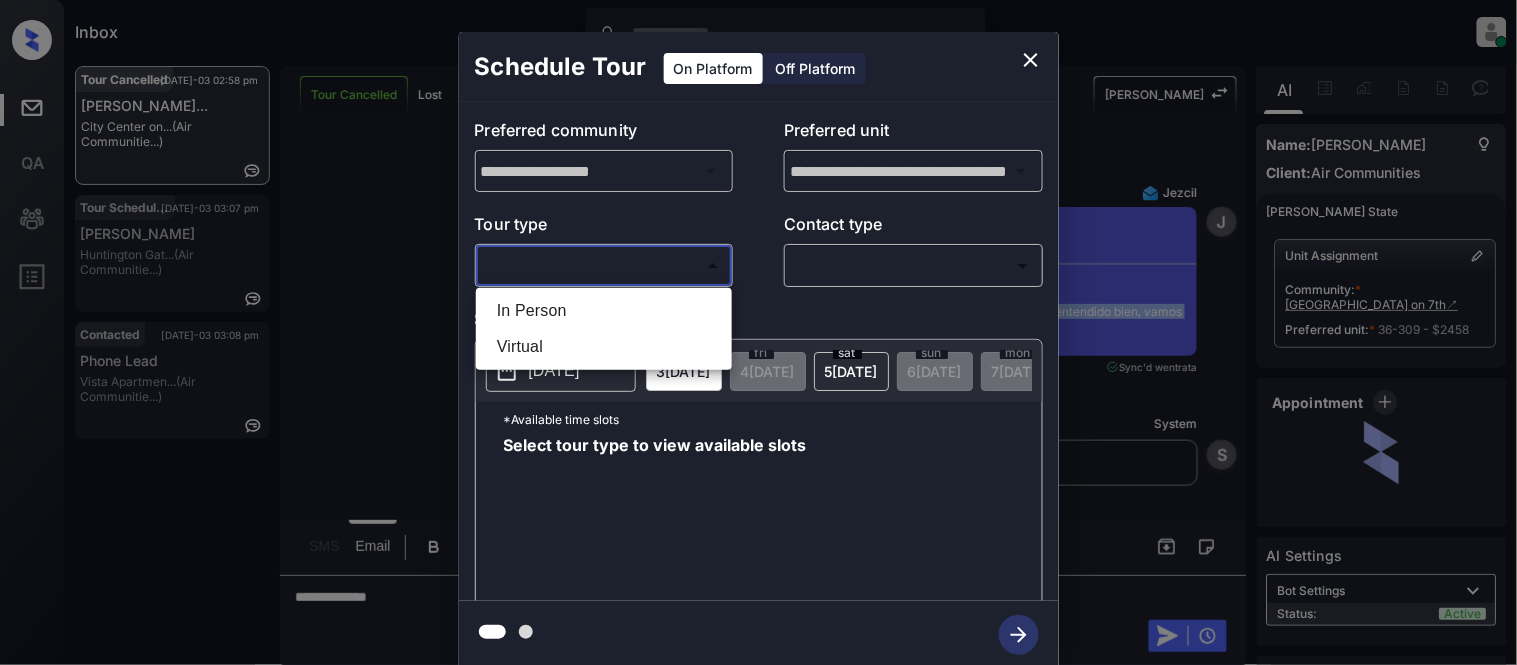 type on "*******" 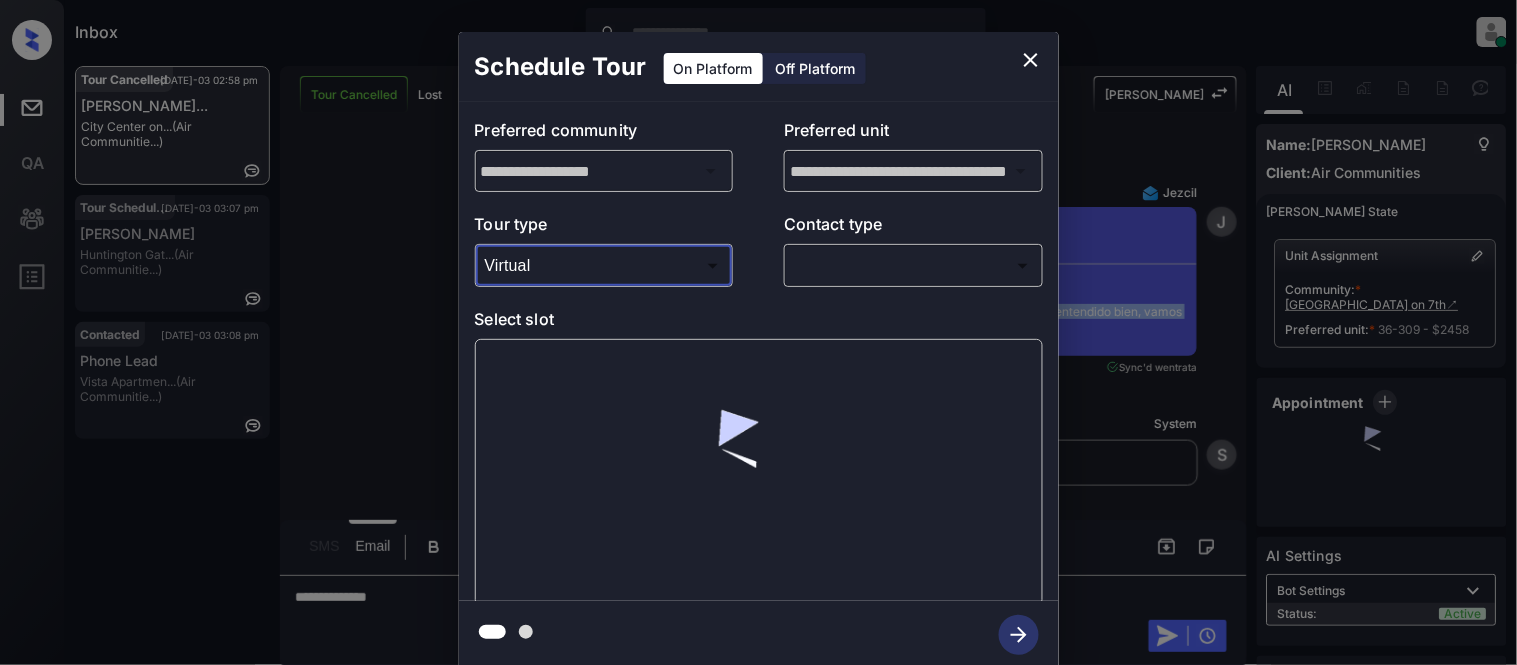 click on "Inbox Kristina Cataag Online Set yourself   offline Set yourself   on break Profile Switch to  light  mode Sign out Tour Cancelled Jul-03 02:58 pm   Francisco Rese... City Center on...  (Air Communitie...) Tour Scheduled Jul-03 03:07 pm   Mimi Clemmons Huntington Gat...  (Air Communitie...) Contacted Jul-03 03:08 pm   Phone Lead Vista Apartmen...  (Air Communitie...) Tour Cancelled Lost Lead Sentiment: Angry Upon sliding the acknowledgement:  Lead will move to lost stage. * ​ SMS and call option will be set to opt out. AFM will be turned off for the lead. Kelsey New Message Kelsey Notes Note: <a href="https://conversation.getzuma.com/68669d1aadb55a47c768c643">https://conversation.getzuma.com/68669d1aadb55a47c768c643</a> - Paste this link into your browser to view Kelsey’s conversation with the prospect Jul 03, 2025 08:09 am  Sync'd w  entrata K New Message Zuma Lead transferred to leasing agent: kelsey Jul 03, 2025 08:09 am Z New Message Kelsey Jul 03, 2025 08:09 am K New Message Agent A New Message Agent" at bounding box center [758, 332] 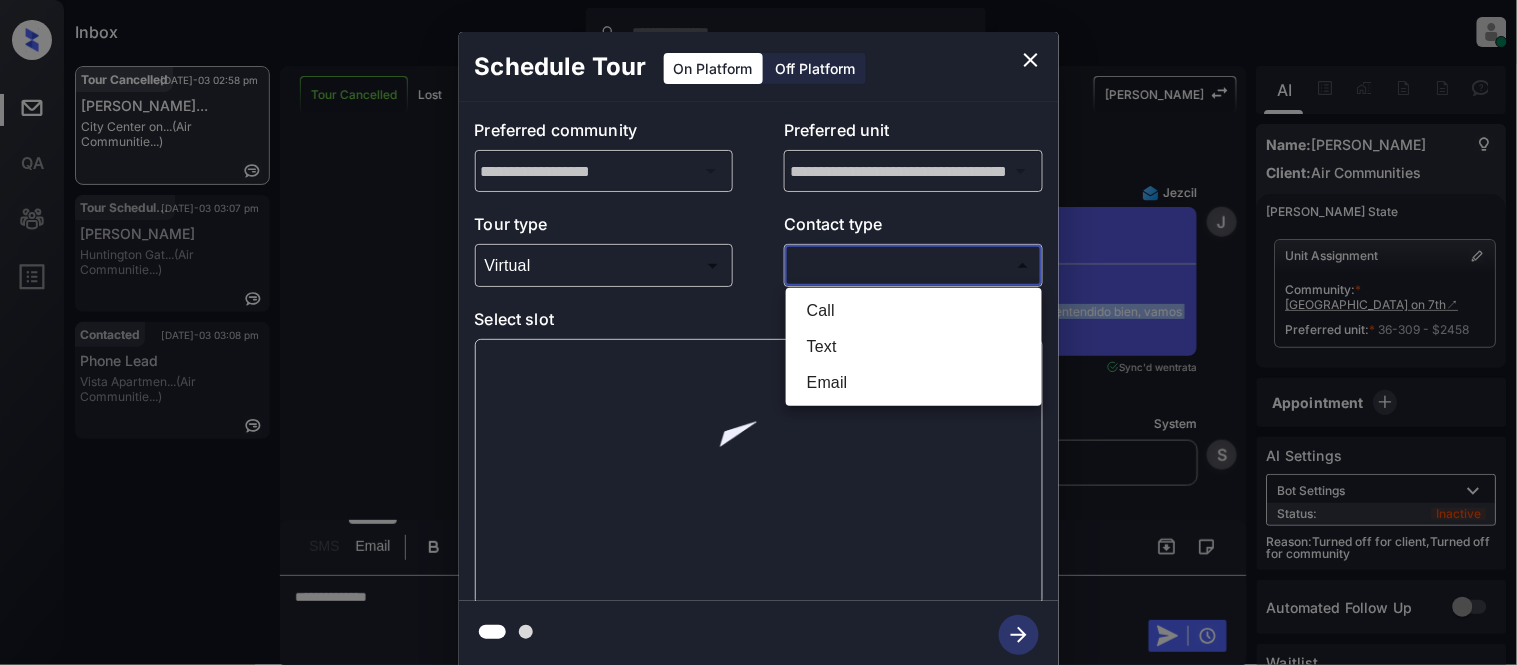 click on "Text" at bounding box center [914, 347] 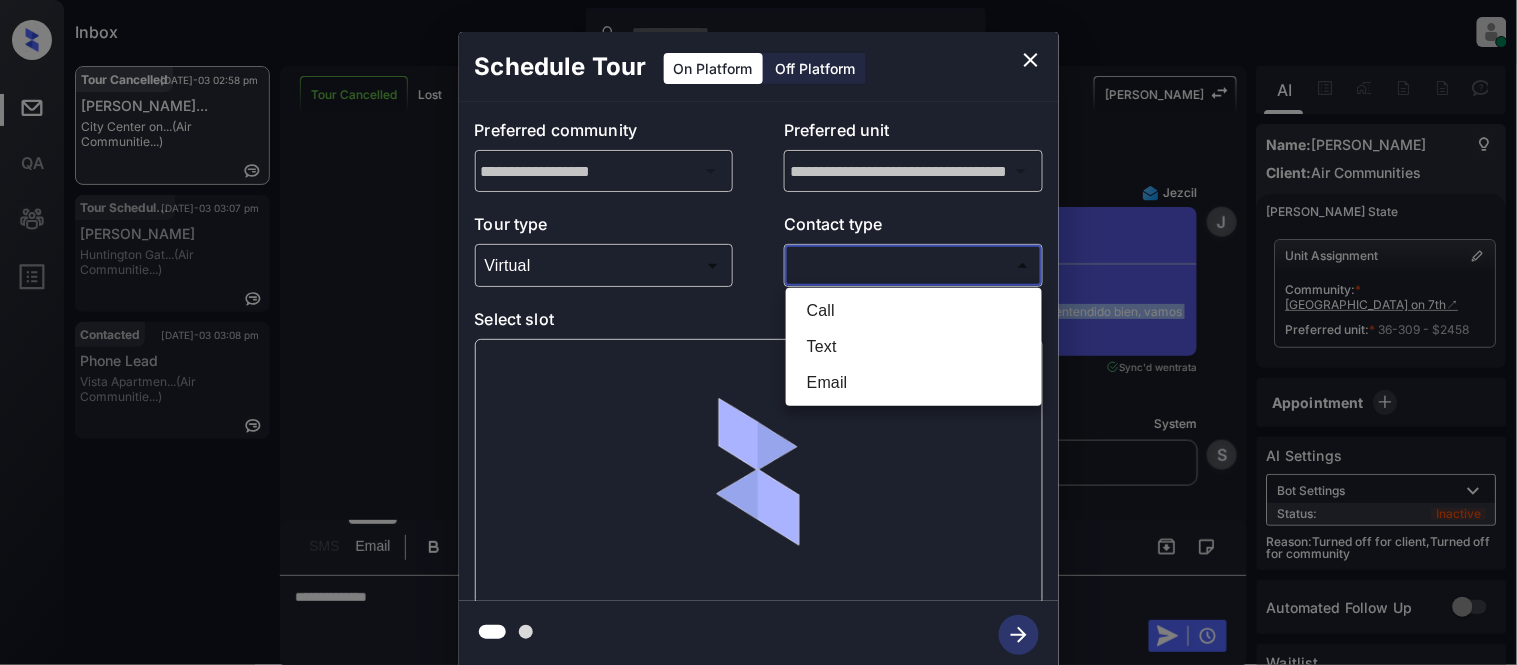 type on "****" 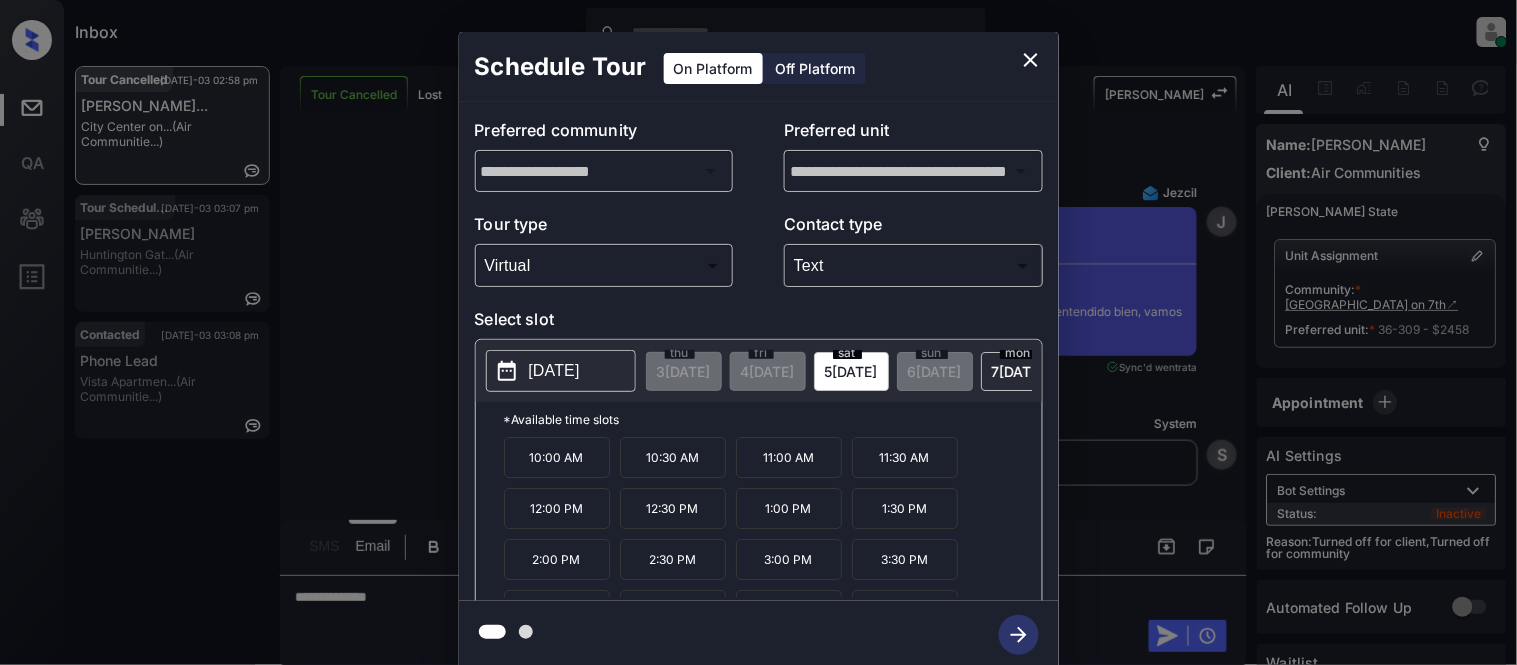 click on "11:30 AM" at bounding box center (905, 457) 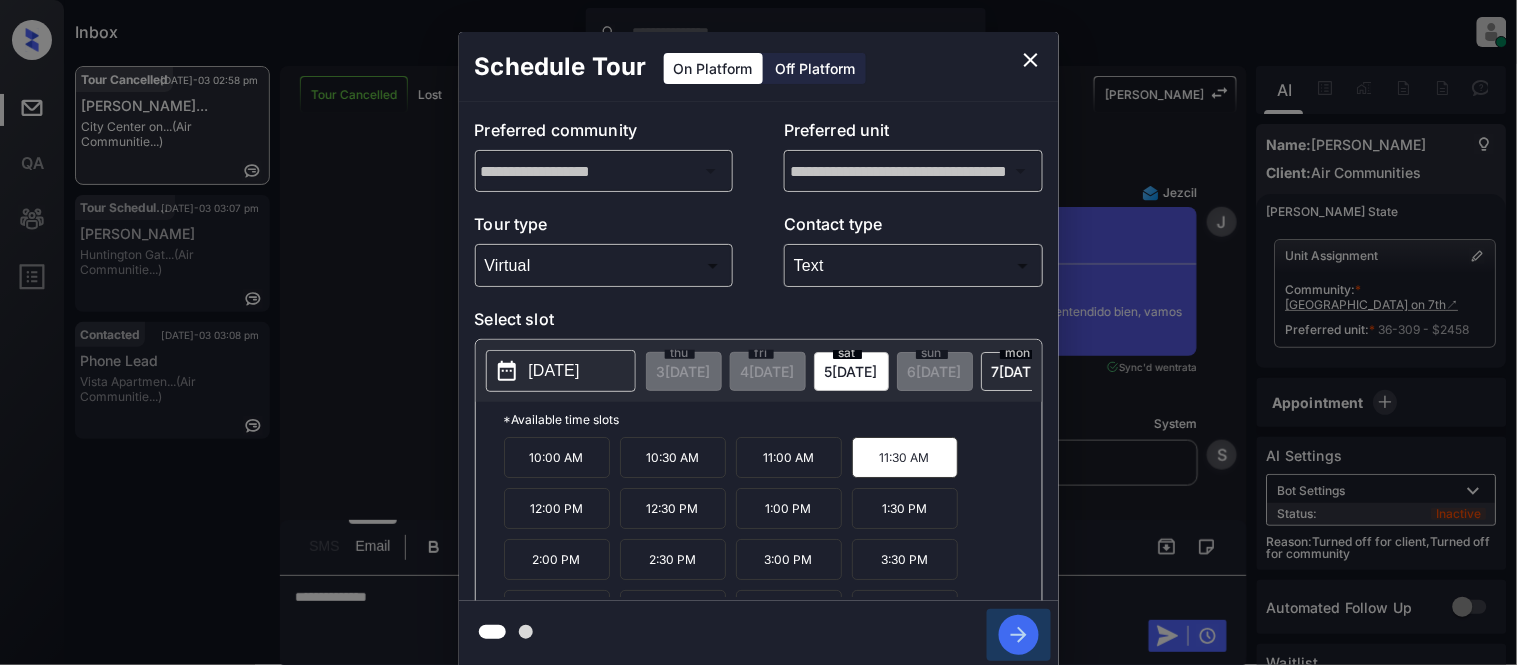 click 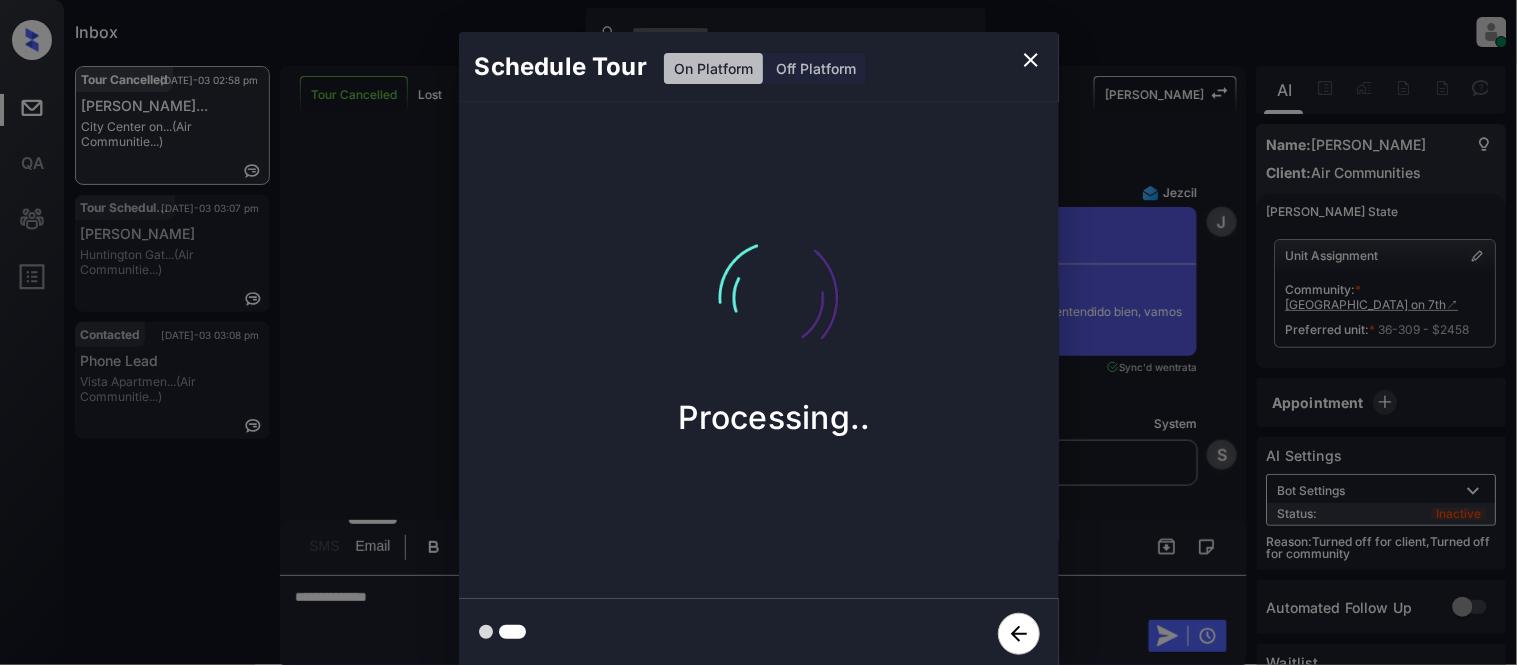 click on "Schedule Tour On Platform Off Platform Processing.." at bounding box center (758, 350) 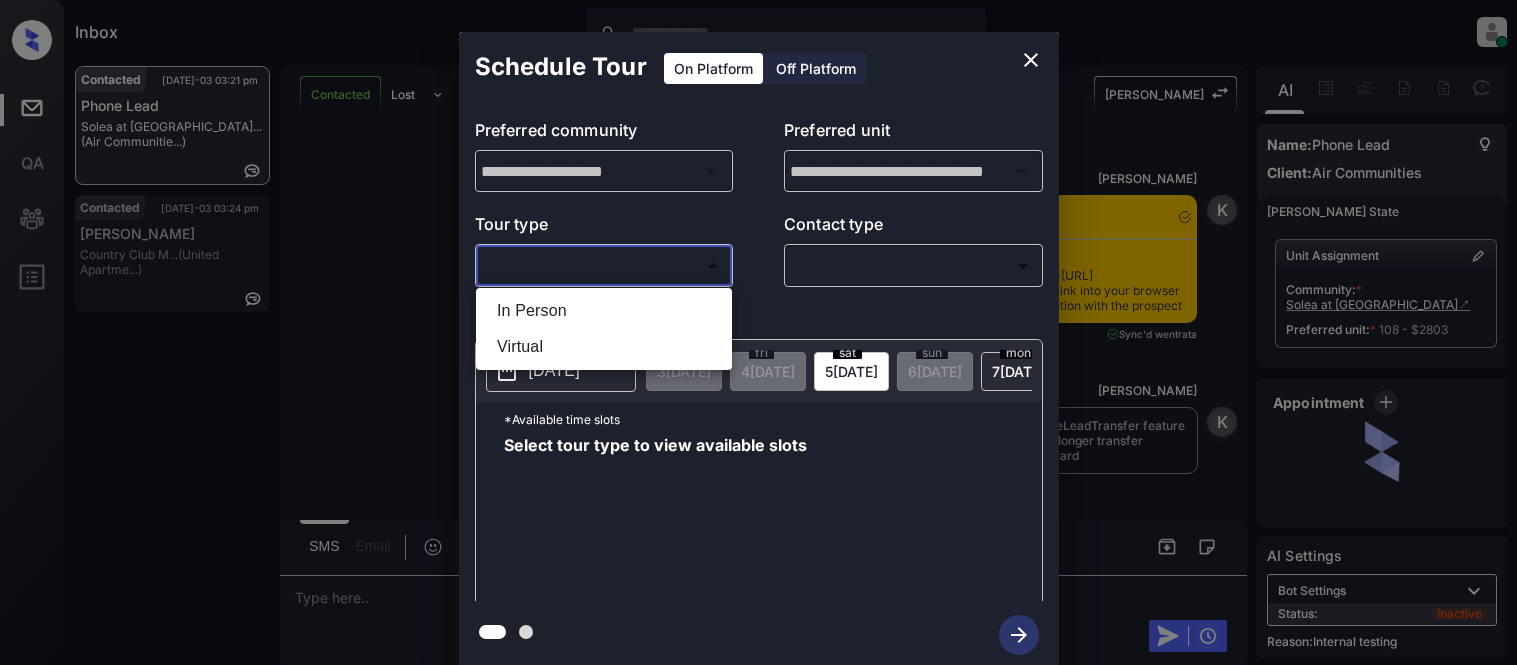 click on "In Person" at bounding box center (604, 311) 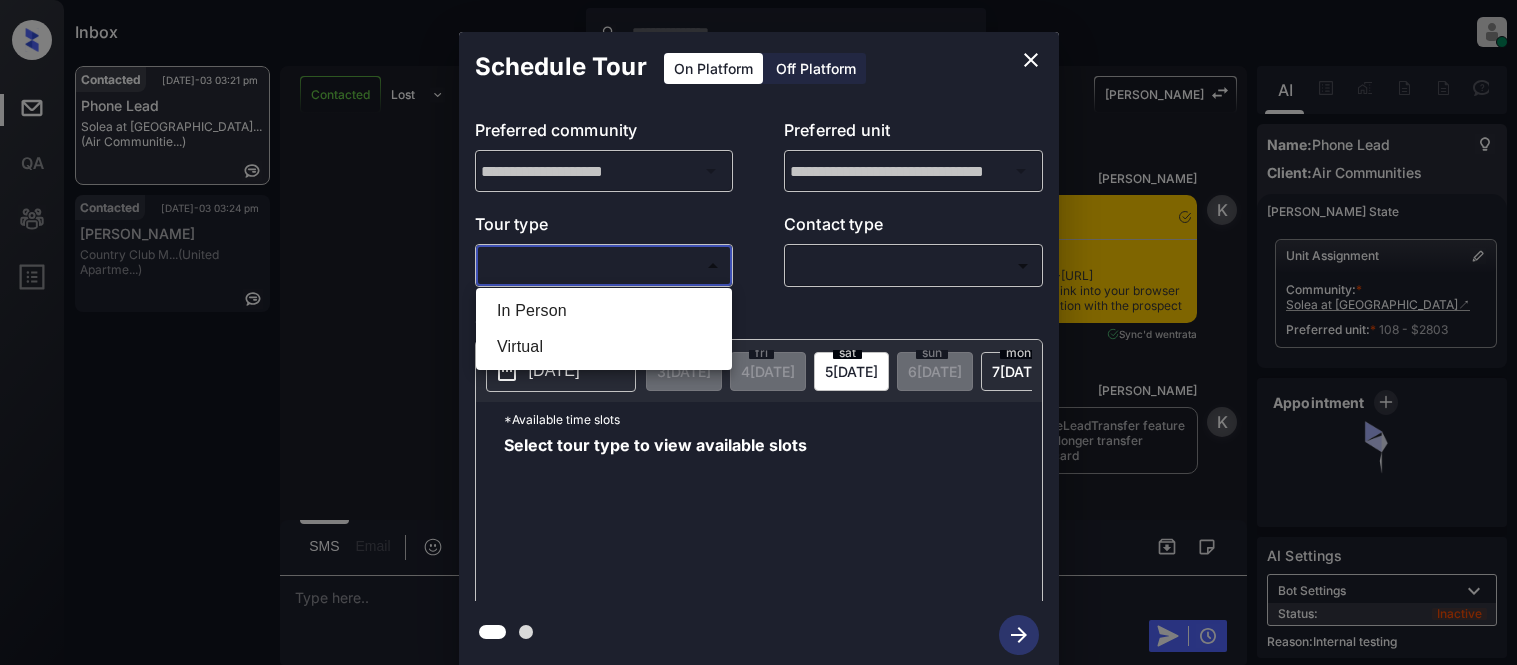 type on "********" 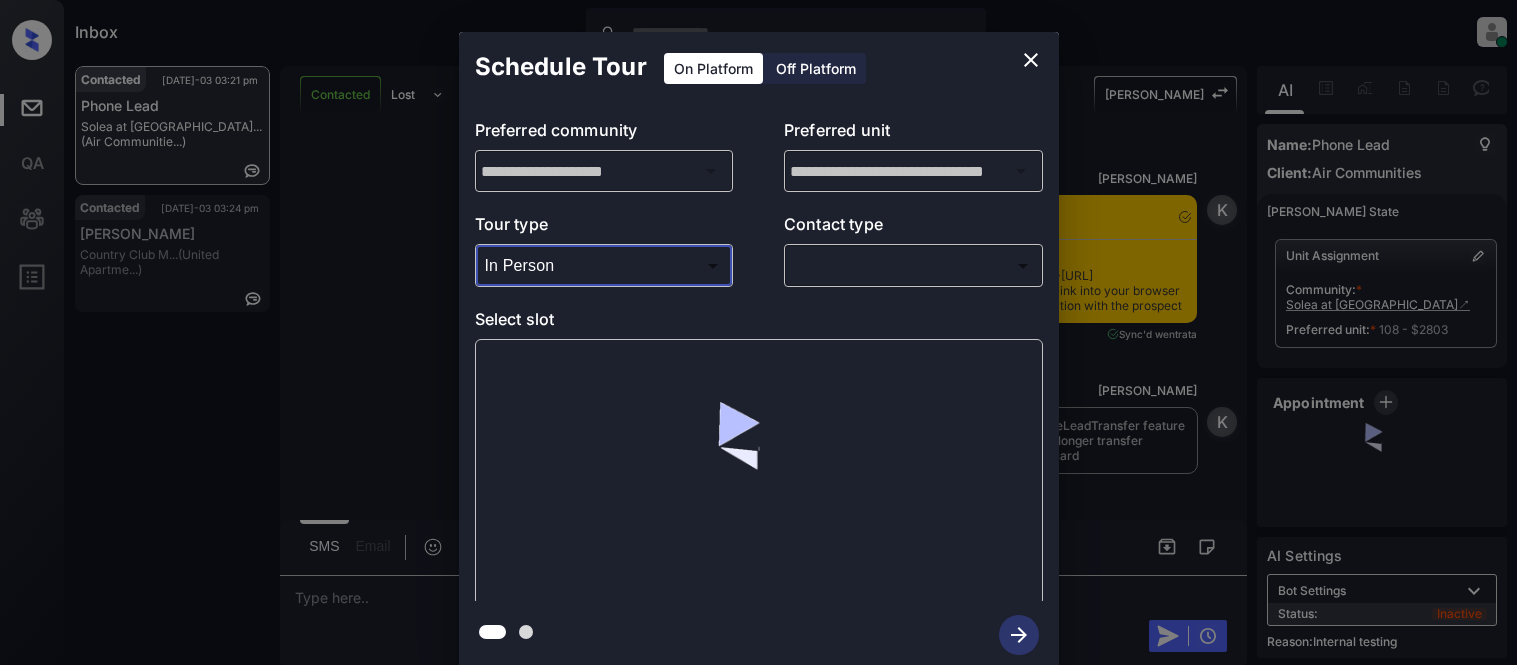 scroll, scrollTop: 0, scrollLeft: 0, axis: both 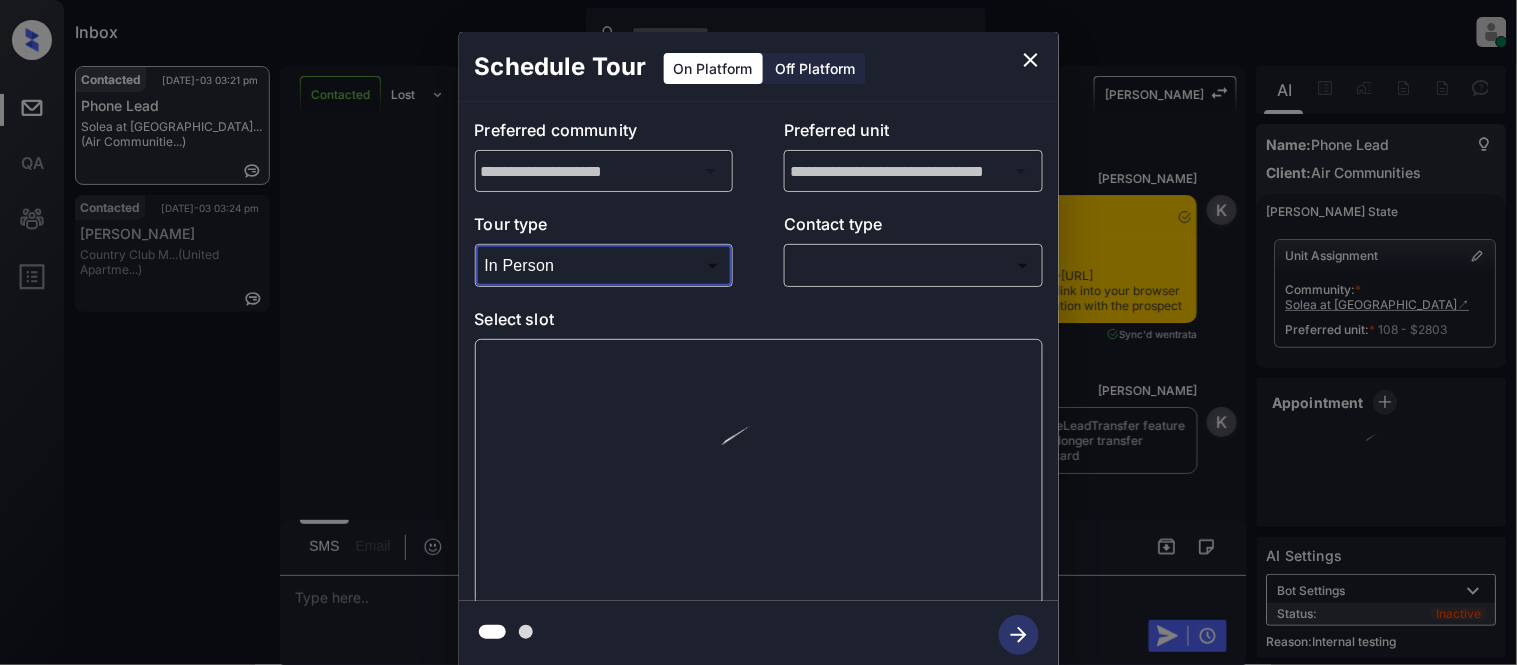 click on "Inbox Kristina Cataag Online Set yourself   offline Set yourself   on break Profile Switch to  light  mode Sign out Contacted Jul-03 03:21 pm   Phone Lead Solea at Miami...  (Air Communitie...) Contacted Jul-03 03:24 pm   Alex Lamb Country Club M...  (United Apartme...) Contacted Lost Lead Sentiment: Angry Upon sliding the acknowledgement:  Lead will move to lost stage. * ​ SMS and call option will be set to opt out. AFM will be turned off for the lead. Kelsey New Message Kelsey Notes Note: <a href="https://conversation.getzuma.com/6866c182ac362e57b5b60dda">https://conversation.getzuma.com/6866c182ac362e57b5b60dda</a> - Paste this link into your browser to view Kelsey’s conversation with the prospect Jul 03, 2025 10:44 am  Sync'd w  entrata K New Message Kelsey Due to the activation of disableLeadTransfer feature flag, Kelsey will no longer transfer ownership of this CRM guest card Jul 03, 2025 10:44 am K New Message Zuma Lead transferred to leasing agent: kelsey Jul 03, 2025 10:44 am Z New Message Agent" at bounding box center [758, 332] 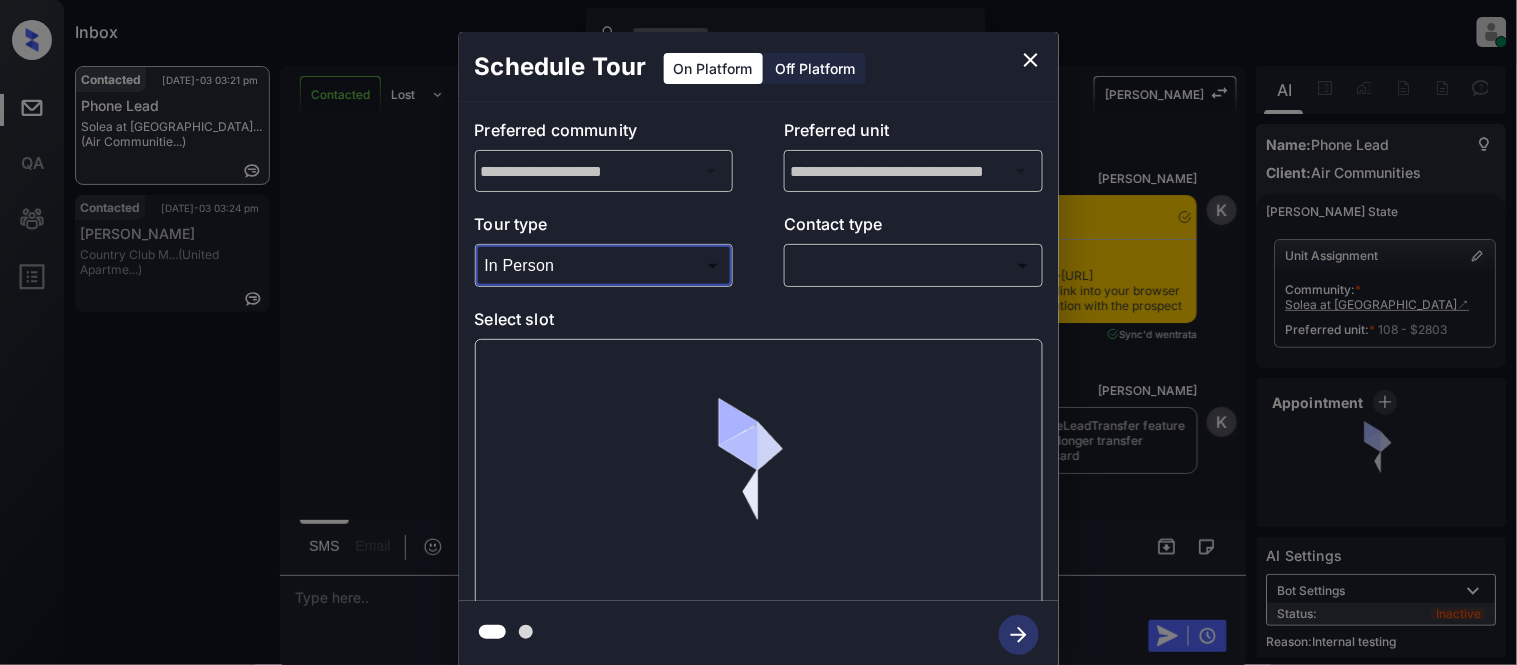 scroll, scrollTop: 5586, scrollLeft: 0, axis: vertical 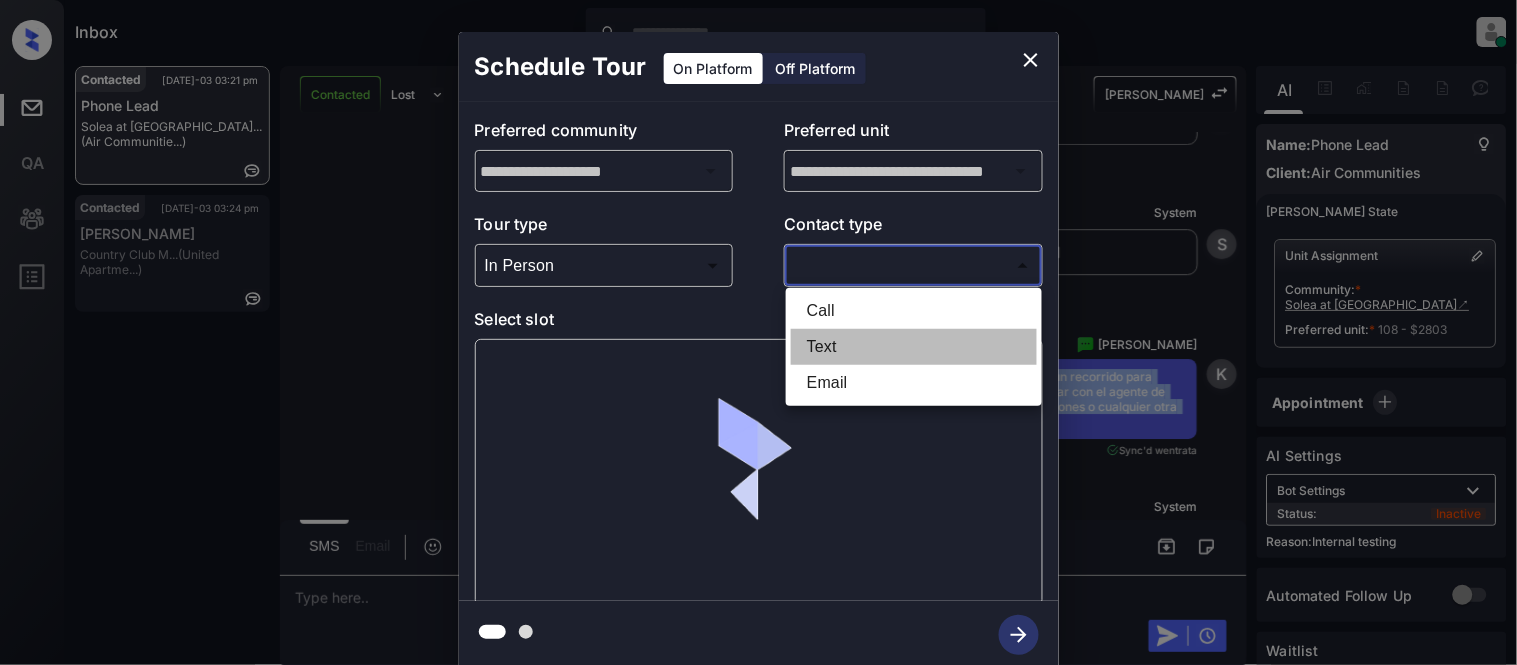 click on "Text" at bounding box center (914, 347) 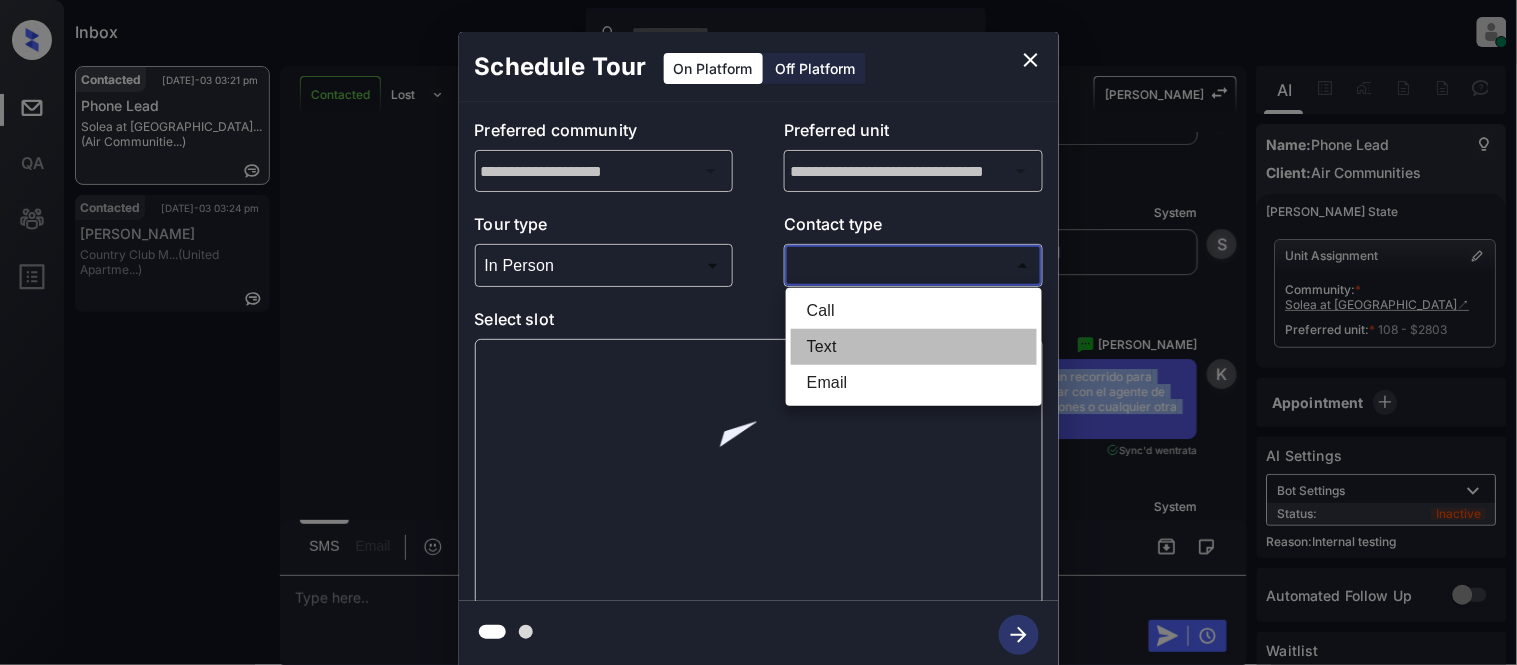 type on "****" 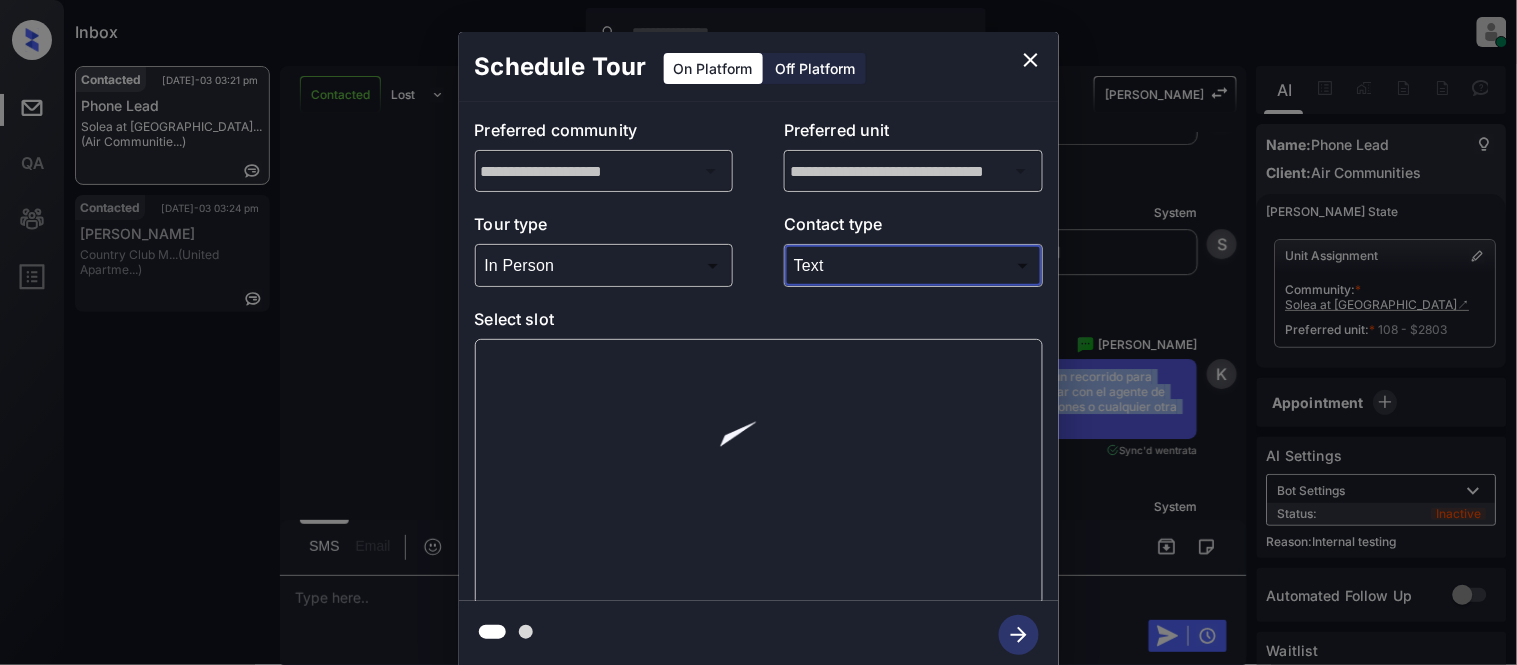 click at bounding box center [759, 472] 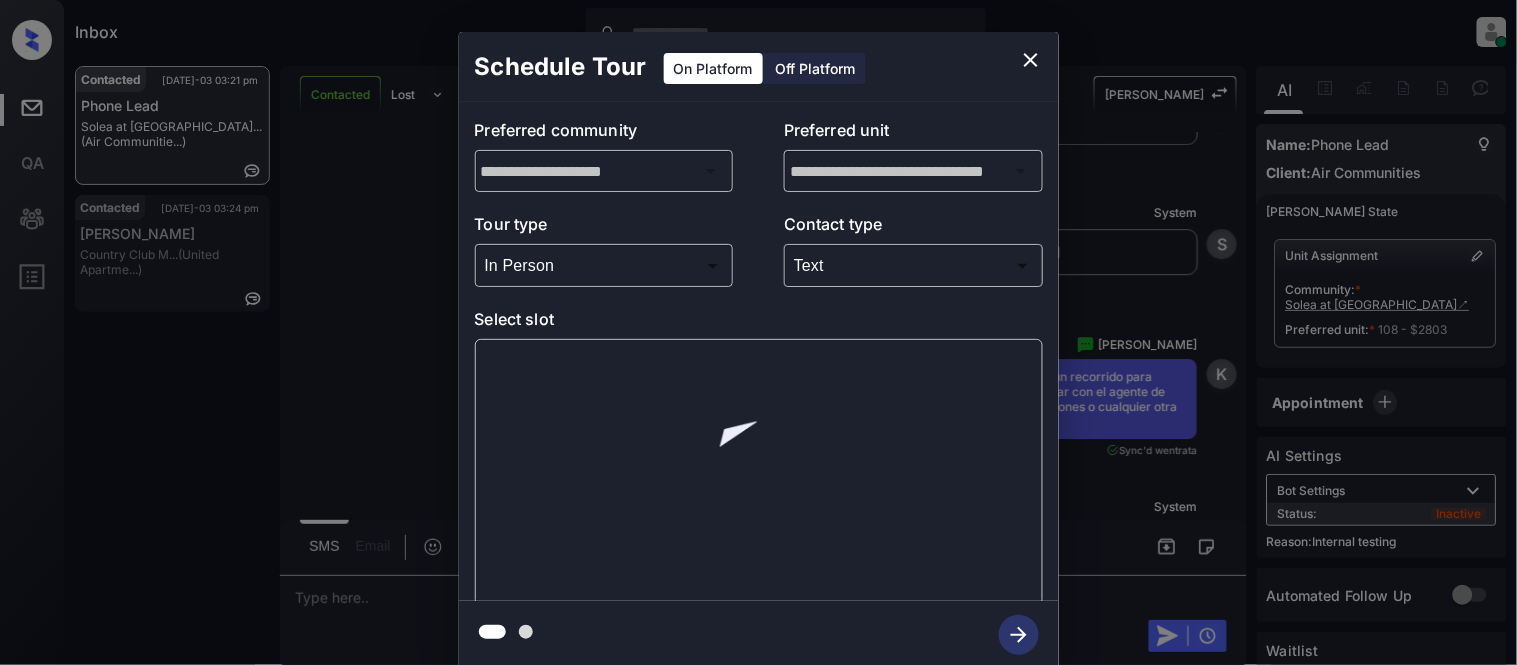 click at bounding box center [759, 472] 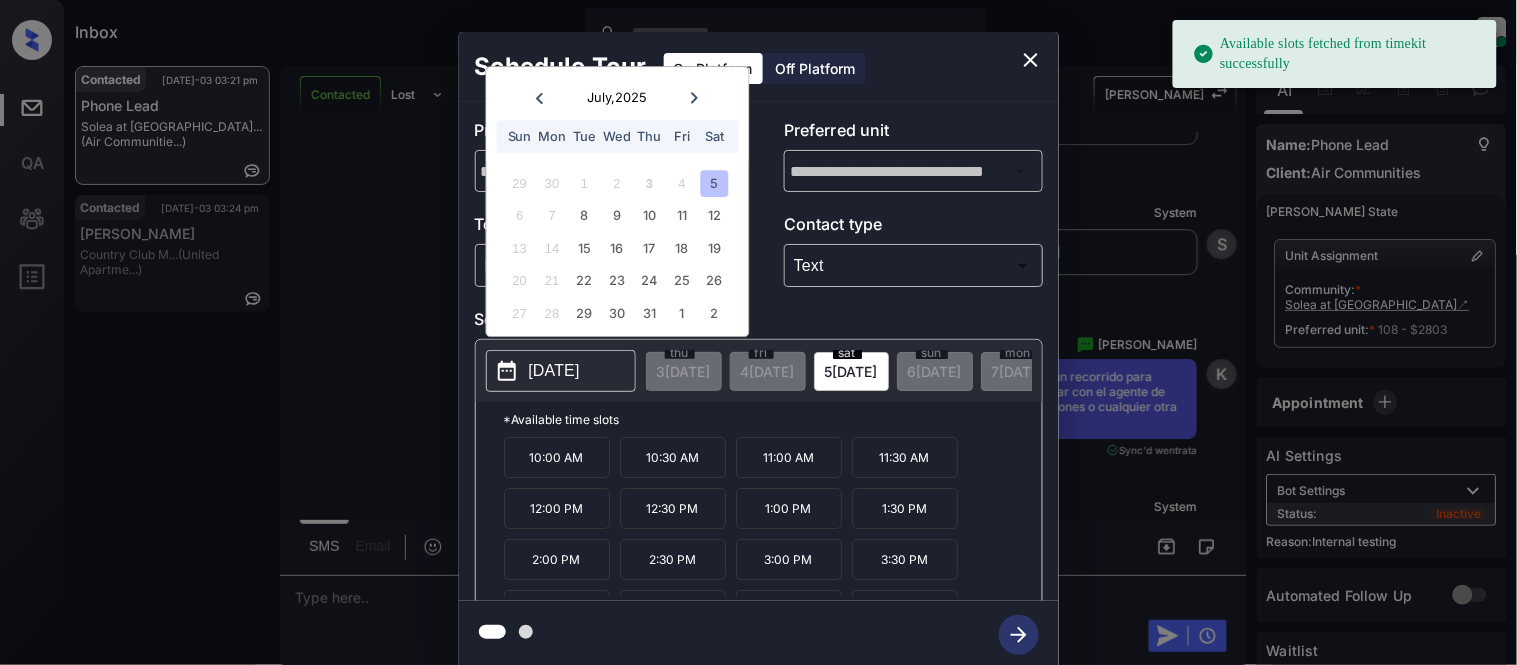 click on "[DATE]" at bounding box center (554, 371) 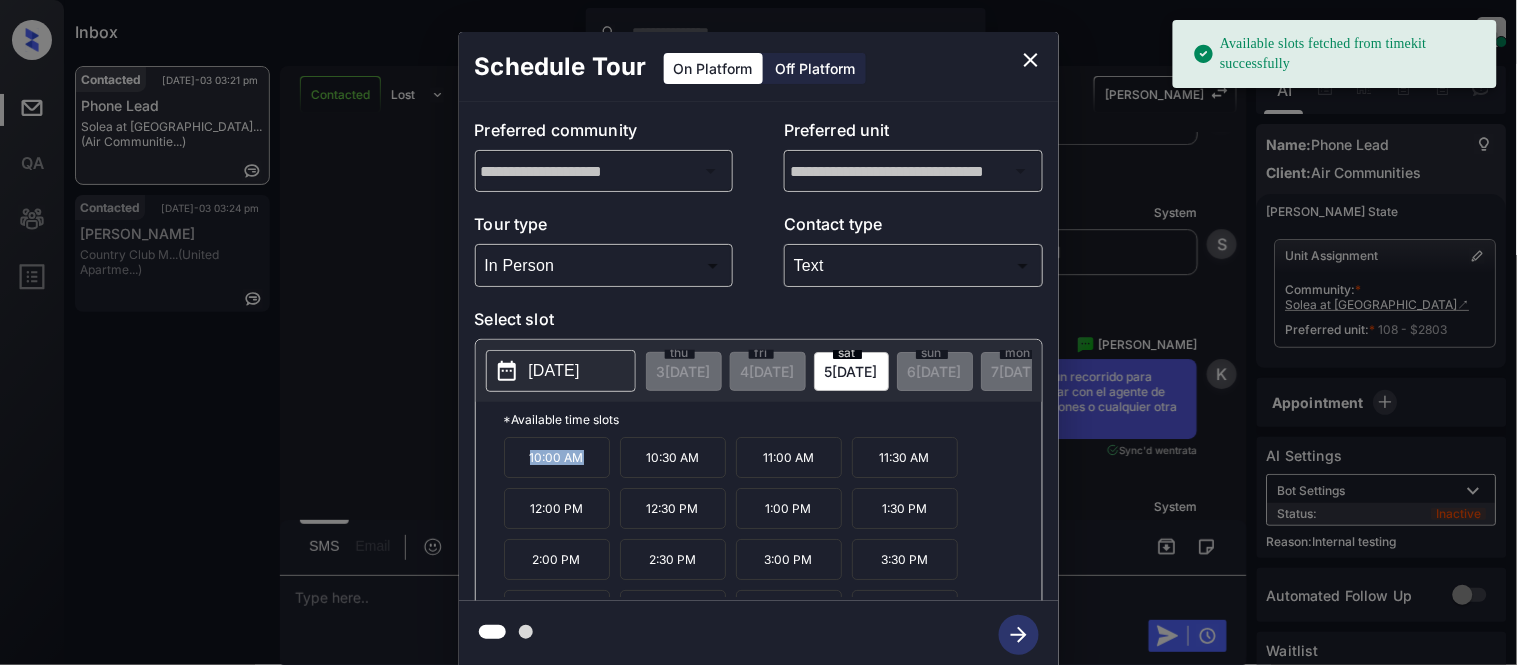 drag, startPoint x: 518, startPoint y: 467, endPoint x: 586, endPoint y: 465, distance: 68.0294 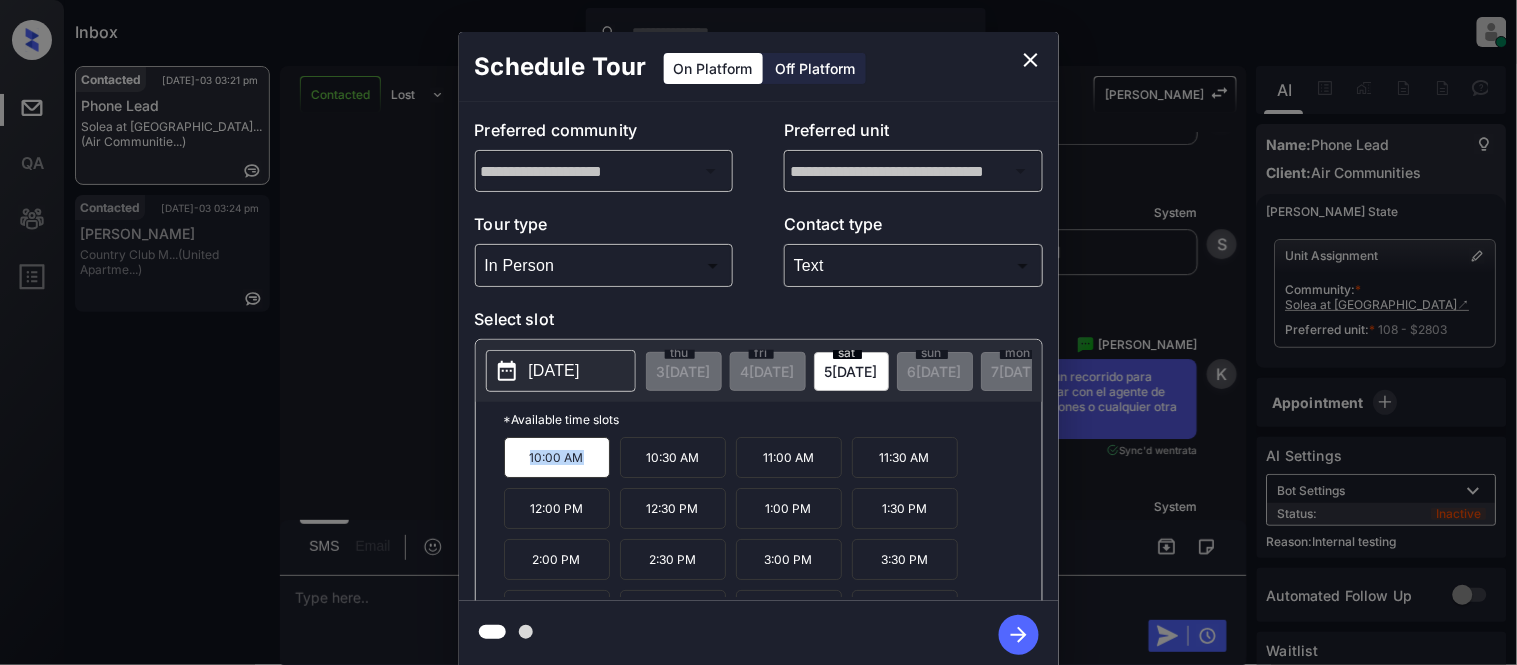 copy on "10:00 AM" 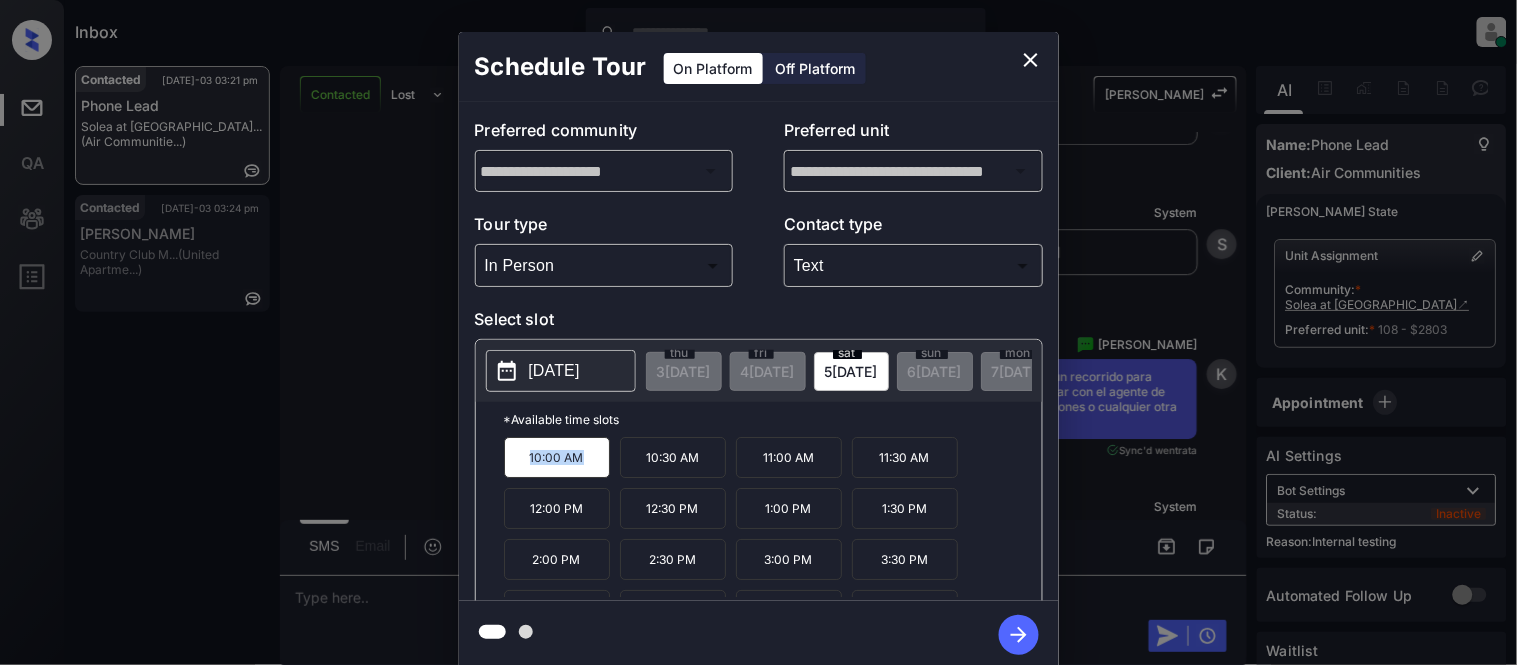 click 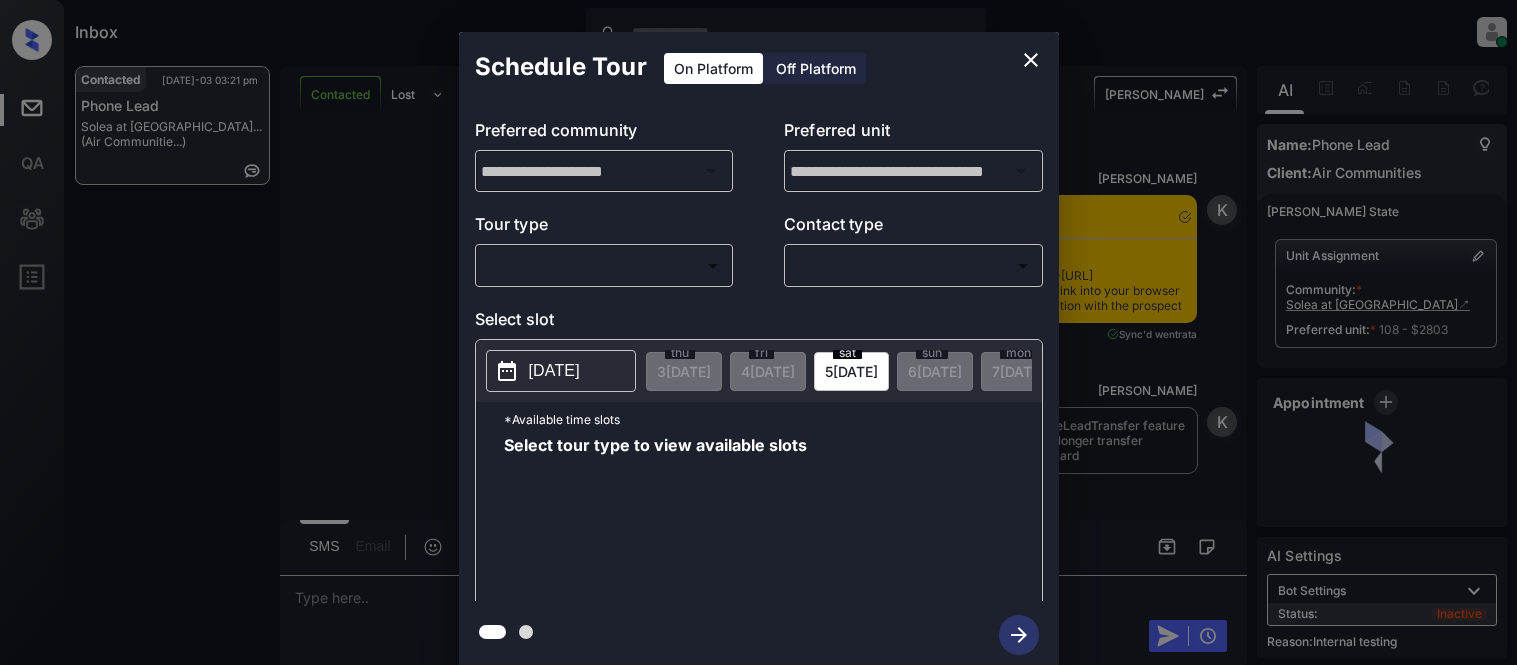 scroll, scrollTop: 0, scrollLeft: 0, axis: both 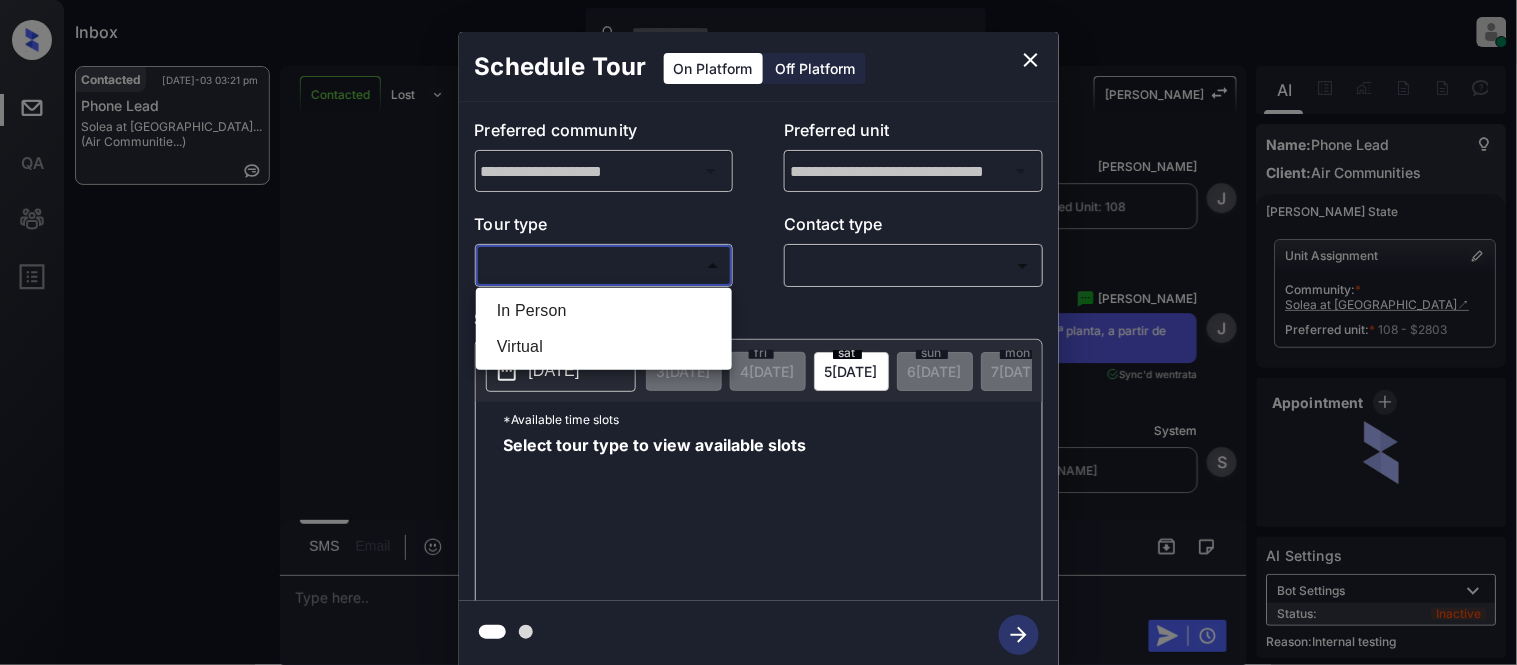 click on "Inbox [PERSON_NAME] Cataag Online Set yourself   offline Set yourself   on break Profile Switch to  light  mode Sign out Contacted [DATE]-03 03:21 pm   Phone Lead Solea at [GEOGRAPHIC_DATA]...  (Air Communitie...) Contacted Lost Lead Sentiment: Angry Upon sliding the acknowledgement:  Lead will move to lost stage. * ​ SMS and call option will be set to opt out. AFM will be turned off for the lead. Kelsey New Message [PERSON_NAME] Notes Note: <a href="[URL][DOMAIN_NAME]">[URL][DOMAIN_NAME]</a> - Paste this link into your browser to view [PERSON_NAME] conversation with the prospect [DATE] 10:44 am  Sync'd w  entrata K New Message [PERSON_NAME] Due to the activation of disableLeadTransfer feature flag, [PERSON_NAME] will no longer transfer ownership of this CRM guest card [DATE] 10:44 am K New Message Zuma Lead transferred to leasing agent: [PERSON_NAME] [DATE] 10:44 am Z New Message Agent [DATE] 10:44 am A New Message Agent AFM Request sent to [PERSON_NAME]. A Agent" at bounding box center [758, 332] 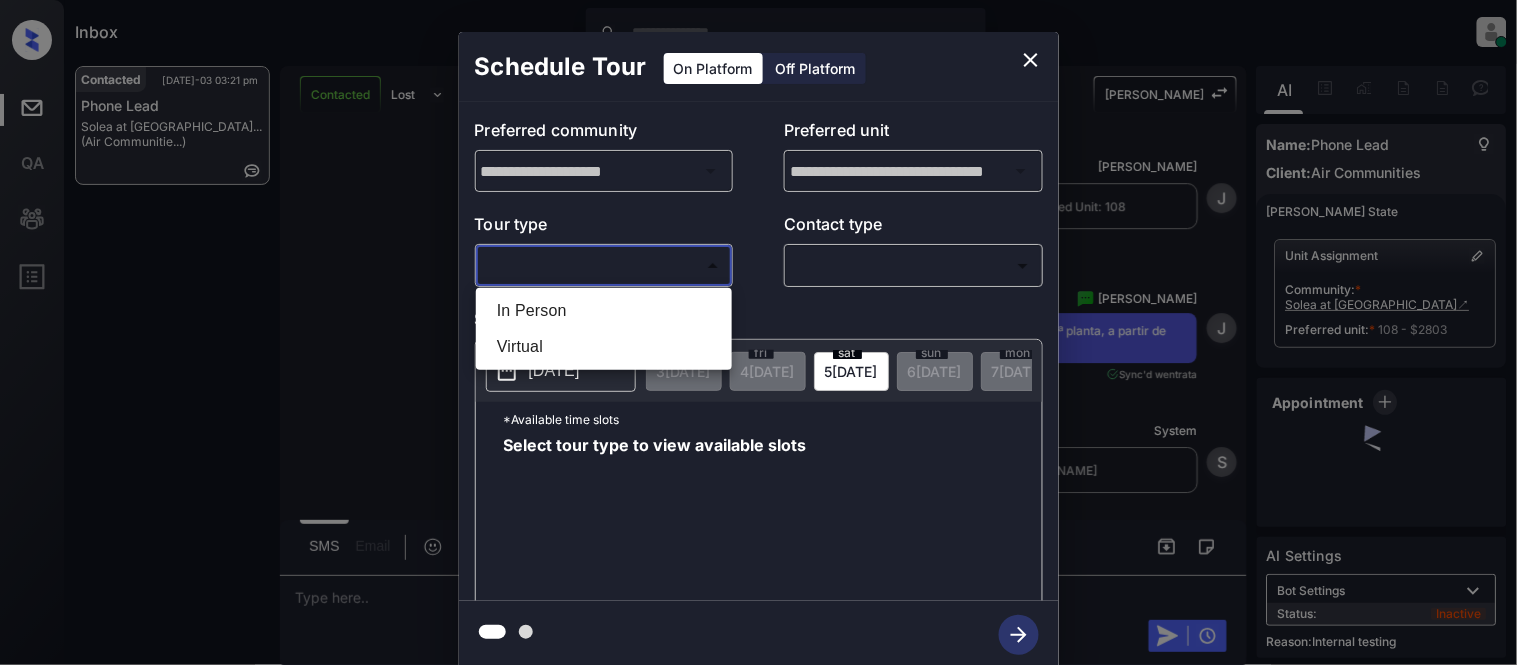 click on "In Person" at bounding box center [604, 311] 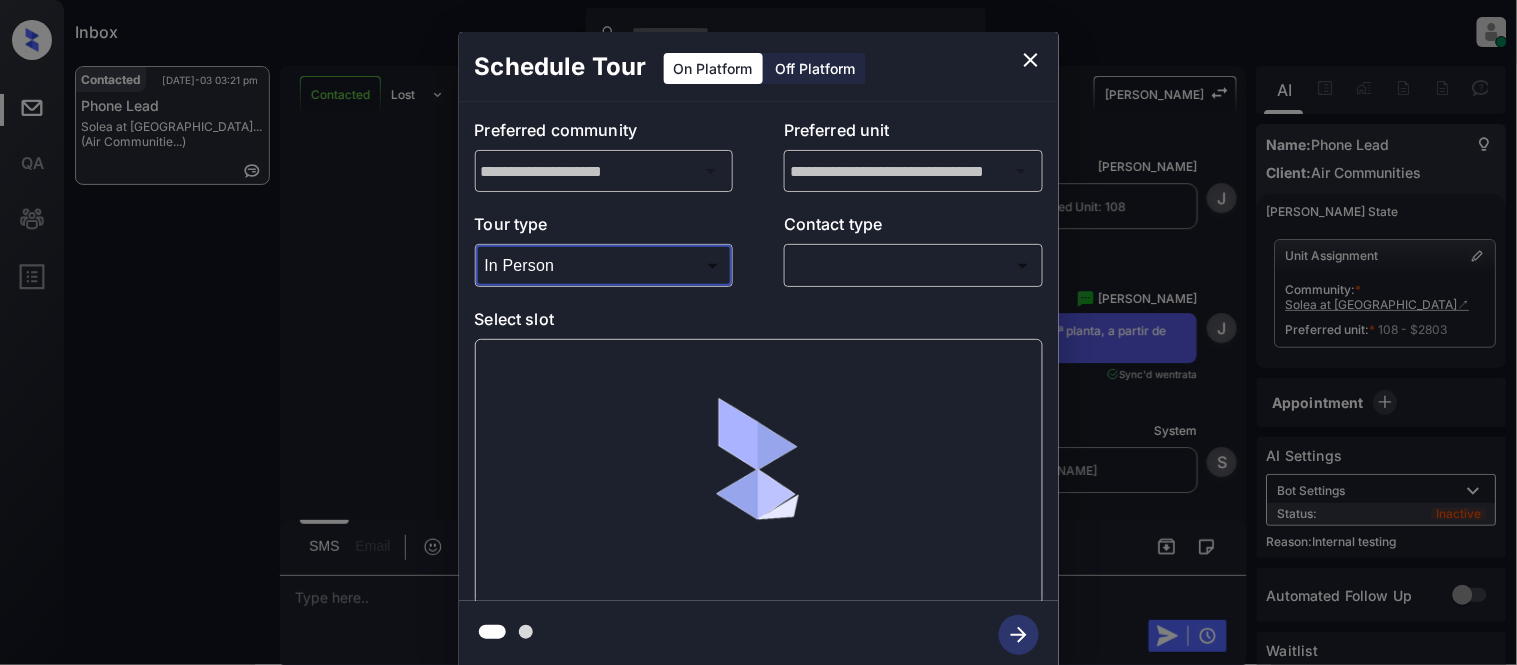 type on "********" 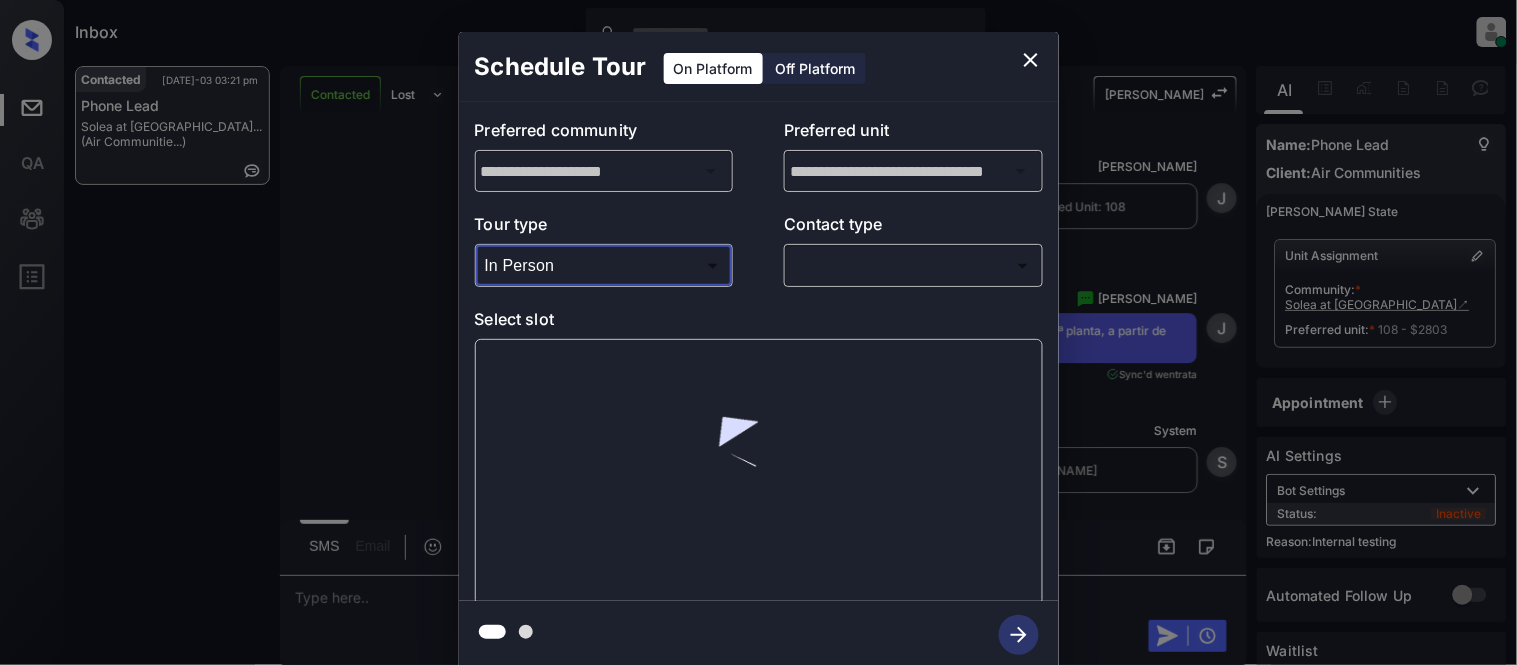 click on "Inbox [PERSON_NAME] Cataag Online Set yourself   offline Set yourself   on break Profile Switch to  light  mode Sign out Contacted [DATE]-03 03:21 pm   Phone Lead Solea at [GEOGRAPHIC_DATA]...  (Air Communitie...) Contacted Lost Lead Sentiment: Angry Upon sliding the acknowledgement:  Lead will move to lost stage. * ​ SMS and call option will be set to opt out. AFM will be turned off for the lead. Kelsey New Message [PERSON_NAME] Notes Note: <a href="[URL][DOMAIN_NAME]">[URL][DOMAIN_NAME]</a> - Paste this link into your browser to view [PERSON_NAME] conversation with the prospect [DATE] 10:44 am  Sync'd w  entrata K New Message [PERSON_NAME] Due to the activation of disableLeadTransfer feature flag, [PERSON_NAME] will no longer transfer ownership of this CRM guest card [DATE] 10:44 am K New Message Zuma Lead transferred to leasing agent: [PERSON_NAME] [DATE] 10:44 am Z New Message Agent [DATE] 10:44 am A New Message Agent AFM Request sent to [PERSON_NAME]. A Agent" at bounding box center [758, 332] 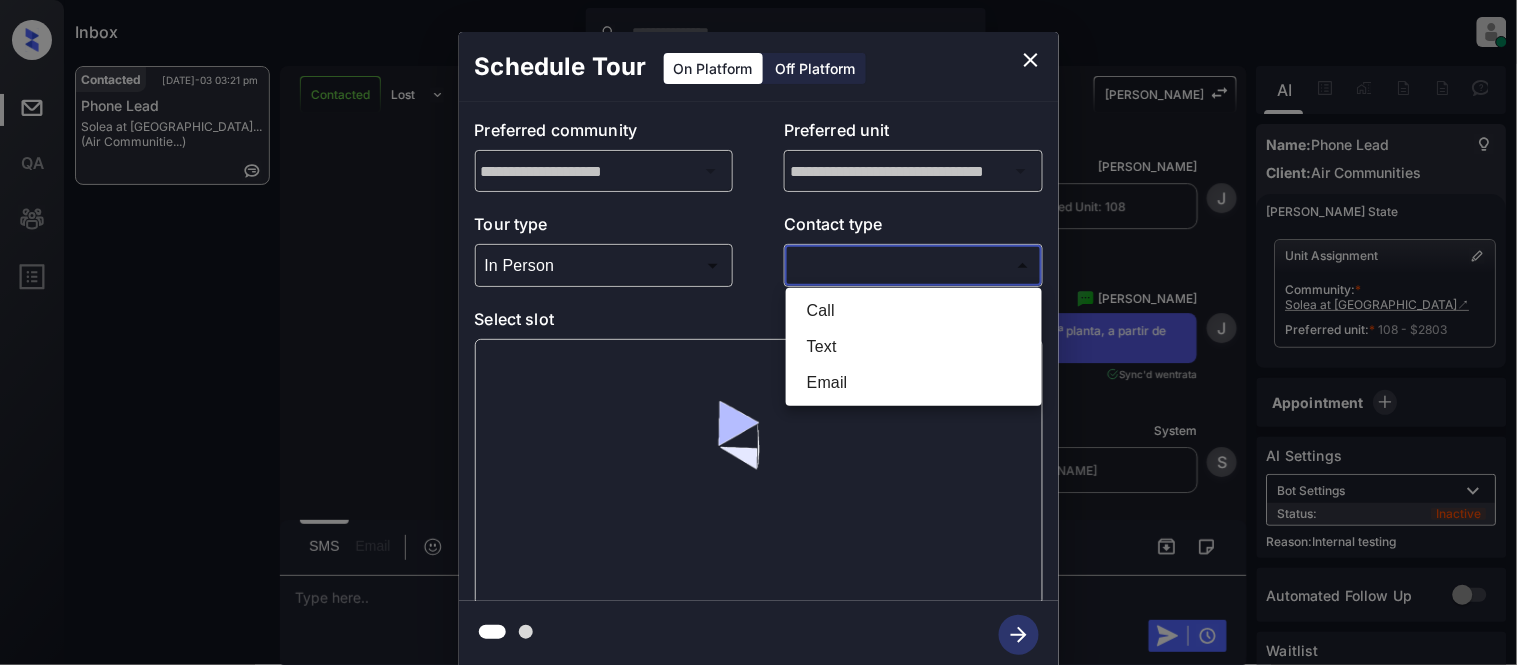 click at bounding box center [758, 332] 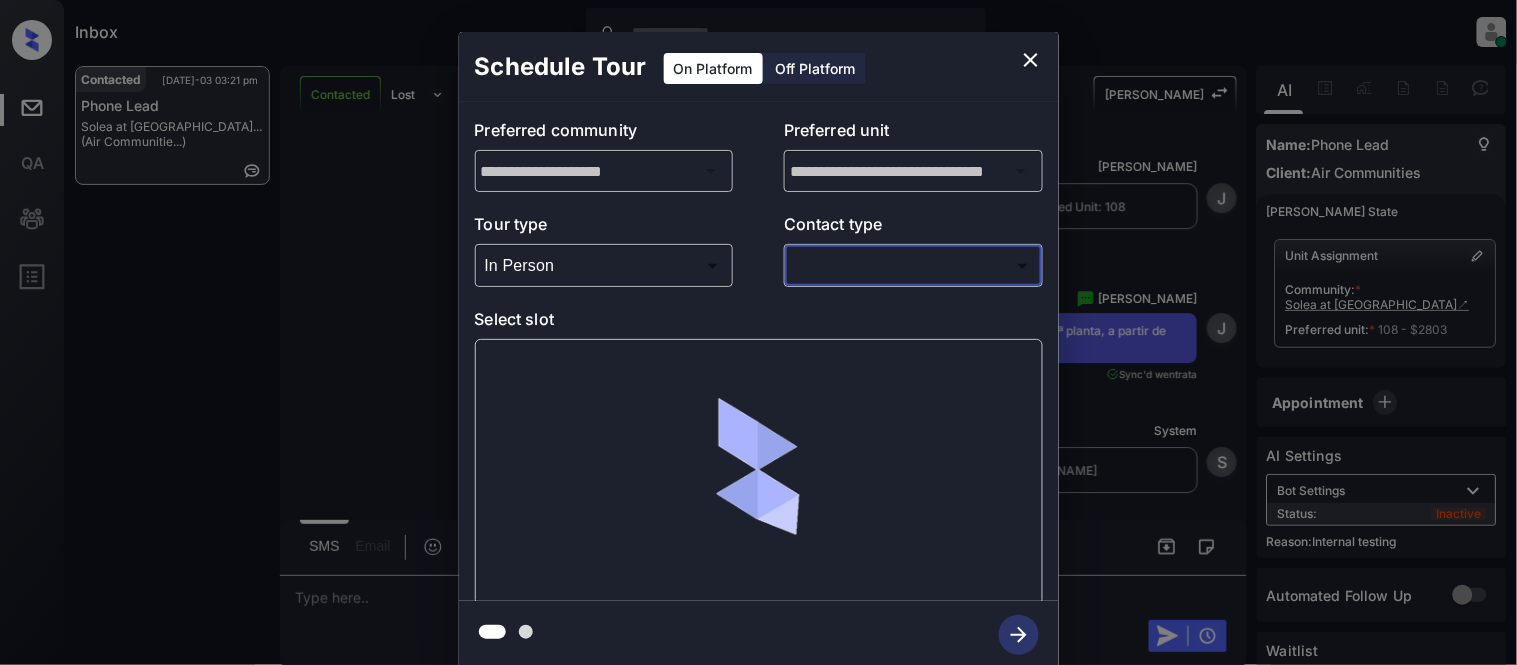 click on "Inbox [PERSON_NAME] Cataag Online Set yourself   offline Set yourself   on break Profile Switch to  light  mode Sign out Contacted [DATE]-03 03:21 pm   Phone Lead Solea at [GEOGRAPHIC_DATA]...  (Air Communitie...) Contacted Lost Lead Sentiment: Angry Upon sliding the acknowledgement:  Lead will move to lost stage. * ​ SMS and call option will be set to opt out. AFM will be turned off for the lead. Kelsey New Message [PERSON_NAME] Notes Note: <a href="[URL][DOMAIN_NAME]">[URL][DOMAIN_NAME]</a> - Paste this link into your browser to view [PERSON_NAME] conversation with the prospect [DATE] 10:44 am  Sync'd w  entrata K New Message [PERSON_NAME] Due to the activation of disableLeadTransfer feature flag, [PERSON_NAME] will no longer transfer ownership of this CRM guest card [DATE] 10:44 am K New Message Zuma Lead transferred to leasing agent: [PERSON_NAME] [DATE] 10:44 am Z New Message Agent [DATE] 10:44 am A New Message Agent AFM Request sent to [PERSON_NAME]. A Agent" at bounding box center (758, 332) 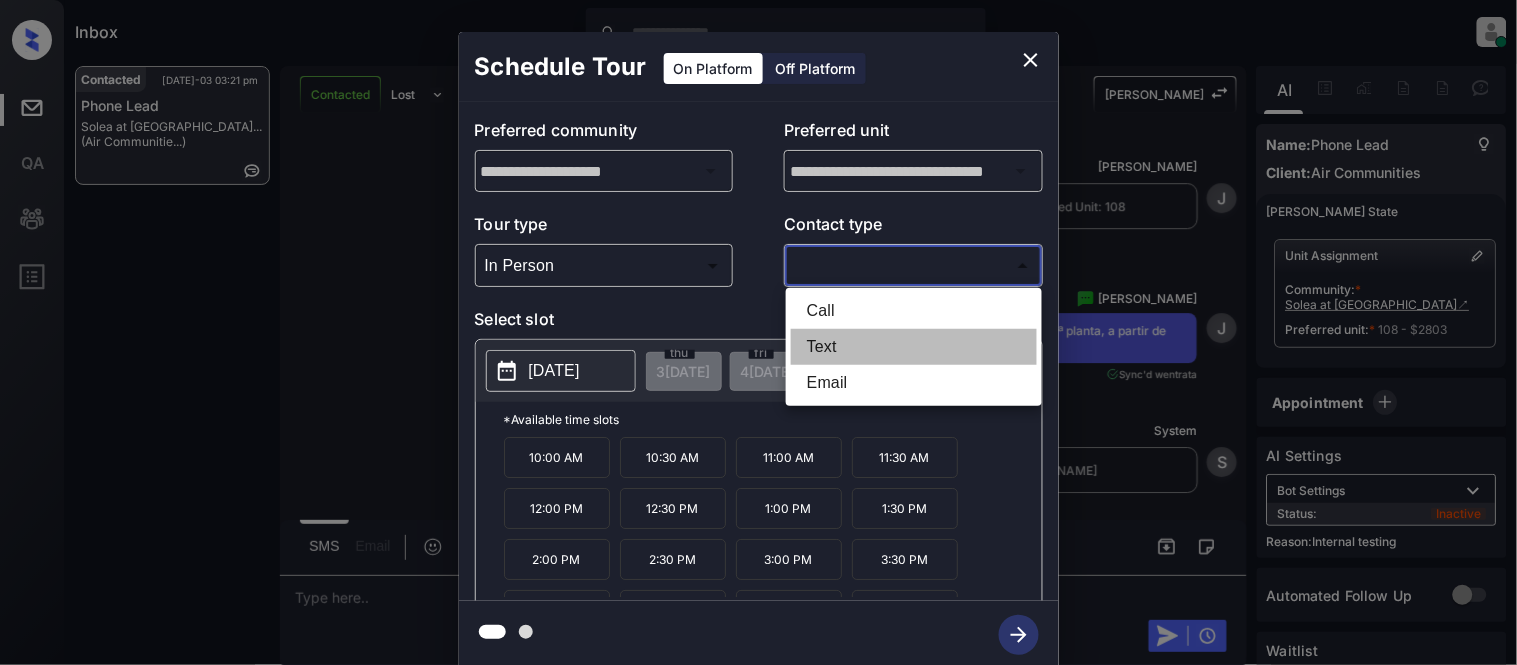 click on "Text" at bounding box center (914, 347) 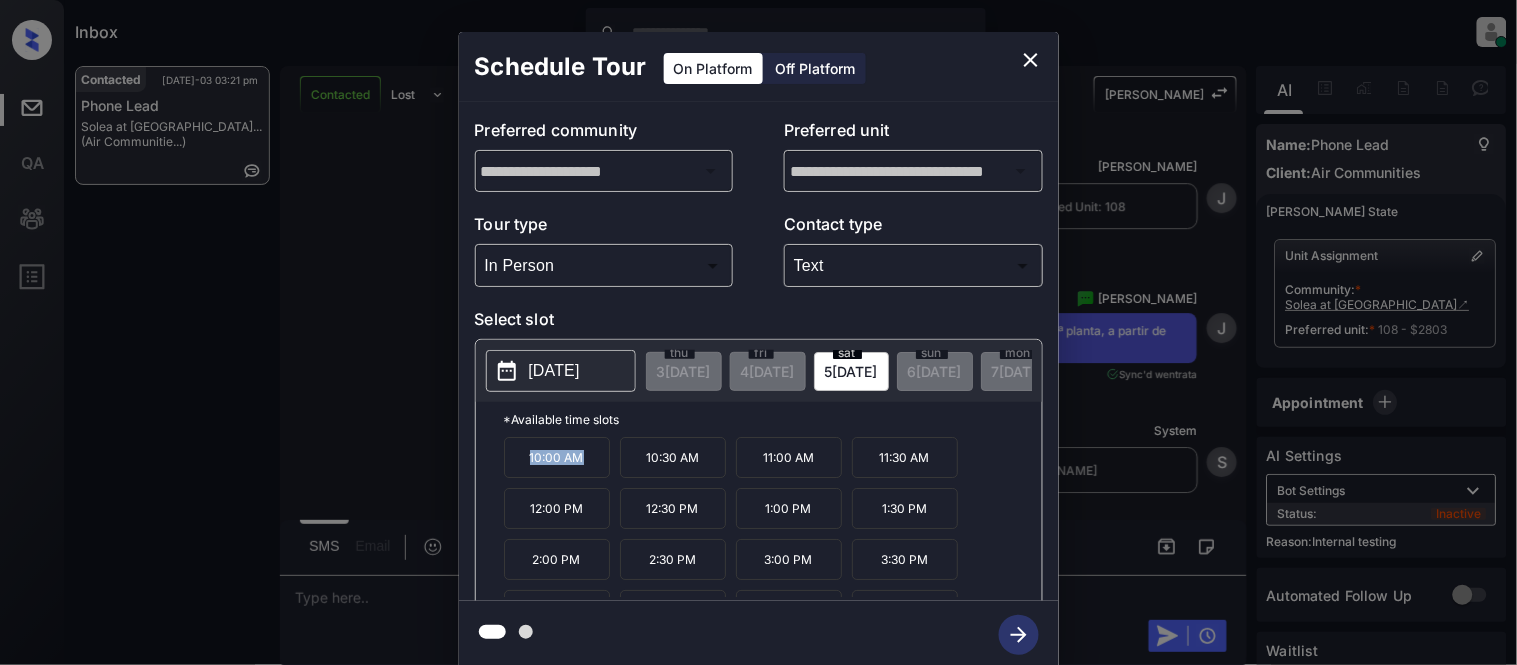 drag, startPoint x: 512, startPoint y: 477, endPoint x: 598, endPoint y: 482, distance: 86.145226 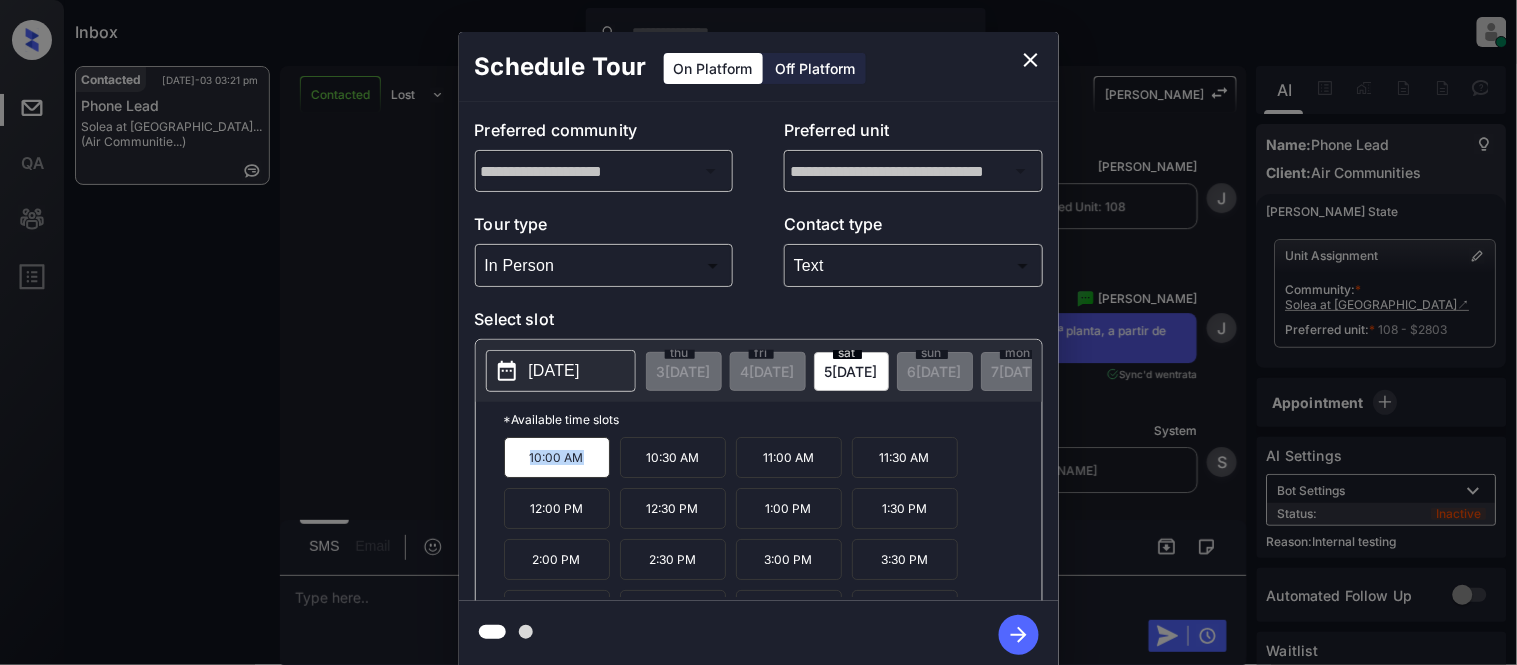 copy on "10:00 AM" 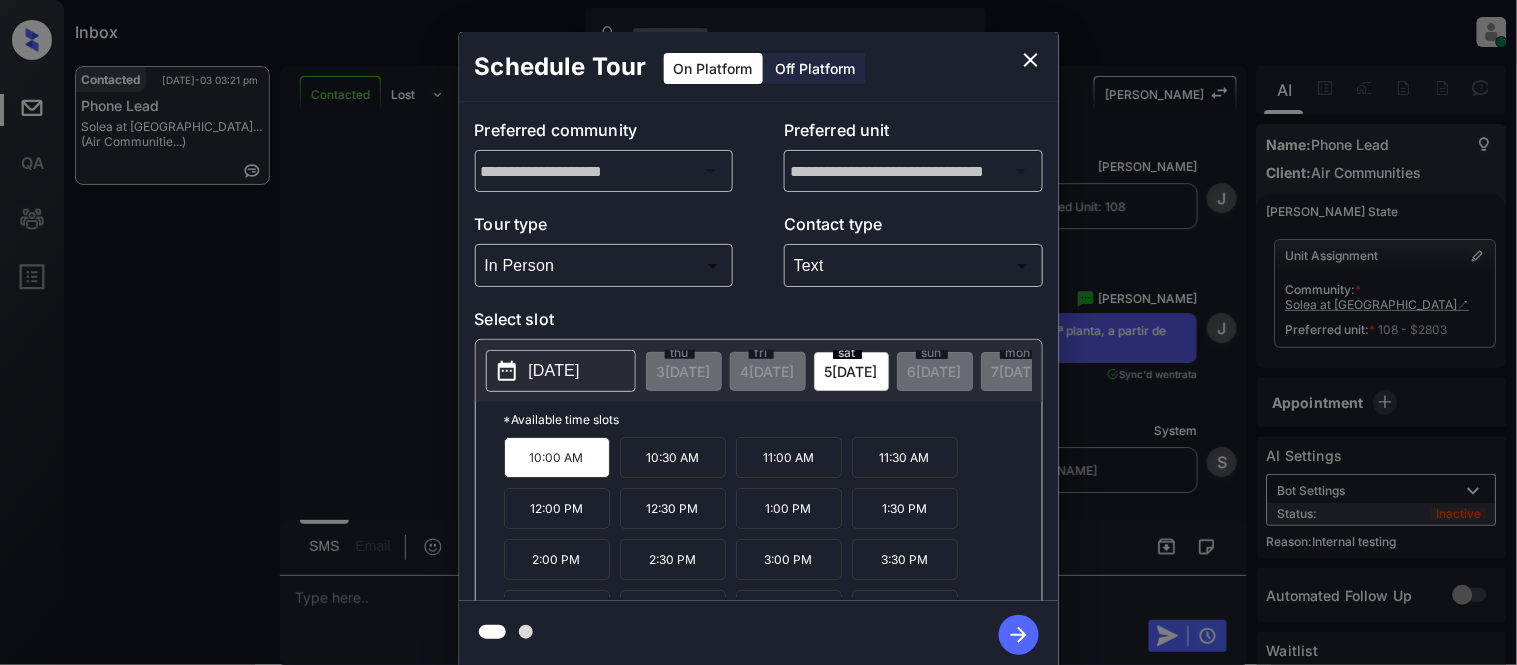 click on "**********" at bounding box center [758, 350] 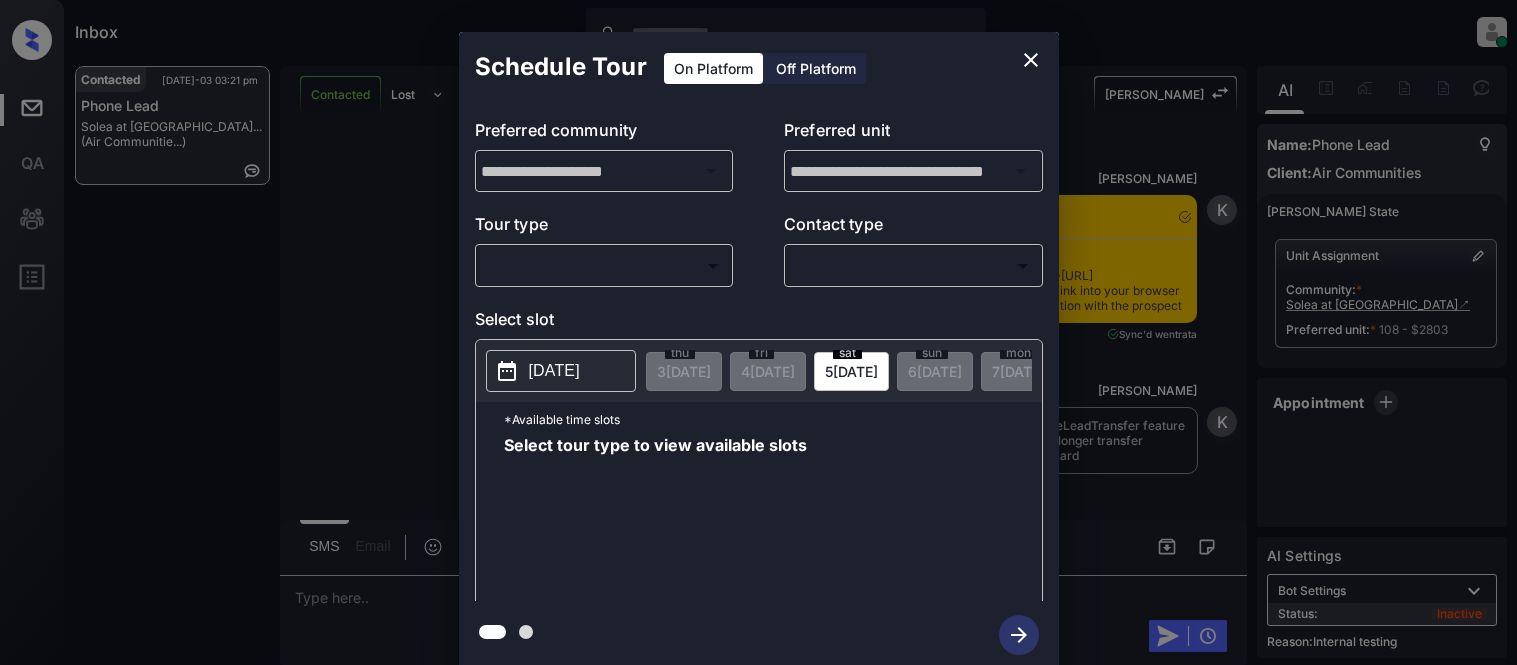 scroll, scrollTop: 0, scrollLeft: 0, axis: both 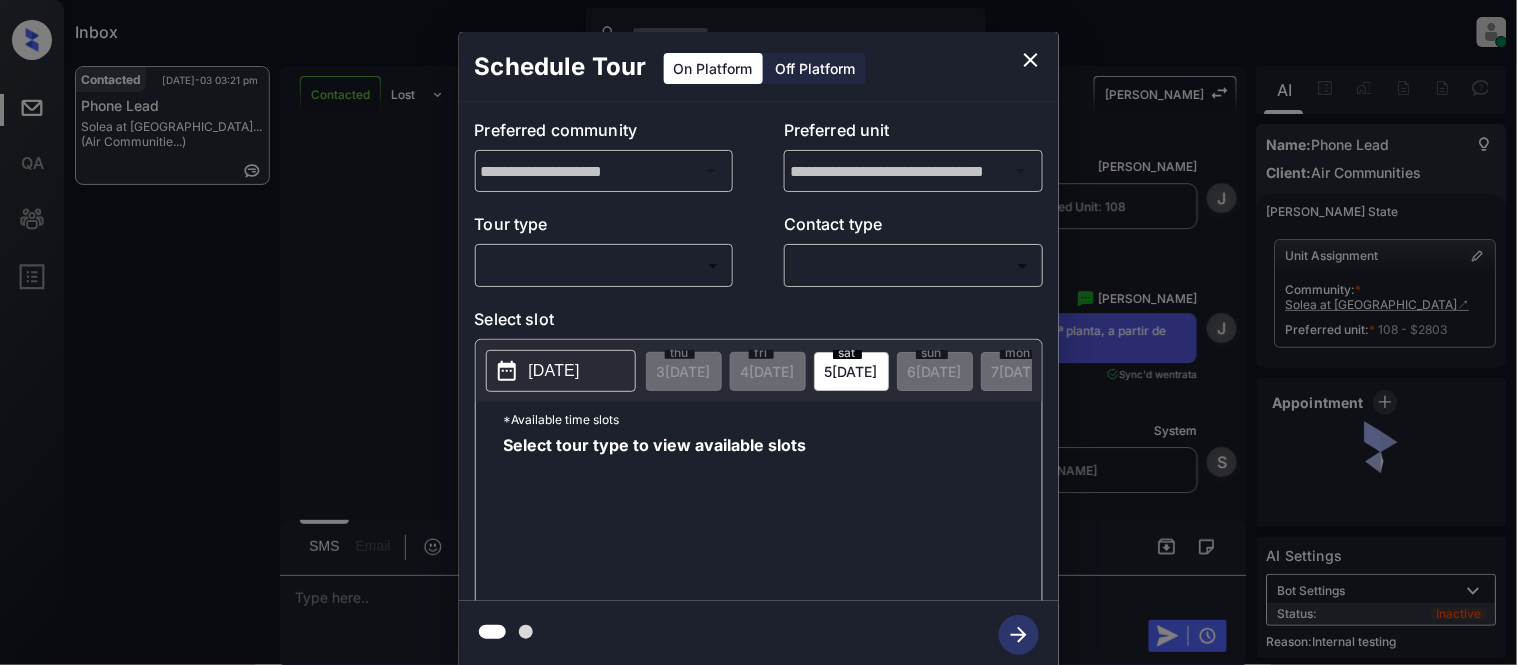 click on "Inbox [PERSON_NAME] Cataag Online Set yourself   offline Set yourself   on break Profile Switch to  light  mode Sign out Contacted [DATE]-03 03:21 pm   Phone Lead Solea at [GEOGRAPHIC_DATA]...  (Air Communitie...) Contacted Lost Lead Sentiment: Angry Upon sliding the acknowledgement:  Lead will move to lost stage. * ​ SMS and call option will be set to opt out. AFM will be turned off for the lead. Kelsey New Message [PERSON_NAME] Notes Note: <a href="[URL][DOMAIN_NAME]">[URL][DOMAIN_NAME]</a> - Paste this link into your browser to view [PERSON_NAME] conversation with the prospect [DATE] 10:44 am  Sync'd w  entrata K New Message [PERSON_NAME] Due to the activation of disableLeadTransfer feature flag, [PERSON_NAME] will no longer transfer ownership of this CRM guest card [DATE] 10:44 am K New Message Zuma Lead transferred to leasing agent: [PERSON_NAME] [DATE] 10:44 am Z New Message Agent [DATE] 10:44 am A New Message Agent AFM Request sent to [PERSON_NAME]. A Agent" at bounding box center (758, 332) 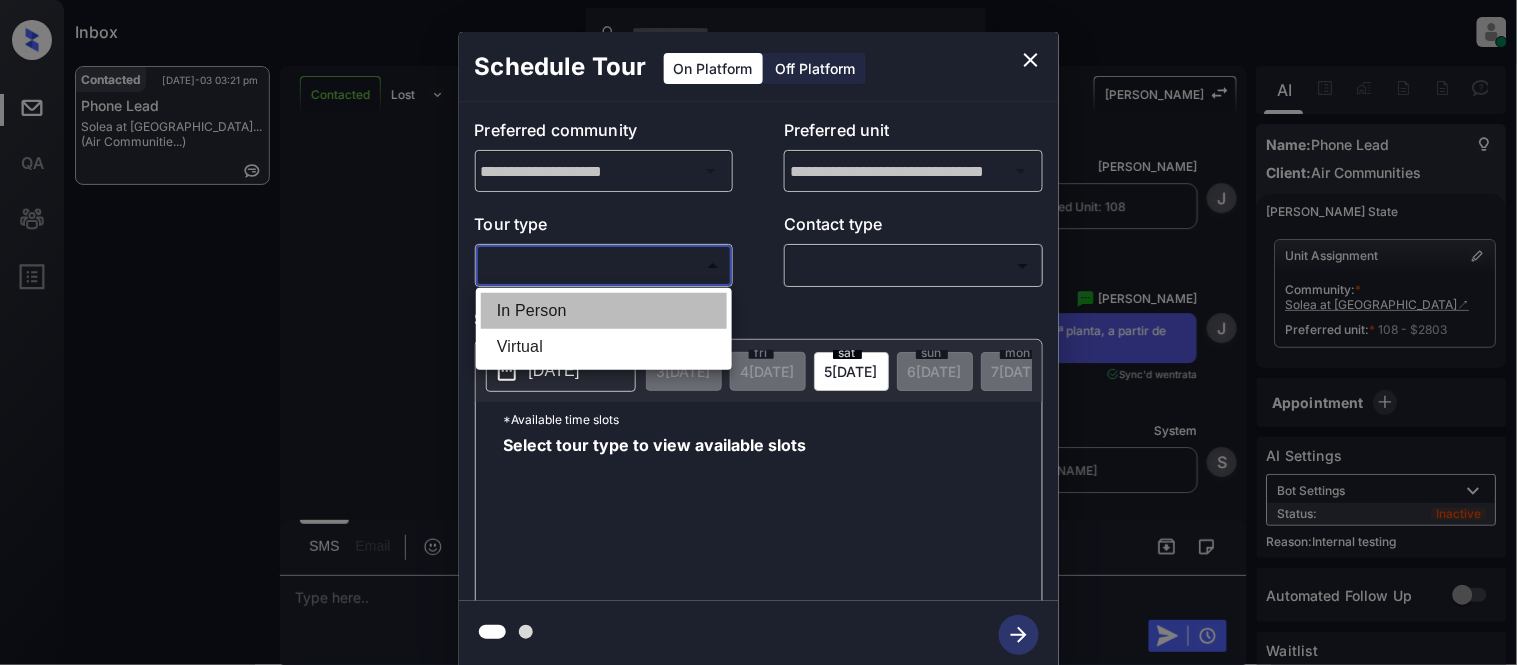 click on "In Person" at bounding box center [604, 311] 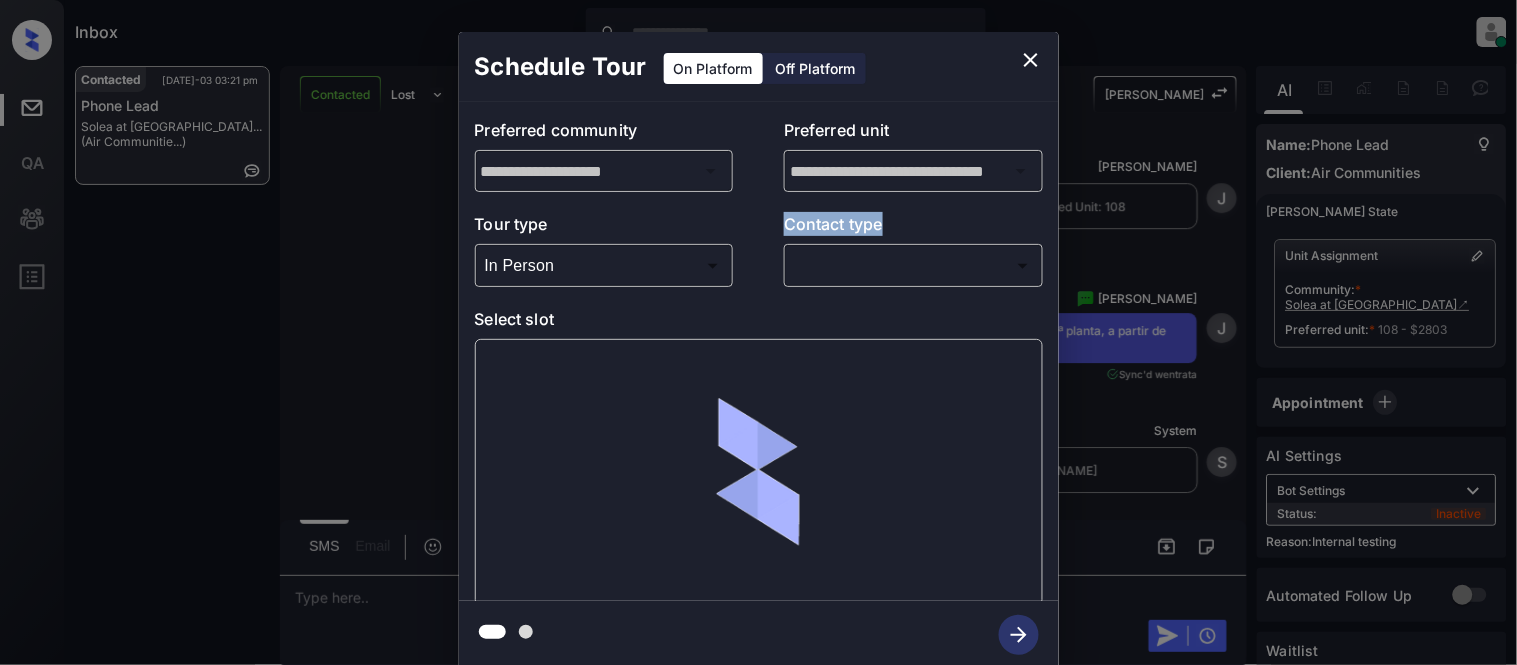 drag, startPoint x: 764, startPoint y: 278, endPoint x: 798, endPoint y: 273, distance: 34.36568 